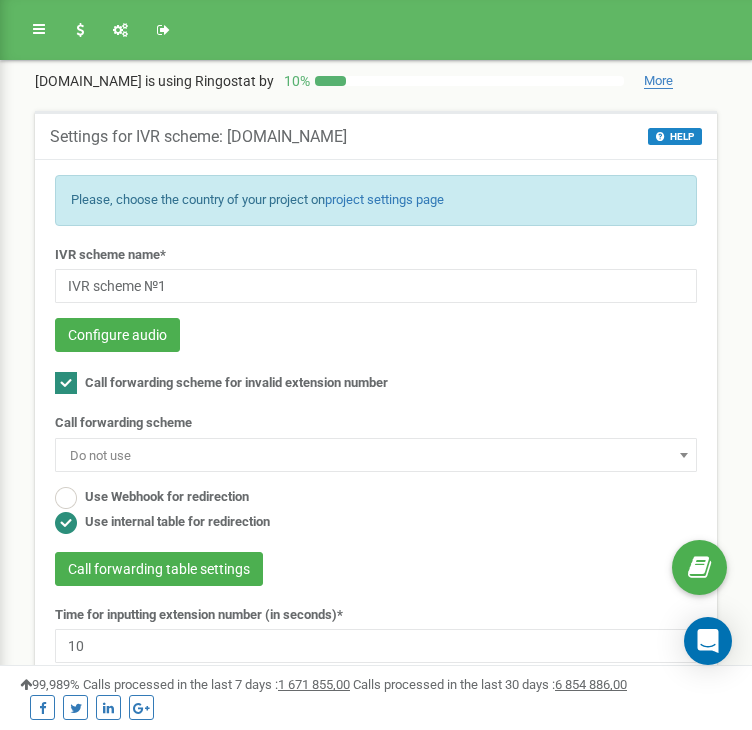 scroll, scrollTop: 270, scrollLeft: 0, axis: vertical 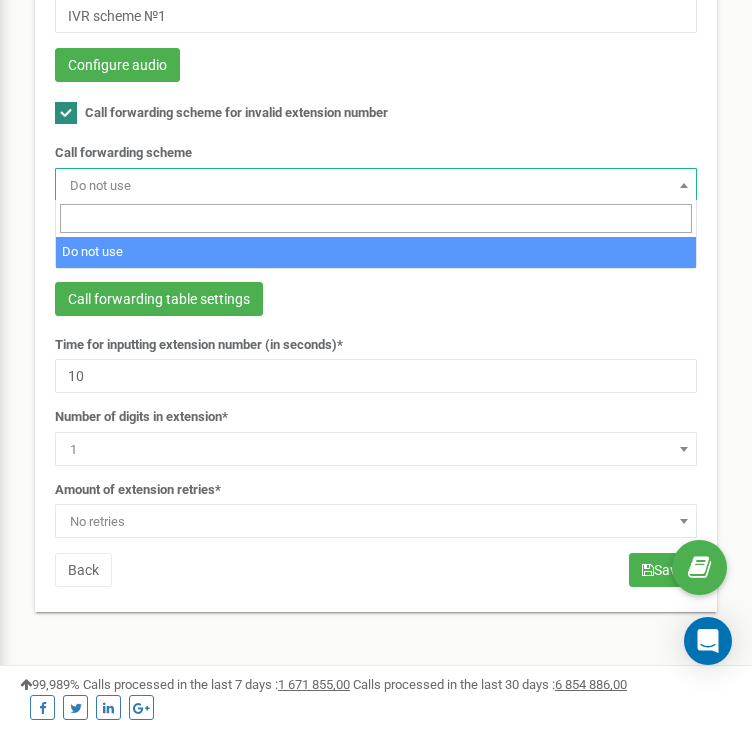click on "Do not use" at bounding box center (376, 186) 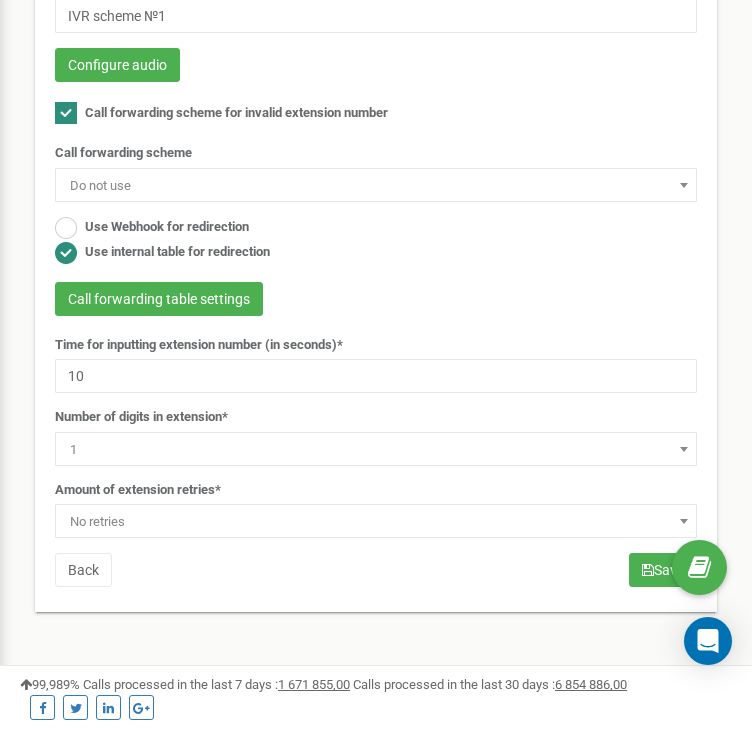 click on "Do not use" at bounding box center (376, 186) 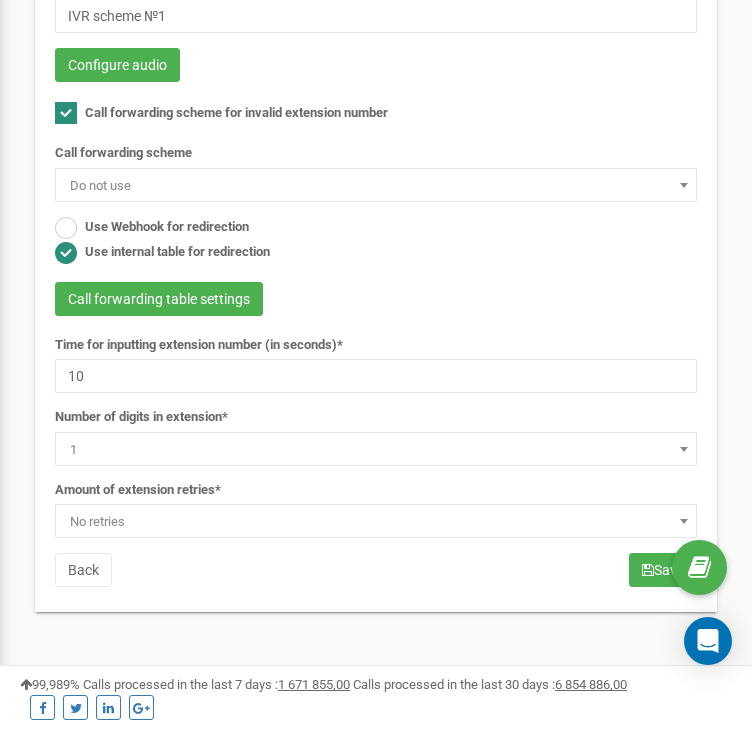 click on "Do not use" at bounding box center (376, 186) 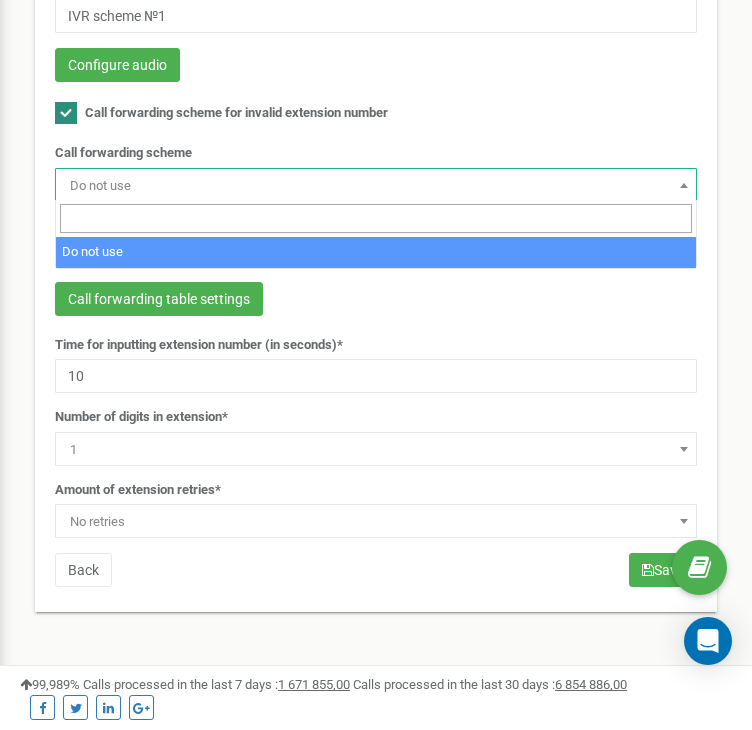 click at bounding box center (376, 218) 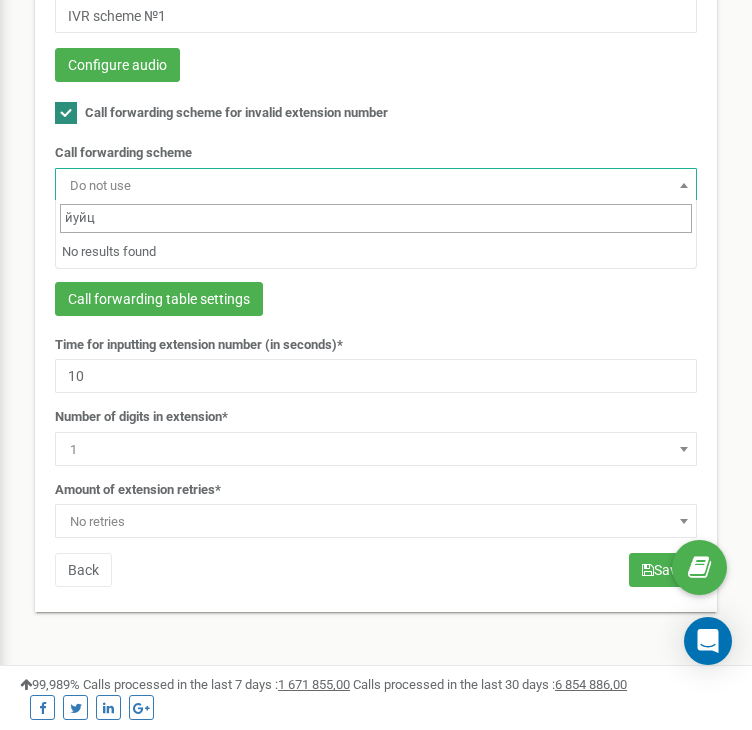 type on "йуйцу" 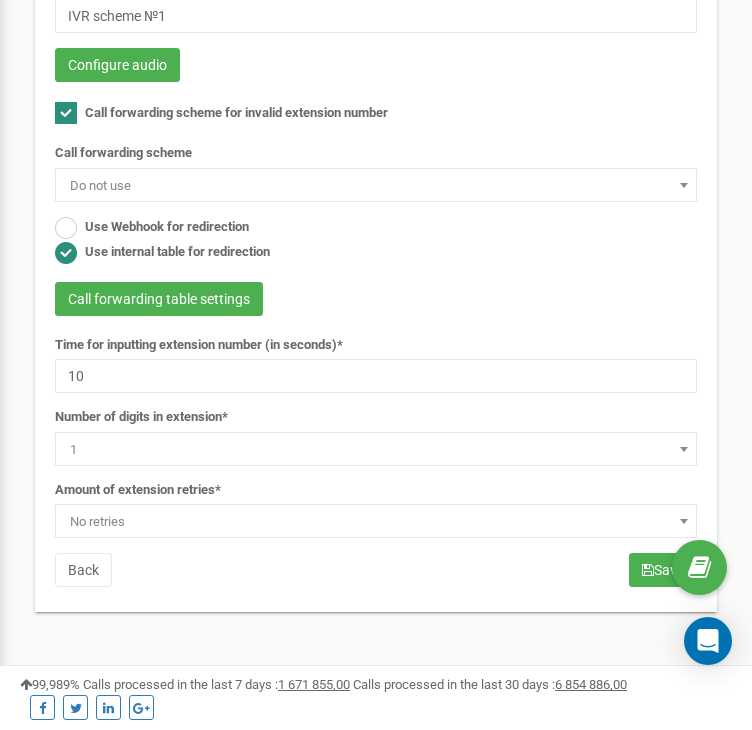 click on "IVR scheme name*
IVR scheme №1
Configure audio
Call forwarding scheme for invalid extension number
Call forwarding scheme
Do not use
Do not use Configure webhook 10" at bounding box center [376, 257] 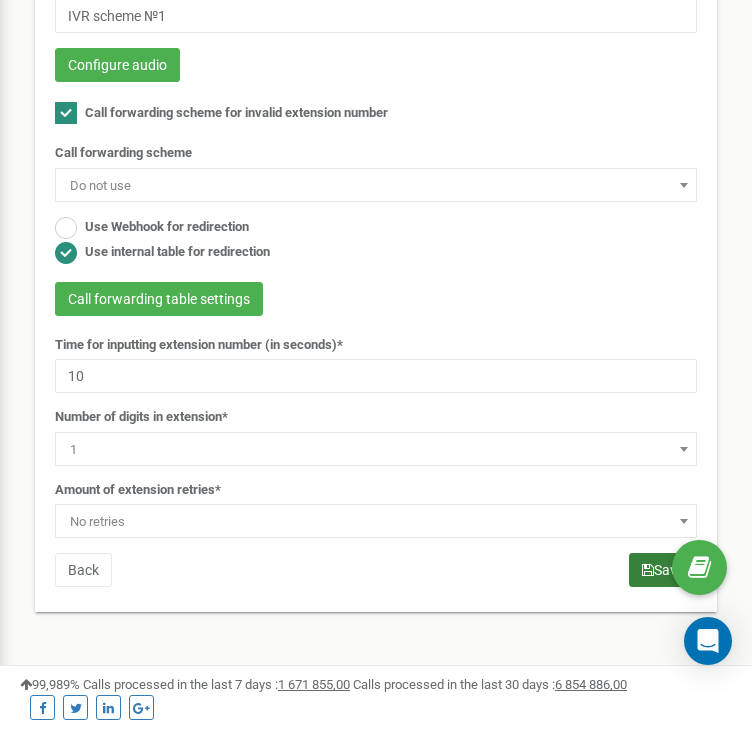 click on "Save" at bounding box center (663, 570) 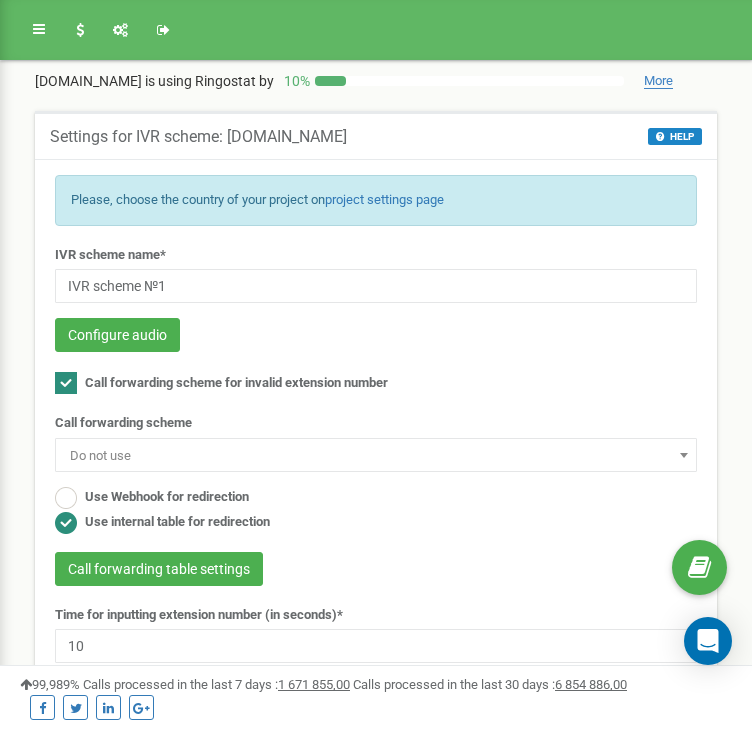 scroll, scrollTop: 0, scrollLeft: 0, axis: both 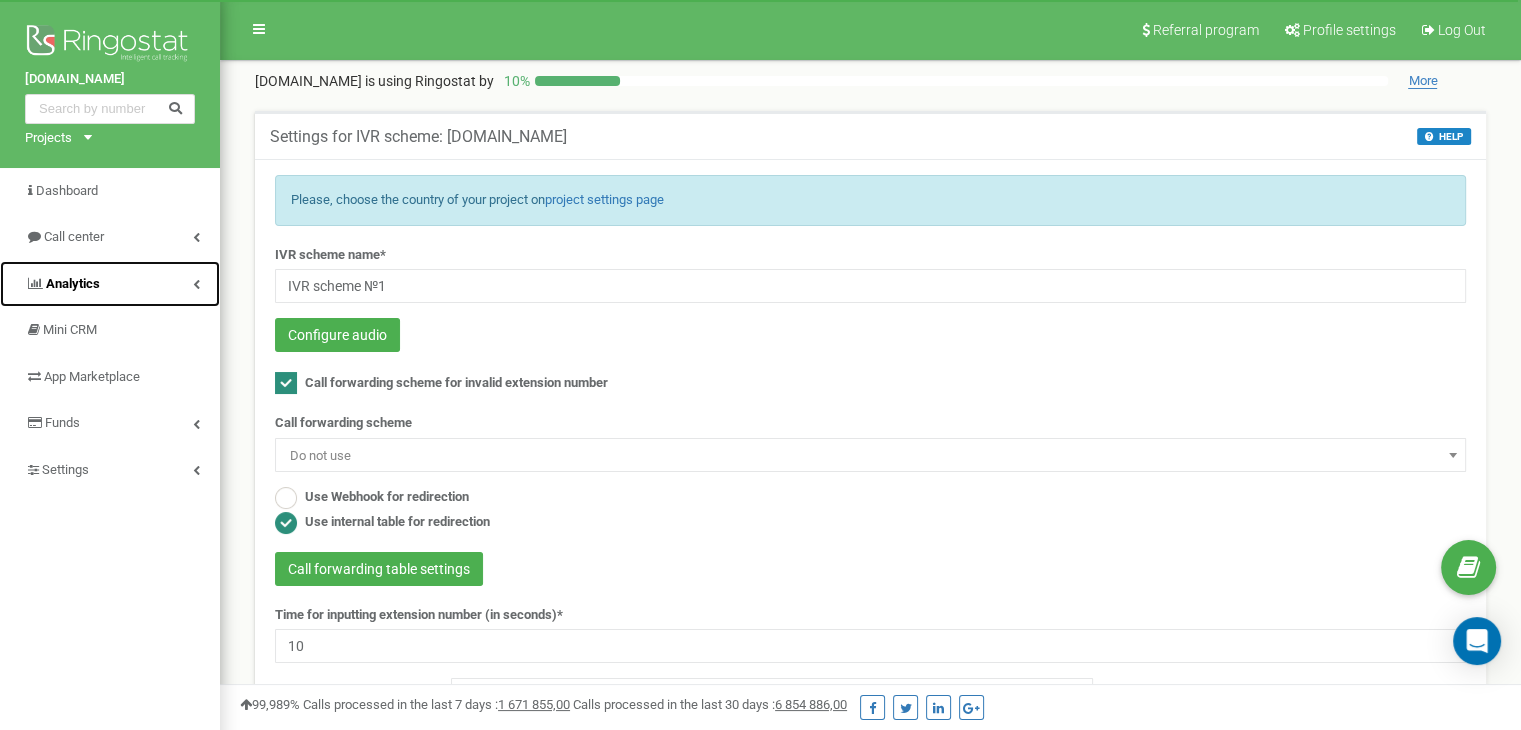 click on "Analytics" at bounding box center (73, 283) 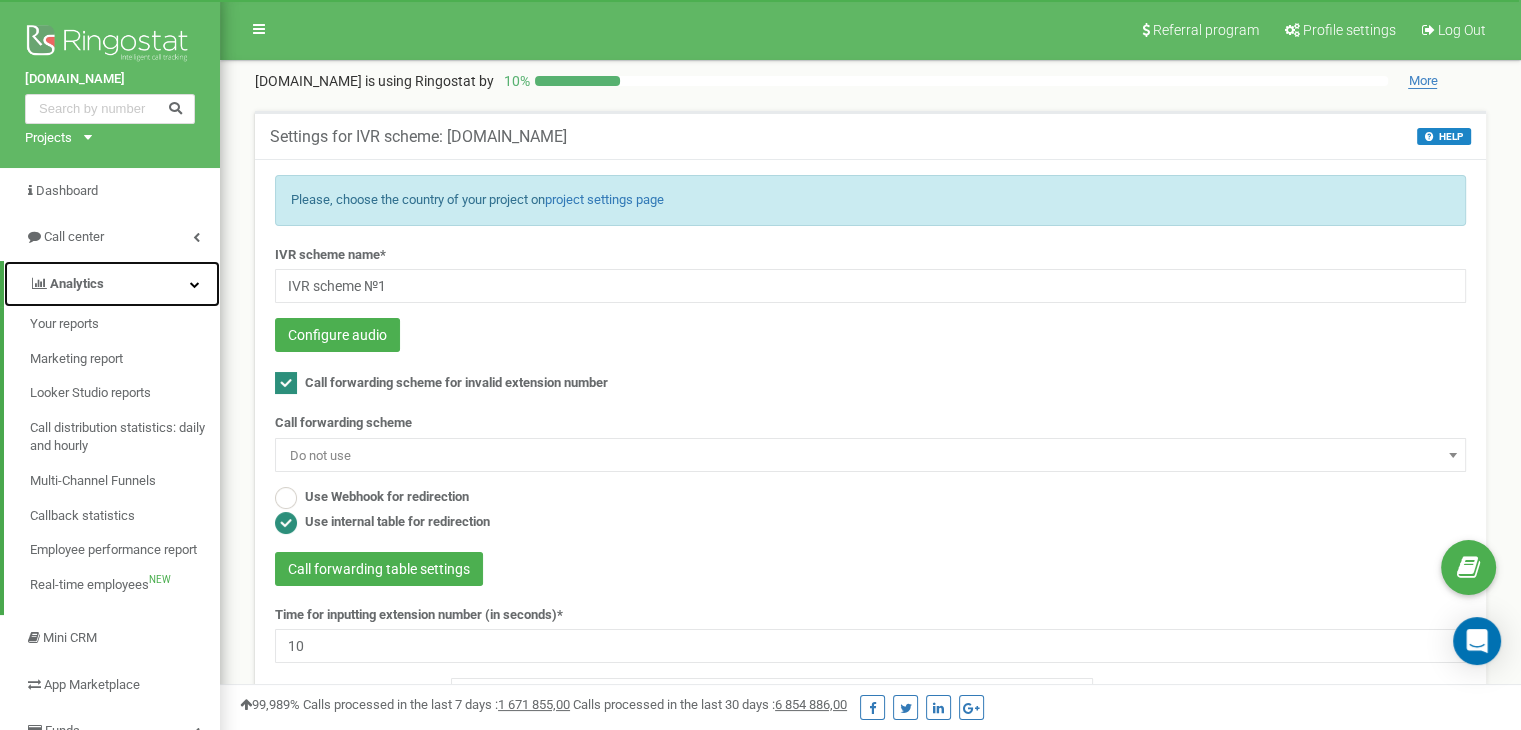 click on "Analytics" at bounding box center [77, 283] 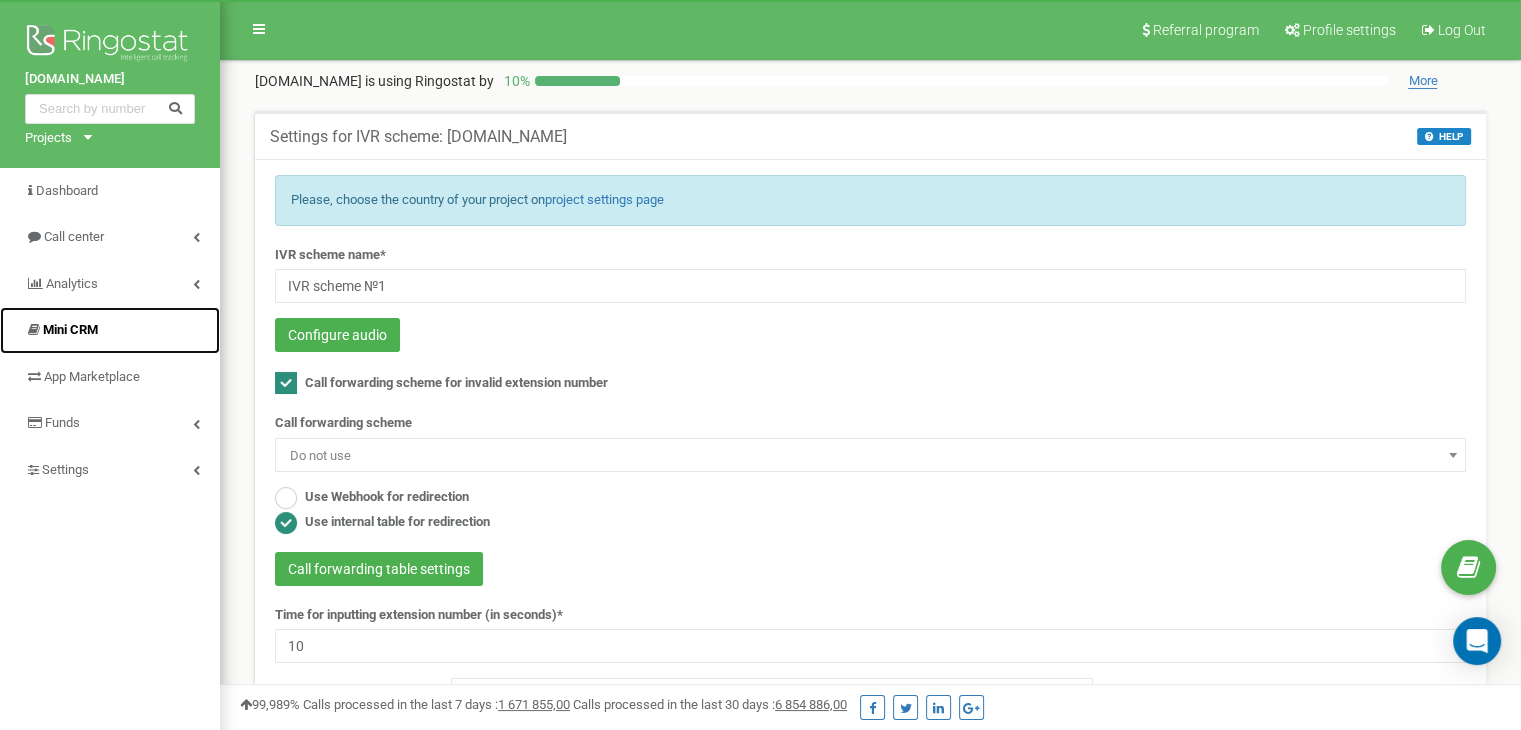click on "Mini CRM" at bounding box center (70, 329) 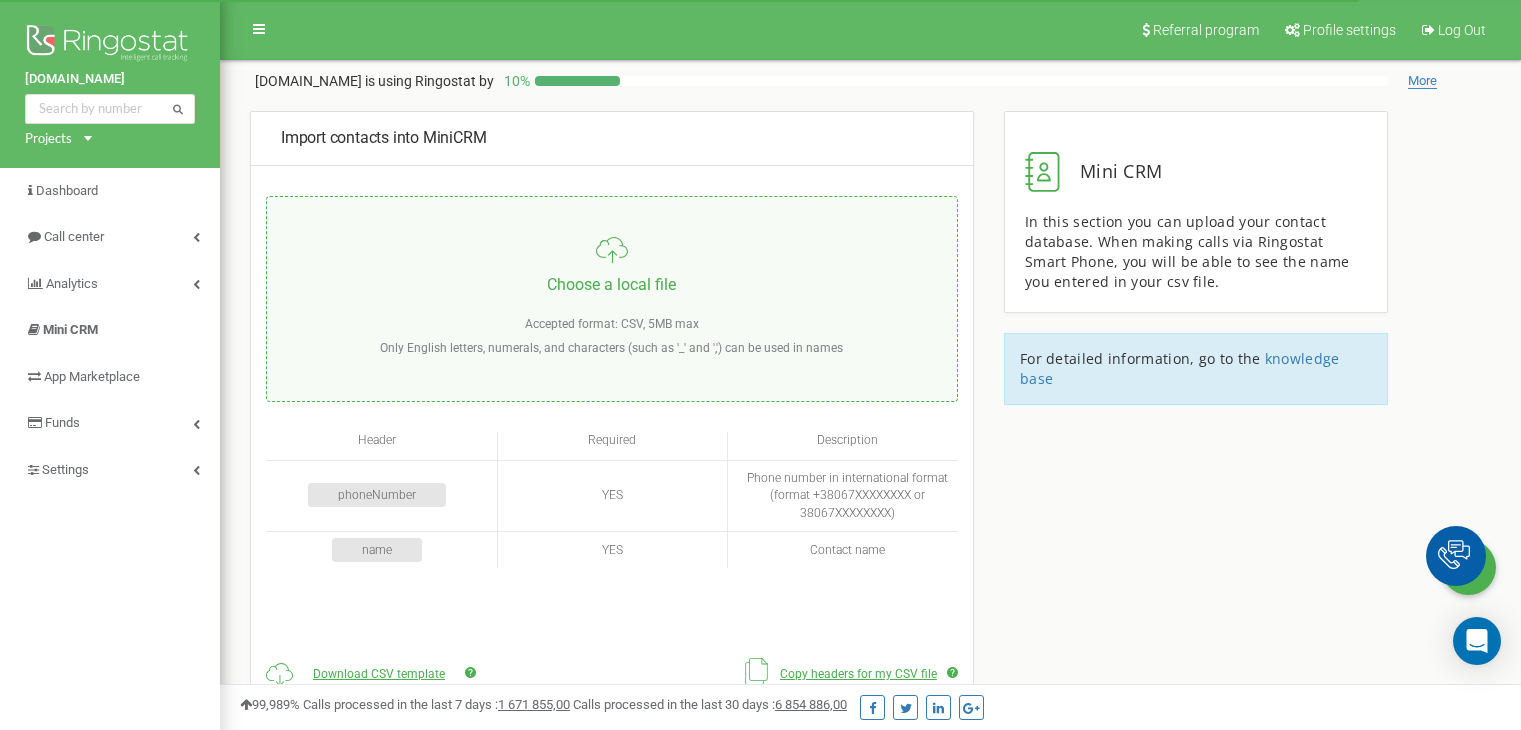 scroll, scrollTop: 0, scrollLeft: 0, axis: both 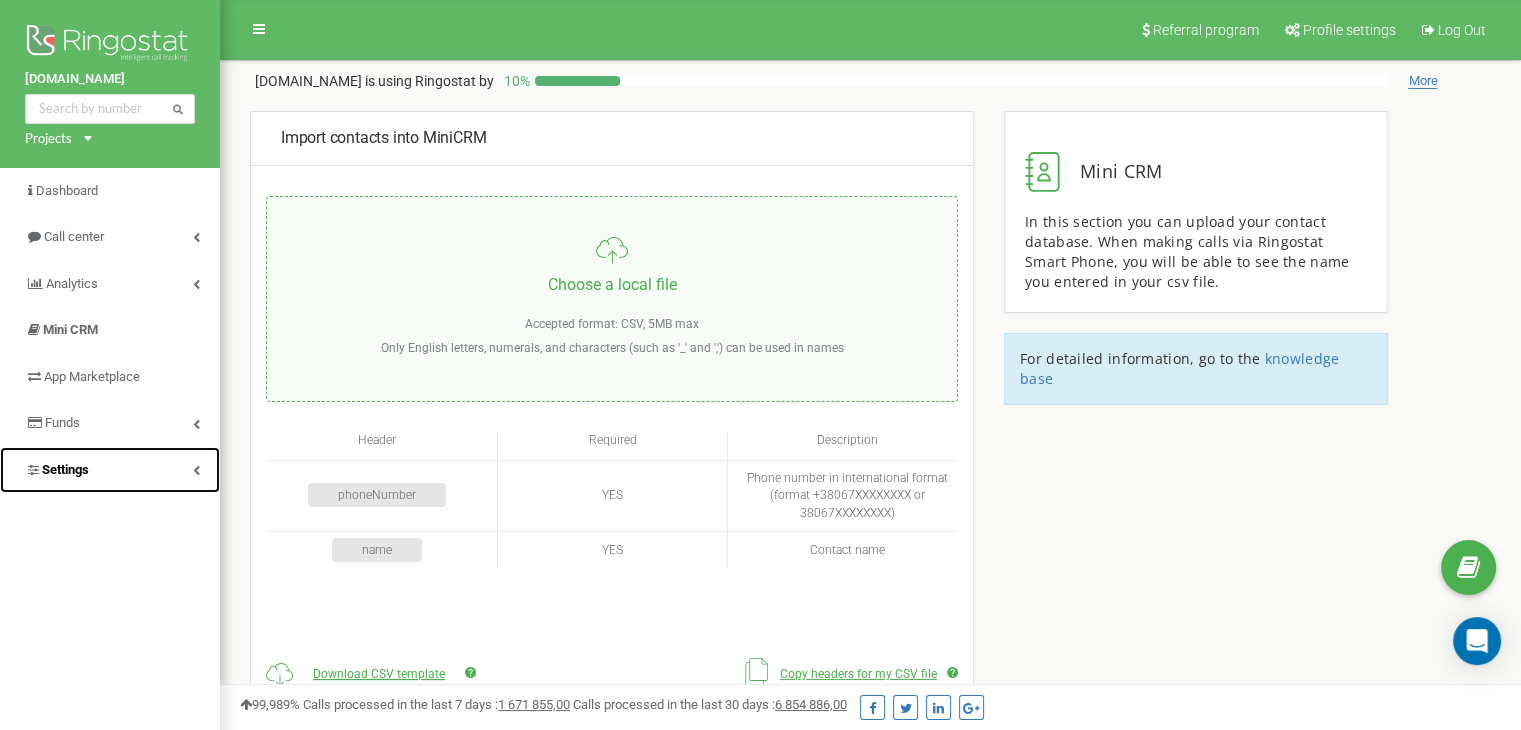 click on "Settings" at bounding box center (65, 469) 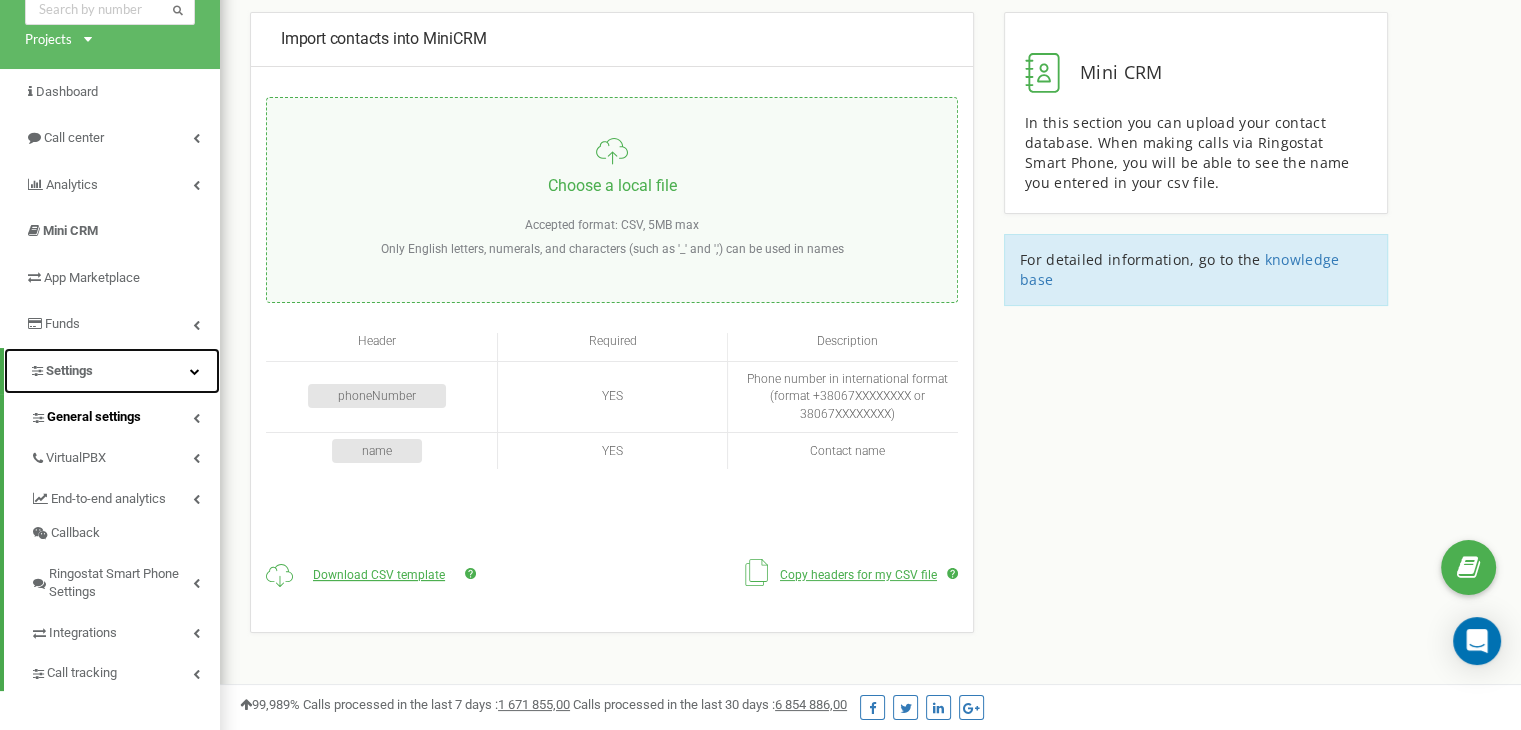scroll, scrollTop: 100, scrollLeft: 0, axis: vertical 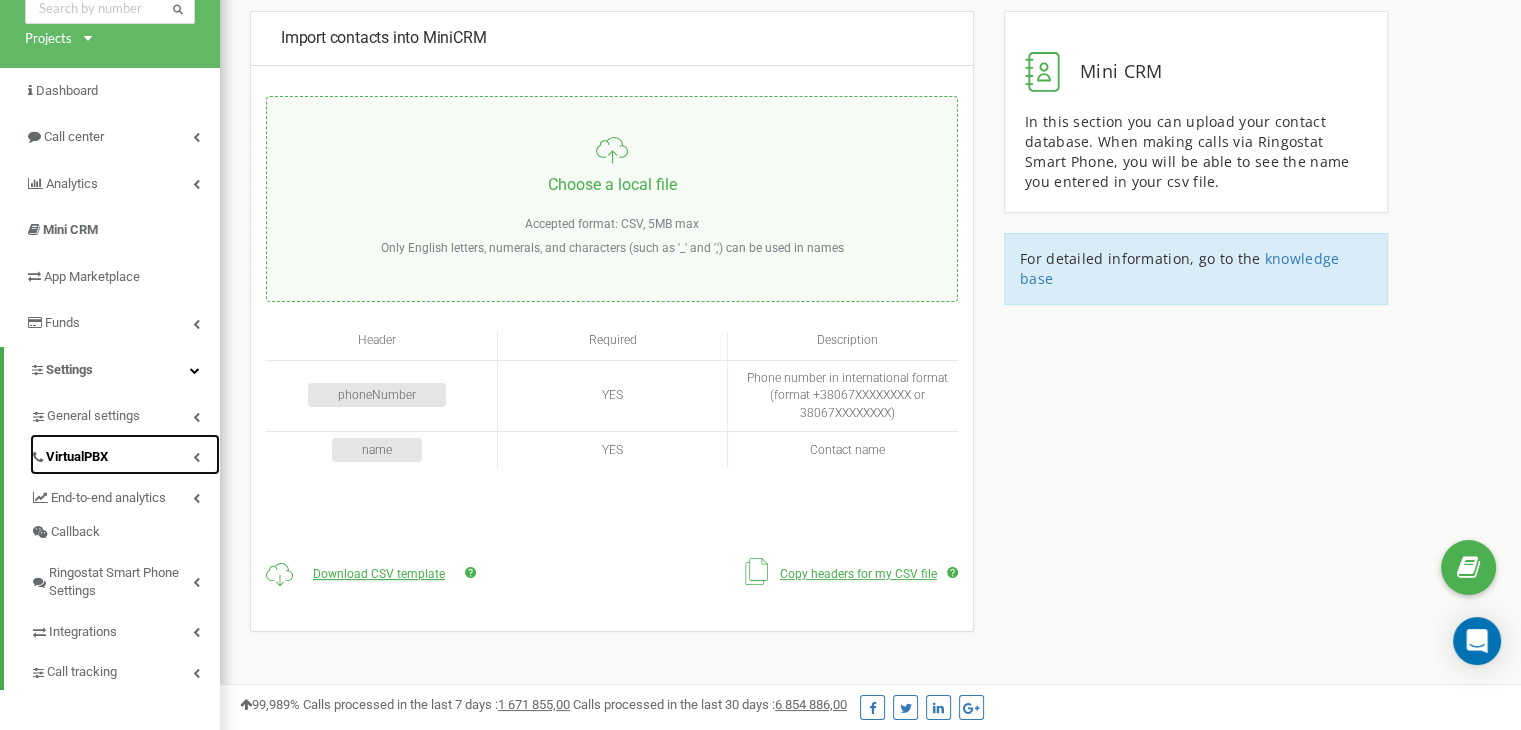 click on "VirtualPBX" at bounding box center [77, 457] 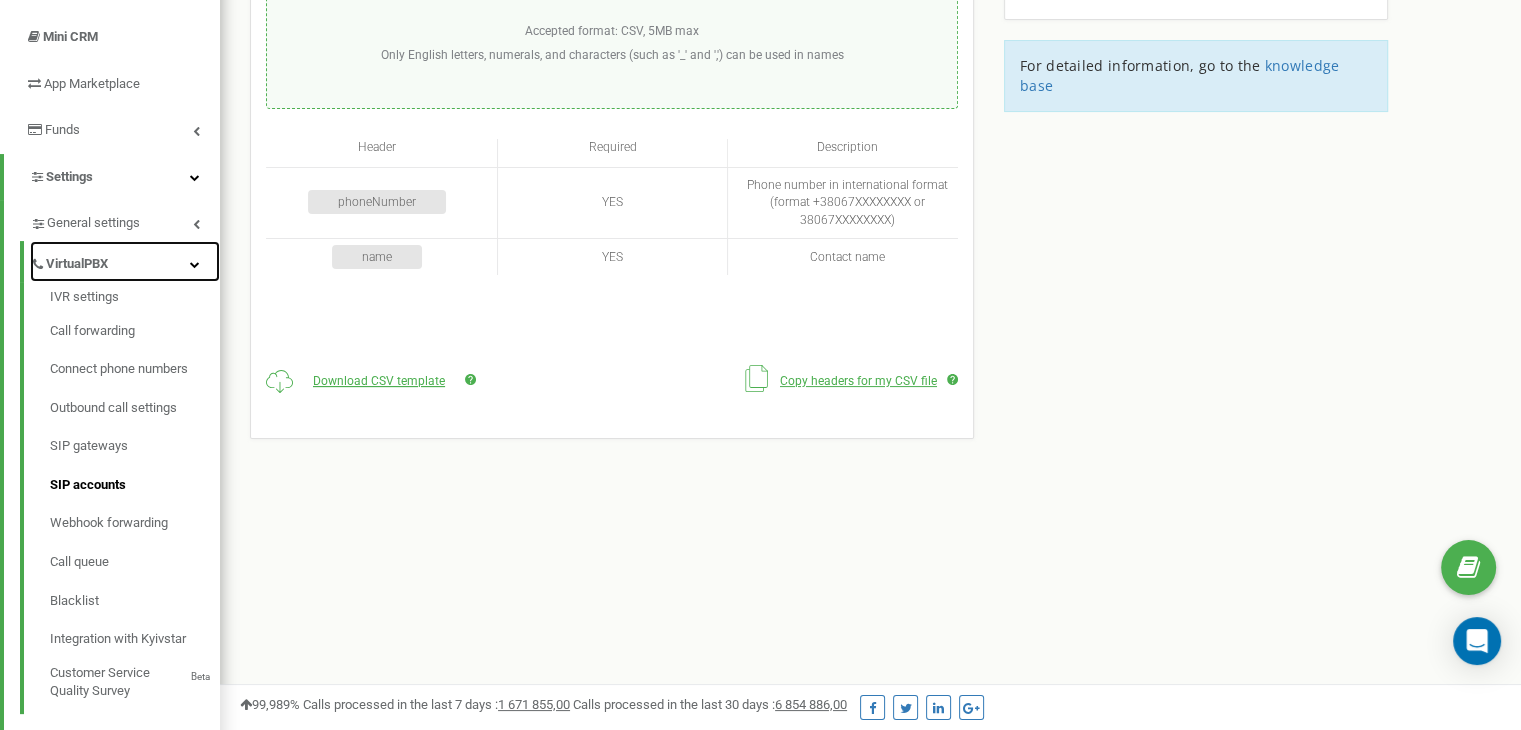 scroll, scrollTop: 300, scrollLeft: 0, axis: vertical 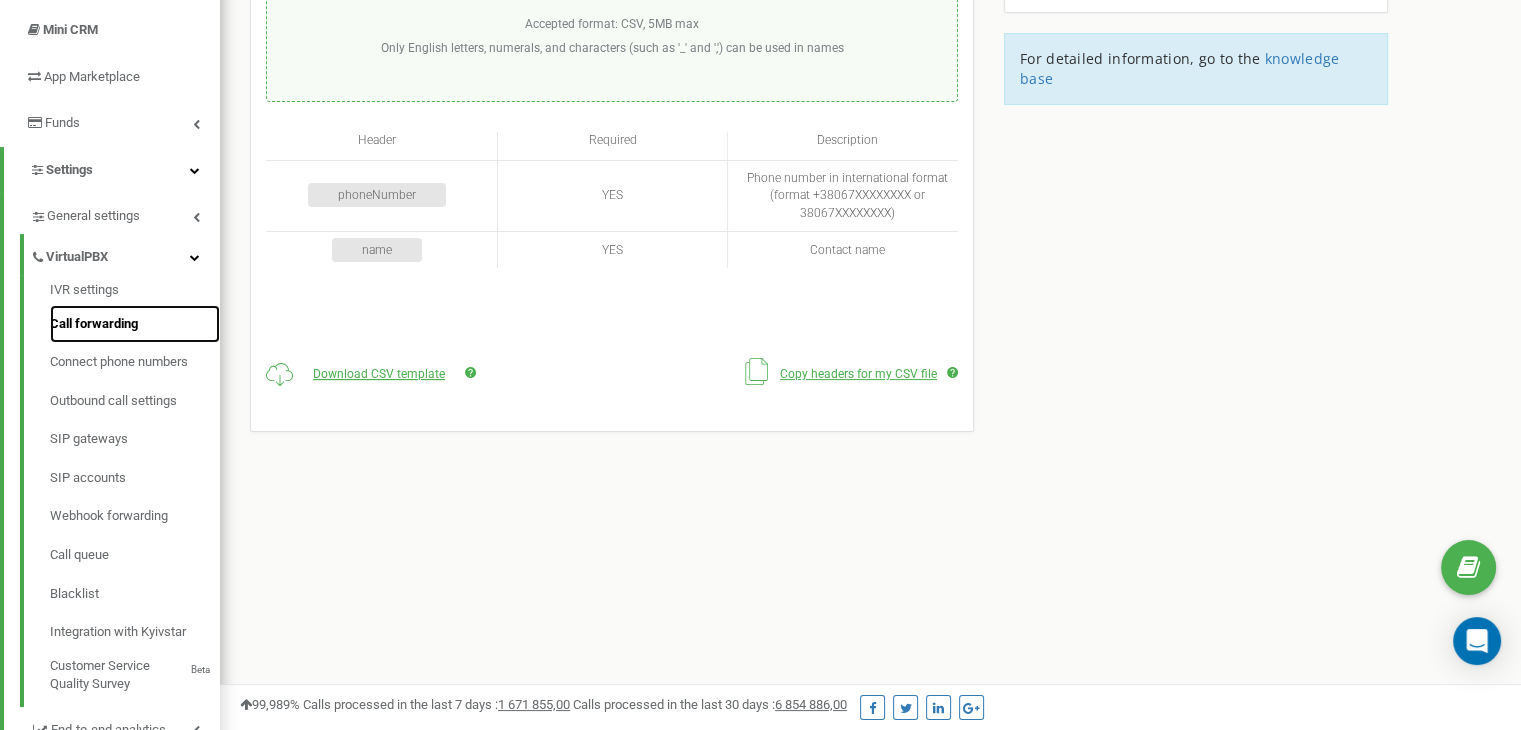 click on "Call forwarding" at bounding box center (135, 324) 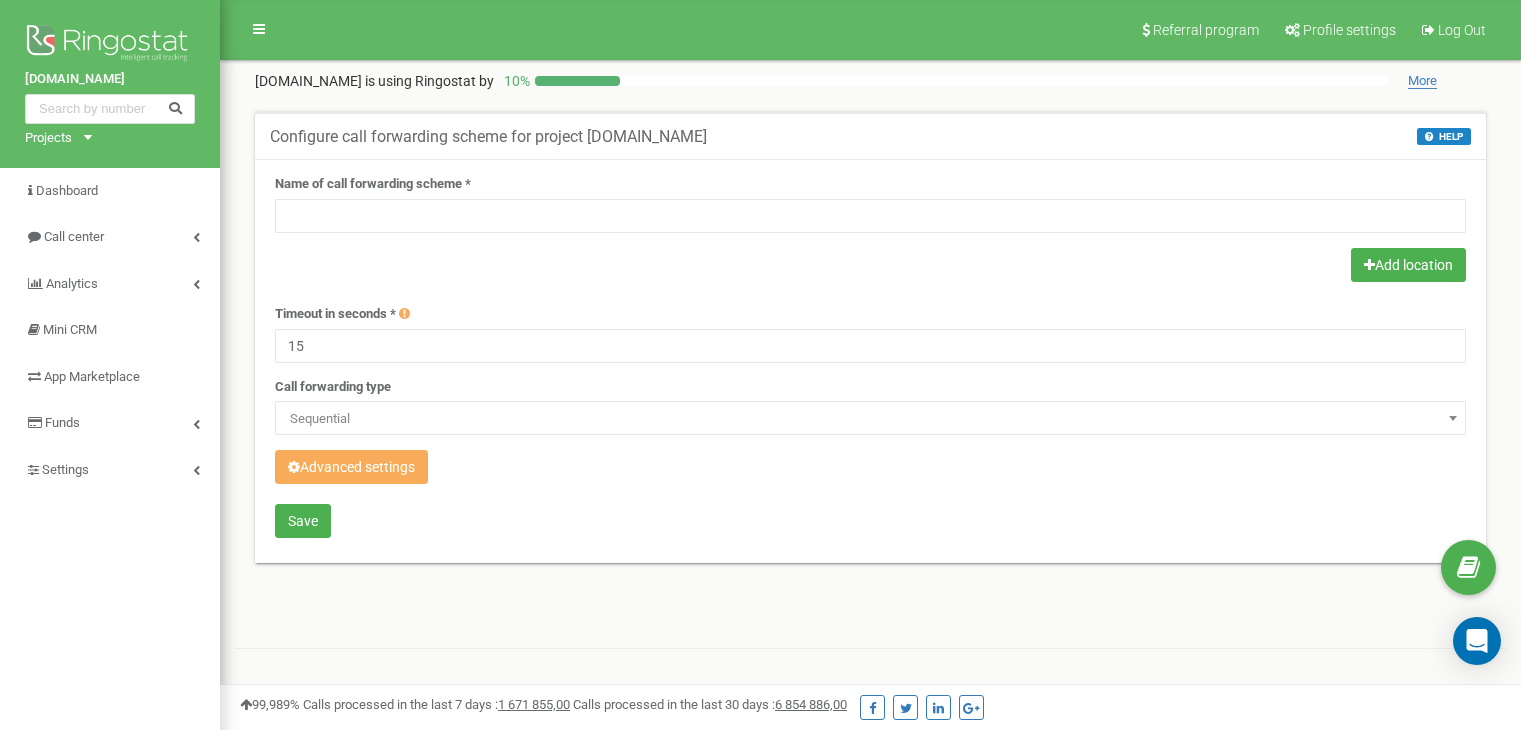 scroll, scrollTop: 0, scrollLeft: 0, axis: both 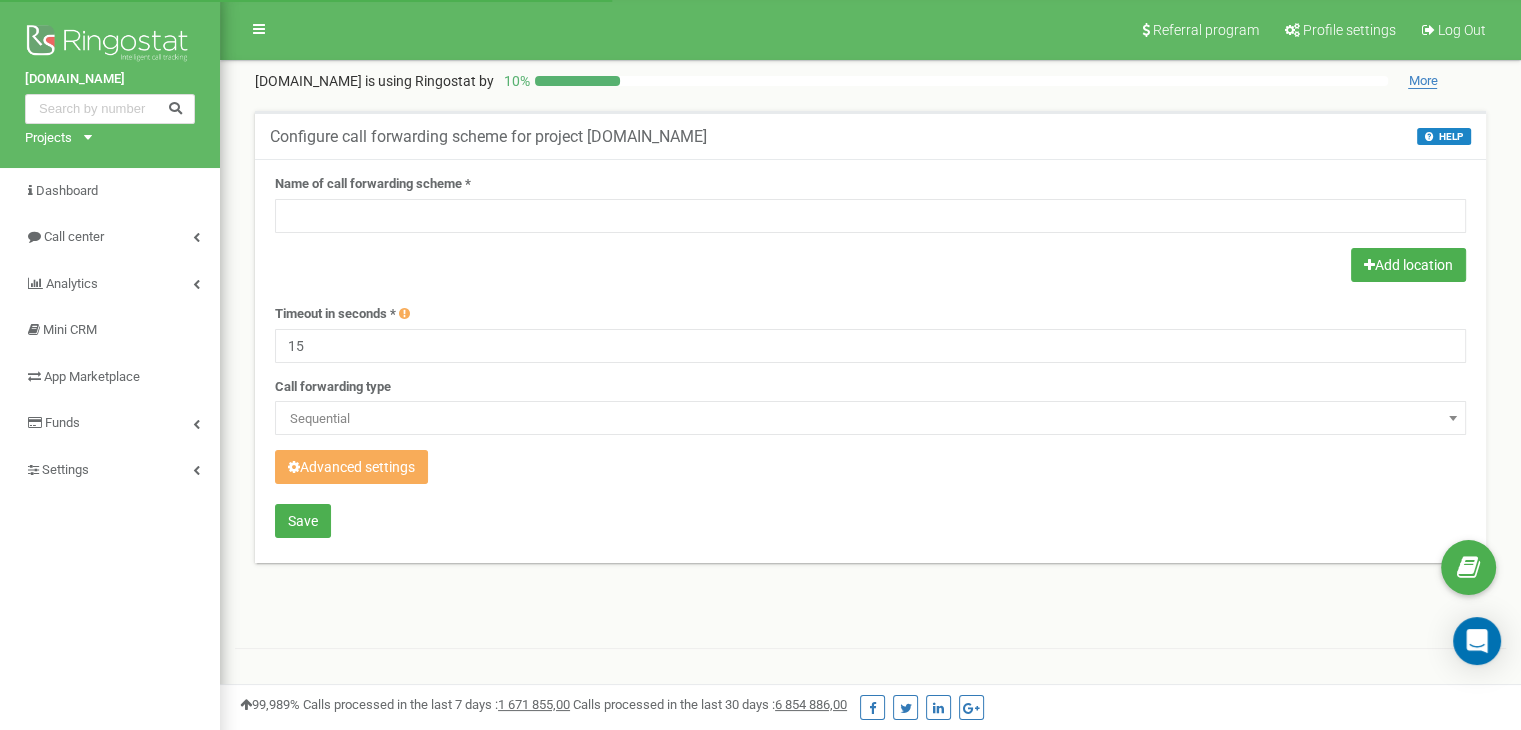 click on "Sequential" at bounding box center [870, 419] 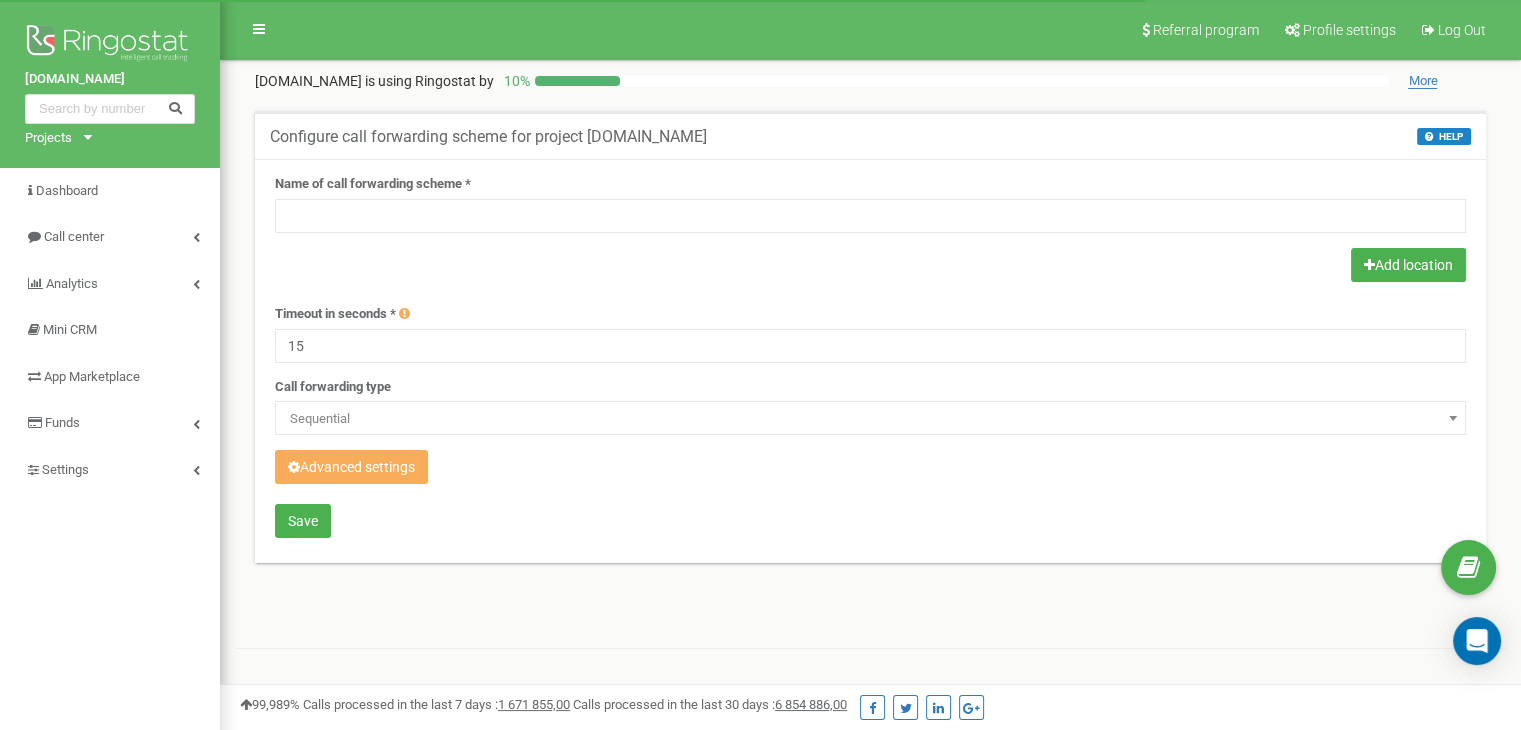 click on "Name of call forwarding scheme *
Add location
Timeout in seconds *
15
Call forwarding type
Sequential
Parallel
Sequential
Advanced settings
Days:
Mo Tu" at bounding box center (870, 359) 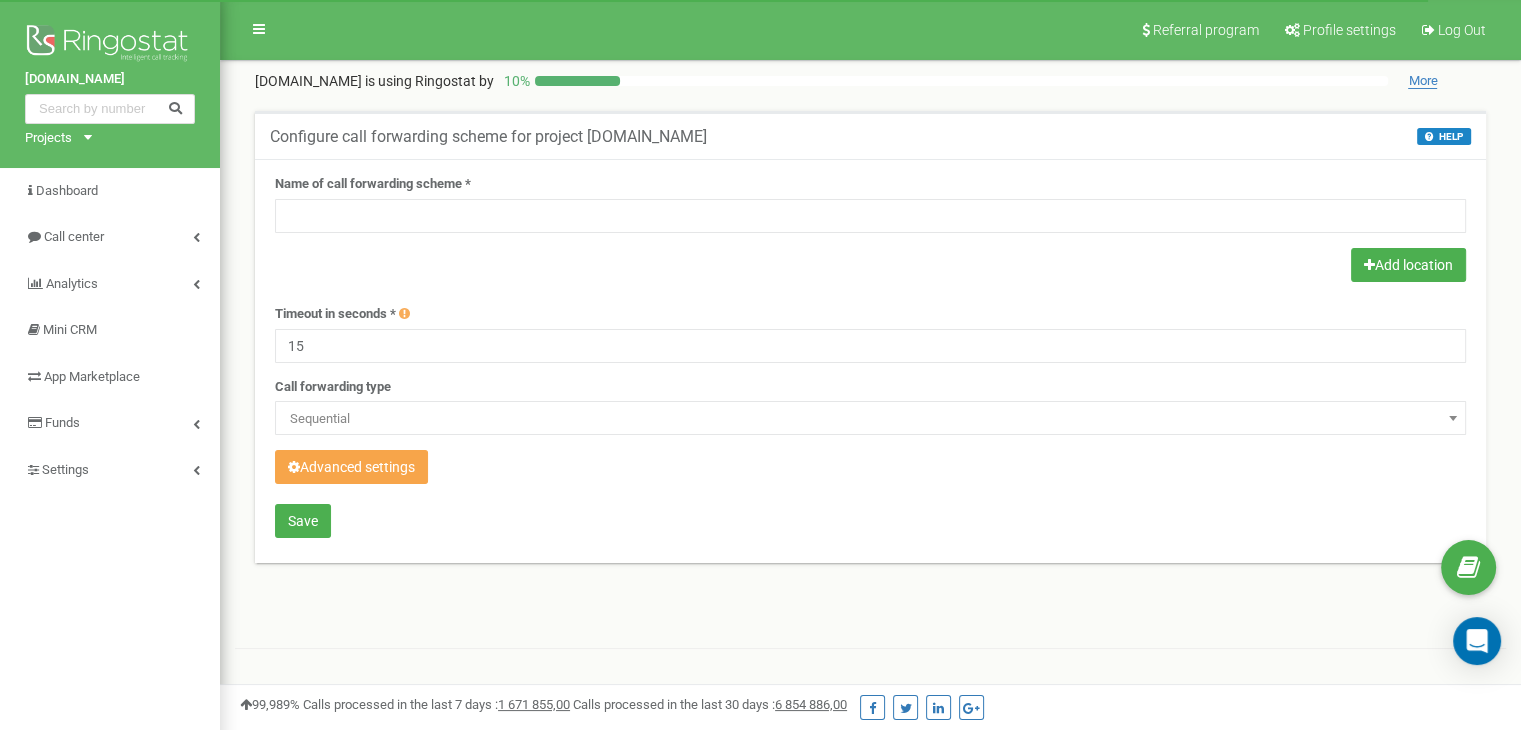click on "Advanced settings" at bounding box center [351, 467] 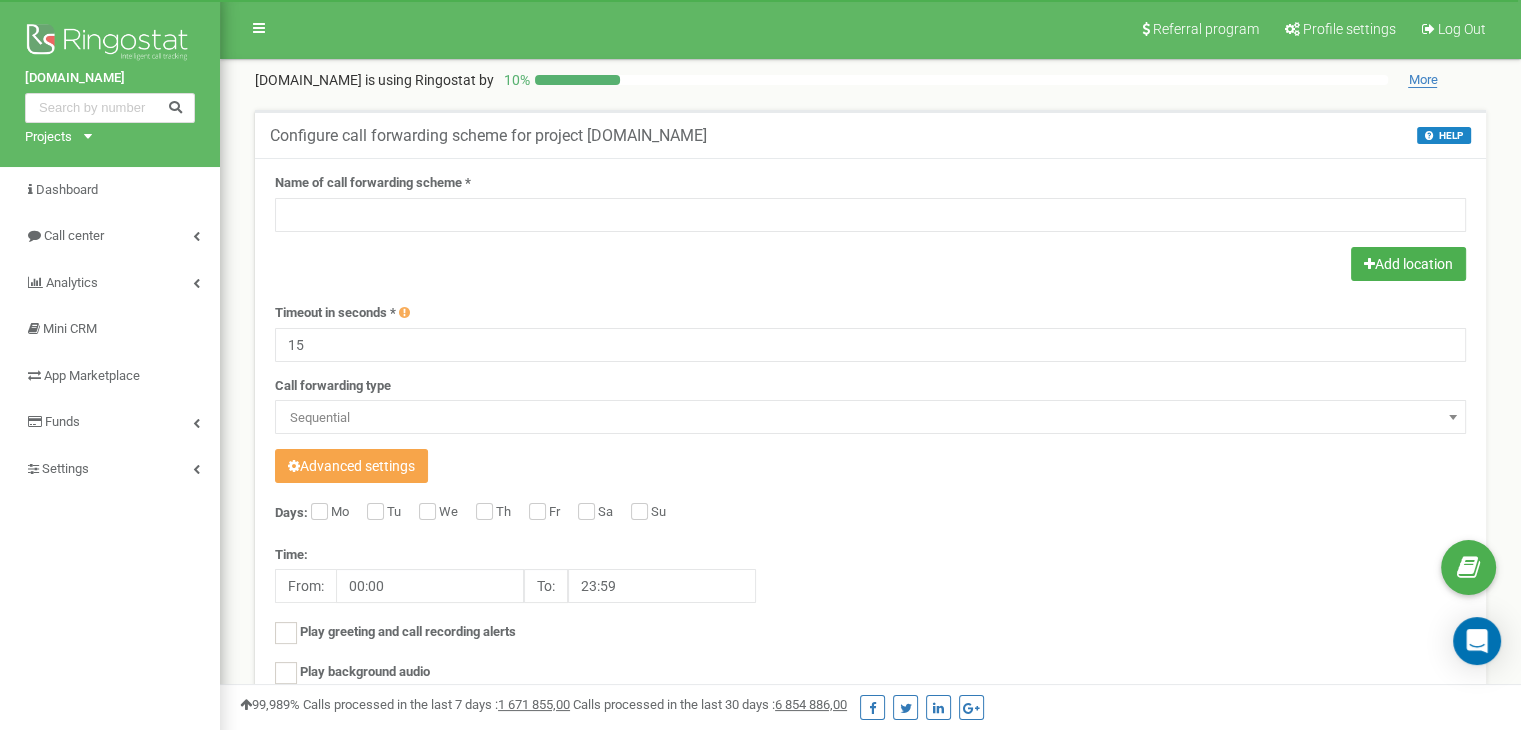 scroll, scrollTop: 0, scrollLeft: 0, axis: both 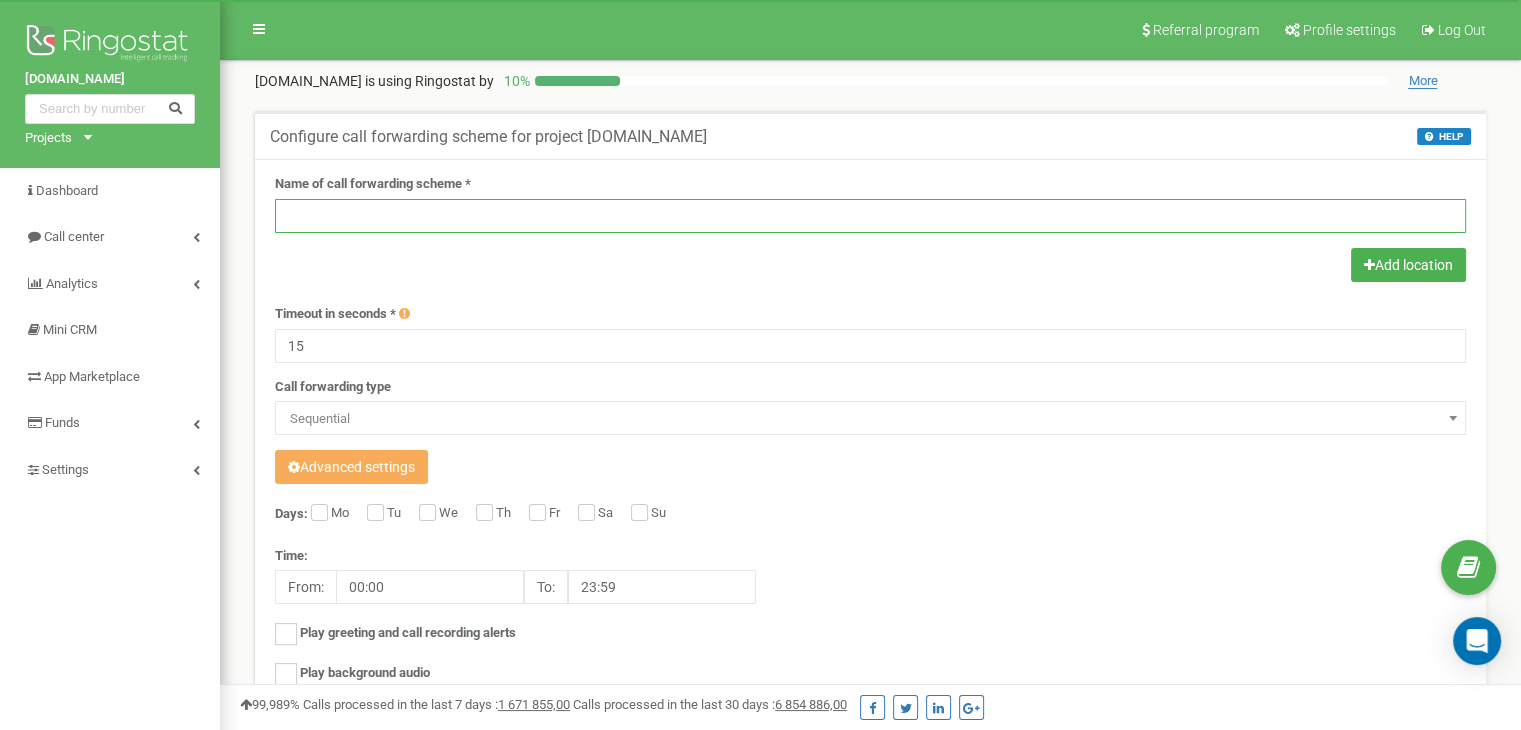 click at bounding box center (870, 216) 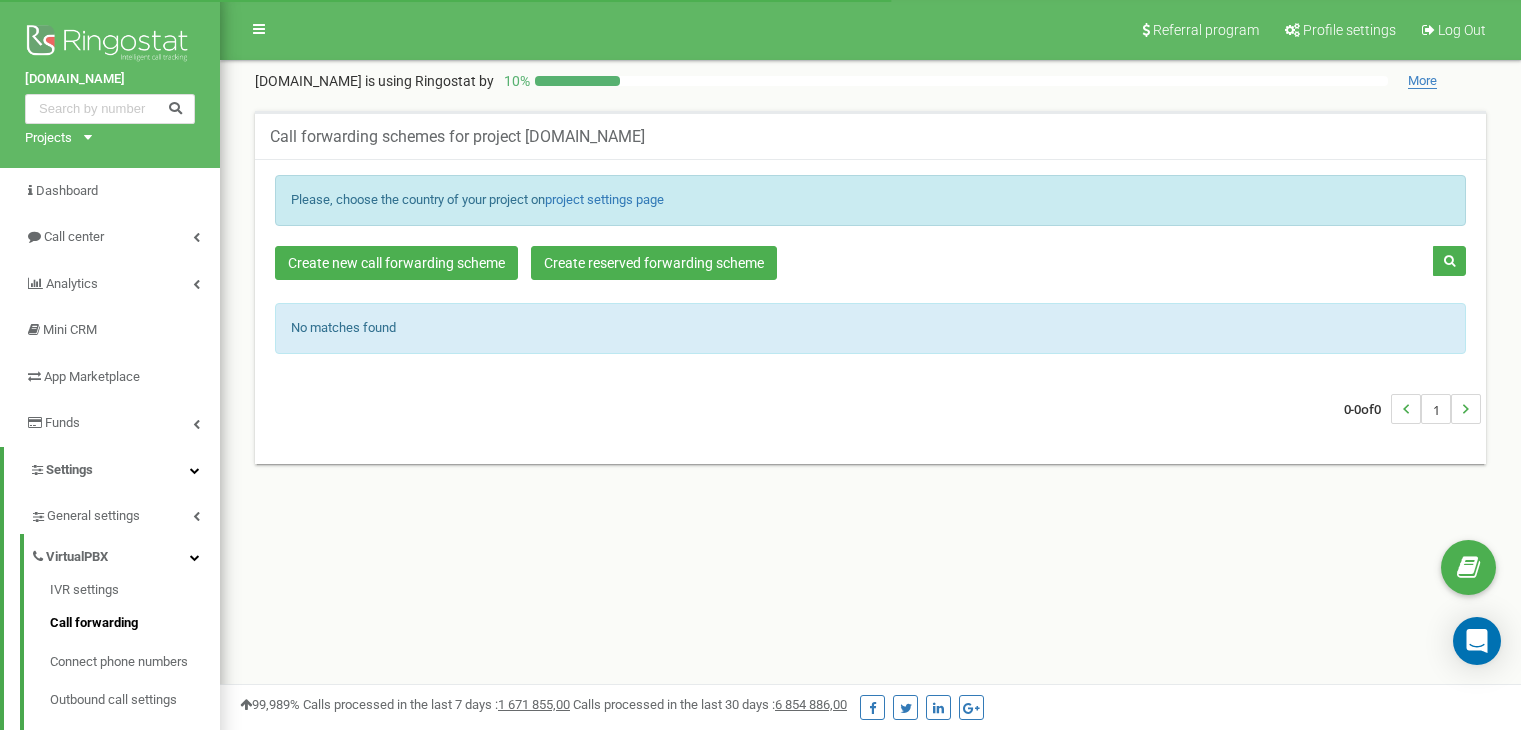 scroll, scrollTop: 0, scrollLeft: 0, axis: both 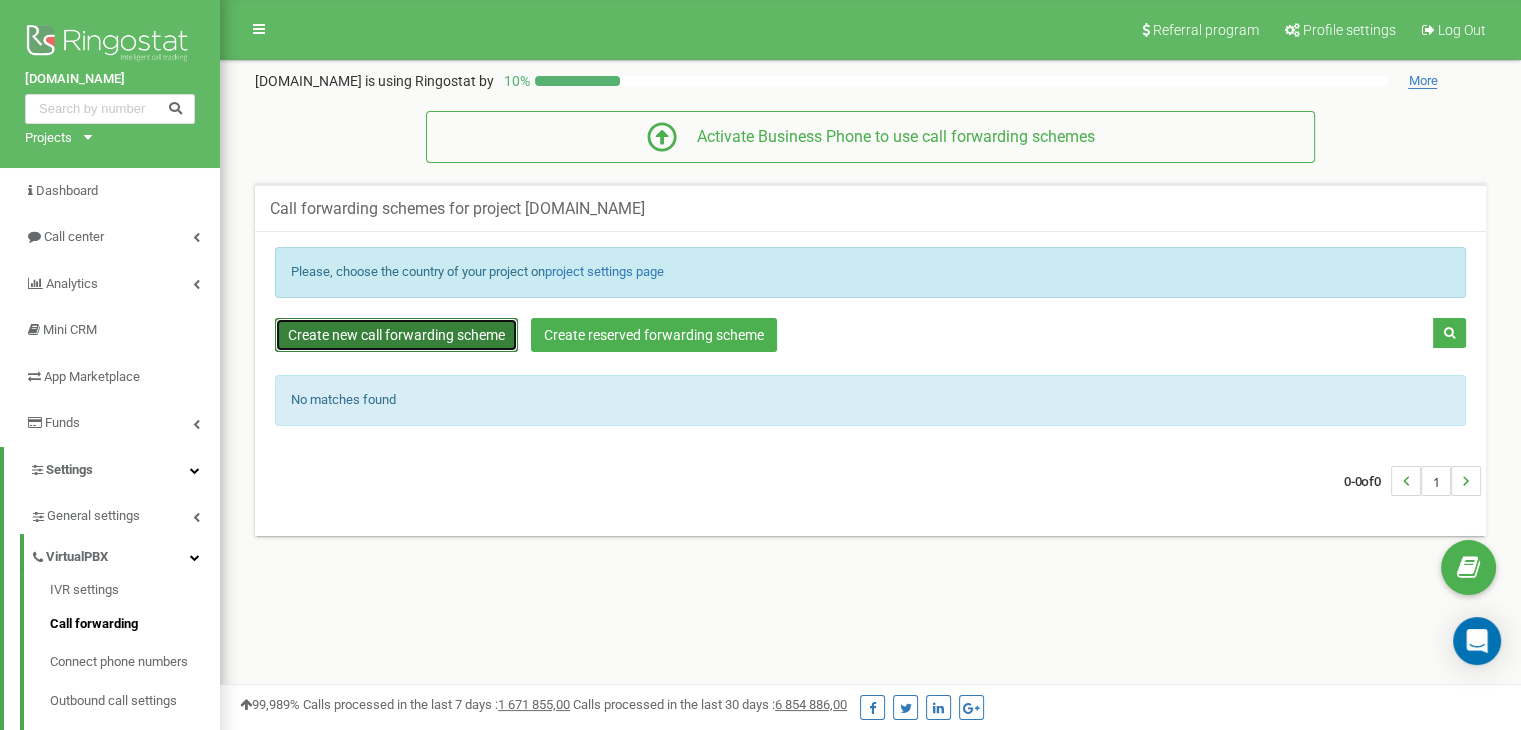 click on "Create new call forwarding scheme" at bounding box center [396, 335] 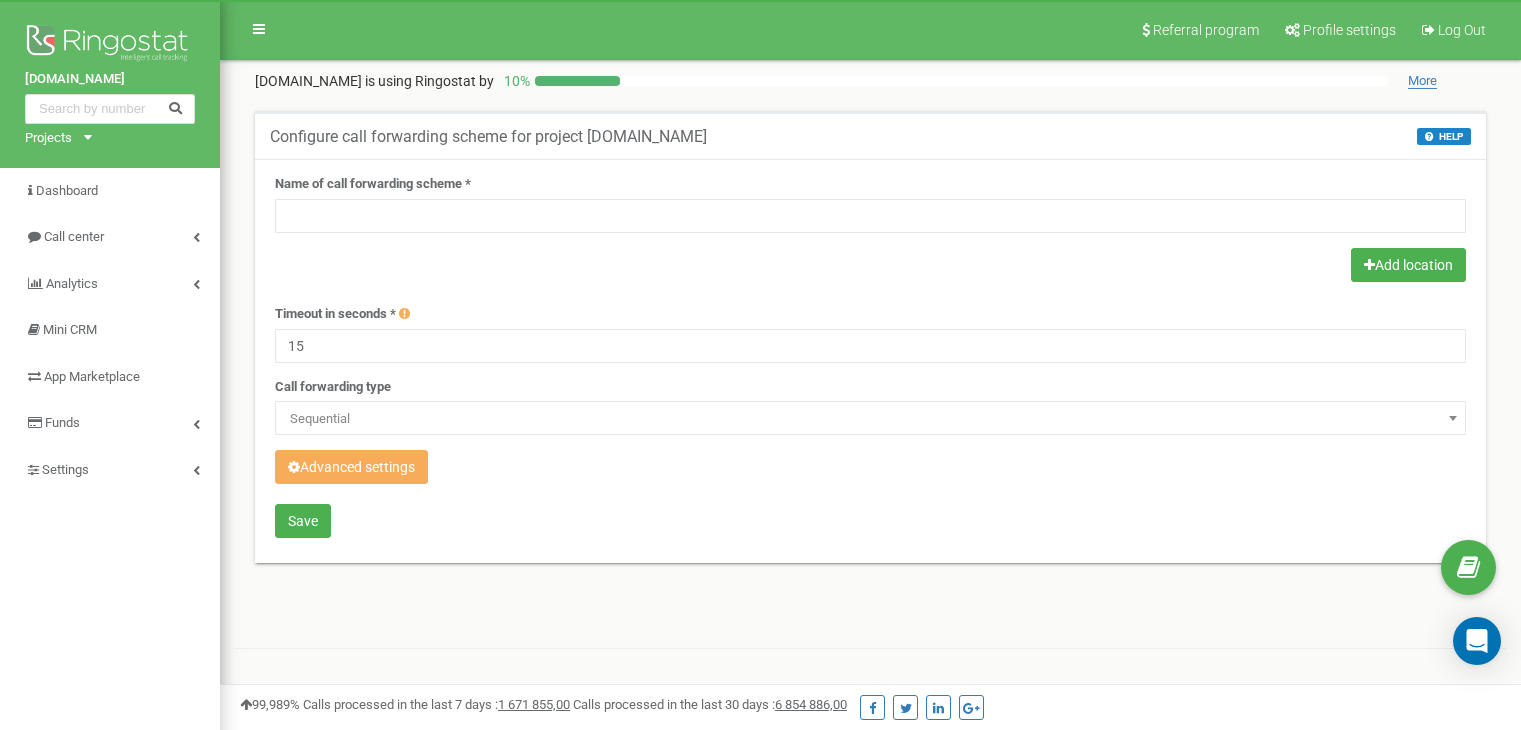 scroll, scrollTop: 0, scrollLeft: 0, axis: both 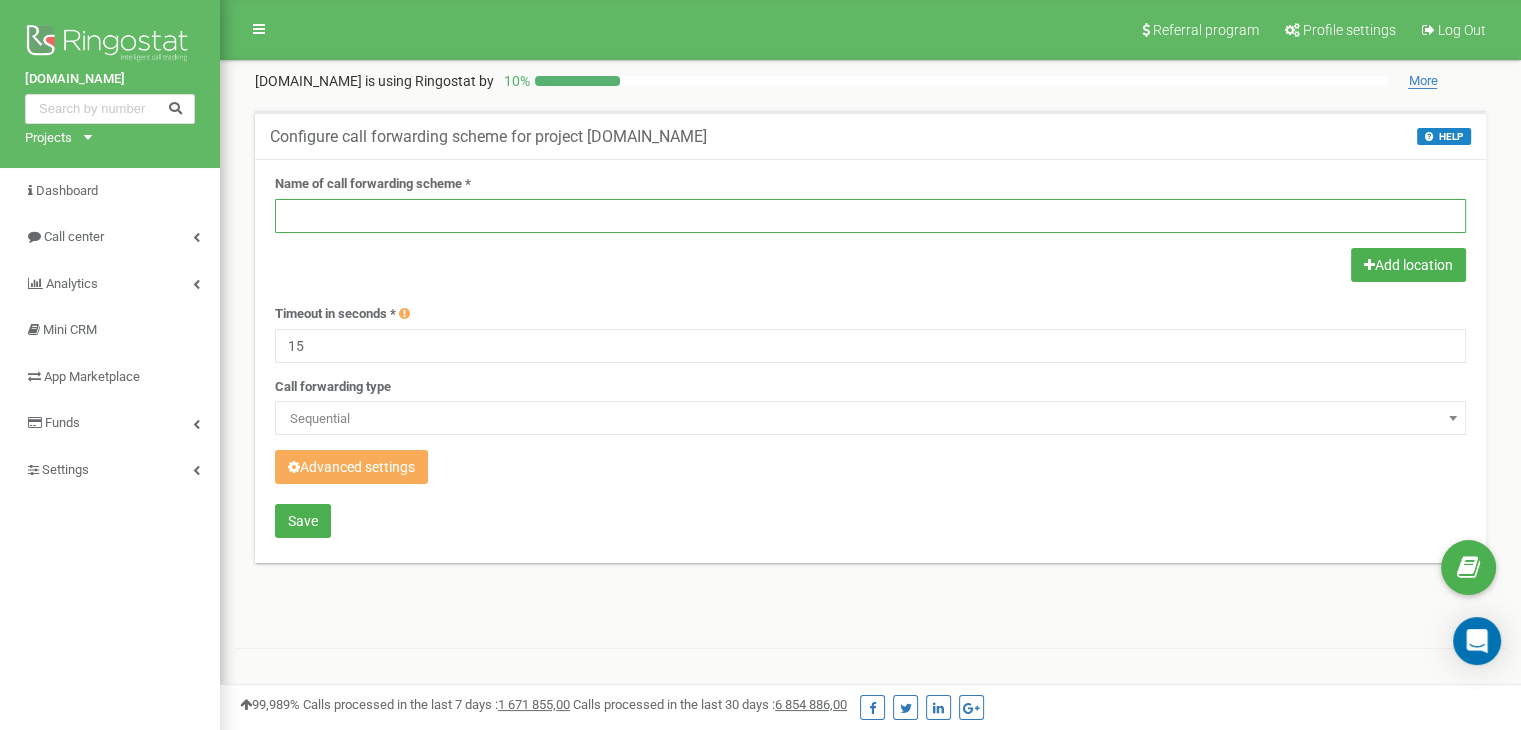 click at bounding box center (870, 216) 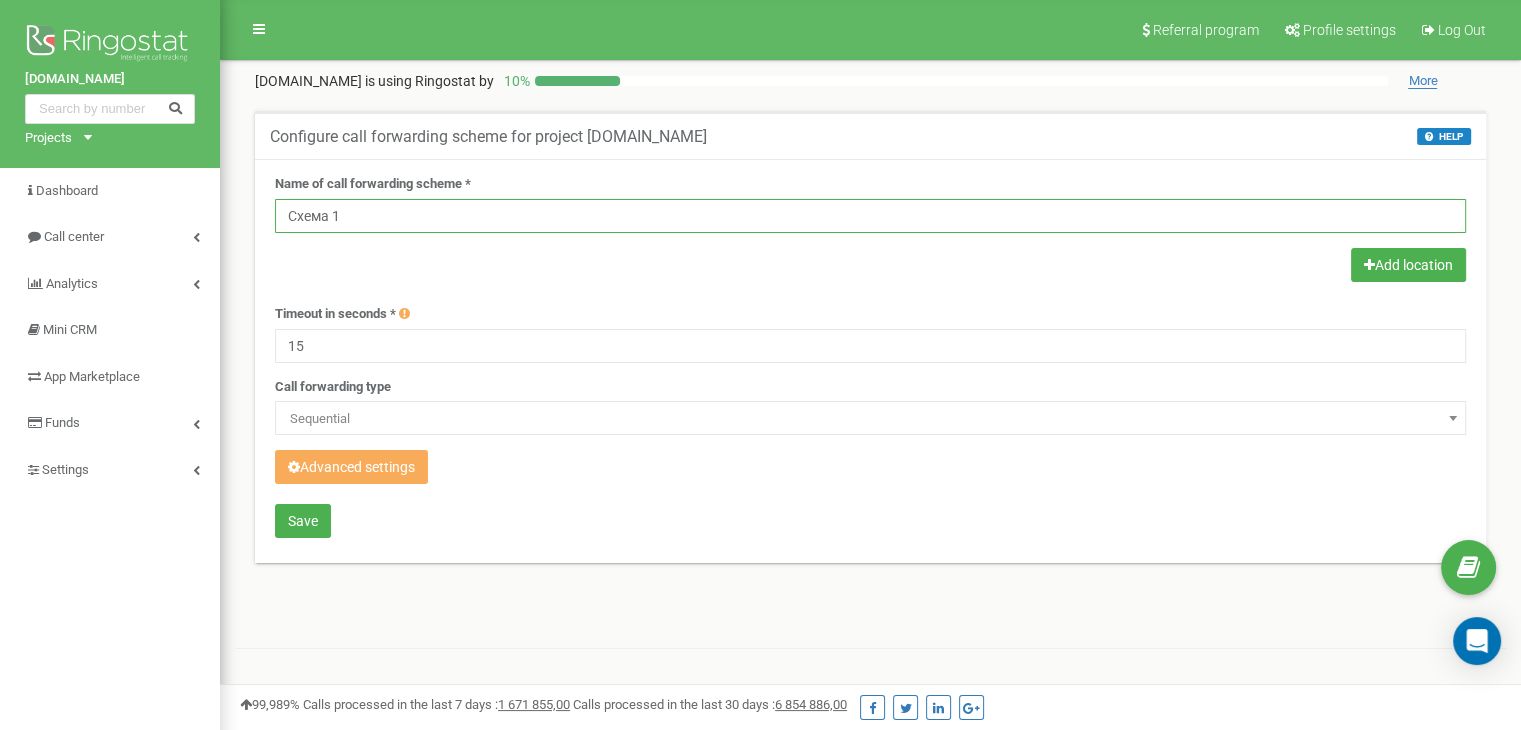 type on "Схема 1" 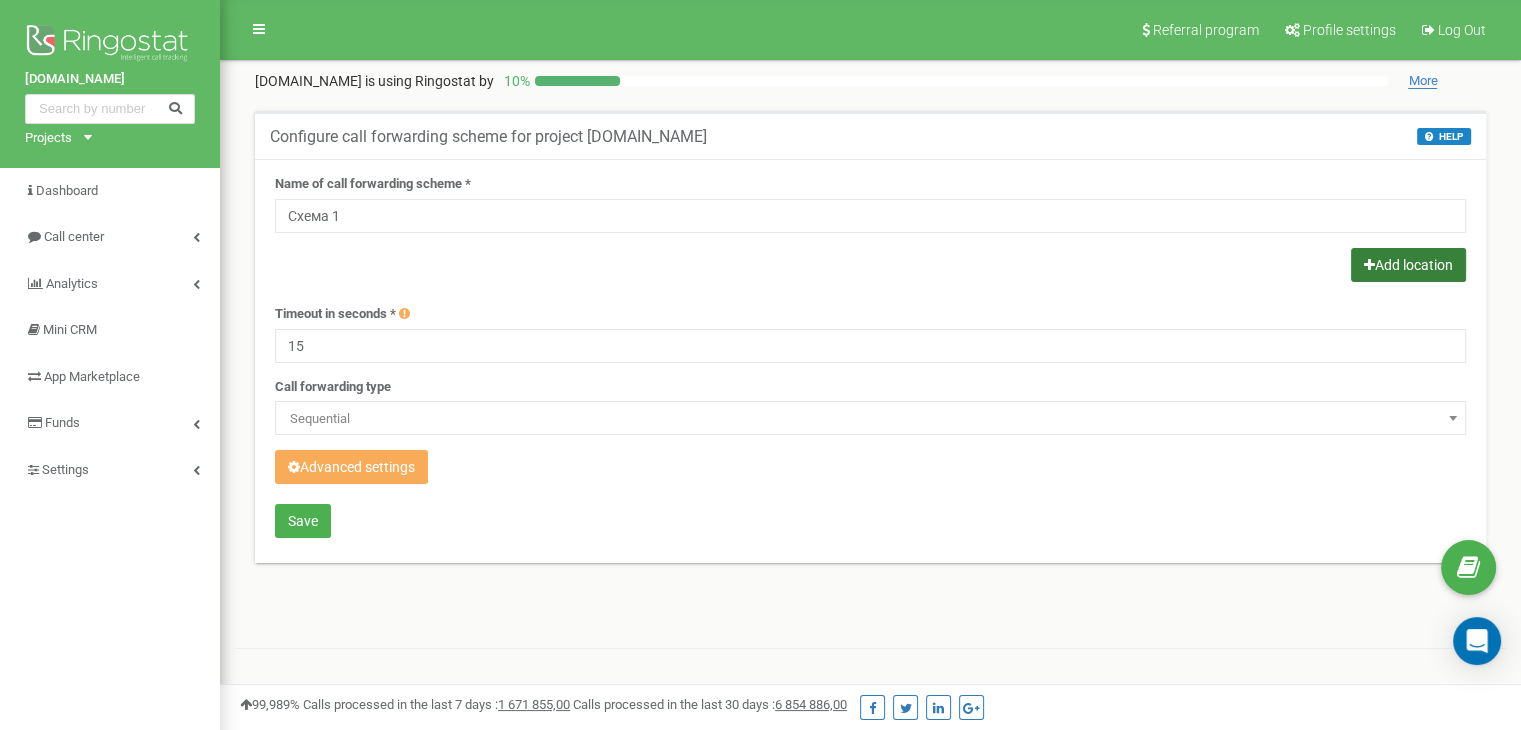 click on "Add location" at bounding box center (1408, 265) 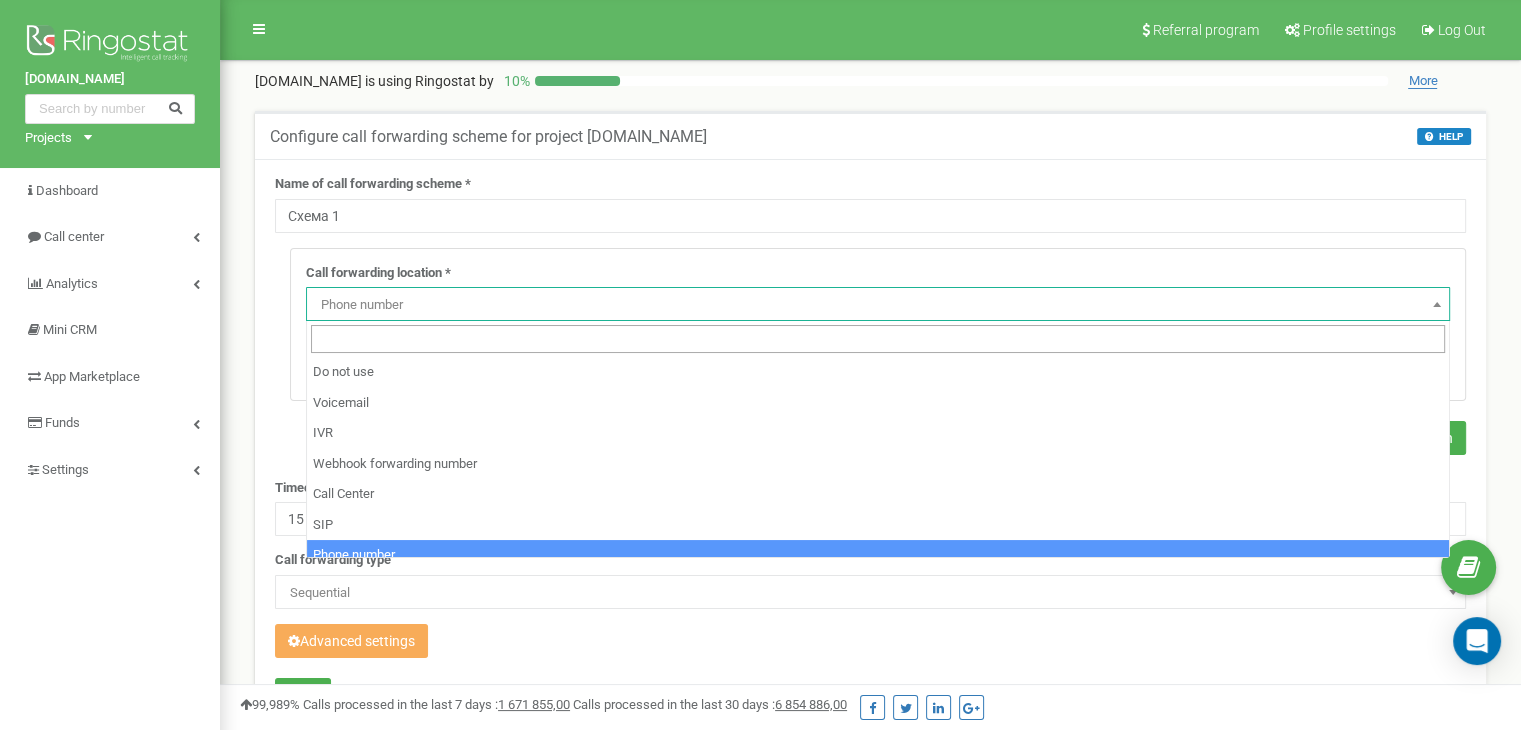 click on "Phone number" at bounding box center (878, 305) 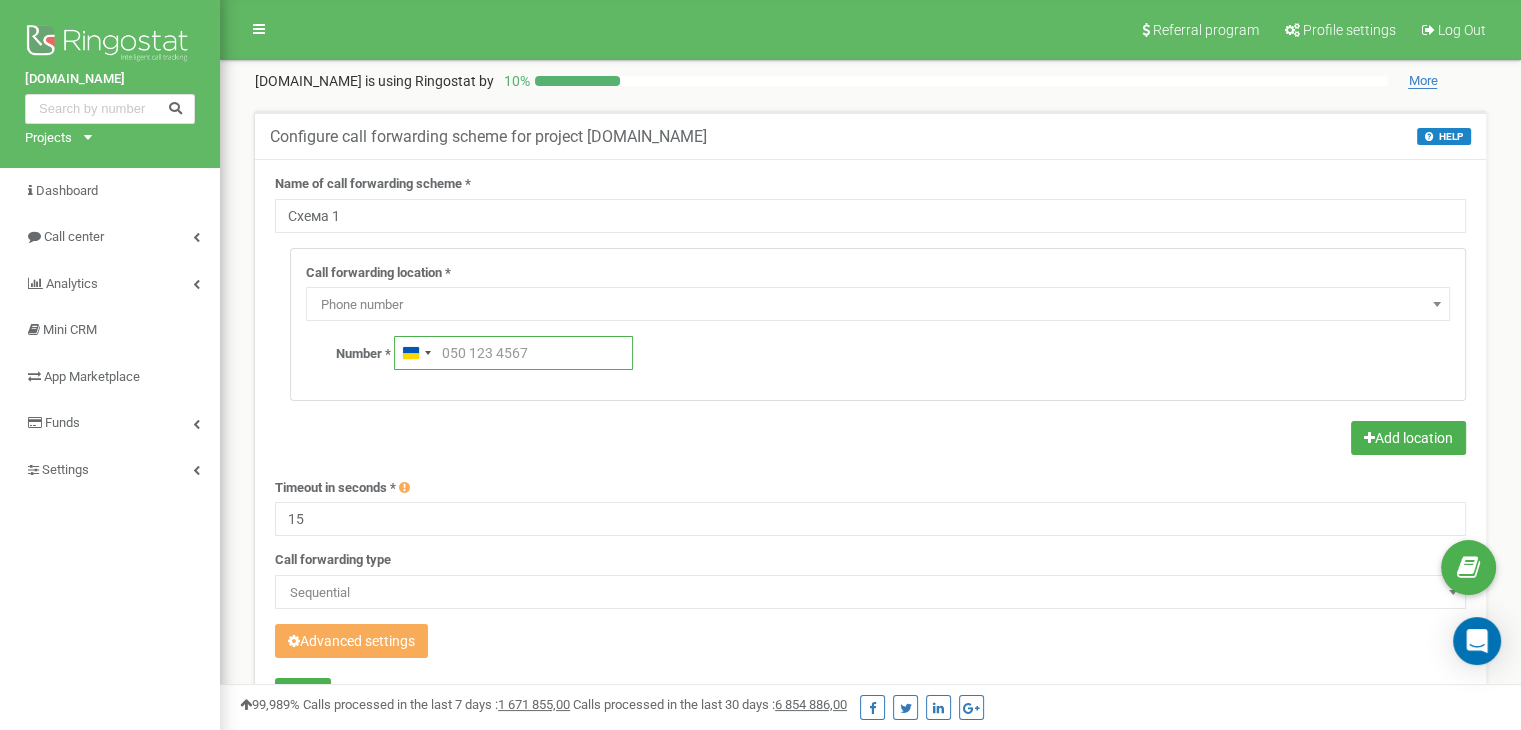 click at bounding box center [513, 353] 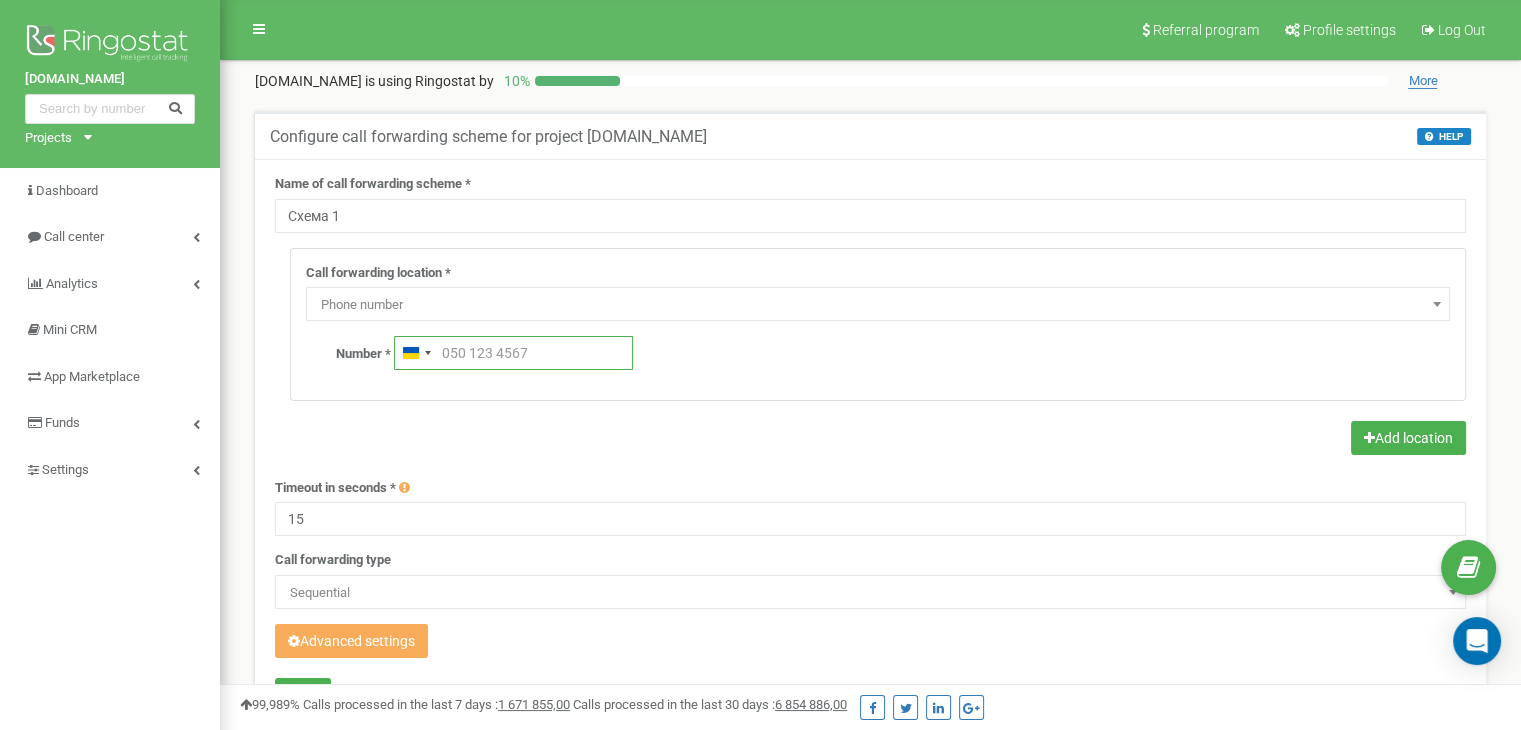 paste on "093 111 2314" 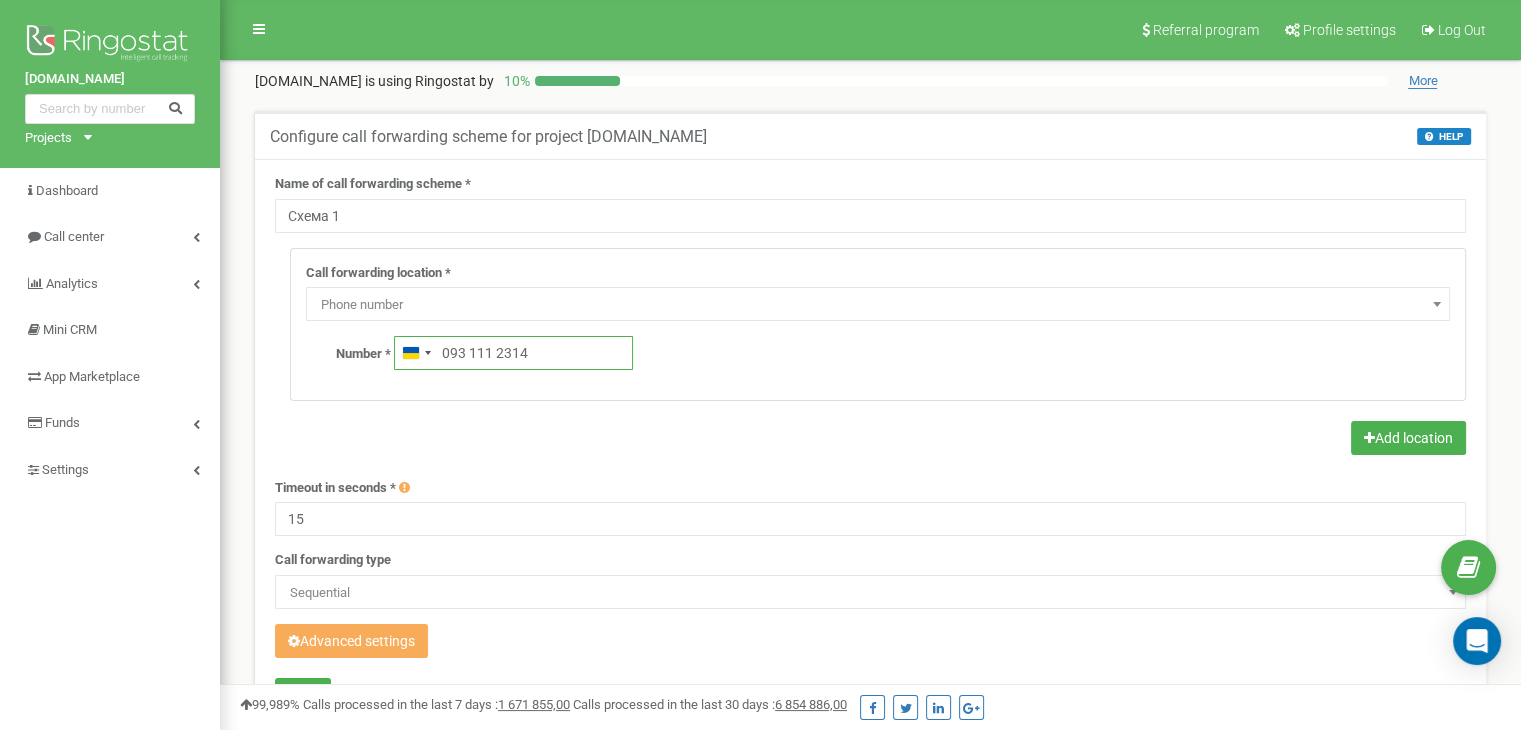 type on "093 111 2314" 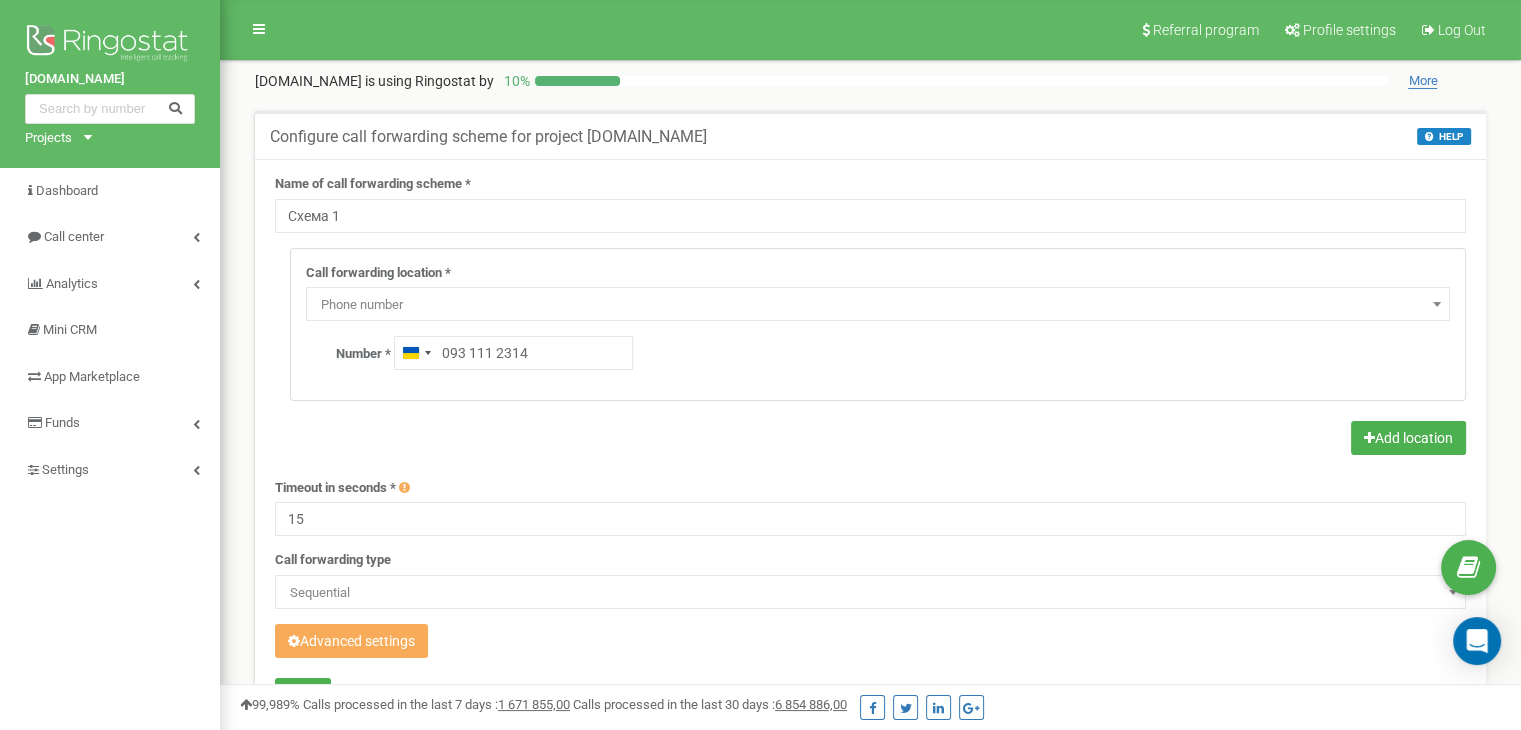 click on "Call forwarding location *" at bounding box center [378, 273] 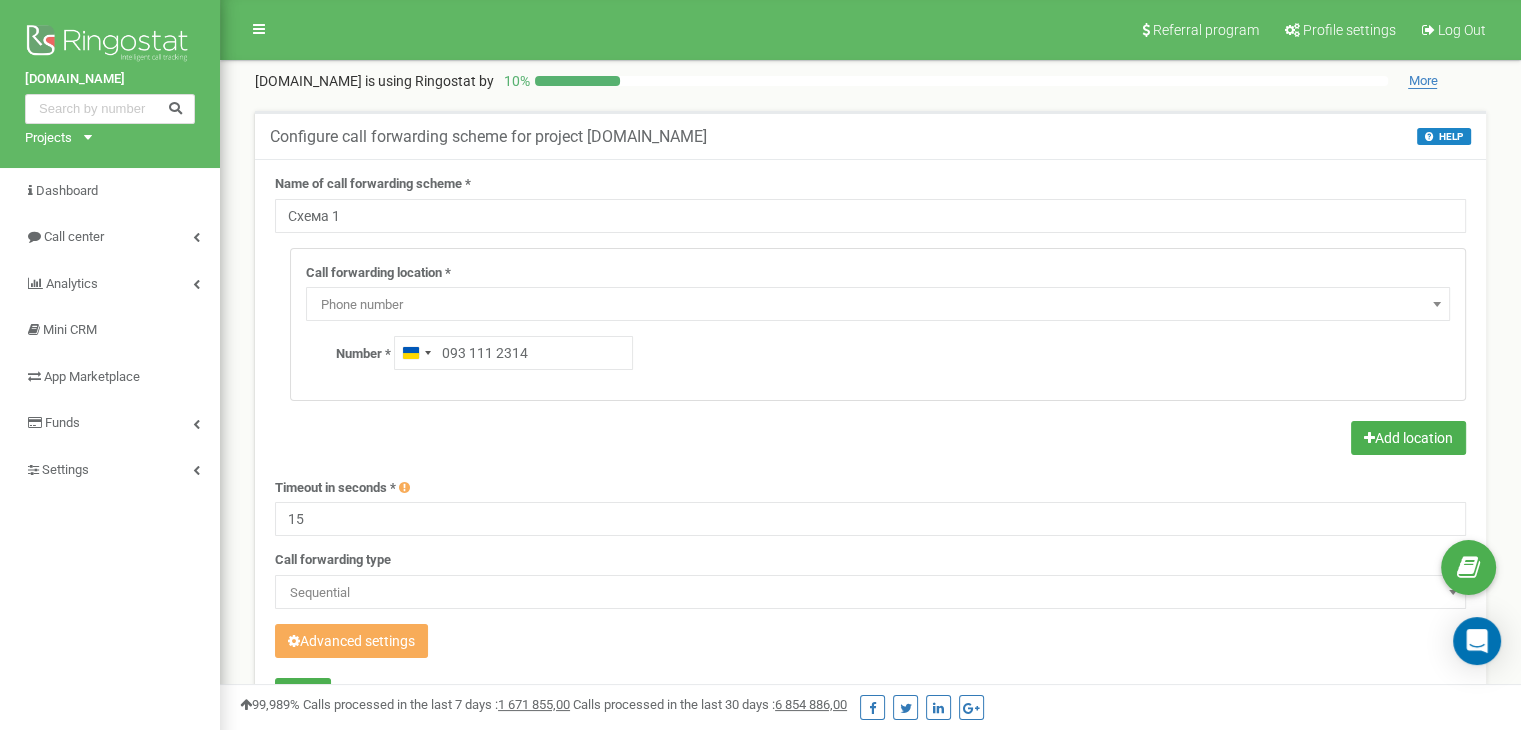 click on "Phone number" at bounding box center (878, 305) 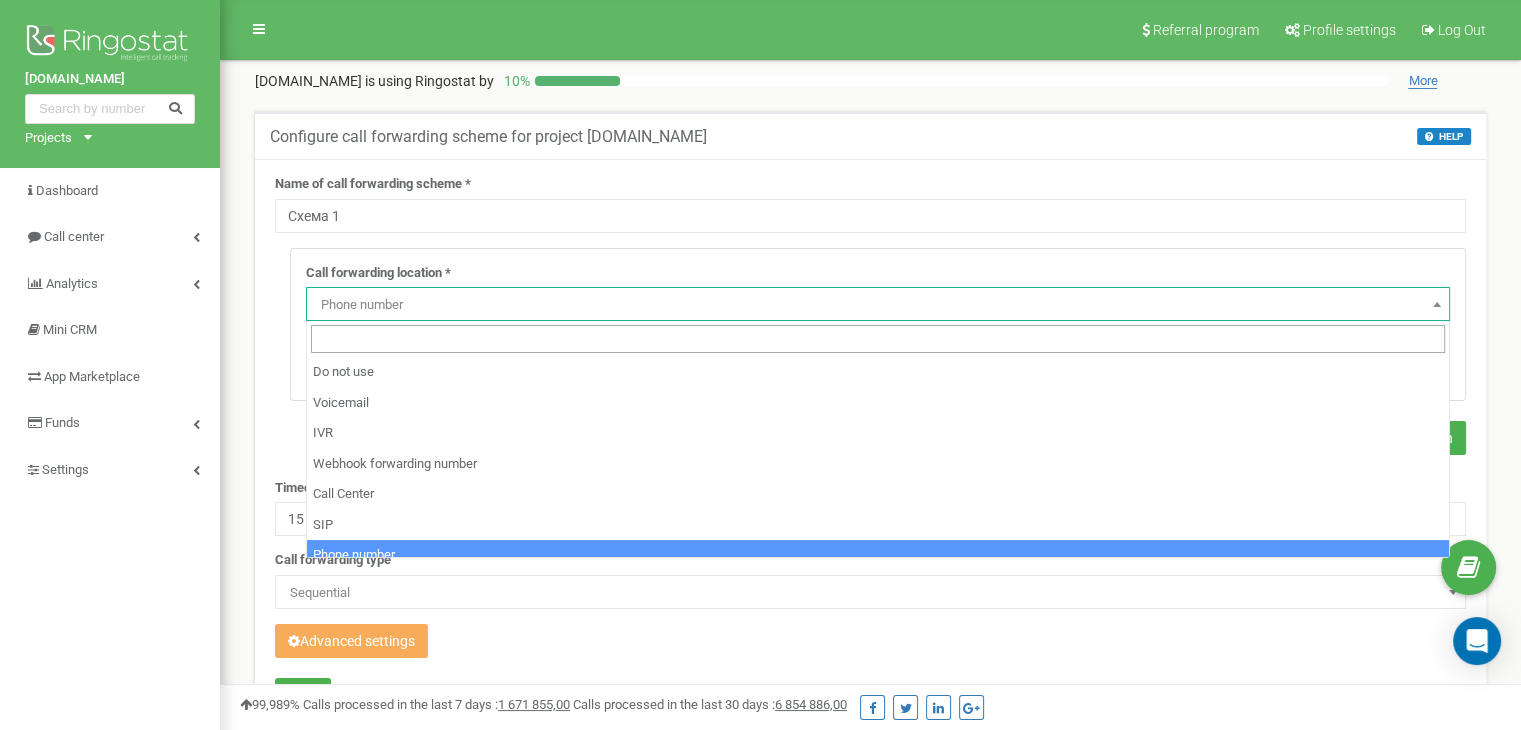 scroll, scrollTop: 105, scrollLeft: 0, axis: vertical 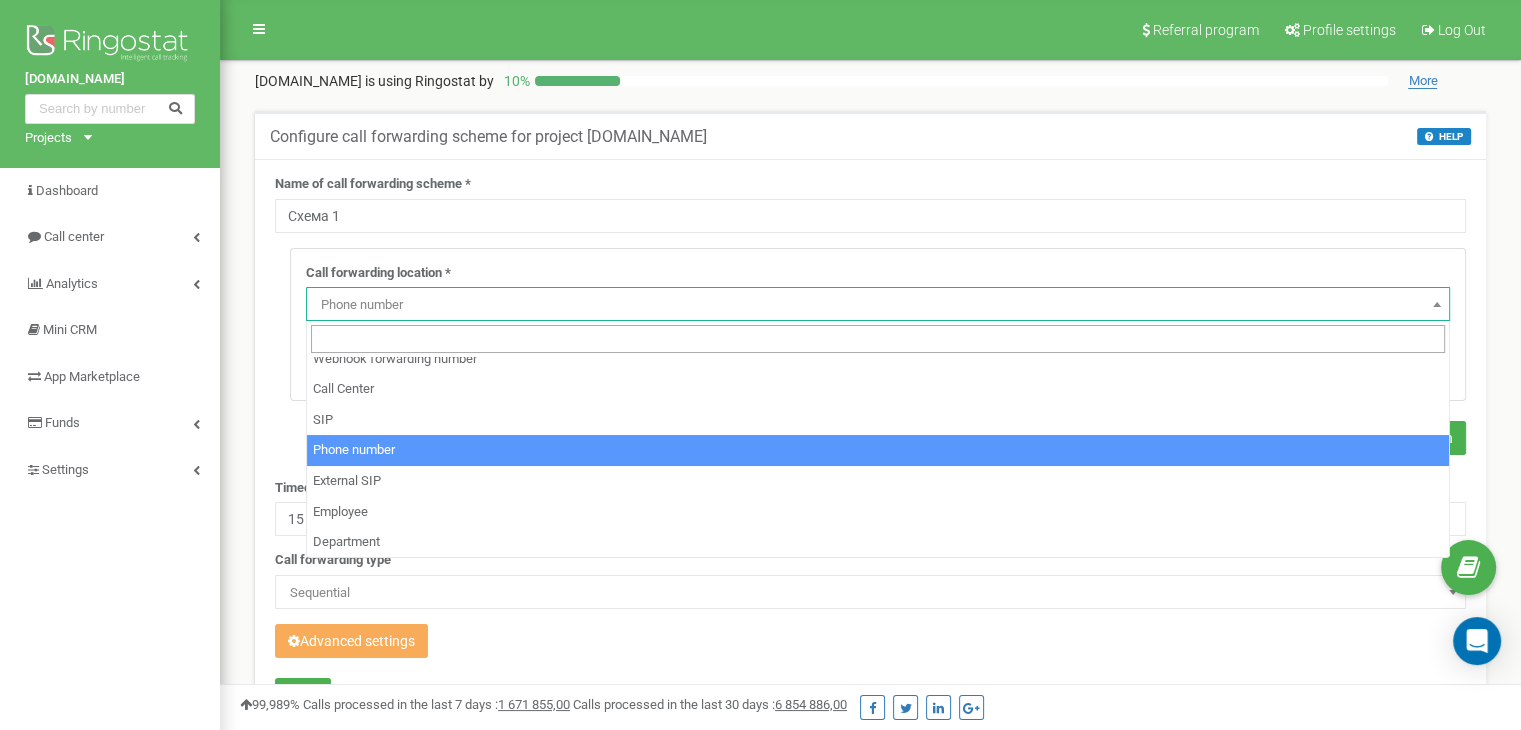 click on "Phone number" at bounding box center (878, 305) 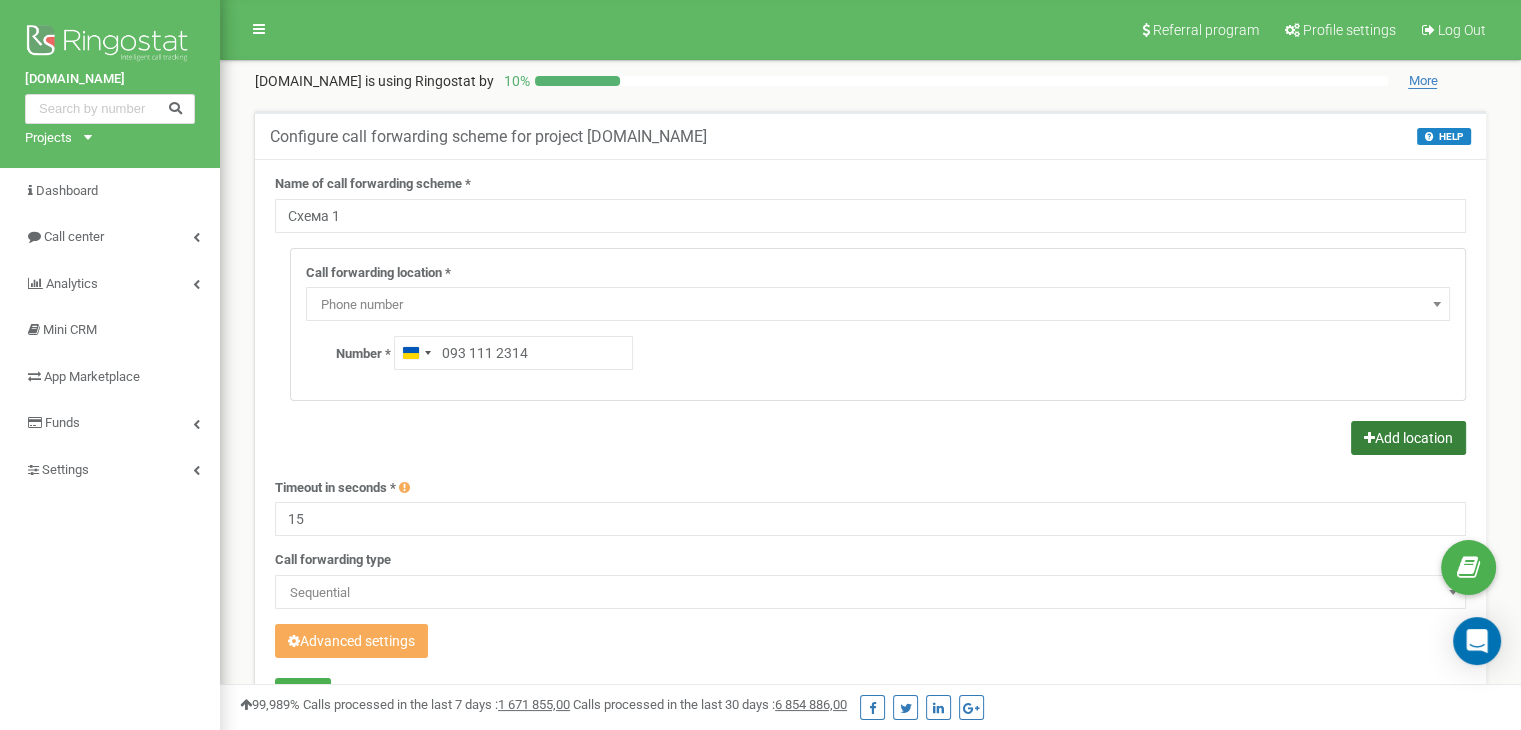 click on "Add location" at bounding box center [1408, 438] 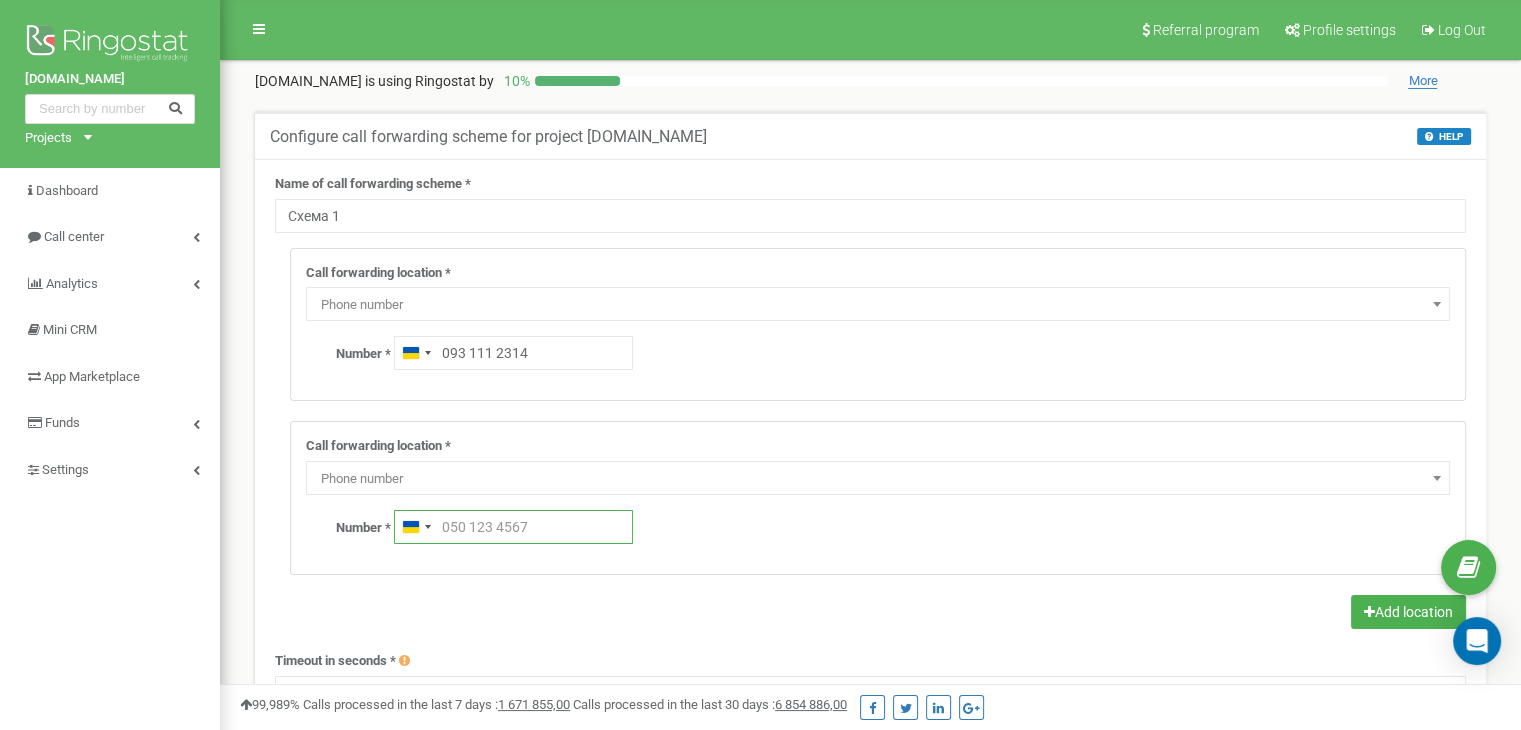click at bounding box center [513, 527] 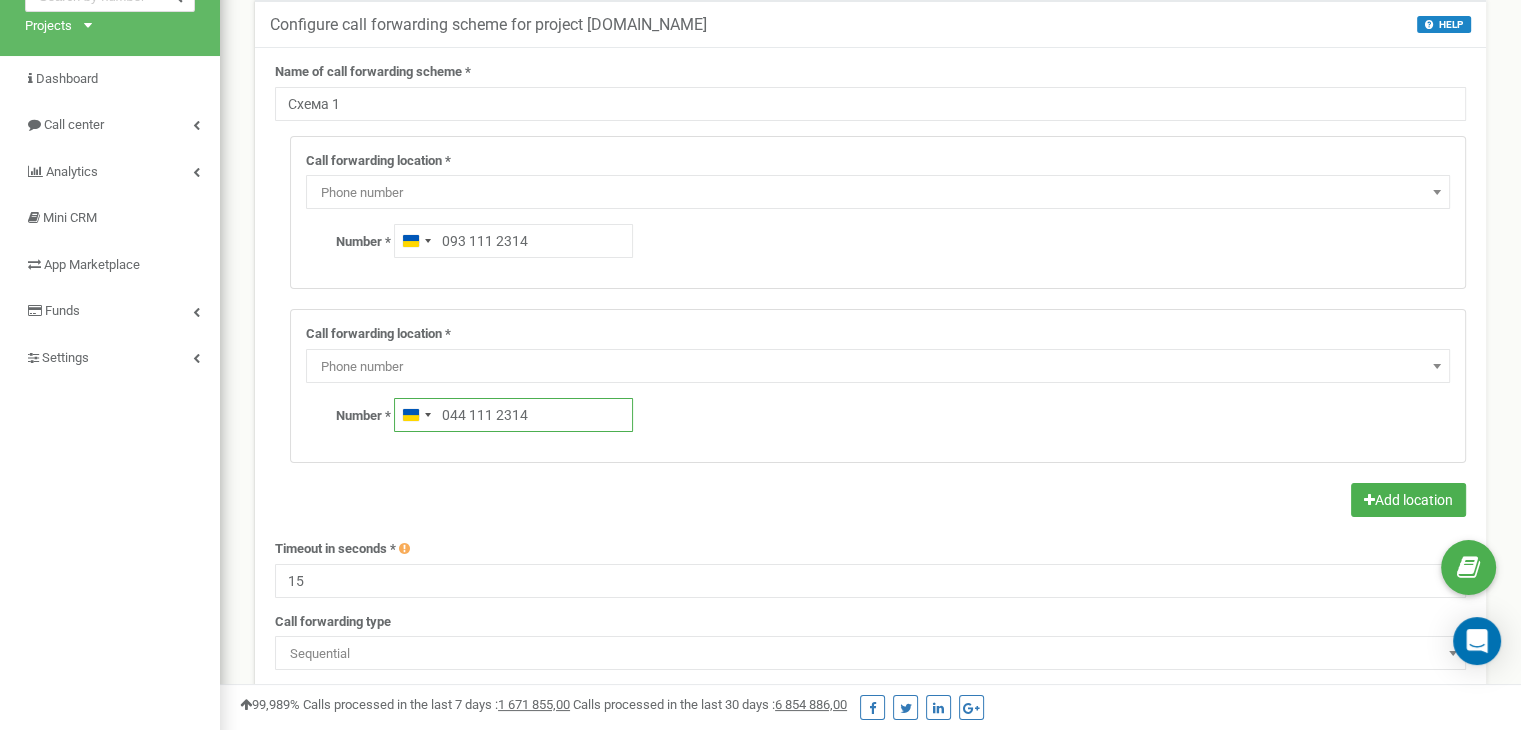 scroll, scrollTop: 200, scrollLeft: 0, axis: vertical 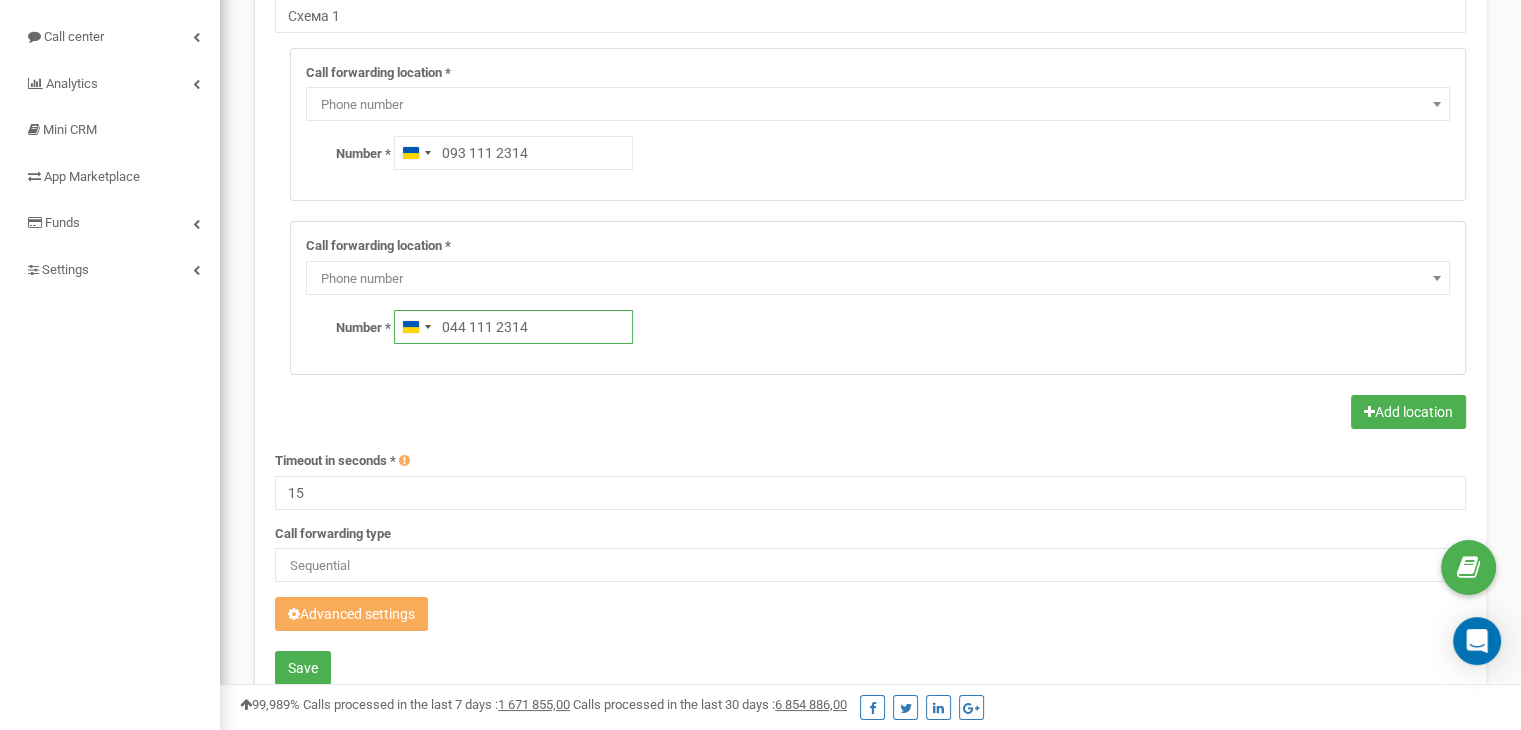 type on "044 111 2314" 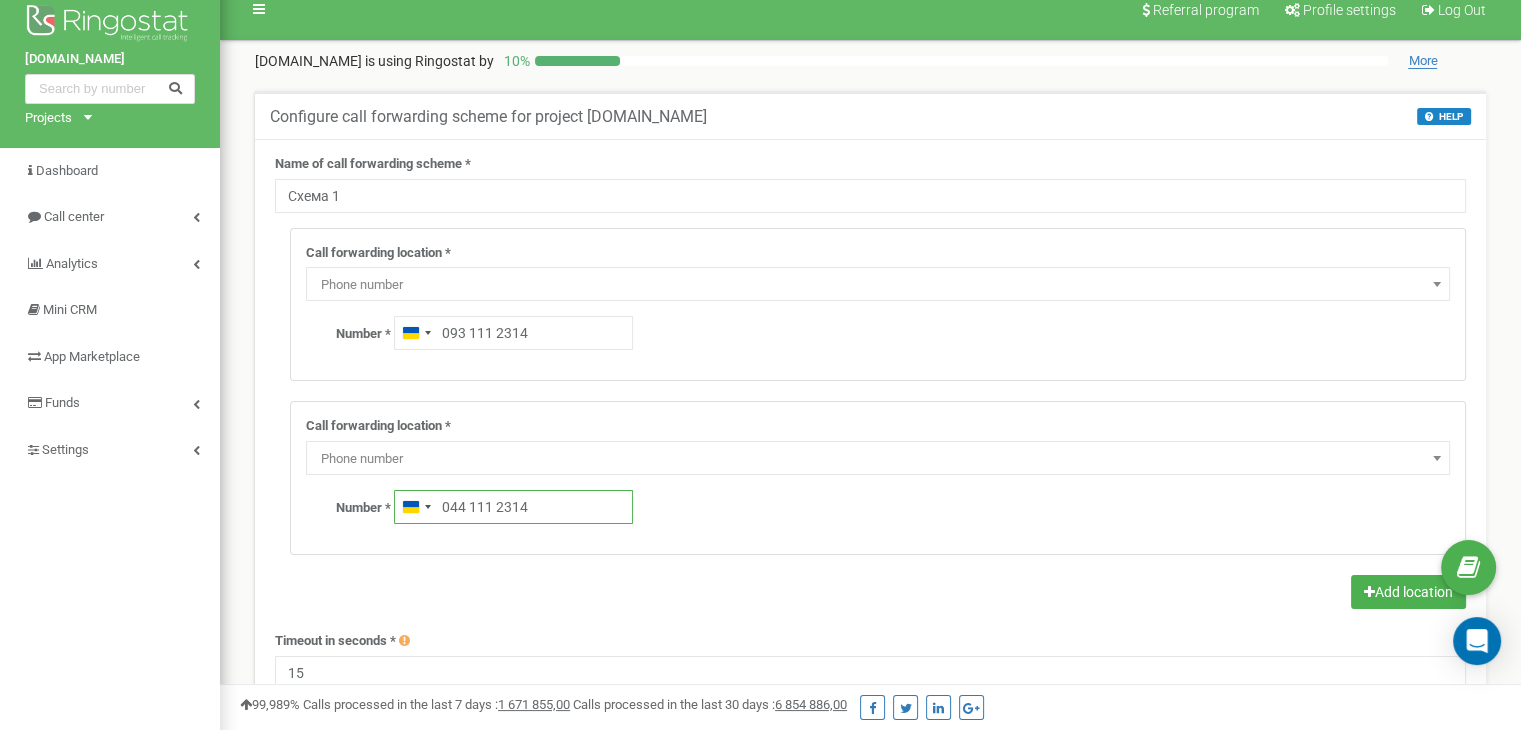 scroll, scrollTop: 0, scrollLeft: 0, axis: both 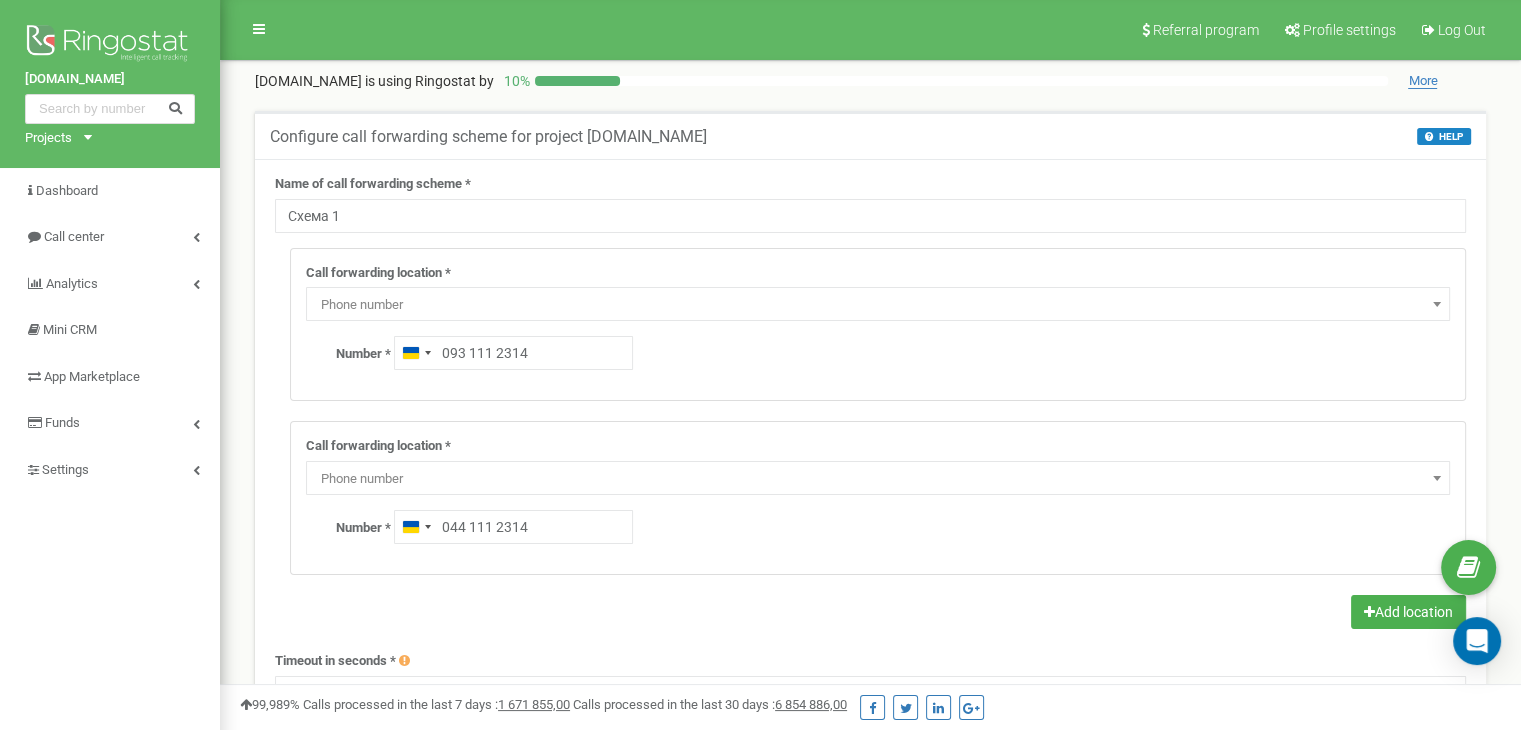 click on "Configure call forwarding scheme for project tzrngstOLESANDER.com" at bounding box center (488, 137) 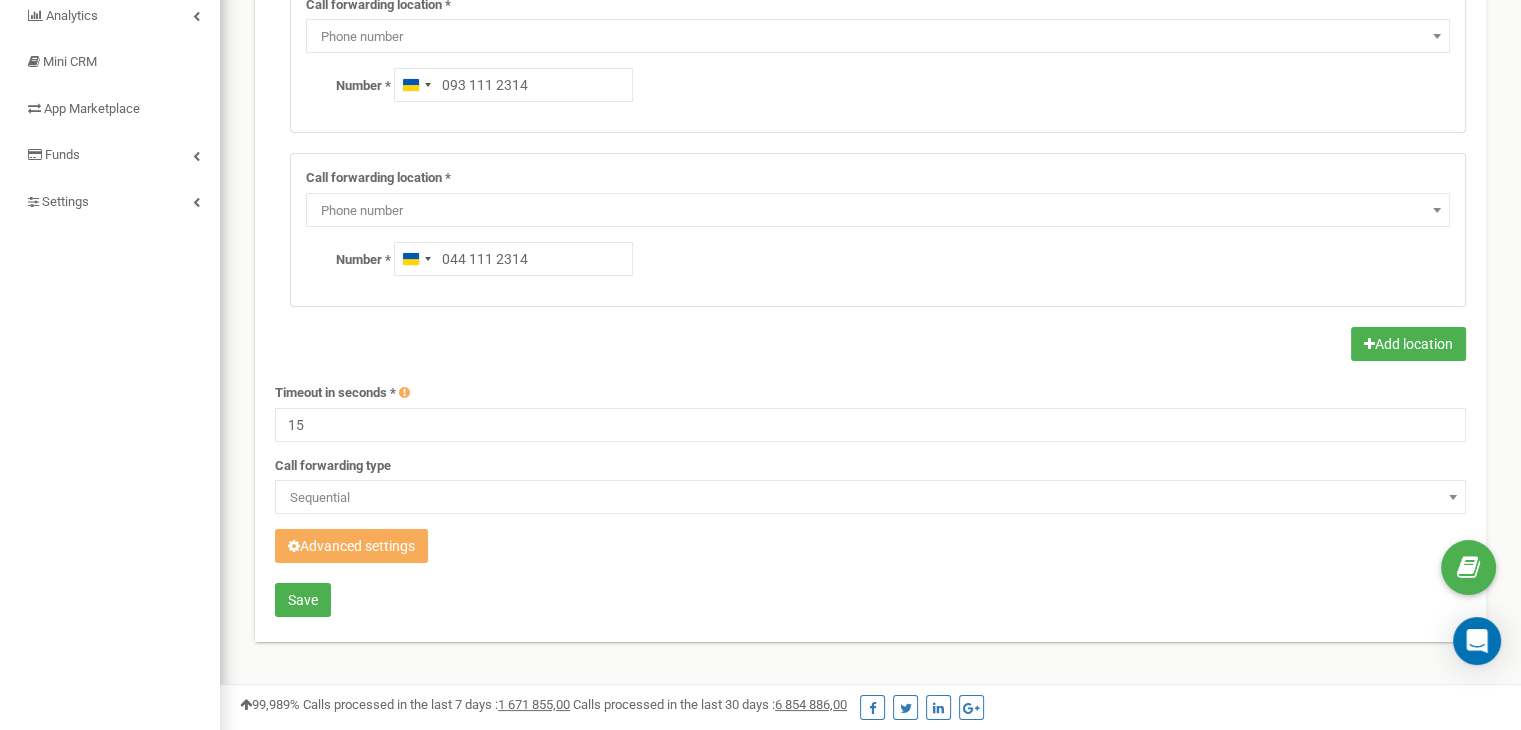scroll, scrollTop: 300, scrollLeft: 0, axis: vertical 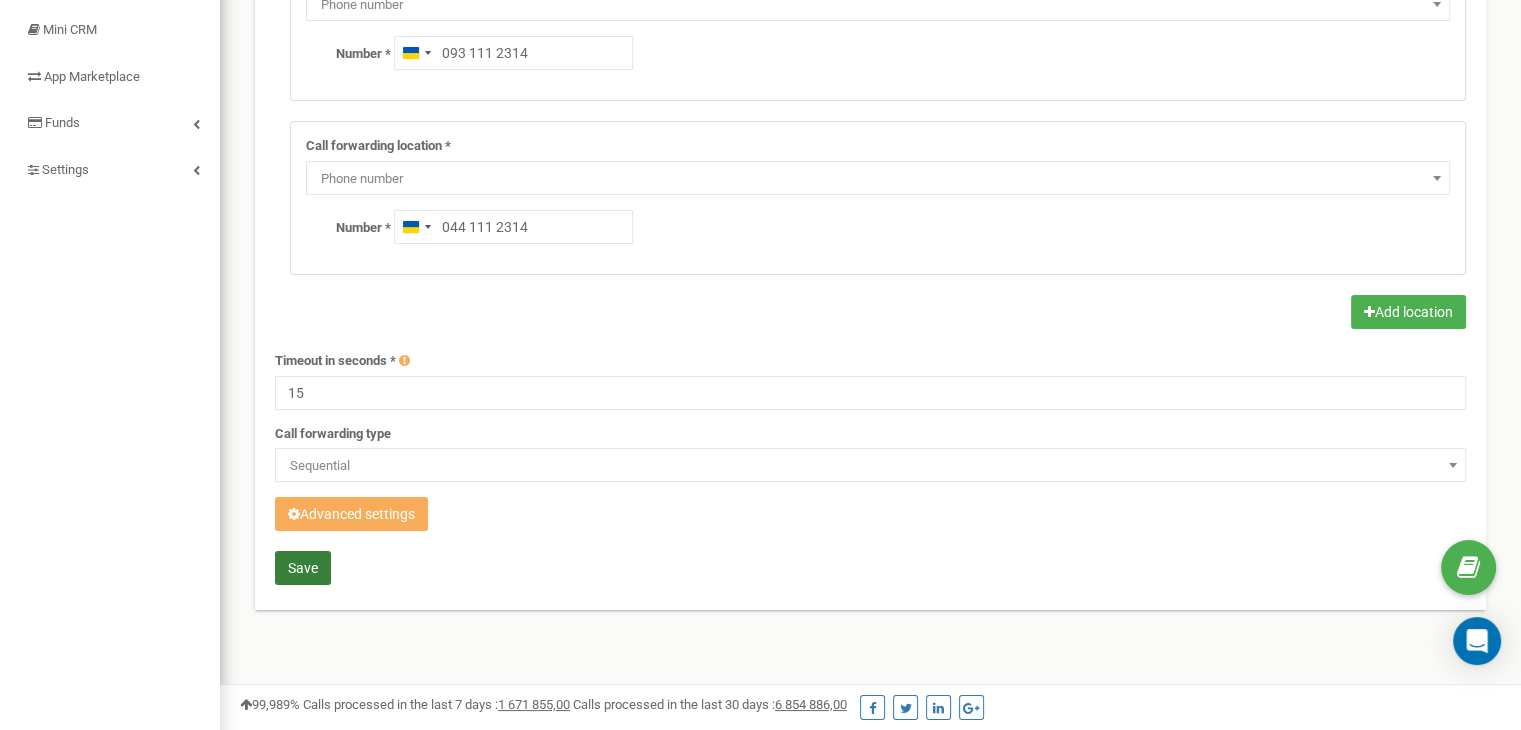 click on "Save" at bounding box center (303, 568) 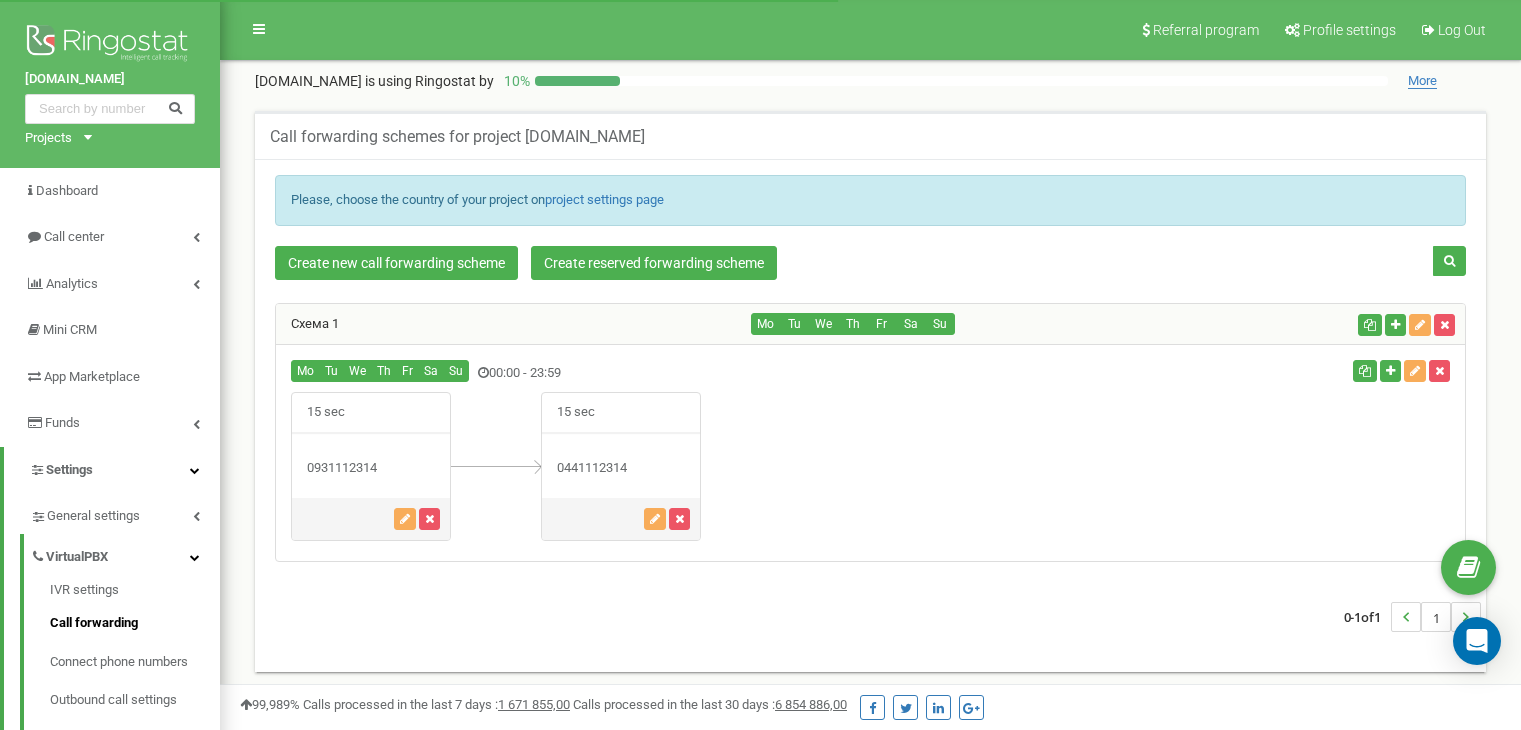 scroll, scrollTop: 342, scrollLeft: 0, axis: vertical 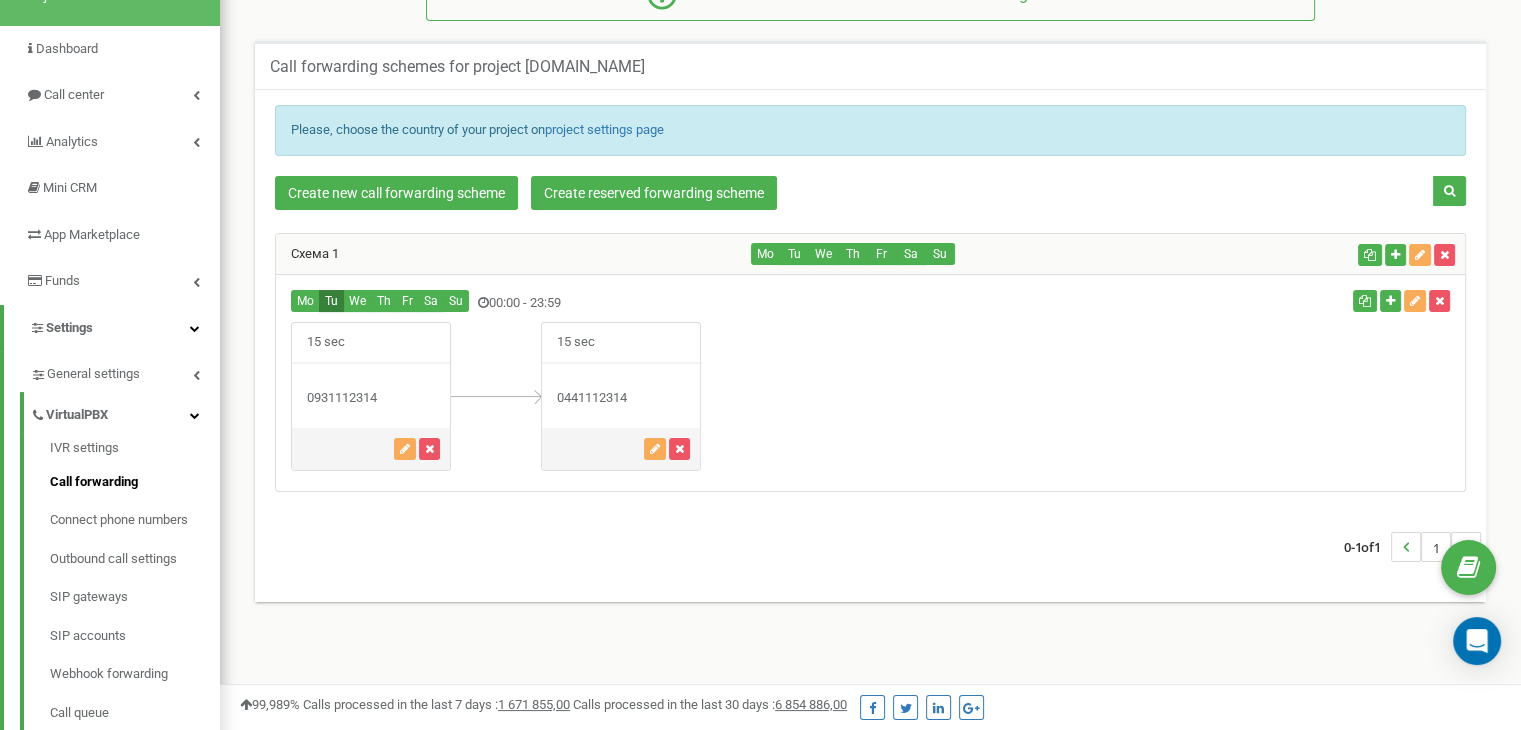 click on "Tu" at bounding box center (331, 301) 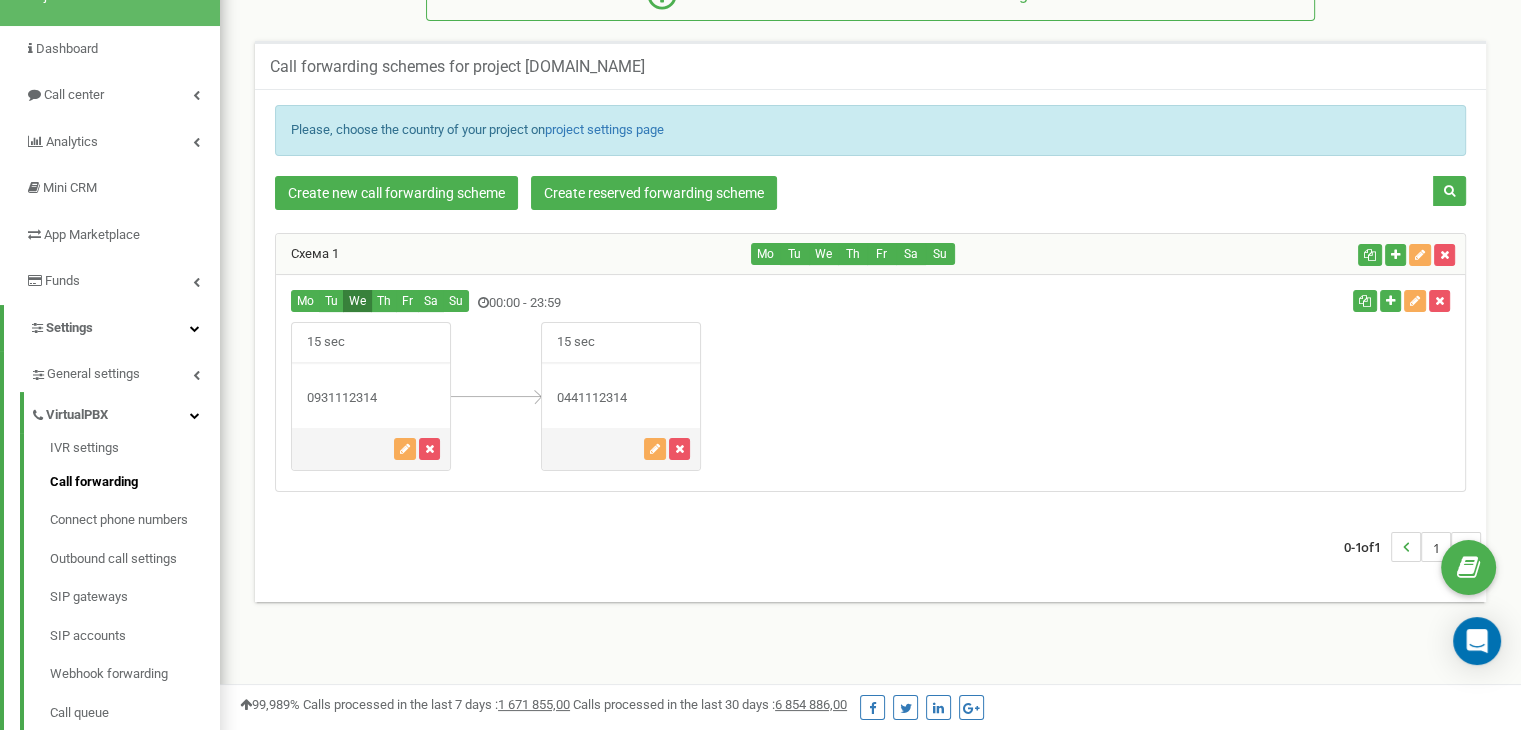 click on "We" at bounding box center [357, 301] 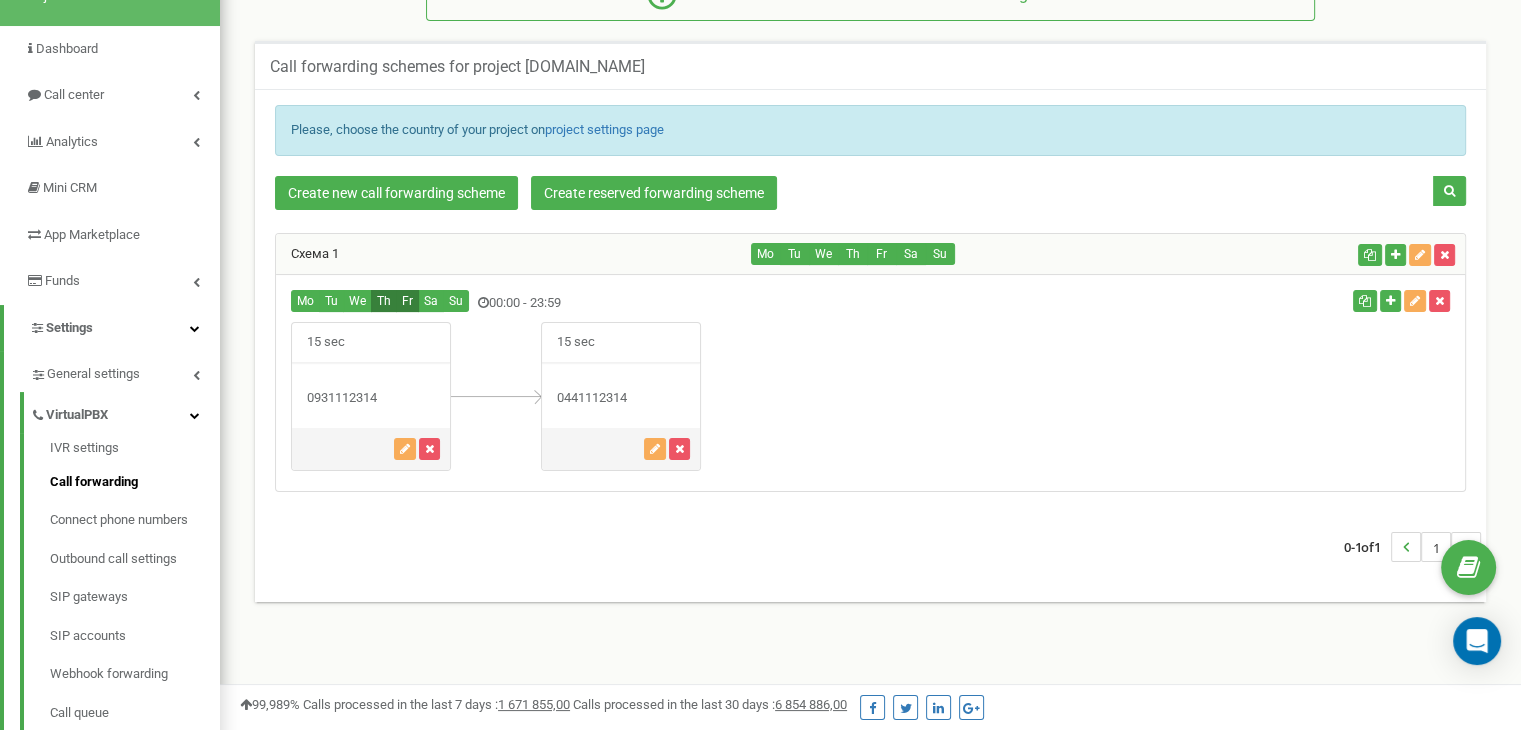 click on "Th" at bounding box center [384, 301] 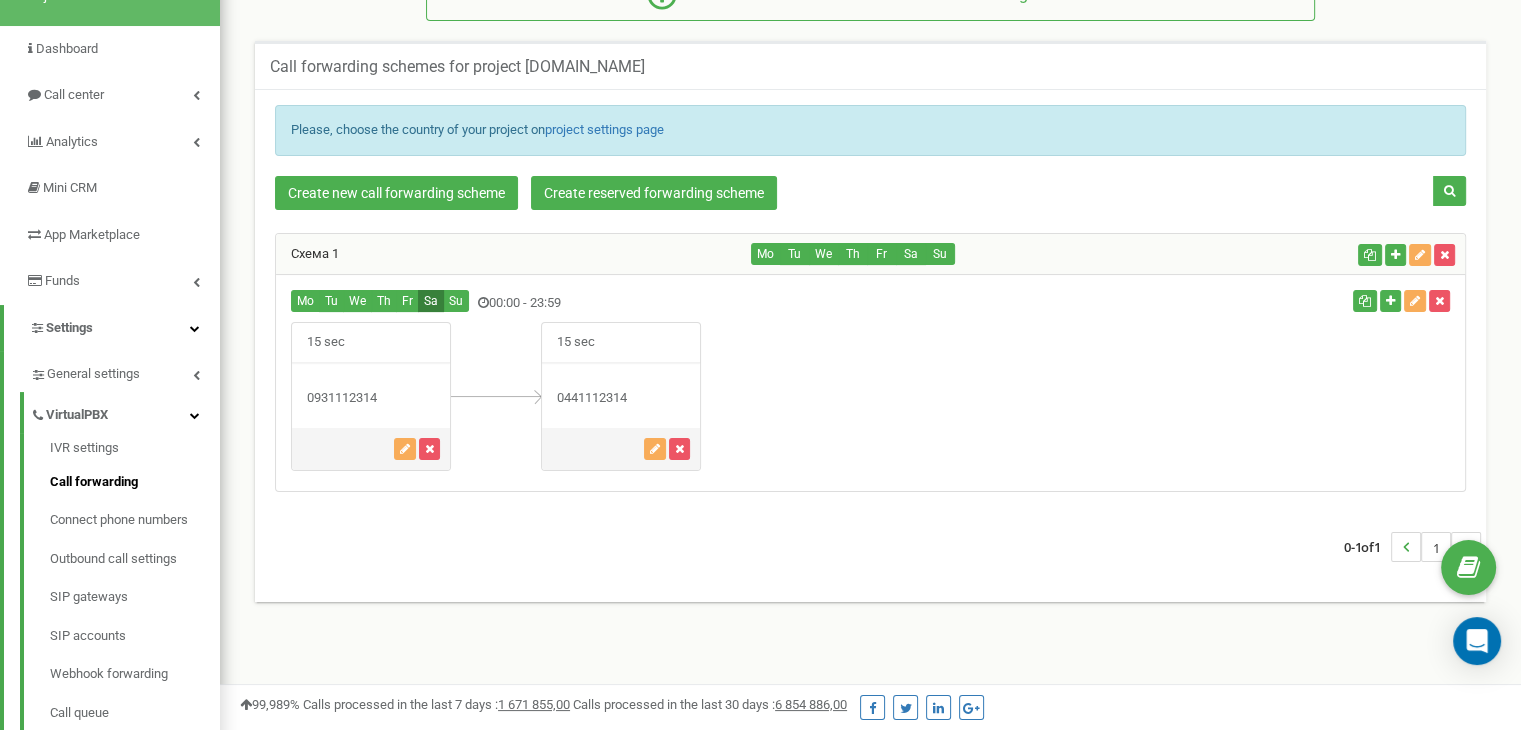click on "Sa" at bounding box center [431, 301] 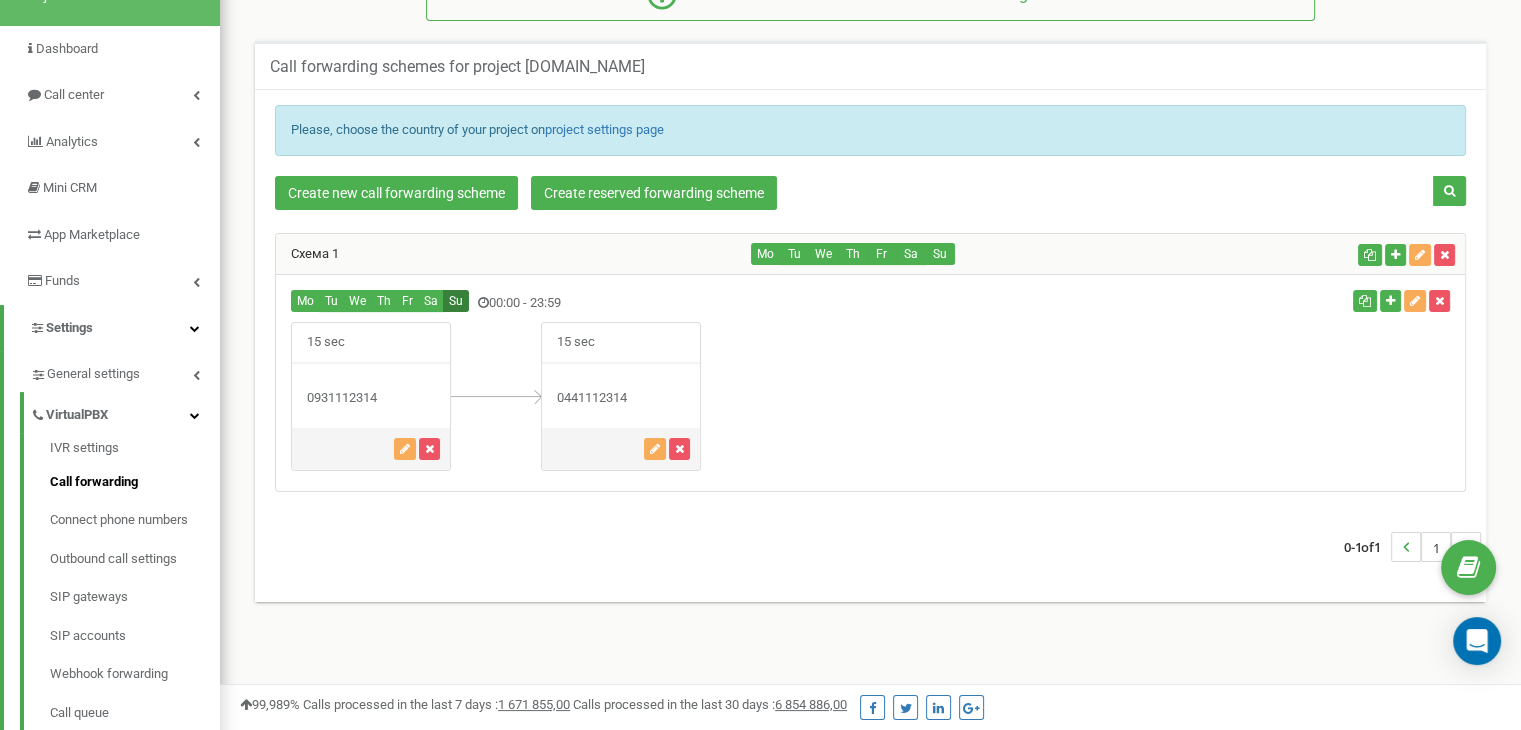 click on "Su" at bounding box center (456, 301) 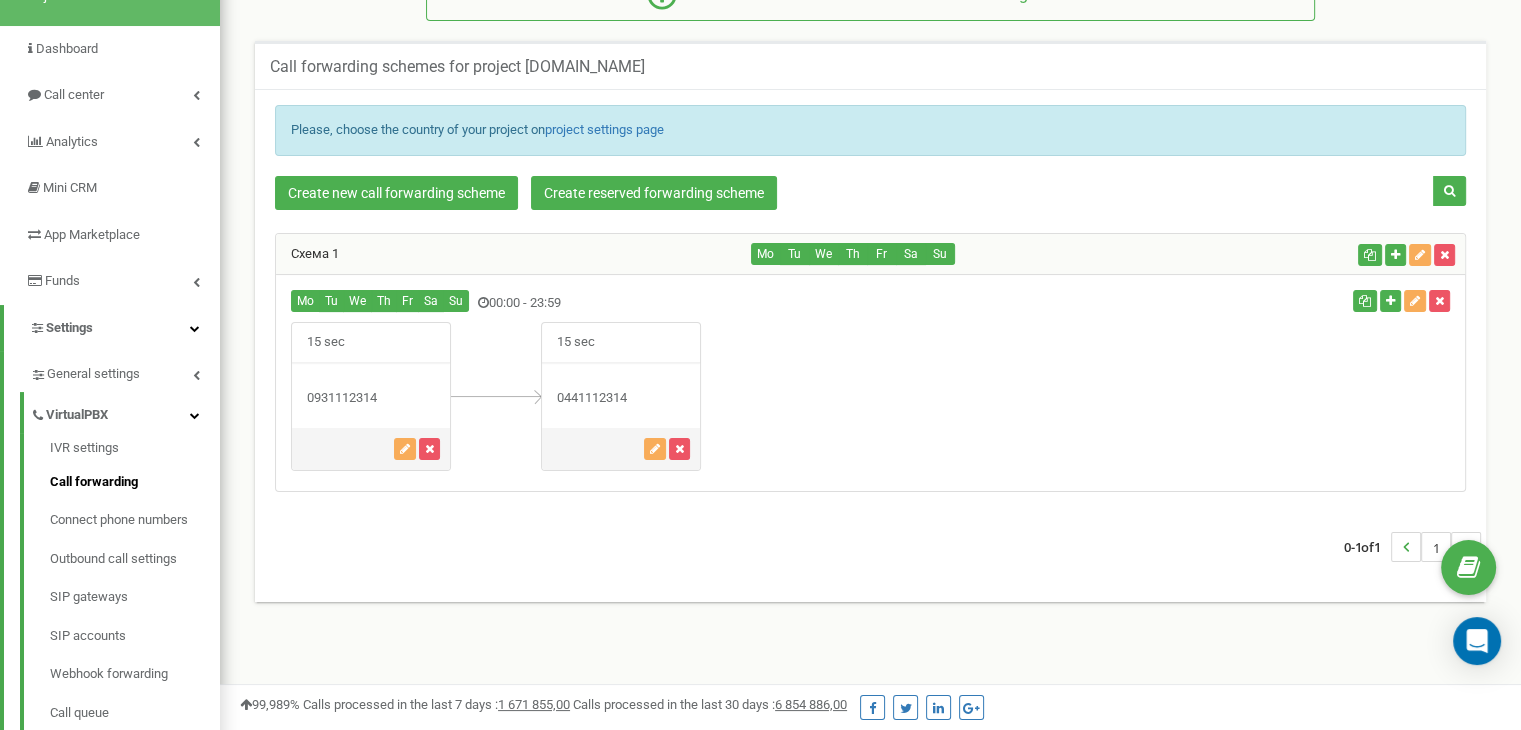 click on "Mo
Tu" at bounding box center [870, 382] 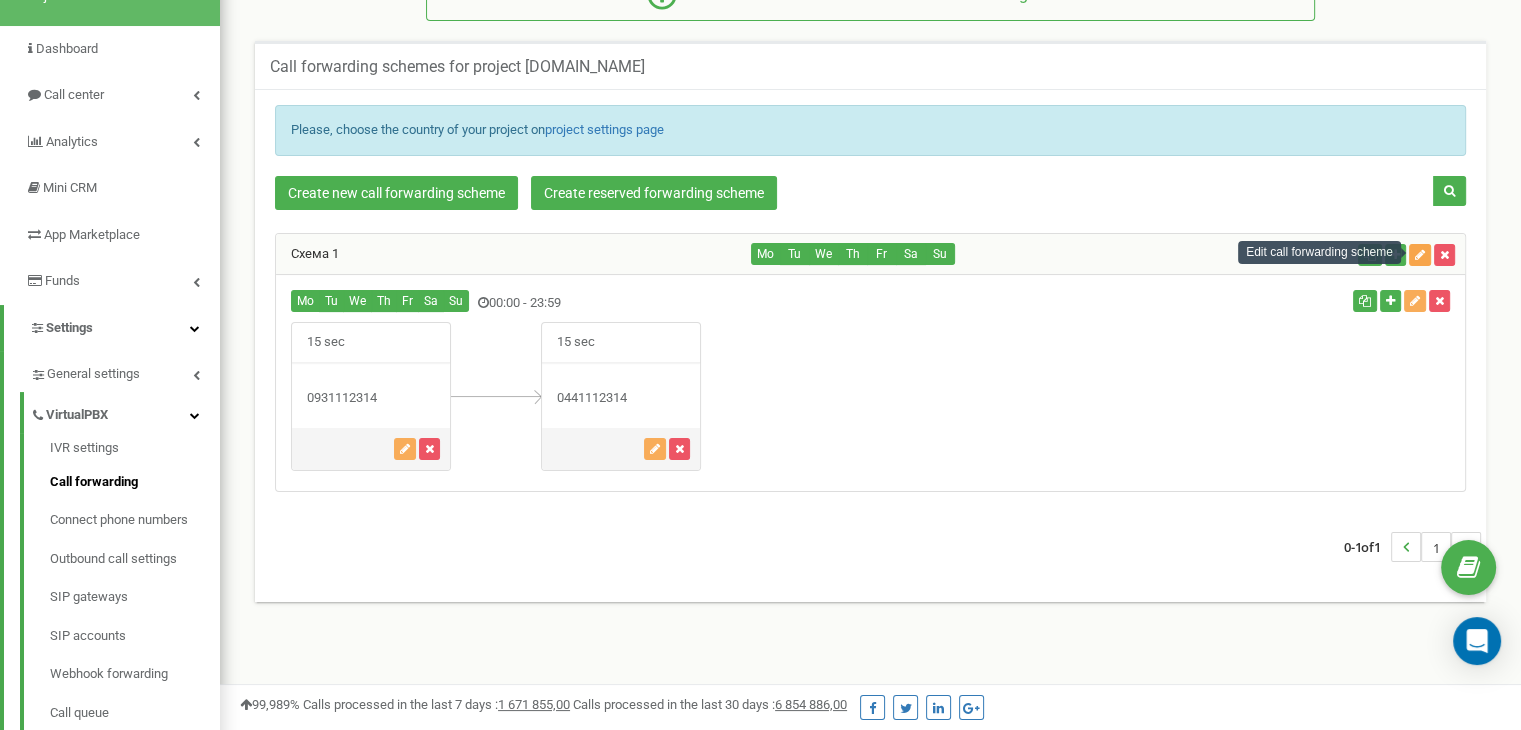 click at bounding box center (1420, 255) 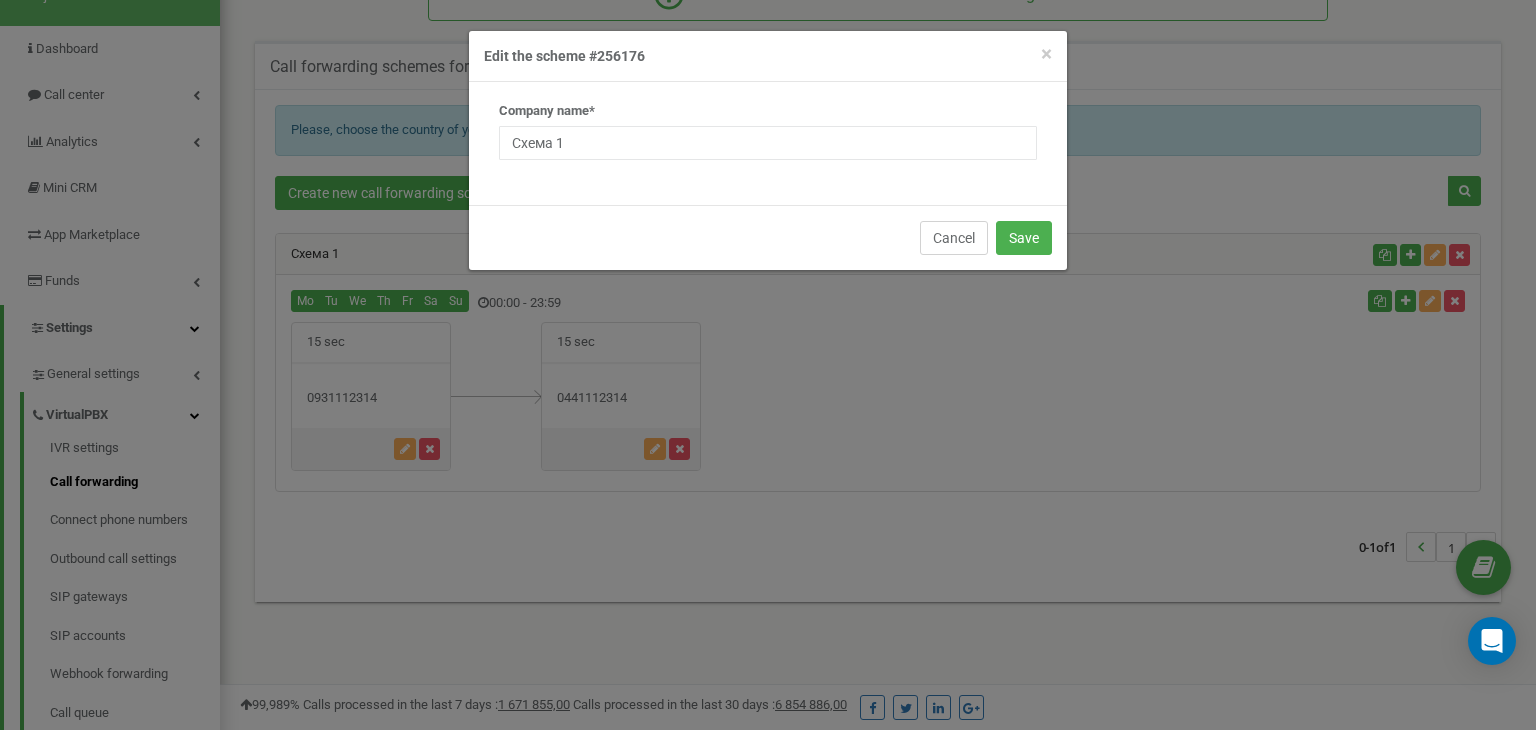 click on "Cancel" at bounding box center [954, 238] 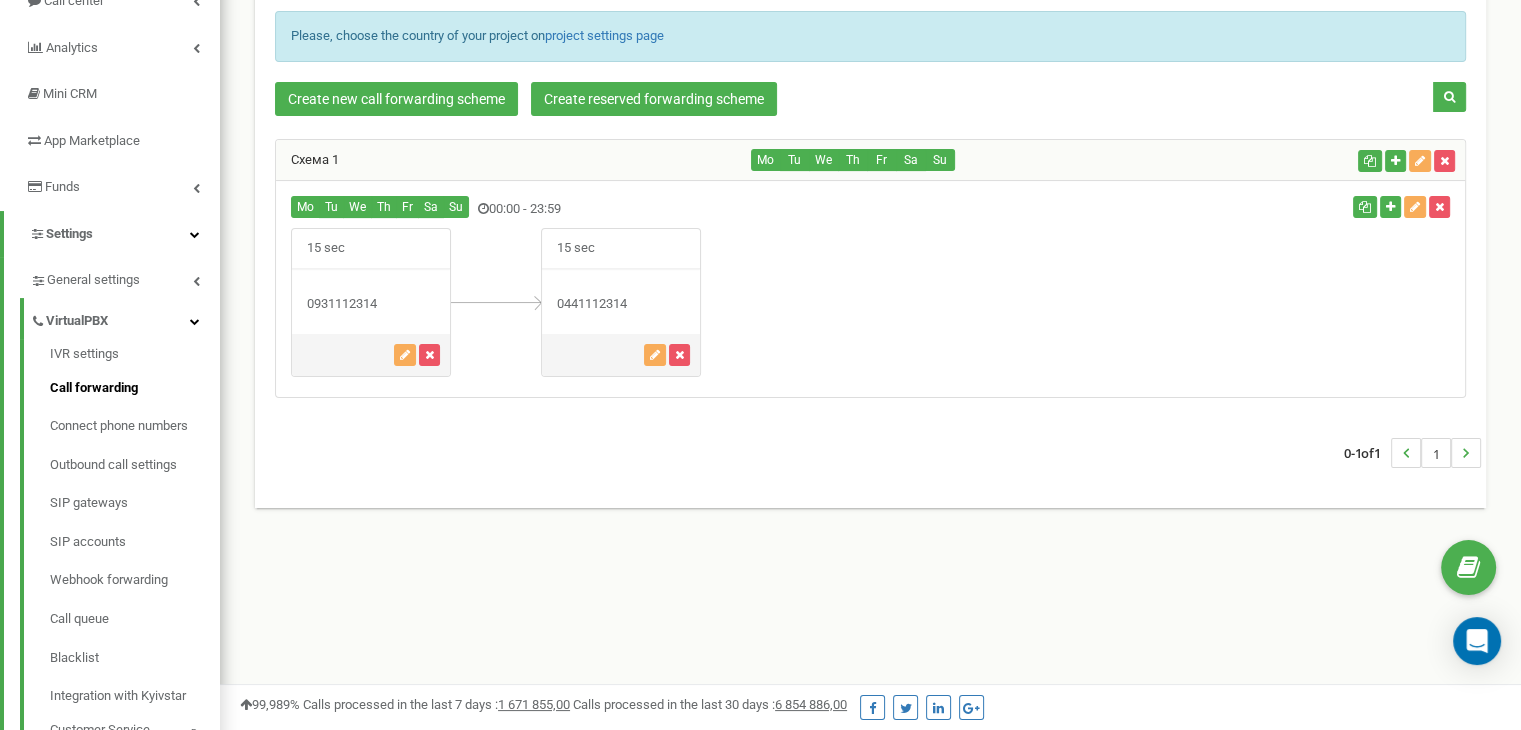 scroll, scrollTop: 242, scrollLeft: 0, axis: vertical 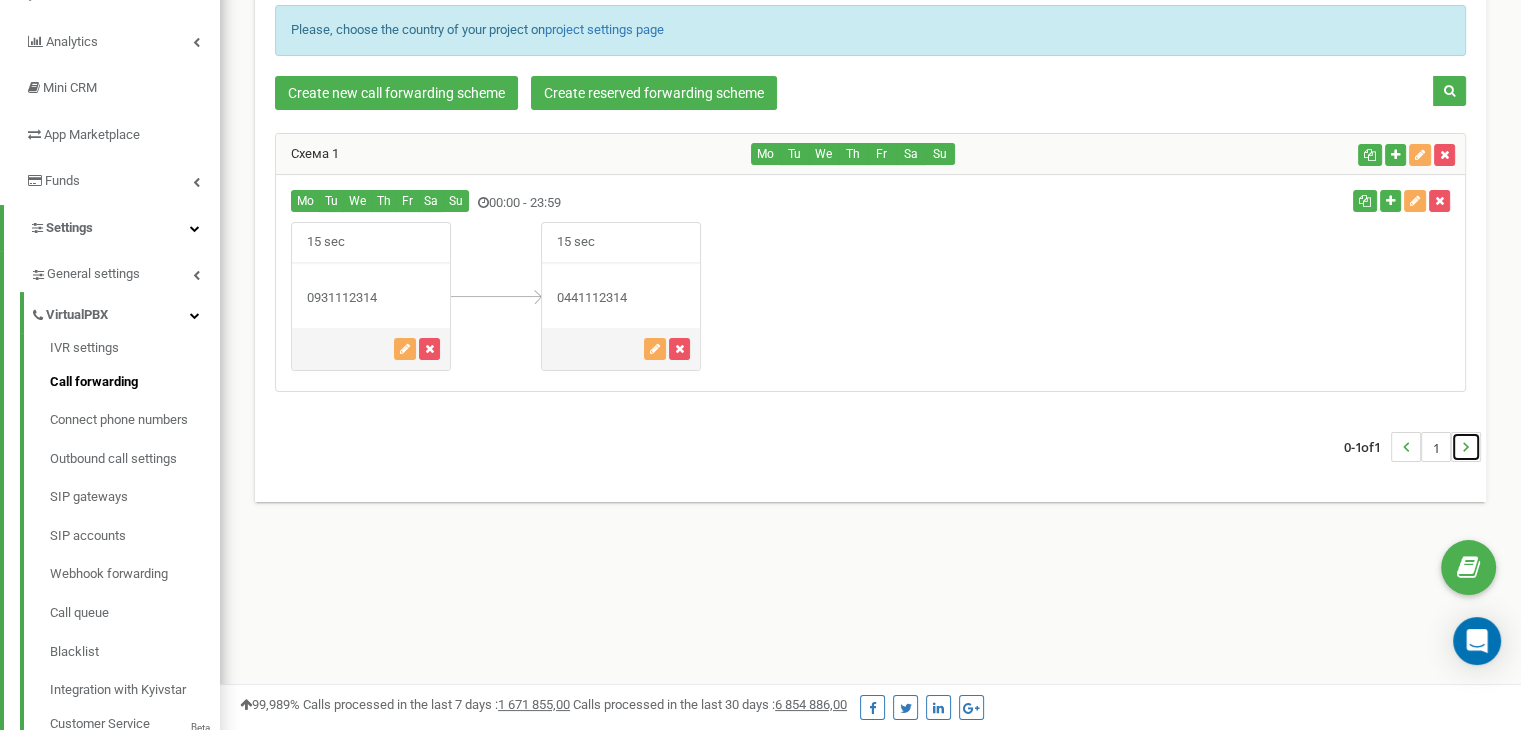 click at bounding box center (1466, 447) 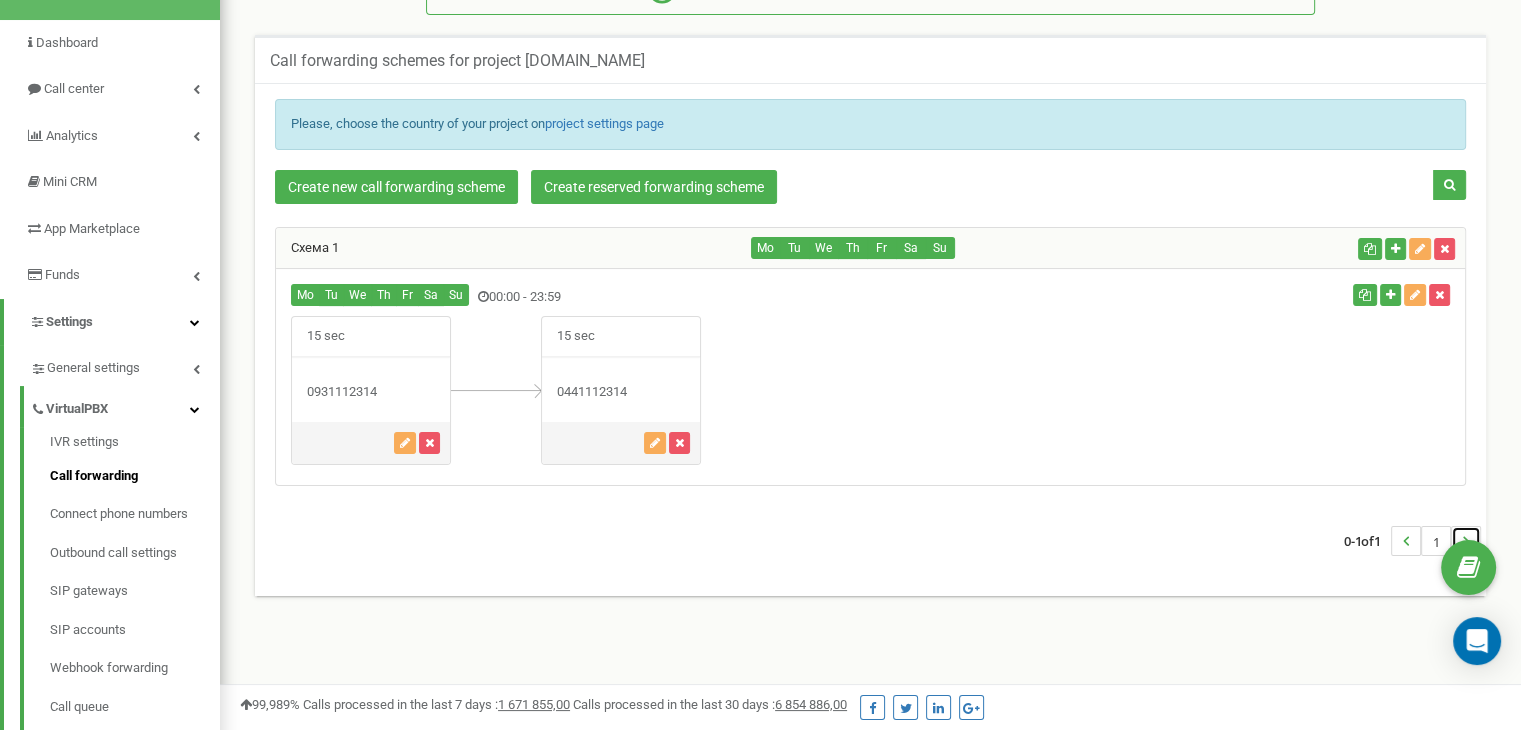 scroll, scrollTop: 142, scrollLeft: 0, axis: vertical 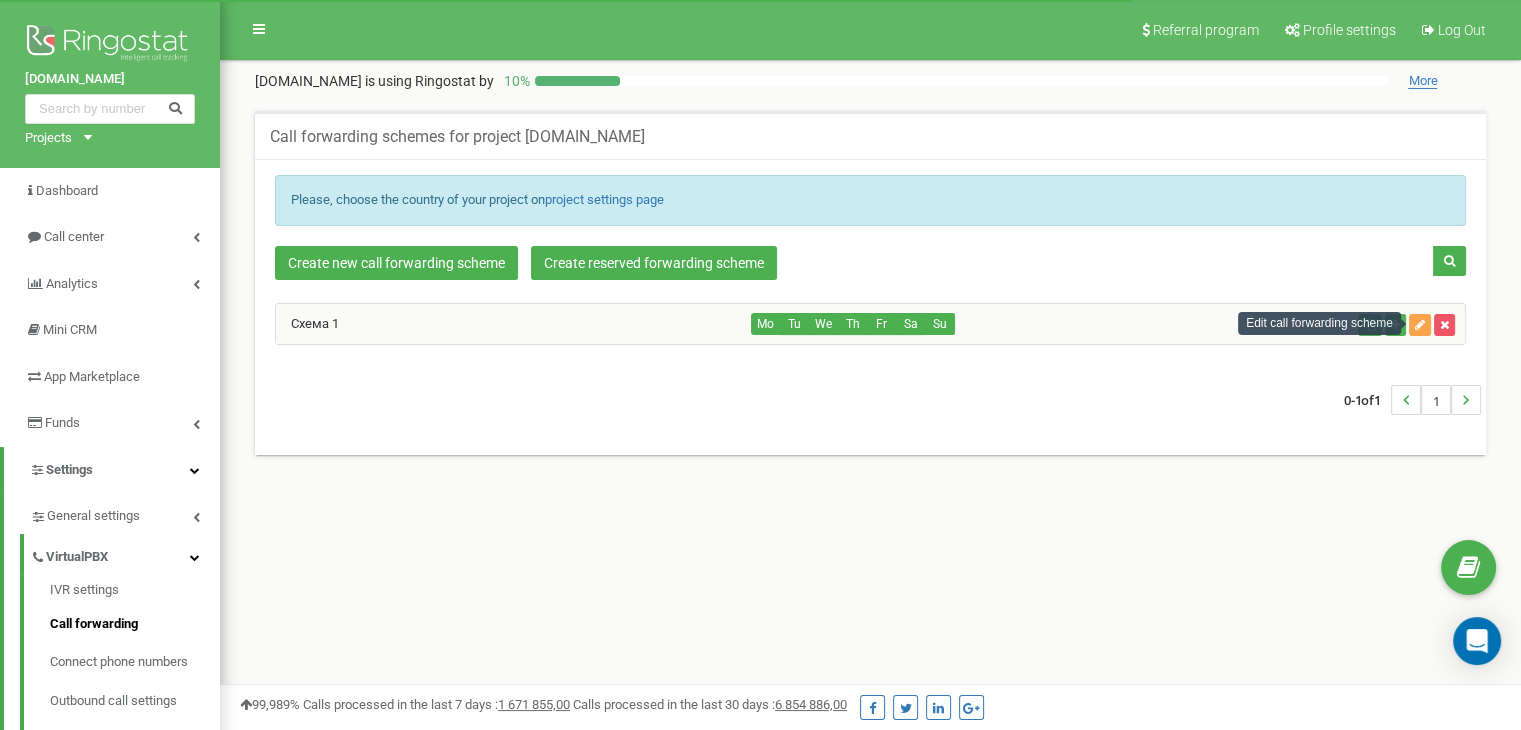 click at bounding box center [1420, 325] 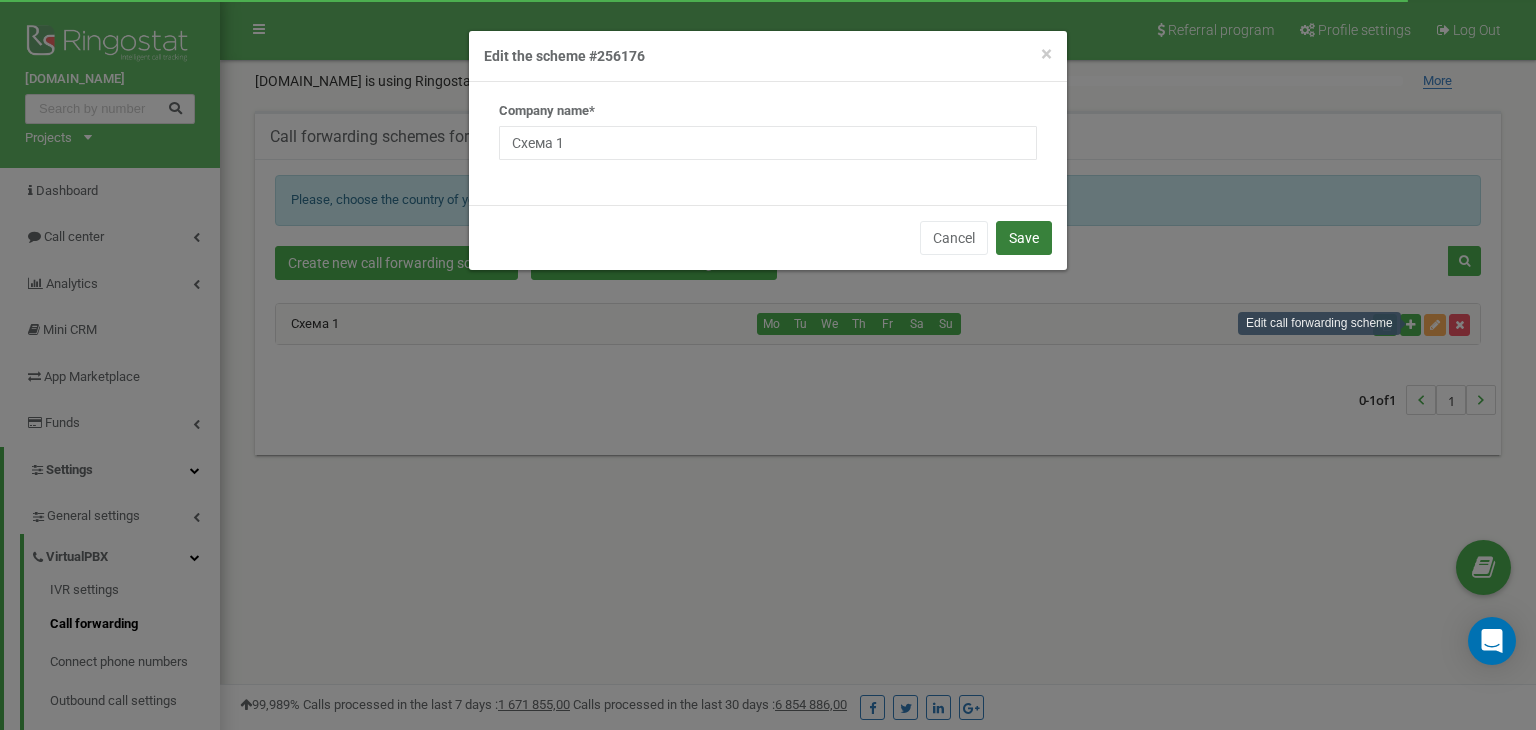click on "Save" at bounding box center [1024, 238] 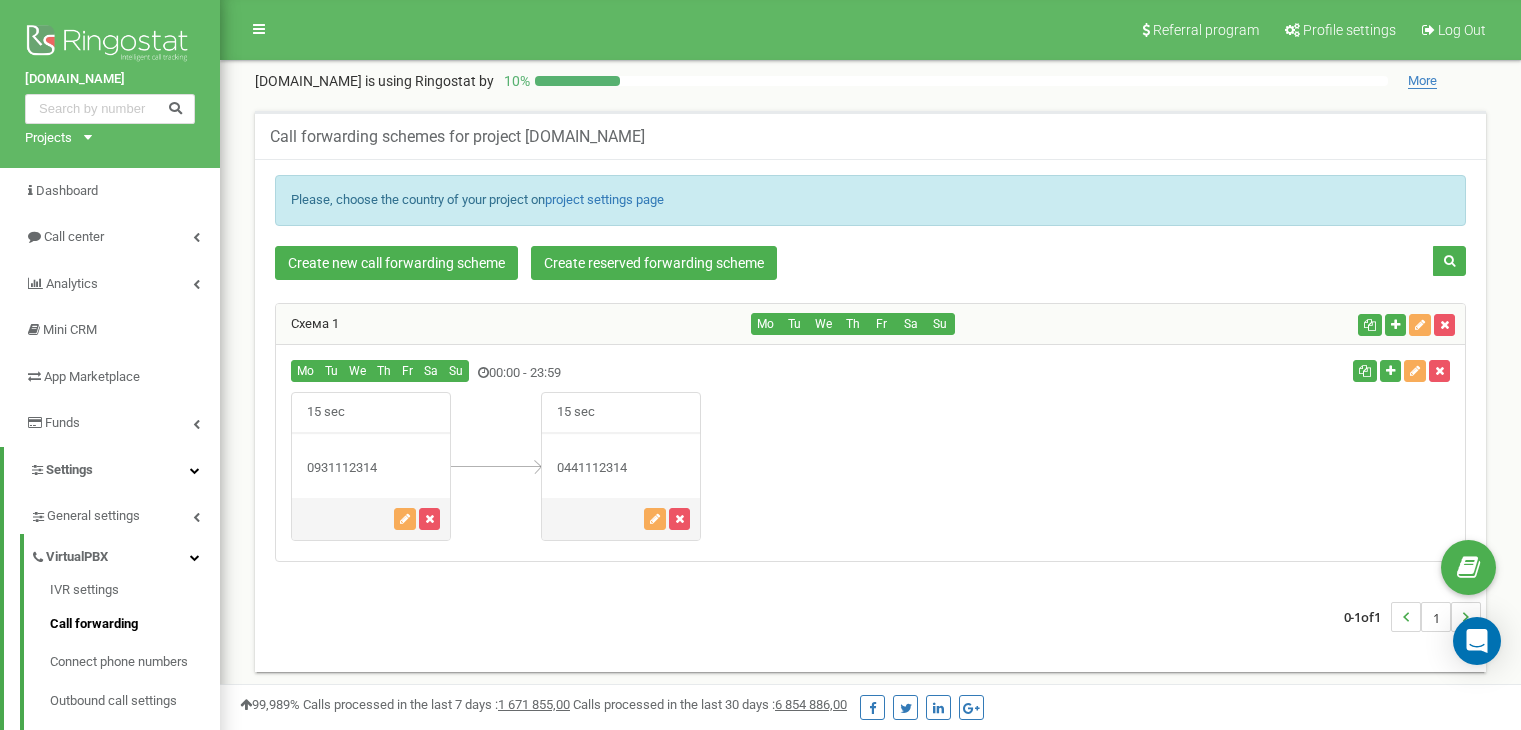 scroll, scrollTop: 342, scrollLeft: 0, axis: vertical 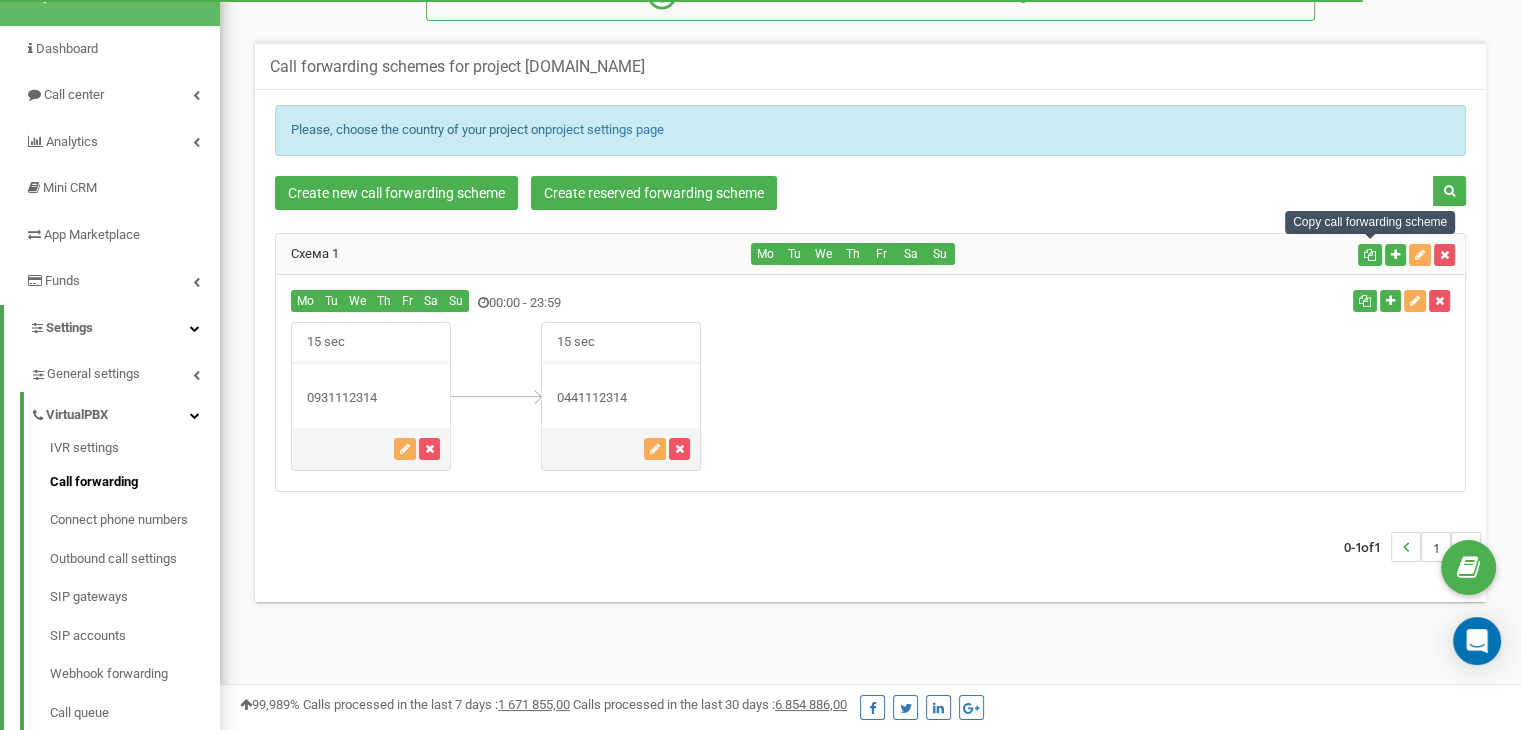 click at bounding box center (1370, 255) 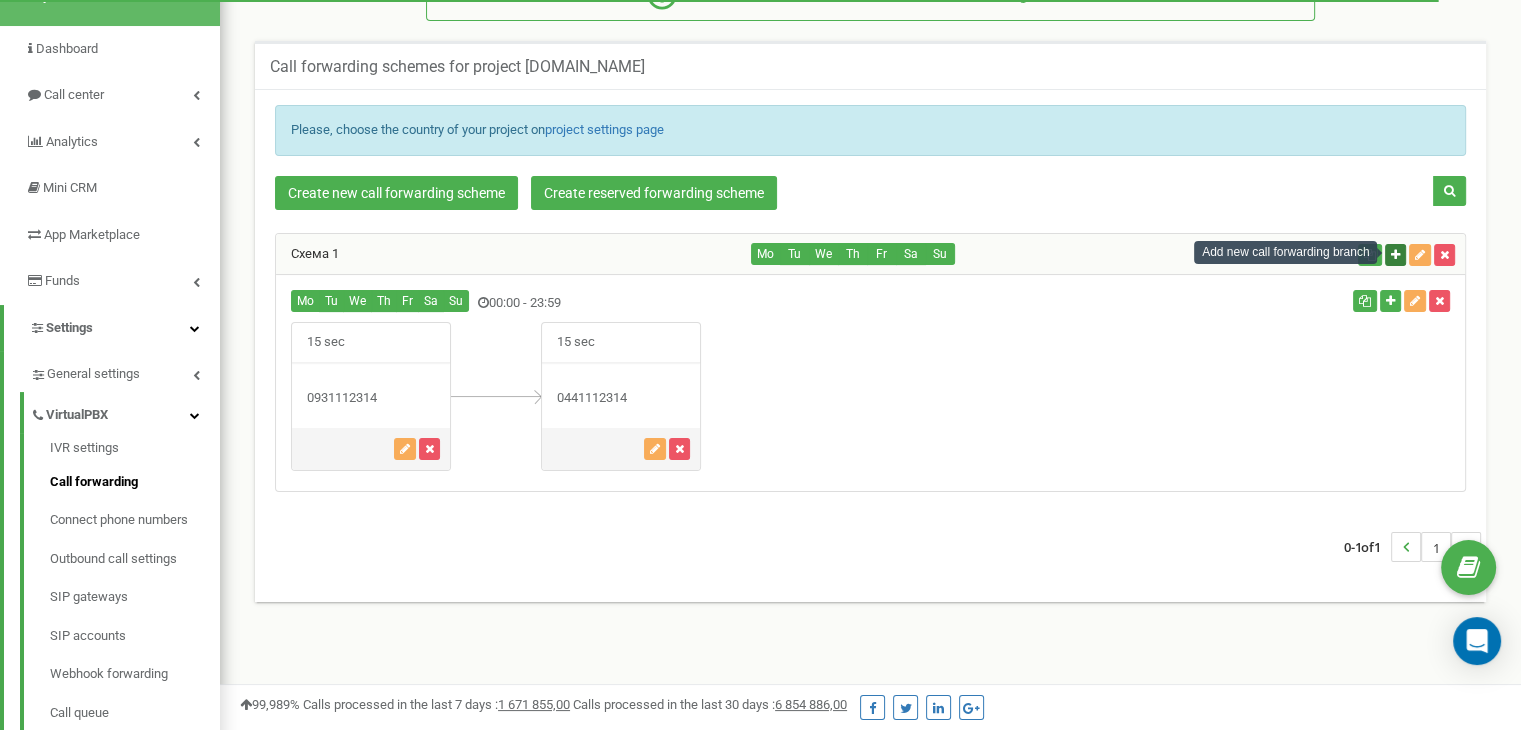 click at bounding box center [1395, 255] 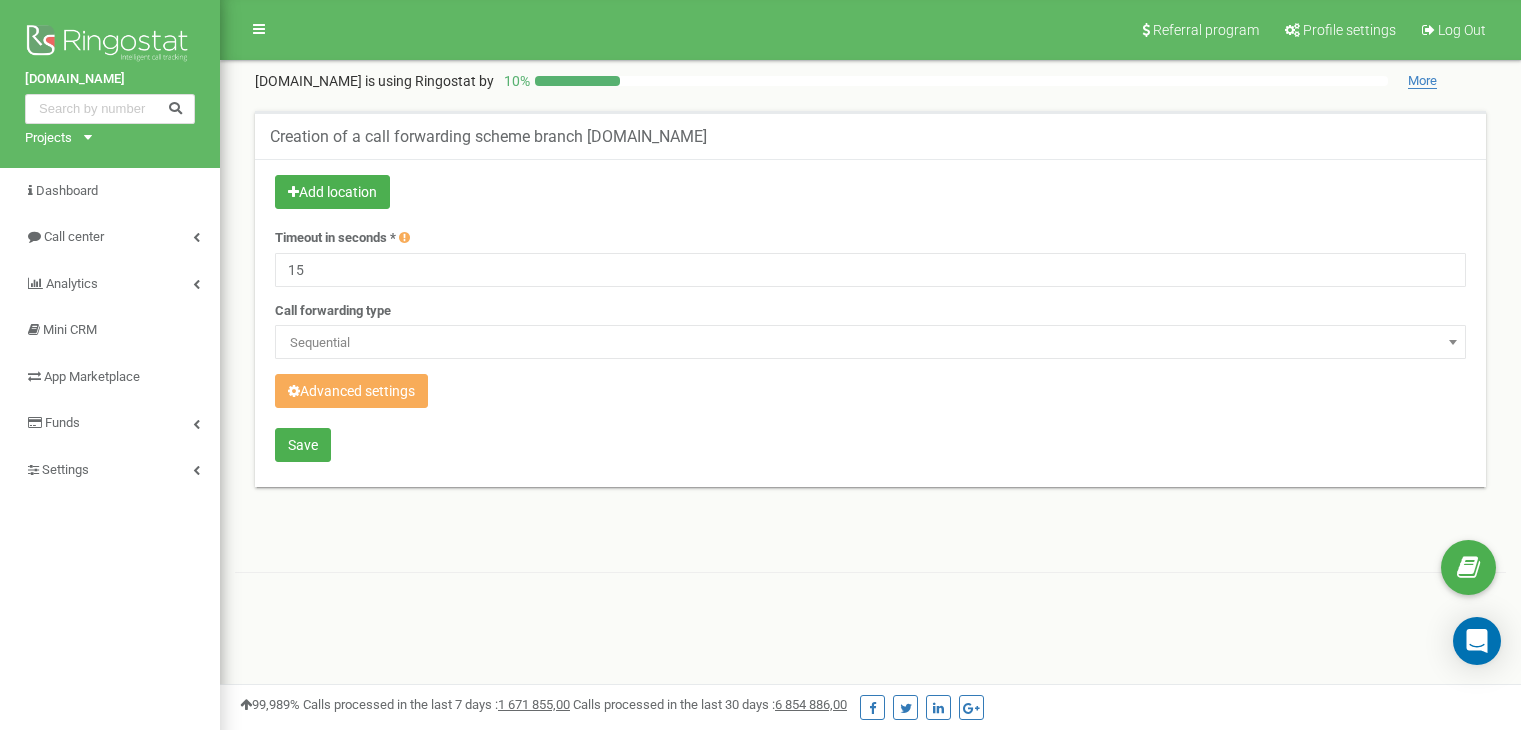 scroll, scrollTop: 0, scrollLeft: 0, axis: both 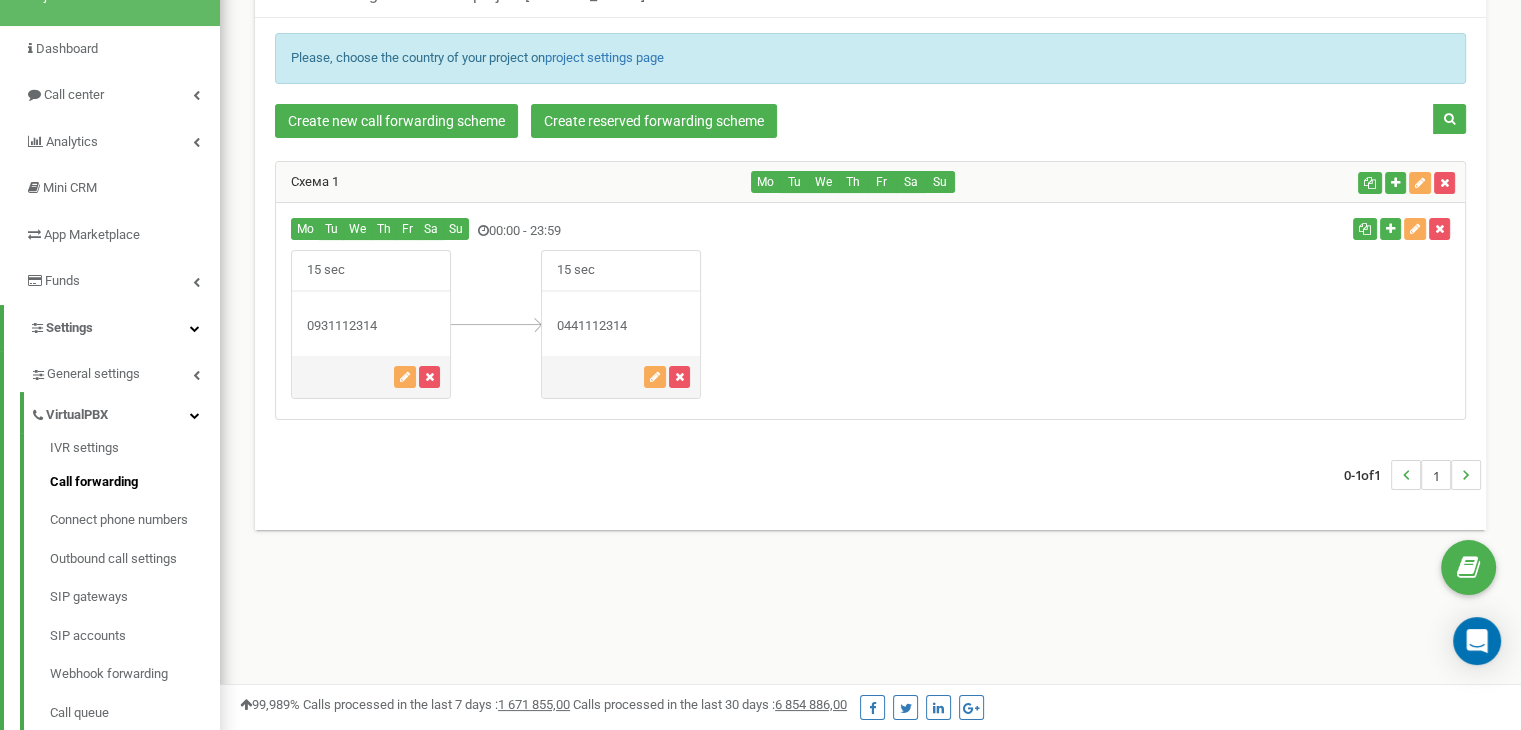 click at bounding box center [496, 324] 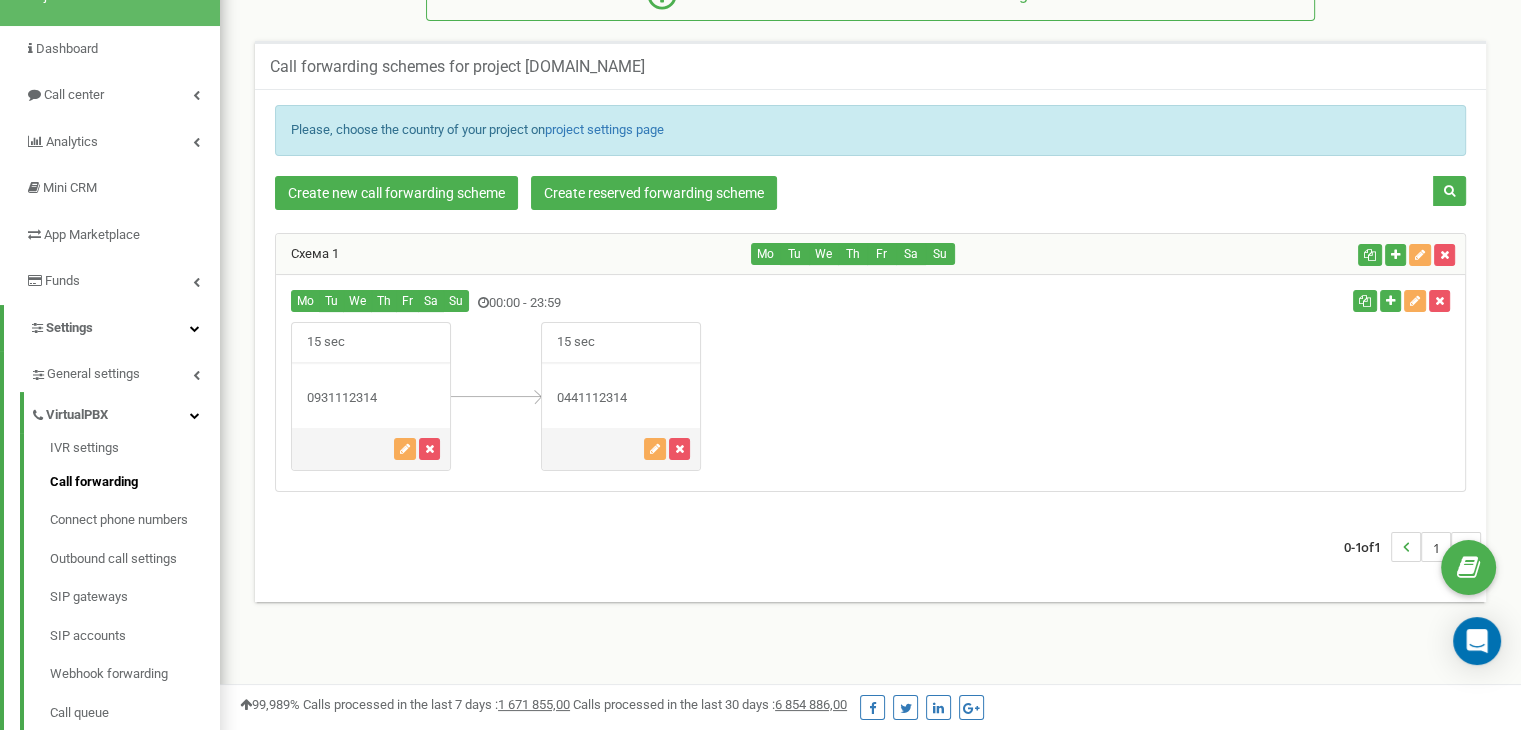 click on "Схема 1" at bounding box center (514, 254) 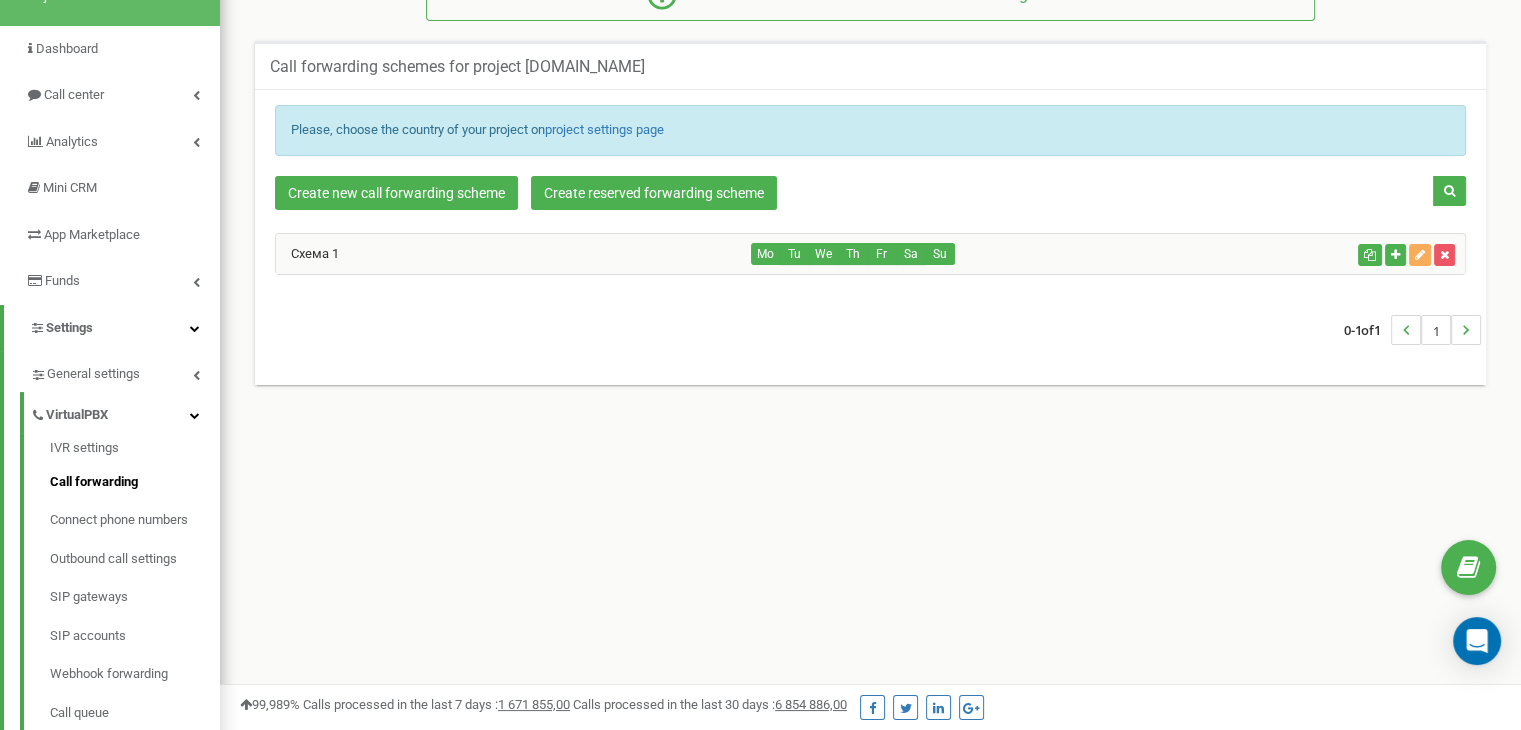 click on "Схема 1" at bounding box center (514, 254) 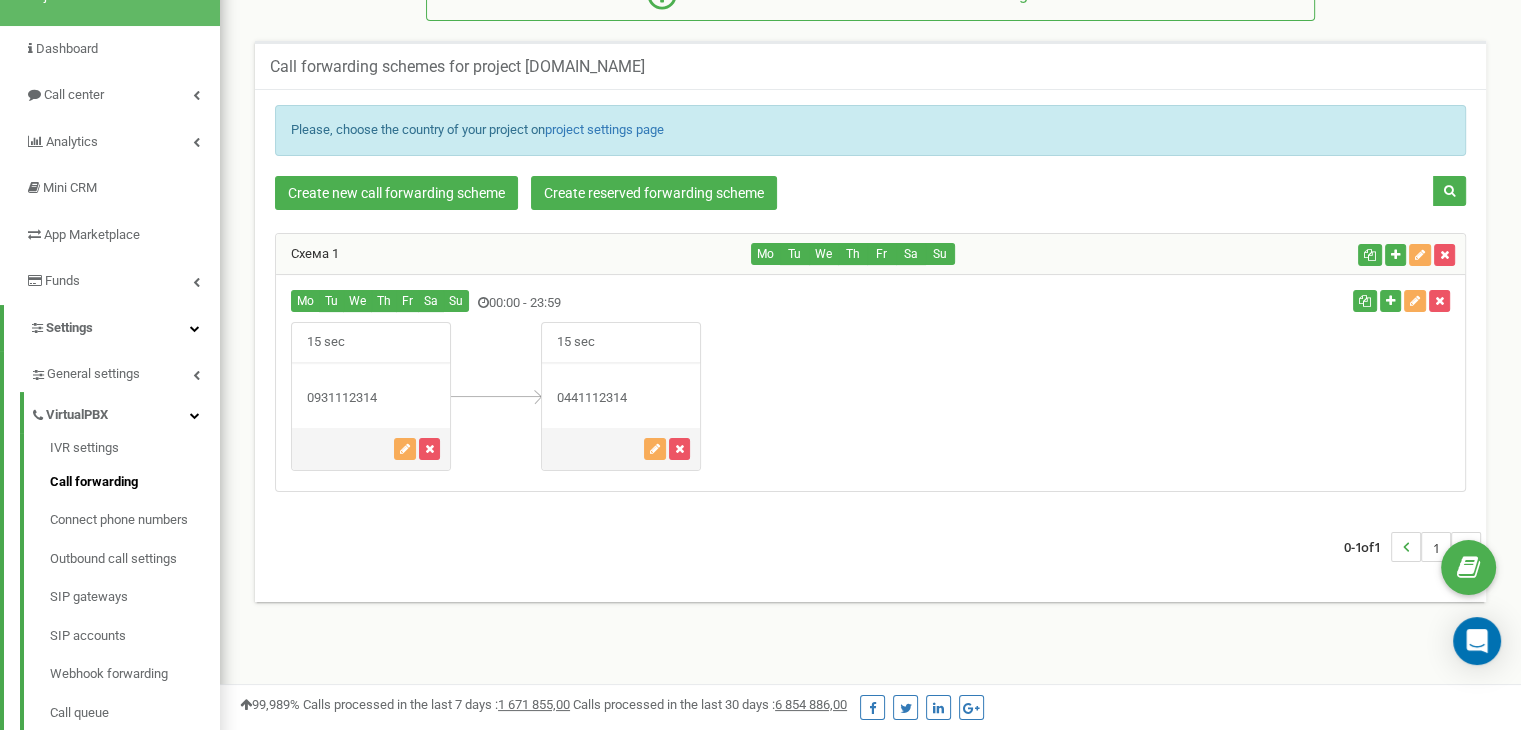 click on "Схема 1" at bounding box center [514, 254] 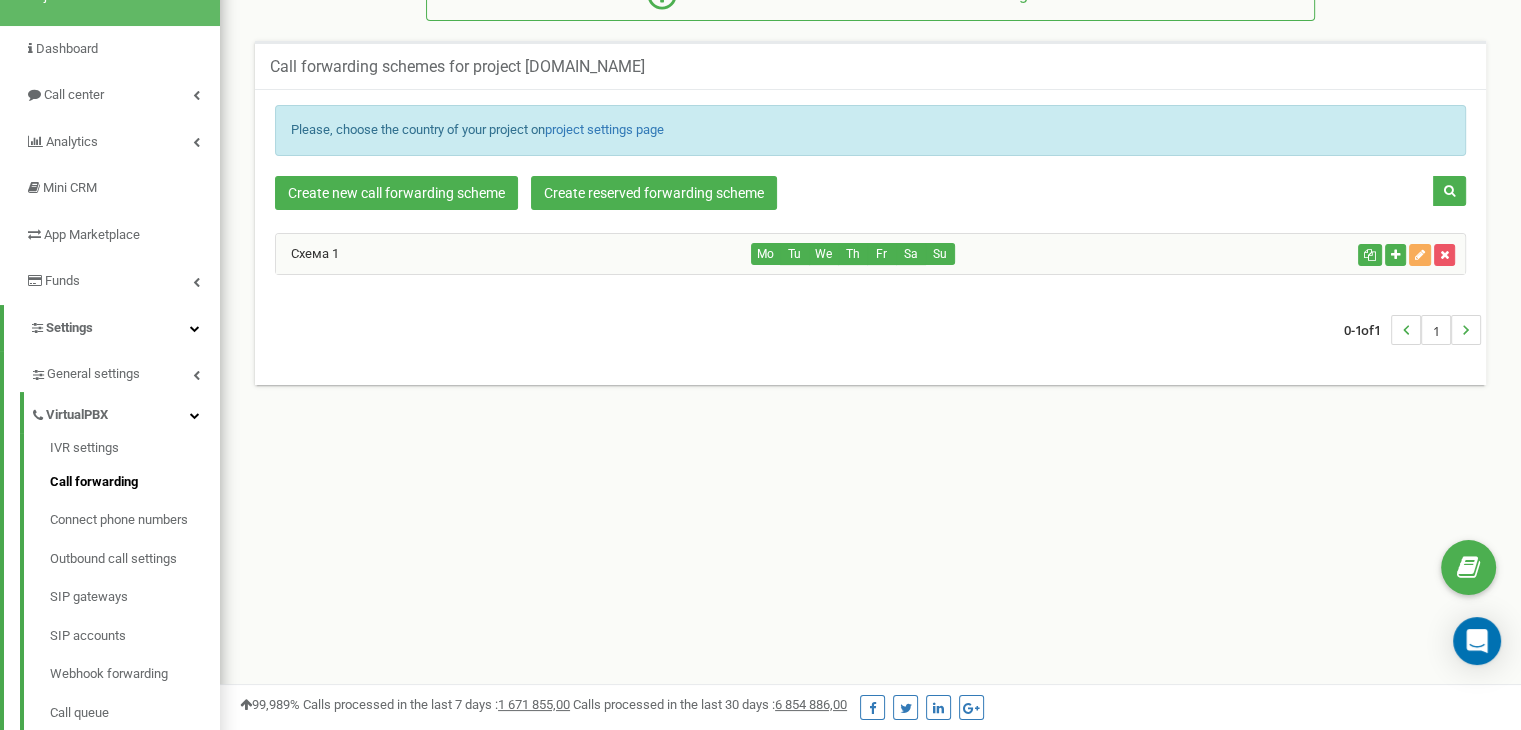 click on "Схема 1" at bounding box center [514, 254] 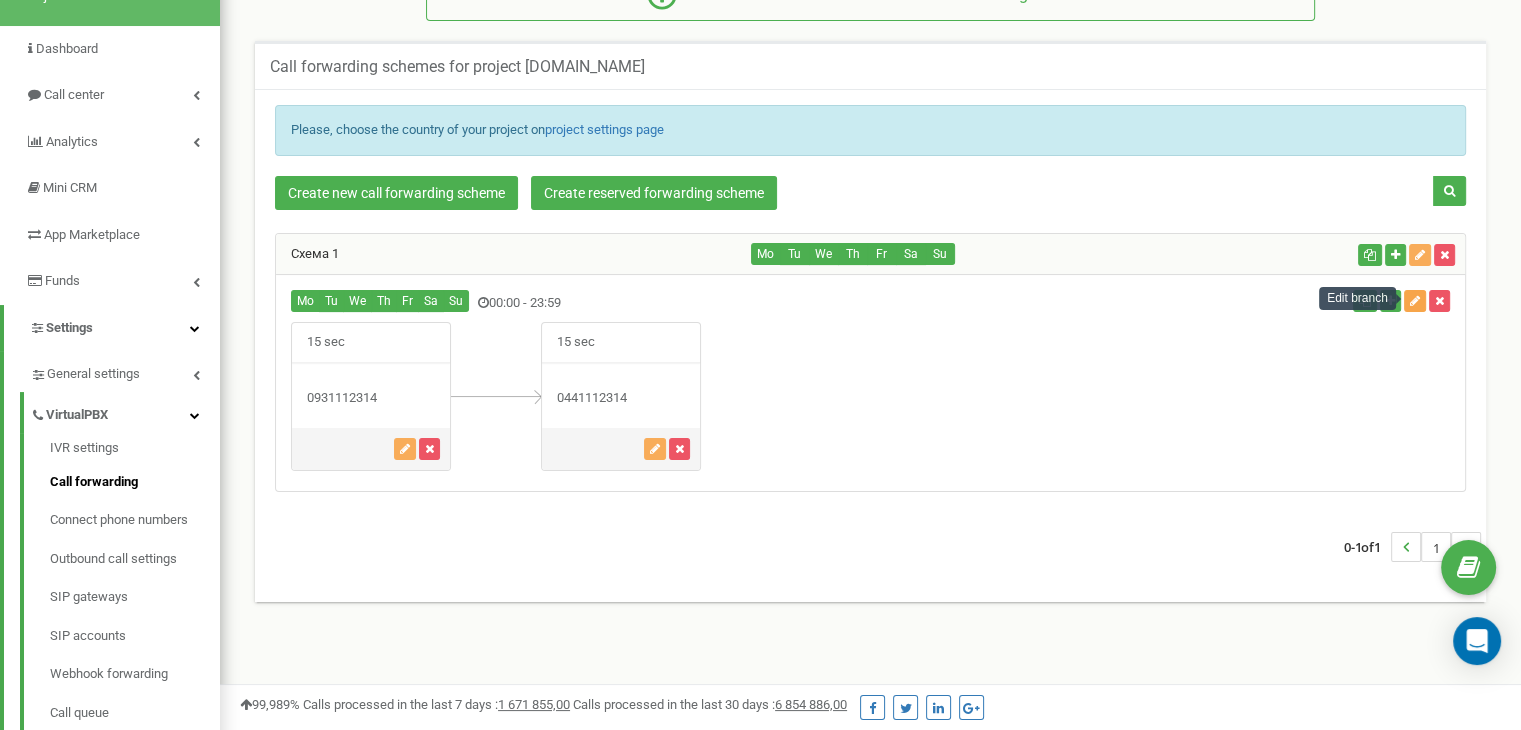 click at bounding box center [1415, 301] 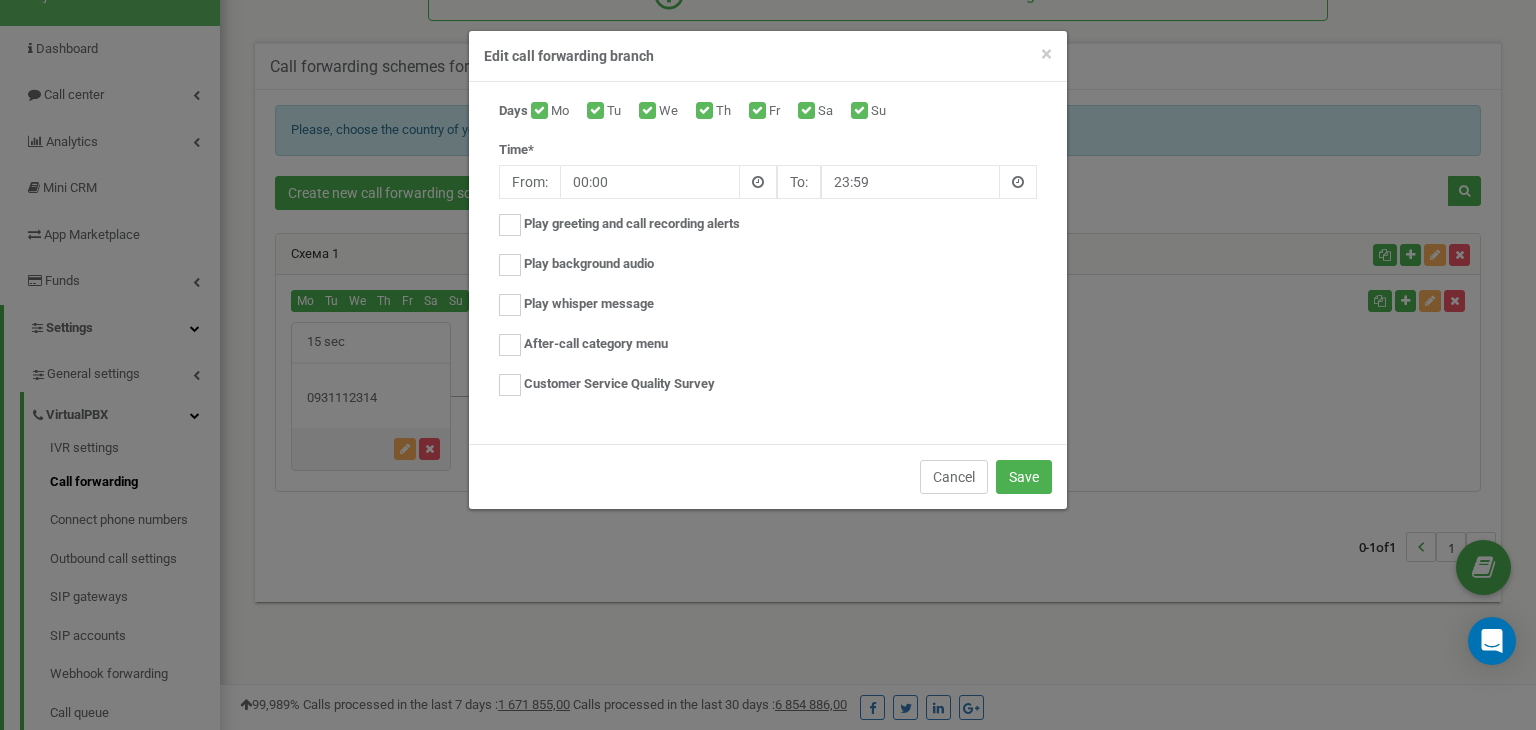 click on "Cancel" at bounding box center [954, 477] 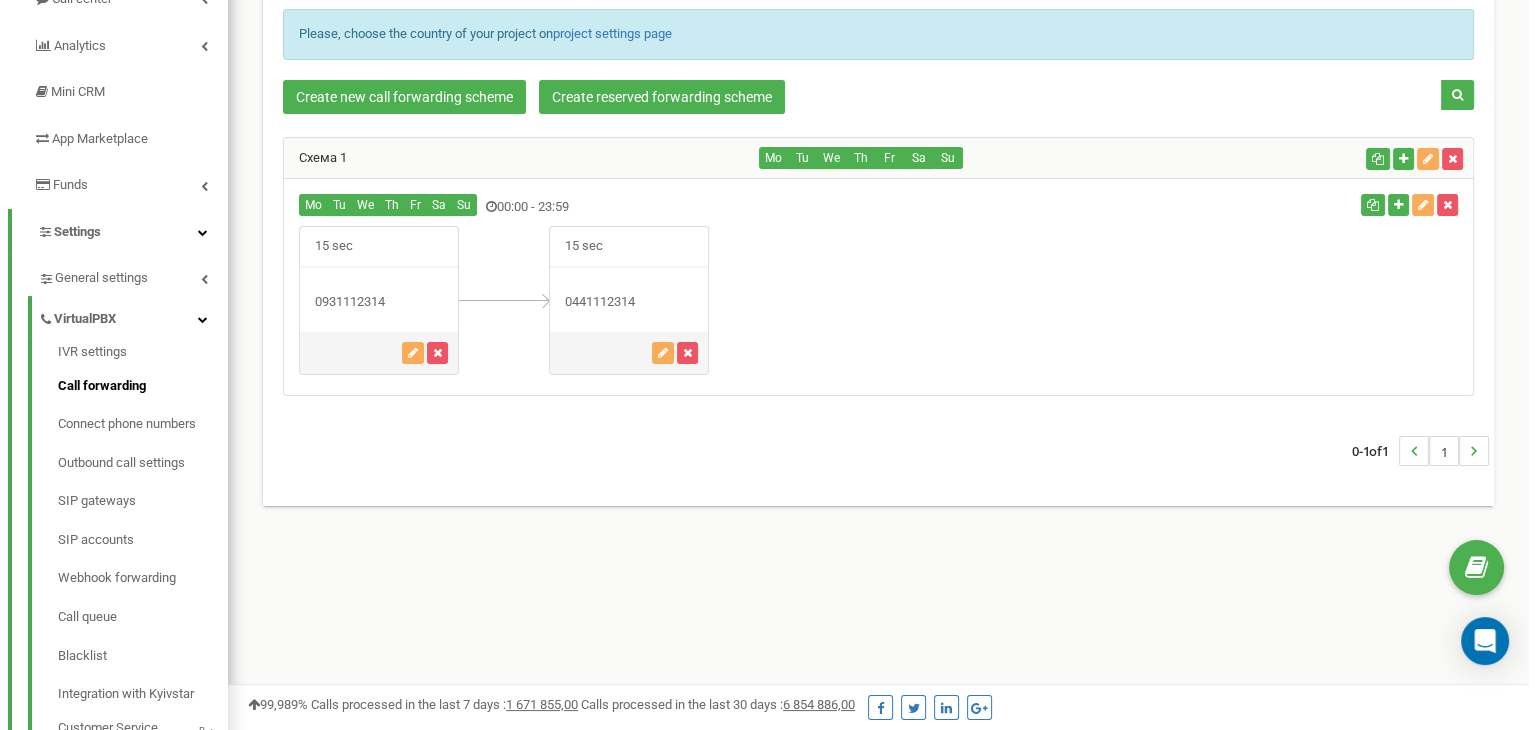 scroll, scrollTop: 242, scrollLeft: 0, axis: vertical 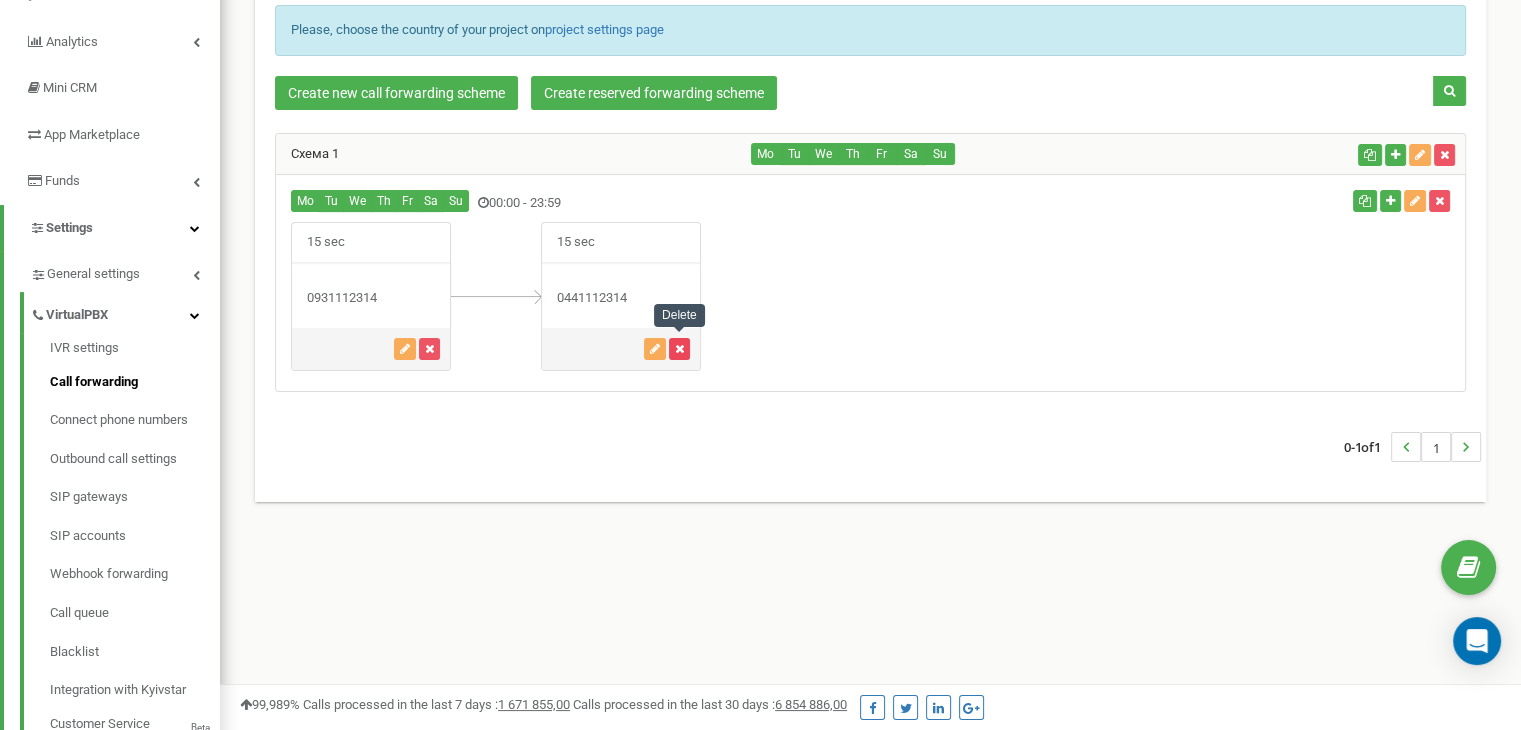 click at bounding box center (679, 349) 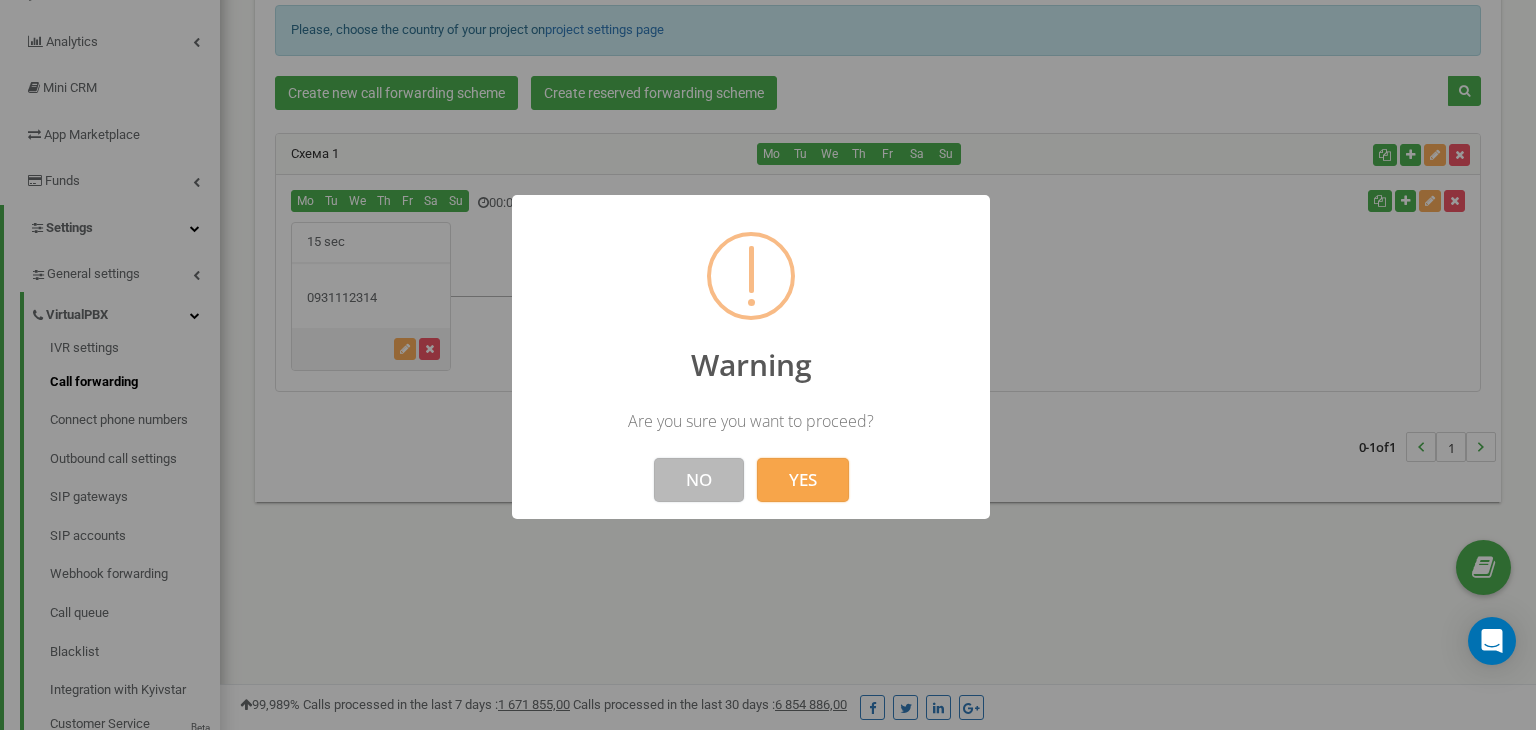 click on "NO" at bounding box center [699, 480] 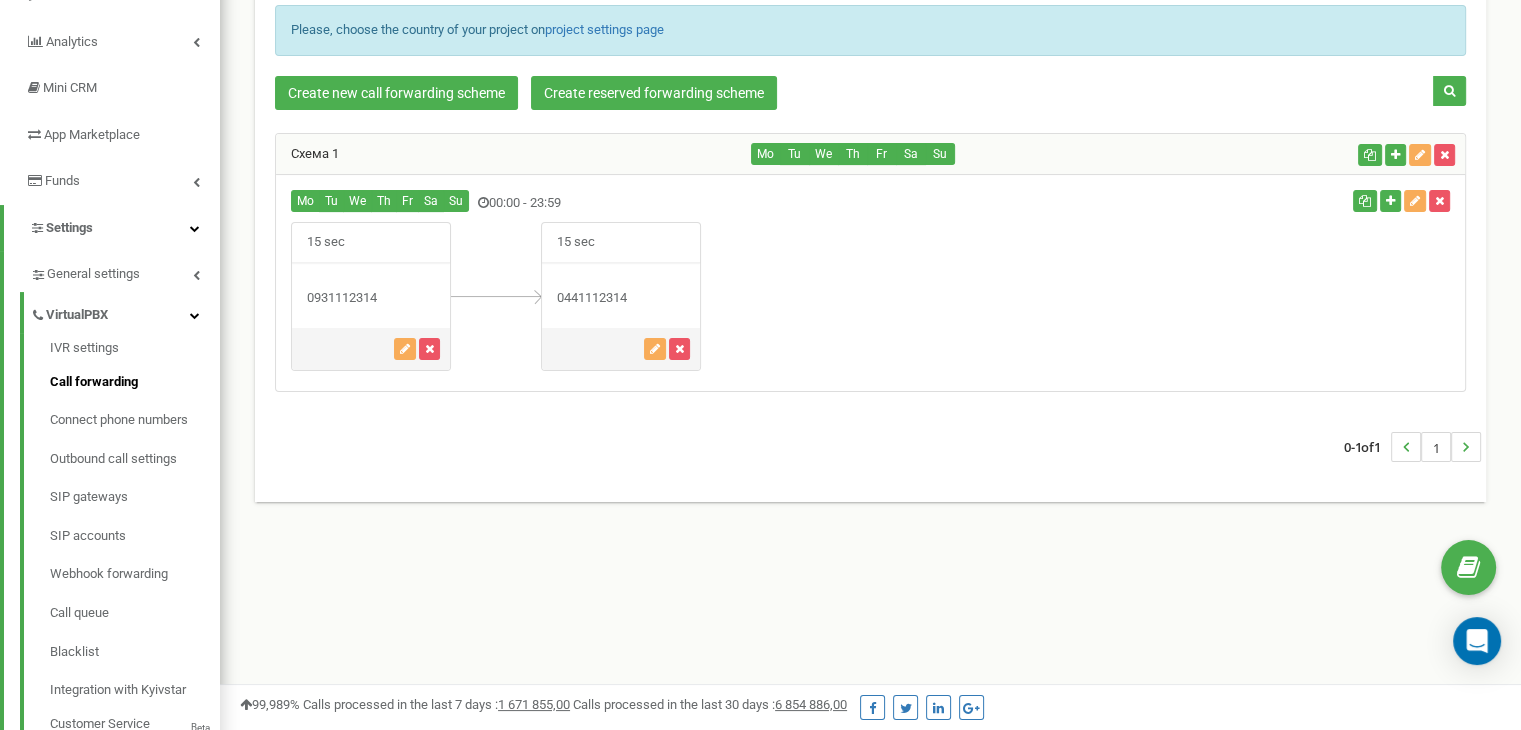 click at bounding box center (496, 296) 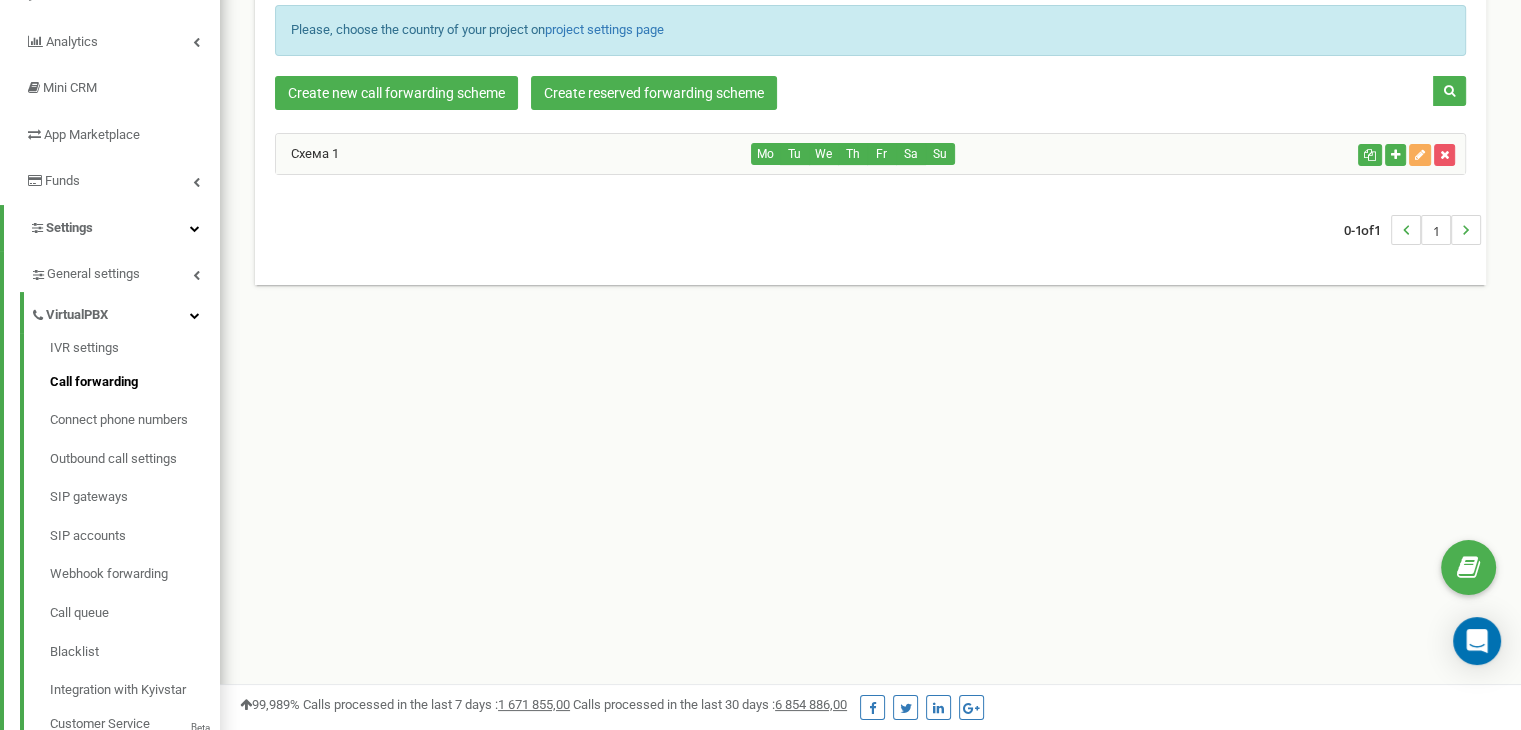 click on "Схема 1" at bounding box center (514, 154) 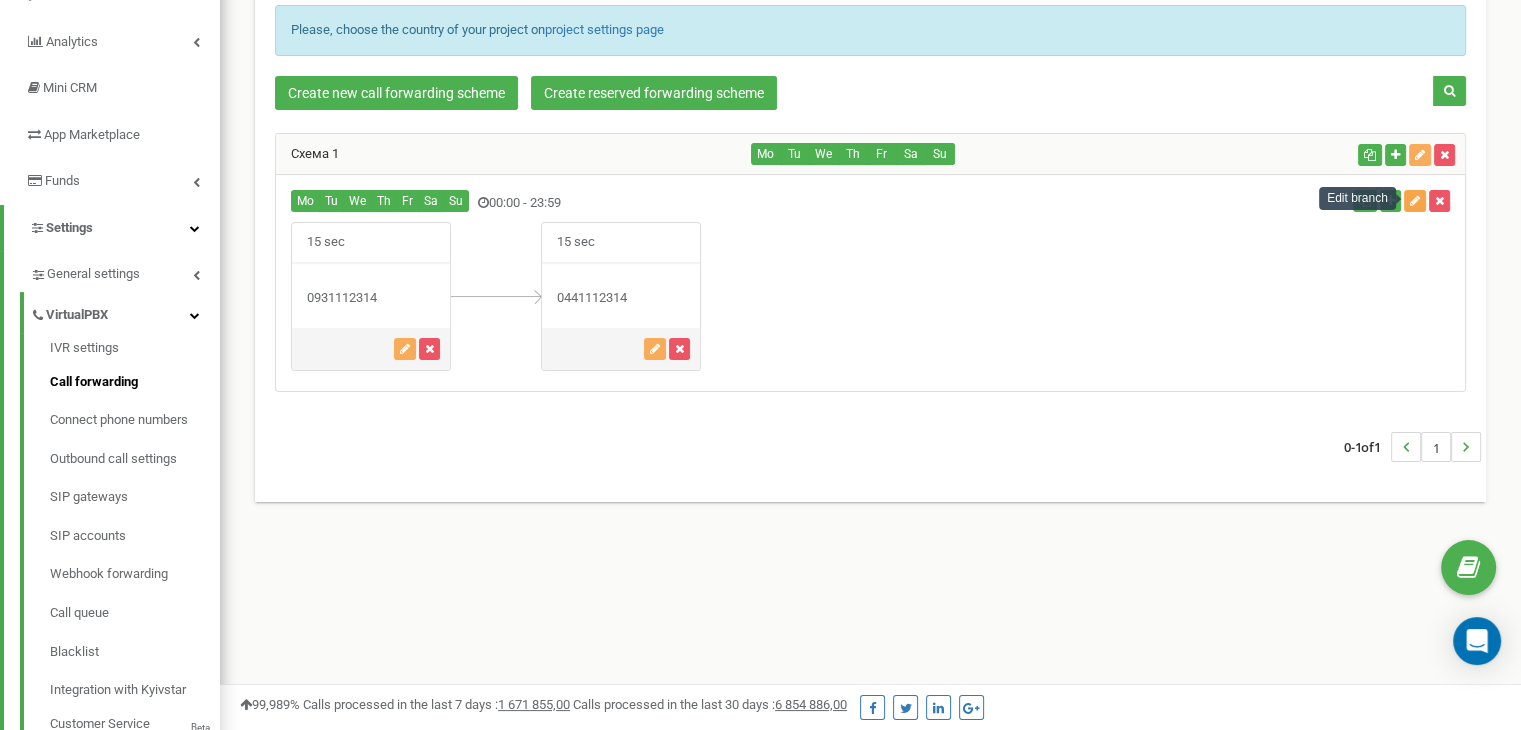 click at bounding box center [1415, 201] 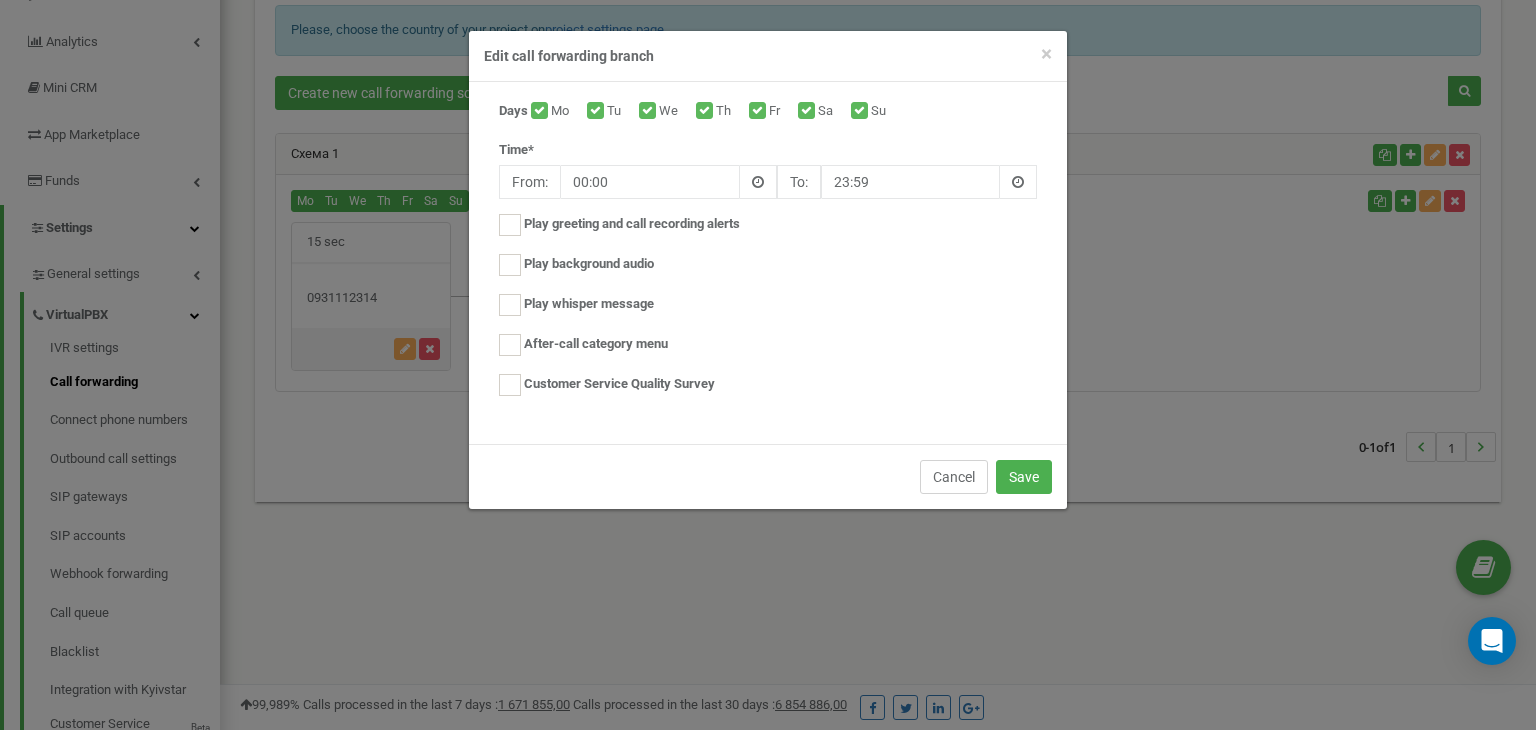 click on "Cancel" at bounding box center [954, 477] 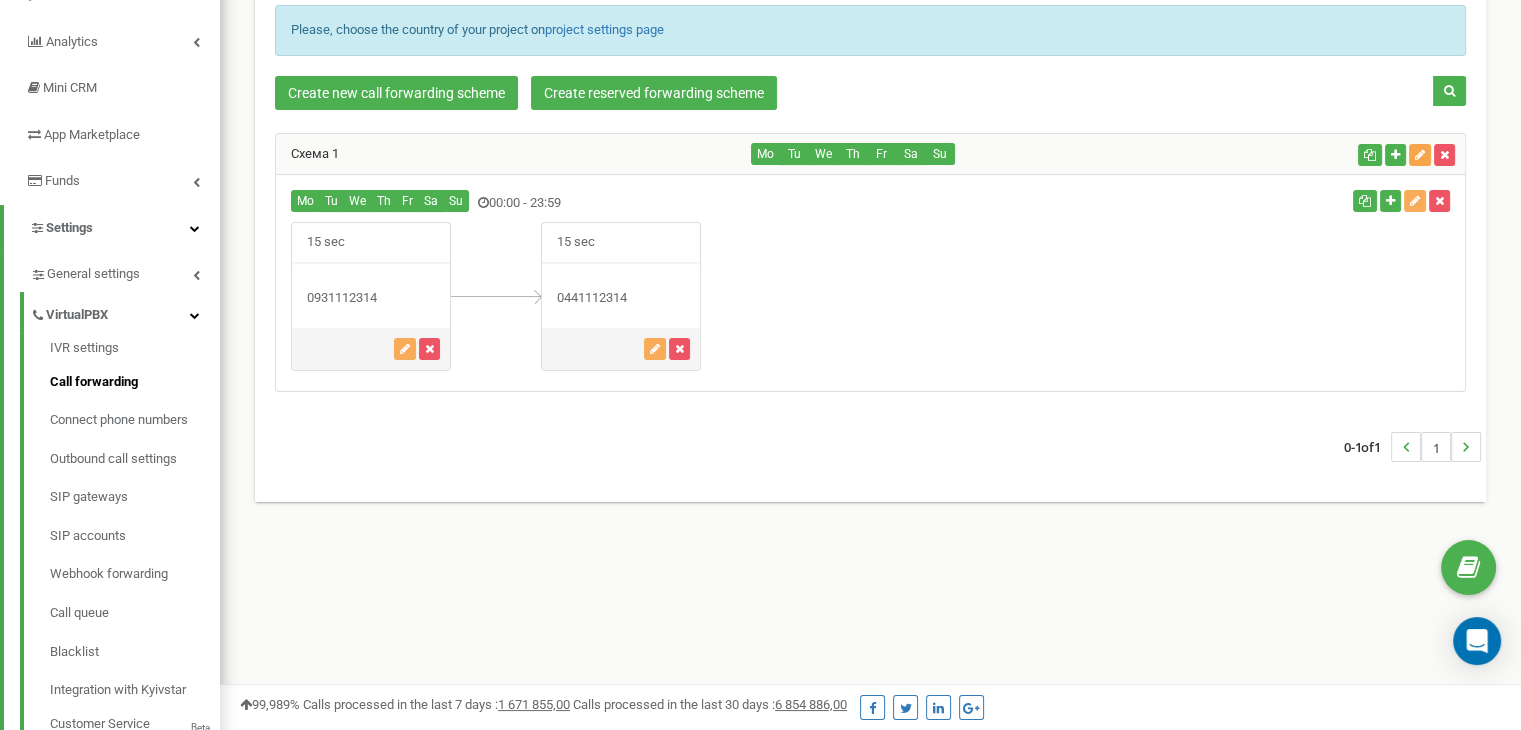 click at bounding box center (1420, 155) 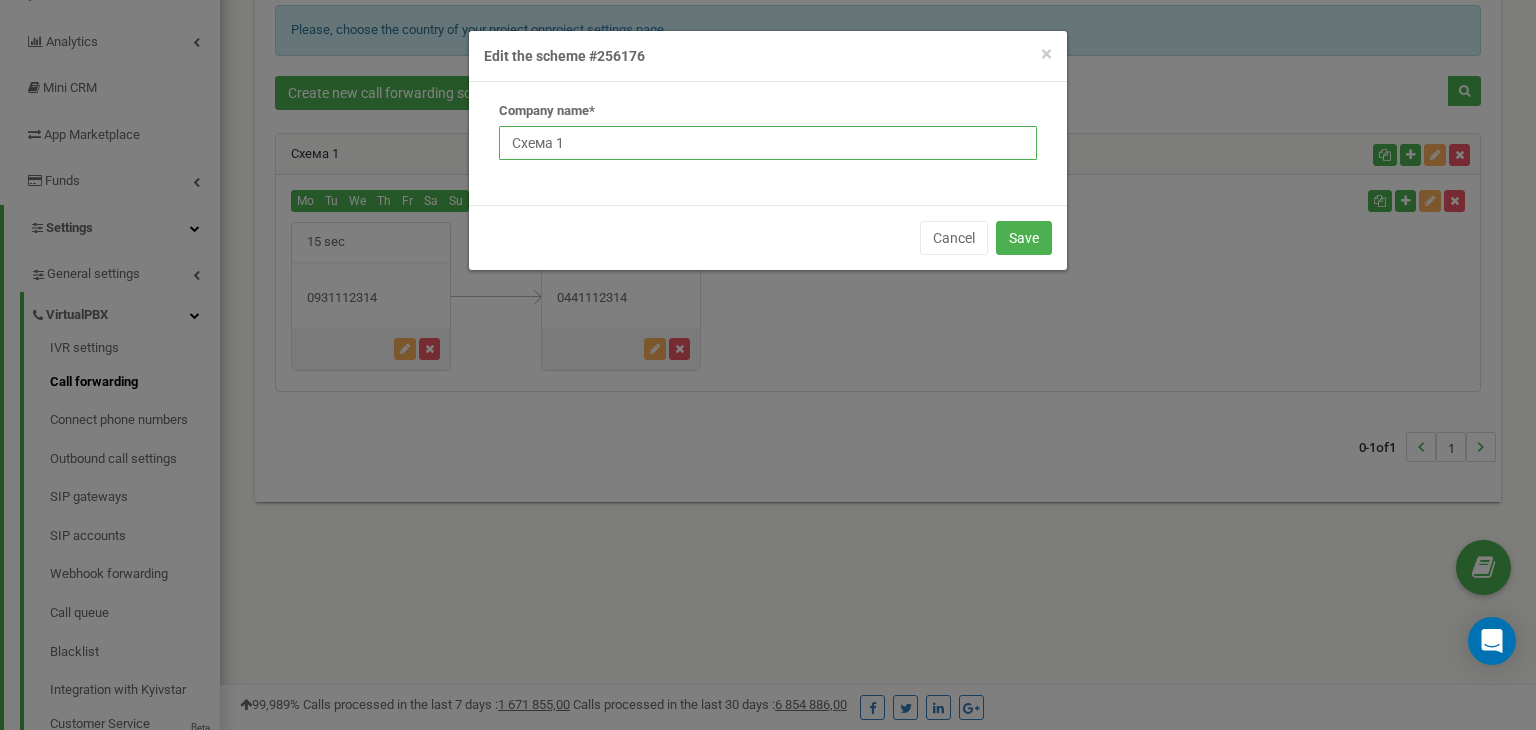 click on "Схема 1" at bounding box center (768, 143) 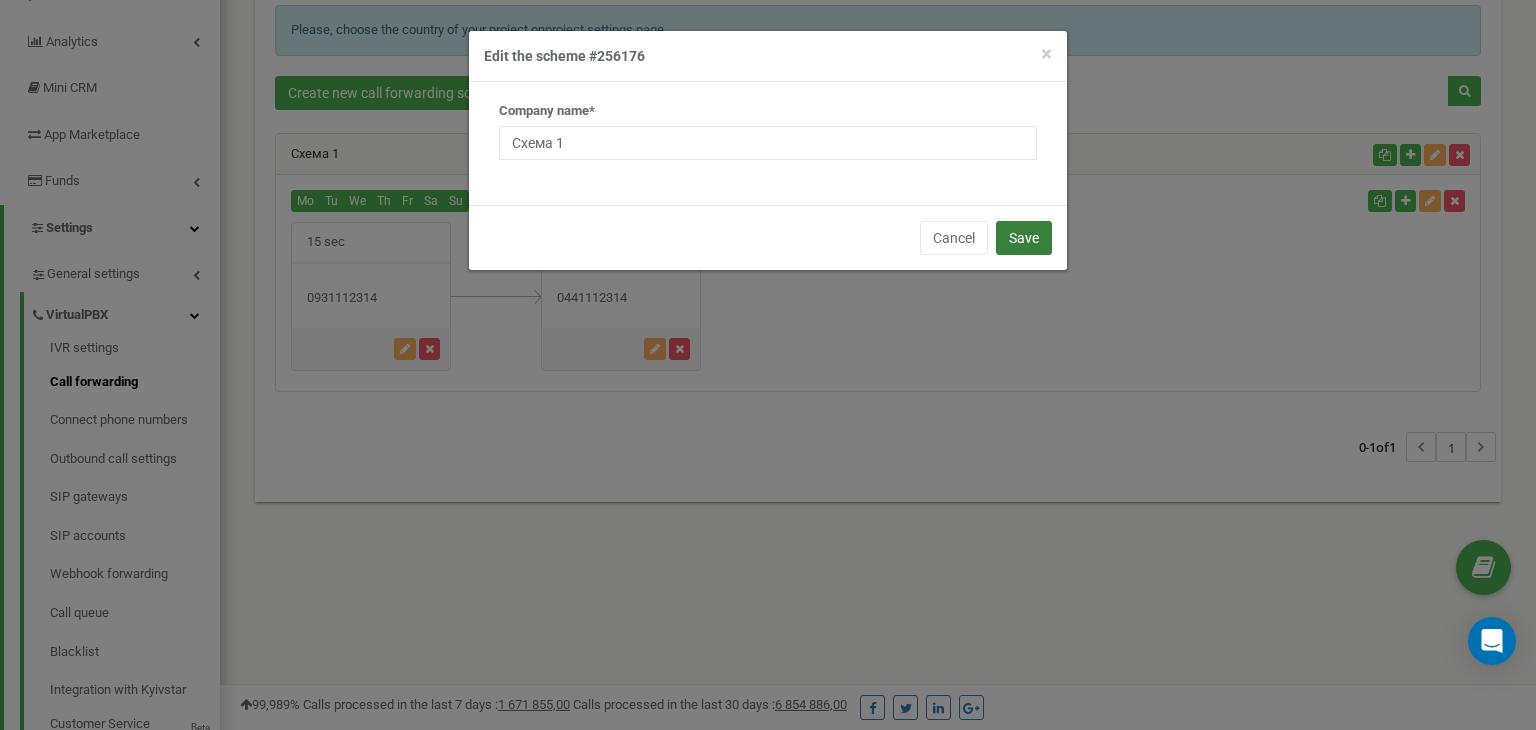 click on "Save" at bounding box center [1024, 238] 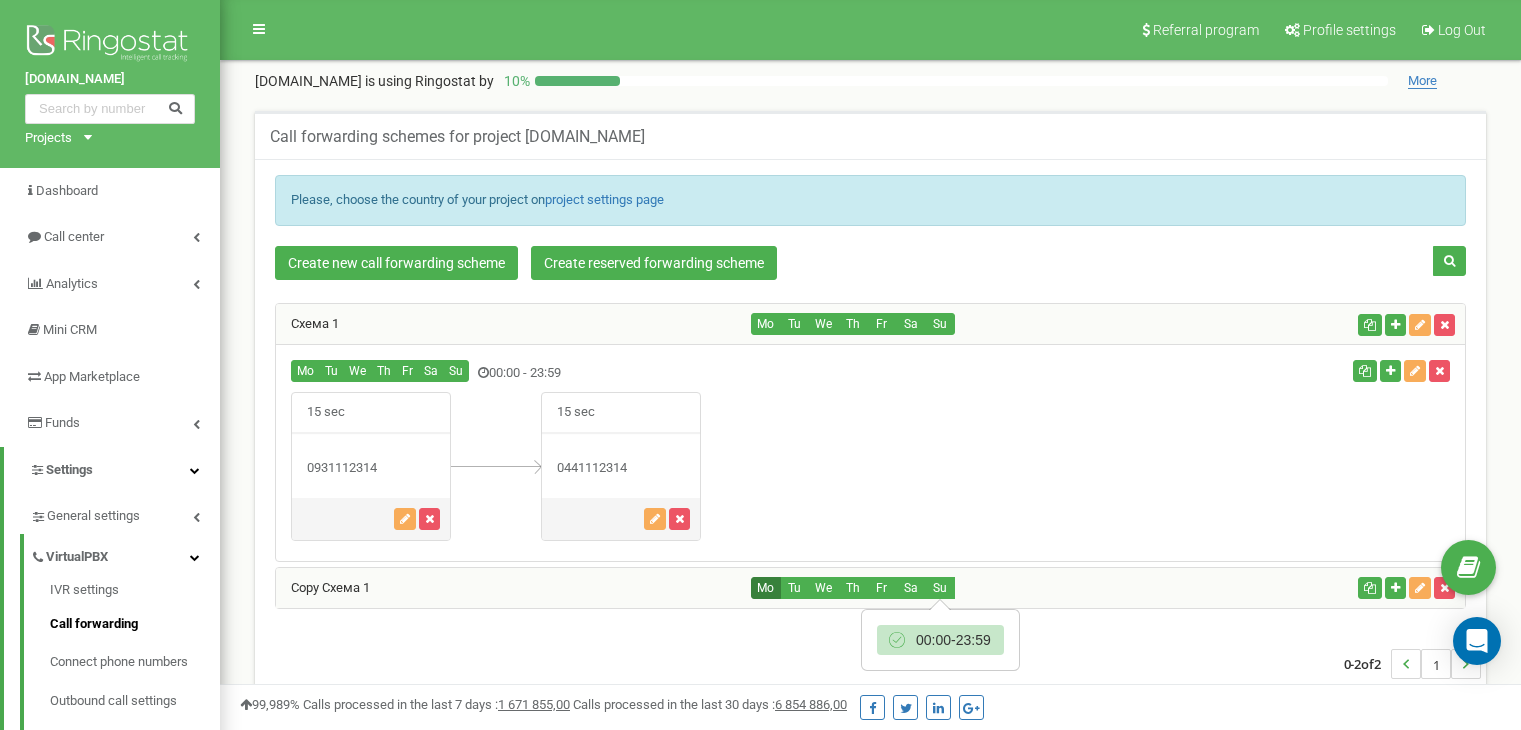 scroll, scrollTop: 342, scrollLeft: 0, axis: vertical 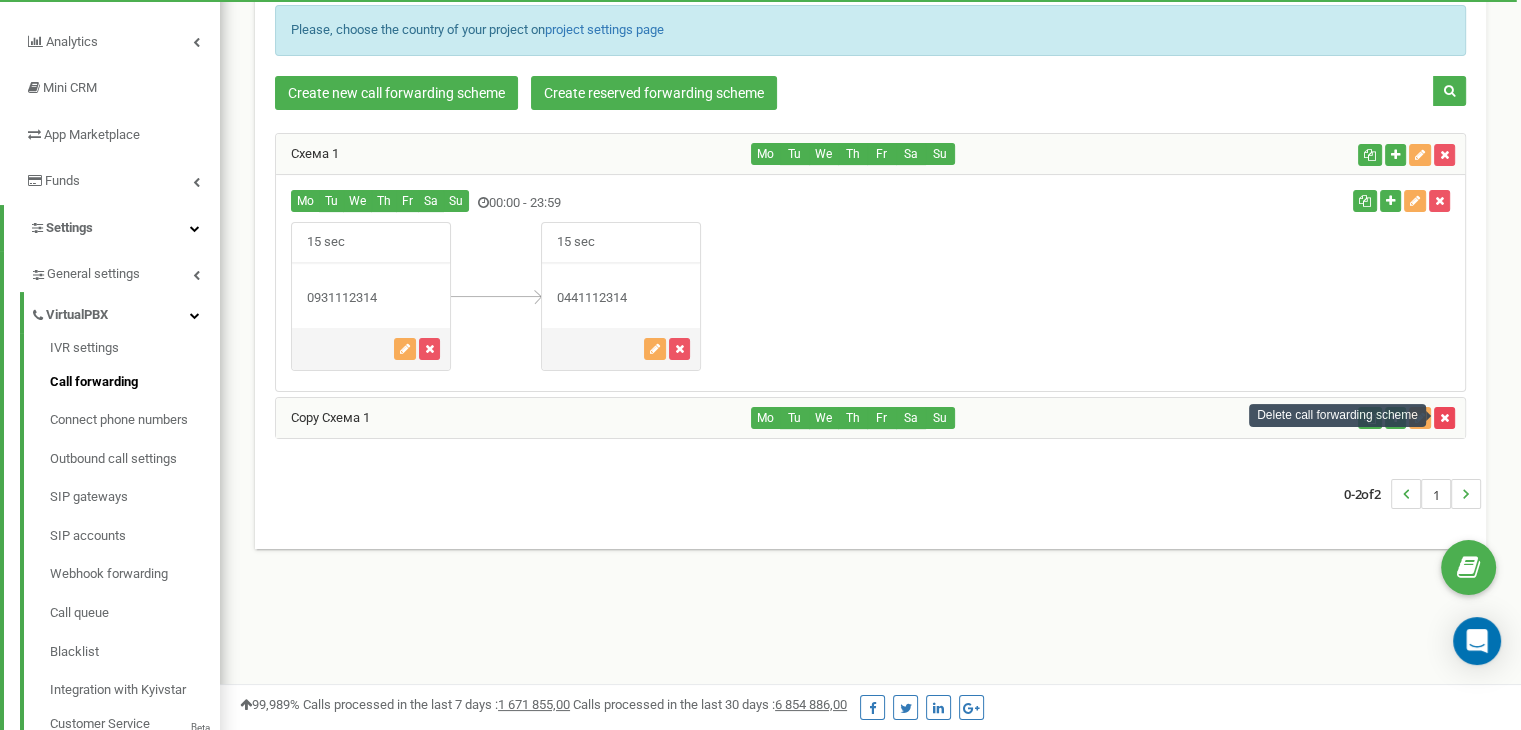 click at bounding box center (1444, 418) 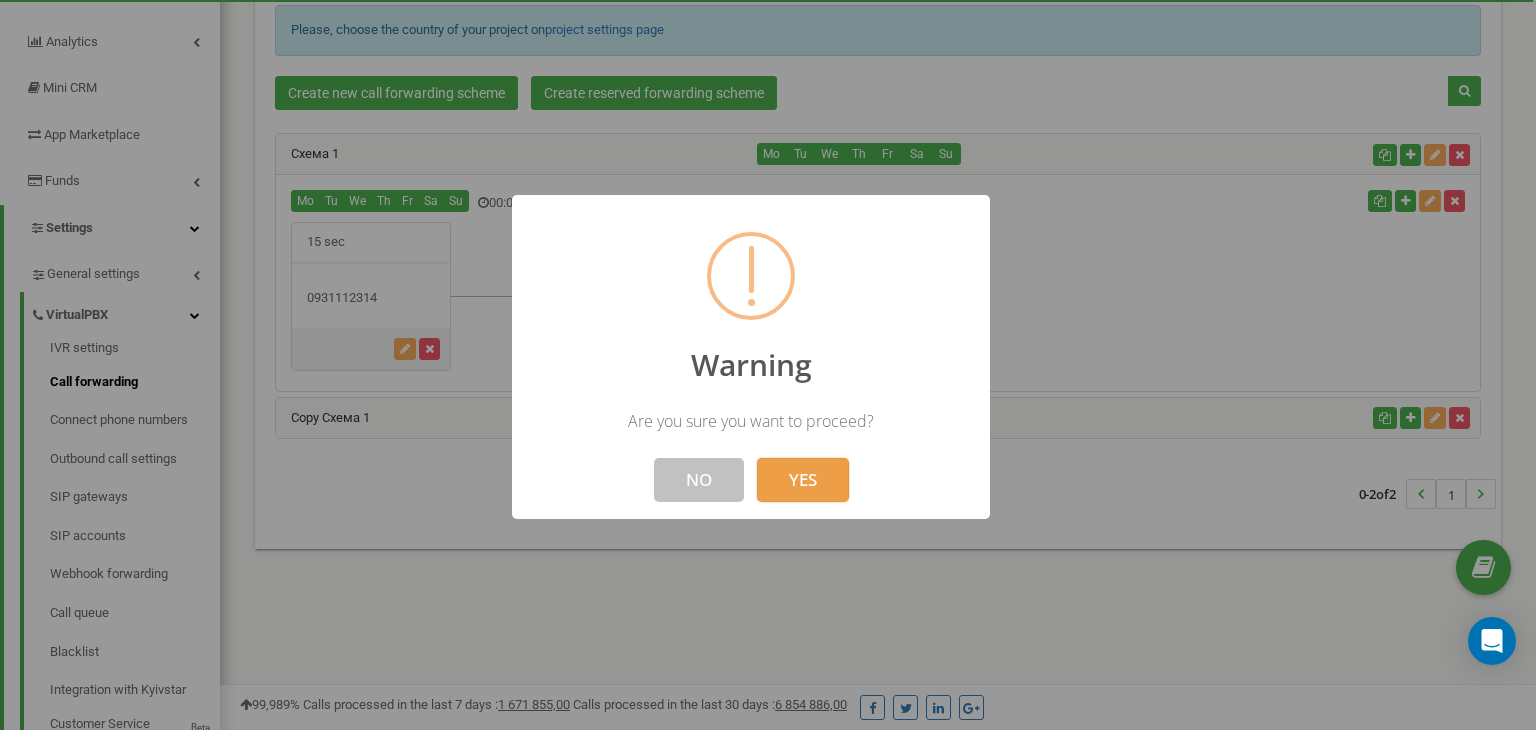click on "YES" at bounding box center (803, 480) 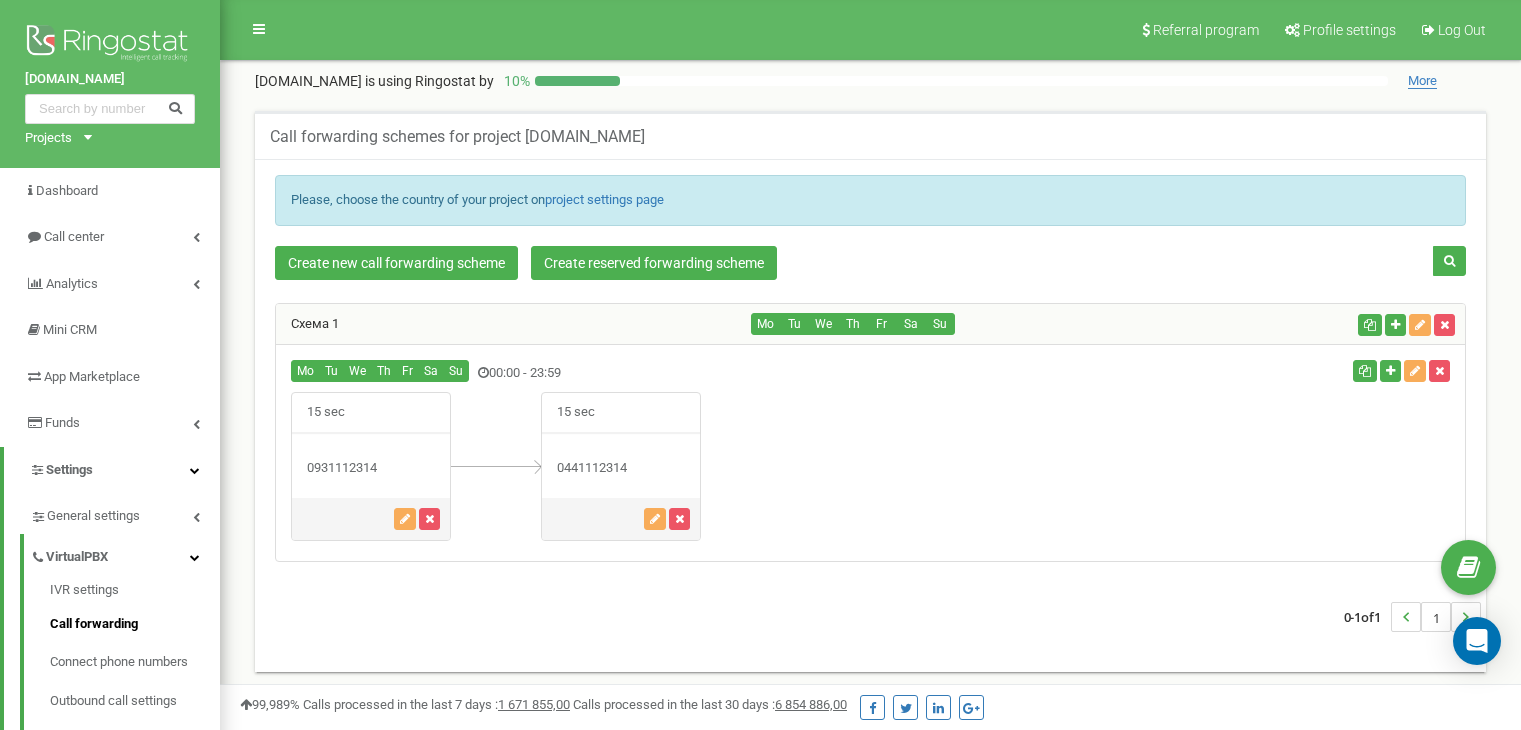 scroll, scrollTop: 142, scrollLeft: 0, axis: vertical 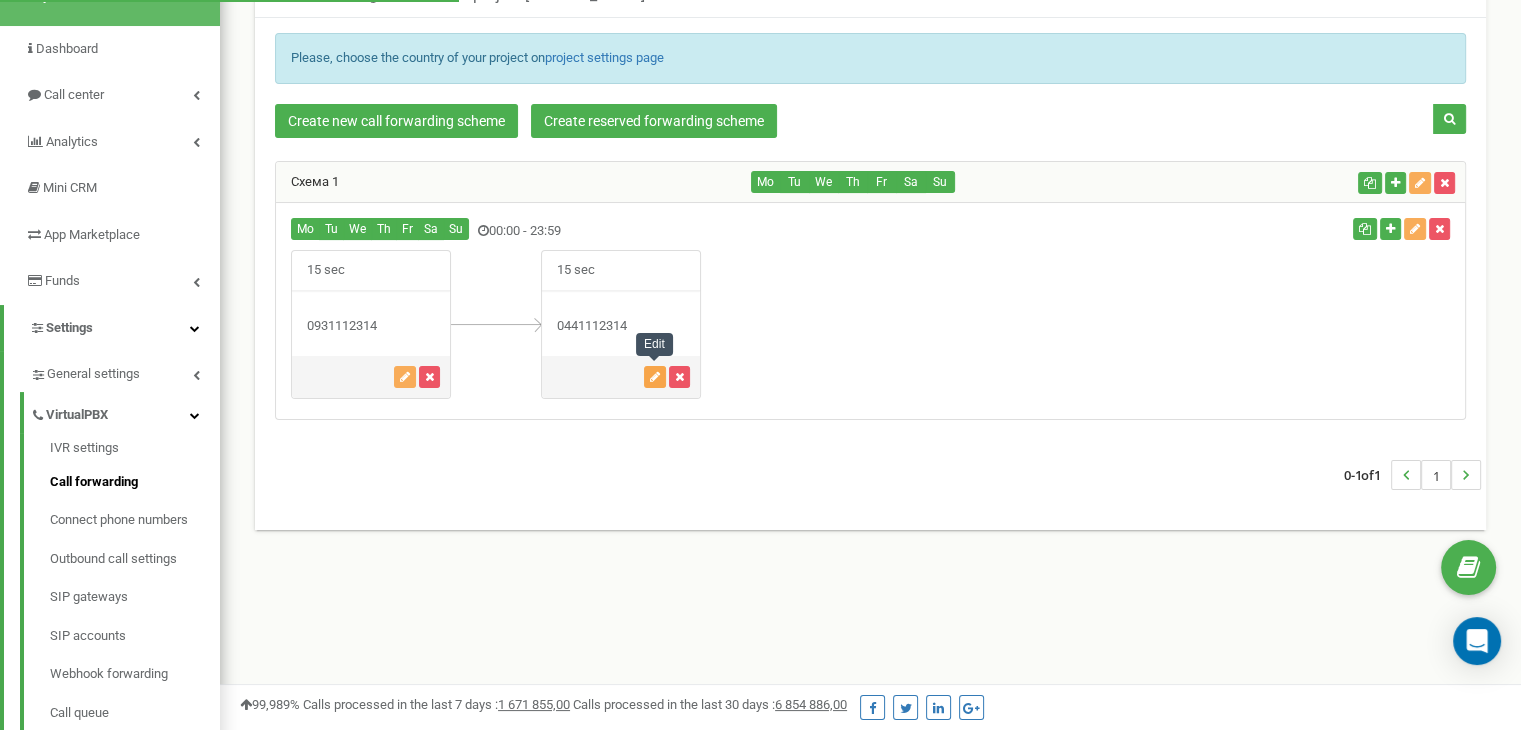 click at bounding box center (655, 377) 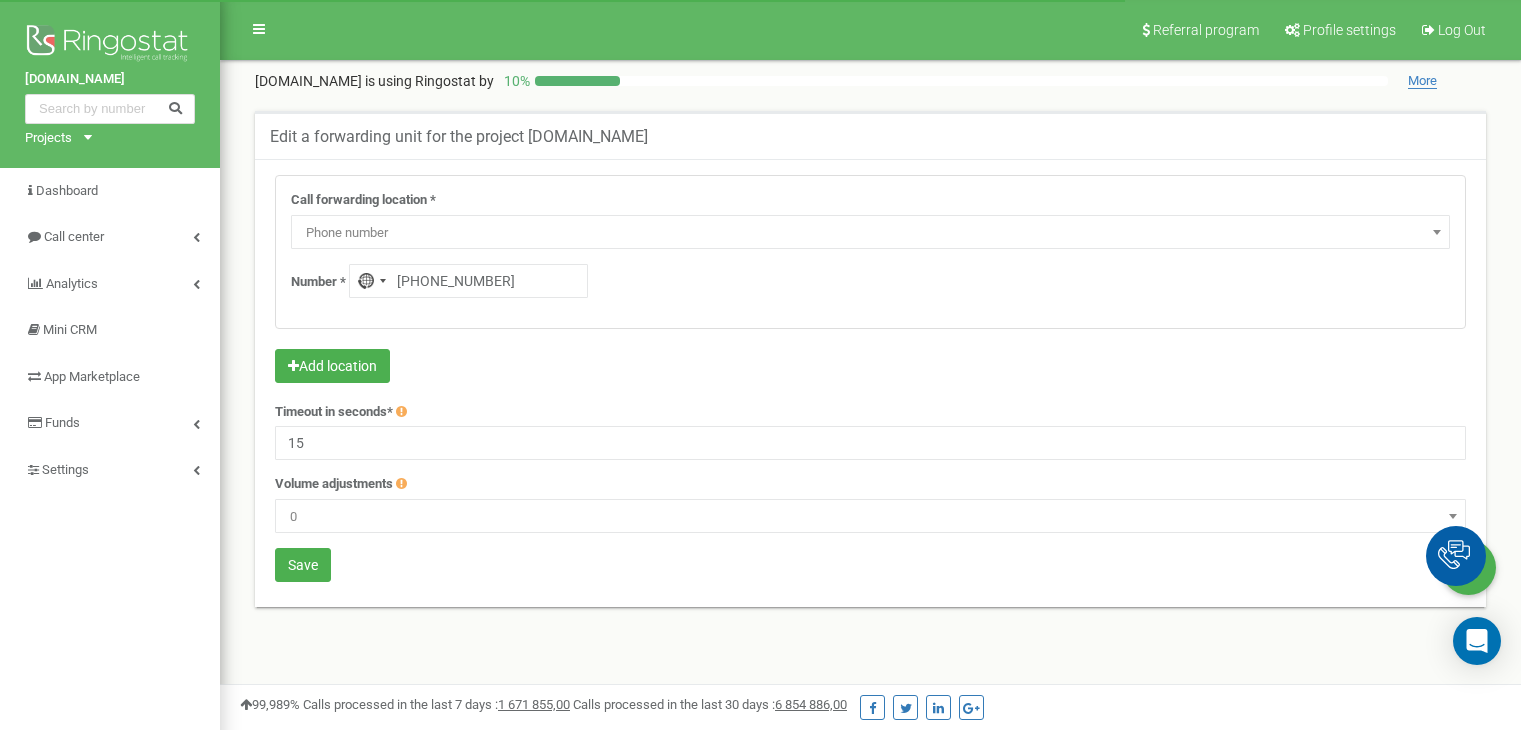scroll, scrollTop: 0, scrollLeft: 0, axis: both 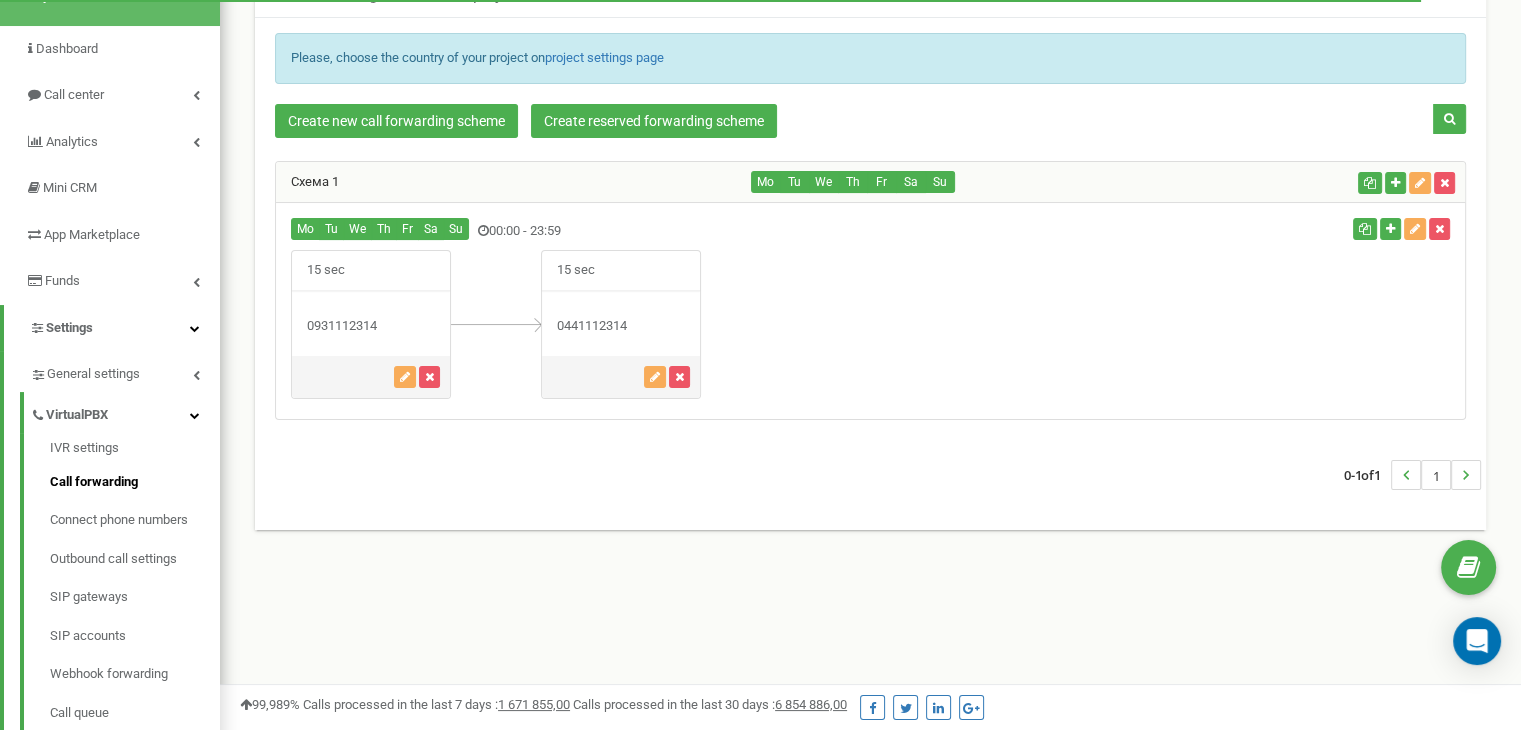 click at bounding box center [496, 324] 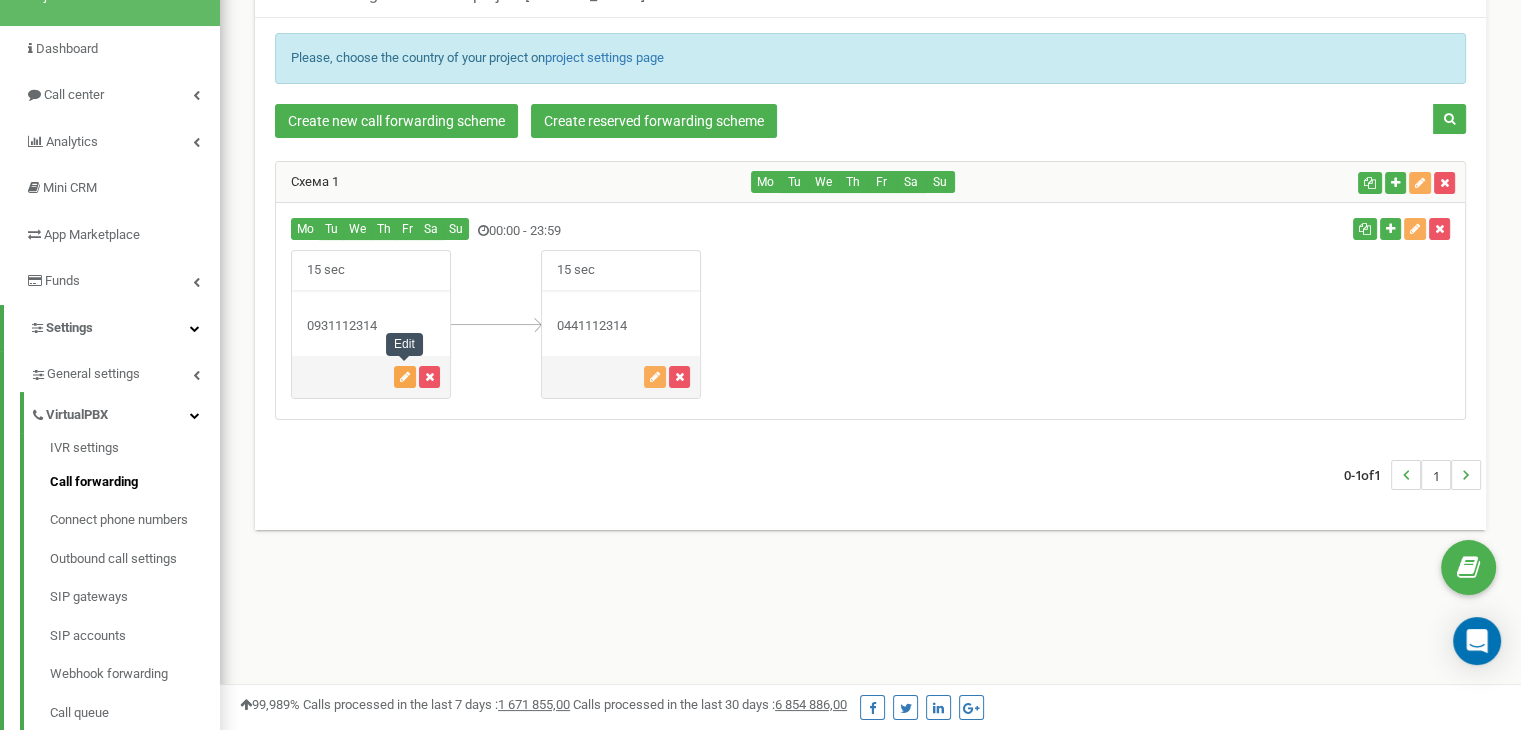 click at bounding box center (405, 377) 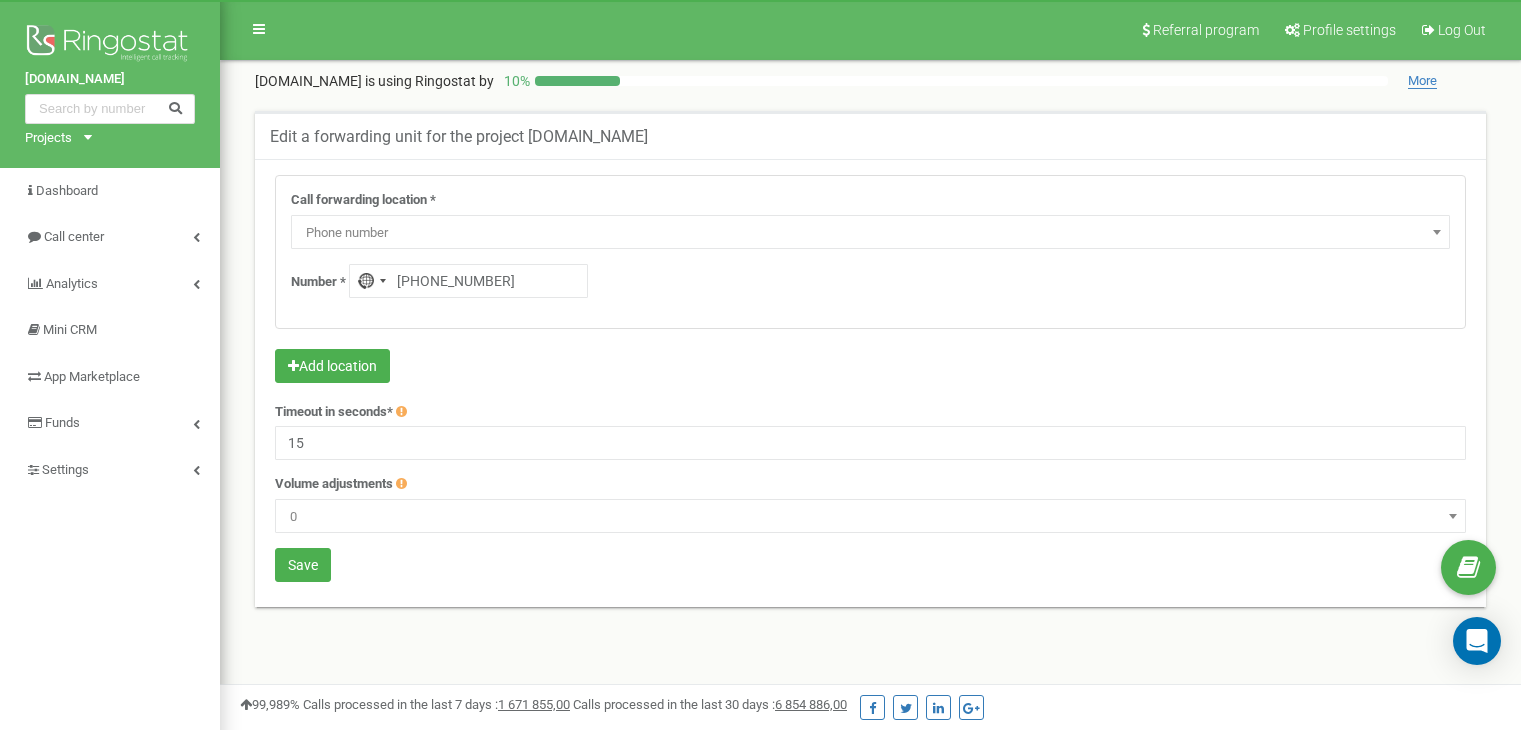 scroll, scrollTop: 0, scrollLeft: 0, axis: both 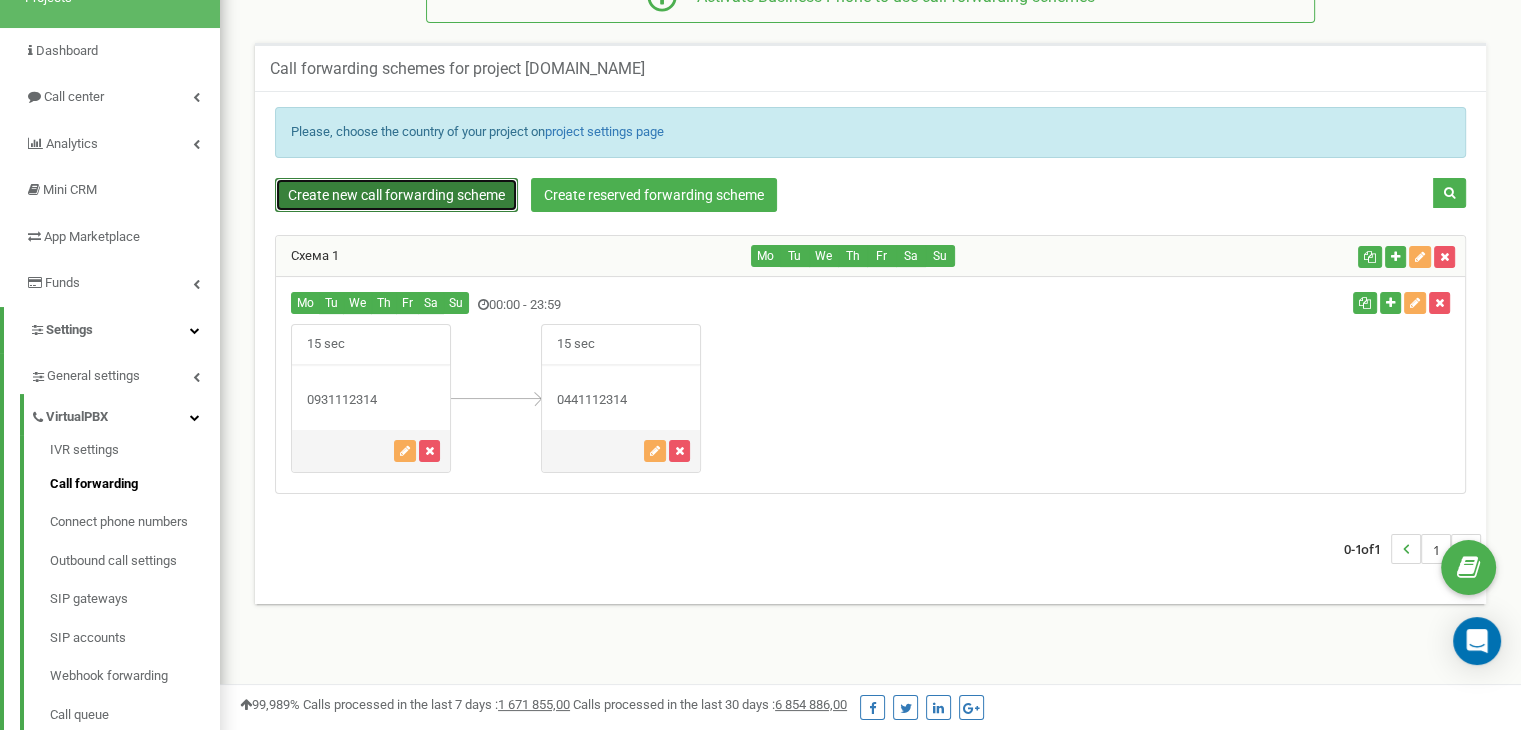 click on "Create new call forwarding scheme" at bounding box center (396, 195) 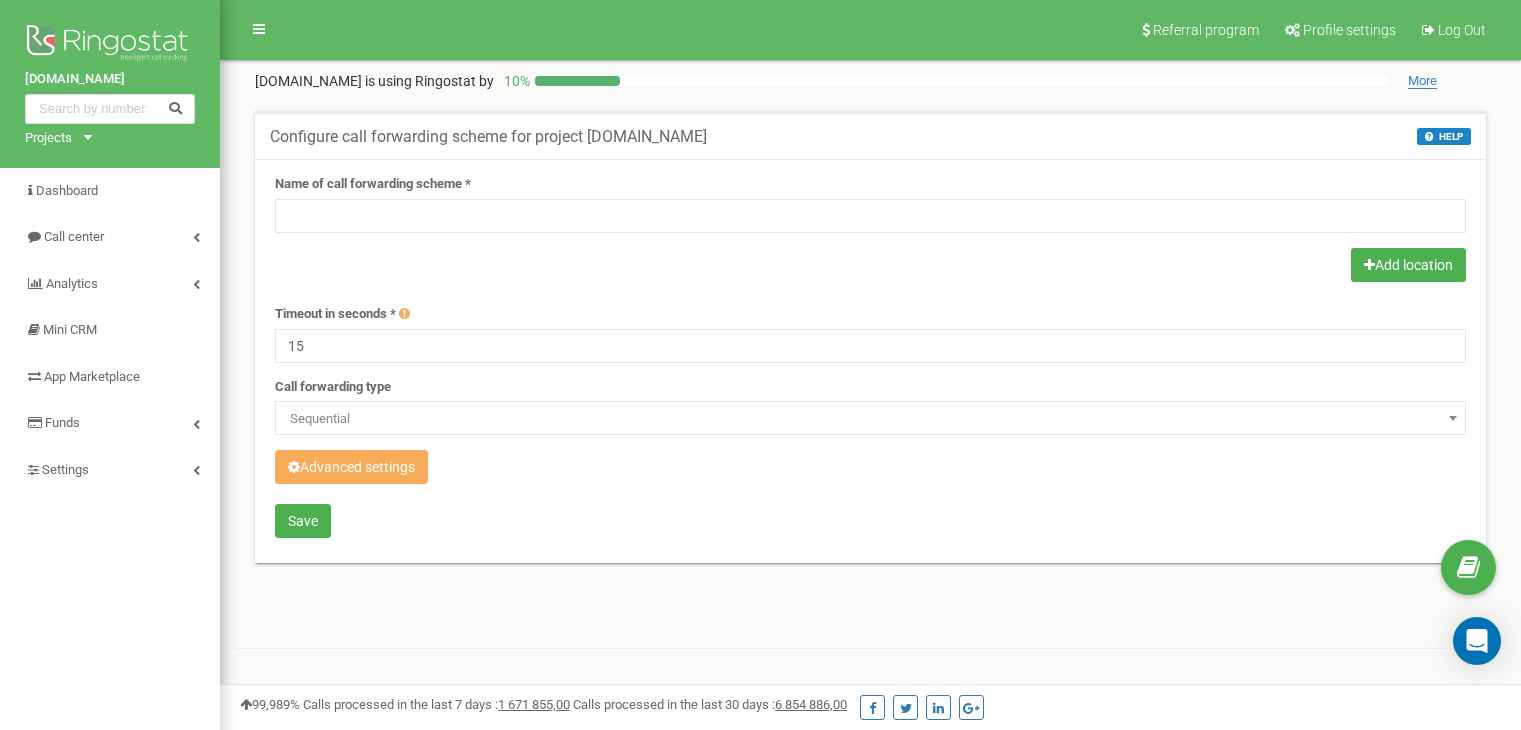scroll, scrollTop: 0, scrollLeft: 0, axis: both 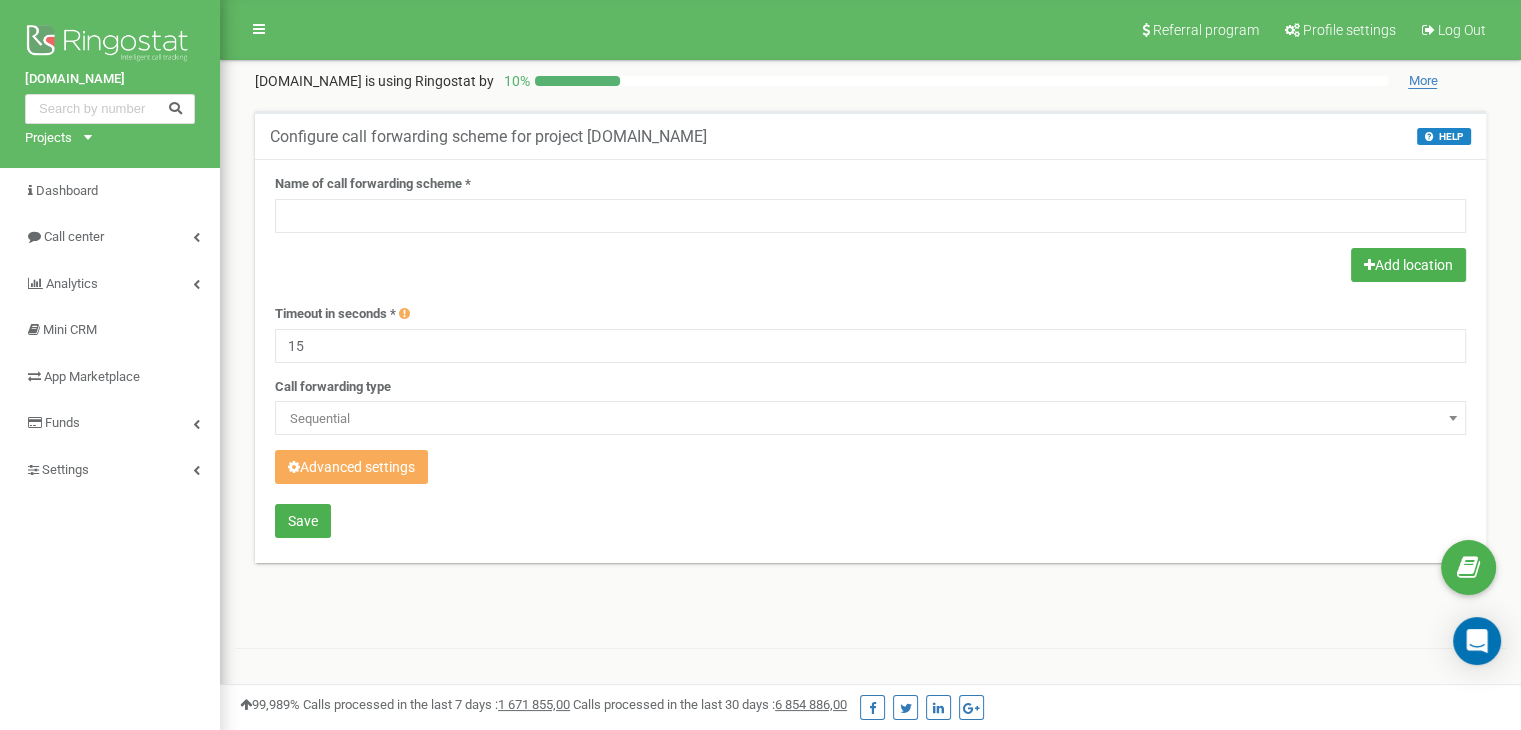 click on "Sequential" at bounding box center [870, 419] 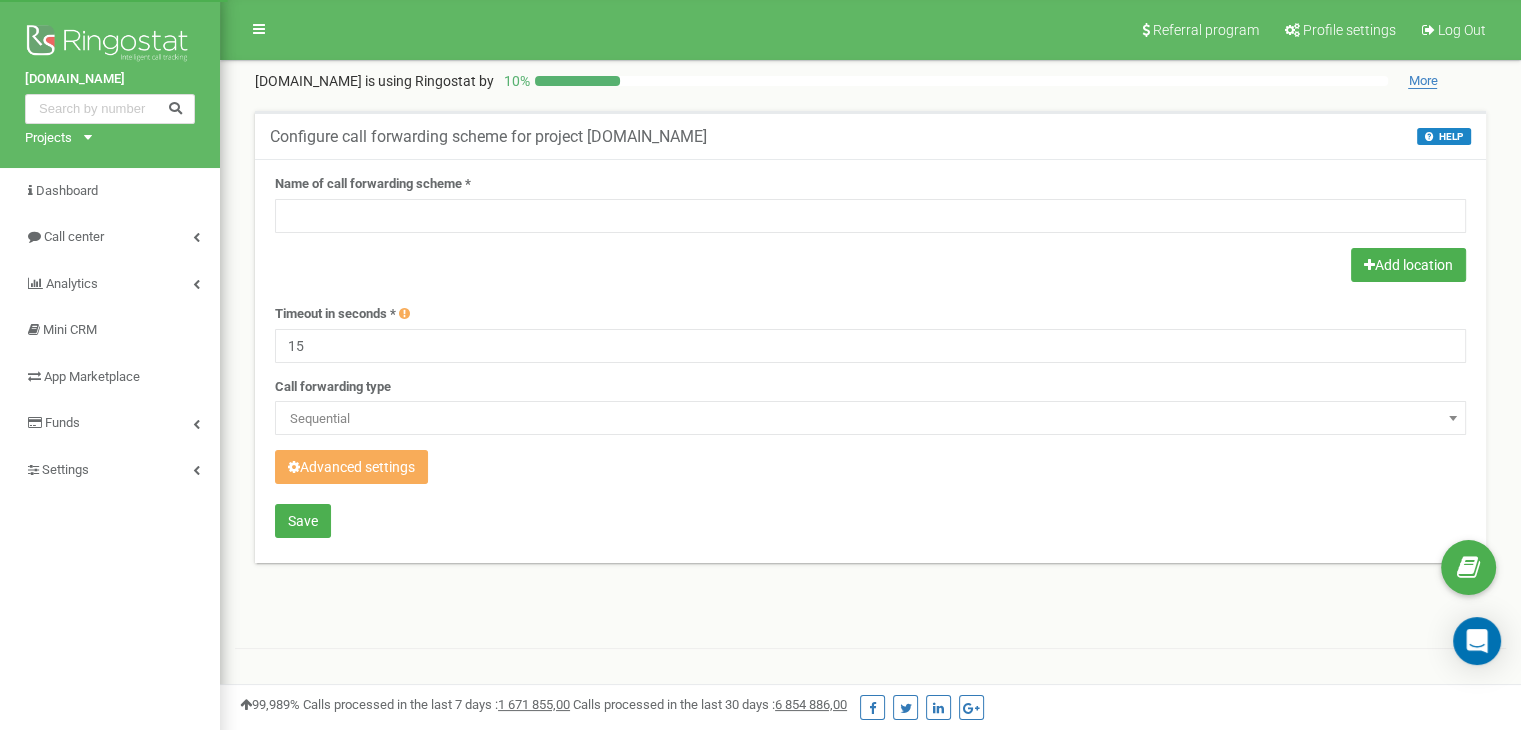 click on "Sequential" at bounding box center (870, 419) 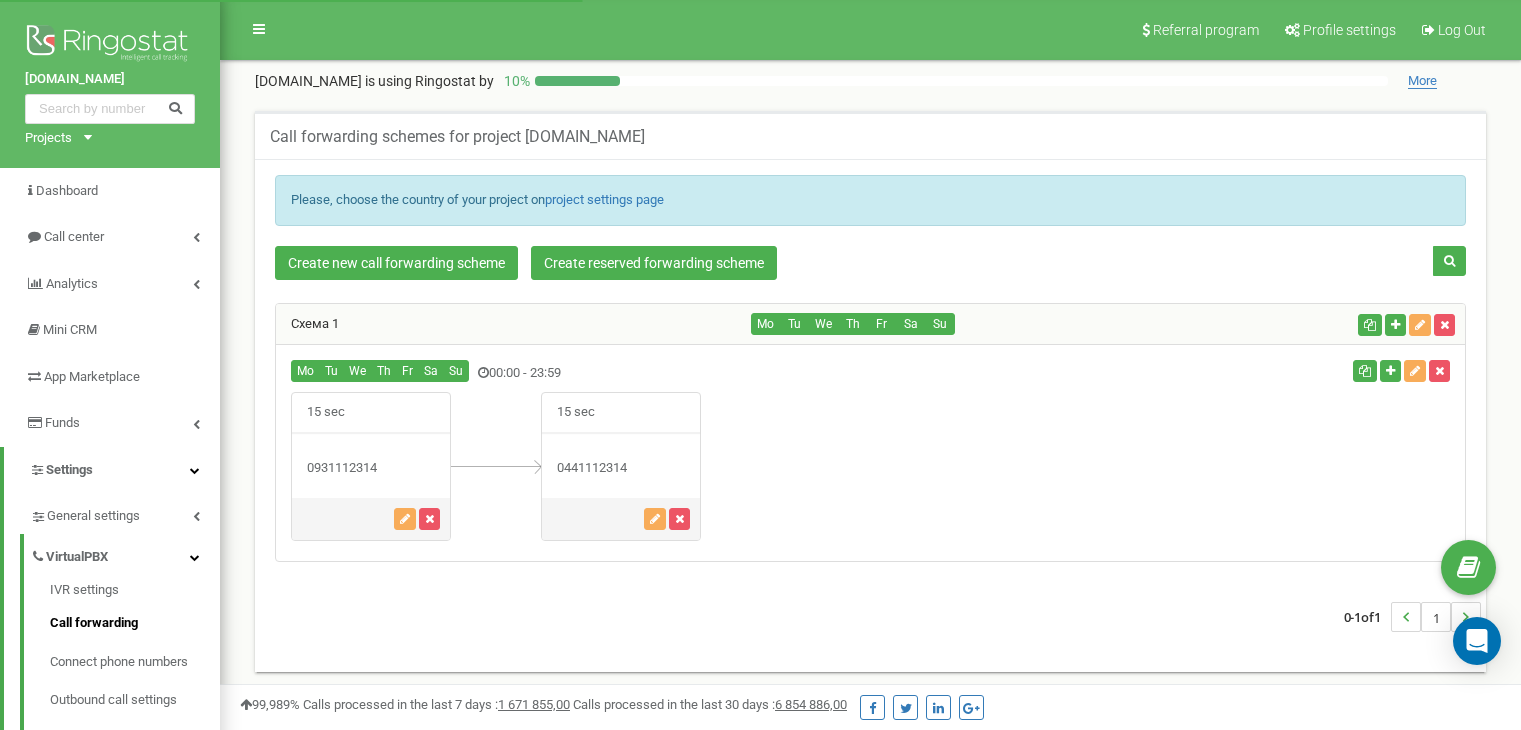 scroll, scrollTop: 140, scrollLeft: 0, axis: vertical 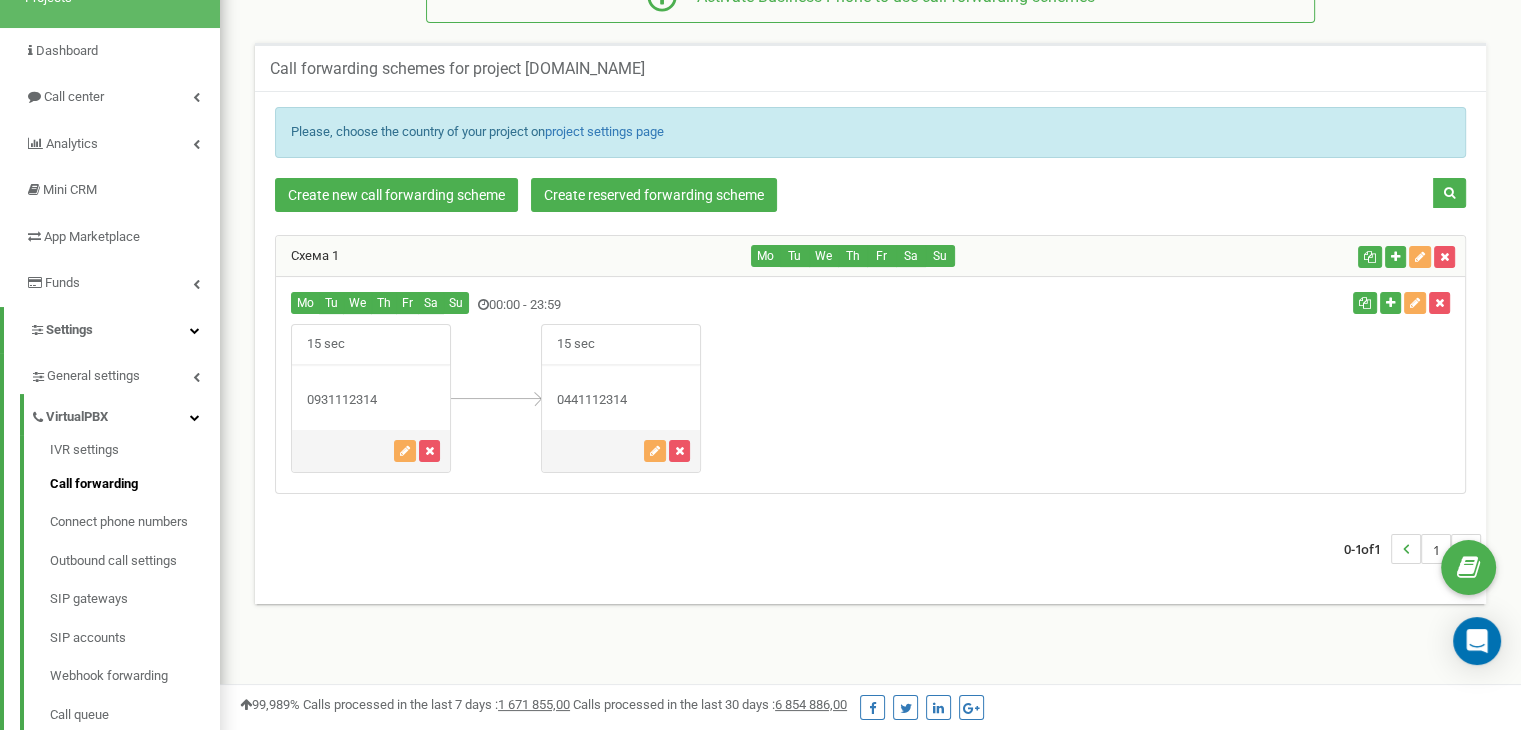click at bounding box center (496, 398) 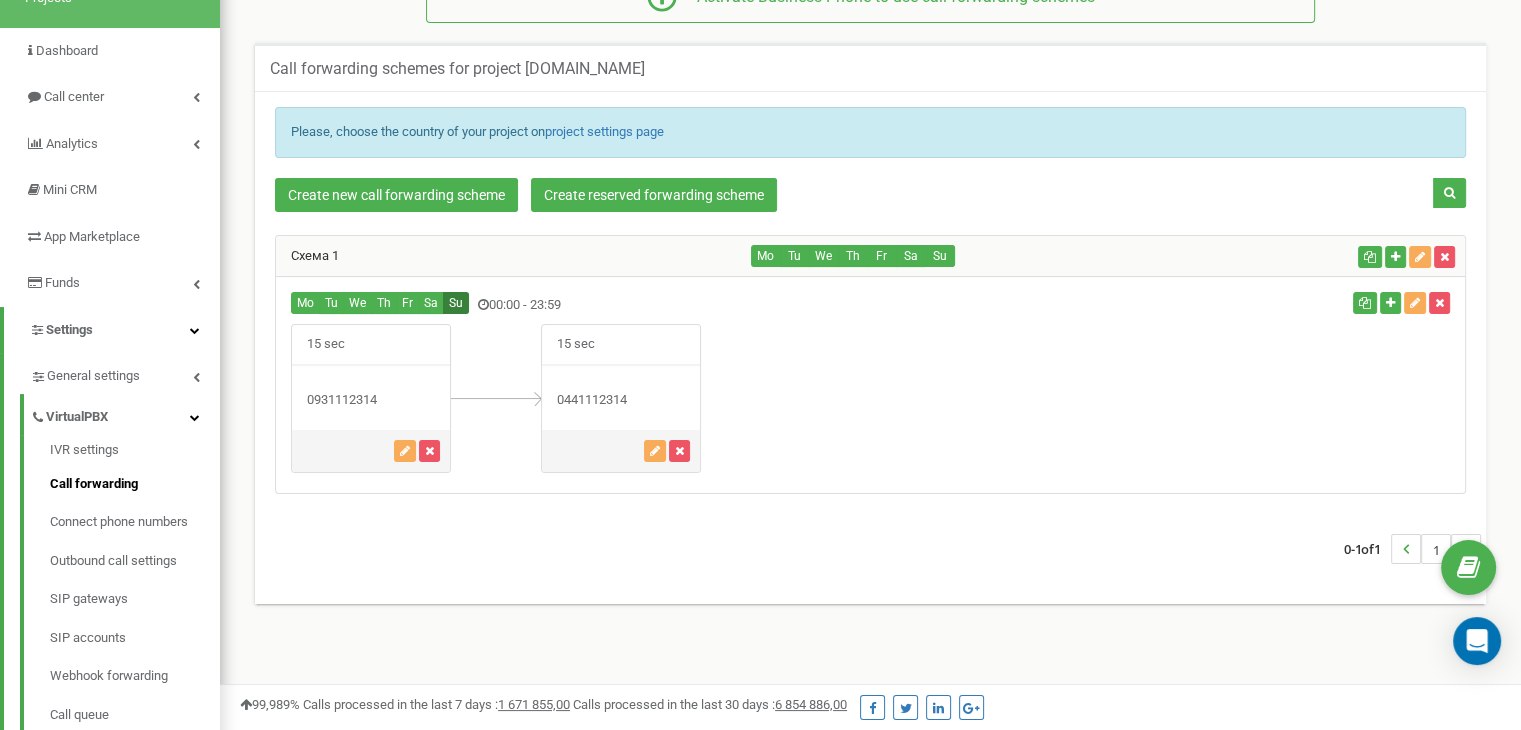 click on "Su" at bounding box center [456, 303] 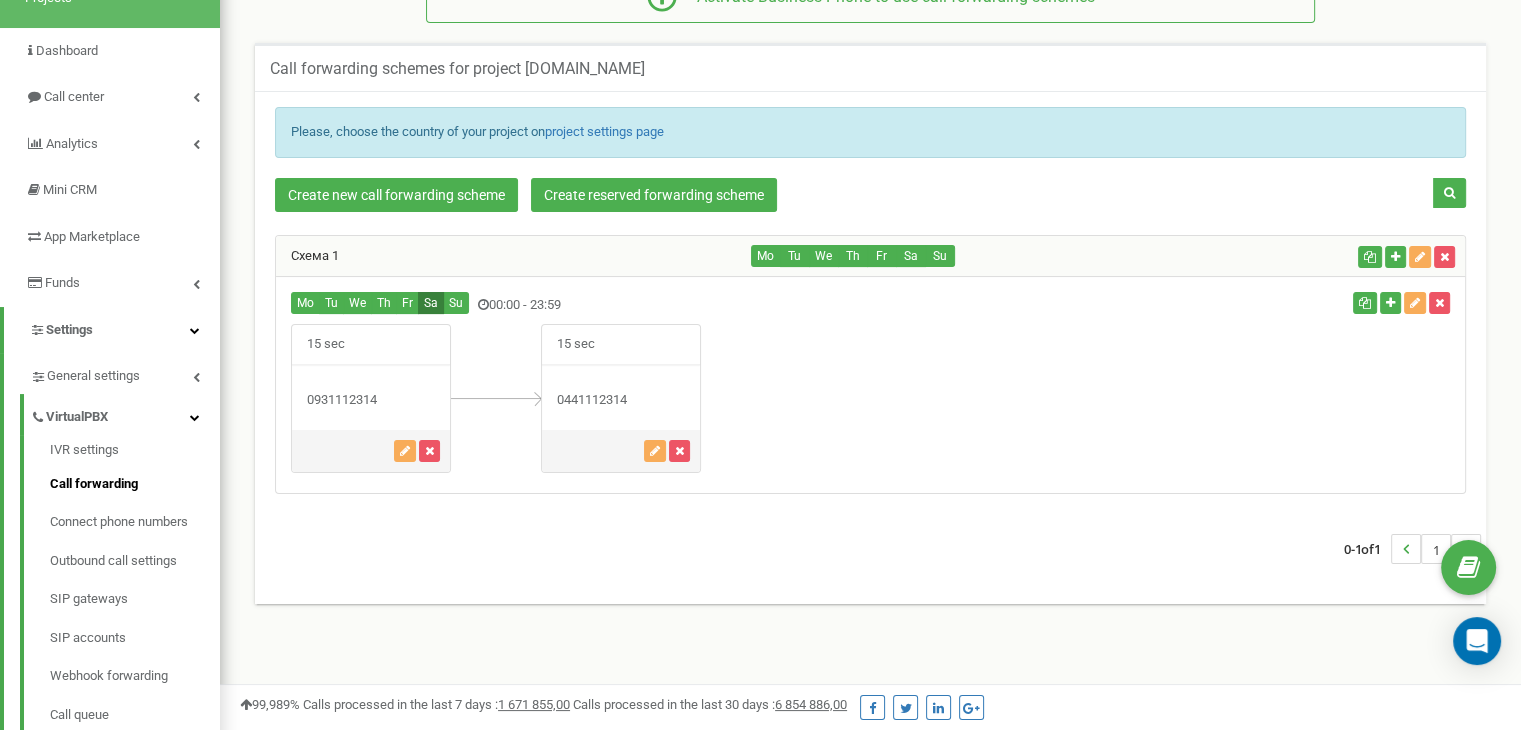 click on "Sa" at bounding box center (431, 303) 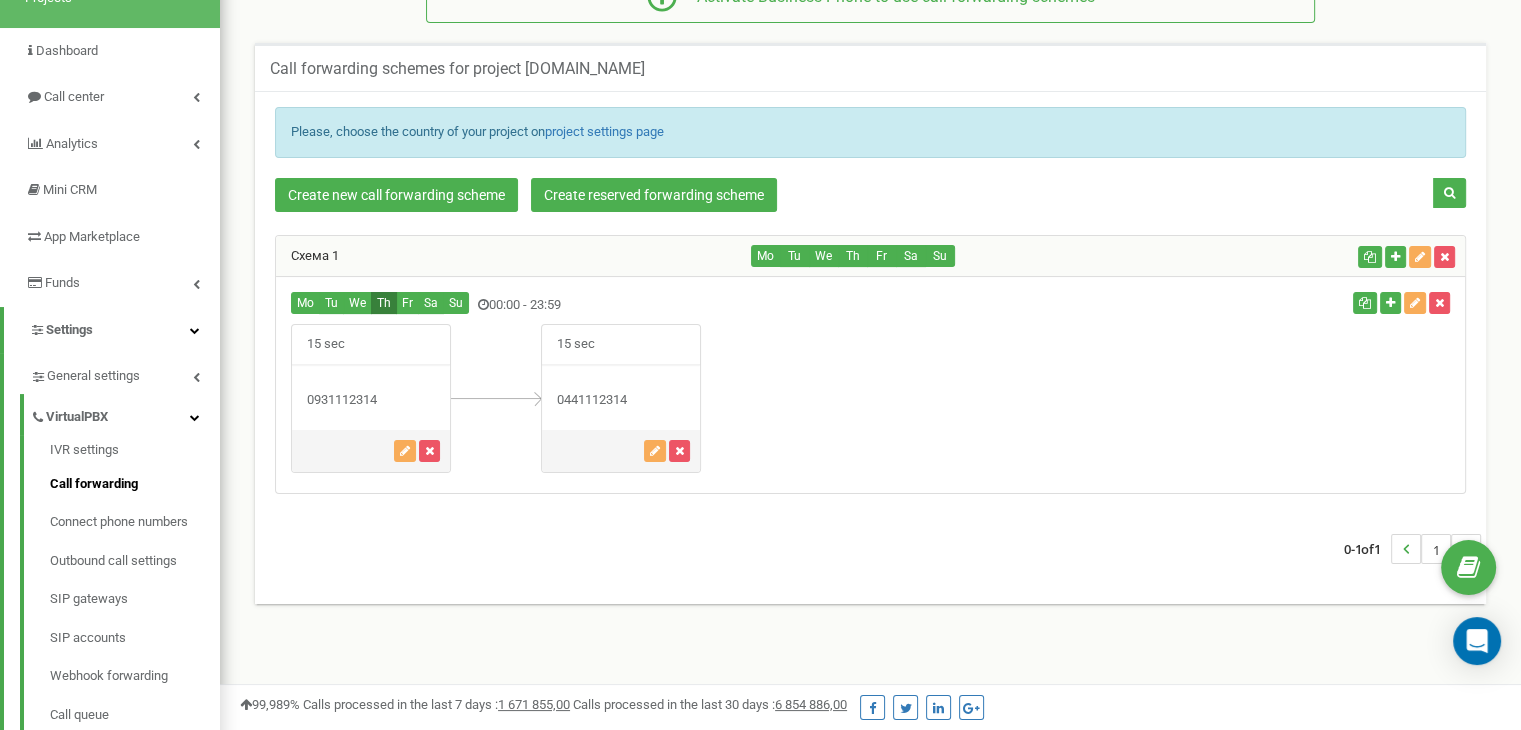 click on "Th" at bounding box center (384, 303) 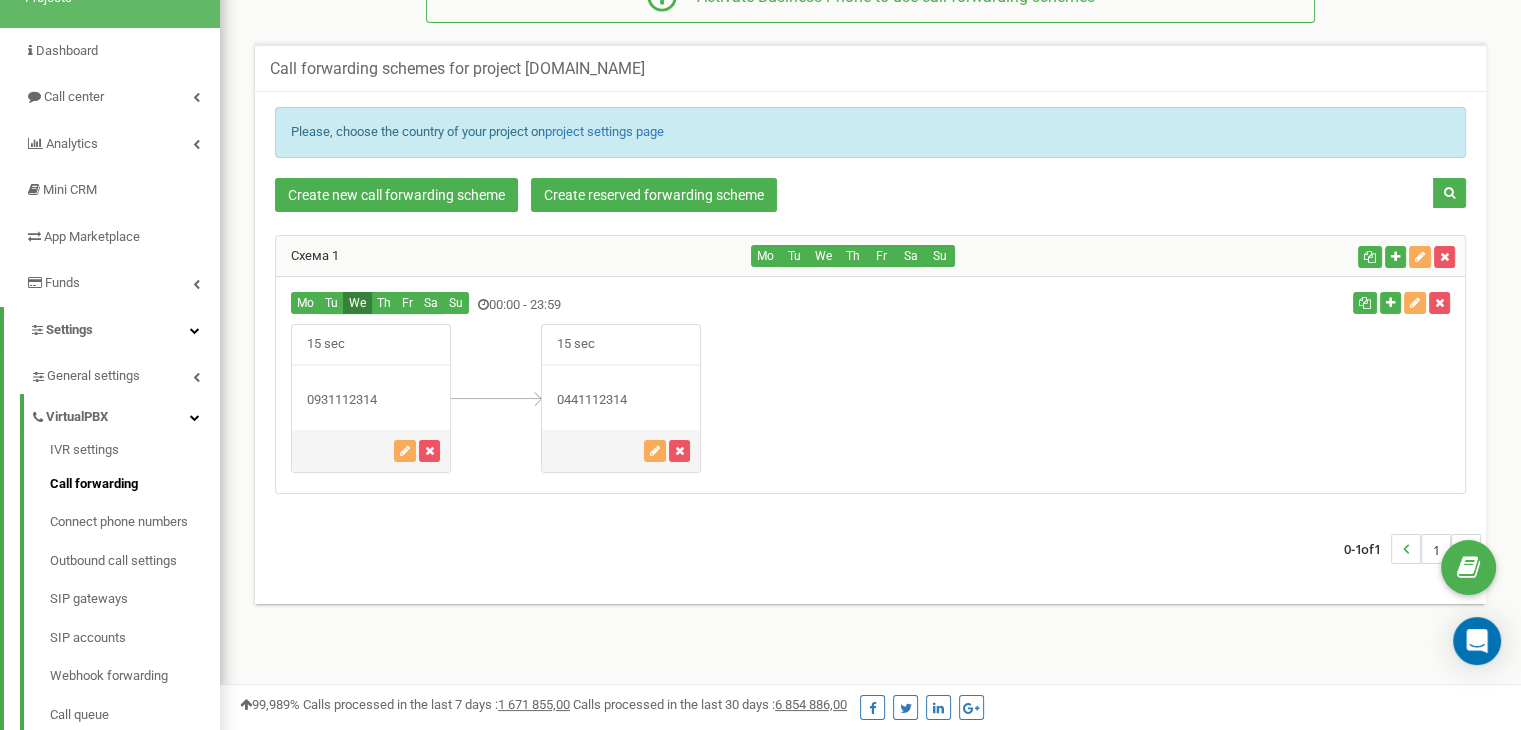 click on "We" at bounding box center [357, 303] 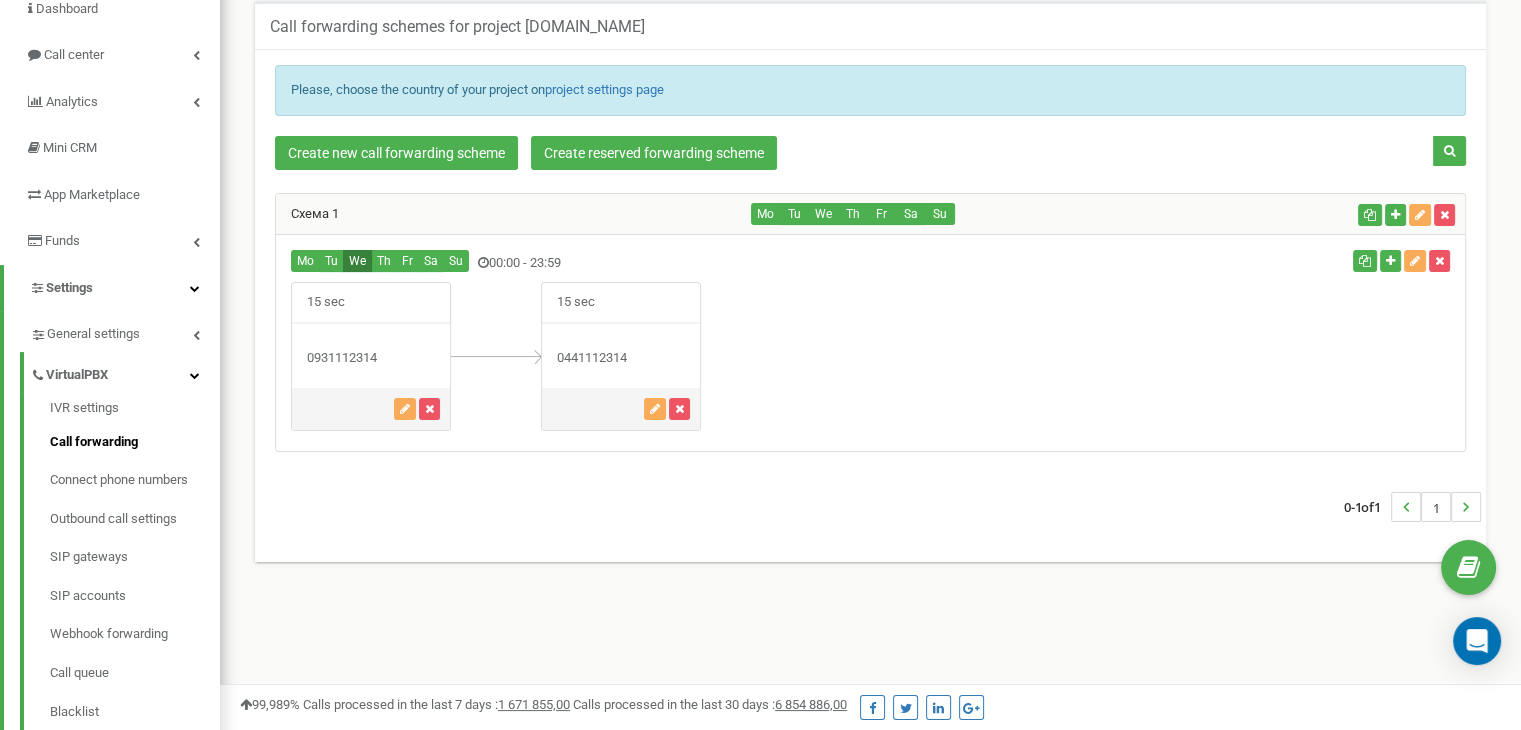 scroll, scrollTop: 140, scrollLeft: 0, axis: vertical 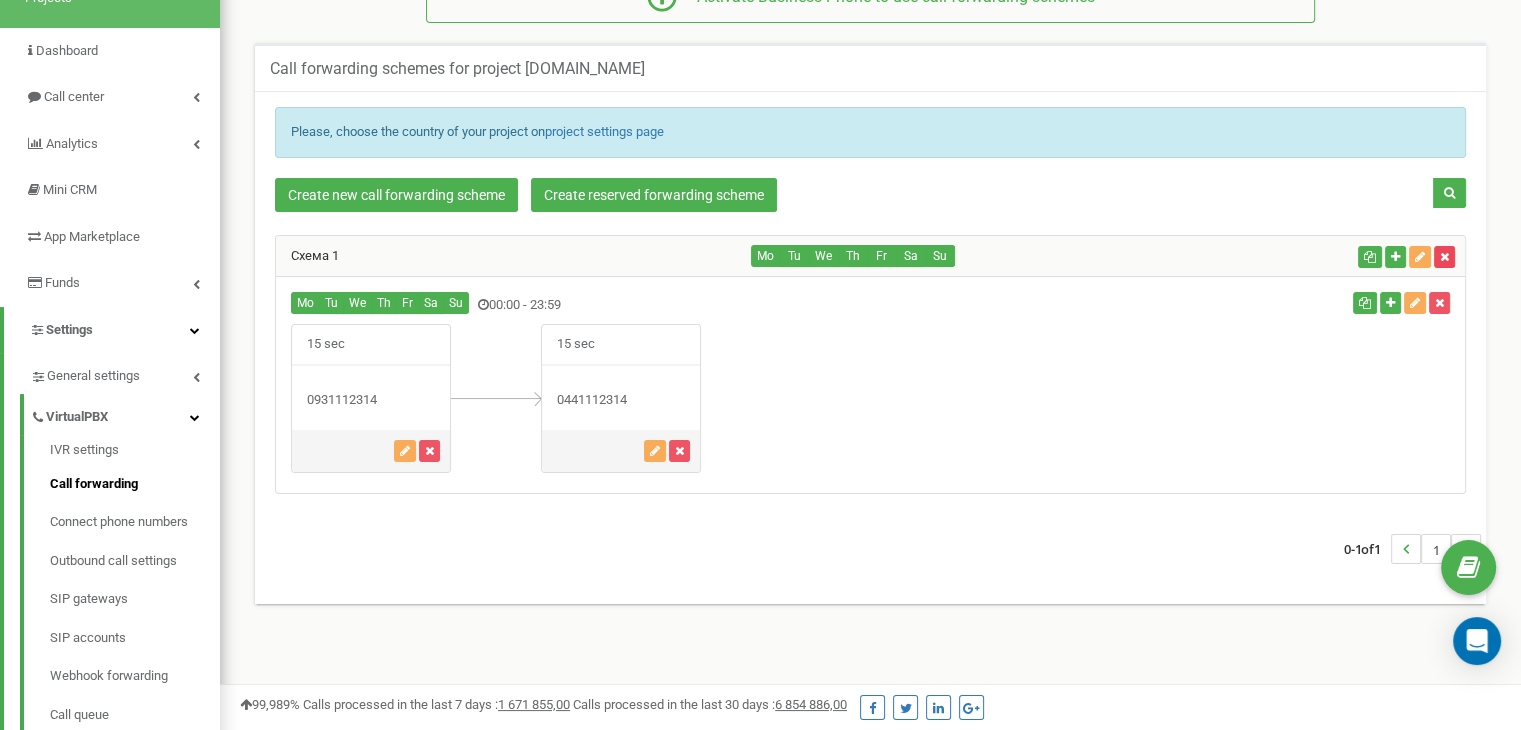 click at bounding box center [1444, 257] 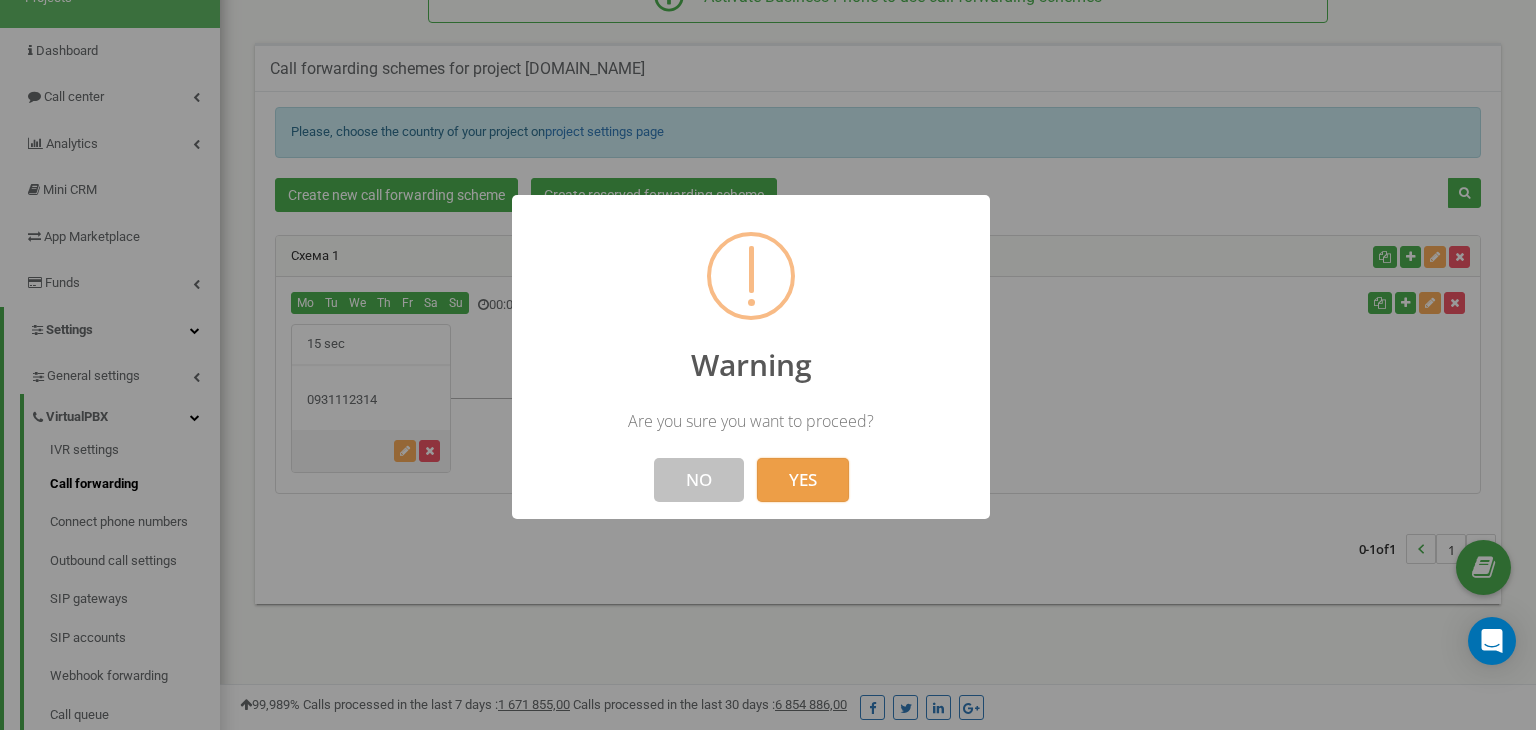 click on "YES" at bounding box center (803, 480) 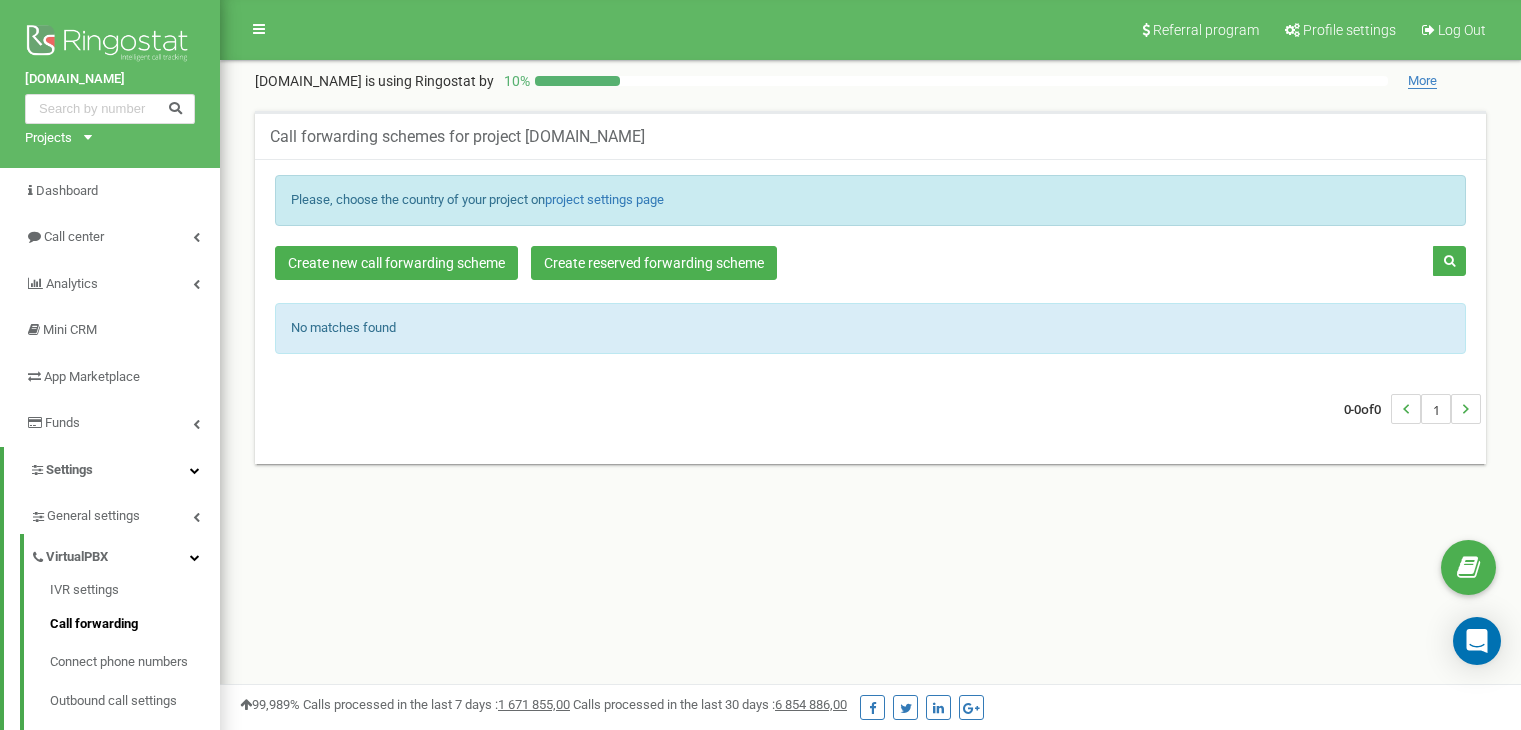 scroll, scrollTop: 140, scrollLeft: 0, axis: vertical 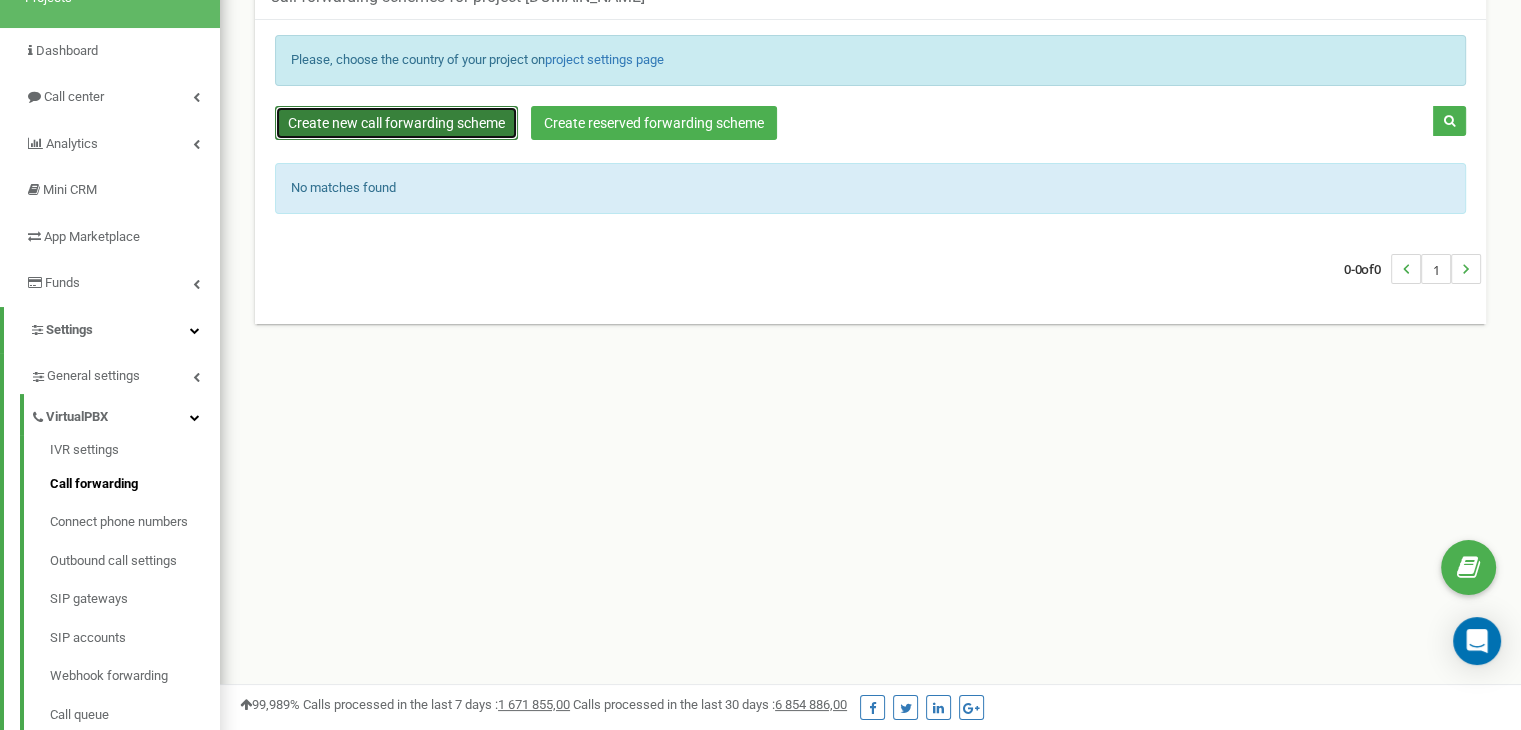 click on "Create new call forwarding scheme" at bounding box center [396, 123] 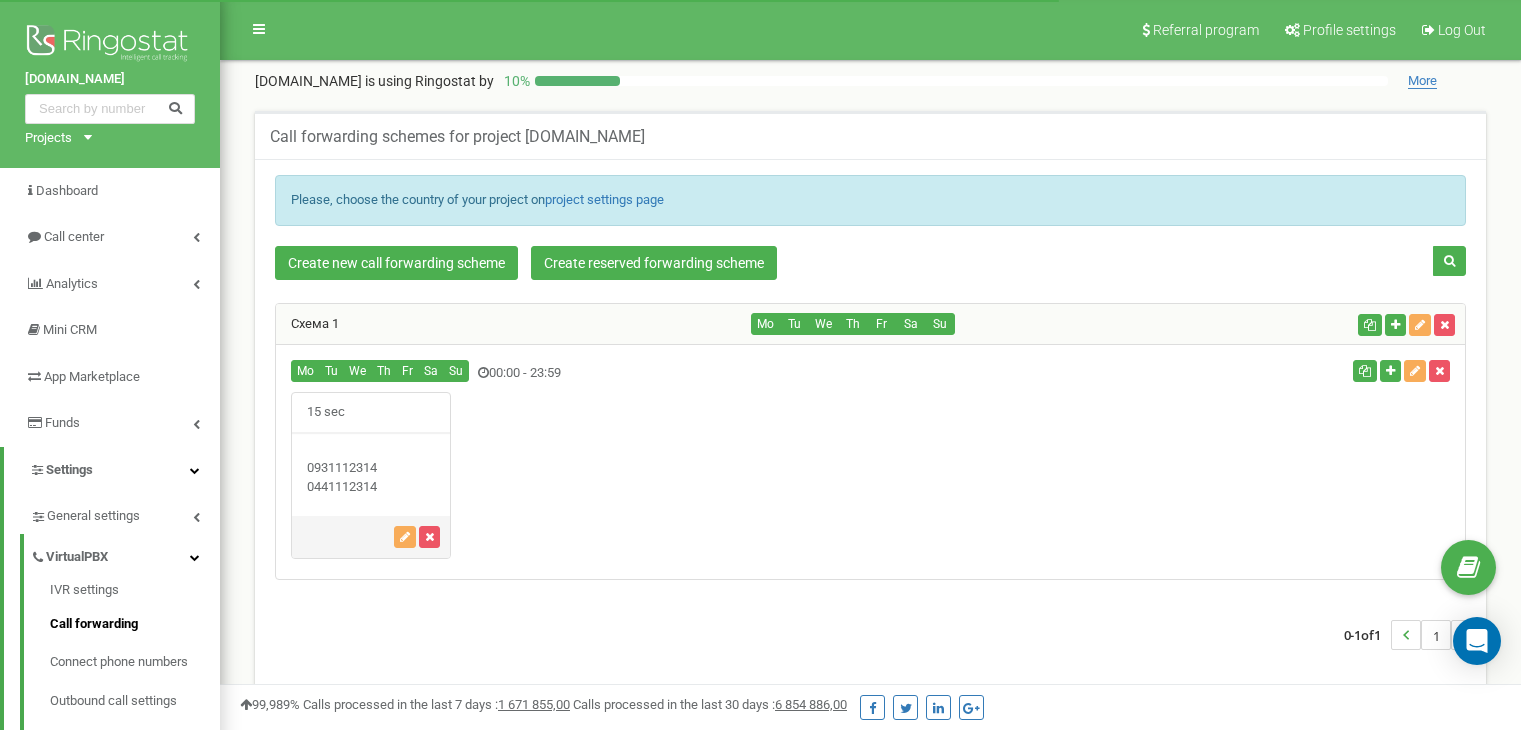 scroll, scrollTop: 342, scrollLeft: 0, axis: vertical 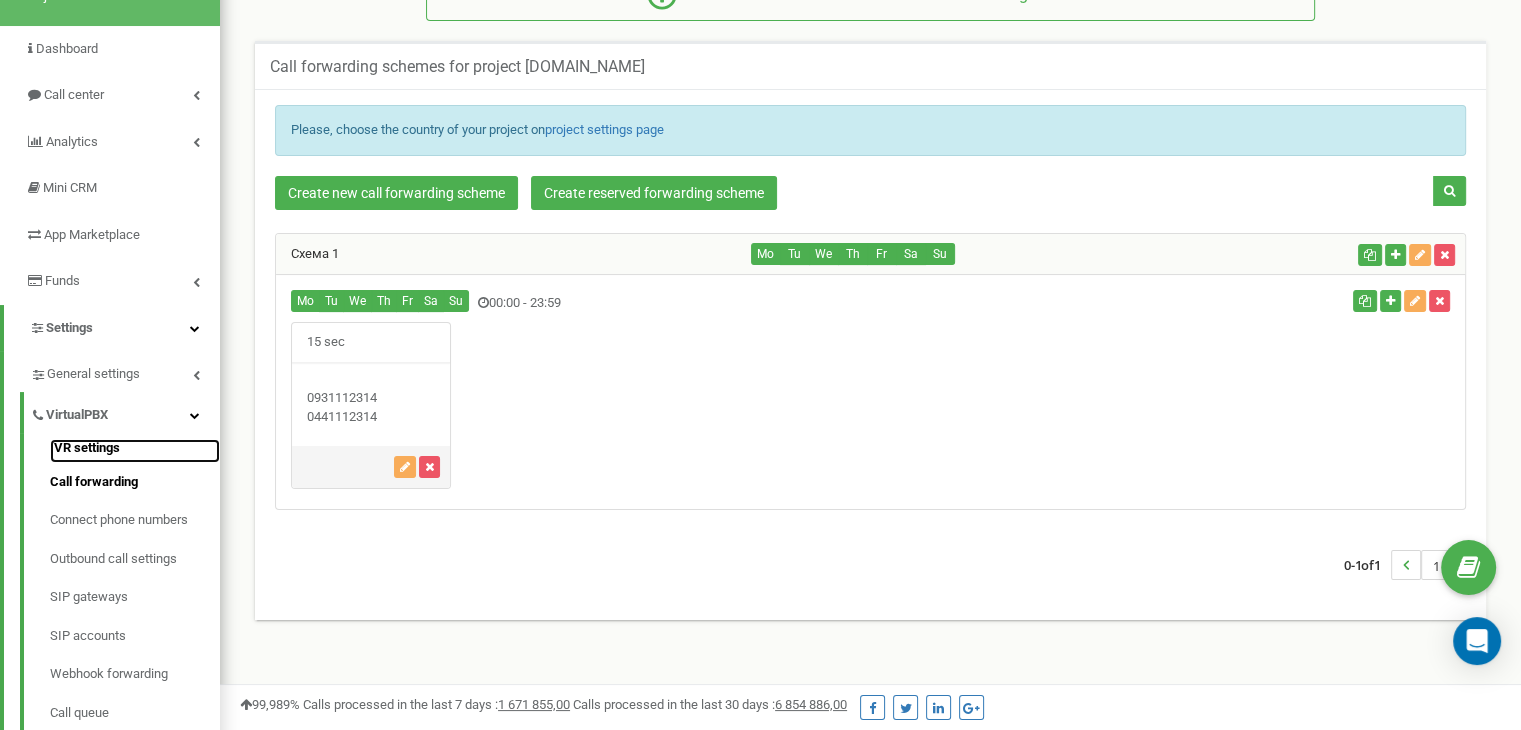 click on "IVR settings" at bounding box center [135, 451] 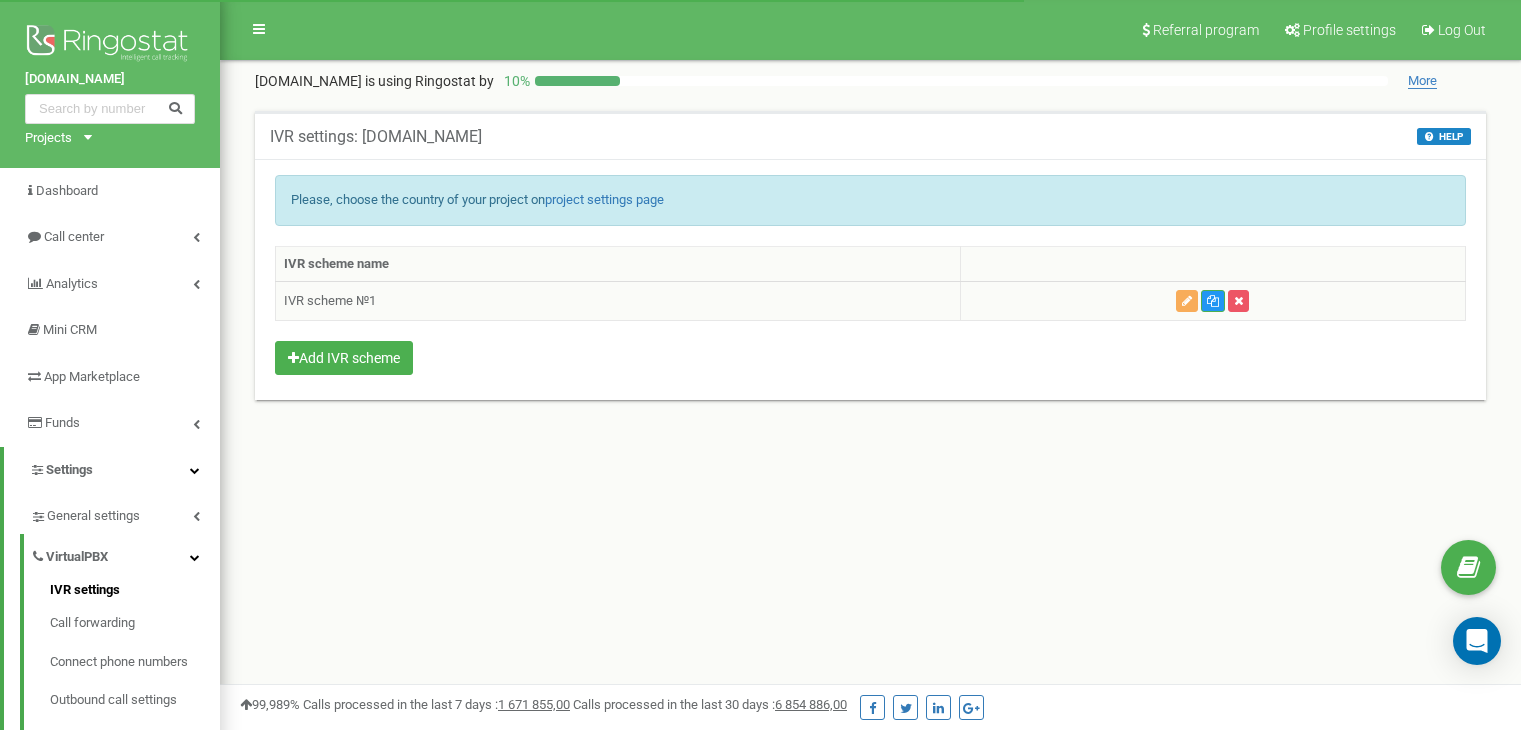 scroll, scrollTop: 0, scrollLeft: 0, axis: both 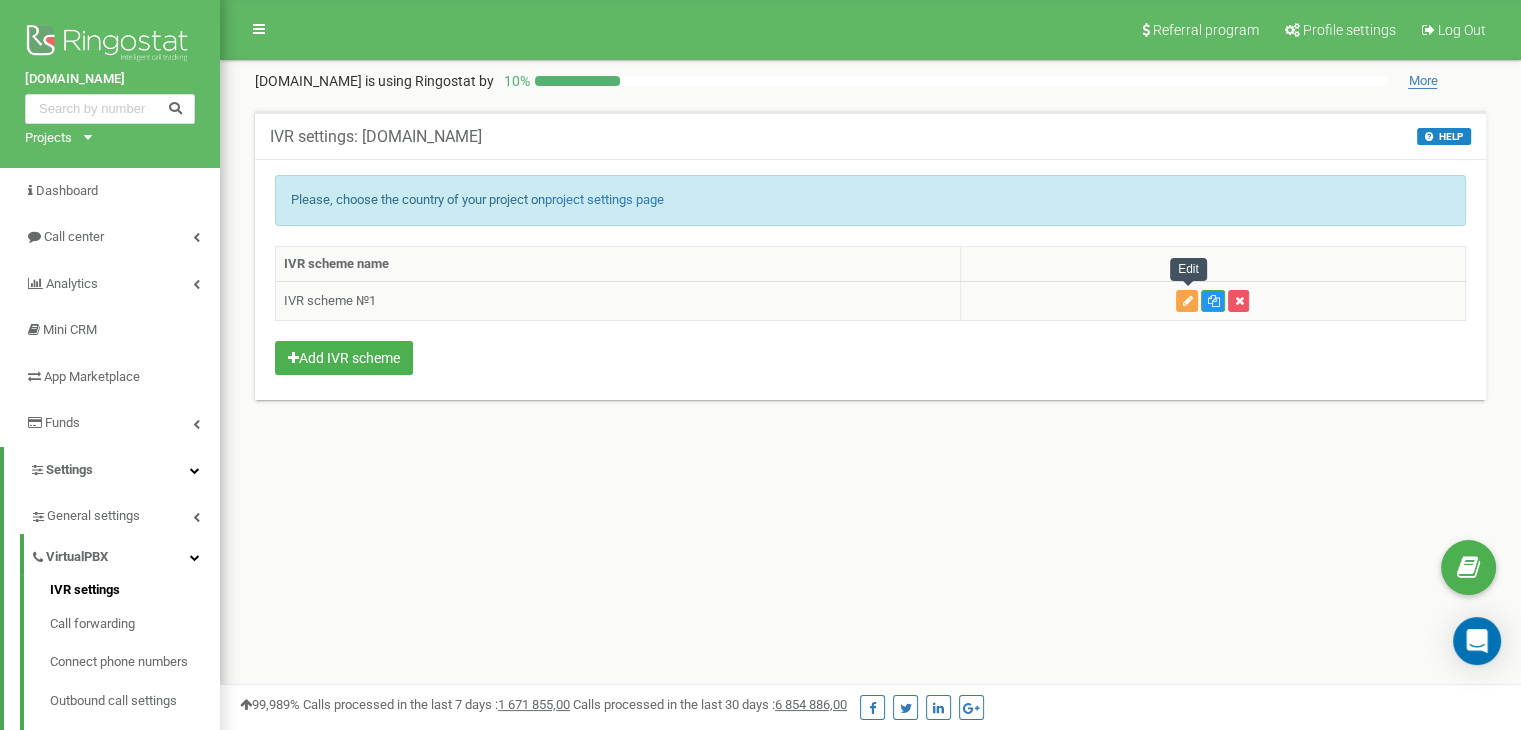 click at bounding box center [1187, 301] 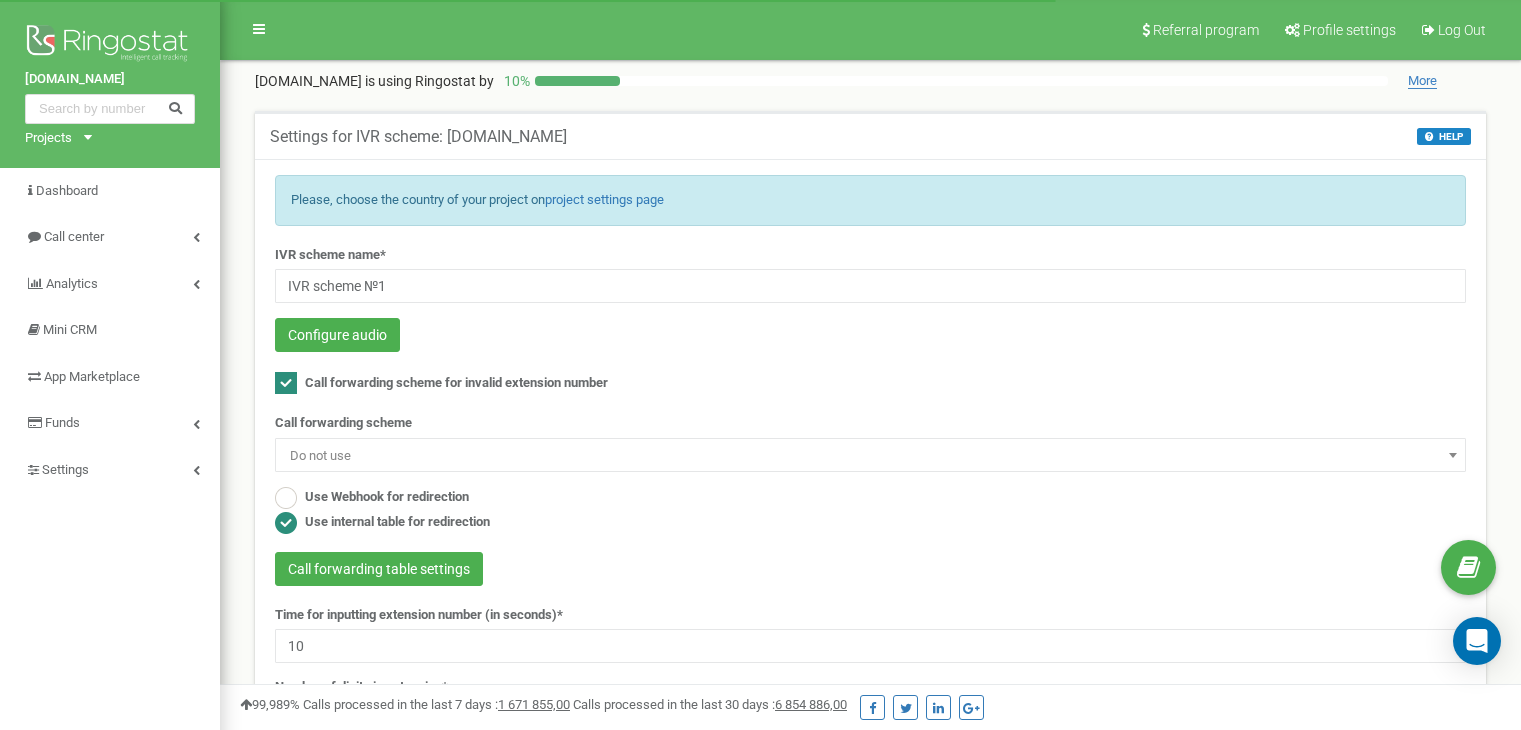 scroll, scrollTop: 0, scrollLeft: 0, axis: both 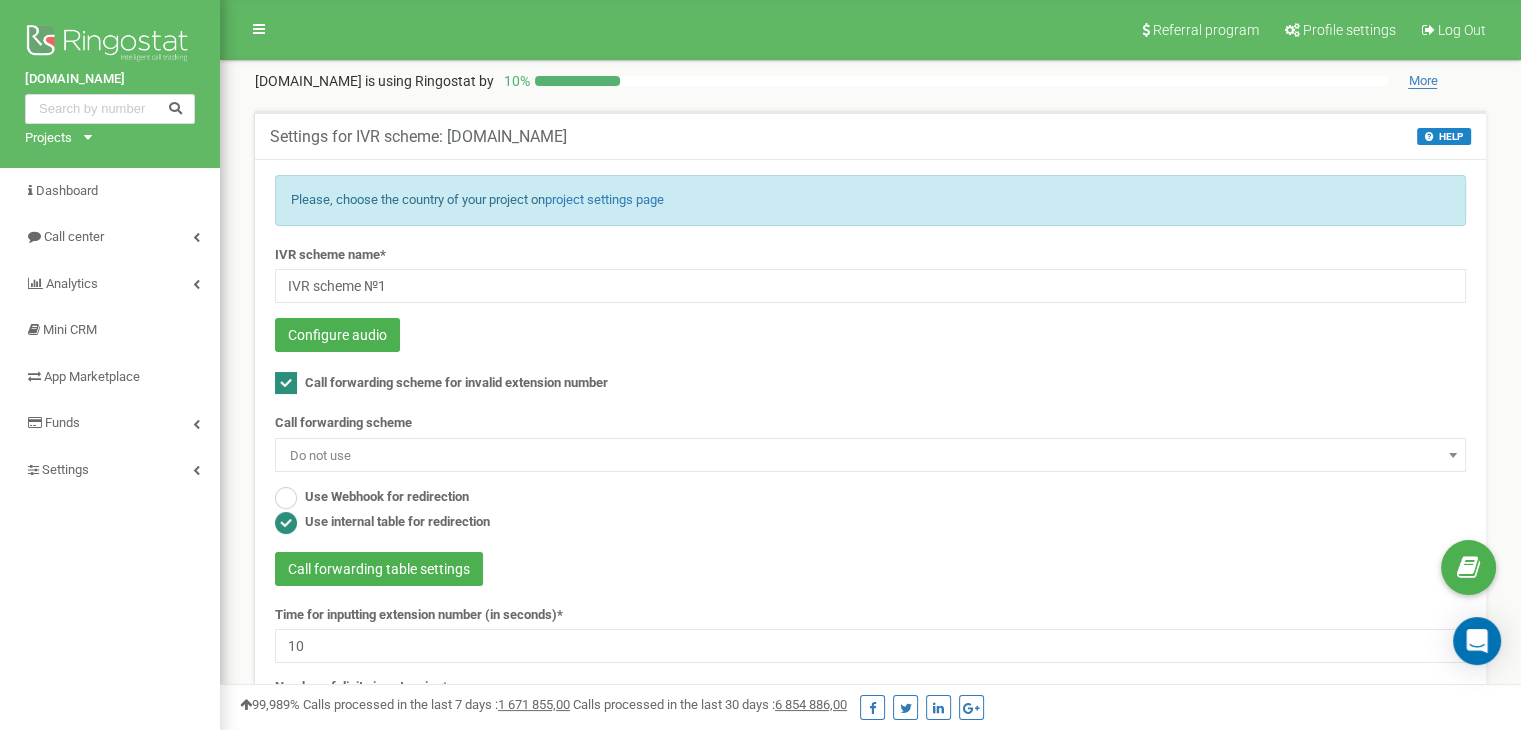 click on "Do not use" at bounding box center (870, 456) 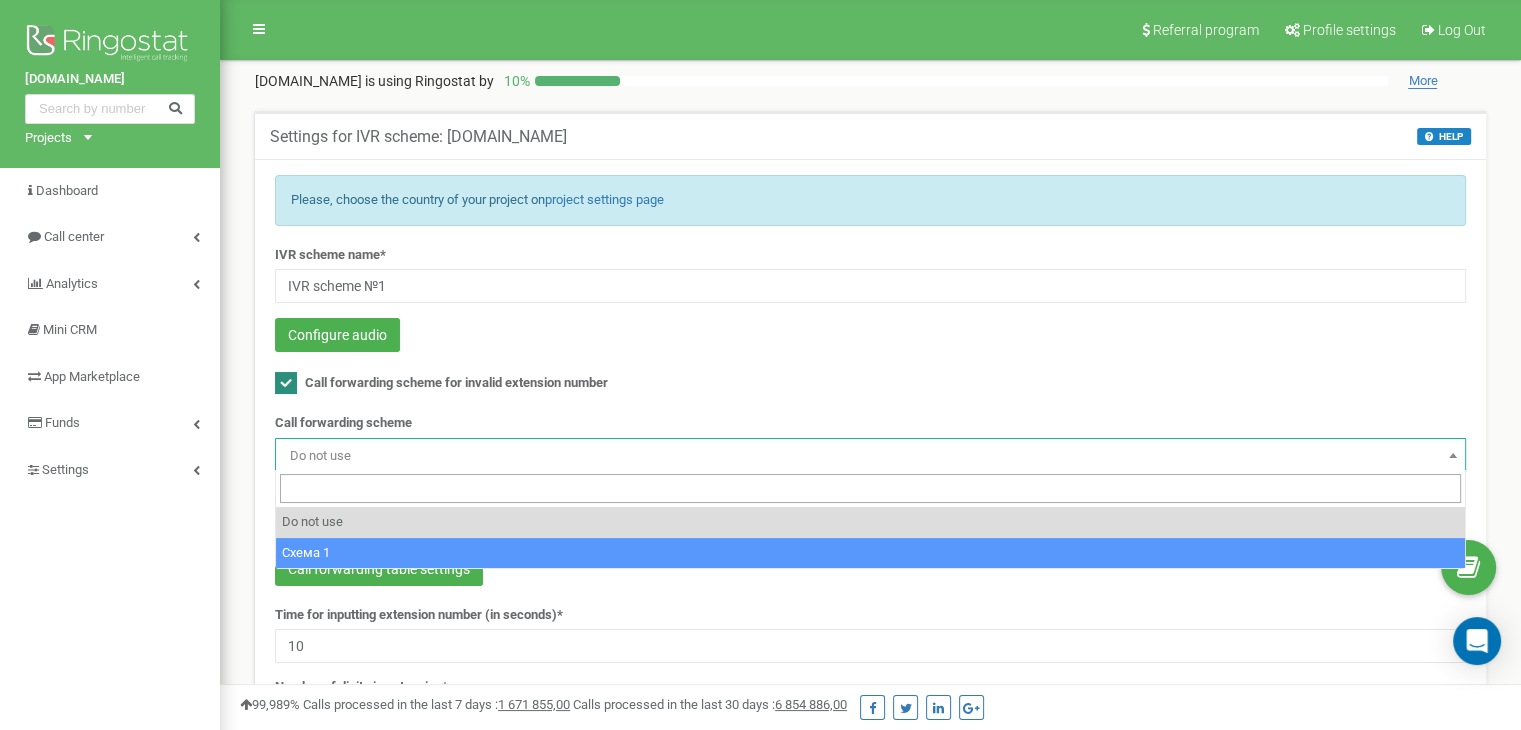 select on "256186" 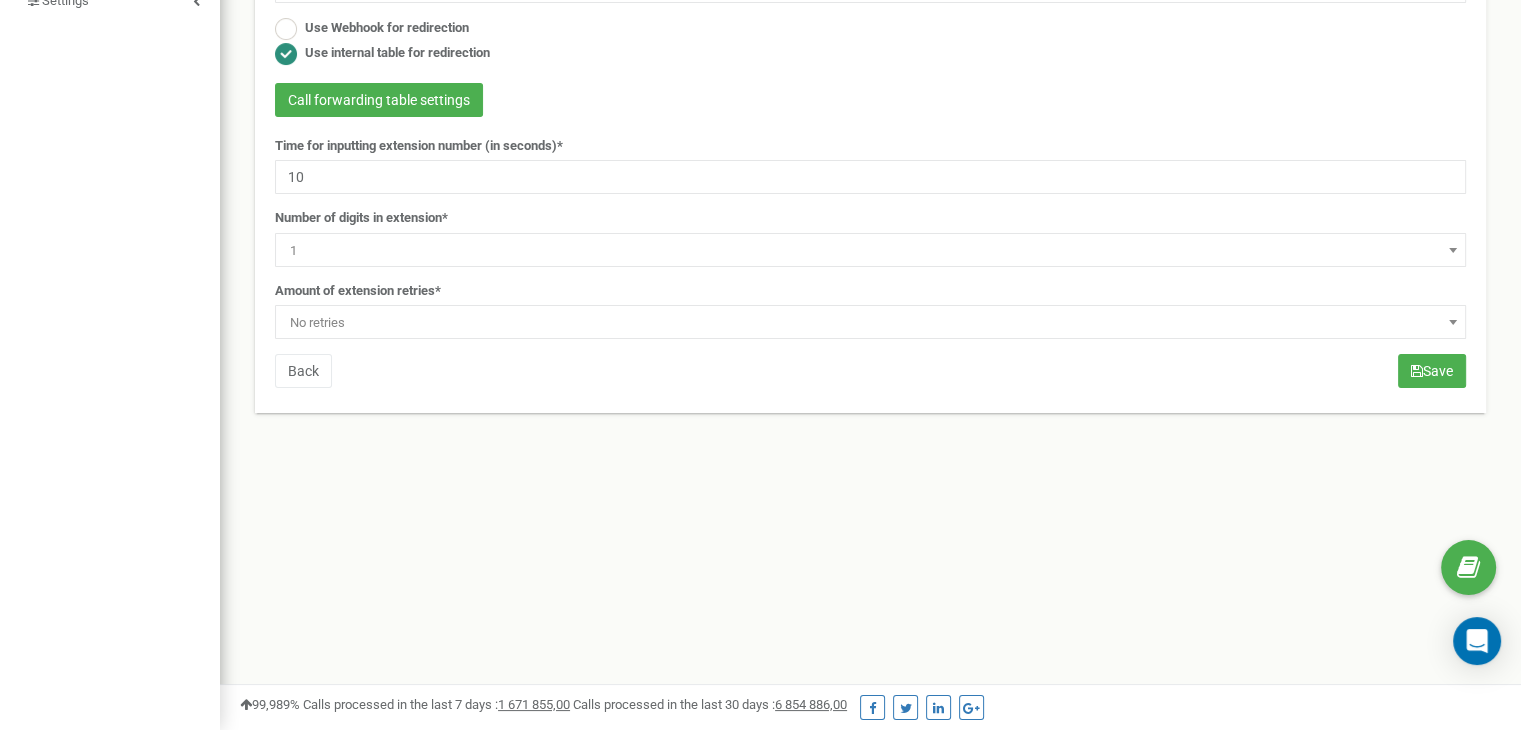 scroll, scrollTop: 470, scrollLeft: 0, axis: vertical 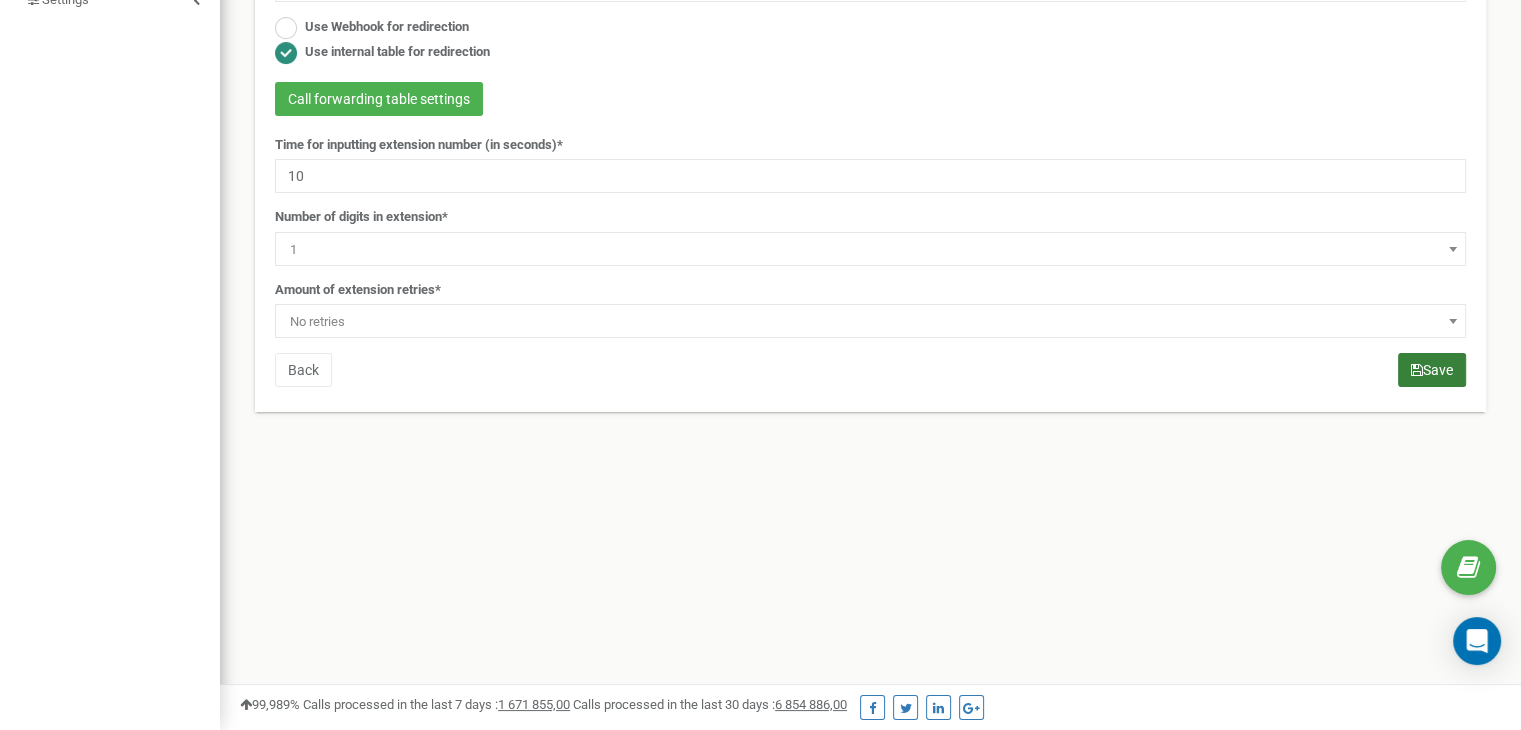 click on "Save" at bounding box center (1432, 370) 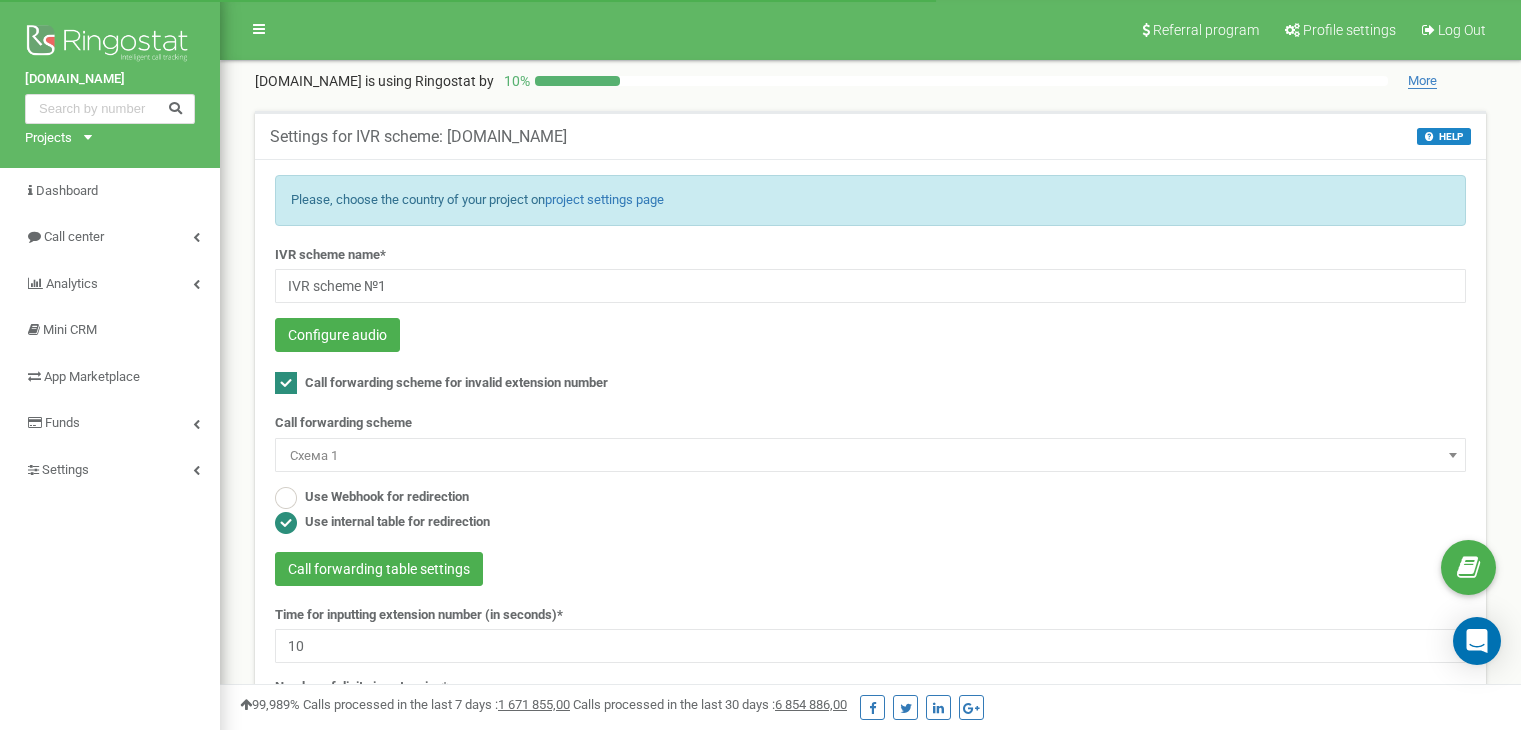 scroll, scrollTop: 0, scrollLeft: 0, axis: both 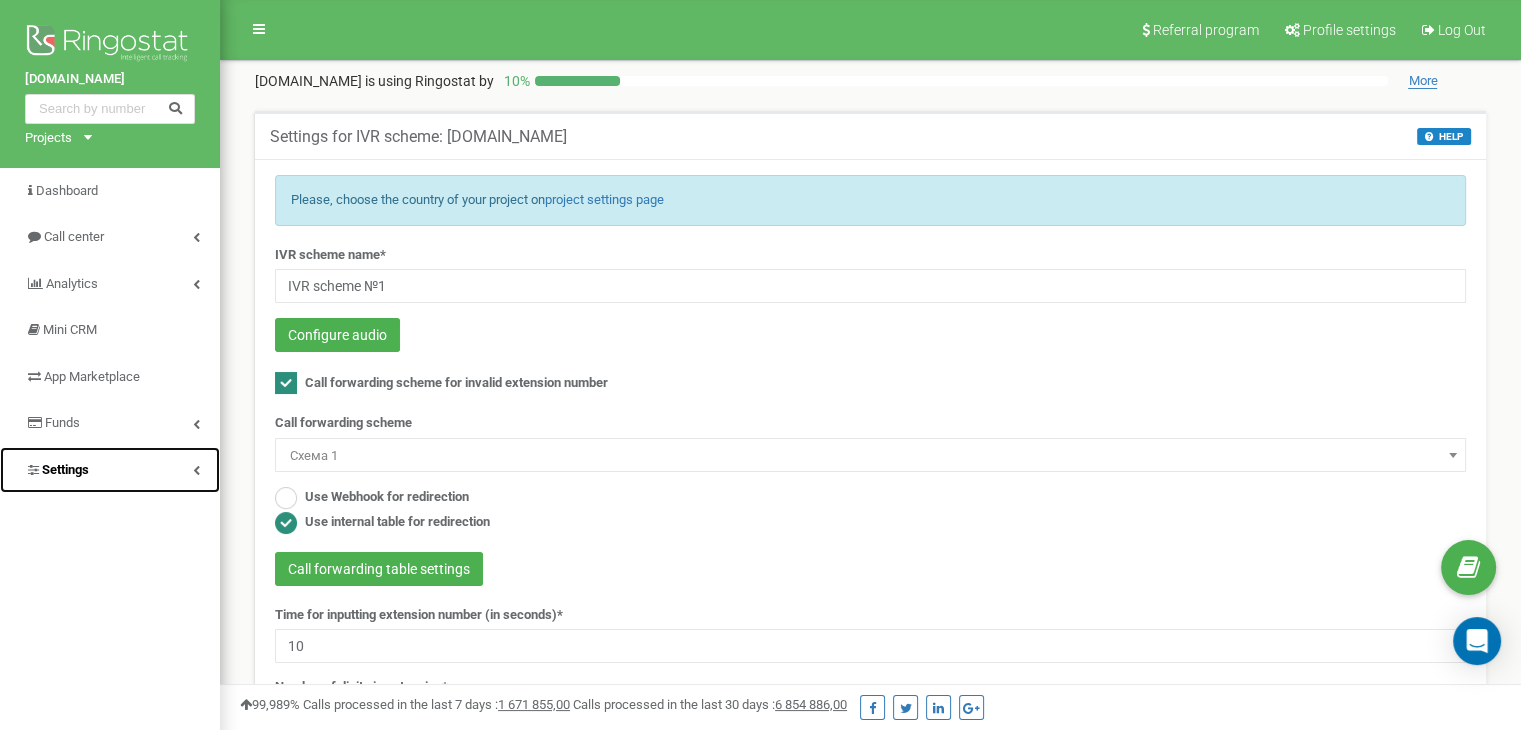 click on "Settings" at bounding box center (65, 469) 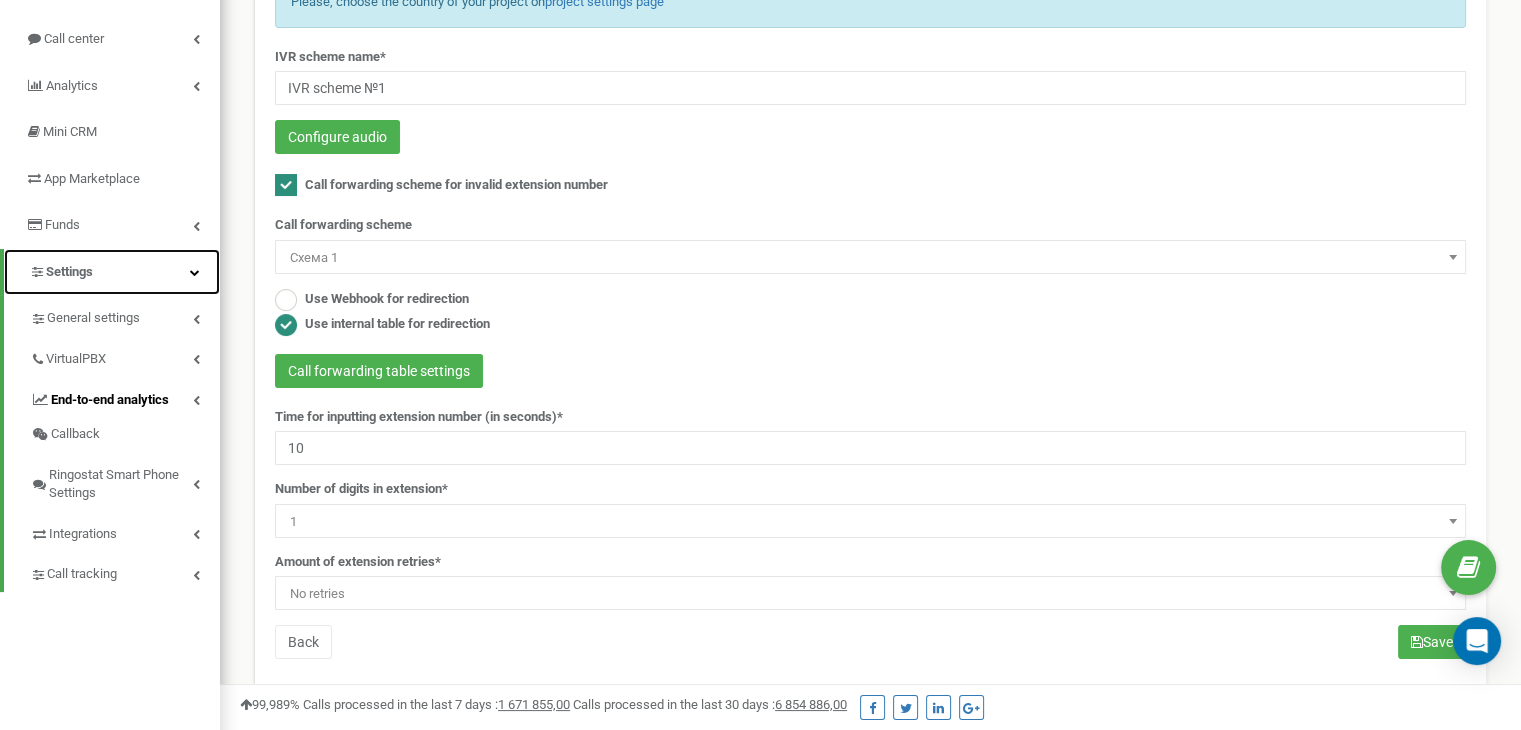 scroll, scrollTop: 200, scrollLeft: 0, axis: vertical 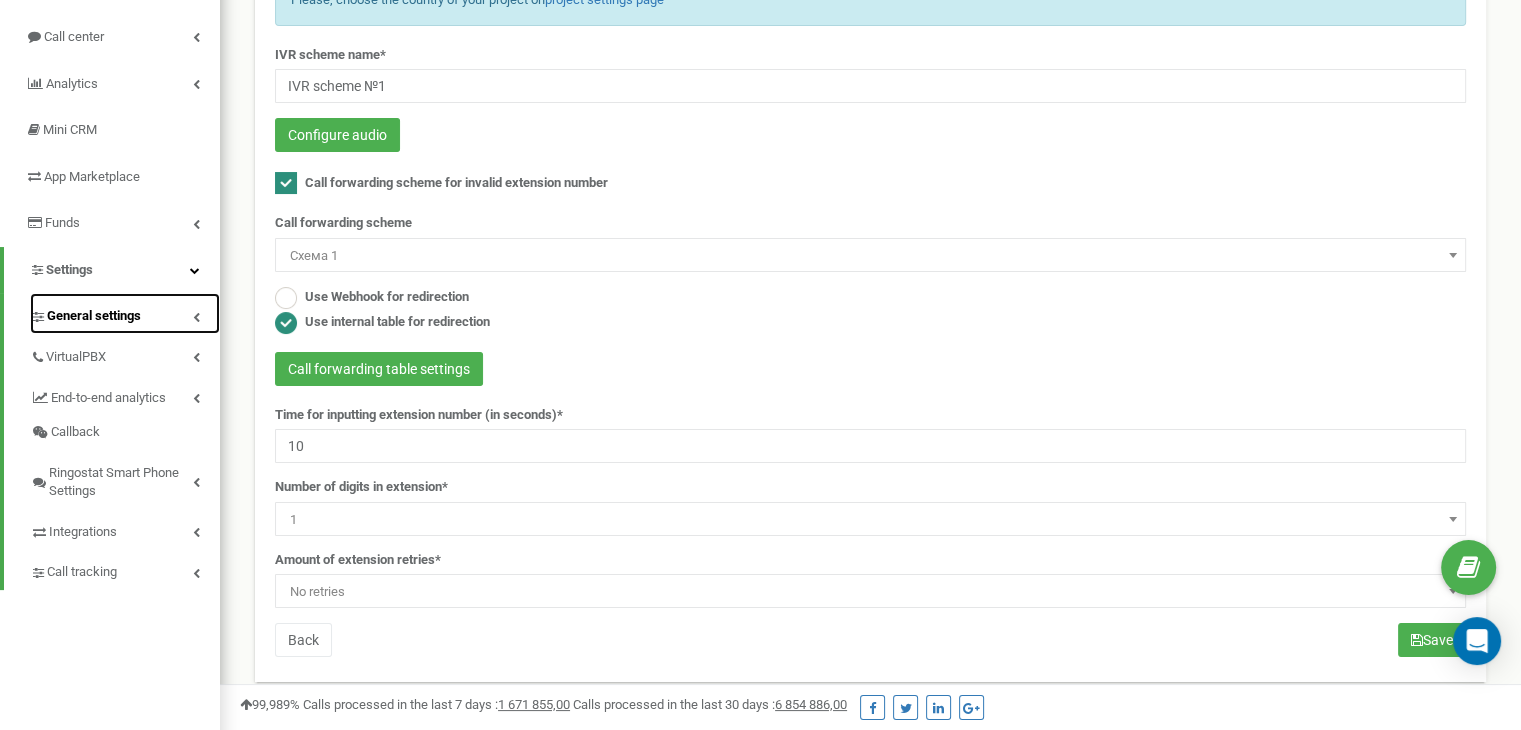 click on "General settings" at bounding box center [125, 313] 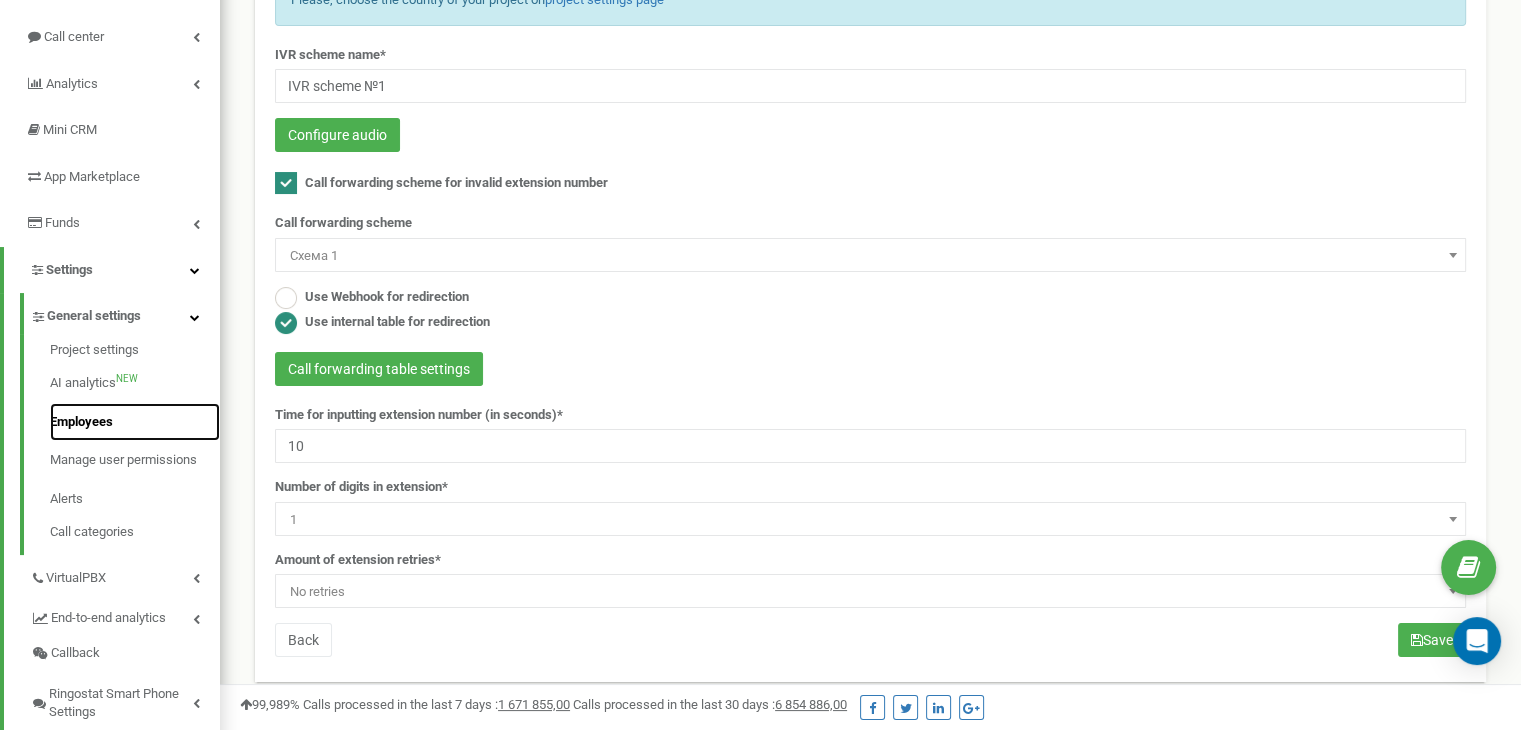 click on "Employees" at bounding box center (135, 422) 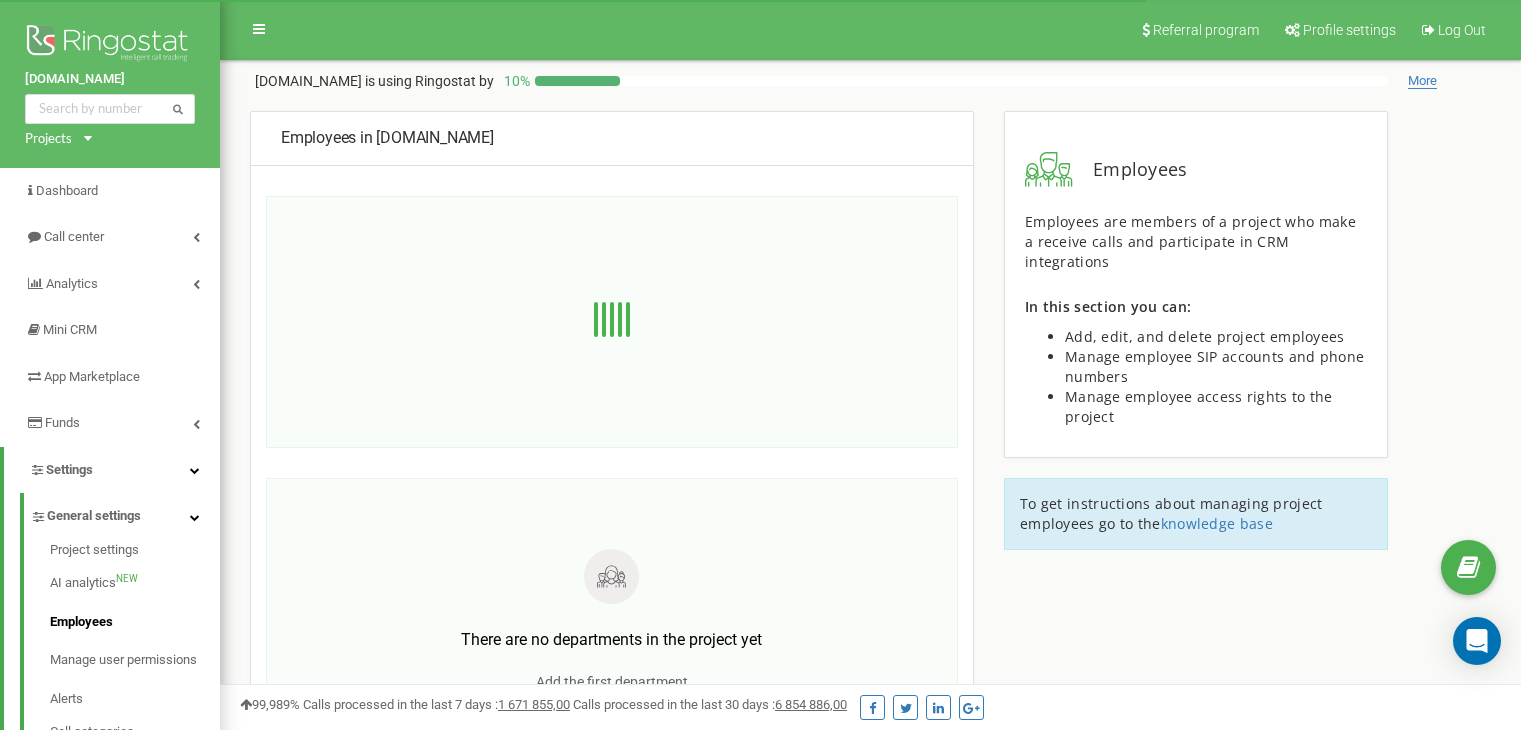 scroll, scrollTop: 0, scrollLeft: 0, axis: both 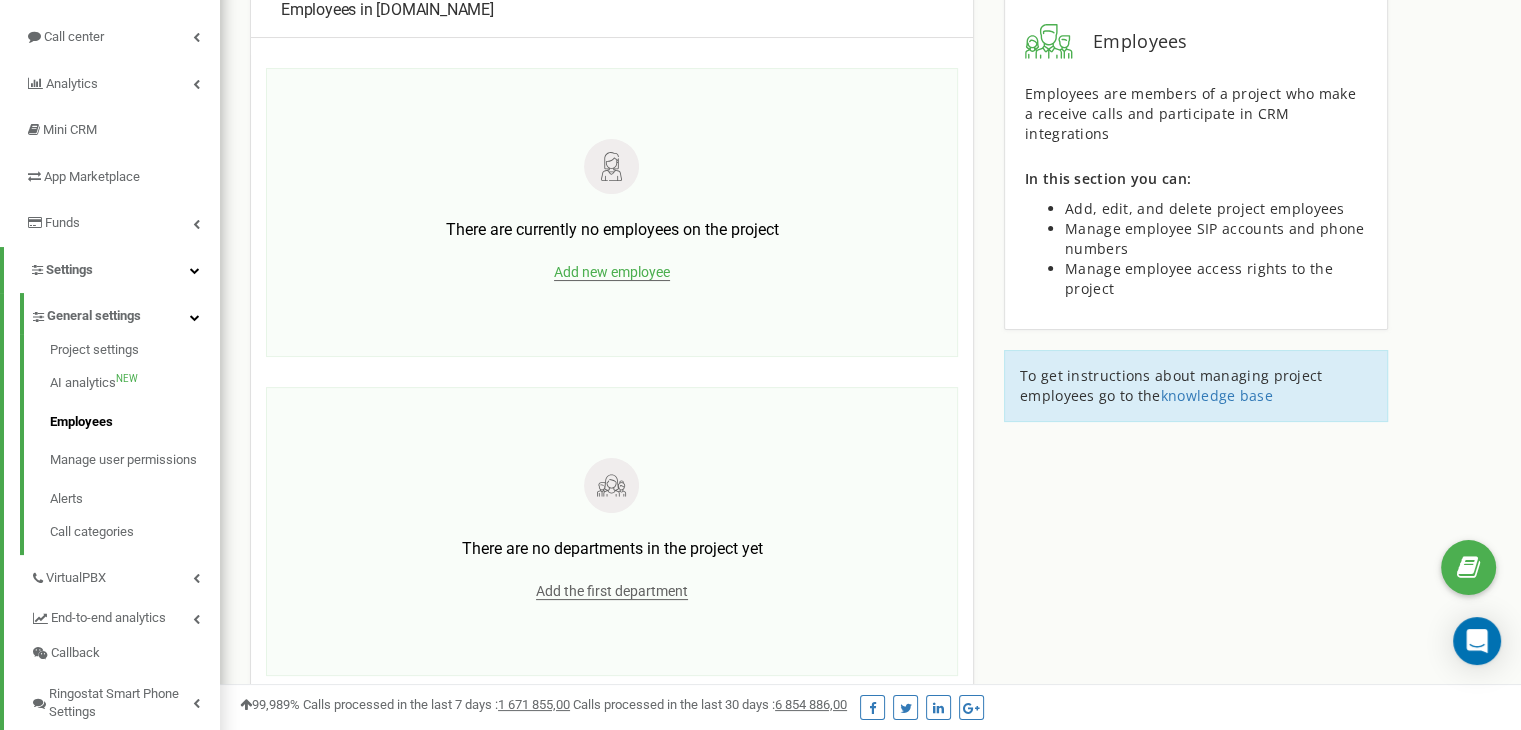click on "Add new employee" at bounding box center (612, 272) 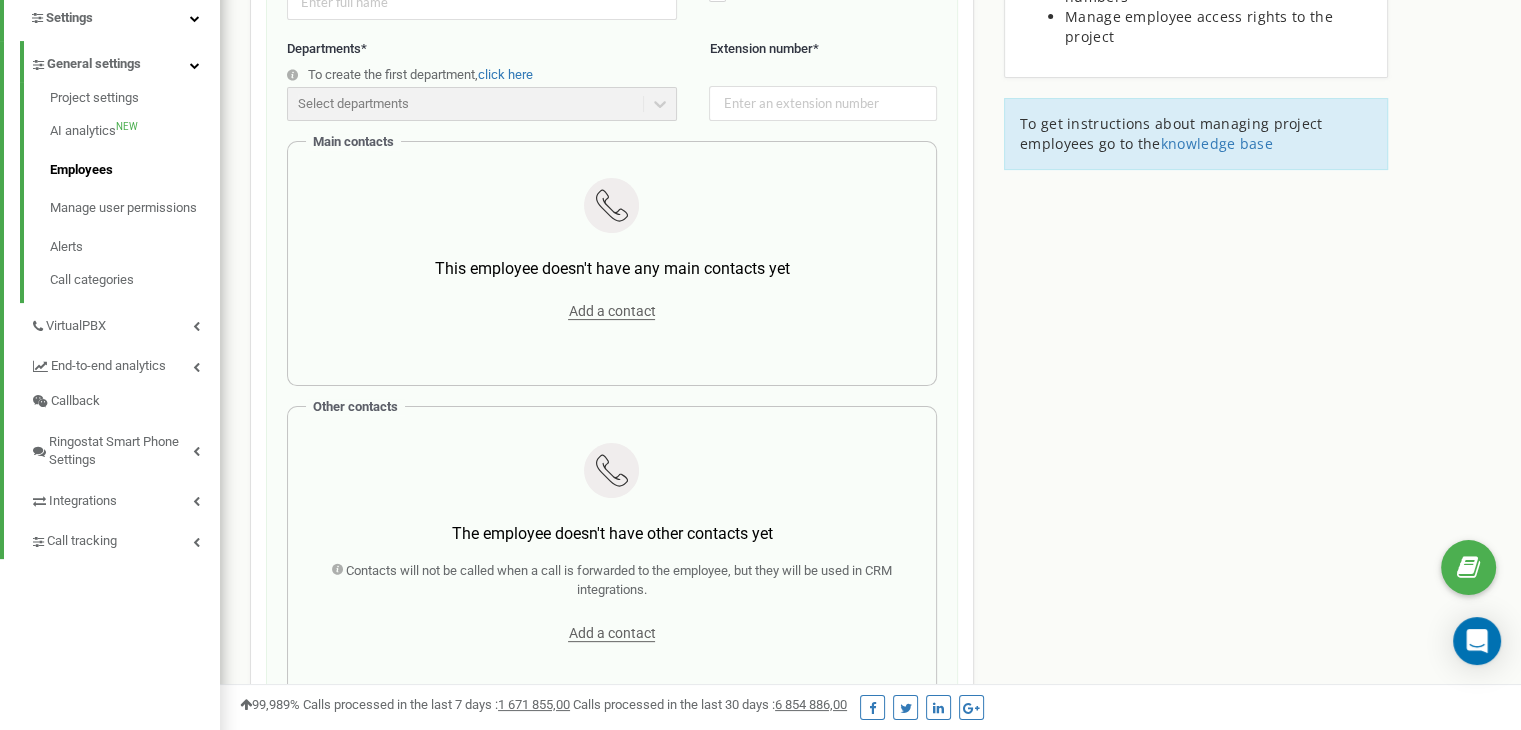 scroll, scrollTop: 300, scrollLeft: 0, axis: vertical 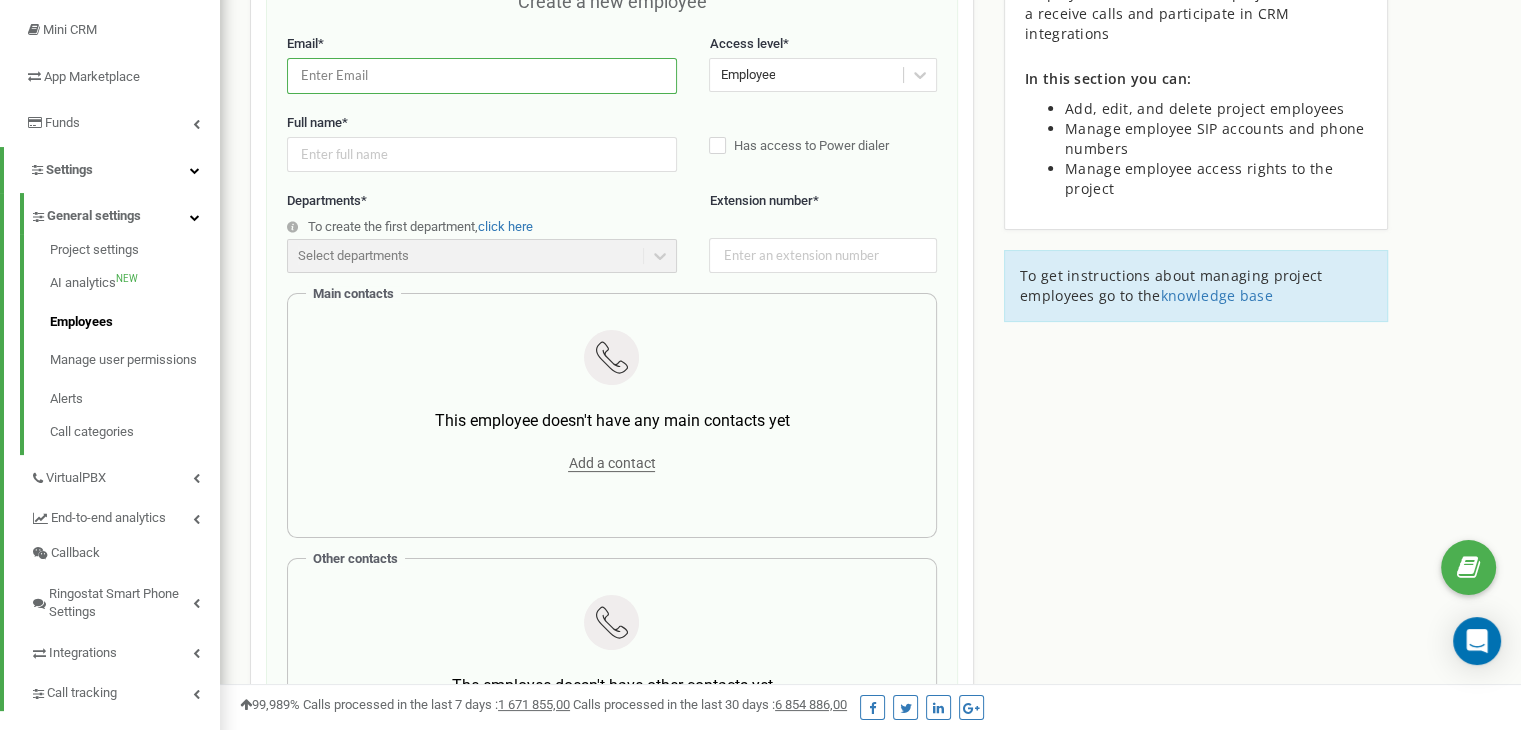click at bounding box center (482, 75) 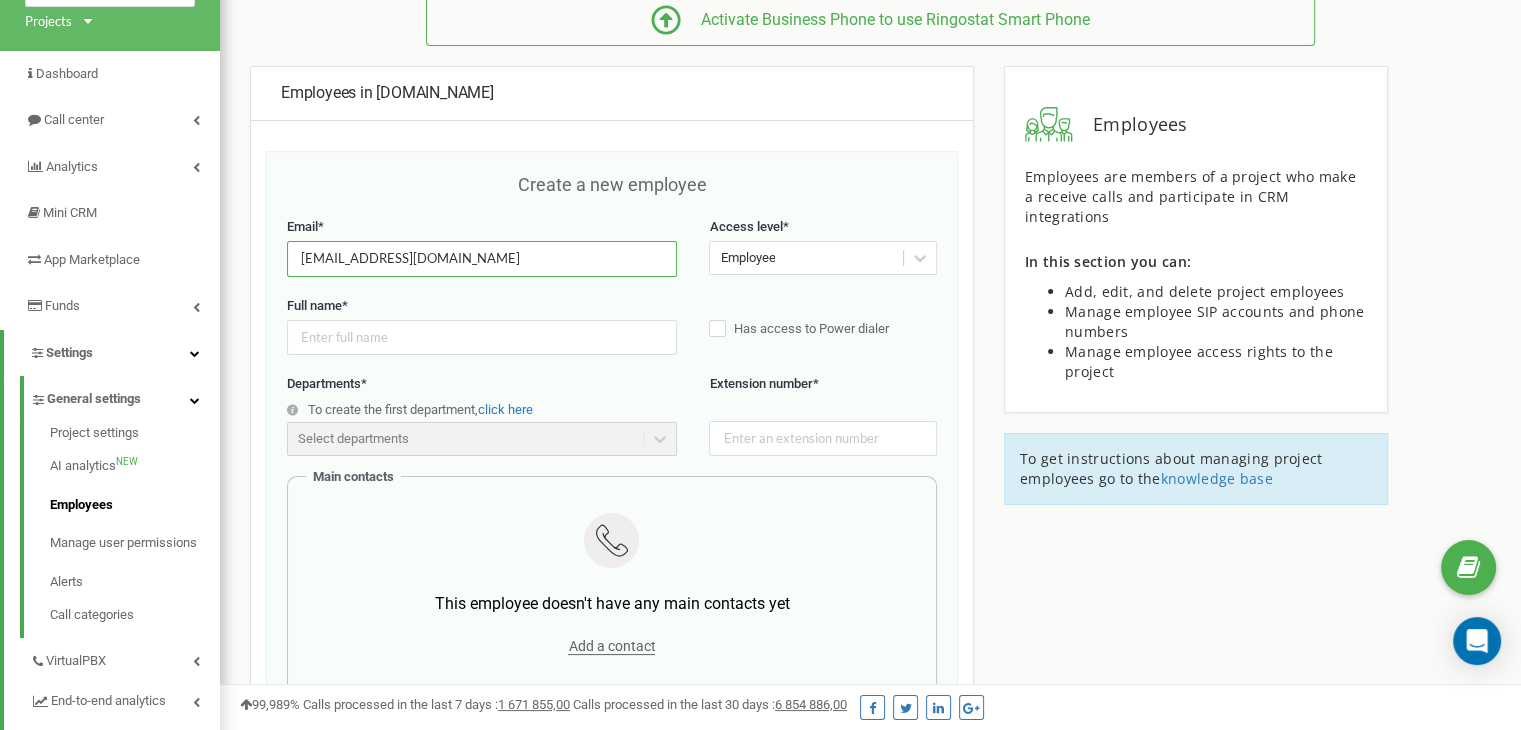 scroll, scrollTop: 100, scrollLeft: 0, axis: vertical 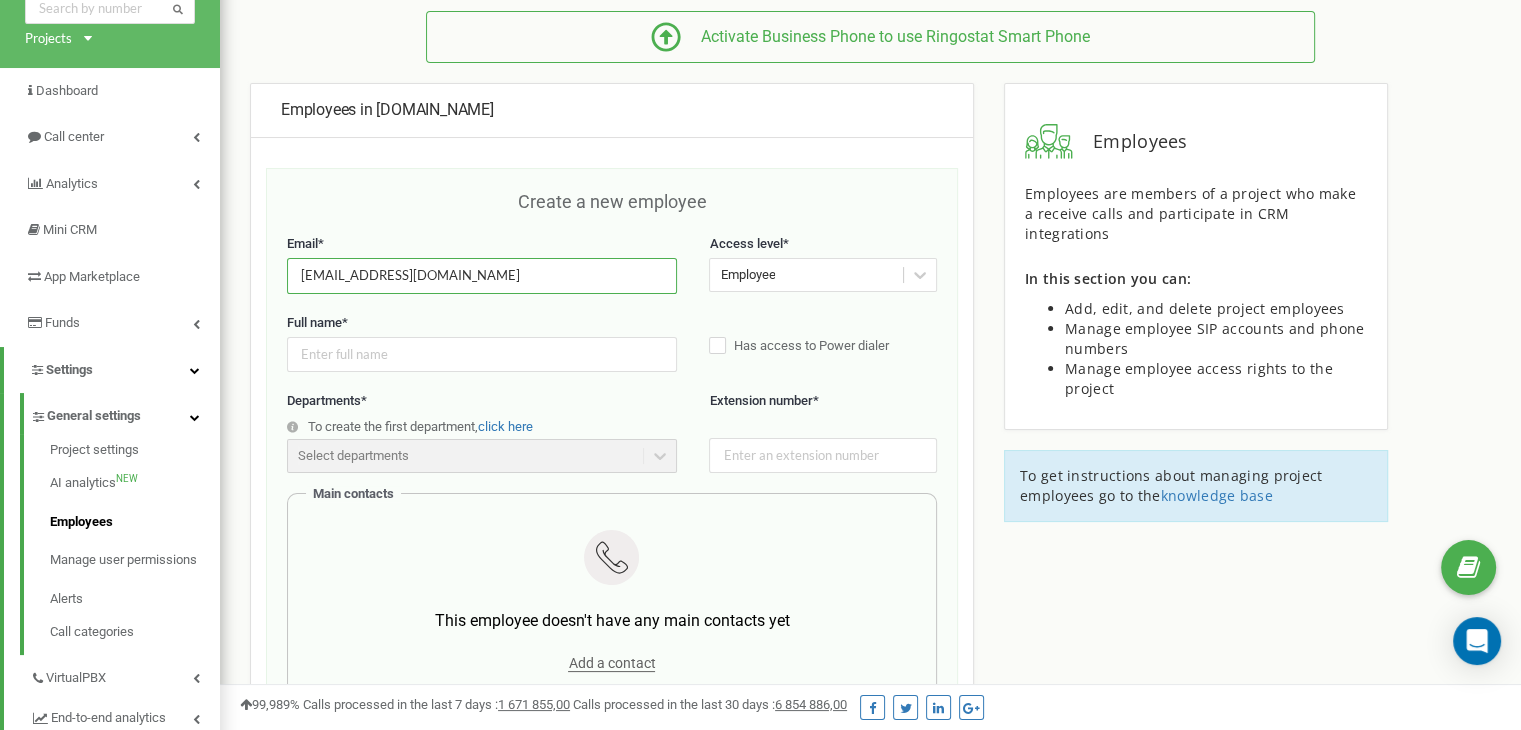 type on "support@ringostat.com" 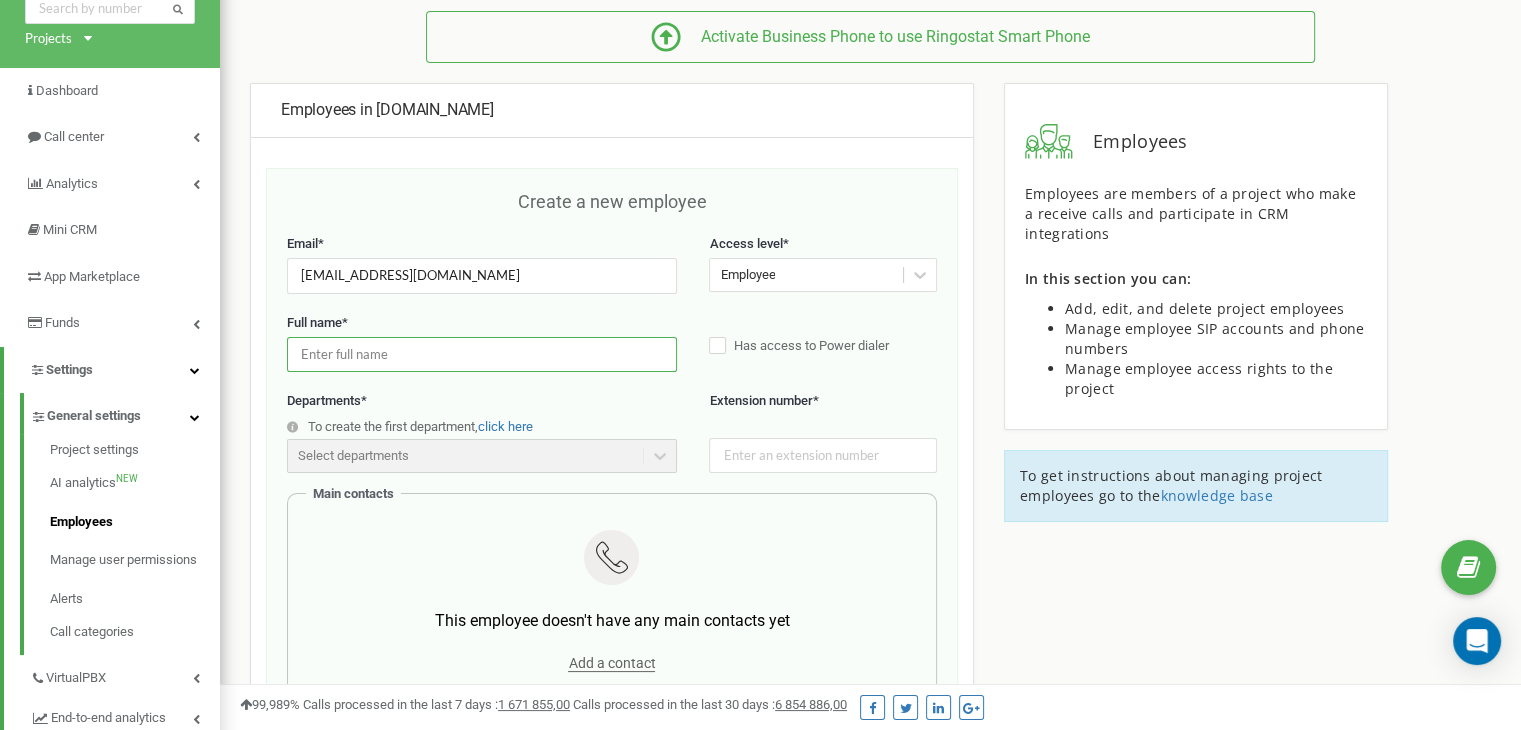 click at bounding box center [482, 354] 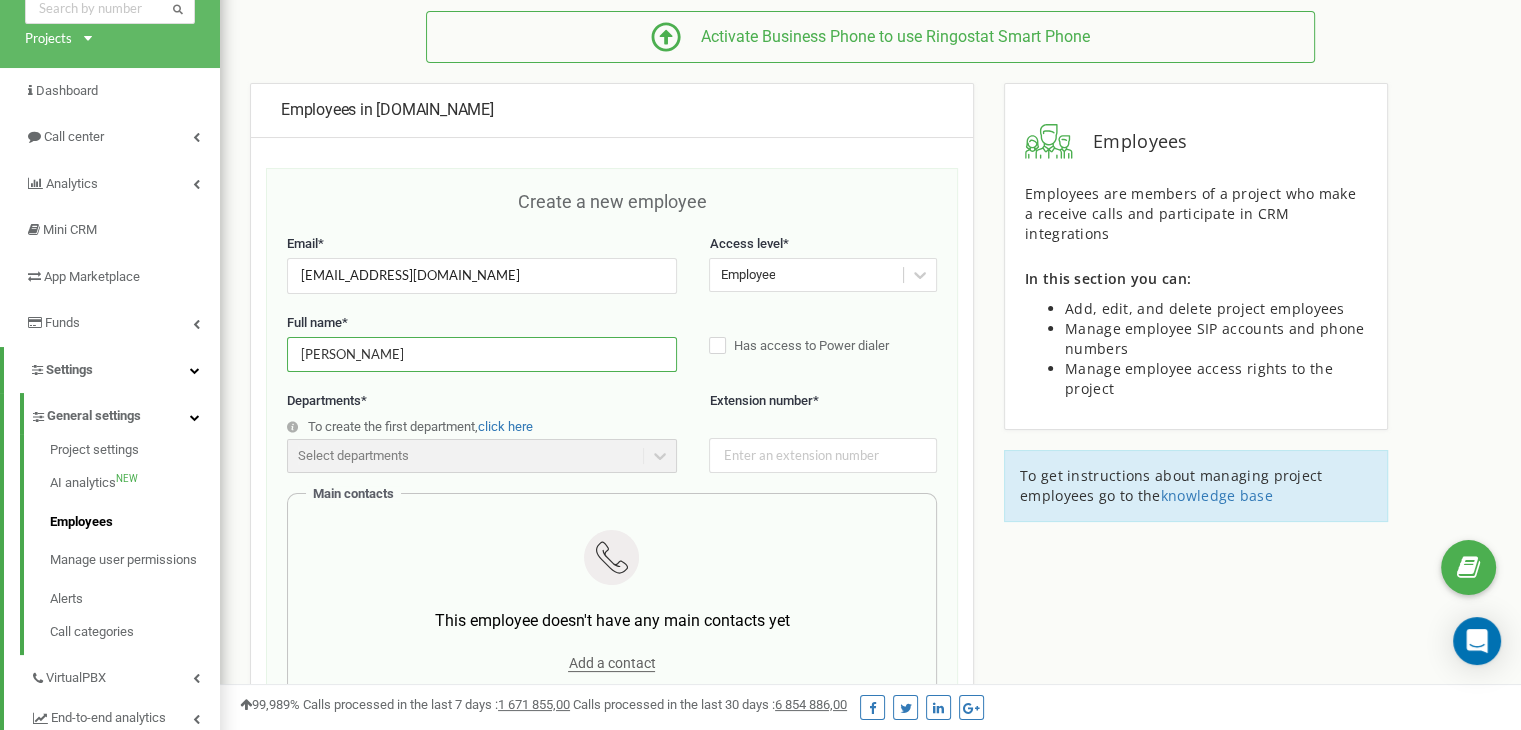 type on "Іванов Іван" 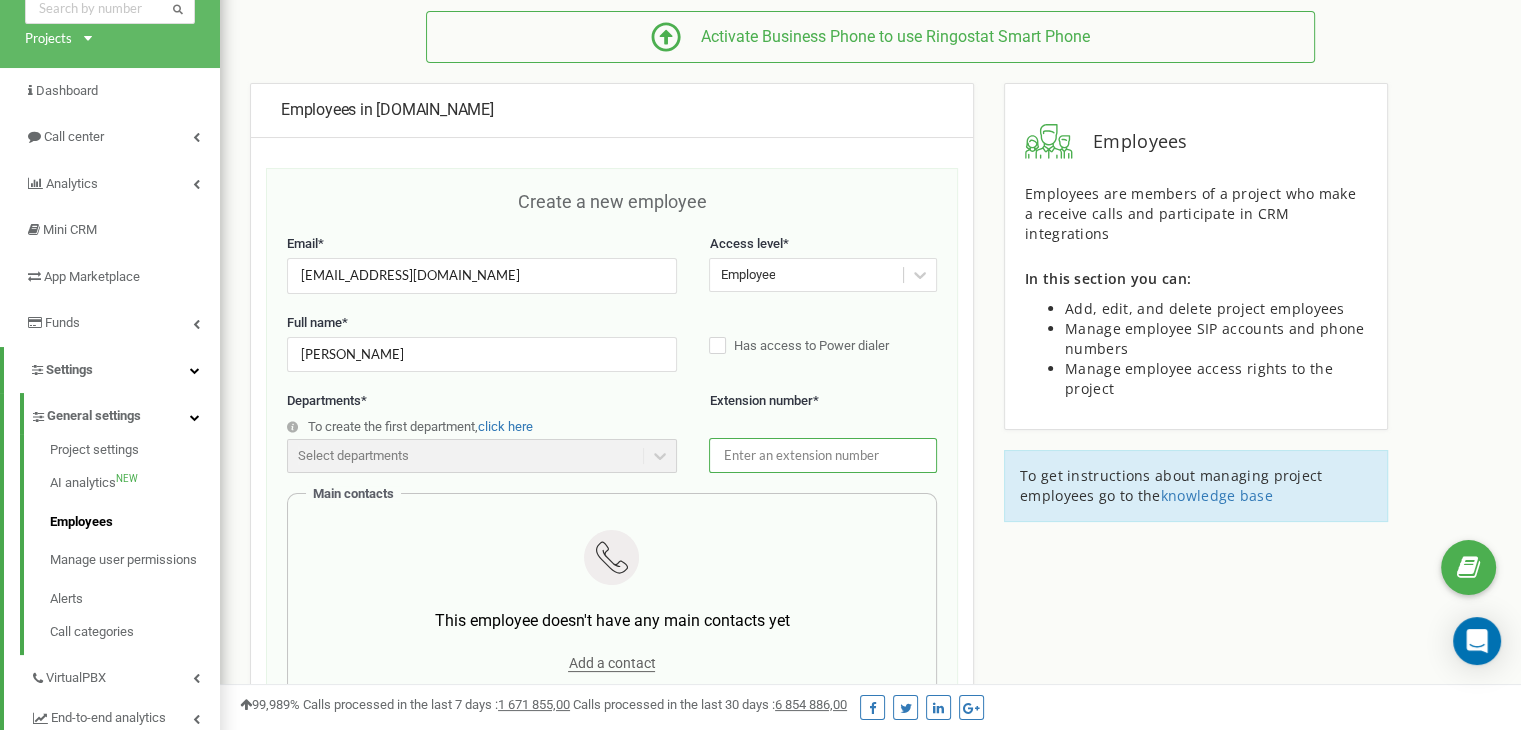 click at bounding box center (822, 455) 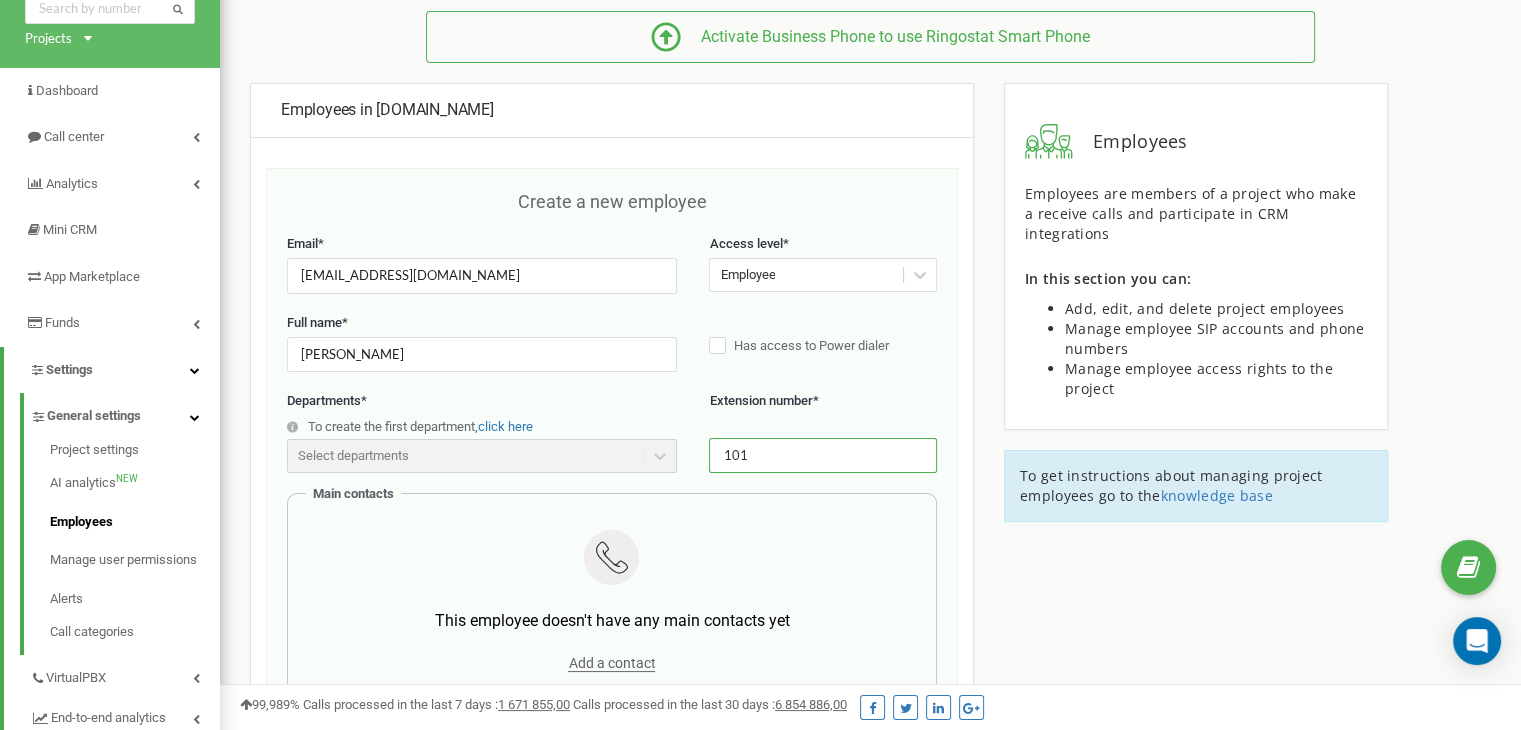 type on "101" 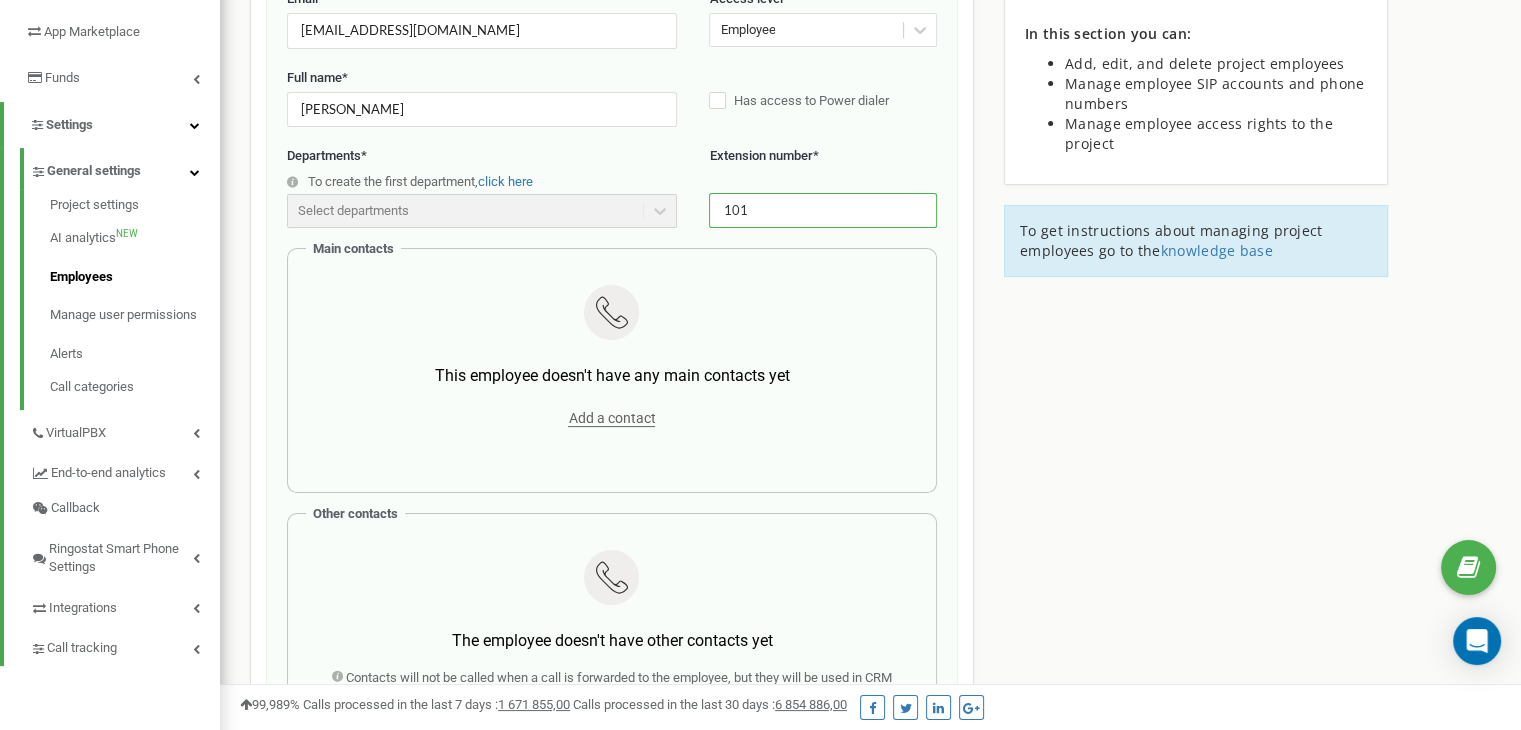 scroll, scrollTop: 400, scrollLeft: 0, axis: vertical 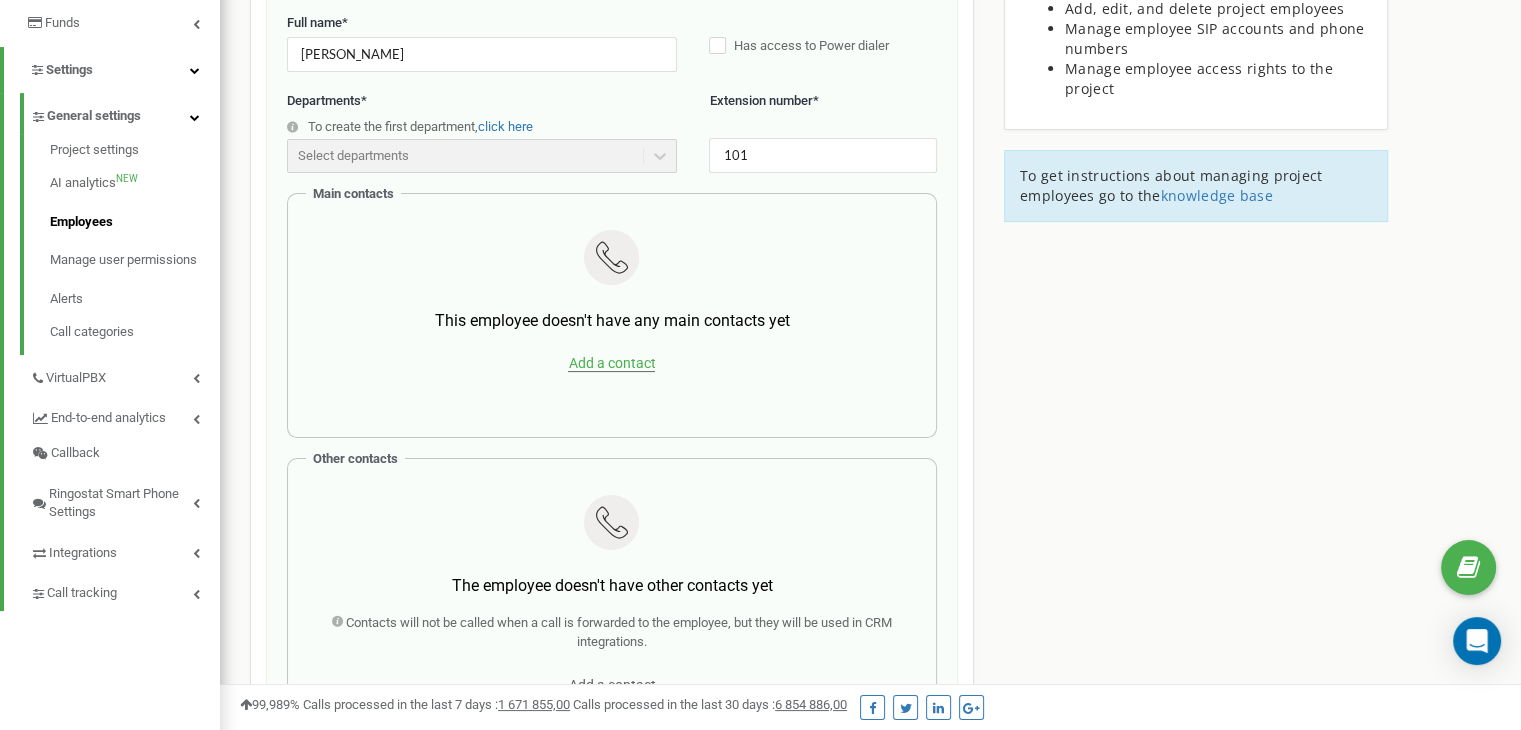 click on "Add a contact" at bounding box center [611, 363] 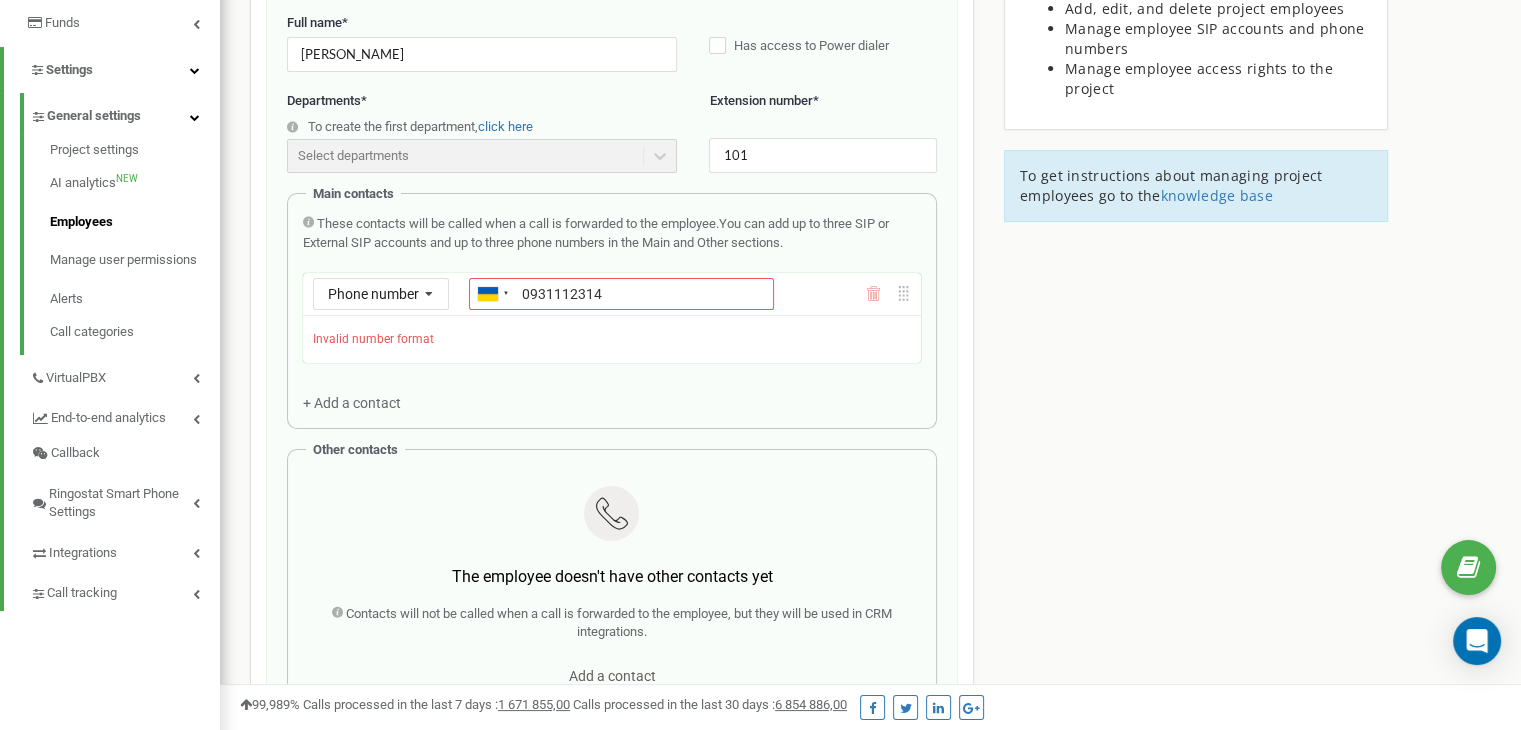 click on "These contacts will be called when a call is forwarded to the employee.   You can add up to three SIP or External SIP accounts and up to three phone numbers in the Main and Other sections. Phone number Phone number SIP External SIP Ukraine (Україна) + 380 Afghanistan (‫افغانستان‬‎) + 93 Albania (Shqipëri) + 355 Algeria (‫الجزائر‬‎) + 213 American Samoa + 1684 Andorra + 376 Angola + 244 Anguilla + 1264 Antigua and Barbuda + 1268 Argentina + 54 Armenia (Հայաստան) + 374 Aruba + 297 Australia + 61 Austria (Österreich) + 43 Azerbaijan (Azərbaycan) + 994 Bahamas + 1242 Bahrain (‫البحرين‬‎) + 973 Bangladesh (বাংলাদেশ) + 880 Barbados + 1246 Belarus (Беларусь) + 375 Belgium (België) + 32 Belize + 501 Benin (Bénin) + 229 Bermuda + 1441 Bhutan (འབྲུག) + 975 Bolivia + 591 Bosnia and Herzegovina (Босна и Херцеговина) + 387 Botswana + 267 Brazil (Brasil) + 55 British Indian Ocean Territory + 246 + 1284 Brunei + 1" at bounding box center [612, 313] 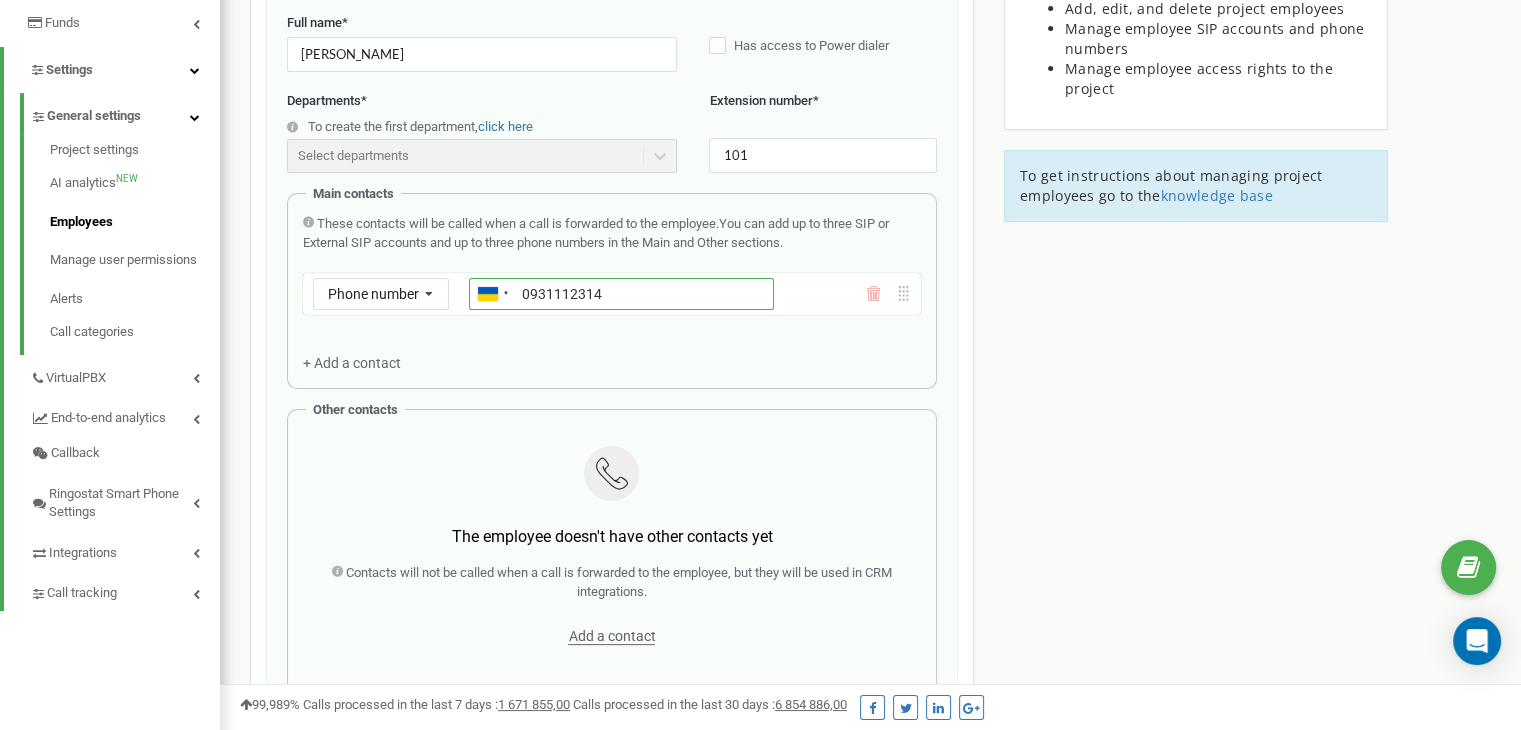 drag, startPoint x: 631, startPoint y: 292, endPoint x: 547, endPoint y: 303, distance: 84.71718 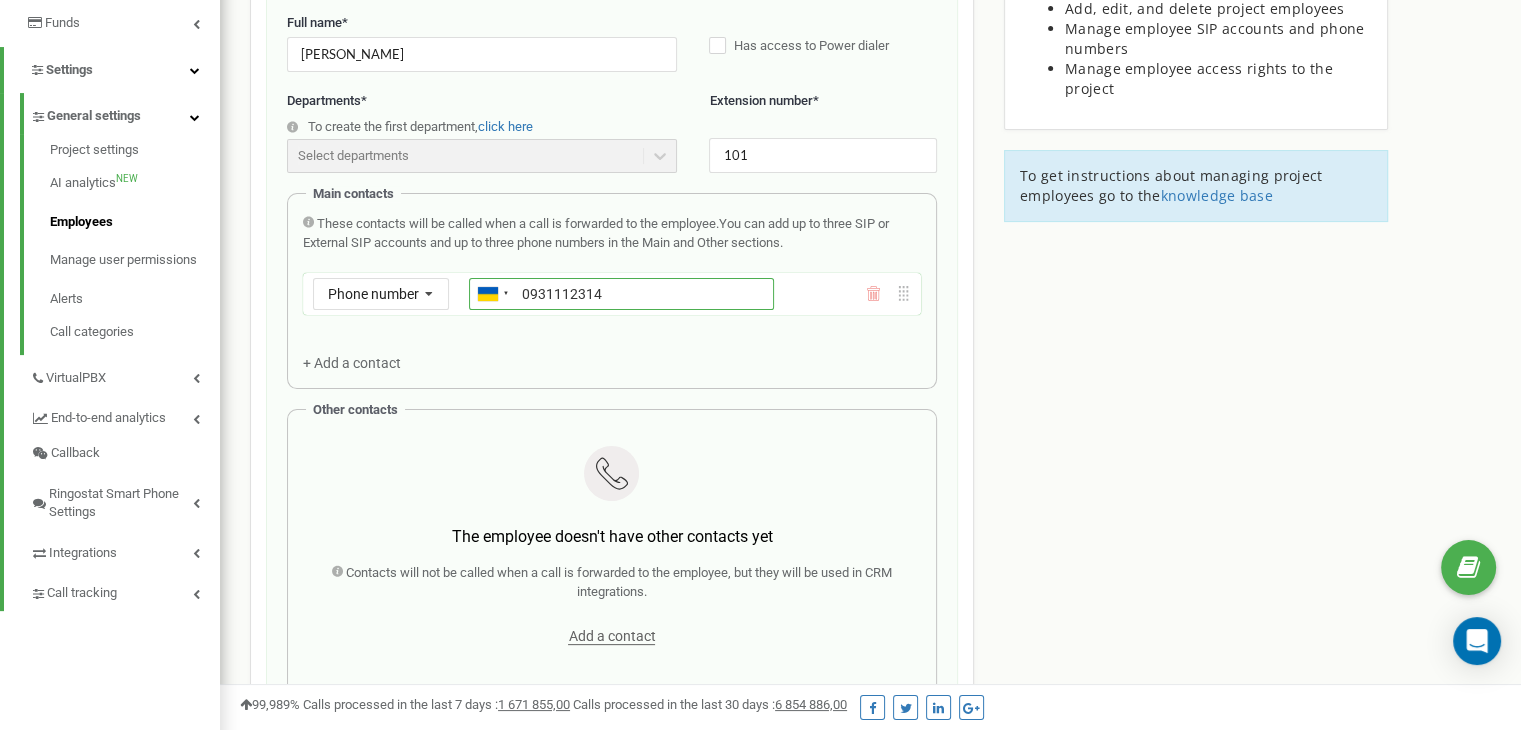 click on "0931112314" at bounding box center (621, 294) 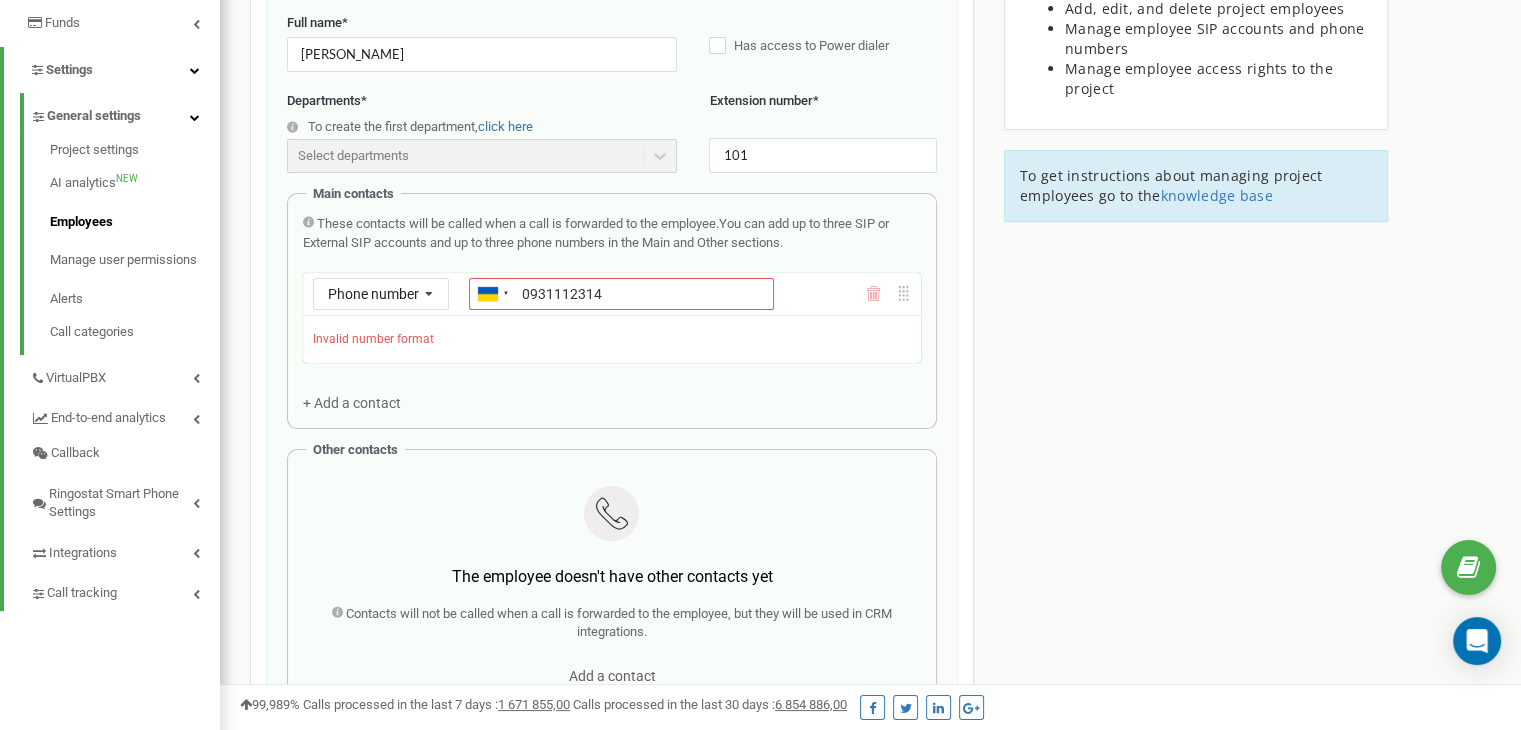 click on "These contacts will be called when a call is forwarded to the employee.   You can add up to three SIP or External SIP accounts and up to three phone numbers in the Main and Other sections. Phone number Phone number SIP External SIP Ukraine (Україна) + 380 Afghanistan (‫افغانستان‬‎) + 93 Albania (Shqipëri) + 355 Algeria (‫الجزائر‬‎) + 213 American Samoa + 1684 Andorra + 376 Angola + 244 Anguilla + 1264 Antigua and Barbuda + 1268 Argentina + 54 Armenia (Հայաստան) + 374 Aruba + 297 Australia + 61 Austria (Österreich) + 43 Azerbaijan (Azərbaycan) + 994 Bahamas + 1242 Bahrain (‫البحرين‬‎) + 973 Bangladesh (বাংলাদেশ) + 880 Barbados + 1246 Belarus (Беларусь) + 375 Belgium (België) + 32 Belize + 501 Benin (Bénin) + 229 Bermuda + 1441 Bhutan (འབྲུག) + 975 Bolivia + 591 Bosnia and Herzegovina (Босна и Херцеговина) + 387 Botswana + 267 Brazil (Brasil) + 55 British Indian Ocean Territory + 246 + 1284 Brunei + 1" at bounding box center (612, 313) 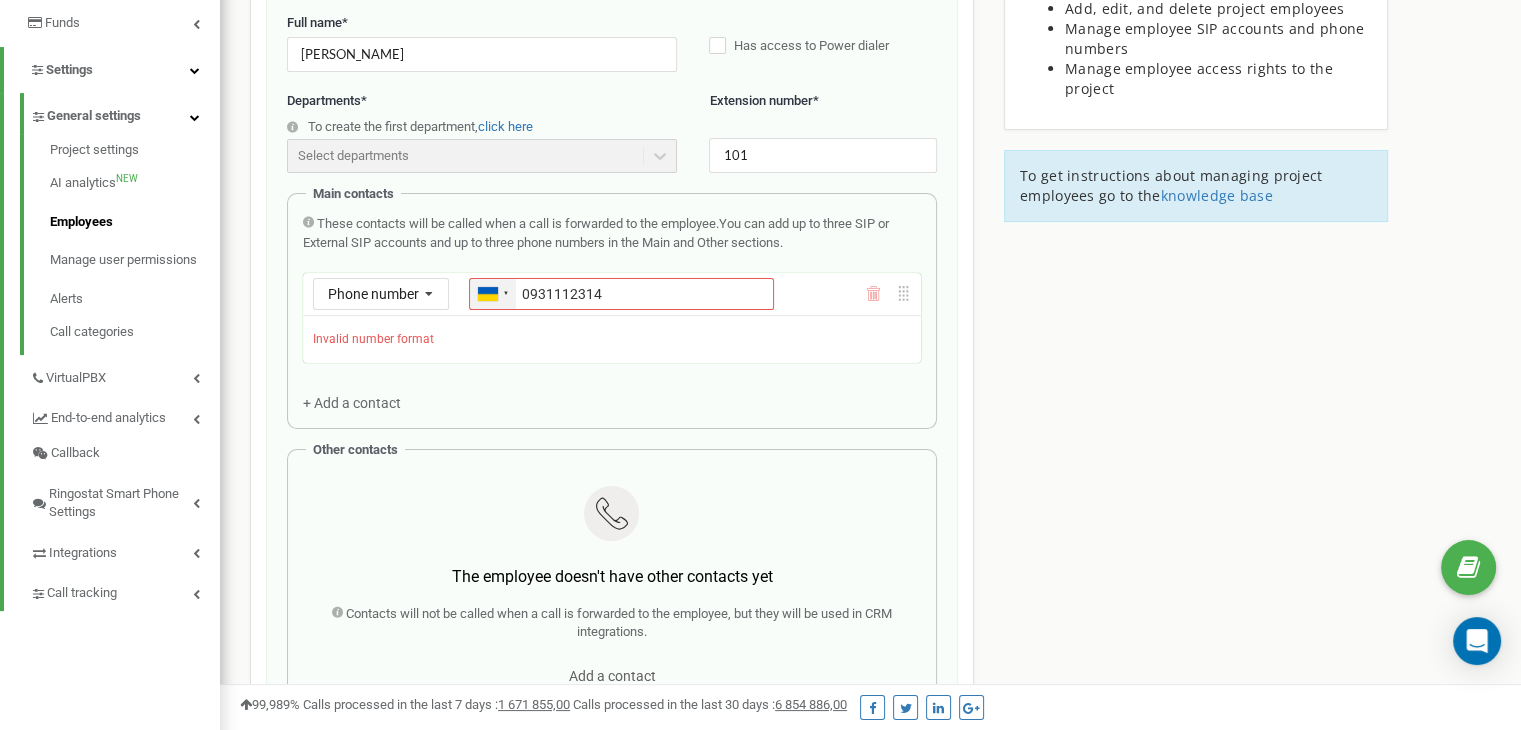 click at bounding box center [506, 293] 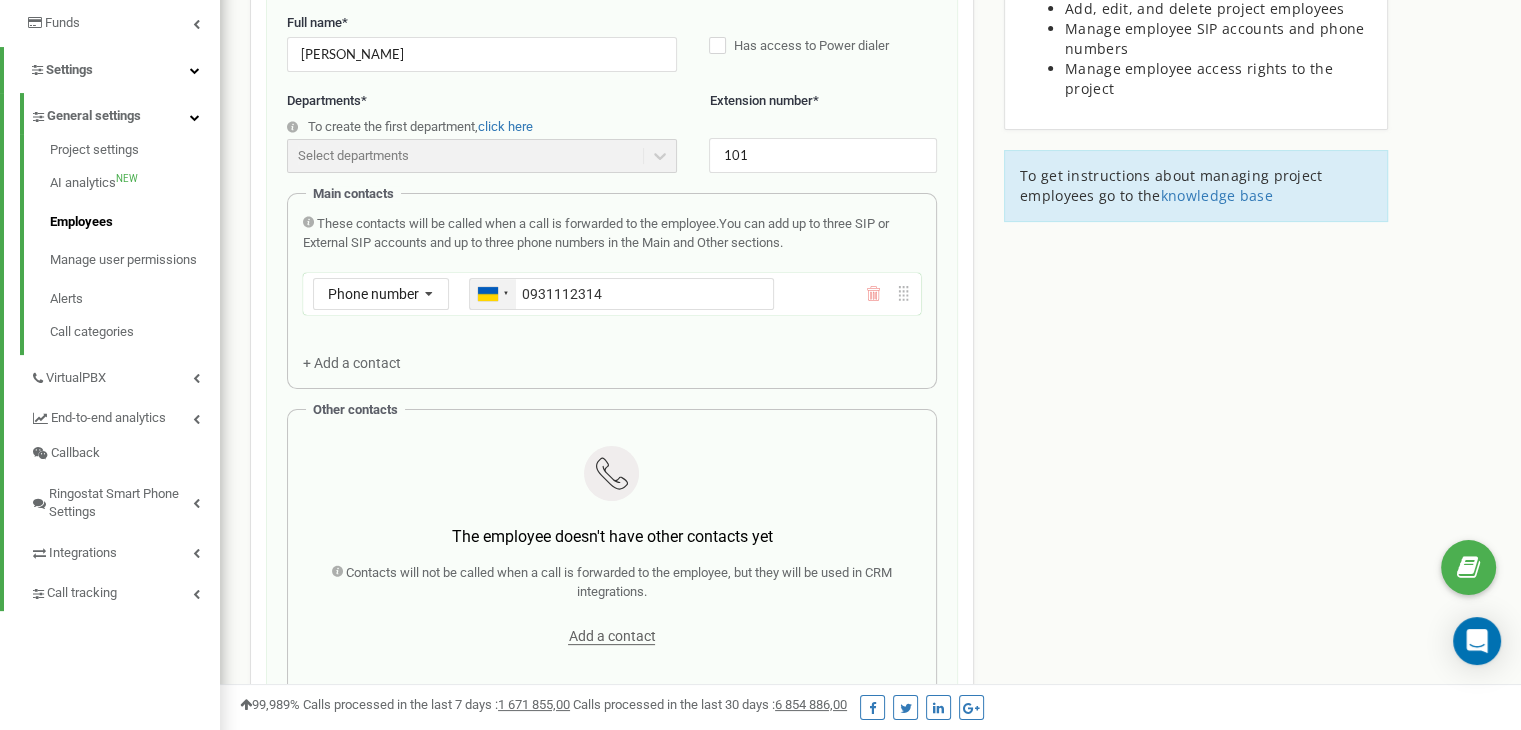 click at bounding box center [506, 293] 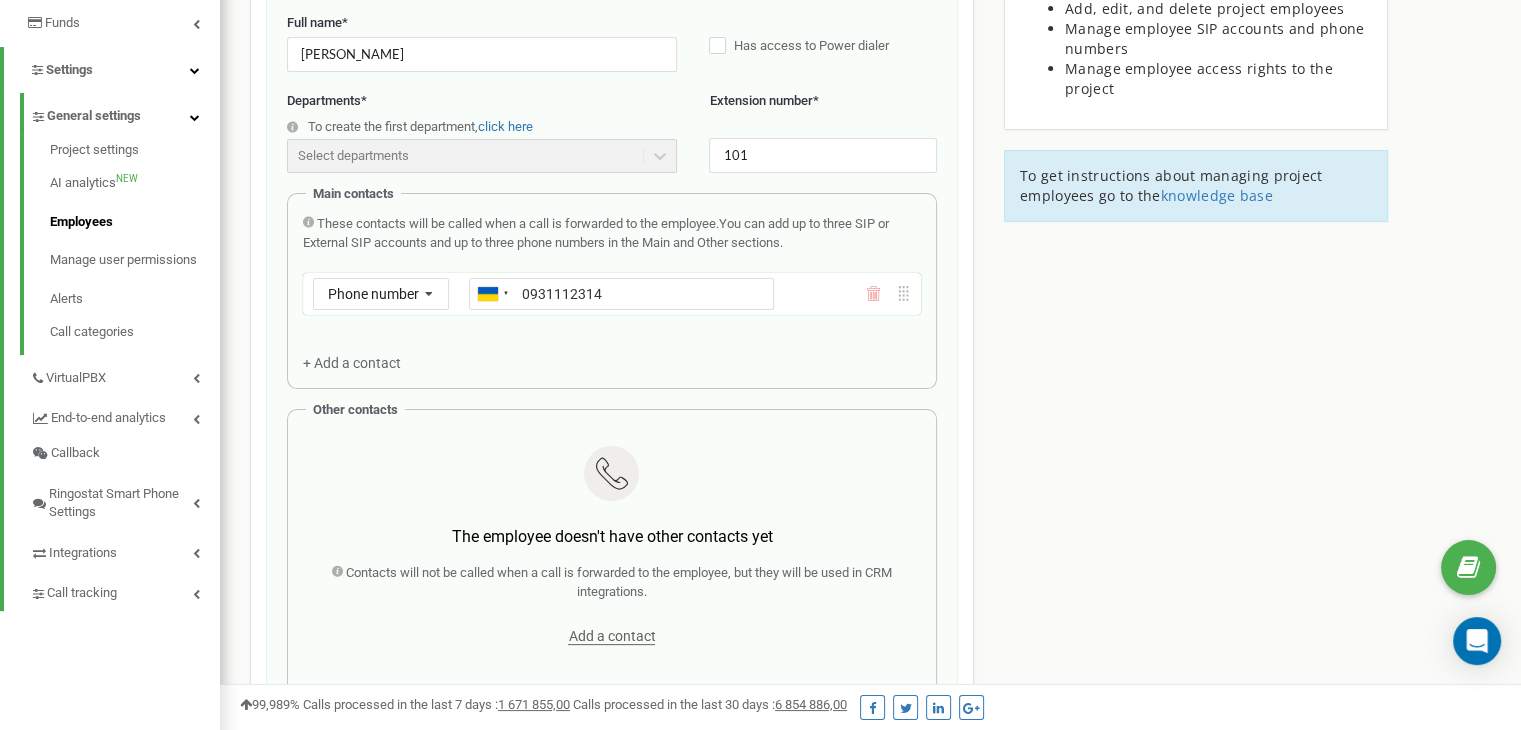 click on "Employees in    tzrngstOLESANDER.com Create a new employee Email * support@ringostat.com Access level * Employee Full name * Іванов Іван   Has access to Power dialer Departments * To create the first department,   click here Select departments There are no departments in the project yet Extension number * 101 Main contacts These contacts will be called when a call is forwarded to the employee.   You can add up to three SIP or External SIP accounts and up to three phone numbers in the Main and Other sections. Phone number Phone number SIP External SIP Ukraine (Україна) + 380 Afghanistan (‫افغانستان‬‎) + 93 Albania (Shqipëri) + 355 Algeria (‫الجزائر‬‎) + 213 American Samoa + 1684 Andorra + 376 Angola + 244 Anguilla + 1264 Antigua and Barbuda + 1268 Argentina + 54 Armenia (Հայաստան) + 374 Aruba + 297 Australia + 61 Austria (Österreich) + 43 Azerbaijan (Azərbaycan) + 994 Bahamas + 1242 Bahrain (‫البحرين‬‎) + 973 + 880 Barbados + 1246 + 375 + 32" at bounding box center (870, 522) 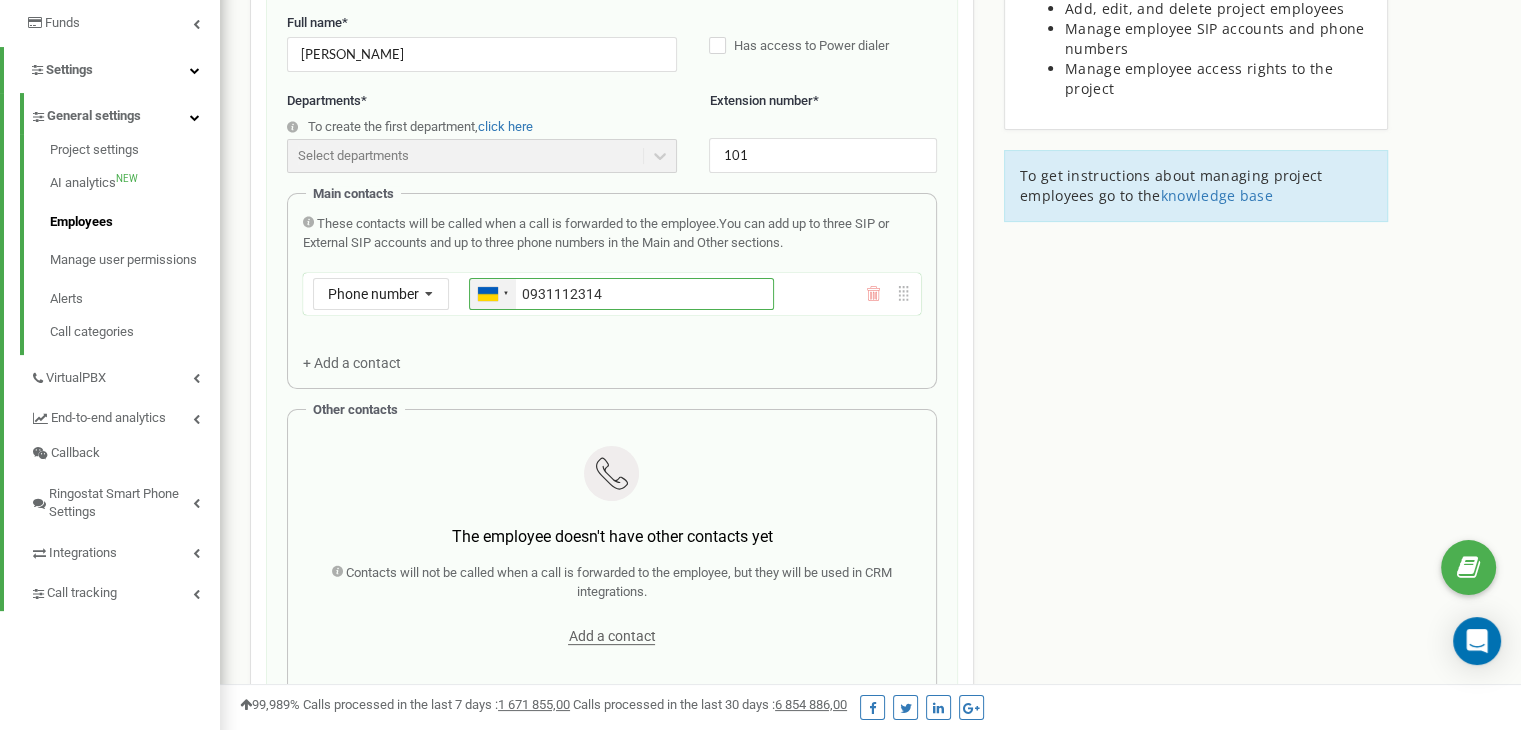 drag, startPoint x: 620, startPoint y: 285, endPoint x: 499, endPoint y: 300, distance: 121.92621 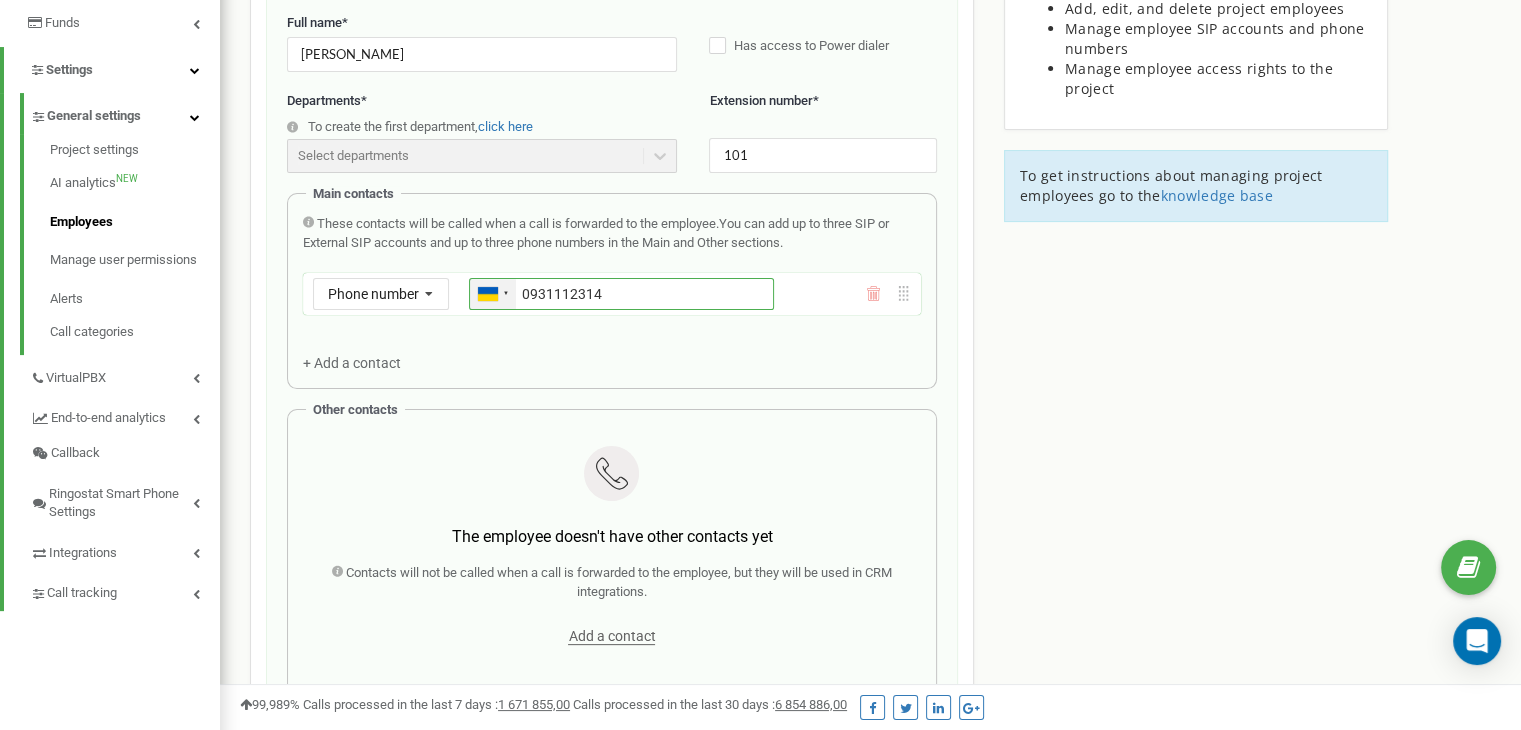 click on "Ukraine (Україна) + 380 Afghanistan (‫افغانستان‬‎) + 93 Albania (Shqipëri) + 355 Algeria (‫الجزائر‬‎) + 213 American Samoa + 1684 Andorra + 376 Angola + 244 Anguilla + 1264 Antigua and Barbuda + 1268 Argentina + 54 Armenia (Հայաստան) + 374 Aruba + 297 Australia + 61 Austria (Österreich) + 43 Azerbaijan (Azərbaycan) + 994 Bahamas + 1242 Bahrain (‫البحرين‬‎) + 973 Bangladesh (বাংলাদেশ) + 880 Barbados + 1246 Belarus (Беларусь) + 375 Belgium (België) + 32 Belize + 501 Benin (Bénin) + 229 Bermuda + 1441 Bhutan (འབྲུག) + 975 Bolivia + 591 Bosnia and Herzegovina (Босна и Херцеговина) + 387 Botswana + 267 Brazil (Brasil) + 55 British Indian Ocean Territory + 246 British Virgin Islands + 1284 Brunei + 673 Bulgaria (България) + 359 Burkina Faso + 226 Burundi (Uburundi) + 257 Cambodia (កម្ពុជា) + 855 Cameroon (Cameroun) + 237 Canada + 1 Cape Verde (Kabu Verdi) + 238 Caribbean Netherlands" at bounding box center [621, 294] 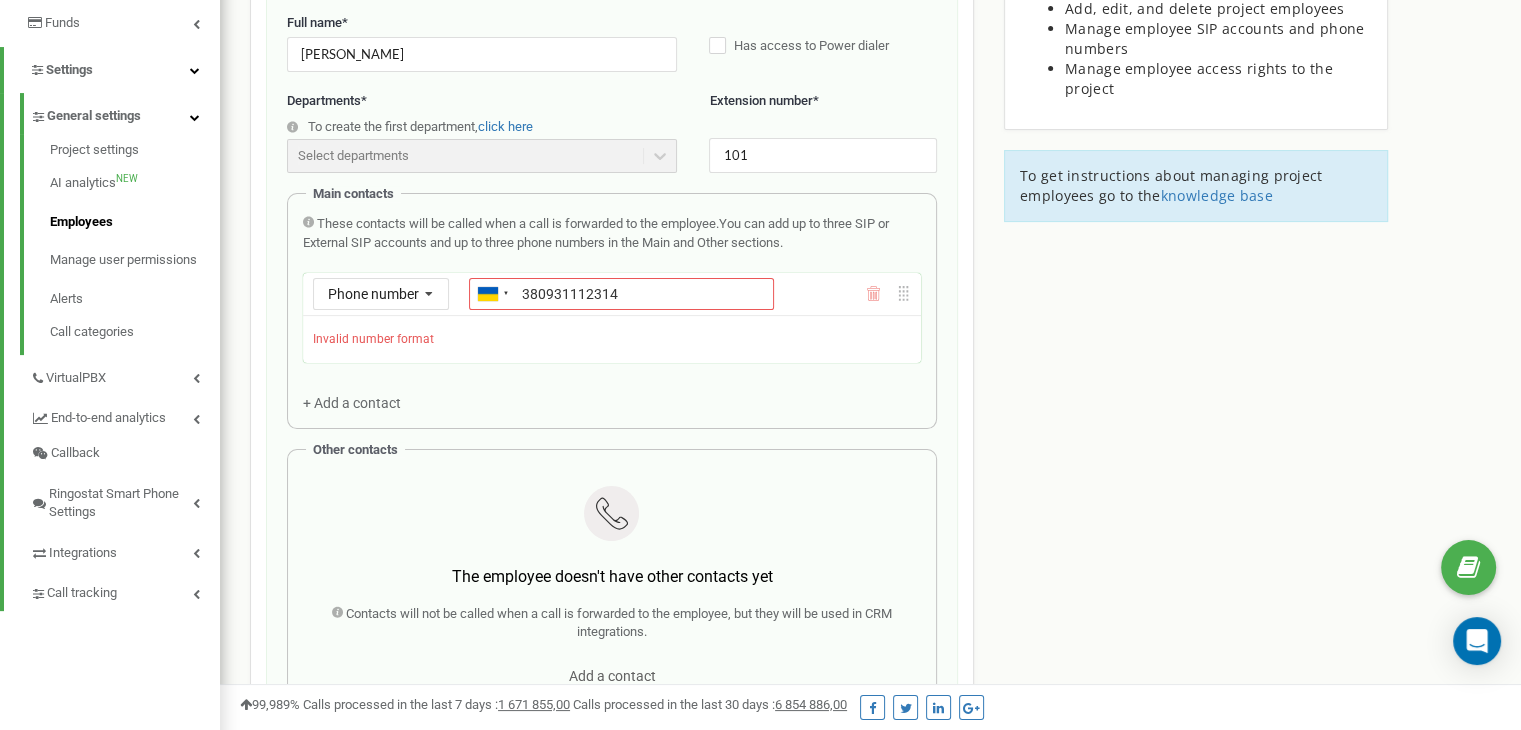 click on "Employees in    tzrngstOLESANDER.com Create a new employee Email * support@ringostat.com Access level * Employee Full name * Іванов Іван   Has access to Power dialer Departments * To create the first department,   click here Select departments There are no departments in the project yet Extension number * 101 Main contacts These contacts will be called when a call is forwarded to the employee.   You can add up to three SIP or External SIP accounts and up to three phone numbers in the Main and Other sections. Phone number Phone number SIP External SIP Ukraine (Україна) + 380 Afghanistan (‫افغانستان‬‎) + 93 Albania (Shqipëri) + 355 Algeria (‫الجزائر‬‎) + 213 American Samoa + 1684 Andorra + 376 Angola + 244 Anguilla + 1264 Antigua and Barbuda + 1268 Argentina + 54 Armenia (Հայաստան) + 374 Aruba + 297 Australia + 61 Austria (Österreich) + 43 Azerbaijan (Azərbaycan) + 994 Bahamas + 1242 Bahrain (‫البحرين‬‎) + 973 + 880 Barbados + 1246 + 375 + 32" at bounding box center [870, 542] 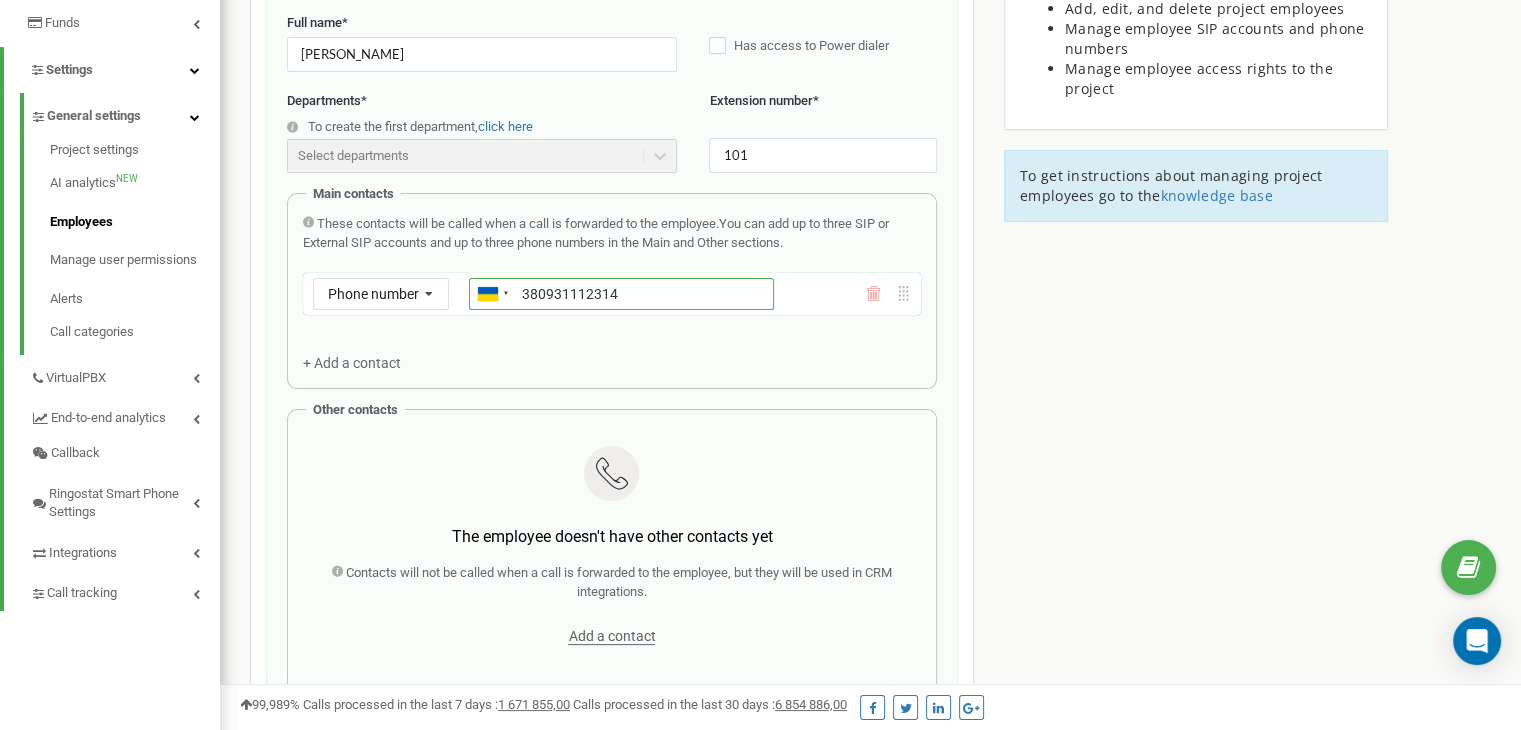 click on "380931112314" at bounding box center (621, 294) 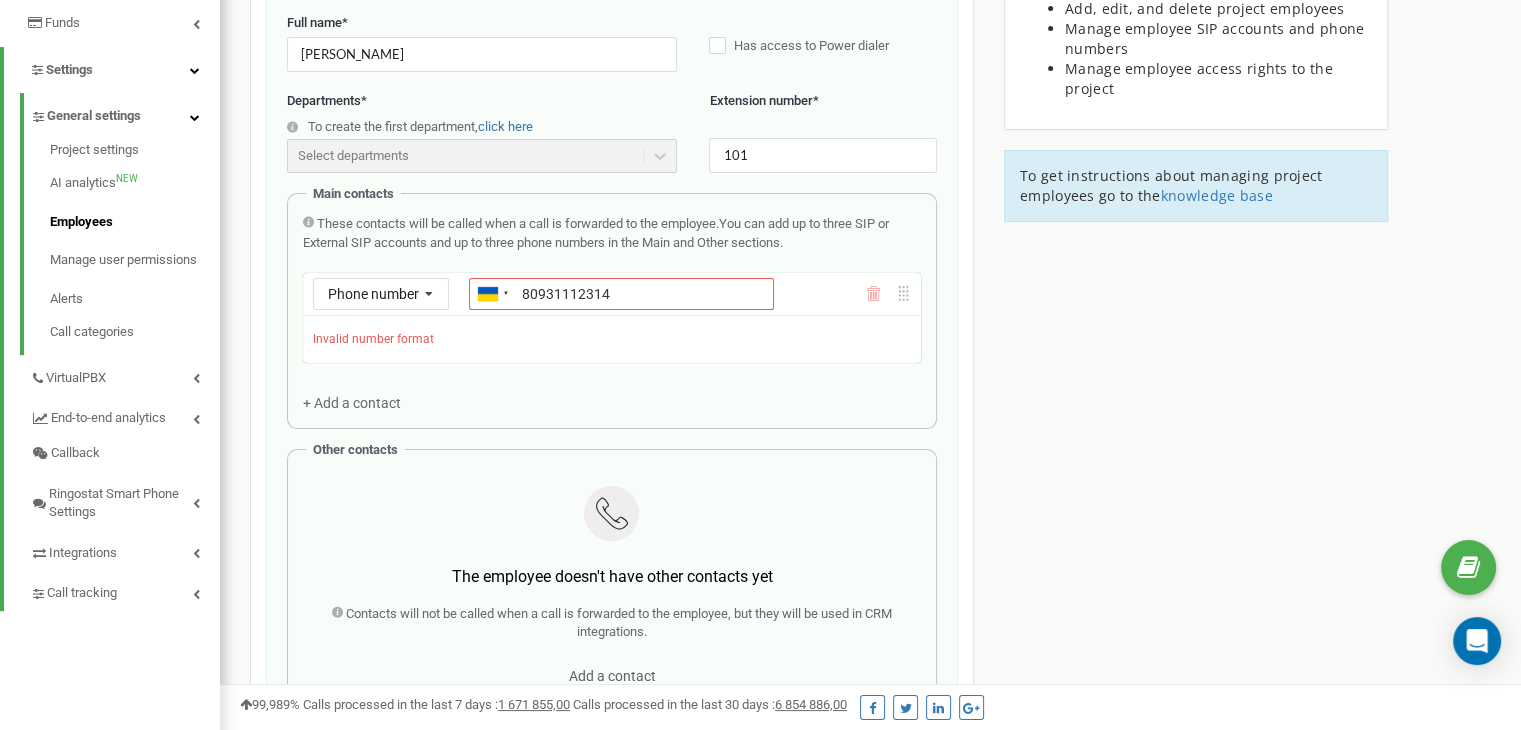 click on "Employees in    tzrngstOLESANDER.com Create a new employee Email * support@ringostat.com Access level * Employee Full name * Іванов Іван   Has access to Power dialer Departments * To create the first department,   click here Select departments There are no departments in the project yet Extension number * 101 Main contacts These contacts will be called when a call is forwarded to the employee.   You can add up to three SIP or External SIP accounts and up to three phone numbers in the Main and Other sections. Phone number Phone number SIP External SIP Ukraine (Україна) + 380 Afghanistan (‫افغانستان‬‎) + 93 Albania (Shqipëri) + 355 Algeria (‫الجزائر‬‎) + 213 American Samoa + 1684 Andorra + 376 Angola + 244 Anguilla + 1264 Antigua and Barbuda + 1268 Argentina + 54 Armenia (Հայաստան) + 374 Aruba + 297 Australia + 61 Austria (Österreich) + 43 Azerbaijan (Azərbaycan) + 994 Bahamas + 1242 Bahrain (‫البحرين‬‎) + 973 + 880 Barbados + 1246 + 375 + 32" at bounding box center [870, 542] 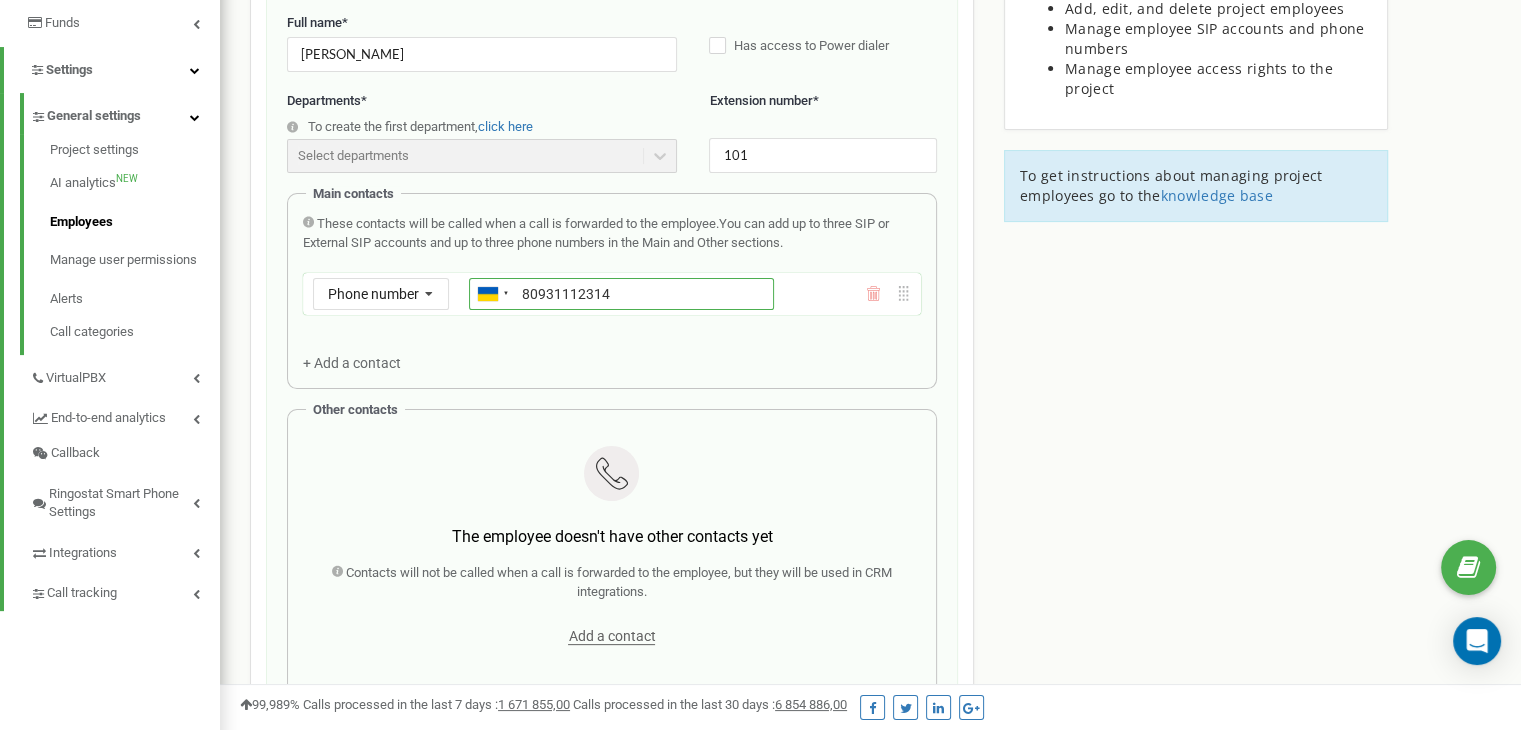 click on "80931112314" at bounding box center [621, 294] 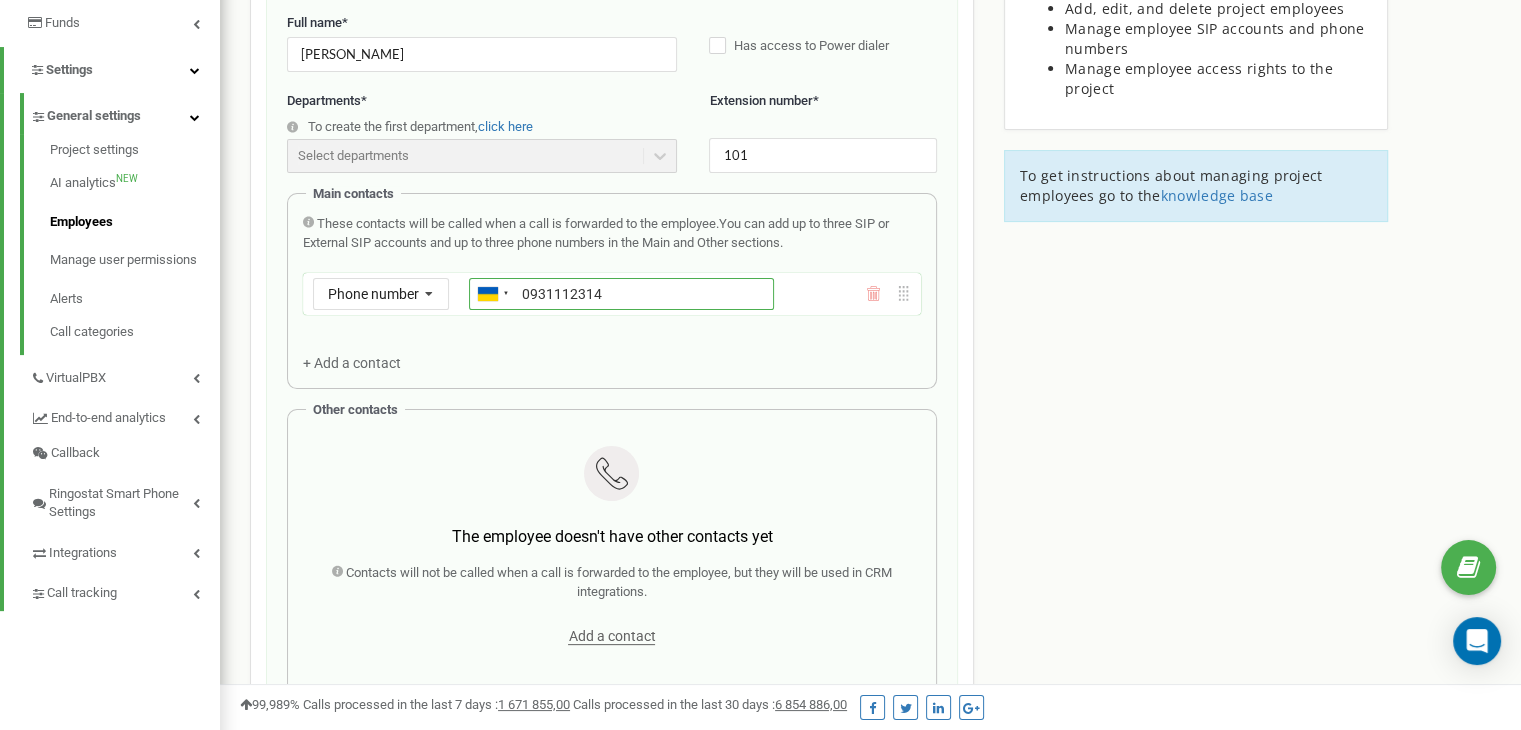 type on "0931112314" 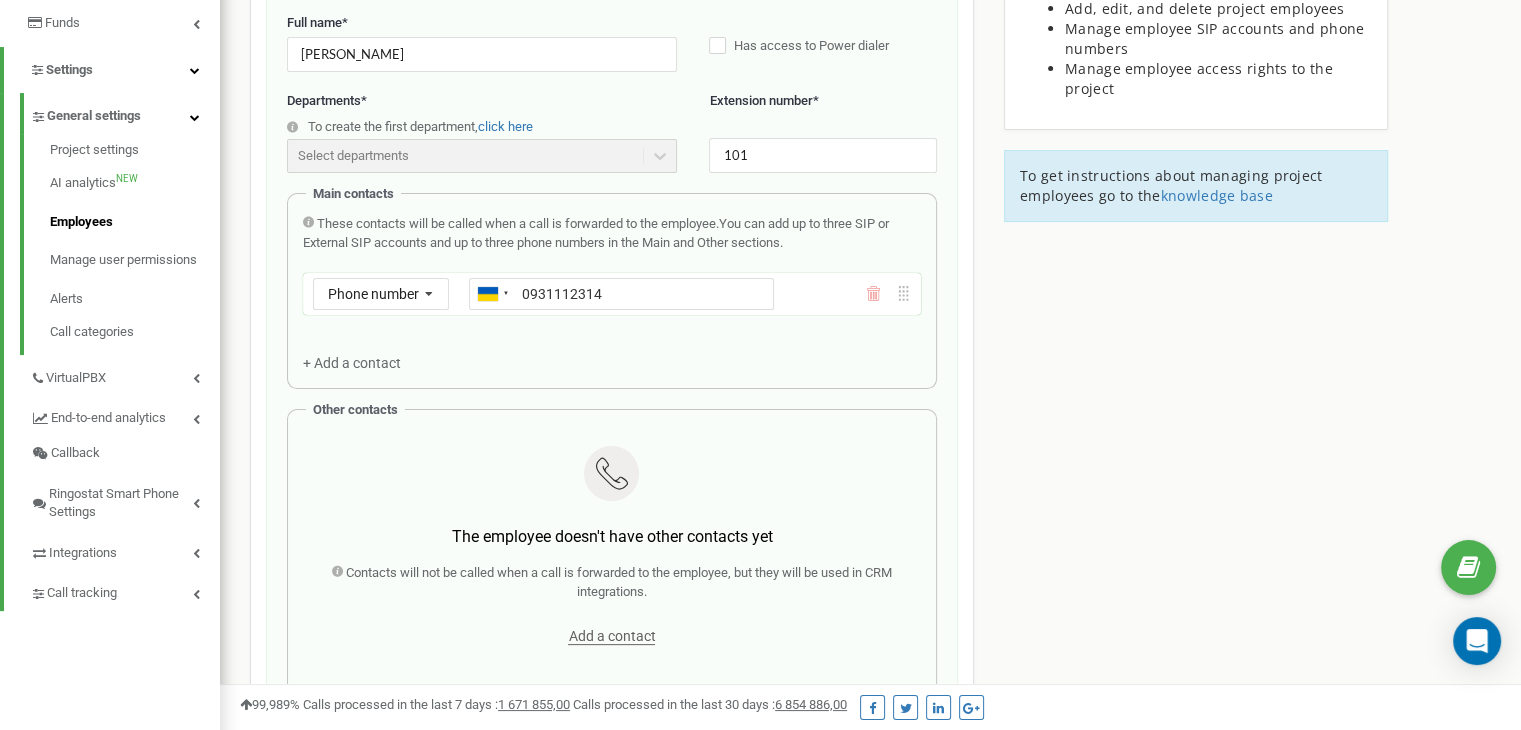 click on "Employees in    tzrngstOLESANDER.com Create a new employee Email * support@ringostat.com Access level * Employee Full name * Іванов Іван   Has access to Power dialer Departments * To create the first department,   click here Select departments There are no departments in the project yet Extension number * 101 Main contacts These contacts will be called when a call is forwarded to the employee.   You can add up to three SIP or External SIP accounts and up to three phone numbers in the Main and Other sections. Phone number Phone number SIP External SIP Ukraine (Україна) + 380 Afghanistan (‫افغانستان‬‎) + 93 Albania (Shqipëri) + 355 Algeria (‫الجزائر‬‎) + 213 American Samoa + 1684 Andorra + 376 Angola + 244 Anguilla + 1264 Antigua and Barbuda + 1268 Argentina + 54 Armenia (Հայաստան) + 374 Aruba + 297 Australia + 61 Austria (Österreich) + 43 Azerbaijan (Azərbaycan) + 994 Bahamas + 1242 Bahrain (‫البحرين‬‎) + 973 + 880 Barbados + 1246 + 375 + 32" at bounding box center [870, 522] 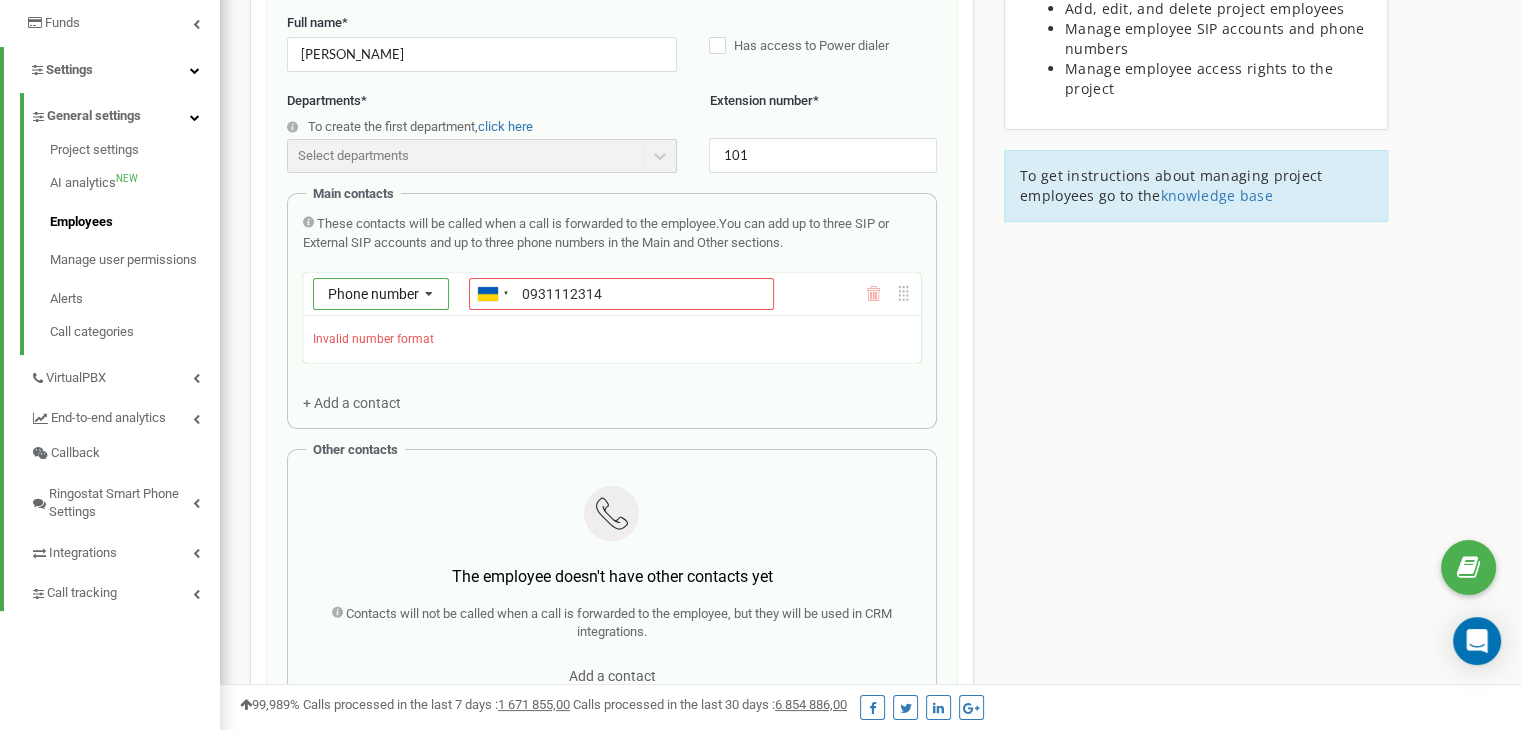 click at bounding box center [429, 295] 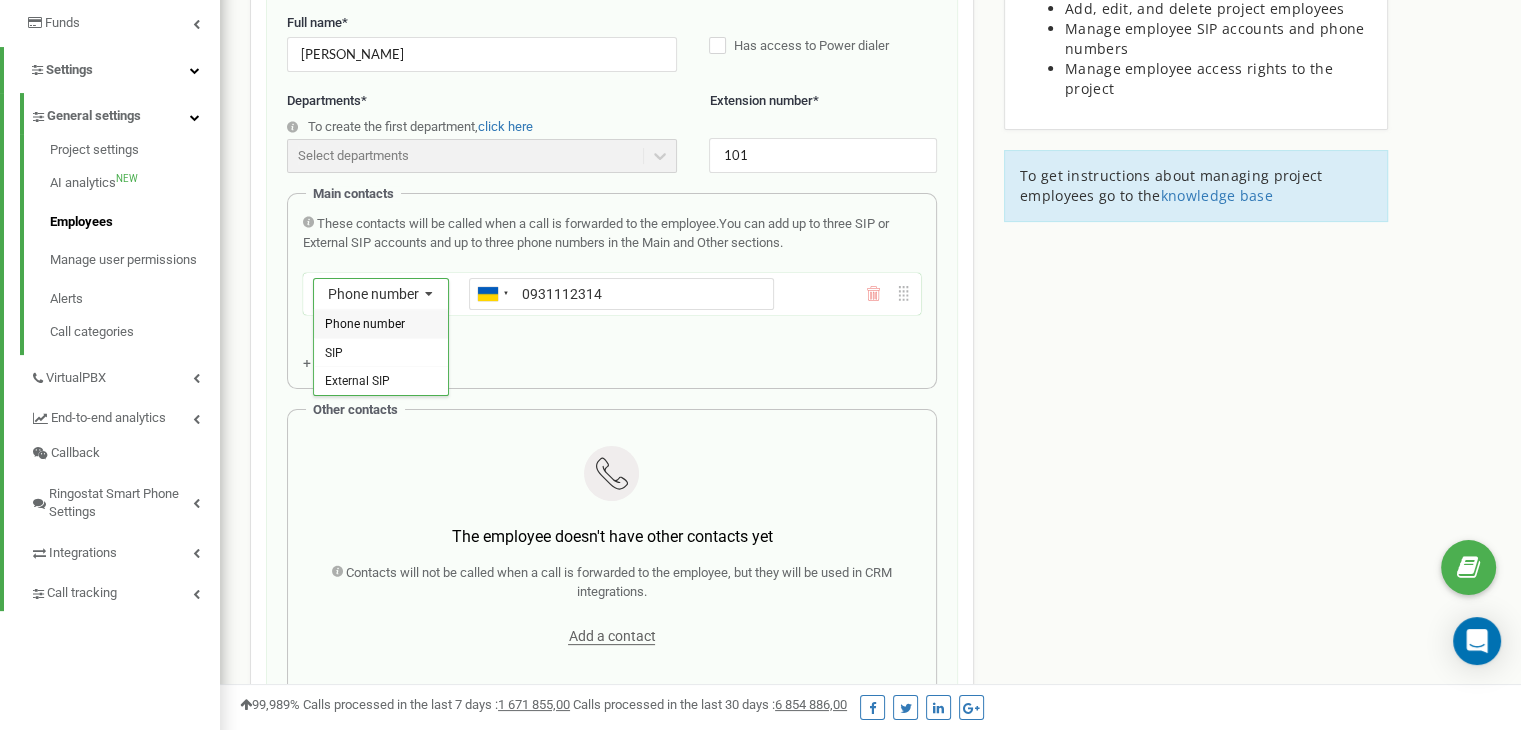 click at bounding box center (429, 295) 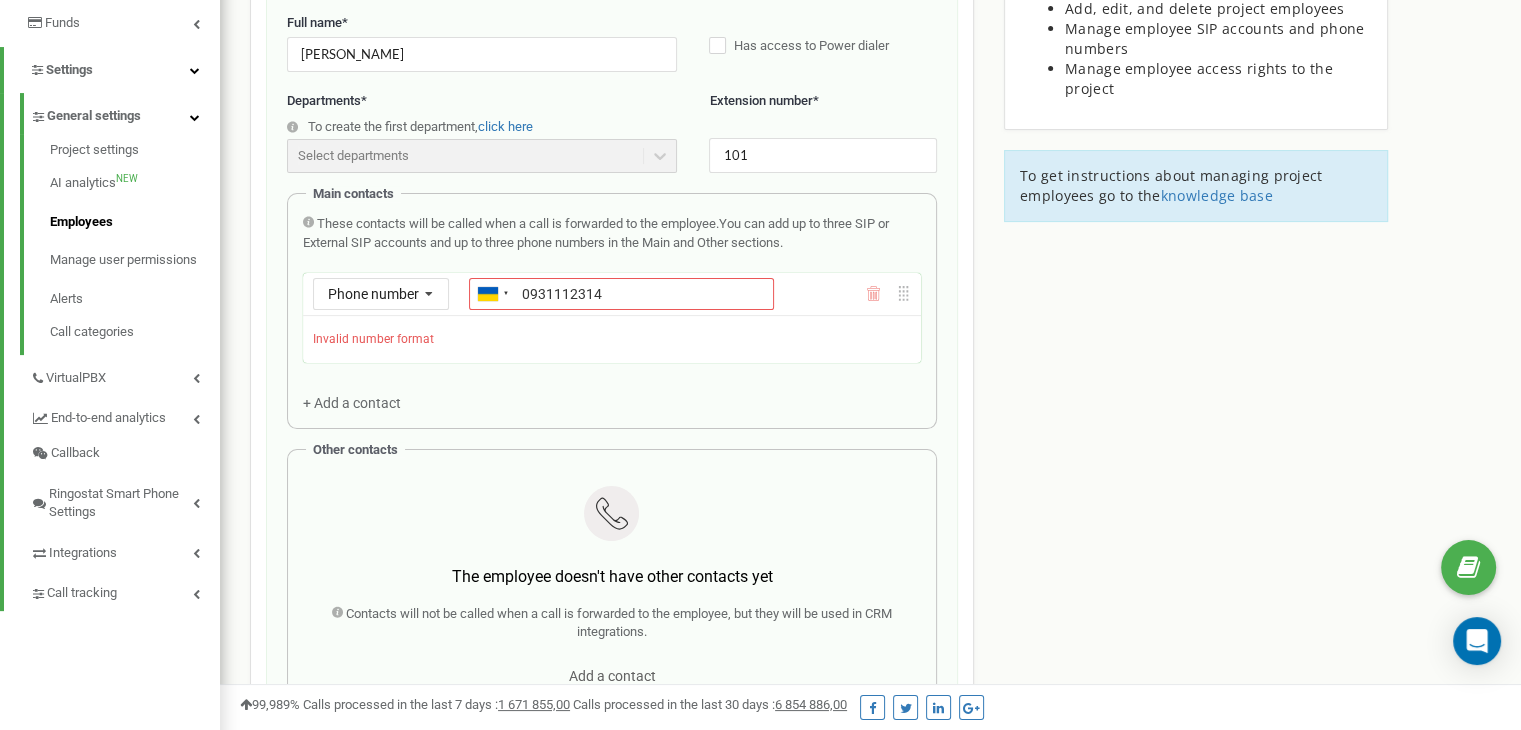click on "Employees in    tzrngstOLESANDER.com Create a new employee Email * support@ringostat.com Access level * Employee Full name * Іванов Іван   Has access to Power dialer Departments * To create the first department,   click here Select departments There are no departments in the project yet Extension number * 101 Main contacts These contacts will be called when a call is forwarded to the employee.   You can add up to three SIP or External SIP accounts and up to three phone numbers in the Main and Other sections. Phone number Phone number SIP External SIP Ukraine (Україна) + 380 Afghanistan (‫افغانستان‬‎) + 93 Albania (Shqipëri) + 355 Algeria (‫الجزائر‬‎) + 213 American Samoa + 1684 Andorra + 376 Angola + 244 Anguilla + 1264 Antigua and Barbuda + 1268 Argentina + 54 Armenia (Հայաստան) + 374 Aruba + 297 Australia + 61 Austria (Österreich) + 43 Azerbaijan (Azərbaycan) + 994 Bahamas + 1242 Bahrain (‫البحرين‬‎) + 973 + 880 Barbados + 1246 + 375 + 32" at bounding box center [870, 542] 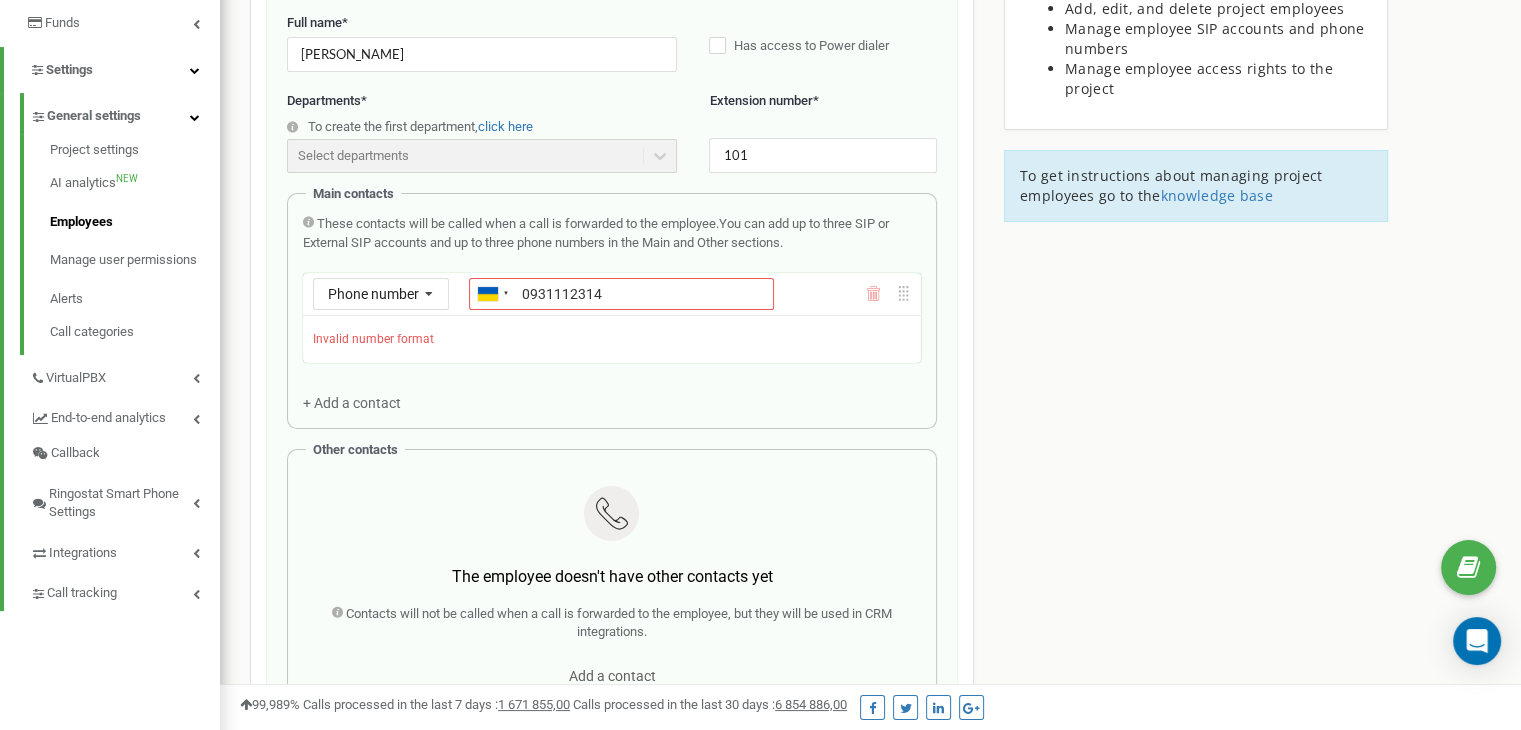 click on "Employees in    tzrngstOLESANDER.com Create a new employee Email * support@ringostat.com Access level * Employee Full name * Іванов Іван   Has access to Power dialer Departments * To create the first department,   click here Select departments There are no departments in the project yet Extension number * 101 Main contacts These contacts will be called when a call is forwarded to the employee.   You can add up to three SIP or External SIP accounts and up to three phone numbers in the Main and Other sections. Phone number Phone number SIP External SIP Ukraine (Україна) + 380 Afghanistan (‫افغانستان‬‎) + 93 Albania (Shqipëri) + 355 Algeria (‫الجزائر‬‎) + 213 American Samoa + 1684 Andorra + 376 Angola + 244 Anguilla + 1264 Antigua and Barbuda + 1268 Argentina + 54 Armenia (Հայաստան) + 374 Aruba + 297 Australia + 61 Austria (Österreich) + 43 Azerbaijan (Azərbaycan) + 994 Bahamas + 1242 Bahrain (‫البحرين‬‎) + 973 + 880 Barbados + 1246 + 375 + 32" at bounding box center [870, 542] 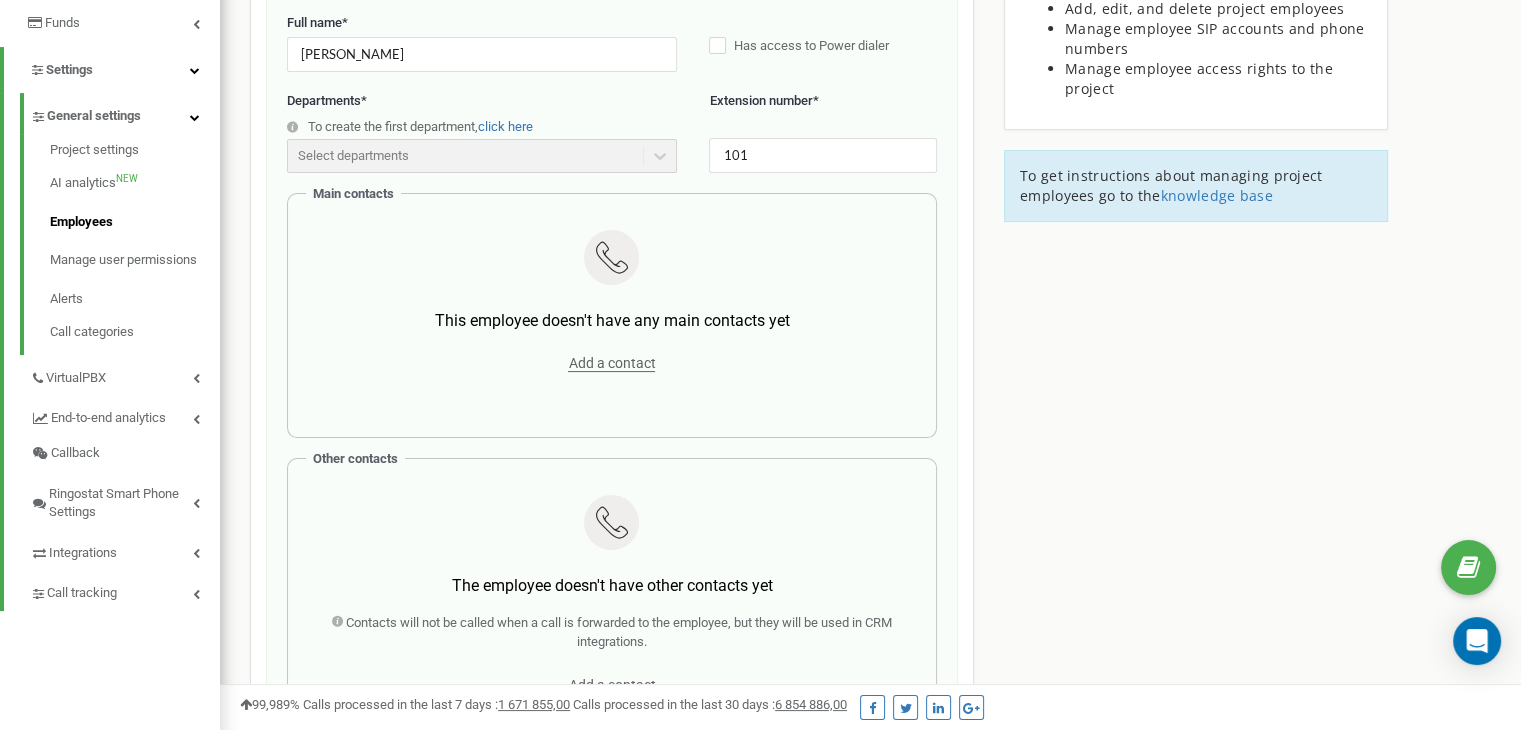 click on "Add a contact" at bounding box center [611, 363] 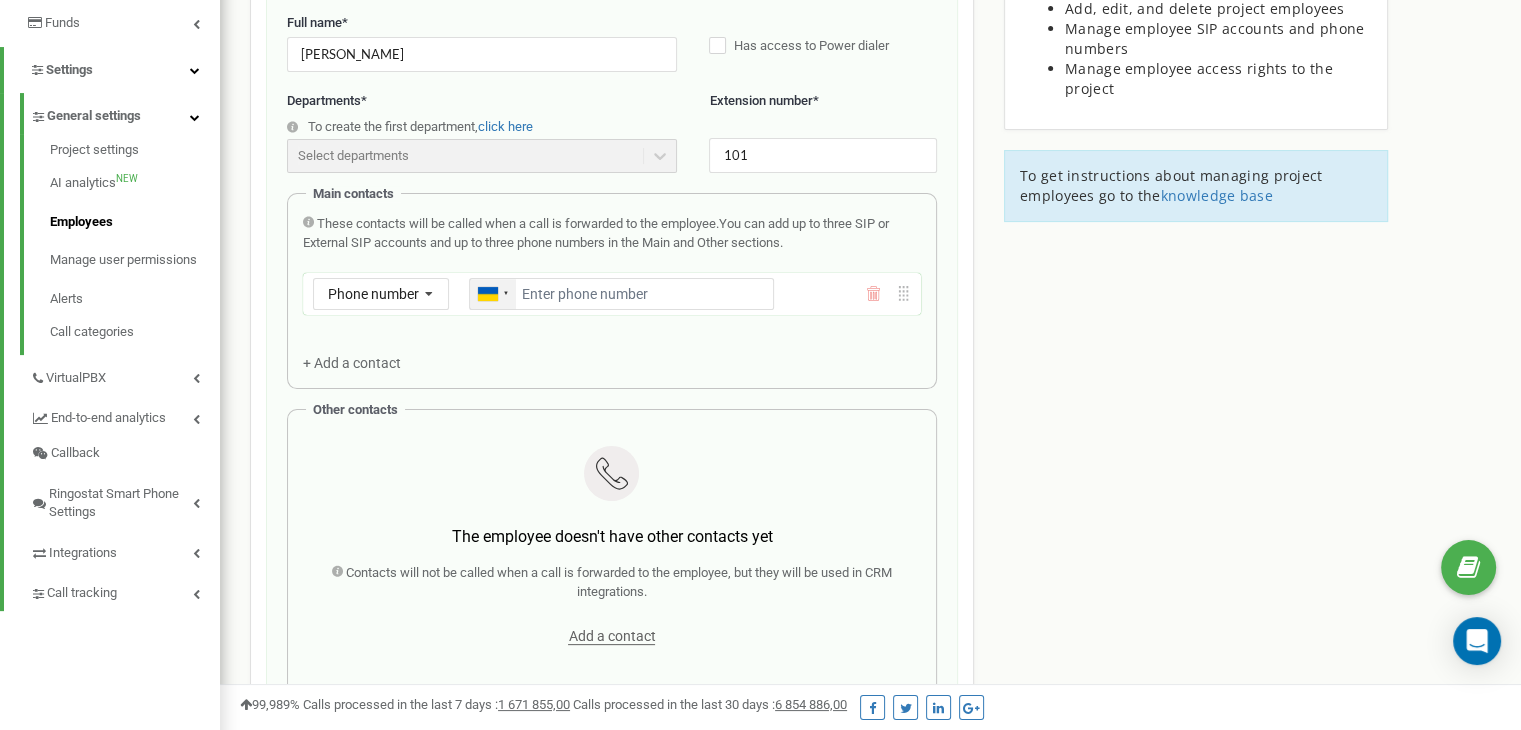 click at bounding box center (493, 294) 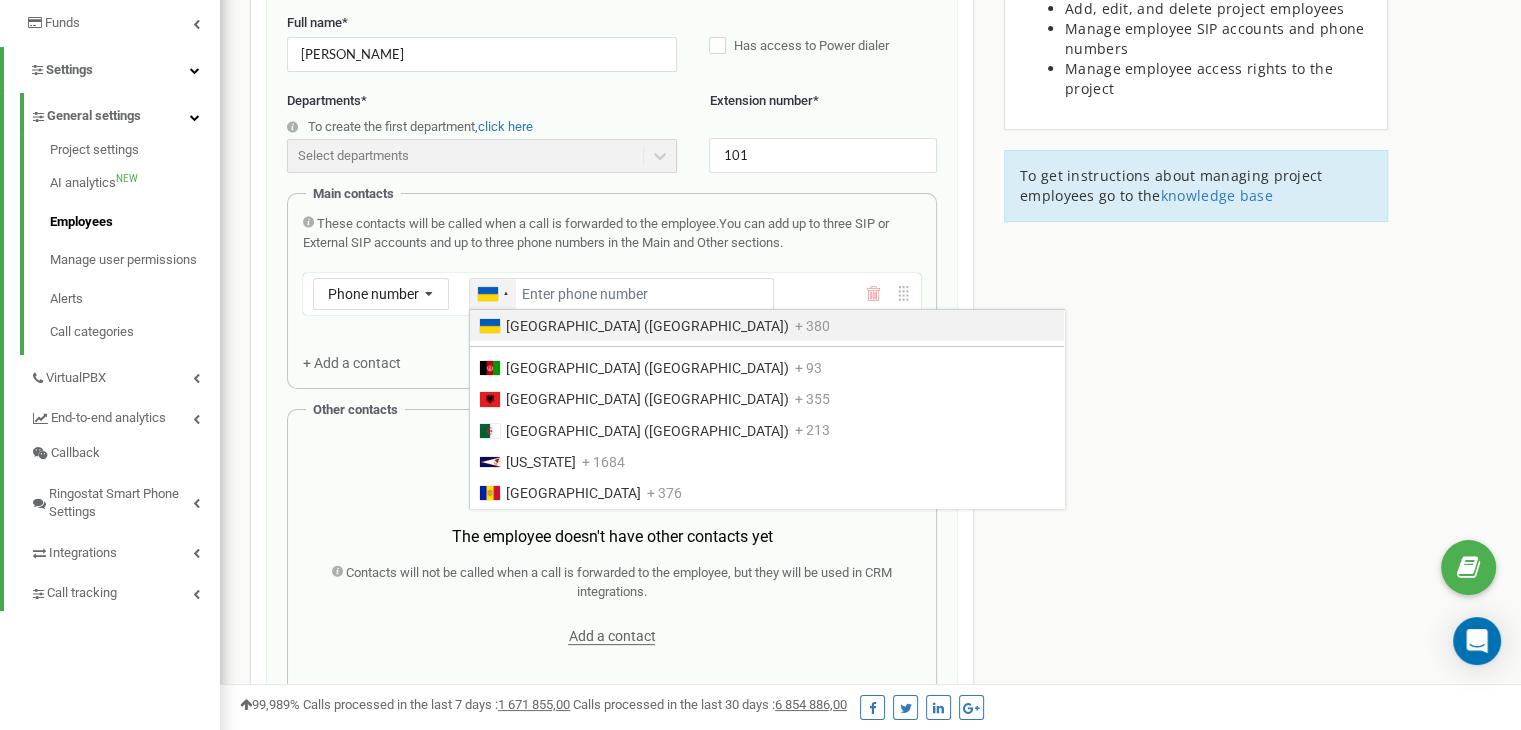 click on "+ 380" at bounding box center [812, 326] 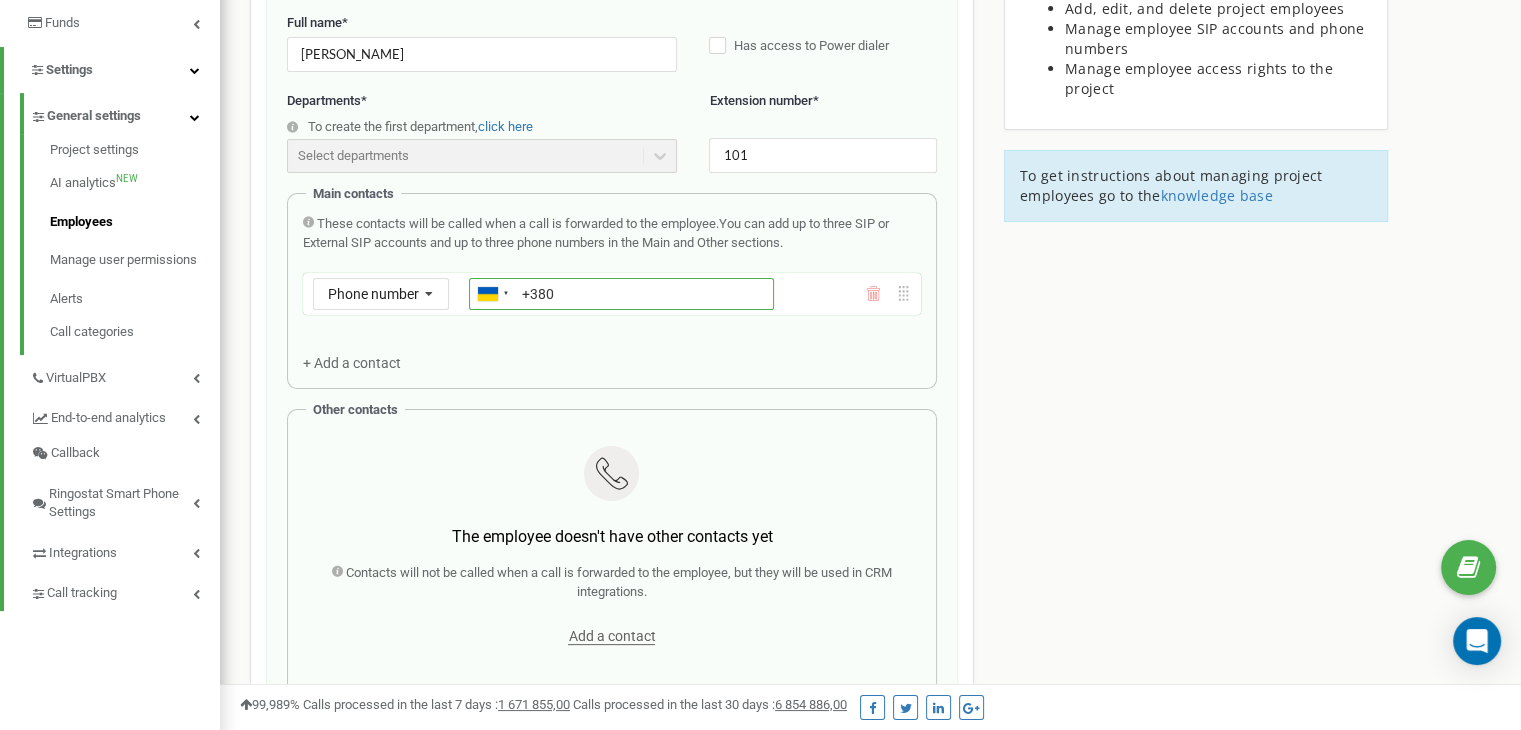 click on "+380" at bounding box center [621, 294] 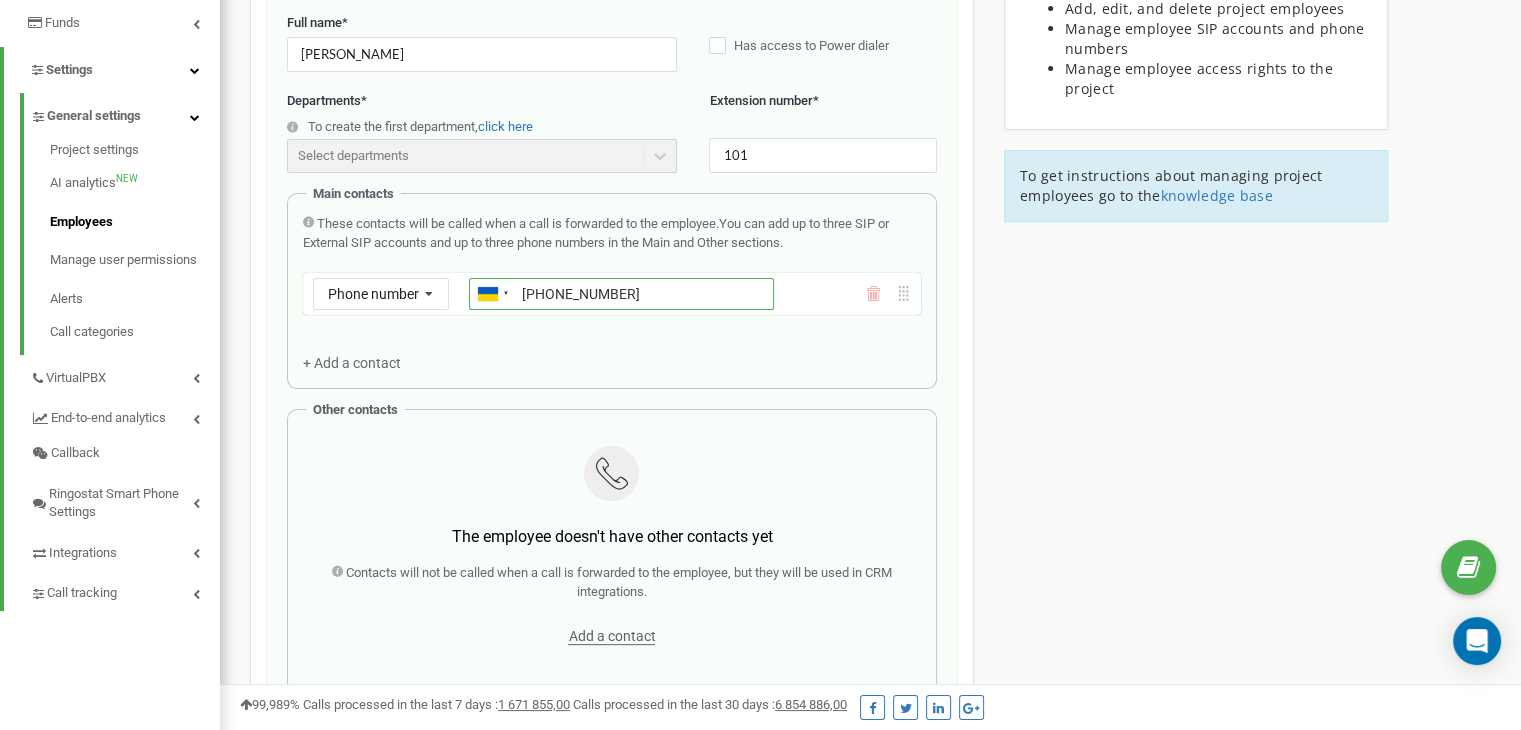 drag, startPoint x: 552, startPoint y: 298, endPoint x: 576, endPoint y: 302, distance: 24.33105 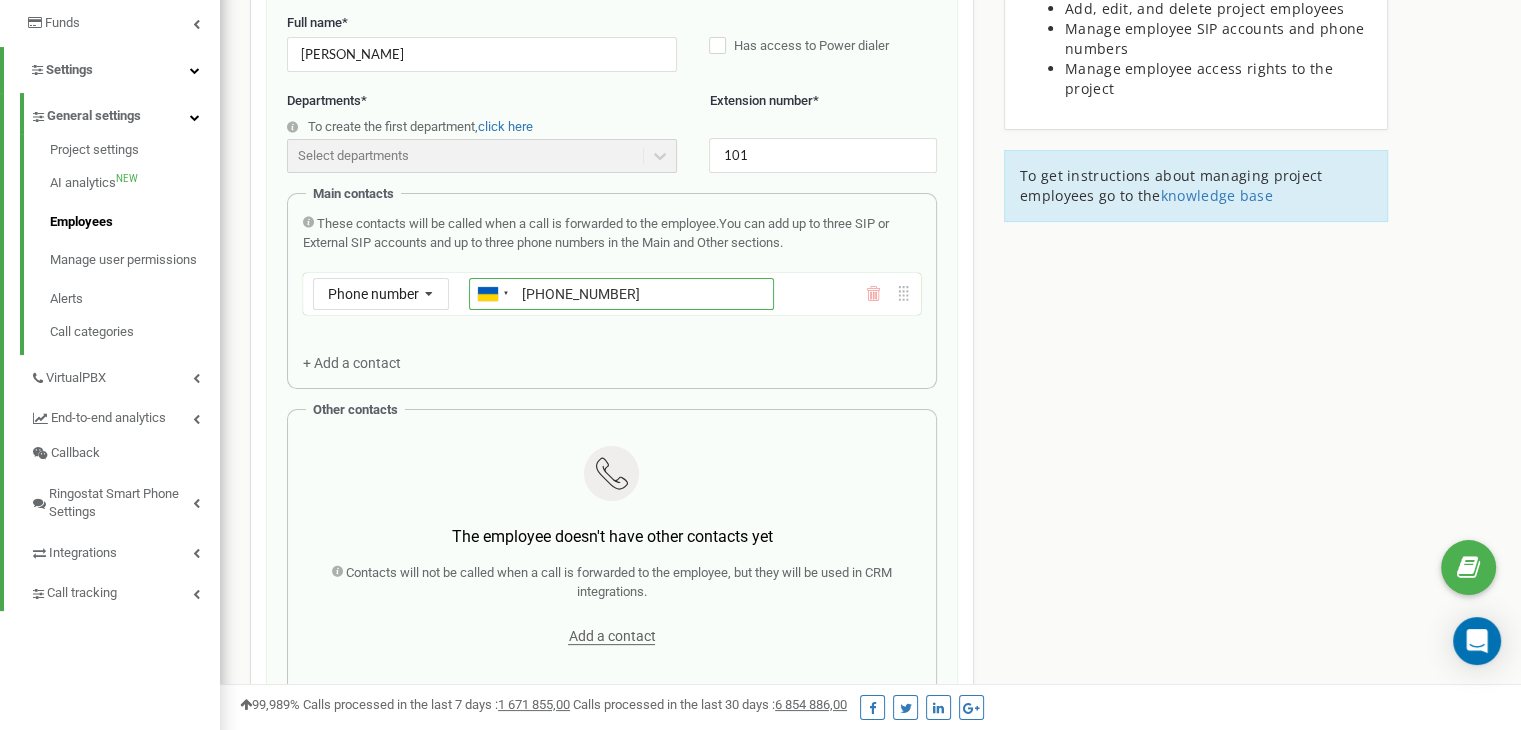 click on "+380380931112314" at bounding box center [621, 294] 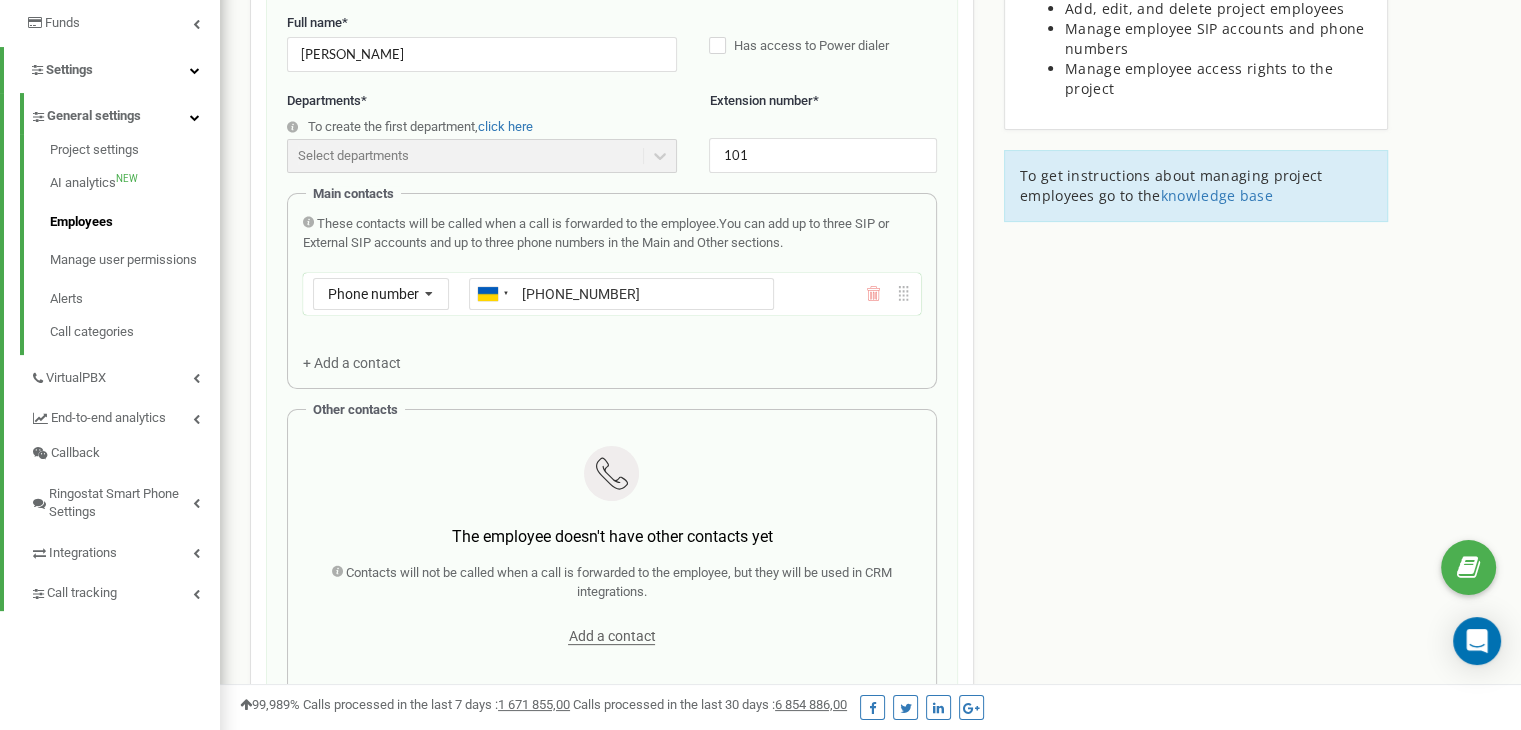 click on "These contacts will be called when a call is forwarded to the employee.   You can add up to three SIP or External SIP accounts and up to three phone numbers in the Main and Other sections. Phone number Phone number SIP External SIP Ukraine (Україна) + 380 Afghanistan (‫افغانستان‬‎) + 93 Albania (Shqipëri) + 355 Algeria (‫الجزائر‬‎) + 213 American Samoa + 1684 Andorra + 376 Angola + 244 Anguilla + 1264 Antigua and Barbuda + 1268 Argentina + 54 Armenia (Հայաստան) + 374 Aruba + 297 Australia + 61 Austria (Österreich) + 43 Azerbaijan (Azərbaycan) + 994 Bahamas + 1242 Bahrain (‫البحرين‬‎) + 973 Bangladesh (বাংলাদেশ) + 880 Barbados + 1246 Belarus (Беларусь) + 375 Belgium (België) + 32 Belize + 501 Benin (Bénin) + 229 Bermuda + 1441 Bhutan (འབྲུག) + 975 Bolivia + 591 Bosnia and Herzegovina (Босна и Херцеговина) + 387 Botswana + 267 Brazil (Brasil) + 55 British Indian Ocean Territory + 246 + 1284 Brunei + 1" at bounding box center (612, 293) 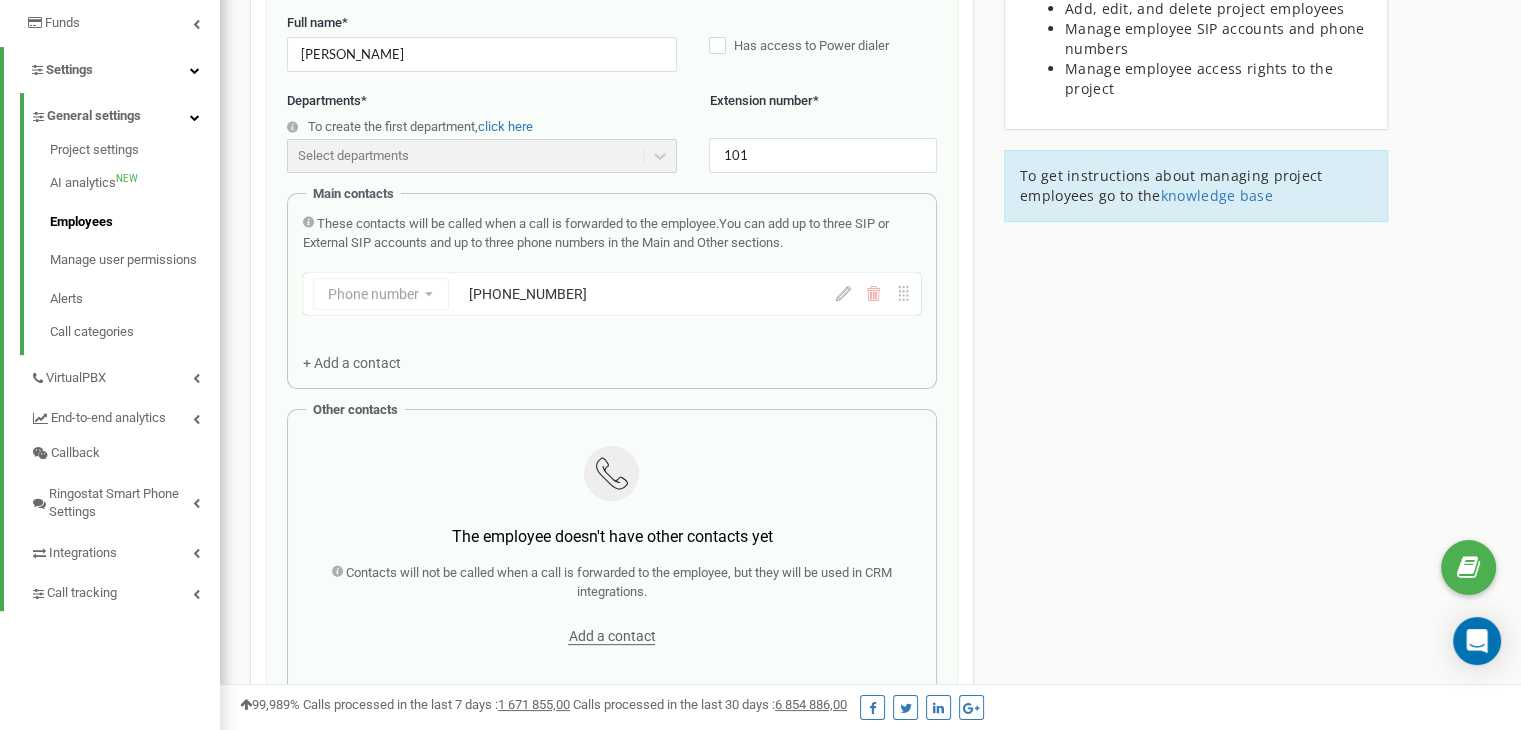 click on "Employees in    tzrngstOLESANDER.com Create a new employee Email * support@ringostat.com Access level * Employee Full name * Іванов Іван   Has access to Power dialer Departments * To create the first department,   click here Select departments There are no departments in the project yet Extension number * 101 Main contacts These contacts will be called when a call is forwarded to the employee.   You can add up to three SIP or External SIP accounts and up to three phone numbers in the Main and Other sections. Phone number Phone number SIP External SIP +380931112314           + Add a contact Other contacts The employee doesn't have other contacts yet Contacts will not be called when a call is forwarded to the employee, but they will be used in CRM integrations.  Add a contact Cancel Save   There are no departments in the project yet      Add the first department   Employees Employees are members of a project who make a receive calls and participate in CRM integrations In this section you can:" at bounding box center [870, 522] 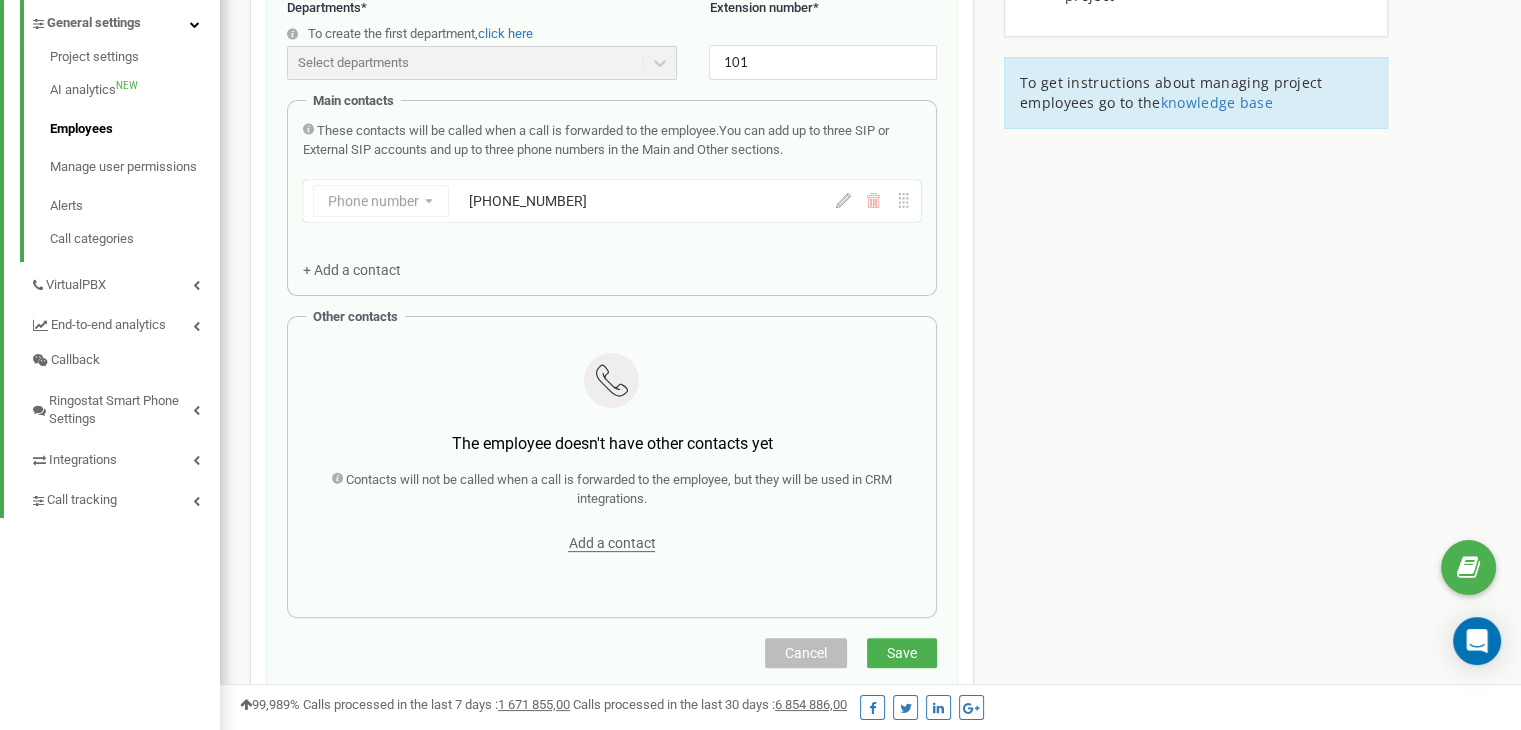scroll, scrollTop: 500, scrollLeft: 0, axis: vertical 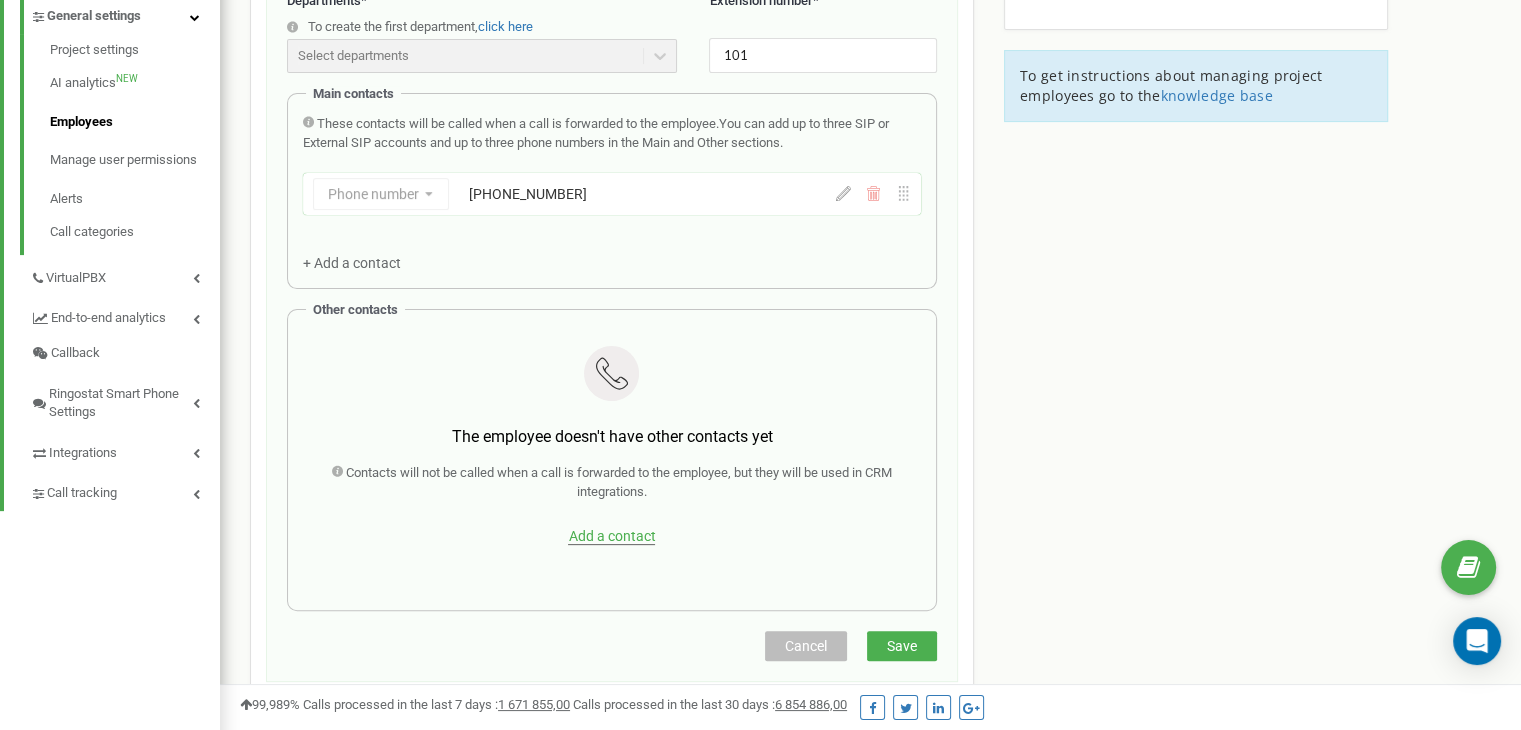 click on "Add a contact" at bounding box center [611, 536] 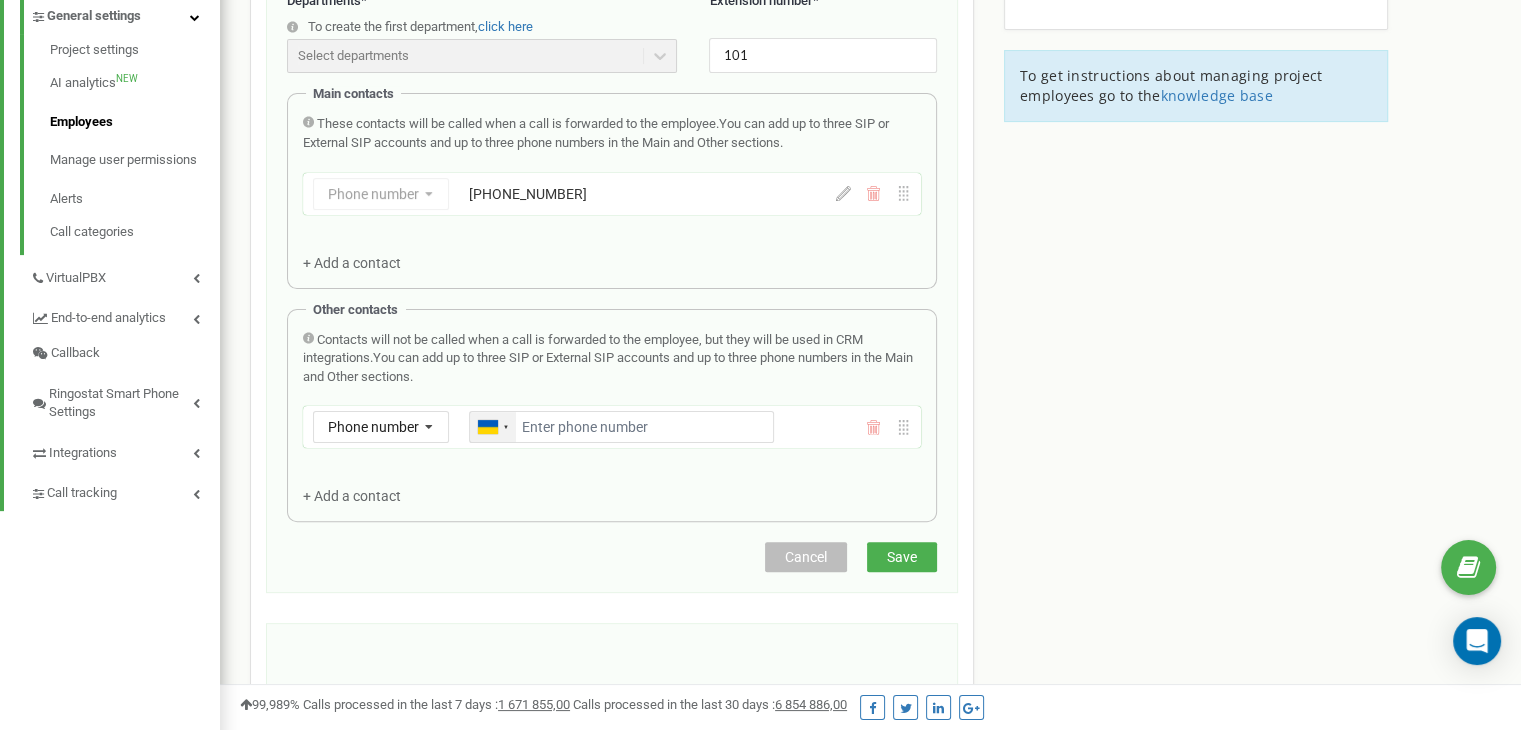 click at bounding box center (506, 427) 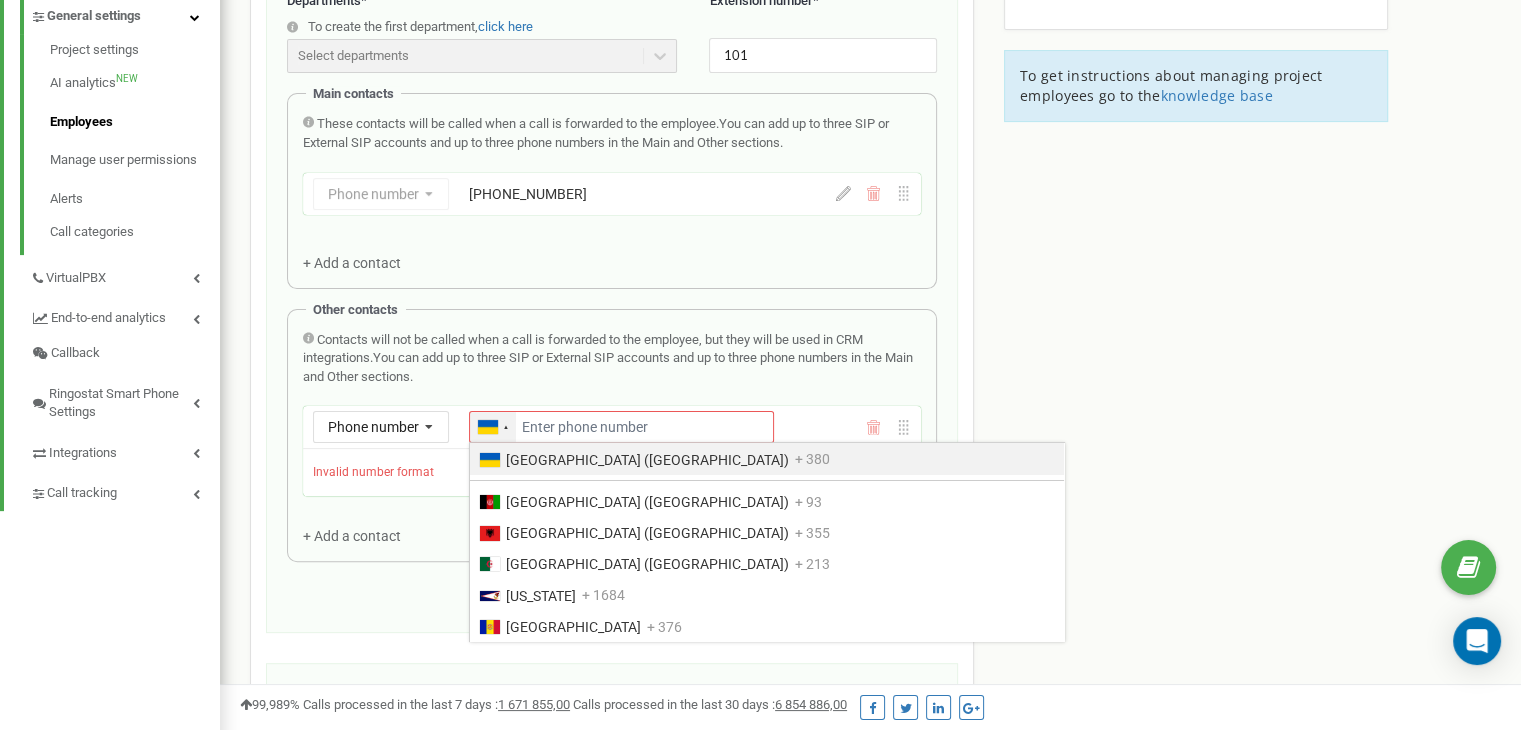 click on "Ukraine (Україна)" at bounding box center (647, 460) 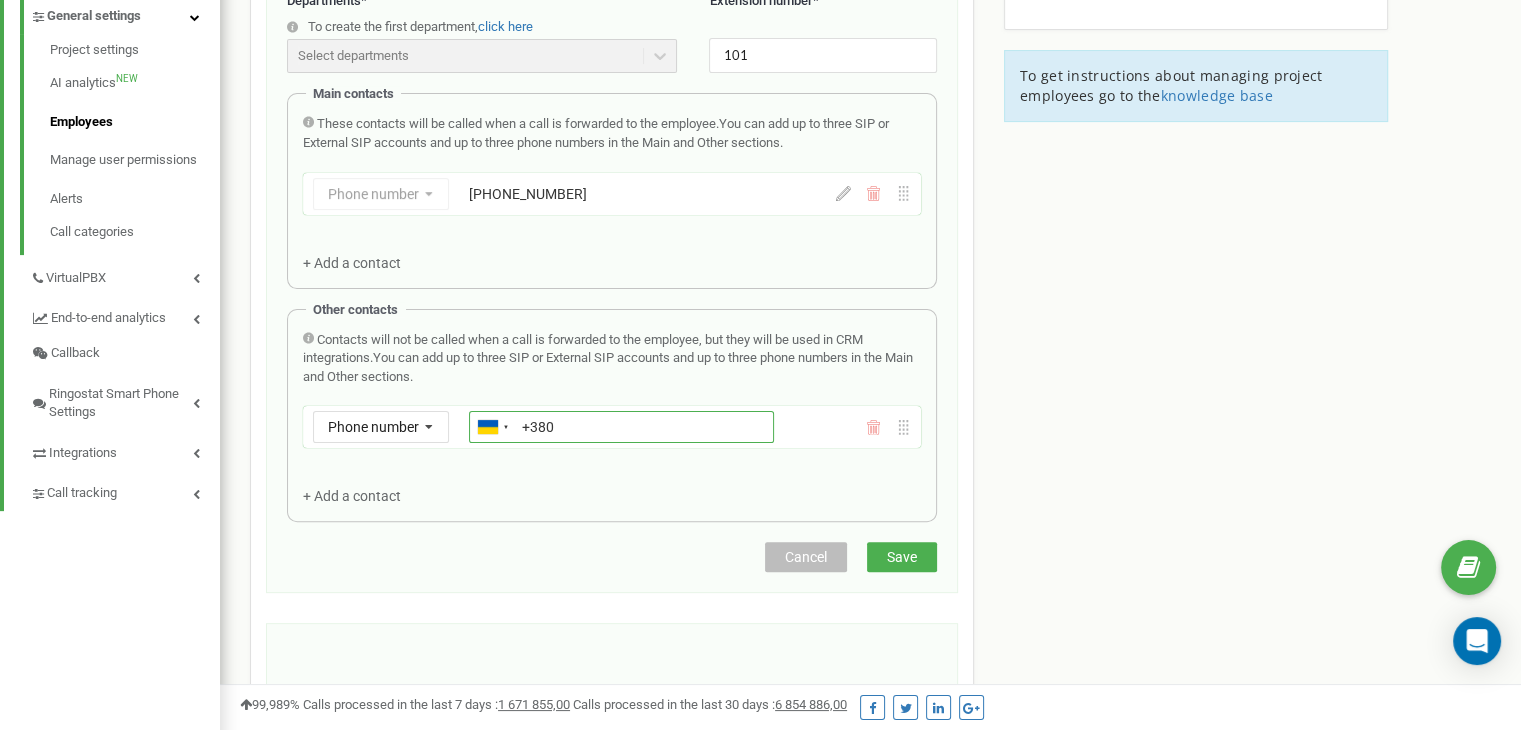 click on "+380" at bounding box center (621, 427) 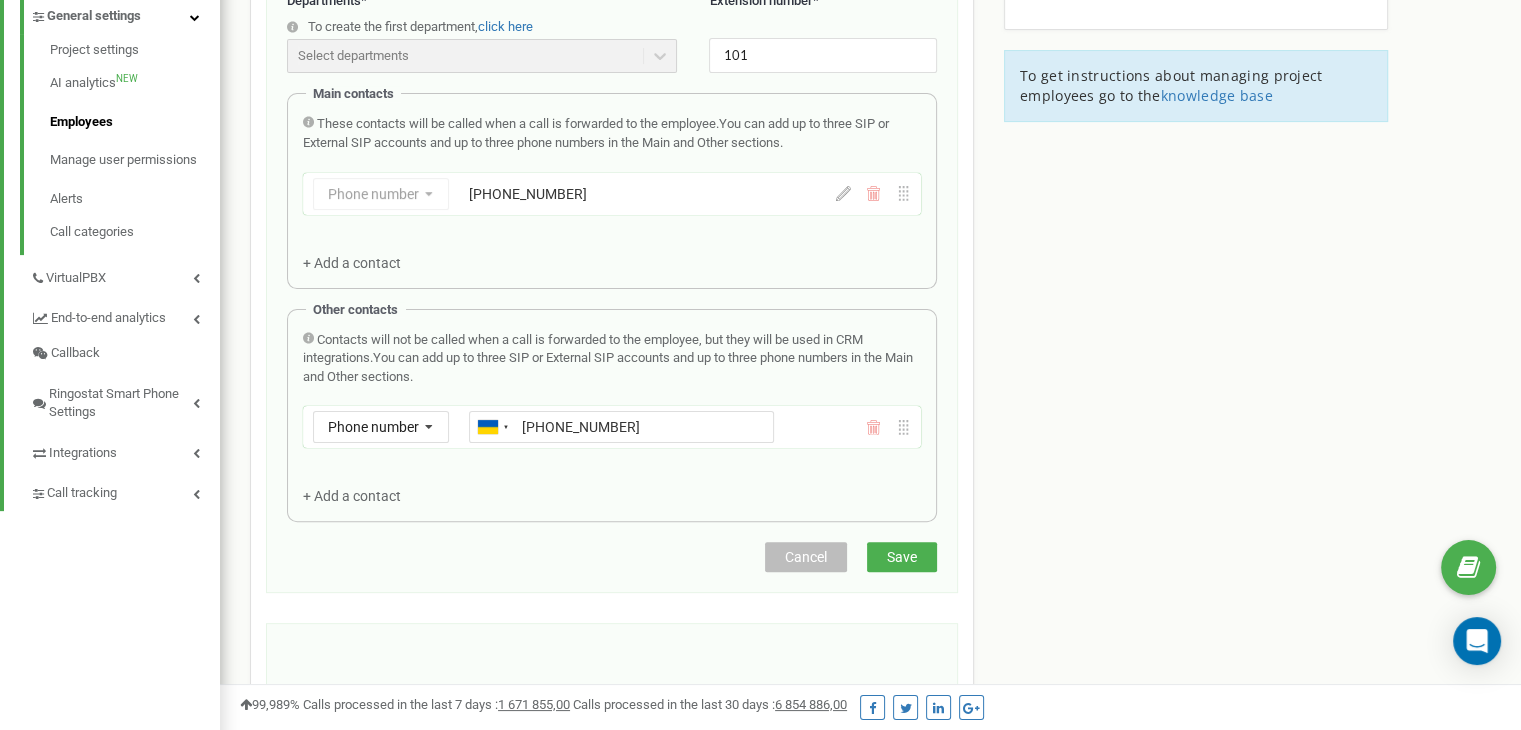 click on "Employees in    tzrngstOLESANDER.com Create a new employee Email * support@ringostat.com Access level * Employee Full name * Іванов Іван   Has access to Power dialer Departments * To create the first department,   click here Select departments There are no departments in the project yet Extension number * 101 Main contacts These contacts will be called when a call is forwarded to the employee.   You can add up to three SIP or External SIP accounts and up to three phone numbers in the Main and Other sections. Phone number Phone number SIP External SIP +380931112314           + Add a contact Other contacts Contacts will not be called when a call is forwarded to the employee, but they will be used in CRM integrations.   You can add up to three SIP or External SIP accounts and up to three phone numbers in the Main and Other sections. Phone number Phone number SIP External SIP Ukraine (Україна) + 380 Afghanistan (‫افغانستان‬‎) + 93 Albania (Shqipëri) + 355 + 213 American Samoa + 1" at bounding box center (870, 378) 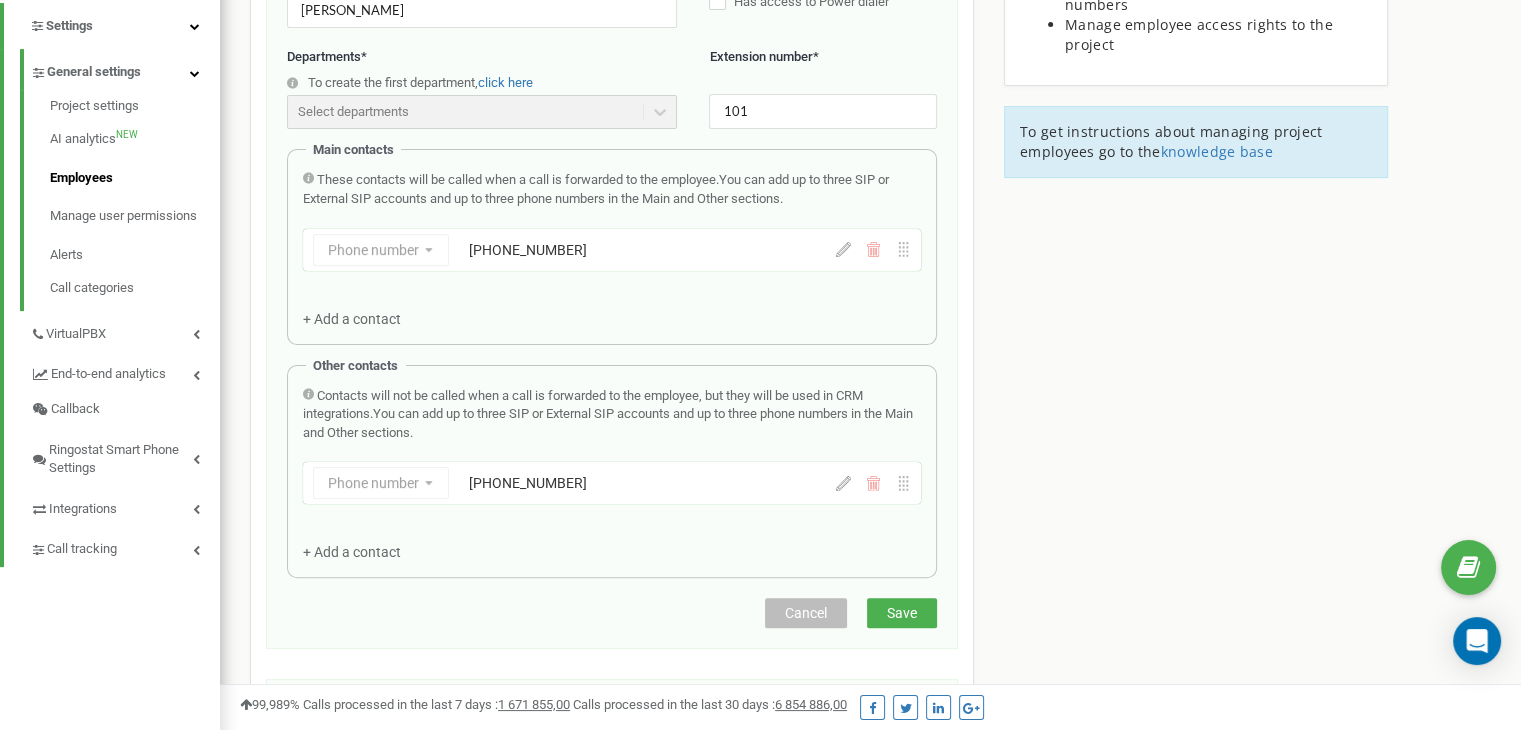 scroll, scrollTop: 200, scrollLeft: 0, axis: vertical 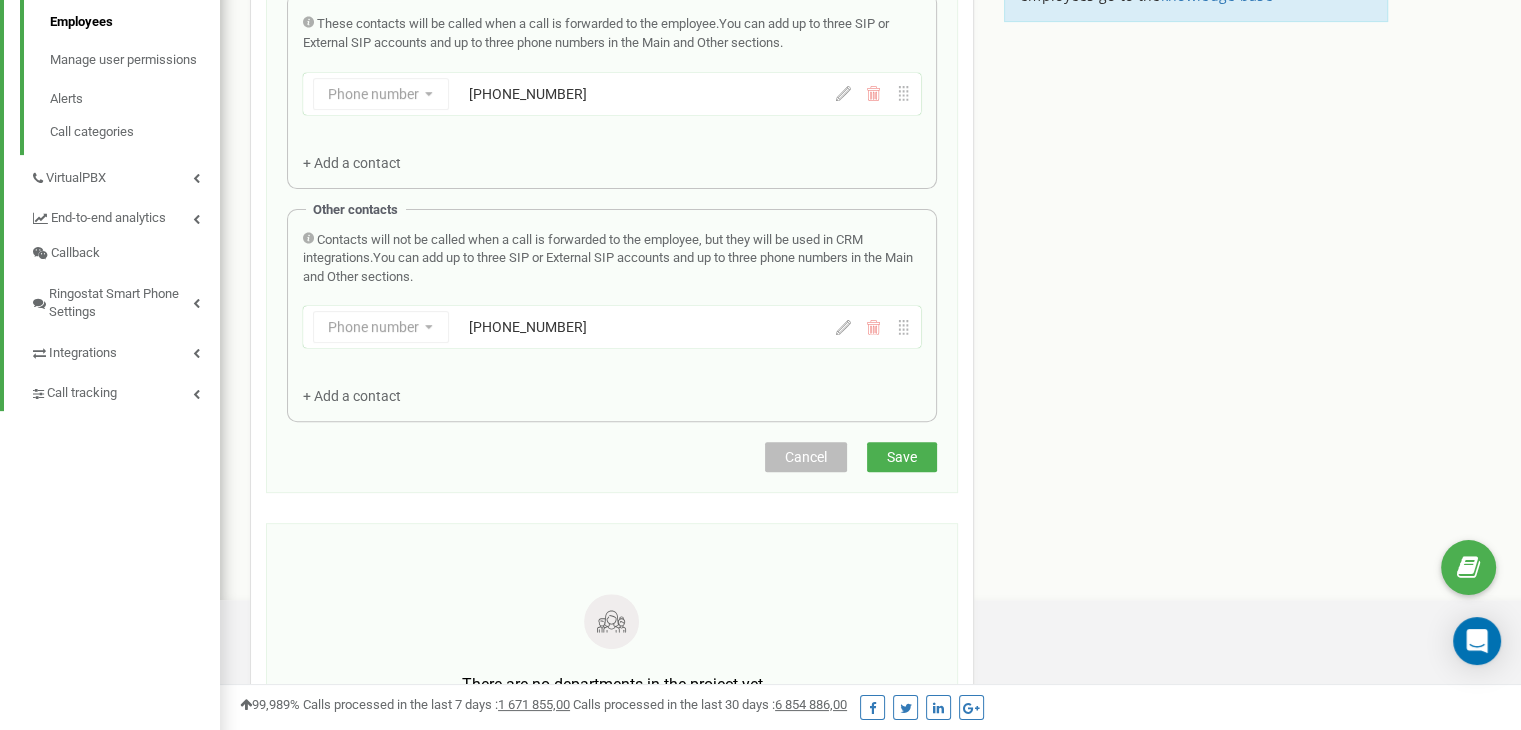 click on "Save" at bounding box center [902, 457] 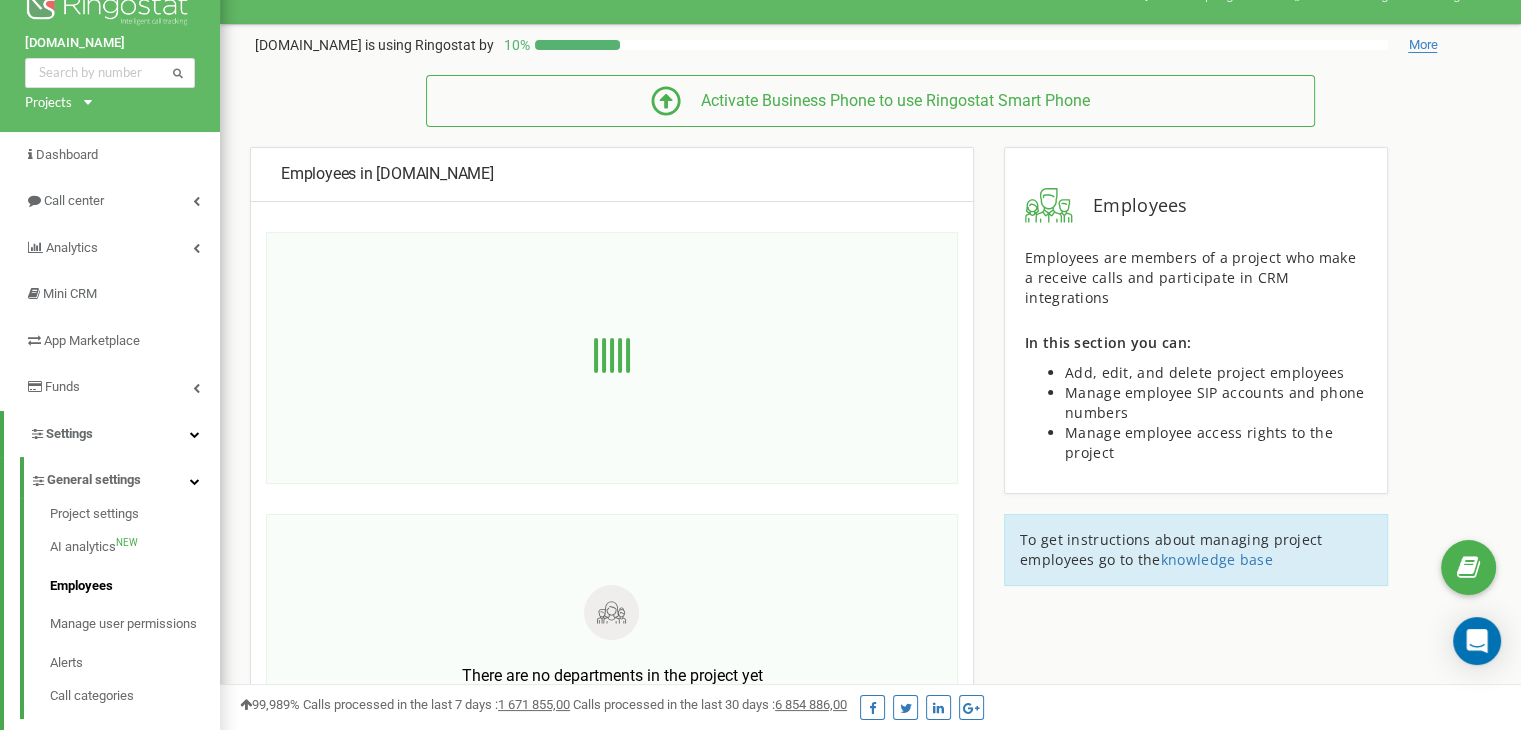 scroll, scrollTop: 0, scrollLeft: 0, axis: both 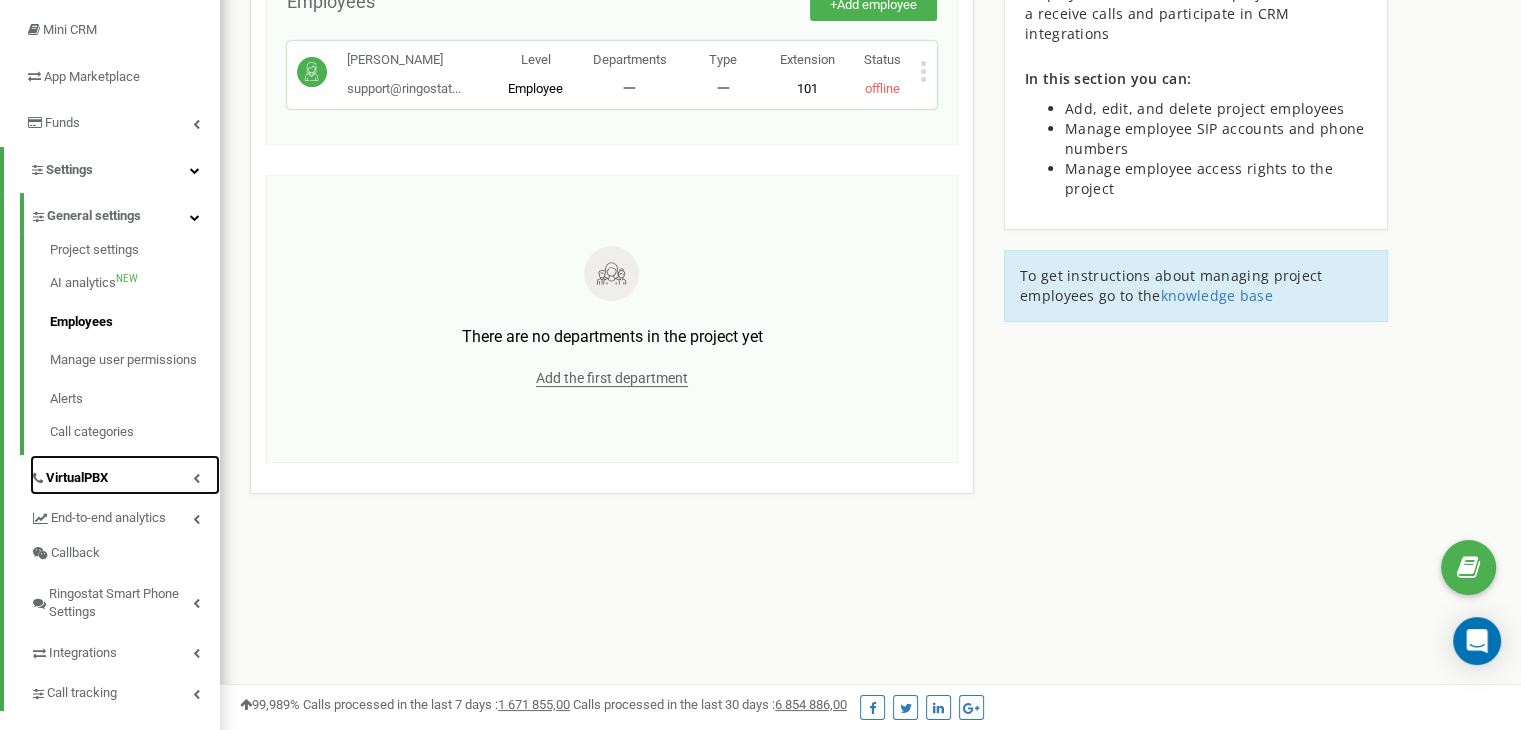 click on "VirtualPBX" at bounding box center [125, 475] 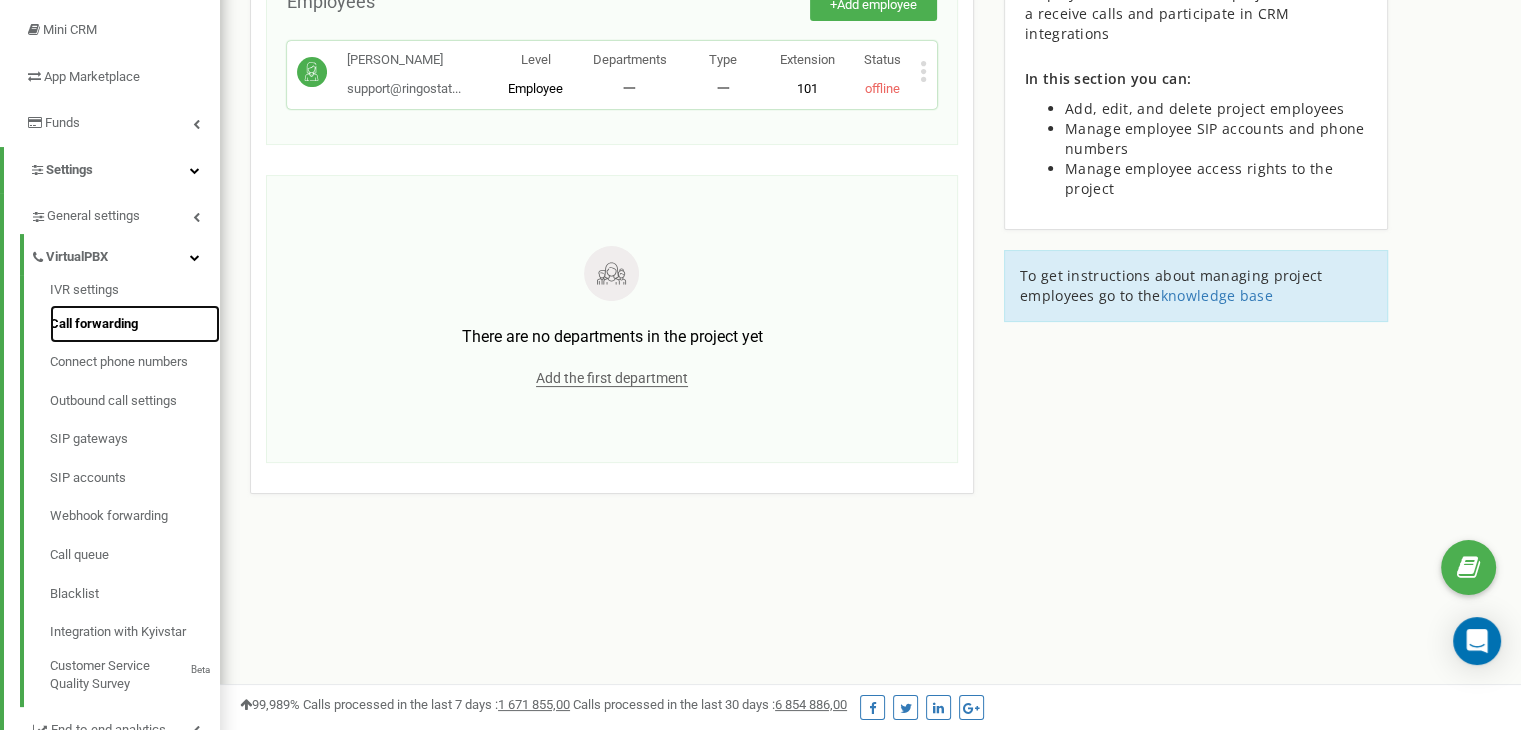 click on "Call forwarding" at bounding box center (135, 324) 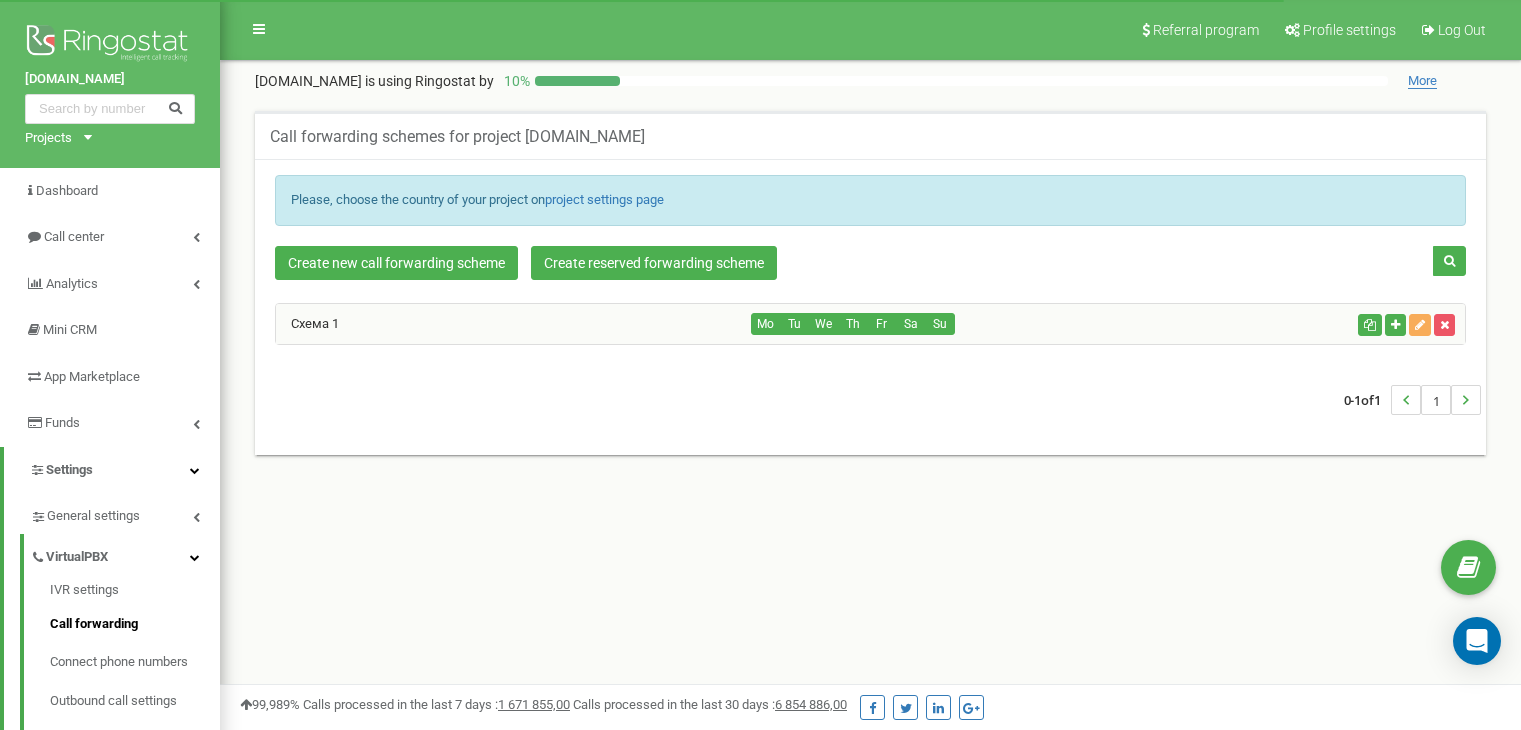 scroll, scrollTop: 0, scrollLeft: 0, axis: both 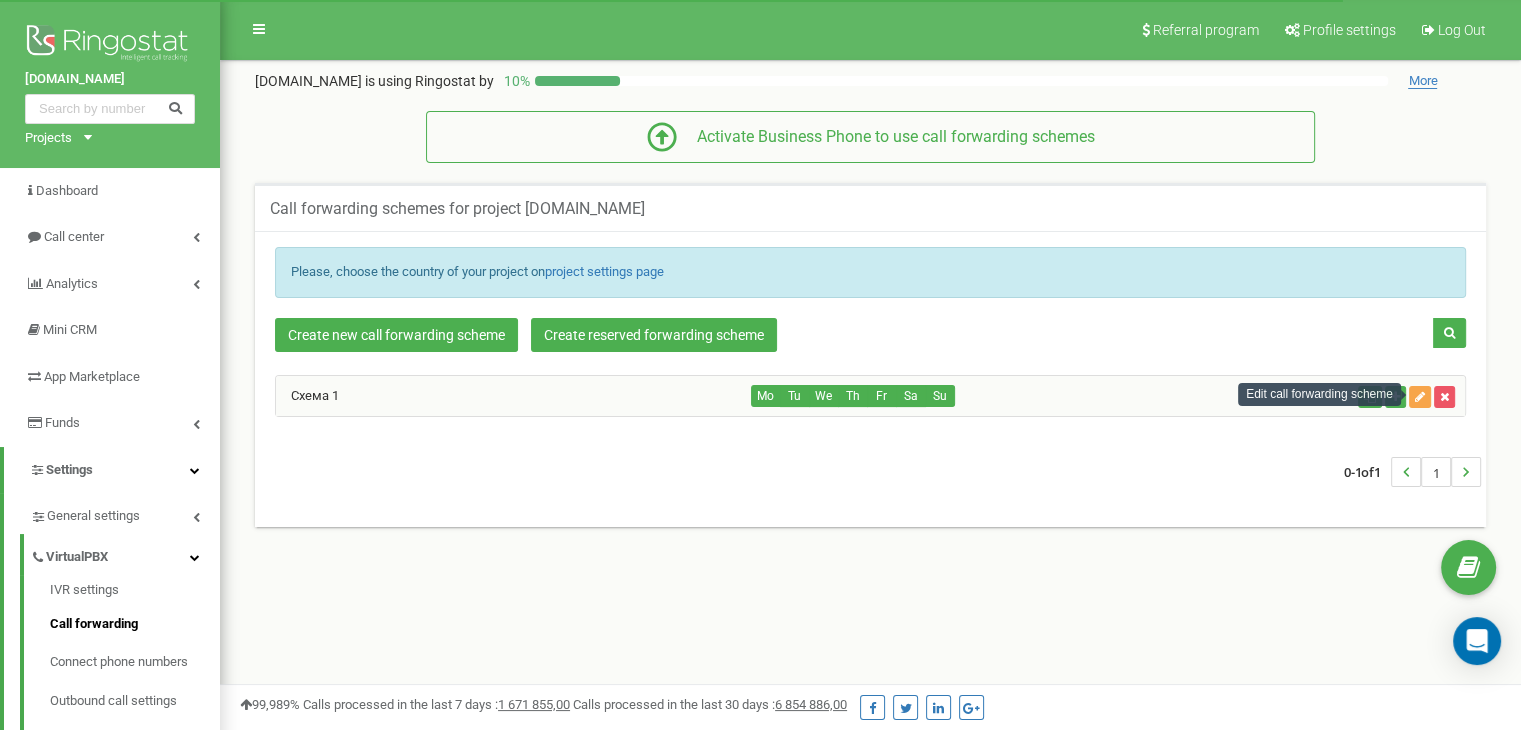 click at bounding box center (1420, 397) 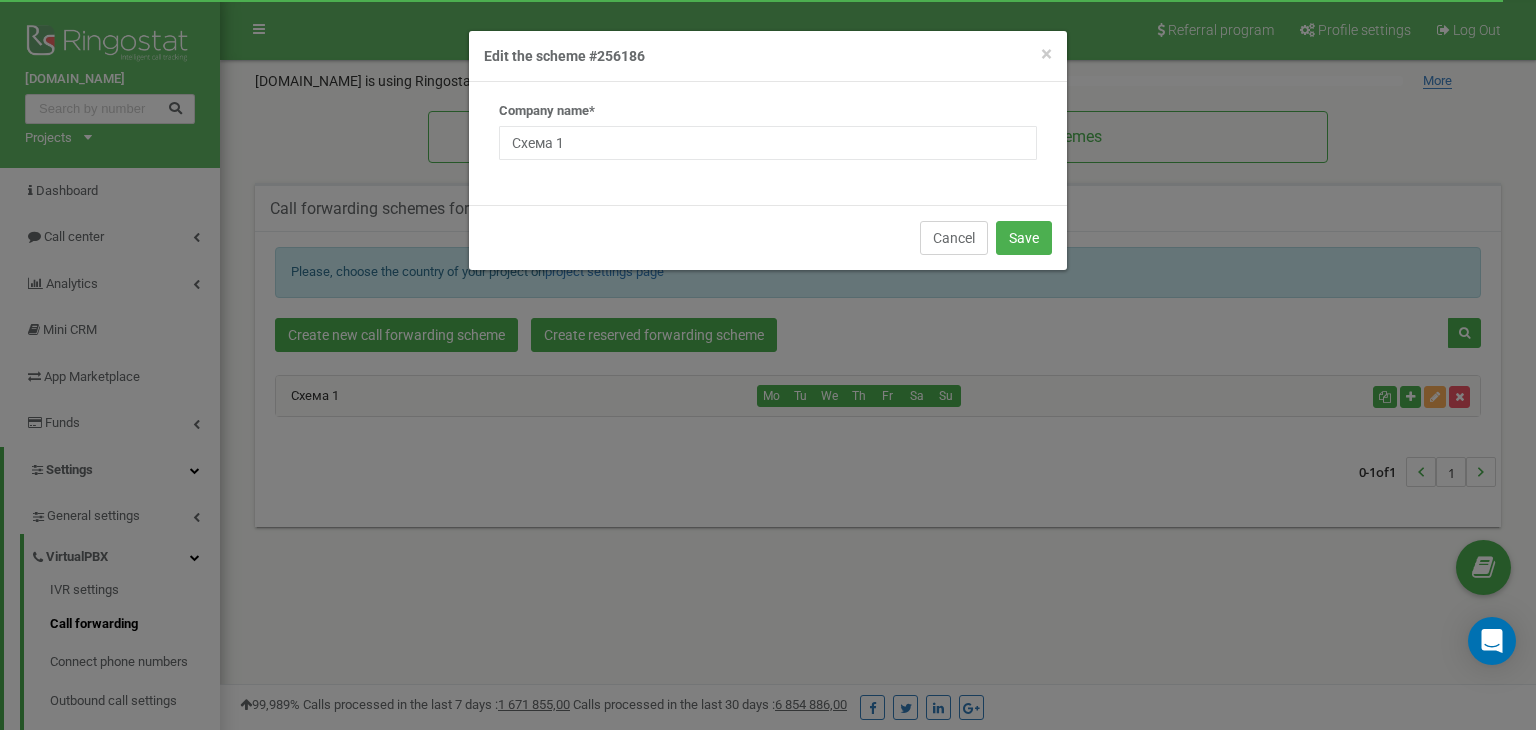 click on "Cancel" at bounding box center [954, 238] 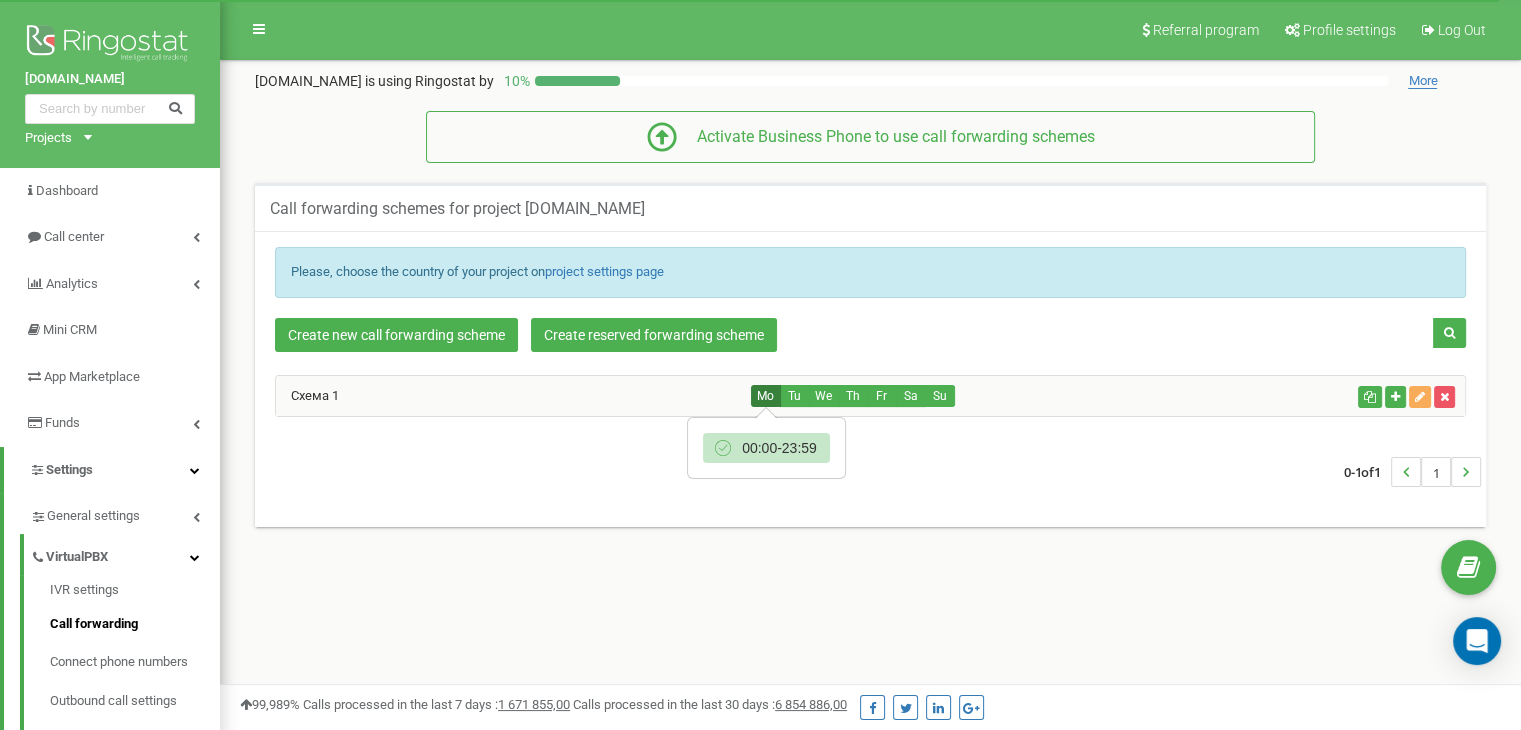 click on "Mo" at bounding box center (766, 396) 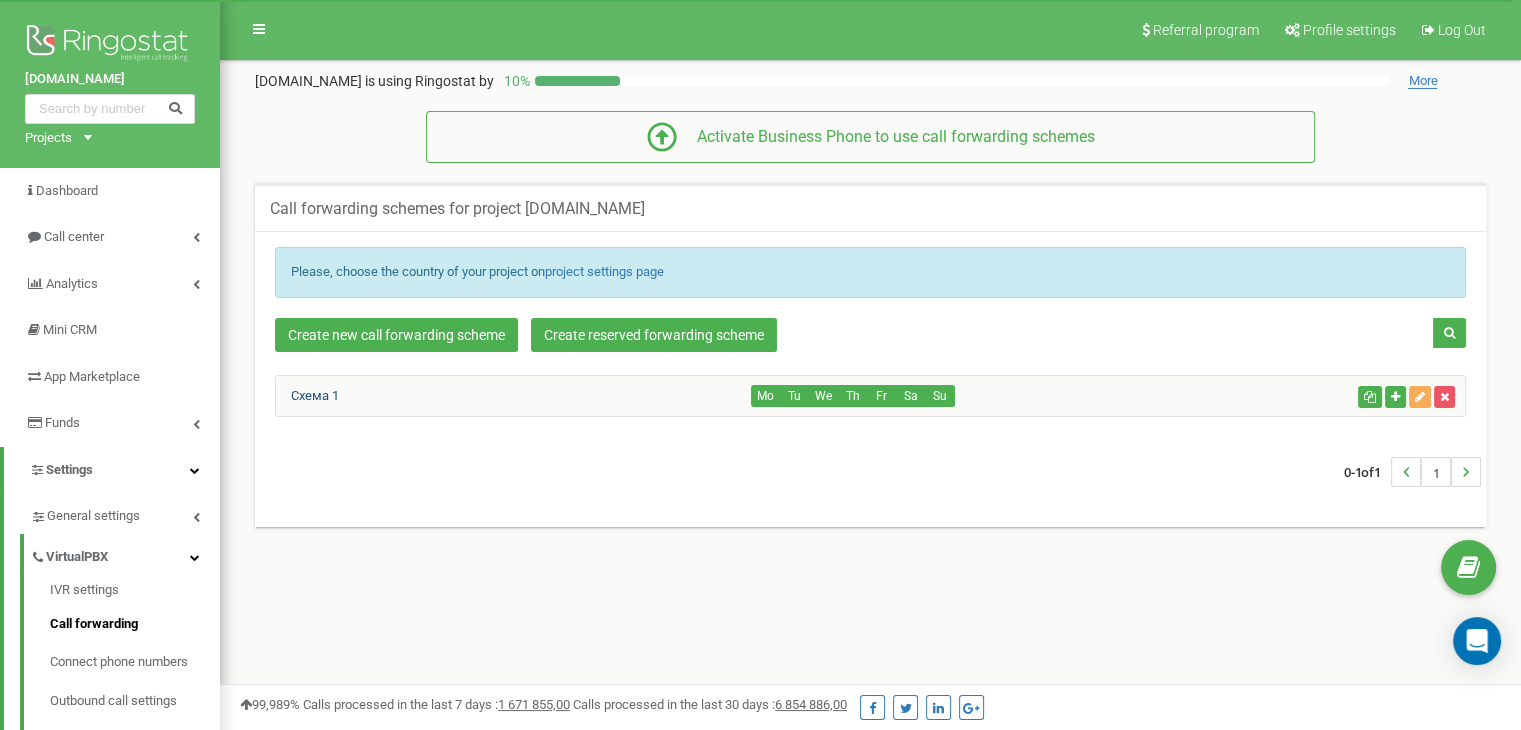click on "Схема 1" at bounding box center (307, 395) 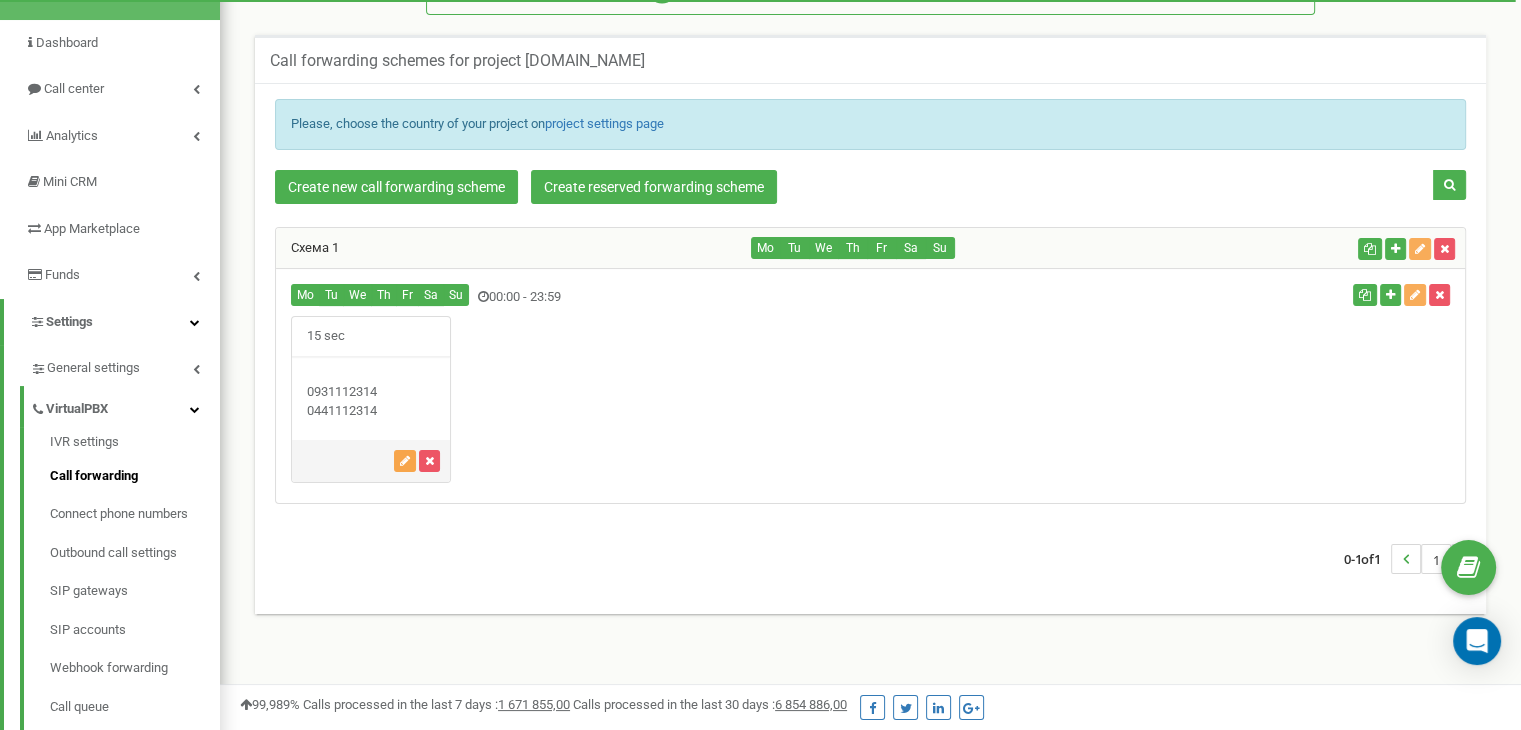 scroll, scrollTop: 200, scrollLeft: 0, axis: vertical 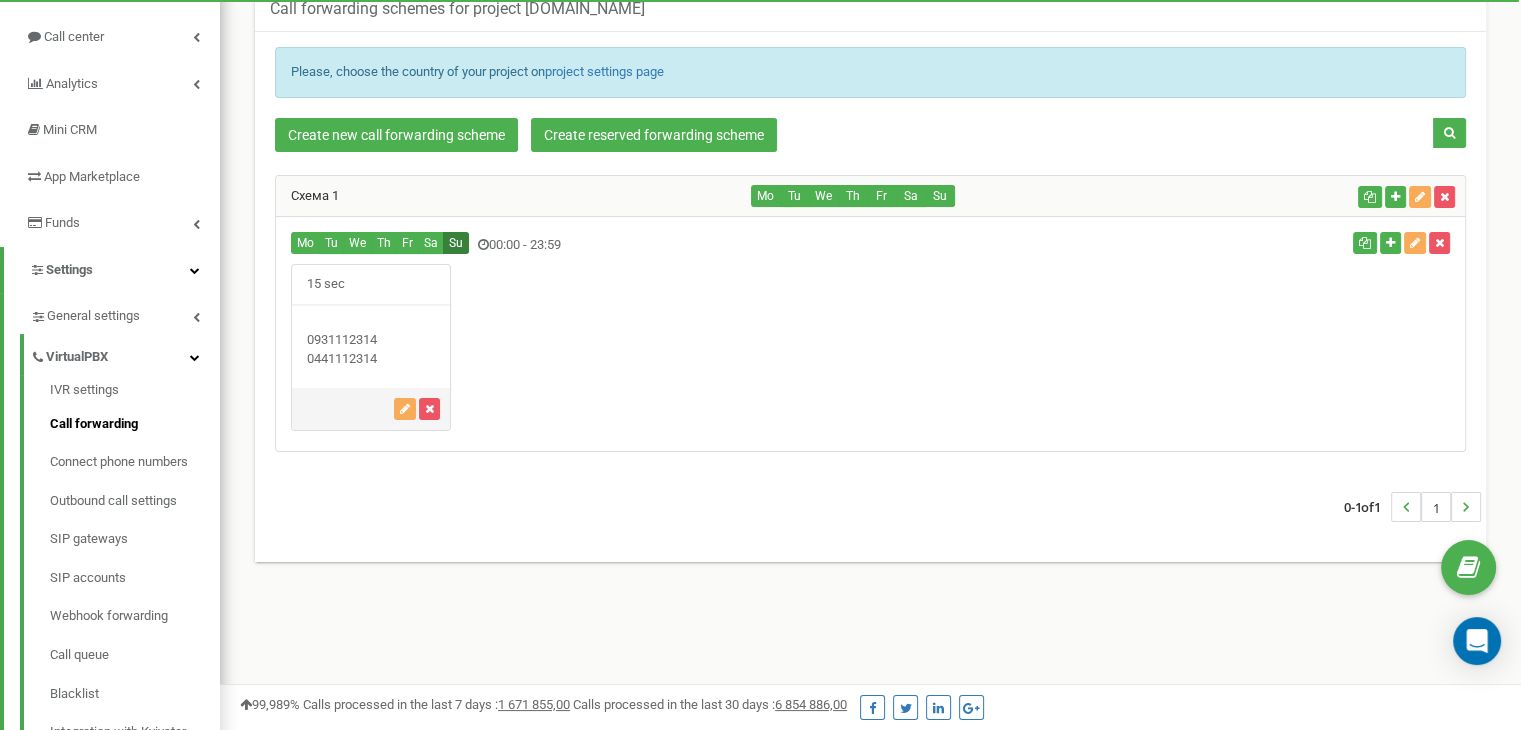 click on "Su" at bounding box center [456, 243] 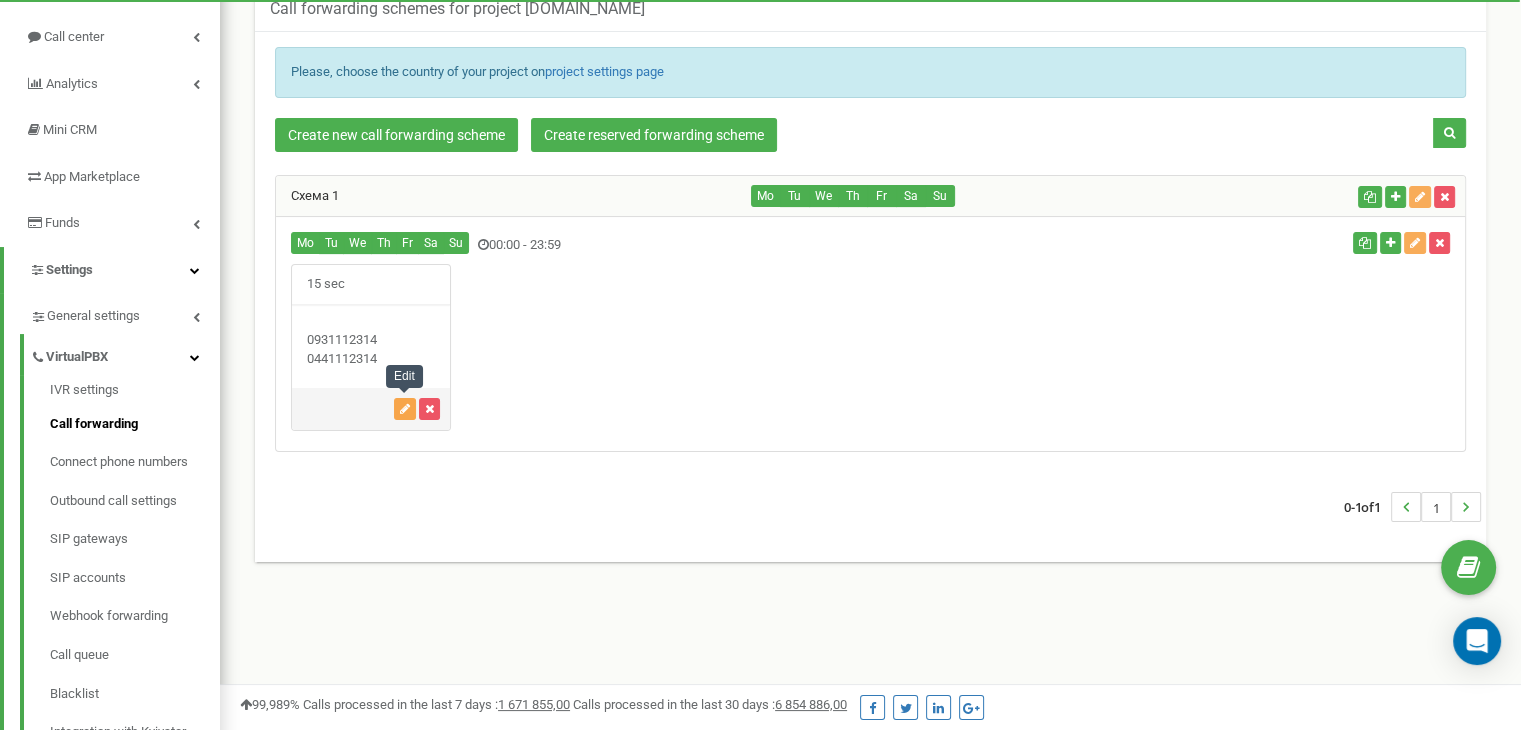 click at bounding box center [405, 409] 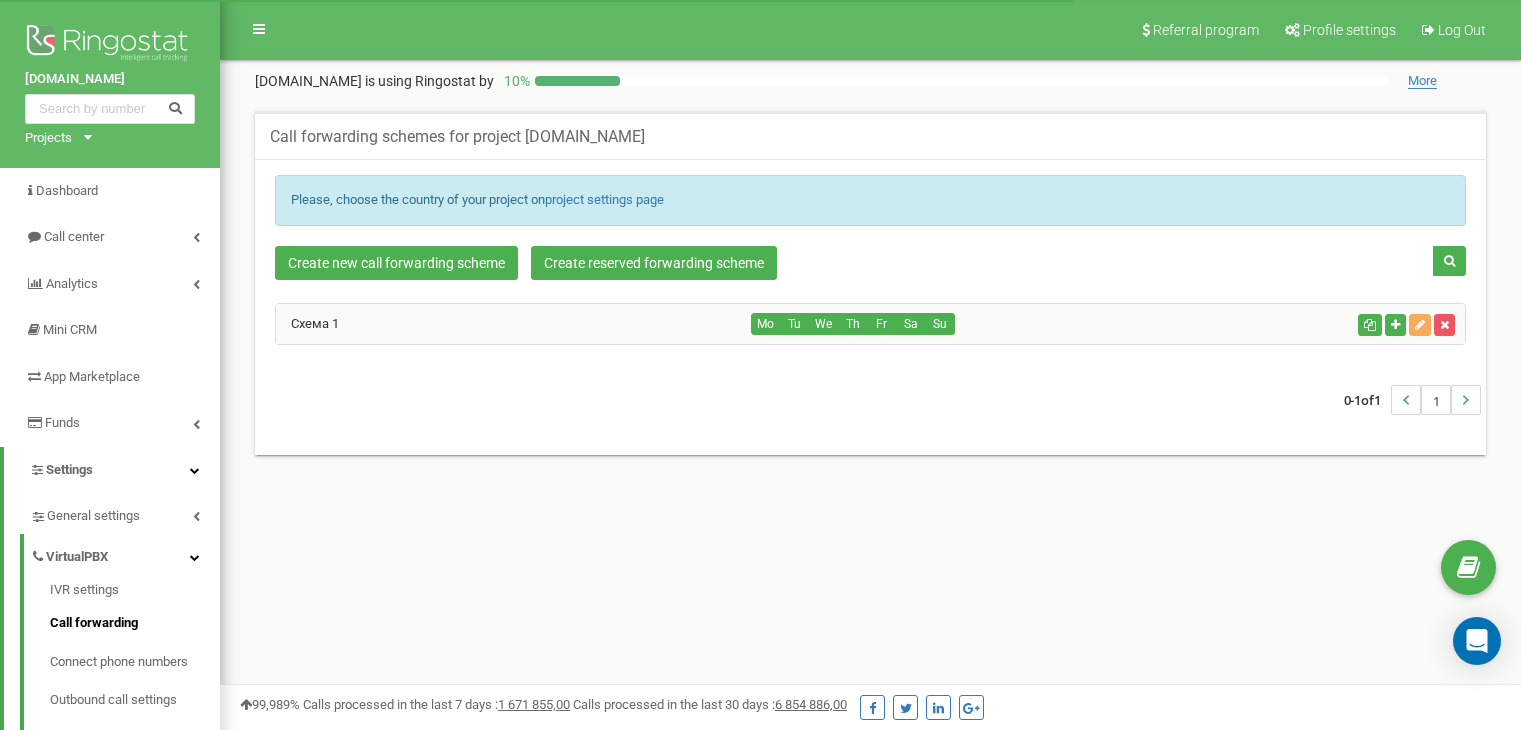 scroll, scrollTop: 0, scrollLeft: 0, axis: both 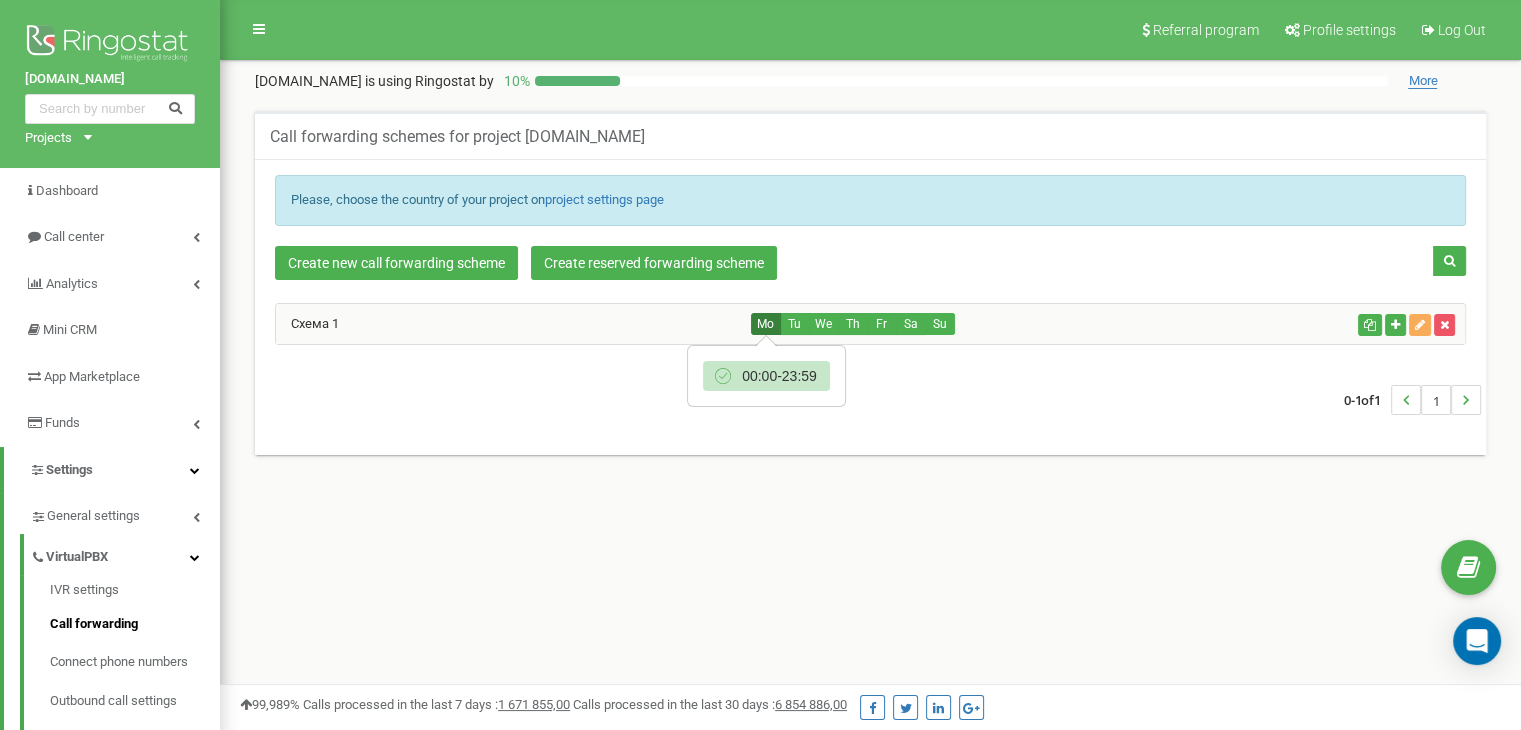 click on "Mo" at bounding box center [766, 324] 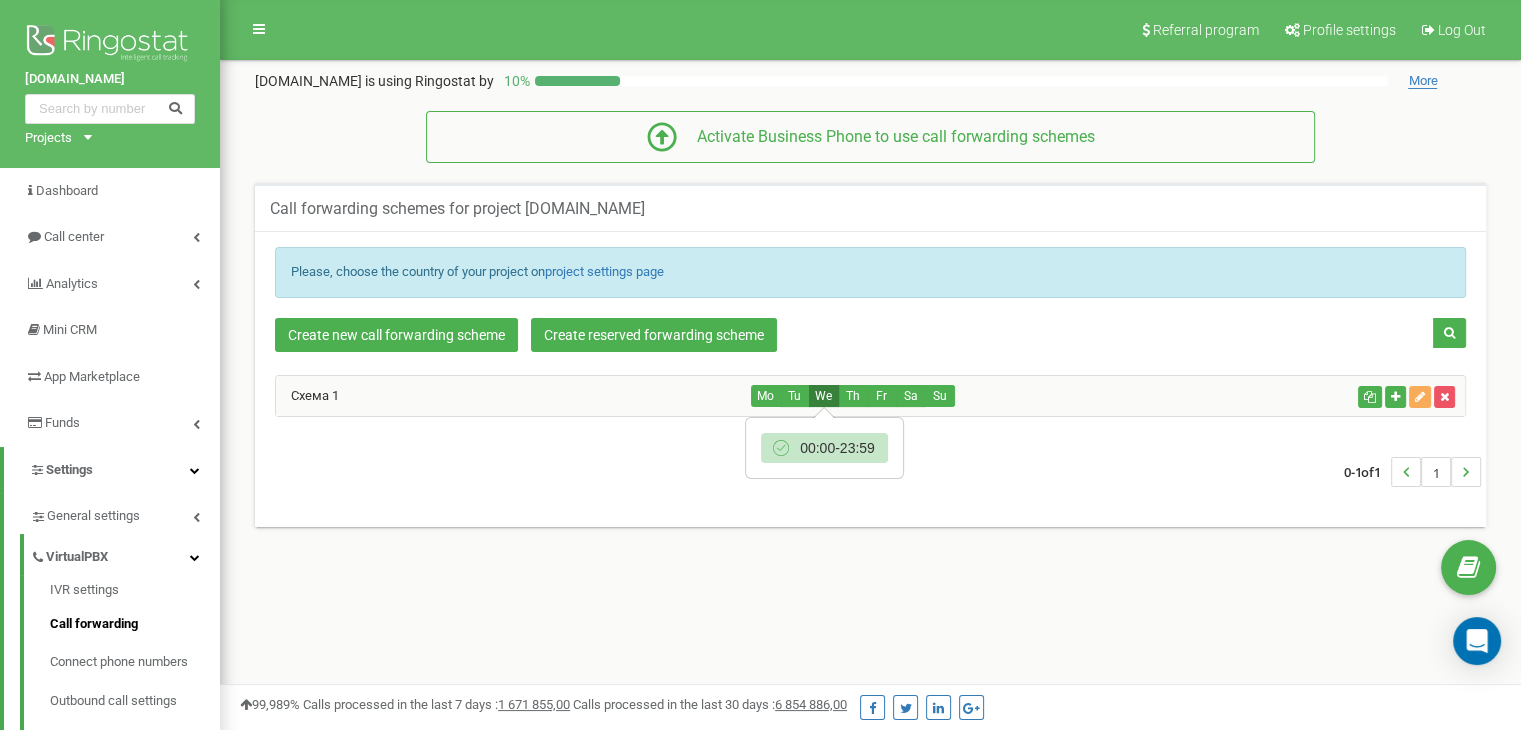 click on "We" at bounding box center [824, 396] 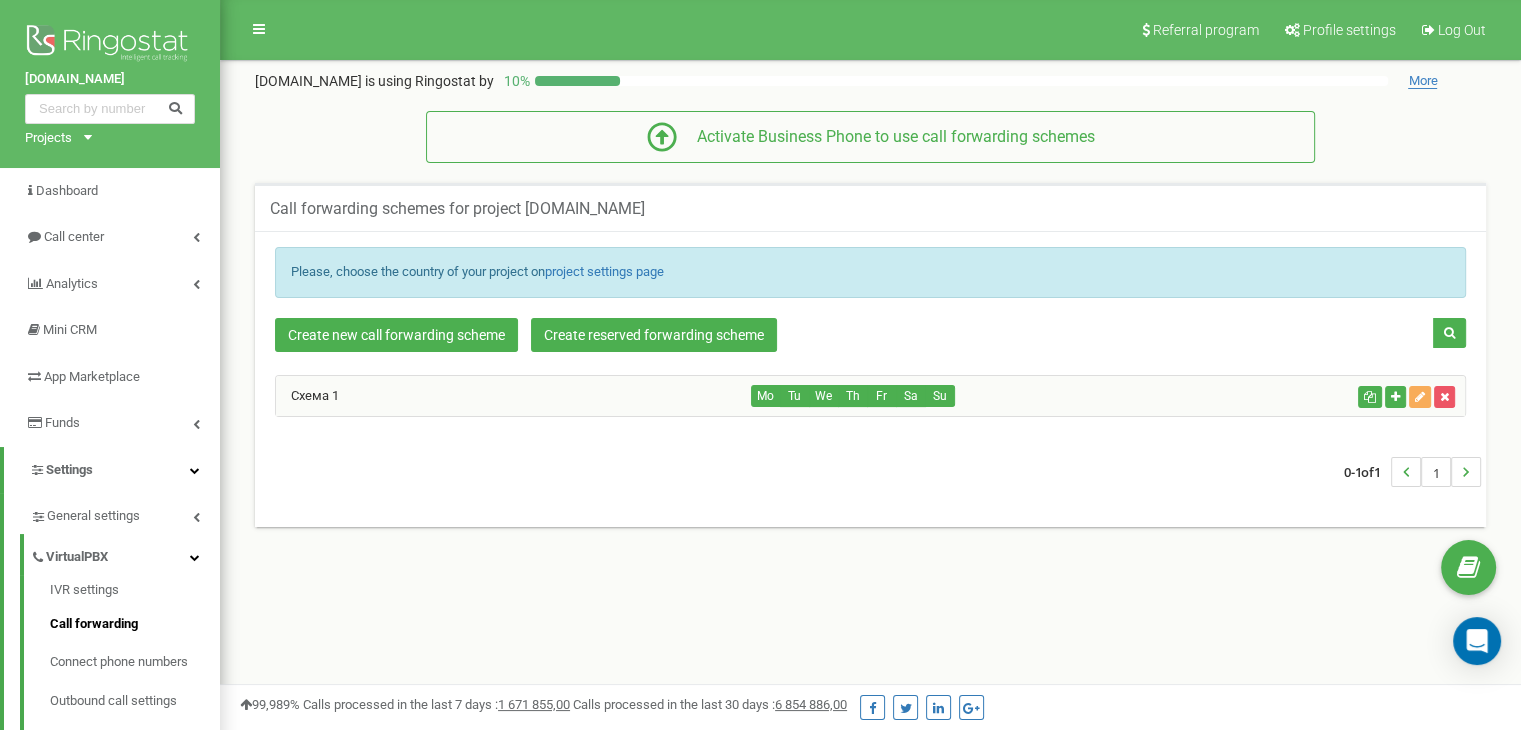 click on "Схема 1" at bounding box center (514, 396) 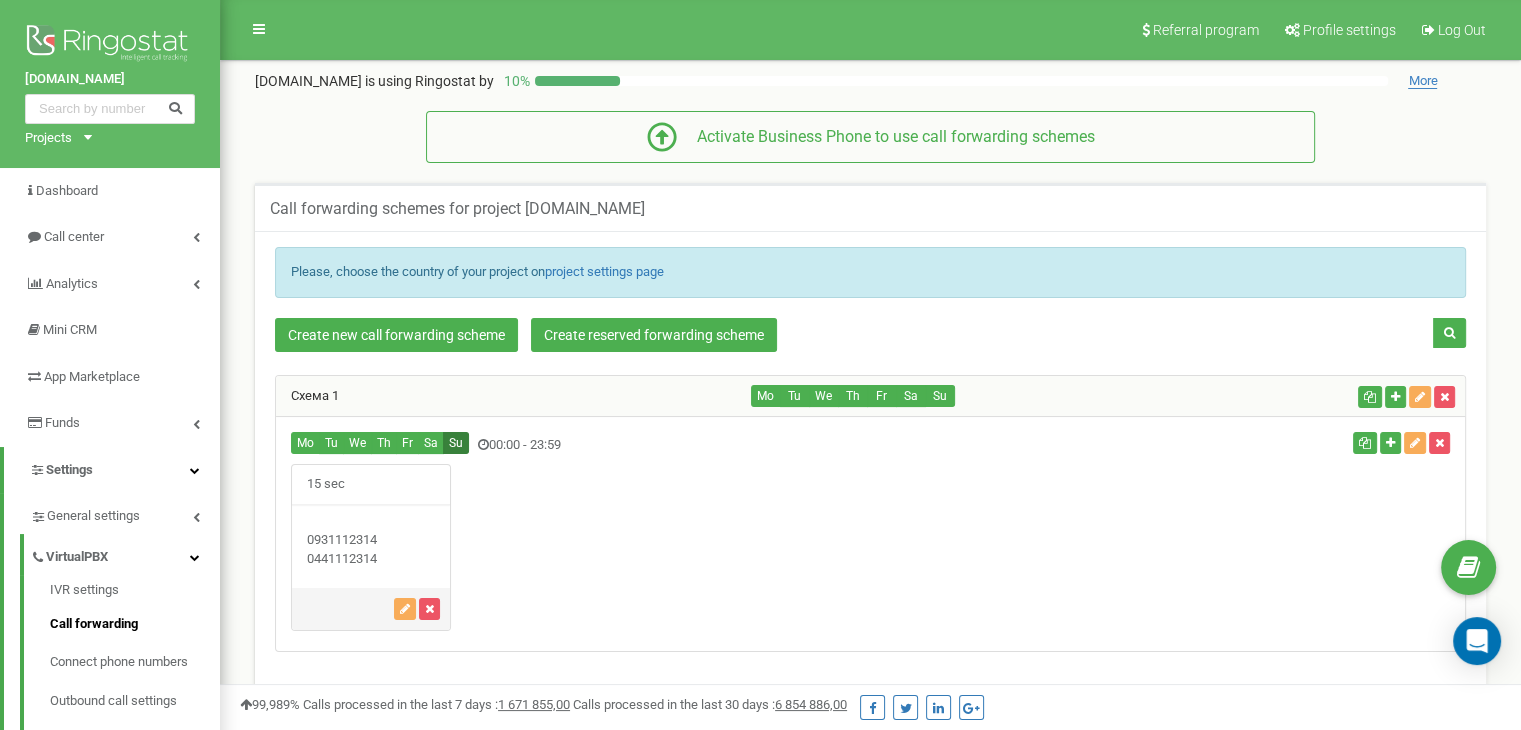 click on "Su" at bounding box center [456, 443] 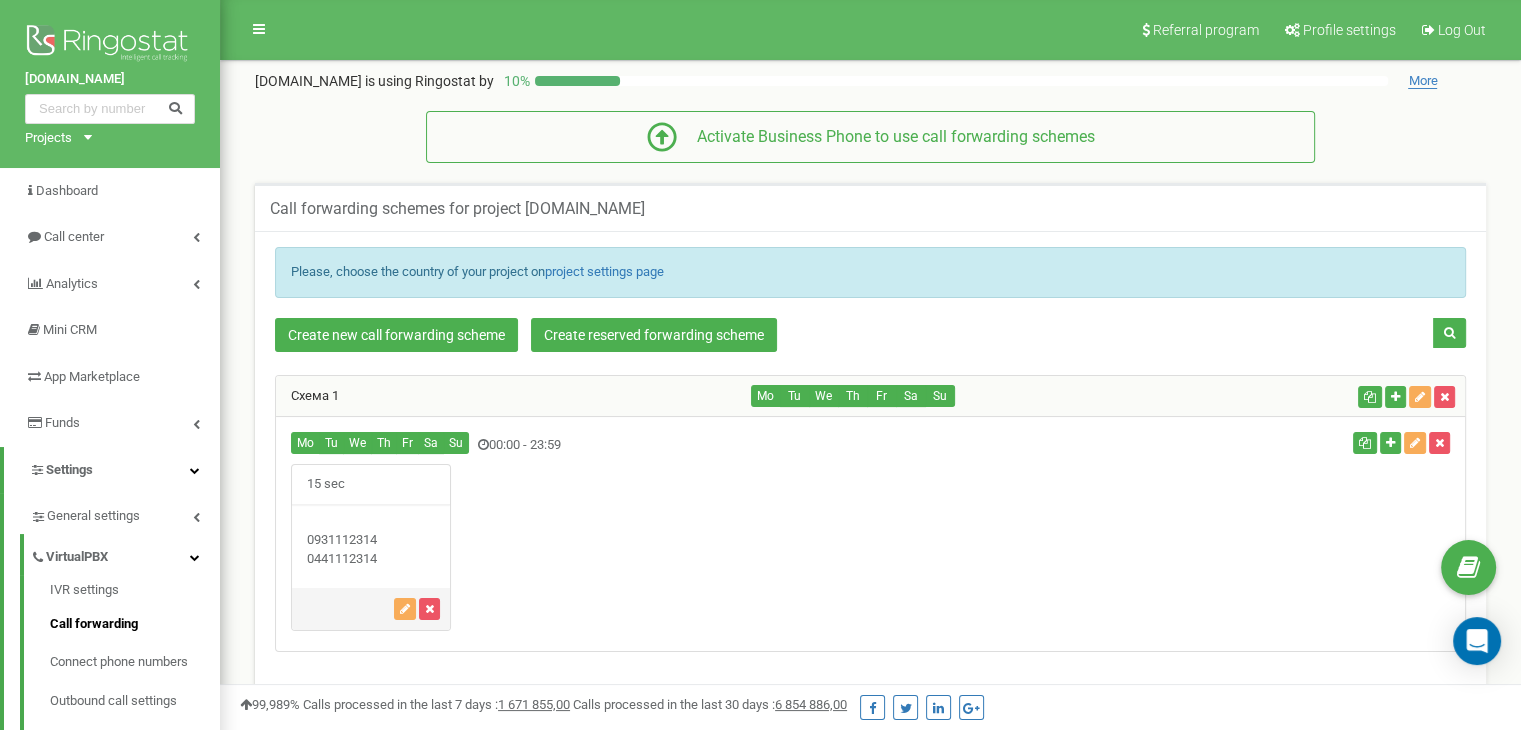 click at bounding box center [483, 444] 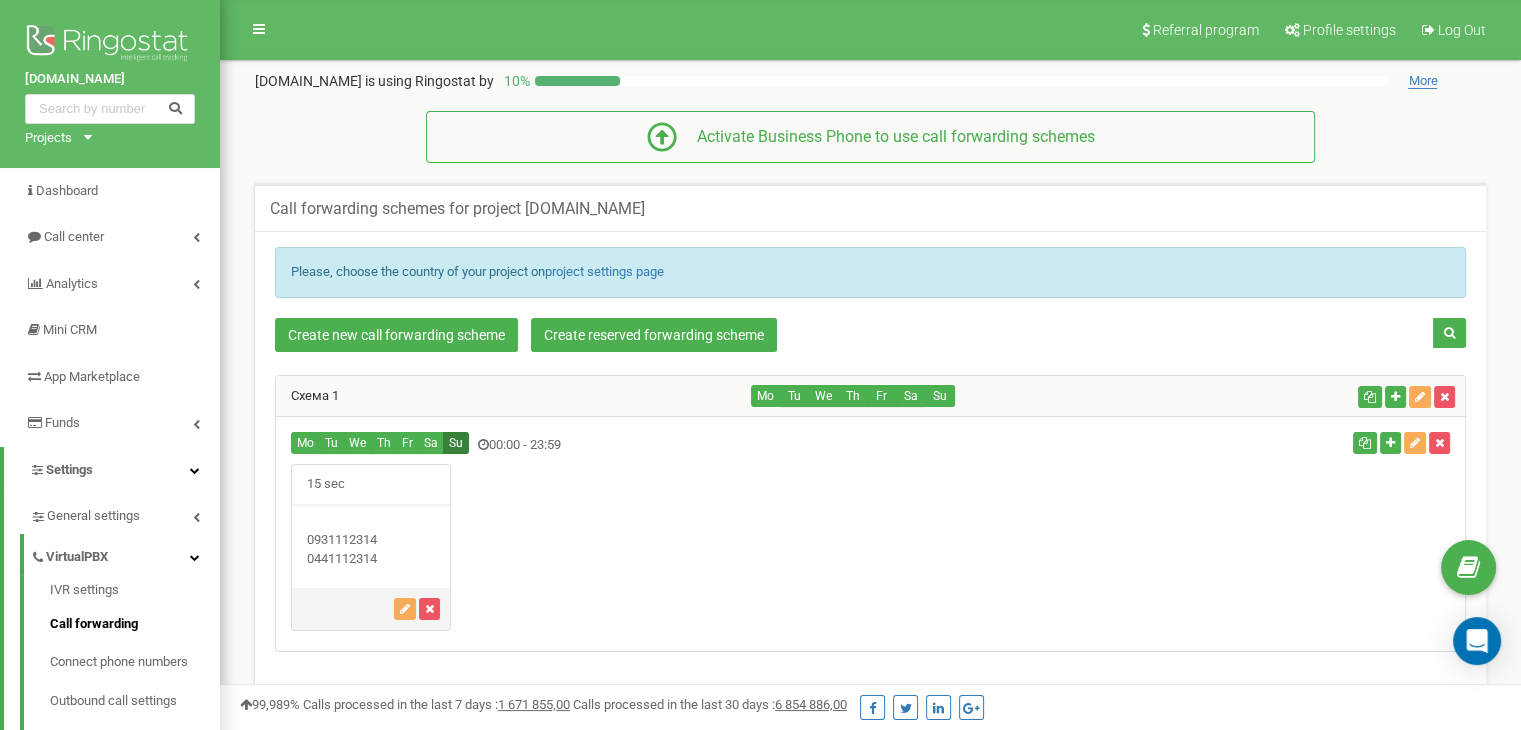 click on "Su" at bounding box center [456, 443] 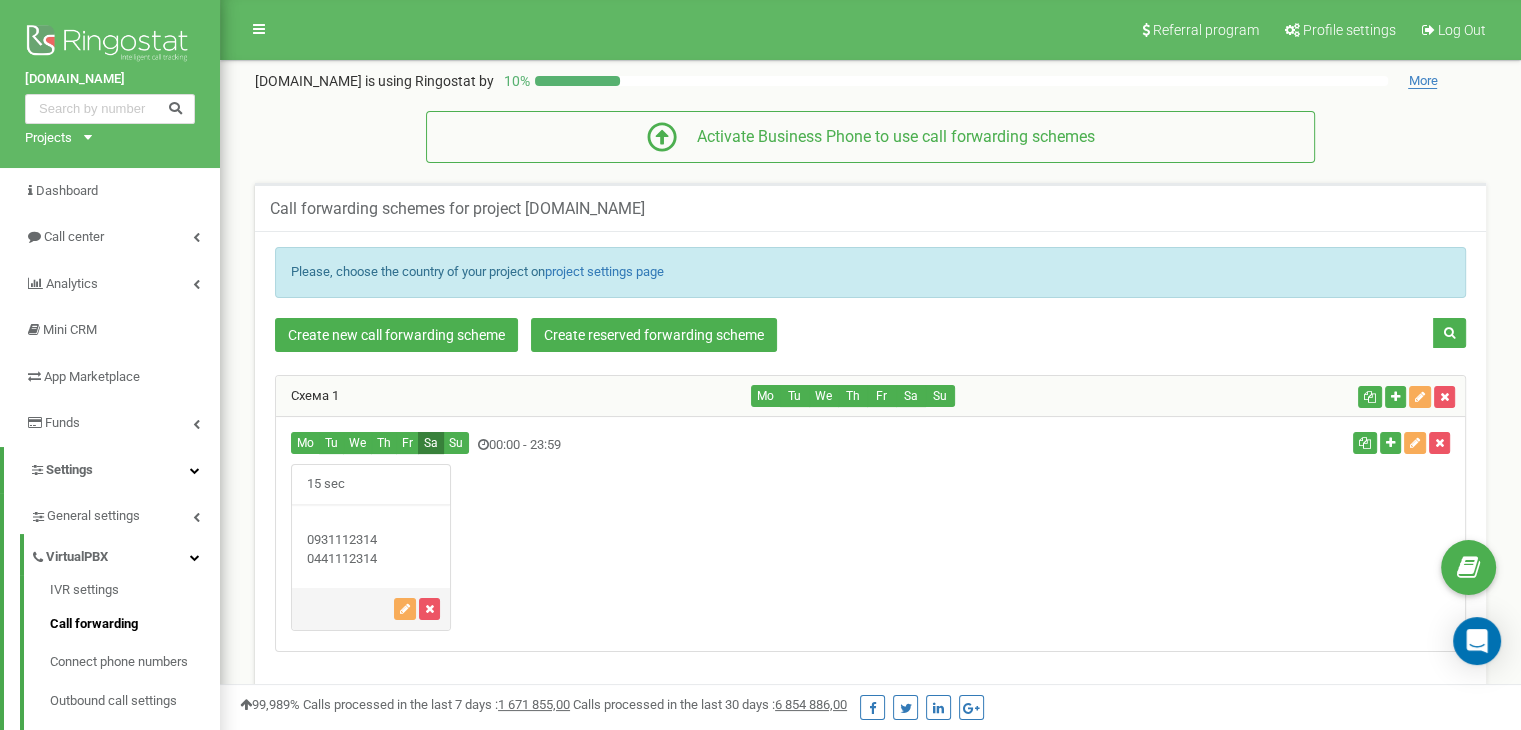 click on "Sa" at bounding box center [431, 443] 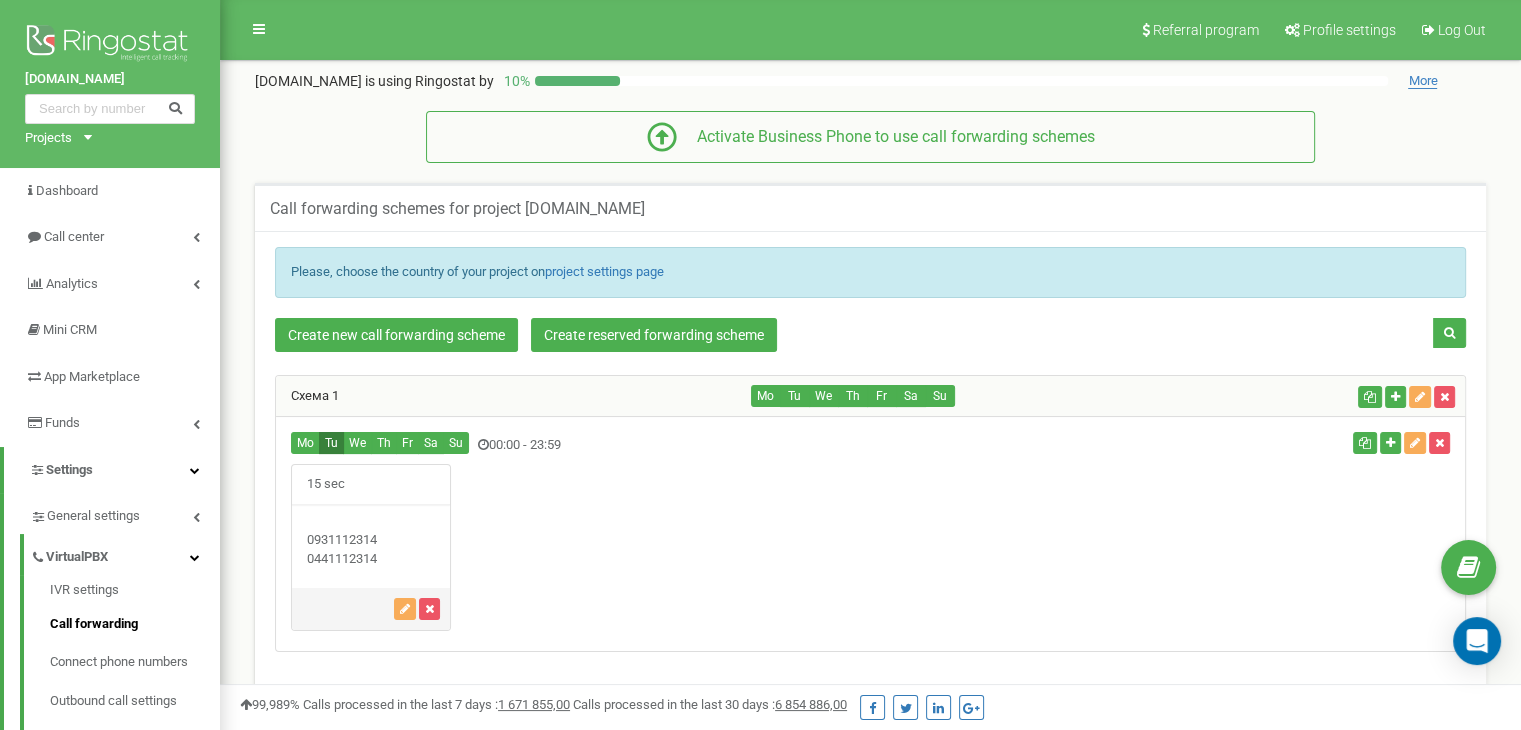 click on "Tu" at bounding box center [331, 443] 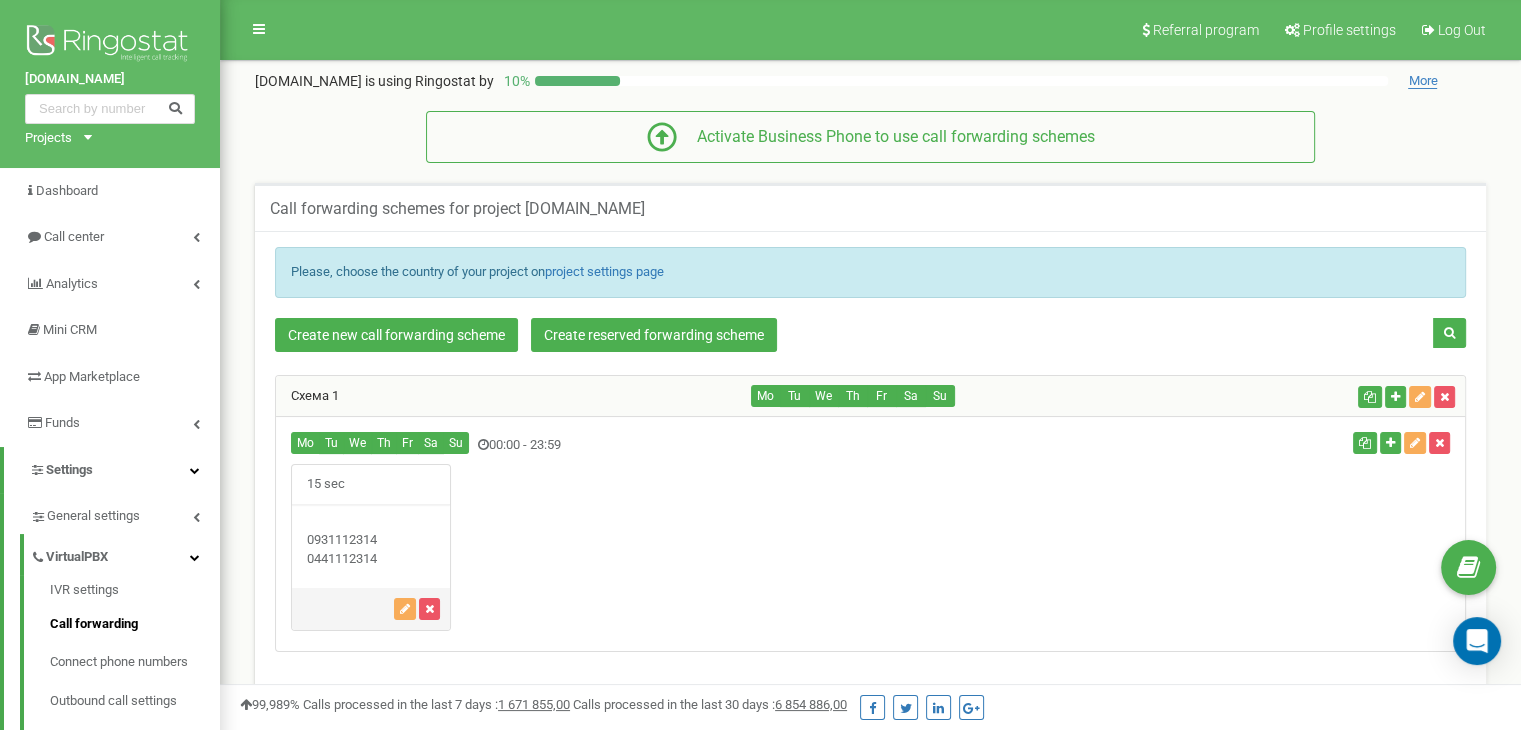 drag, startPoint x: 333, startPoint y: 533, endPoint x: 343, endPoint y: 481, distance: 52.95281 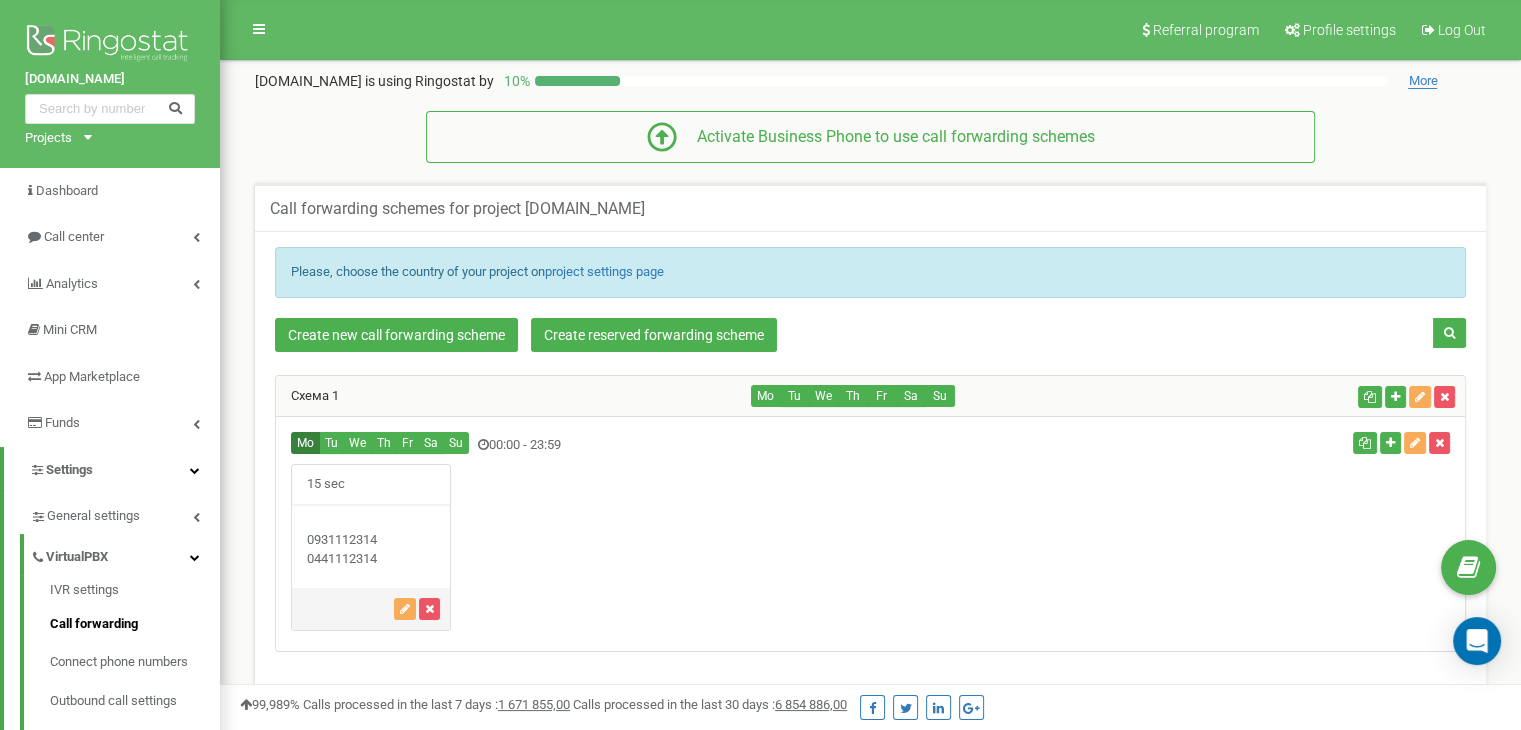 click on "Mo" at bounding box center [305, 443] 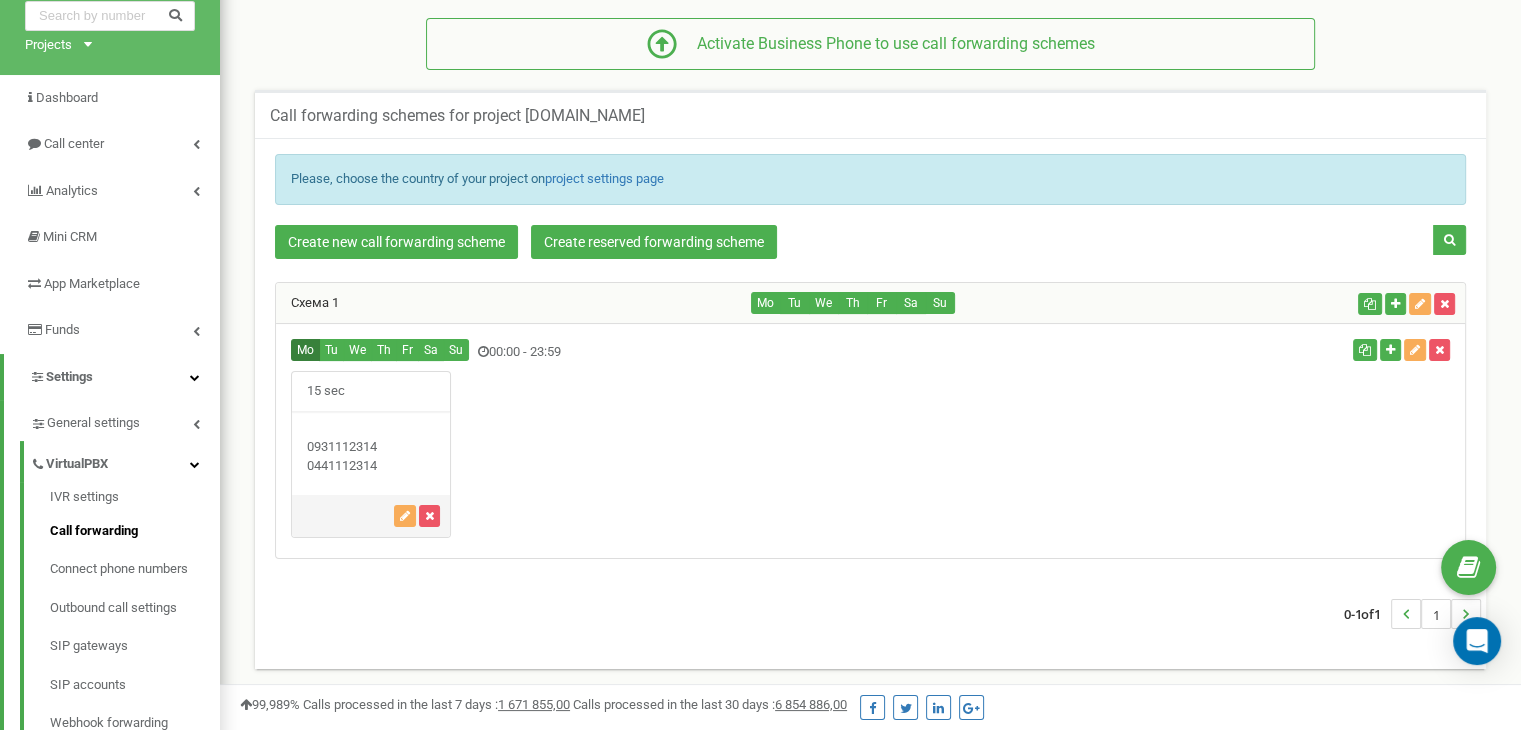 scroll, scrollTop: 100, scrollLeft: 0, axis: vertical 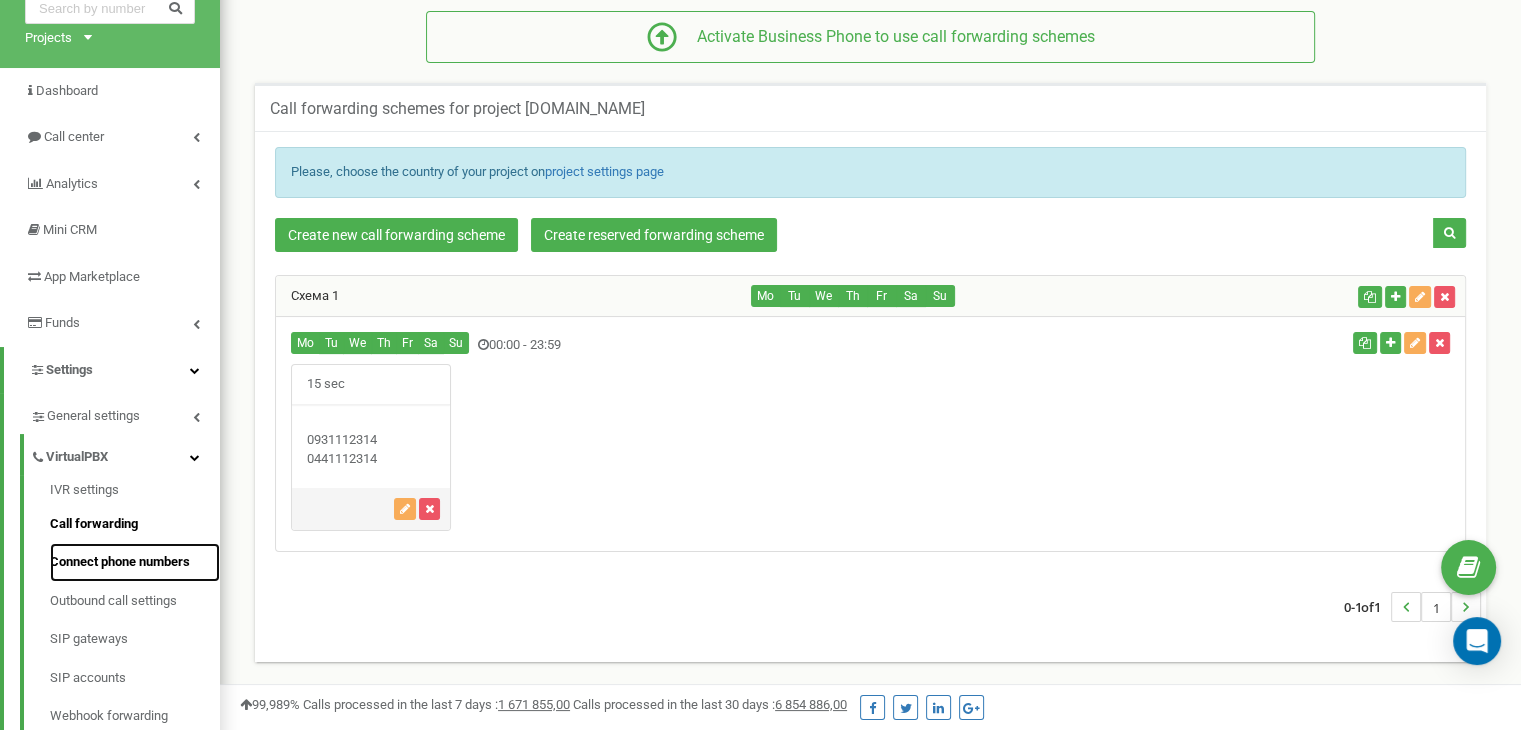 click on "Connect phone numbers" at bounding box center (135, 562) 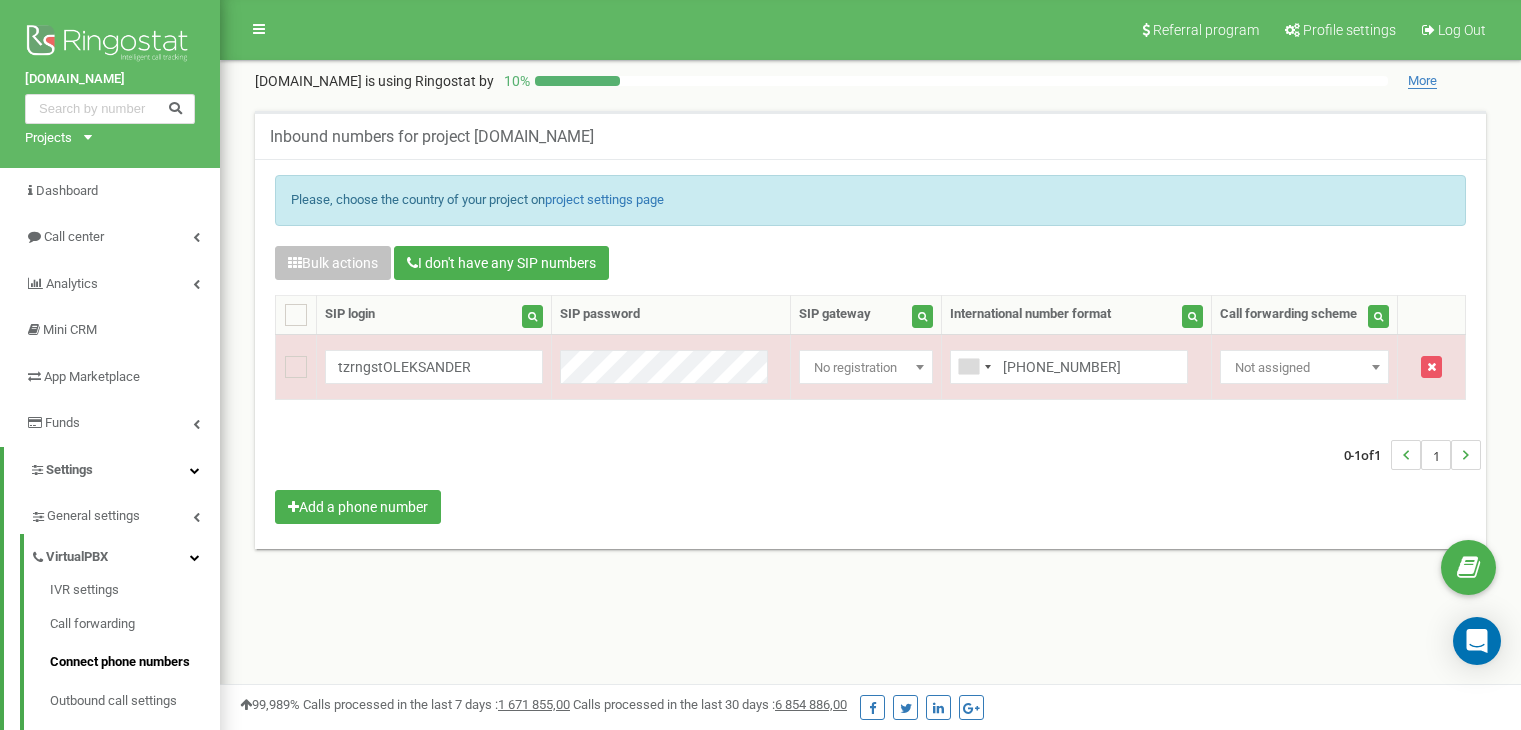 scroll, scrollTop: 0, scrollLeft: 0, axis: both 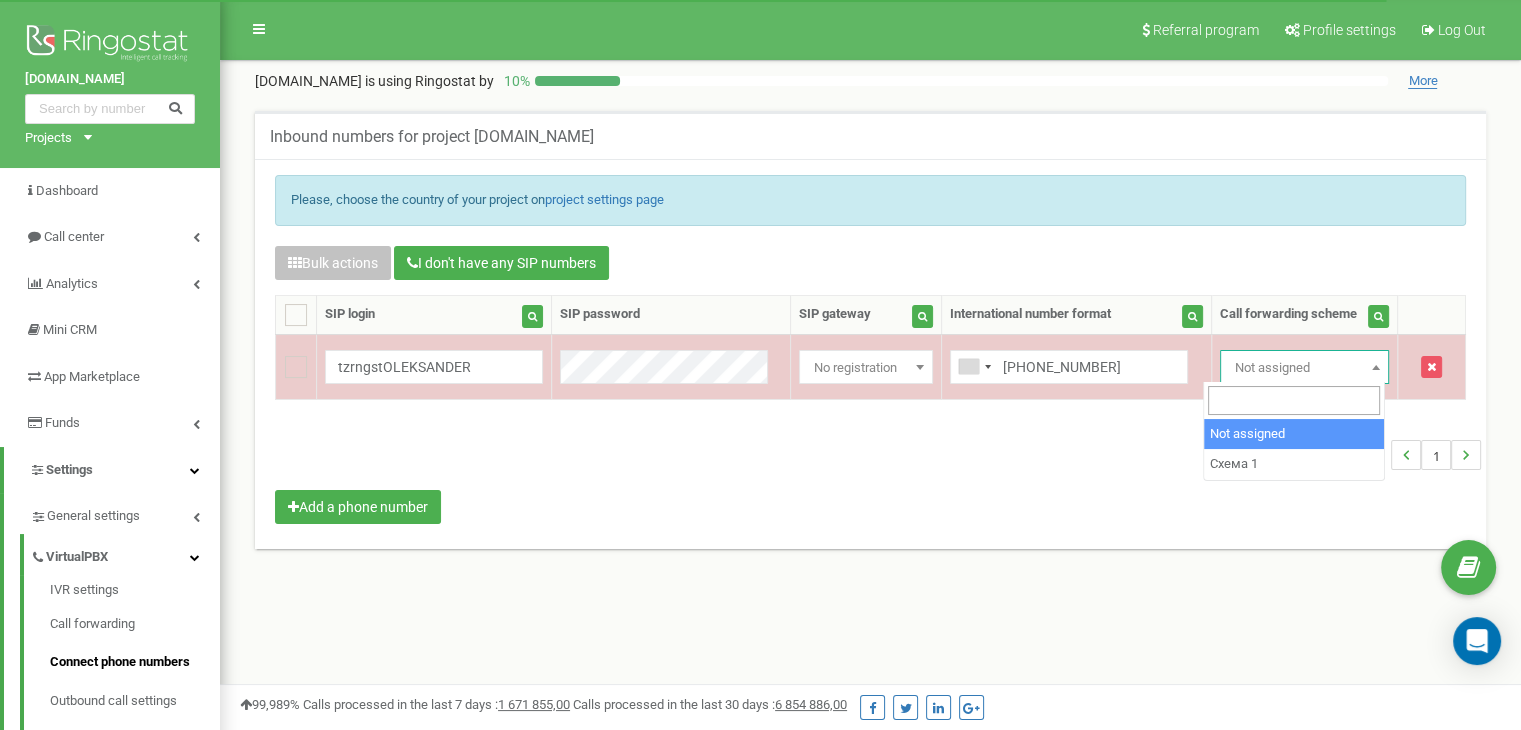 click on "Not assigned" at bounding box center (1304, 368) 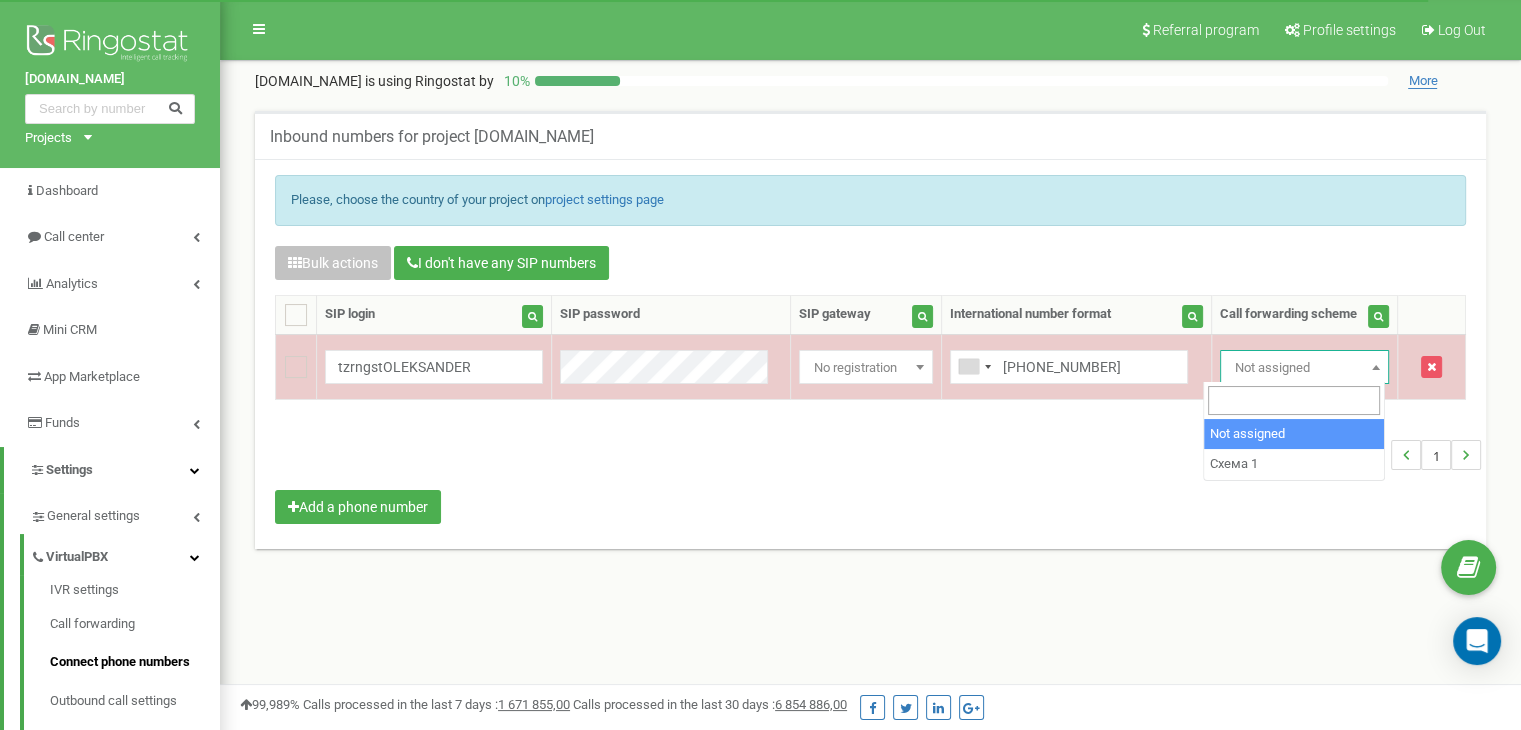 click on "Not assigned" at bounding box center [1304, 368] 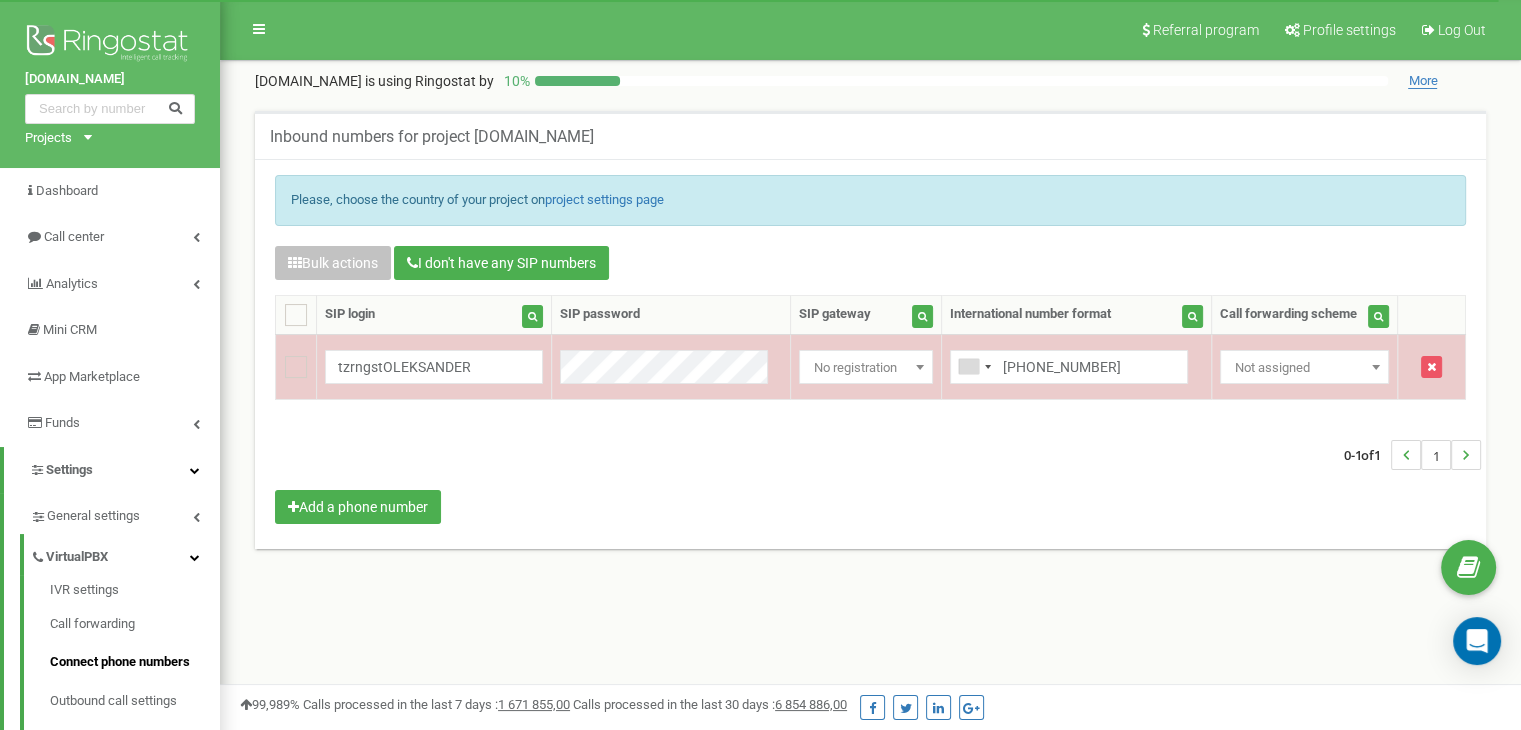click on "Not assigned" at bounding box center [1304, 368] 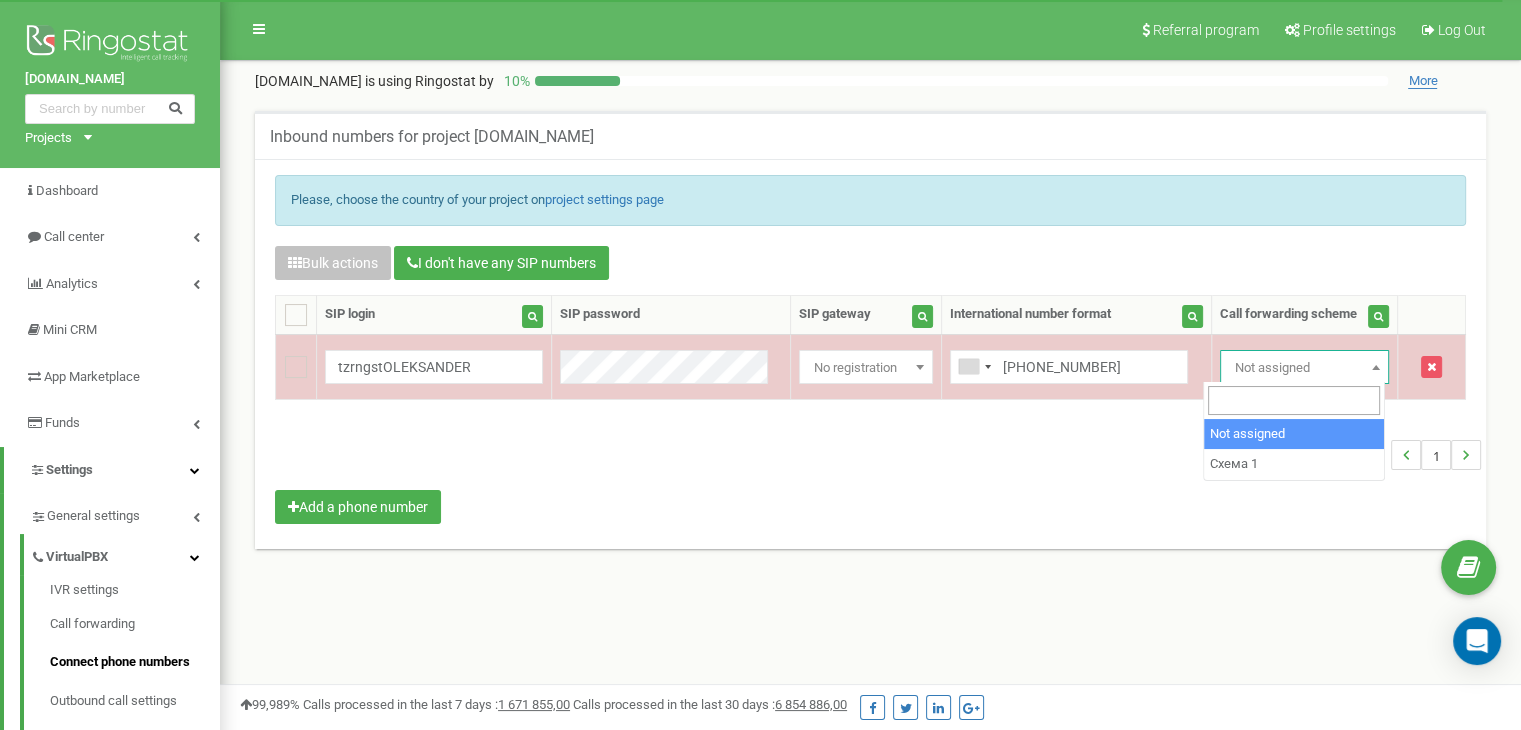 click on "Not assigned" at bounding box center [1304, 368] 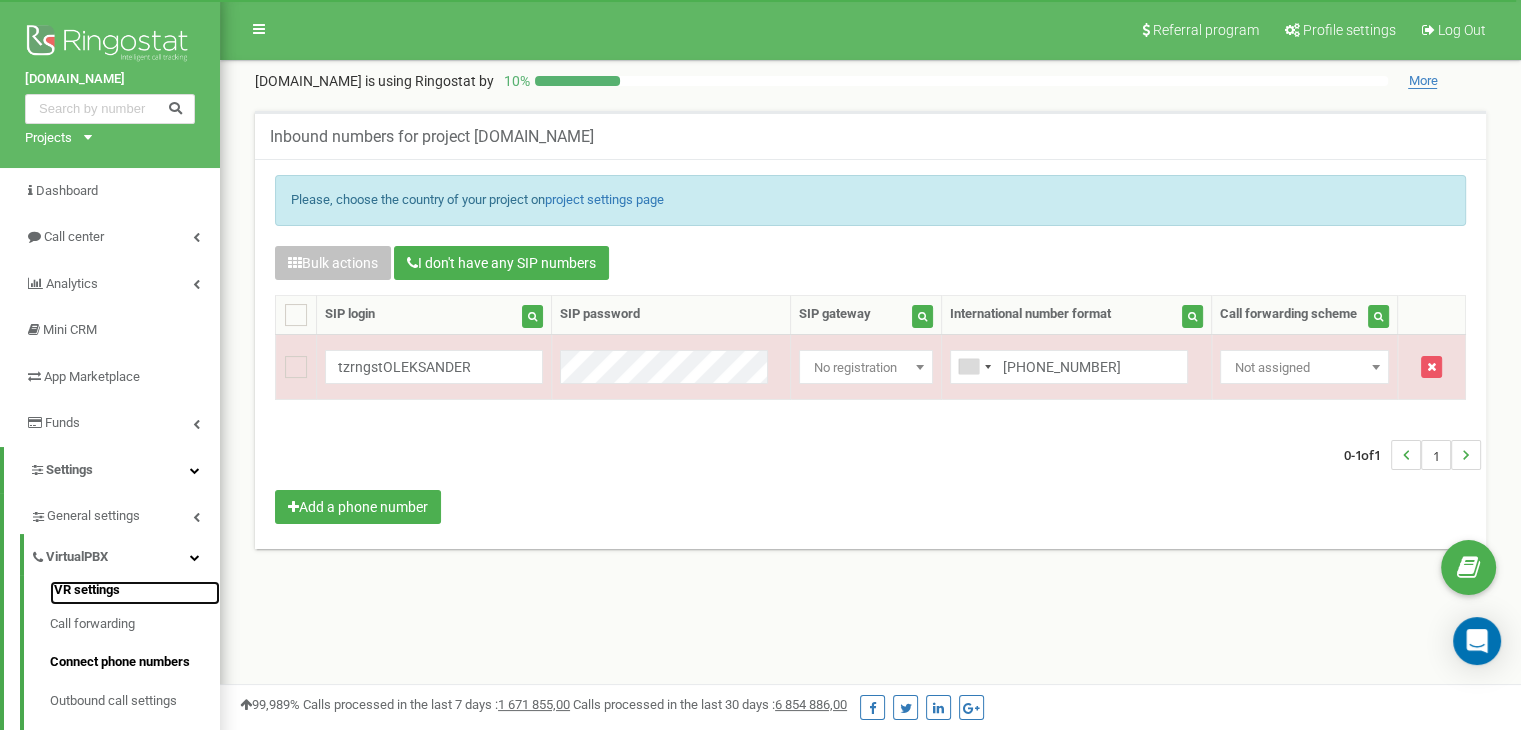 click on "IVR settings" at bounding box center [135, 593] 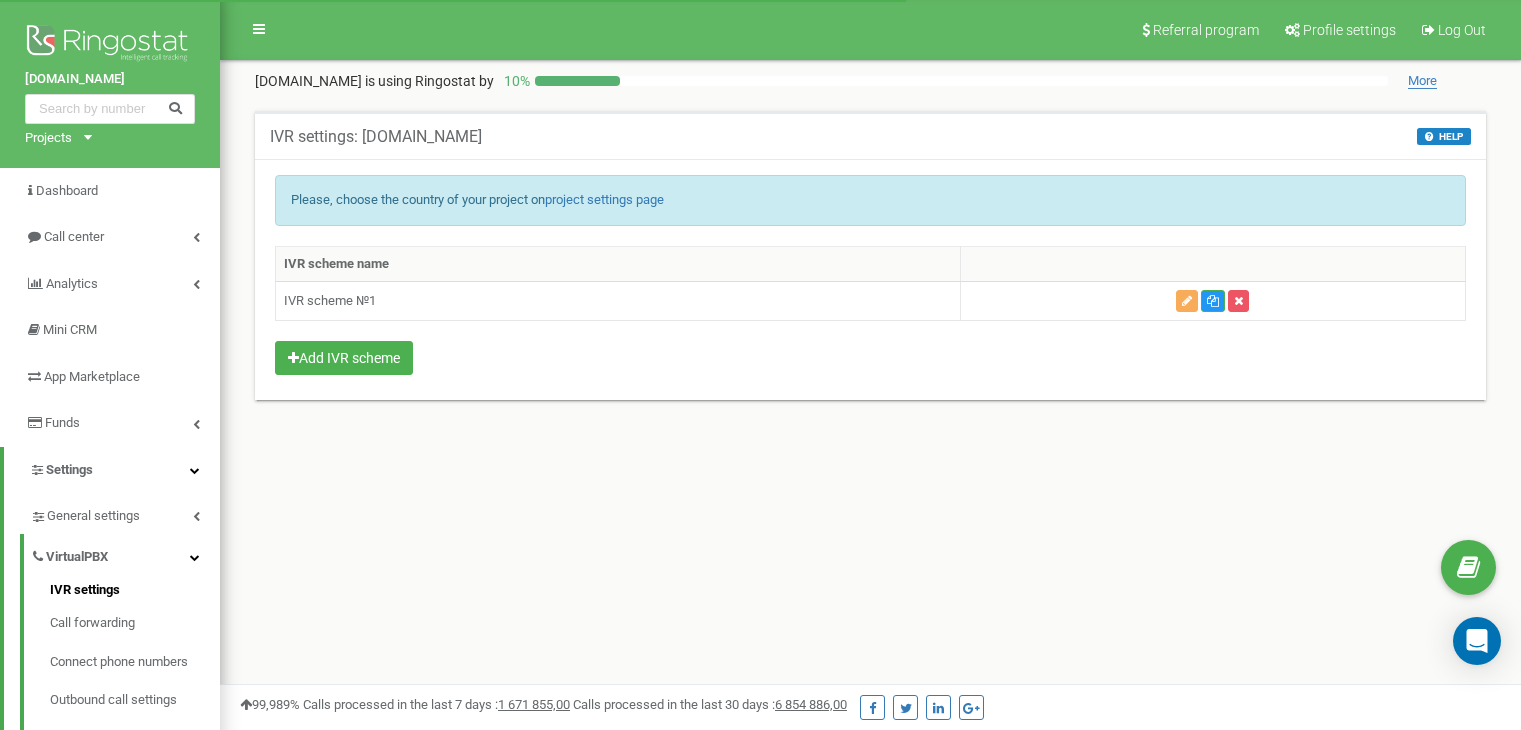 scroll, scrollTop: 0, scrollLeft: 0, axis: both 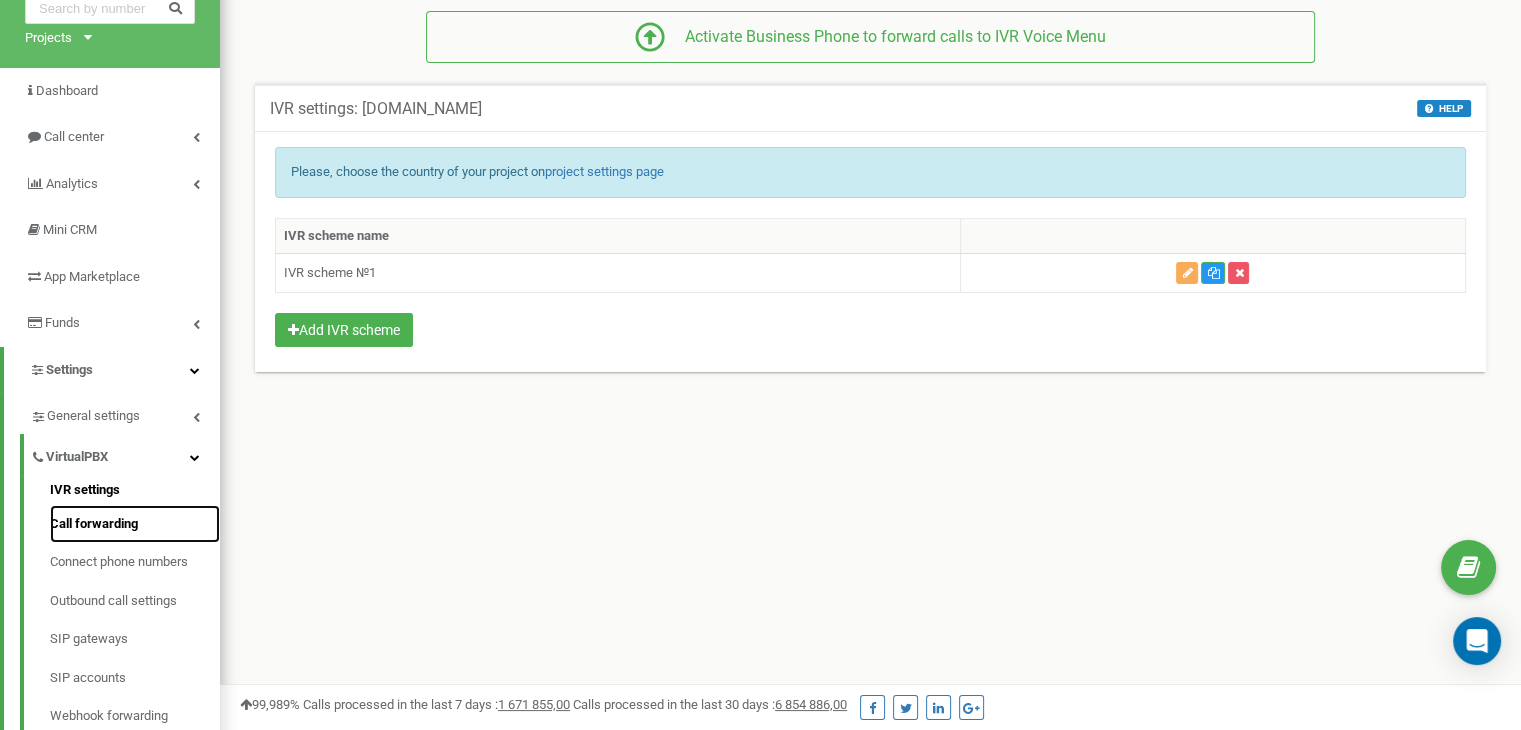 click on "Call forwarding" at bounding box center (135, 524) 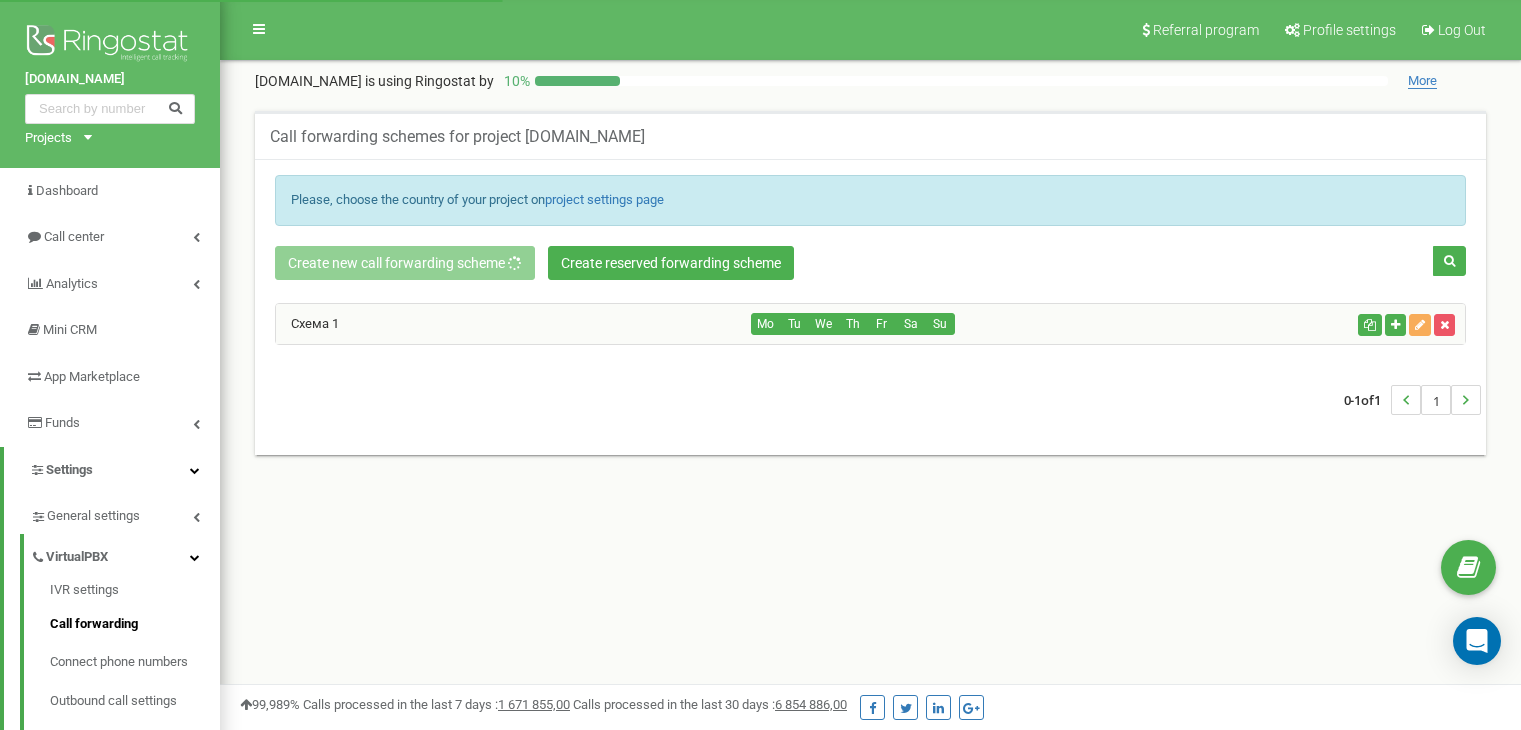 scroll, scrollTop: 0, scrollLeft: 0, axis: both 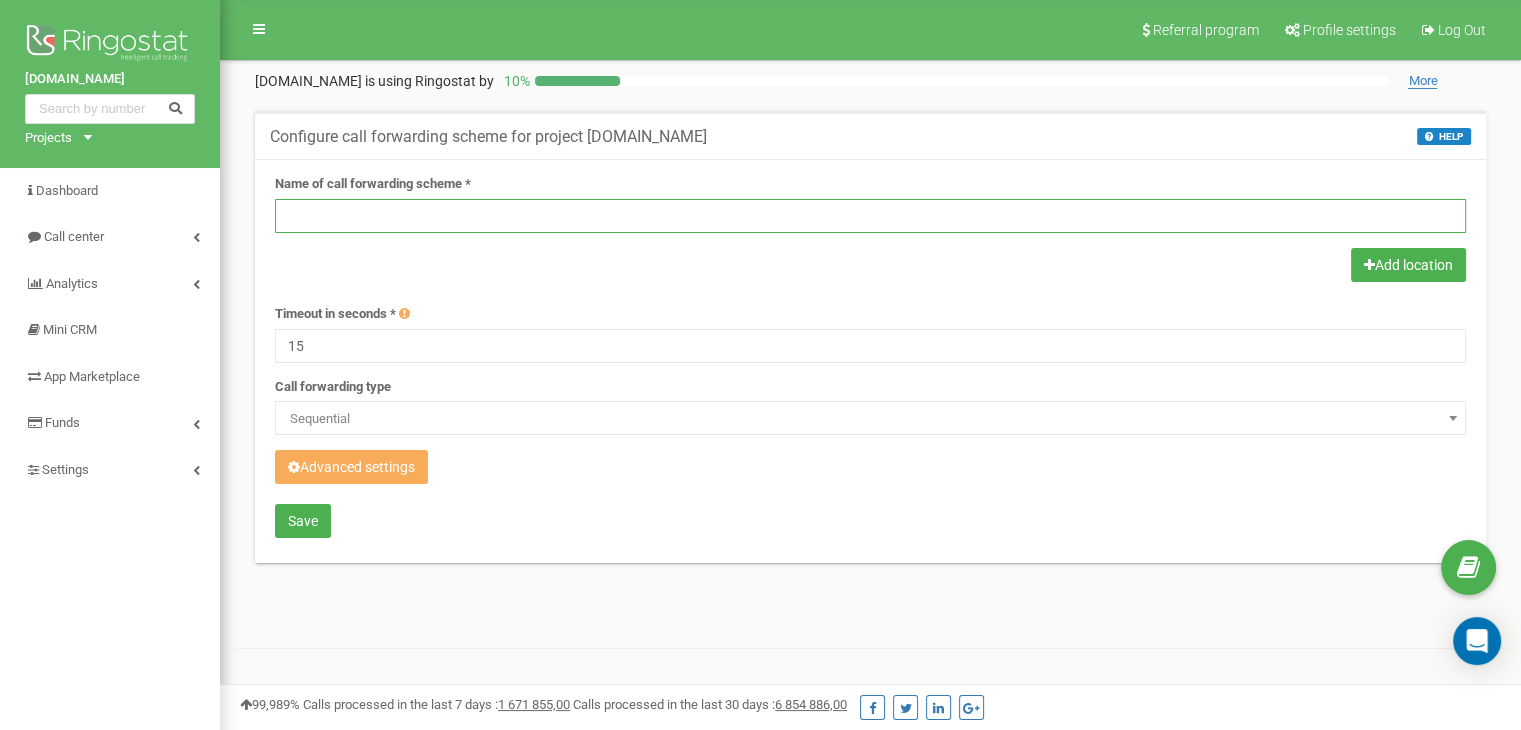 click at bounding box center [870, 216] 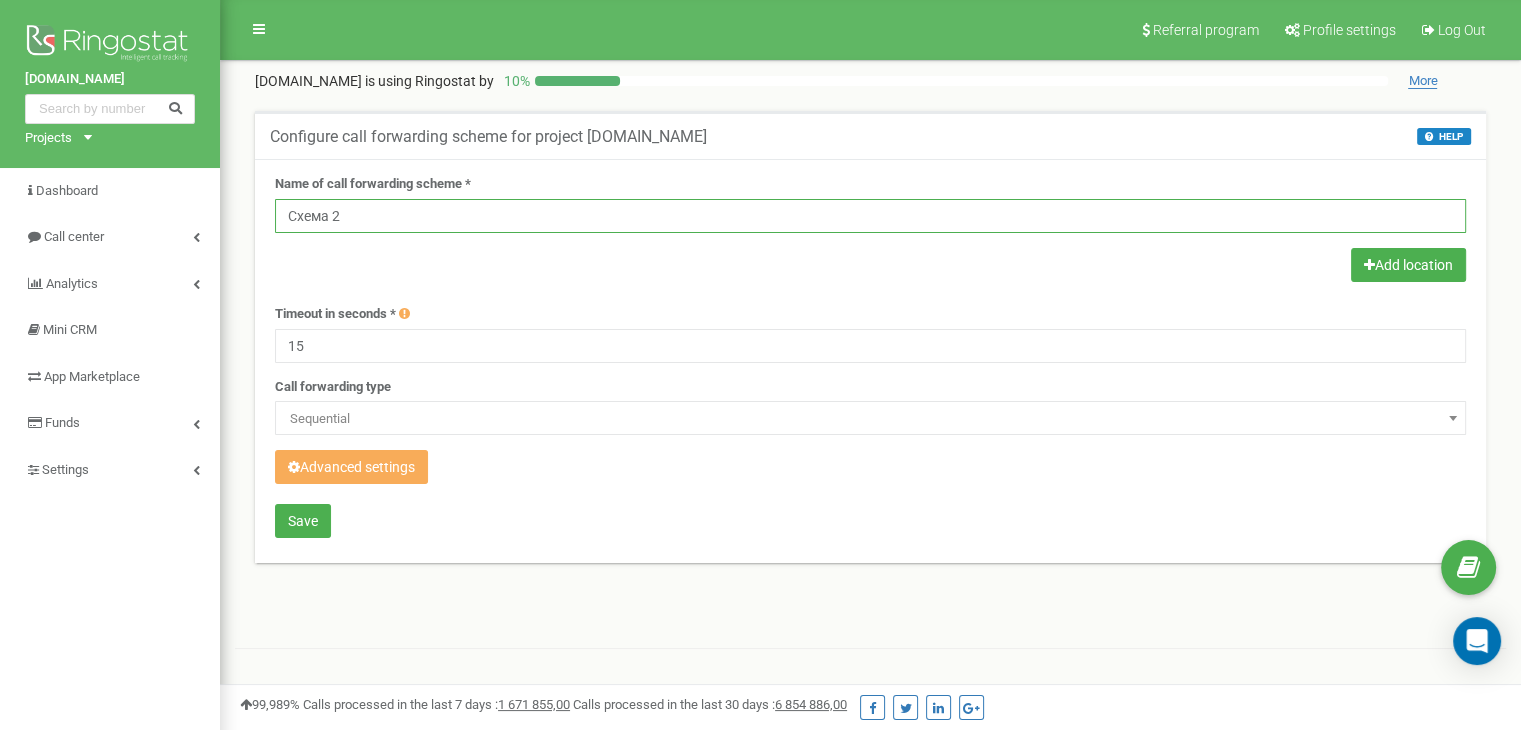 type on "Схема 2" 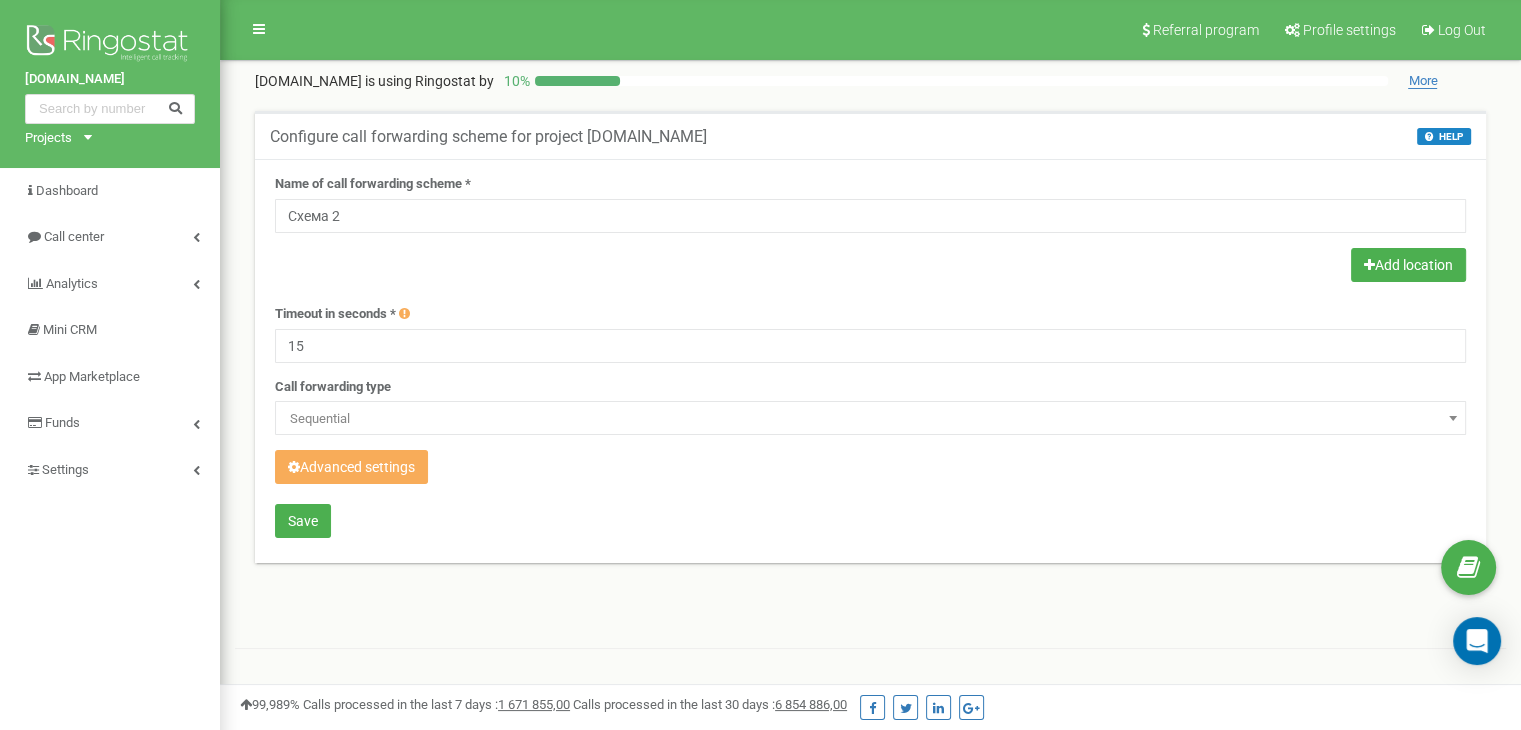 click at bounding box center (870, 267) 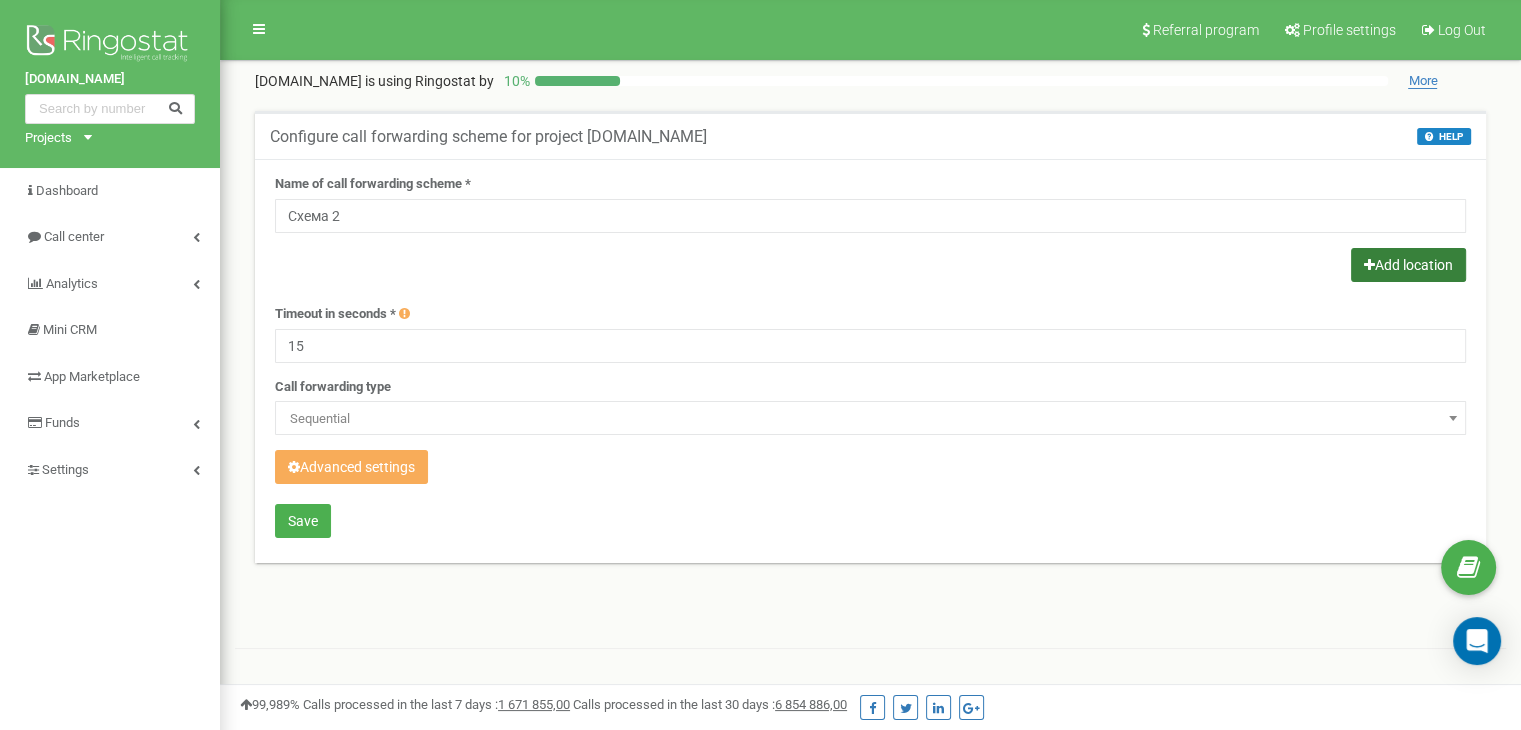 click on "Add location" at bounding box center [1408, 265] 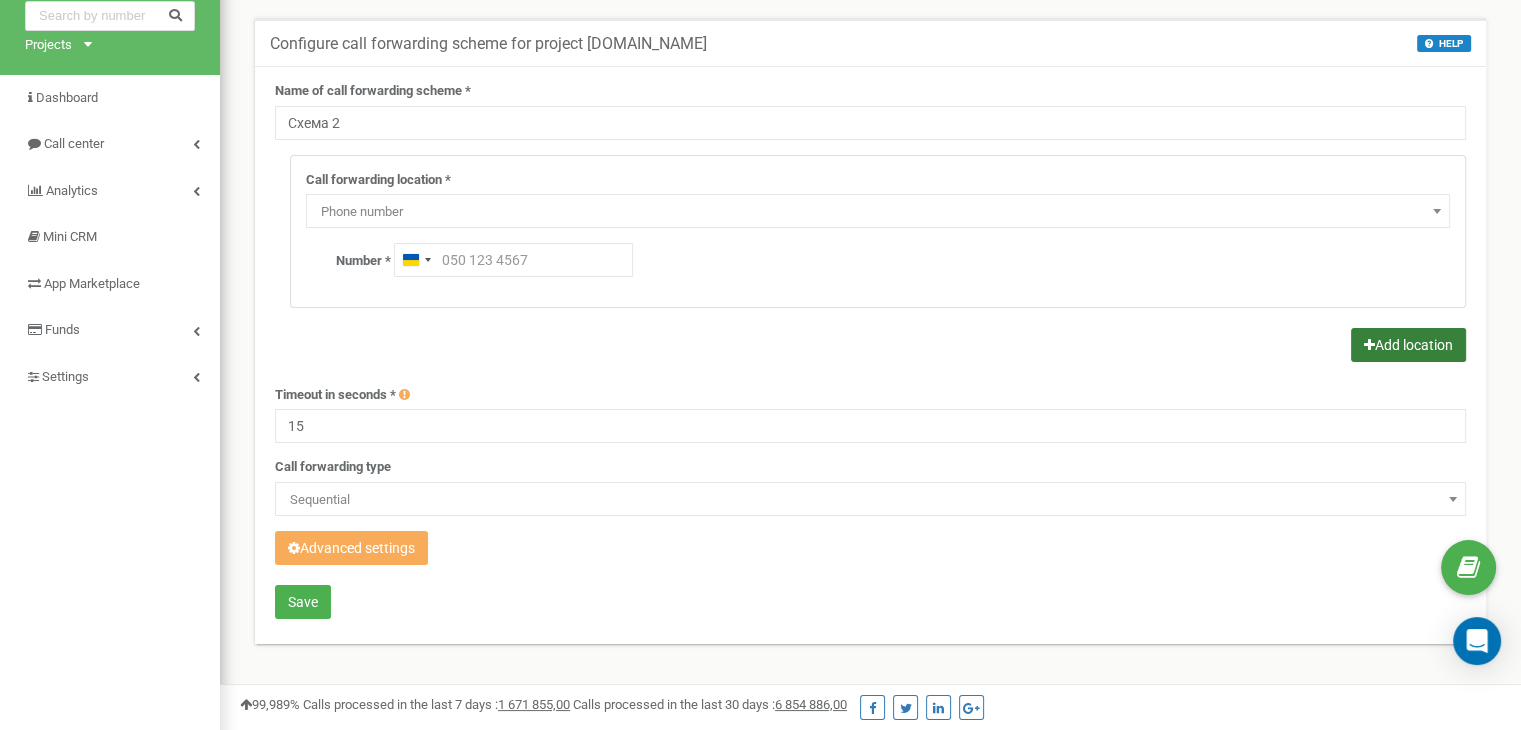 scroll, scrollTop: 100, scrollLeft: 0, axis: vertical 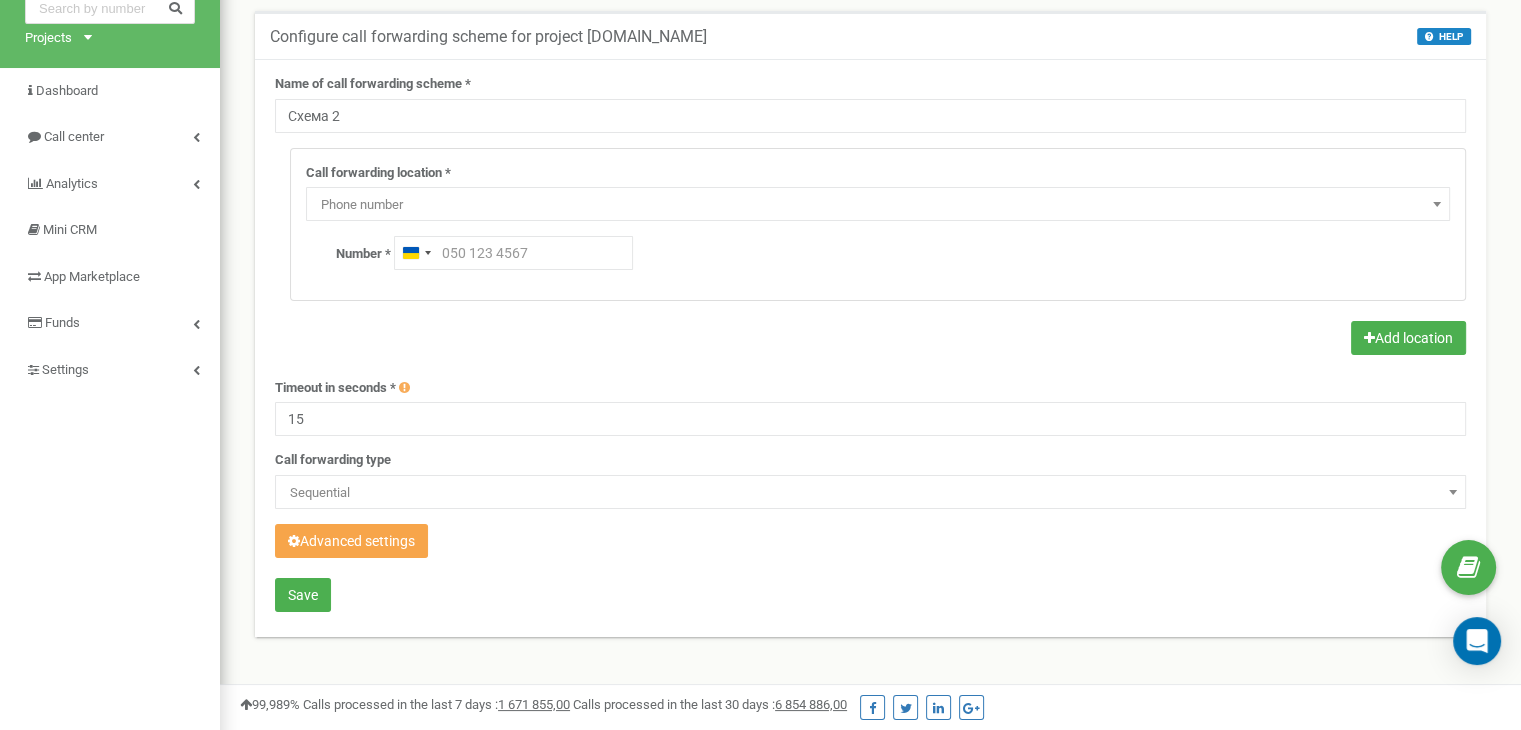 click on "Advanced settings" at bounding box center (351, 541) 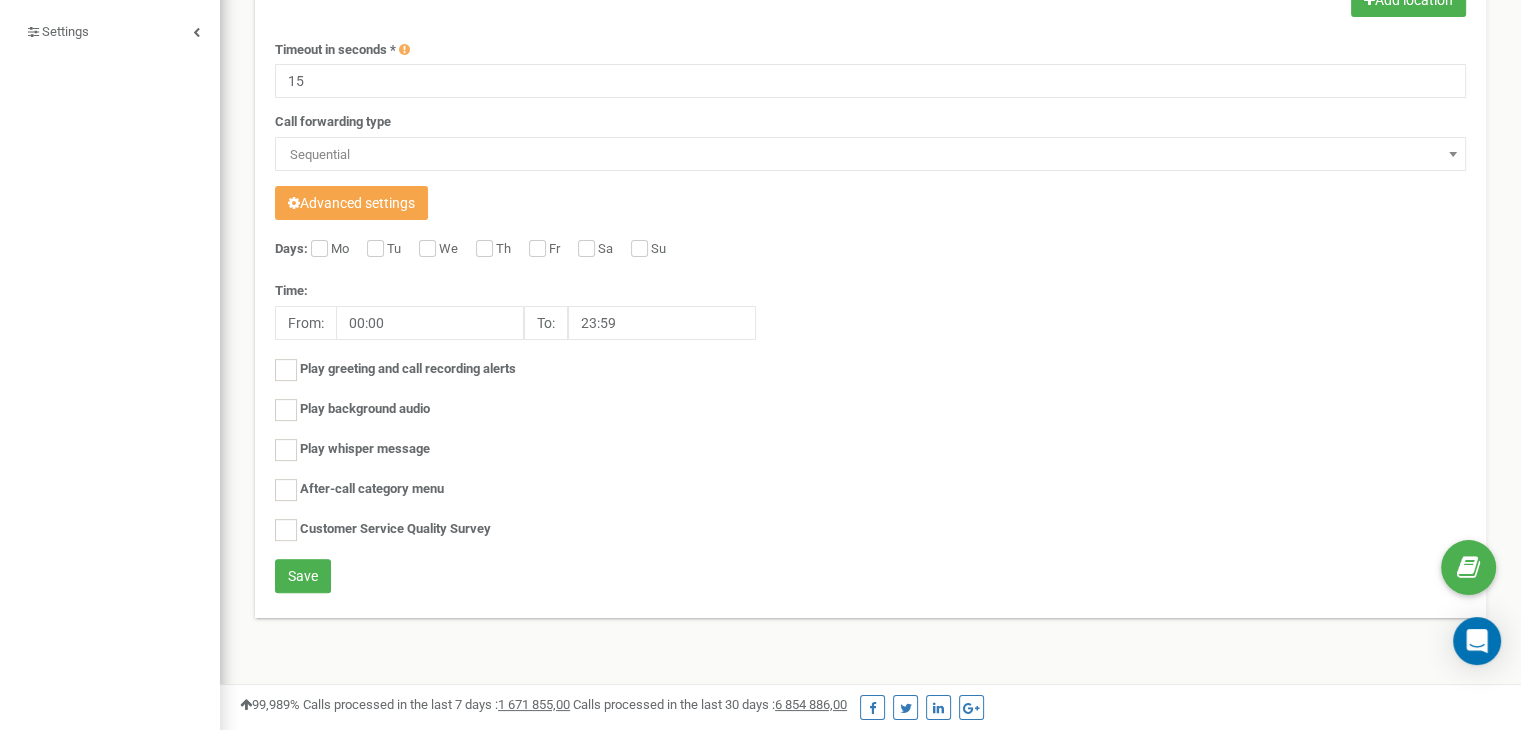 scroll, scrollTop: 470, scrollLeft: 0, axis: vertical 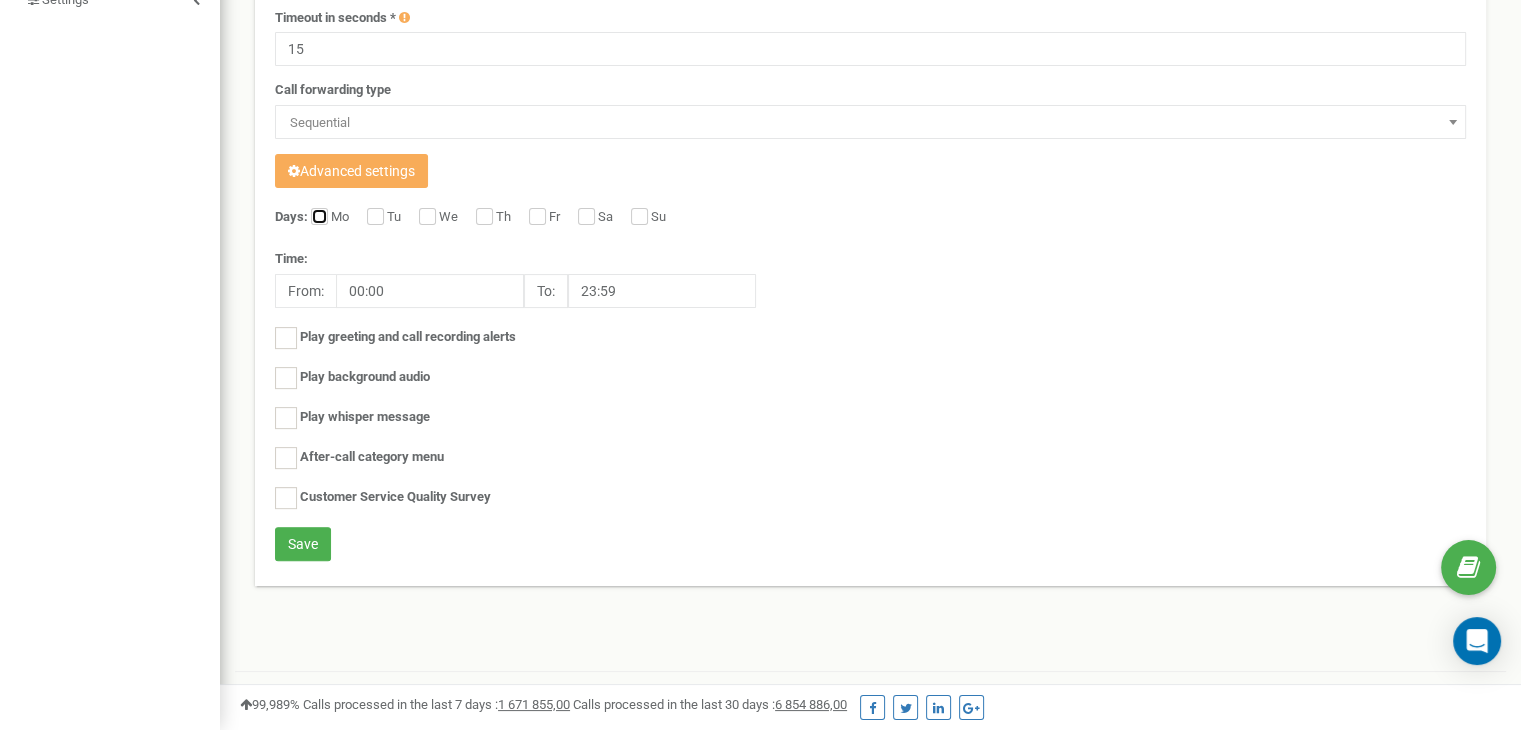 click on "Mo" at bounding box center [317, 218] 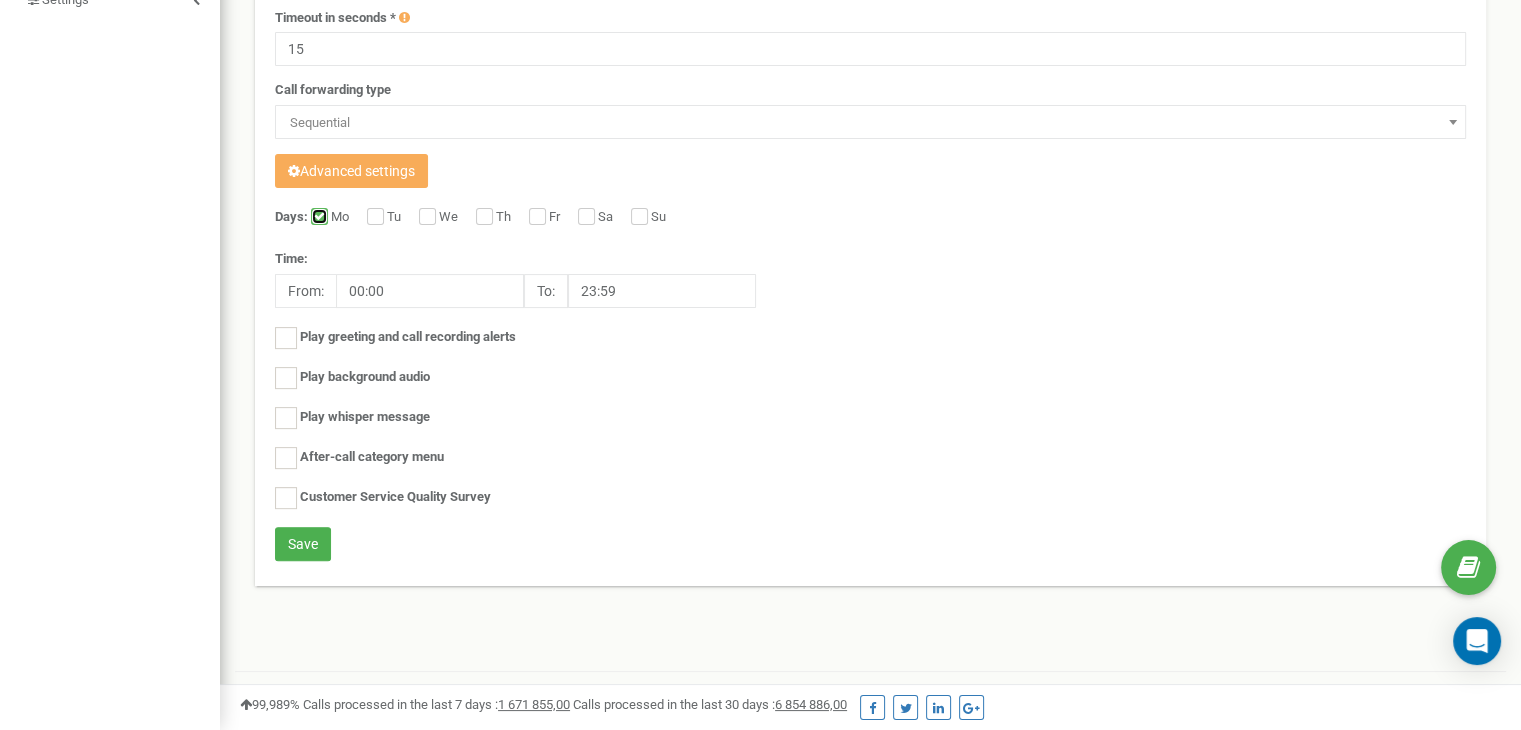 click on "Mo" at bounding box center (317, 218) 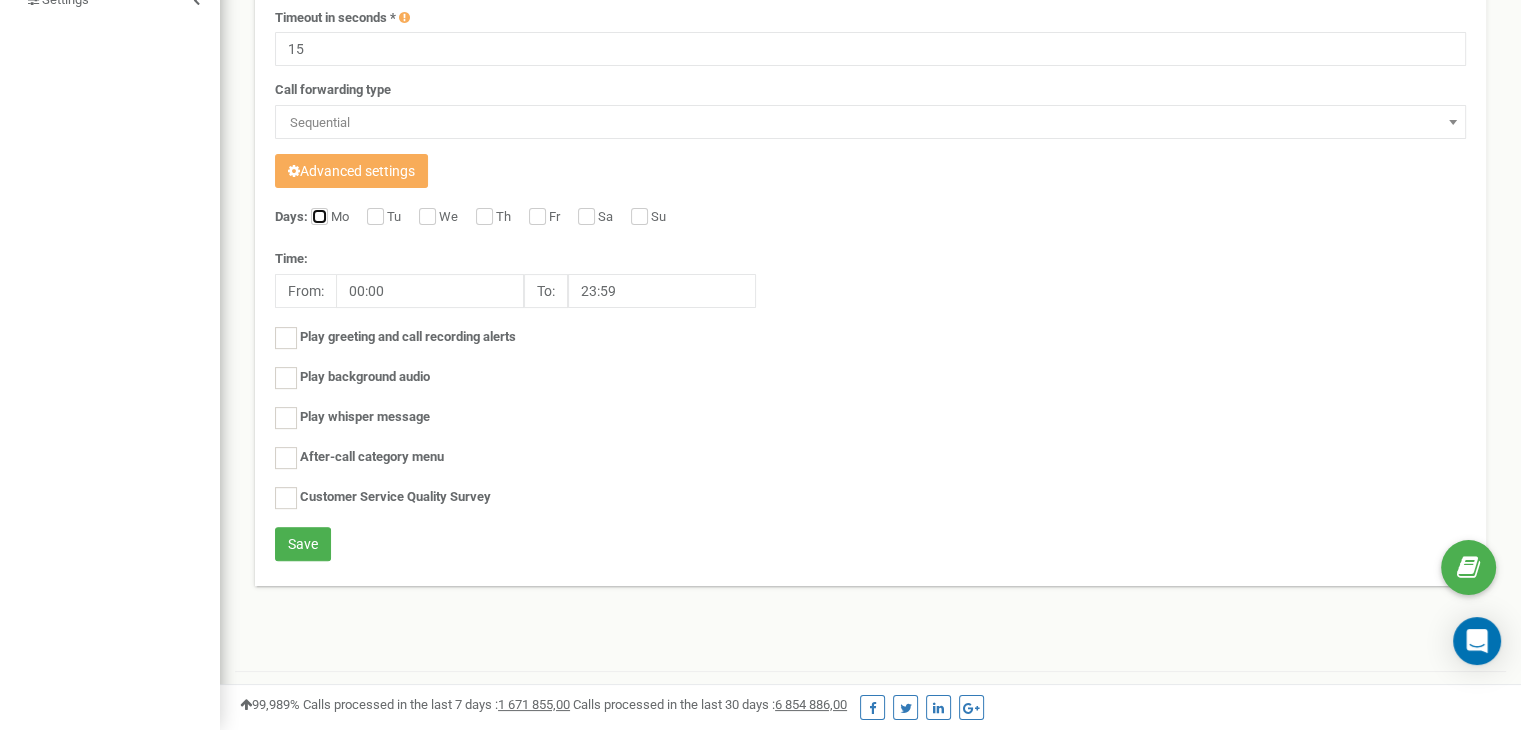 click on "Mo" at bounding box center [317, 218] 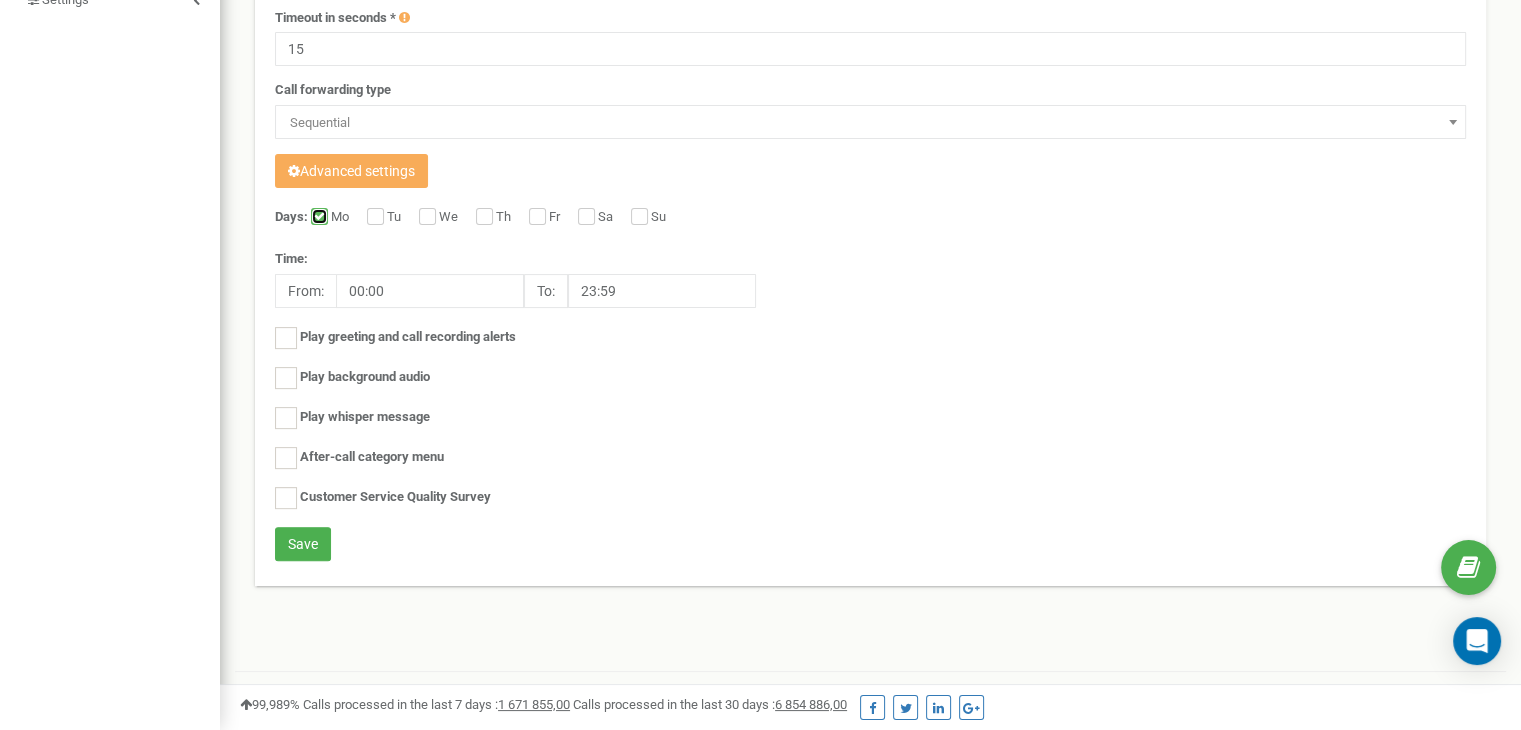 click on "Mo" at bounding box center (317, 218) 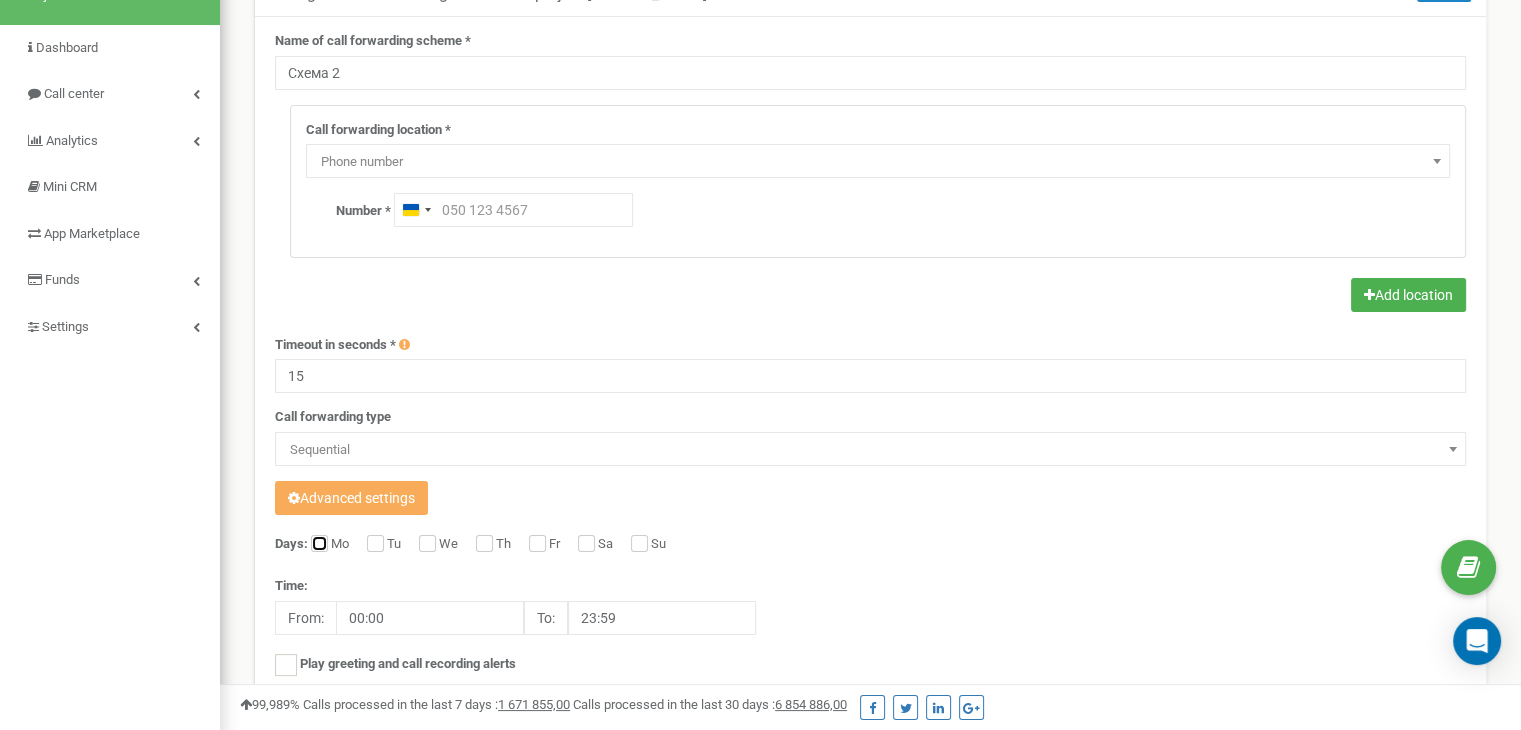 scroll, scrollTop: 0, scrollLeft: 0, axis: both 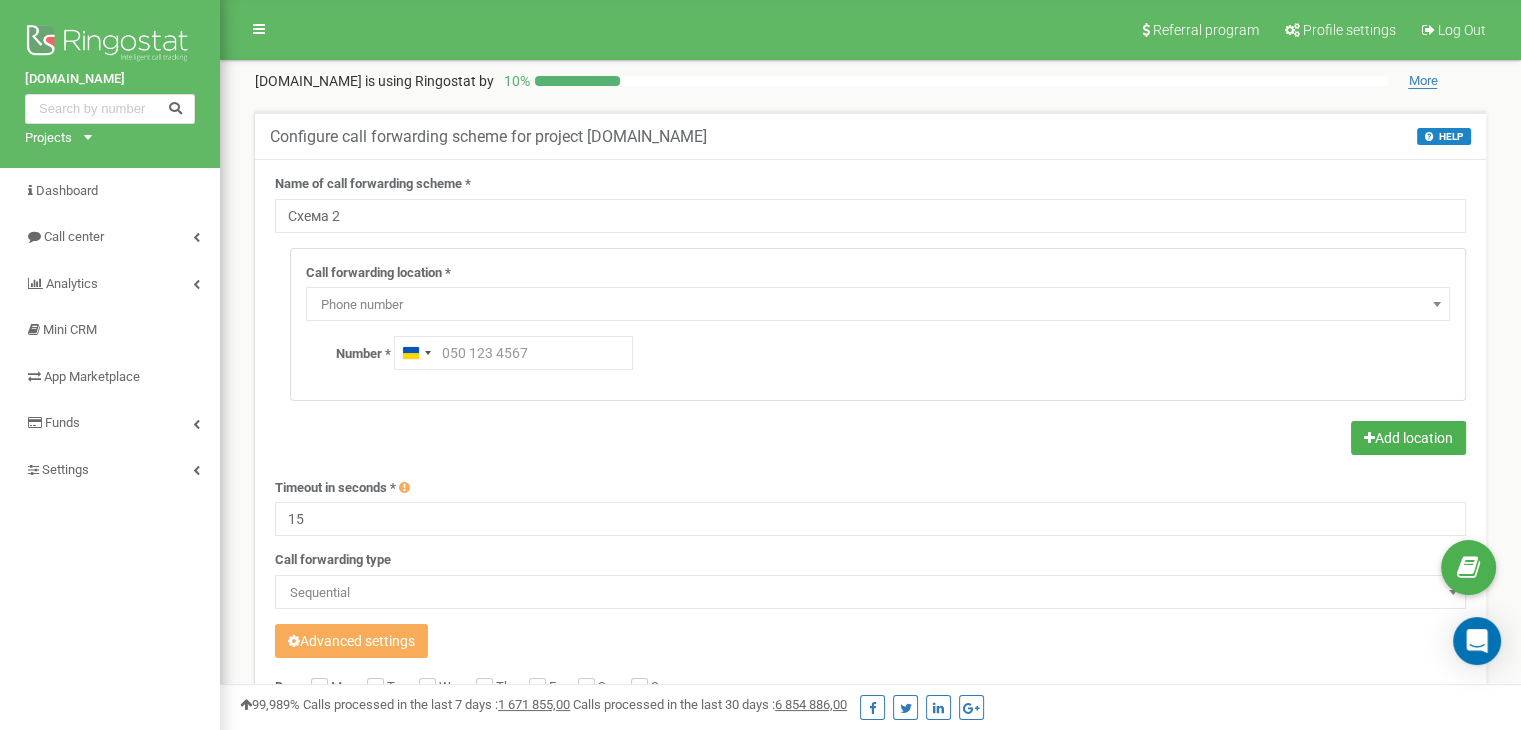 click on "Phone number" at bounding box center [878, 305] 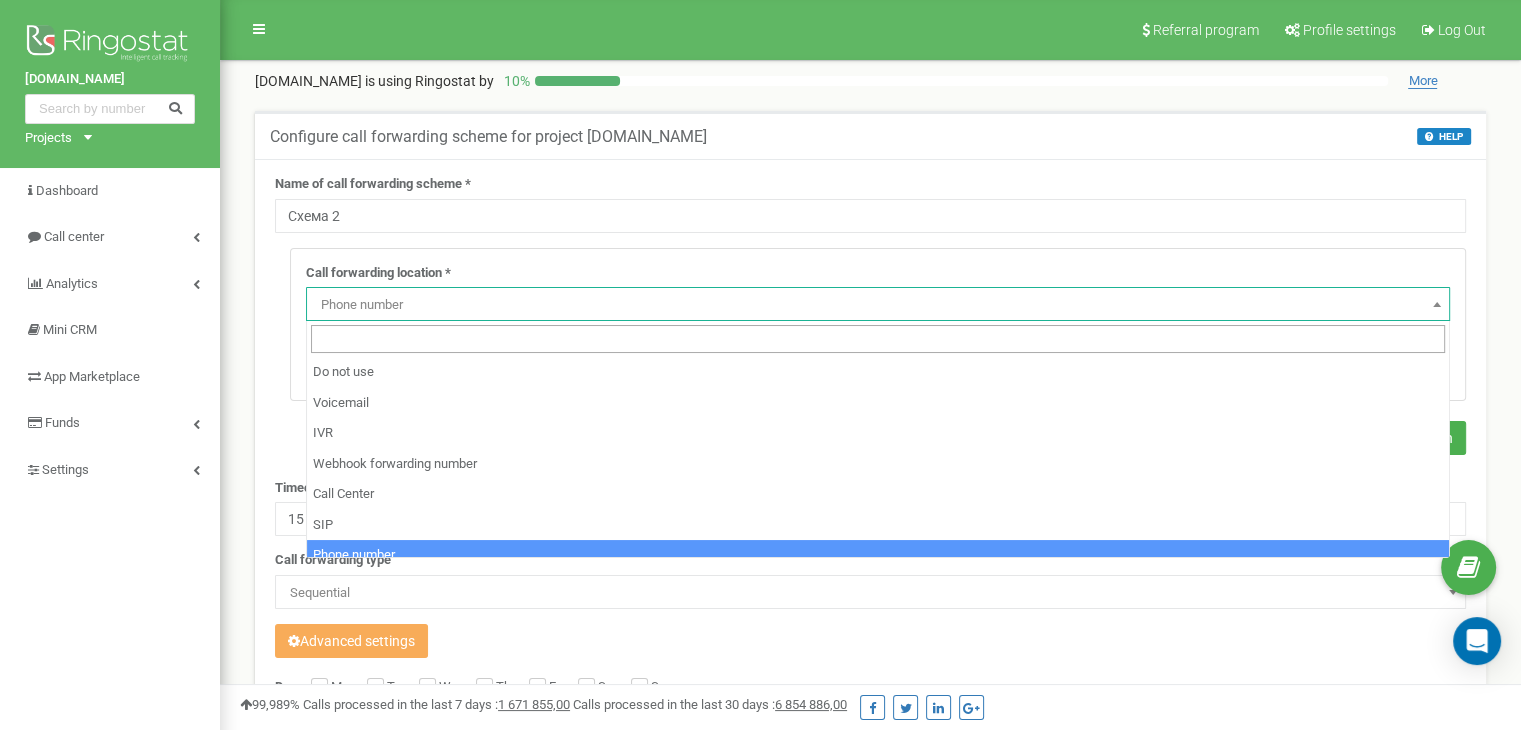 click on "Call forwarding location *
Do not use
Voicemail
IVR
Webhook forwarding number
Call Center
SIP
Phone number
External SIP
Employee
Department
Phone number
Recording before the Voicemail *
New audio for Voicemail
Voicemail Standard audio non-working hours RU
Voicemail Standard audio in work time RU
Voicemail Standard audio in work time UK
Voicemail Standard audio non-working hours UK
Voicemail Standard audio in work time BG
Voicemail Standard audio non-working hours BG
Voicemail Standard audio in work time PL
Voicemail Standard audio non-working hours PL
Voicemail Standard audio unavailable EN
New audio for Voicemail
Recording name *" at bounding box center (878, 325) 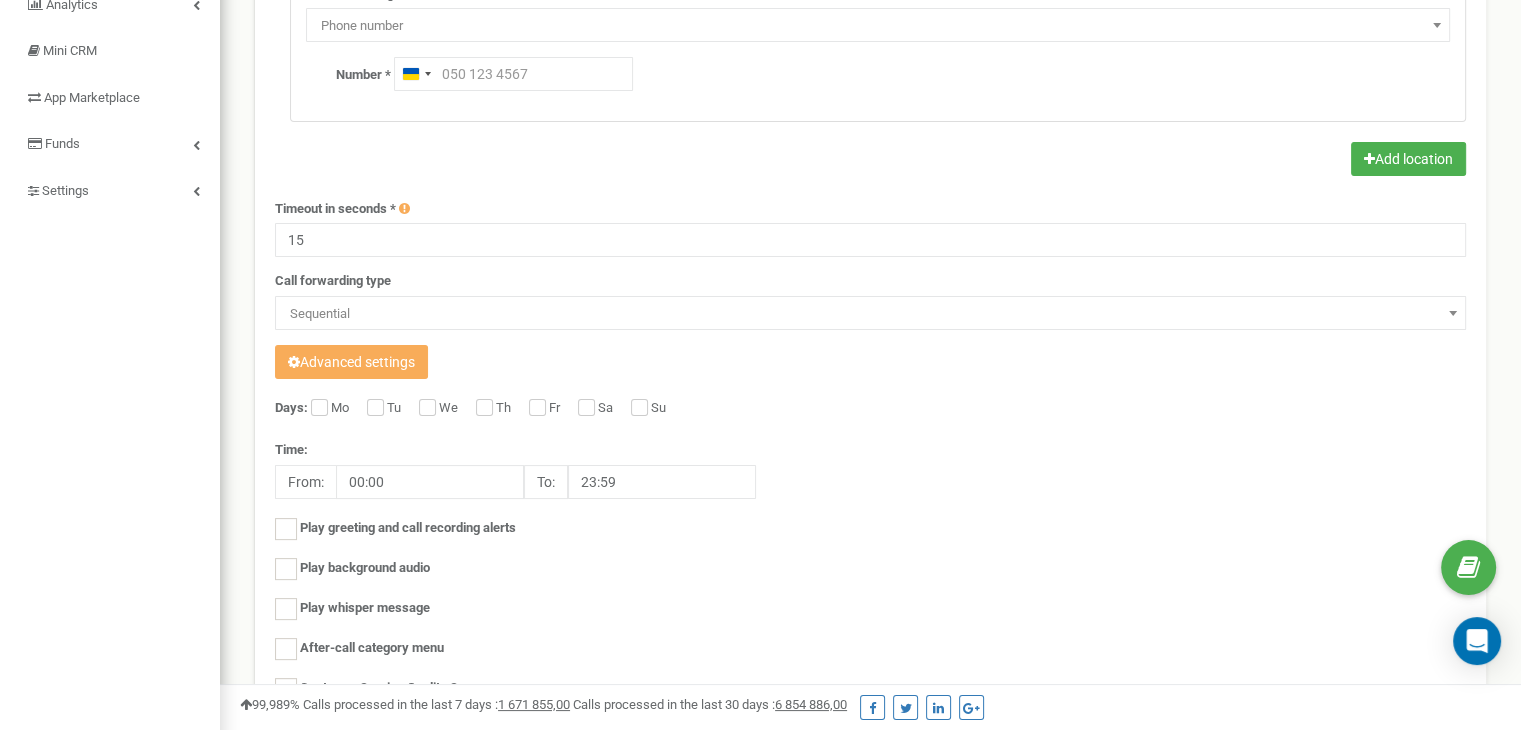 scroll, scrollTop: 300, scrollLeft: 0, axis: vertical 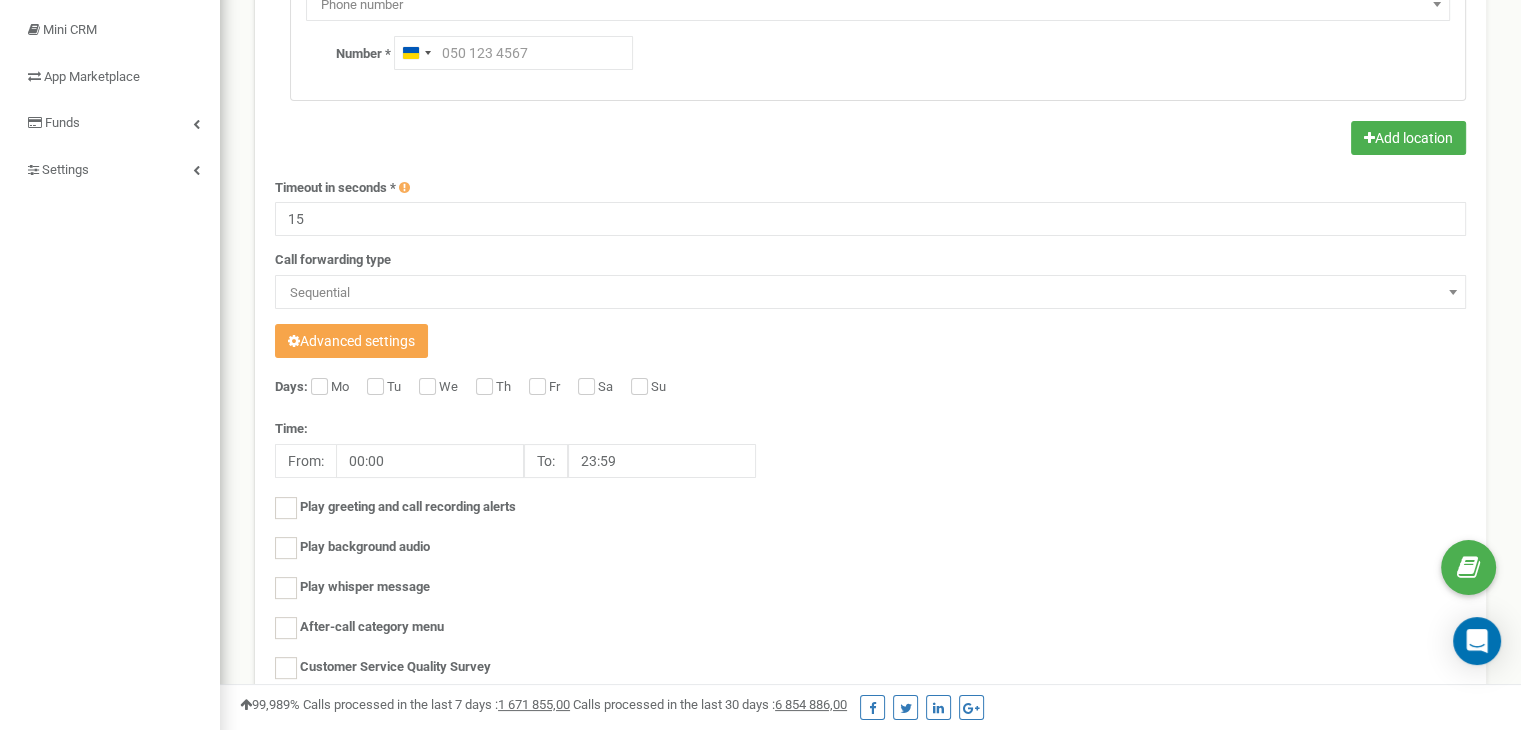 click on "Advanced settings" at bounding box center (351, 341) 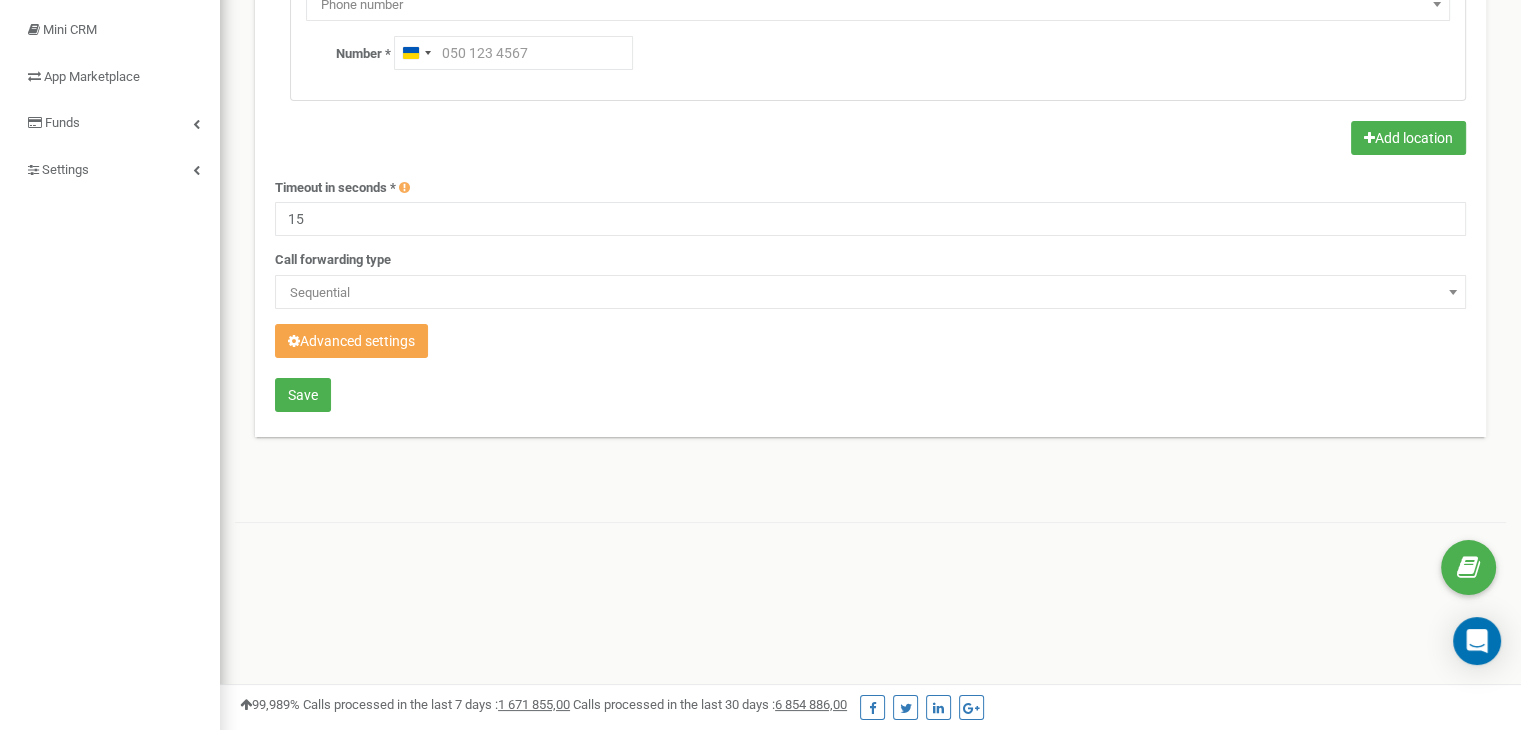 click on "Advanced settings" at bounding box center (351, 341) 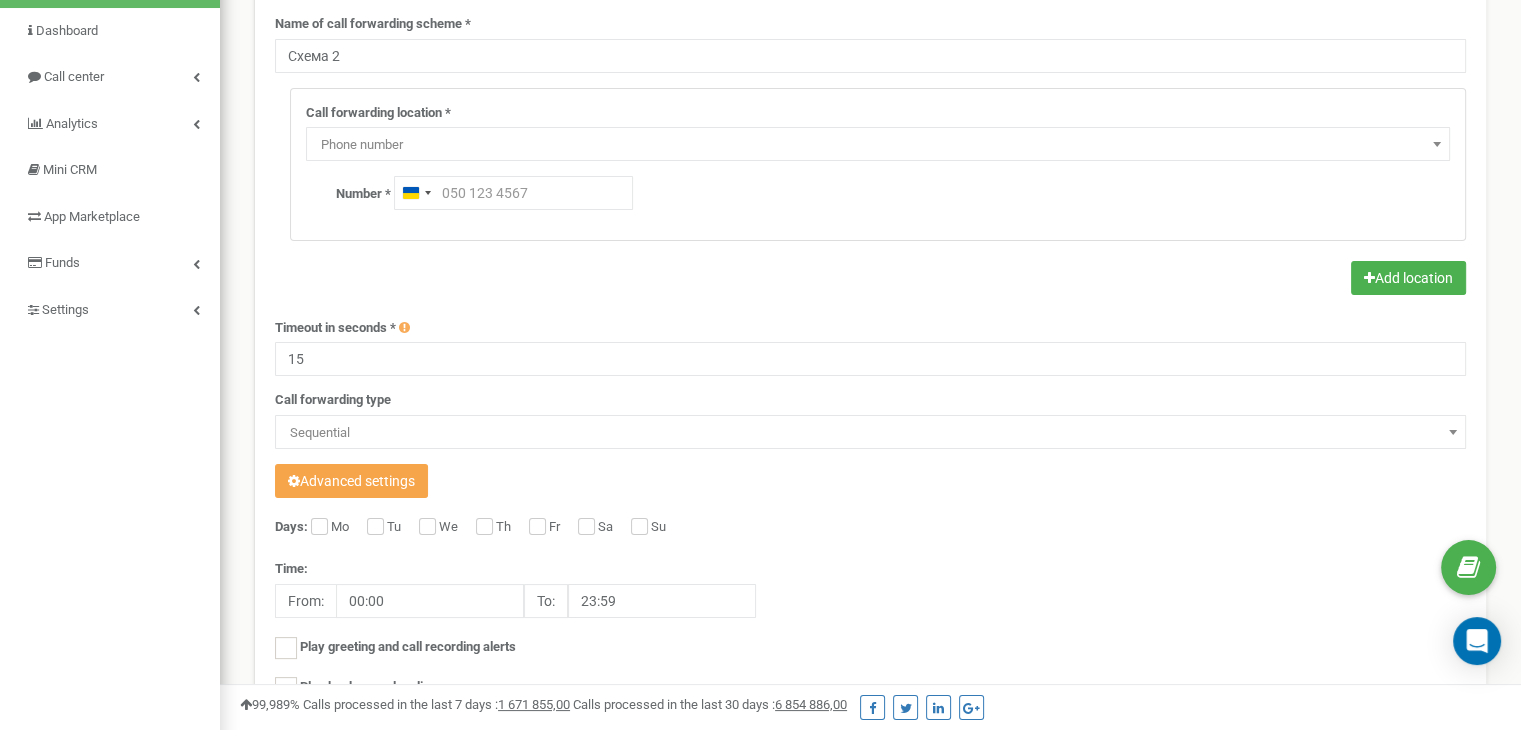 scroll, scrollTop: 100, scrollLeft: 0, axis: vertical 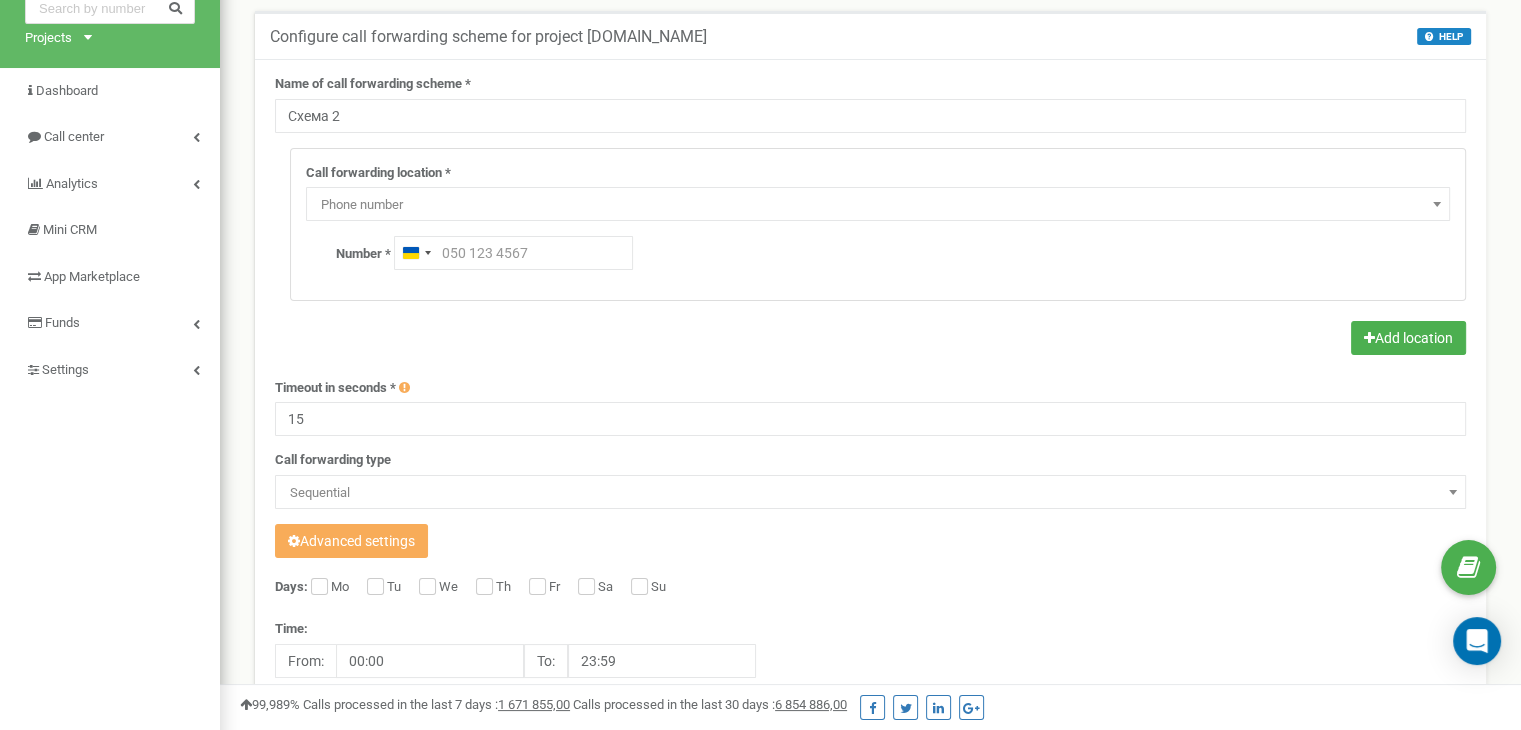 click on "Phone number" at bounding box center [878, 205] 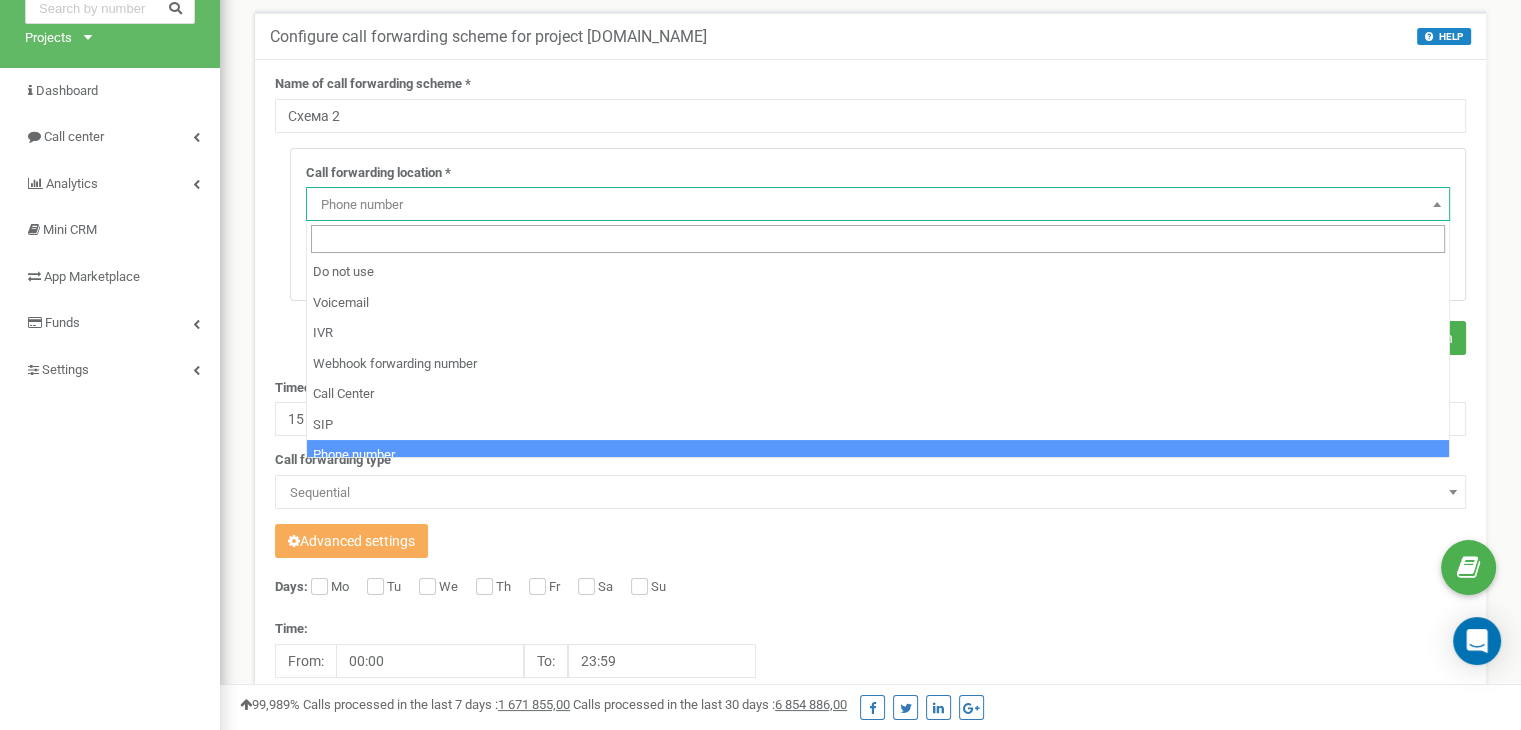 scroll, scrollTop: 105, scrollLeft: 0, axis: vertical 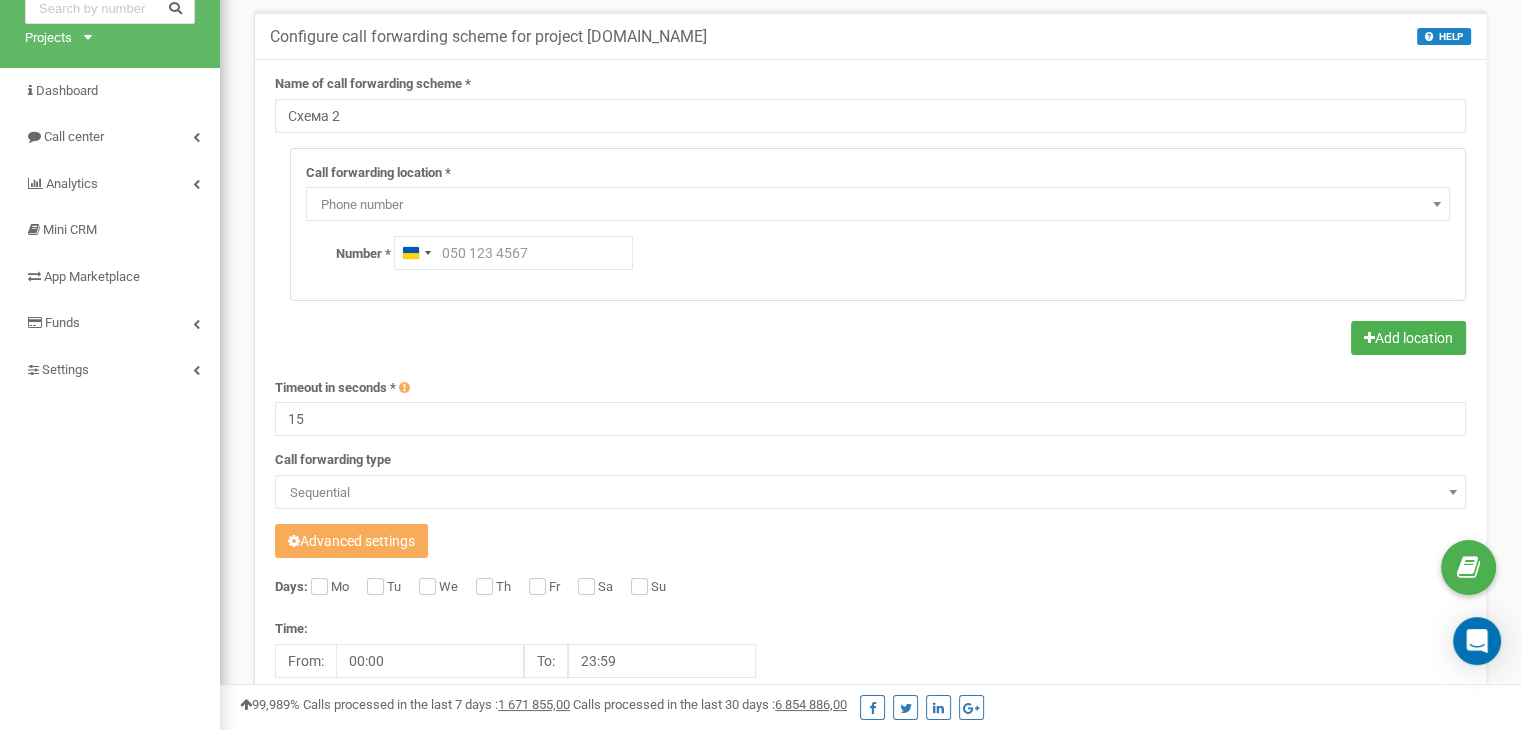 click on "Phone number" at bounding box center (878, 205) 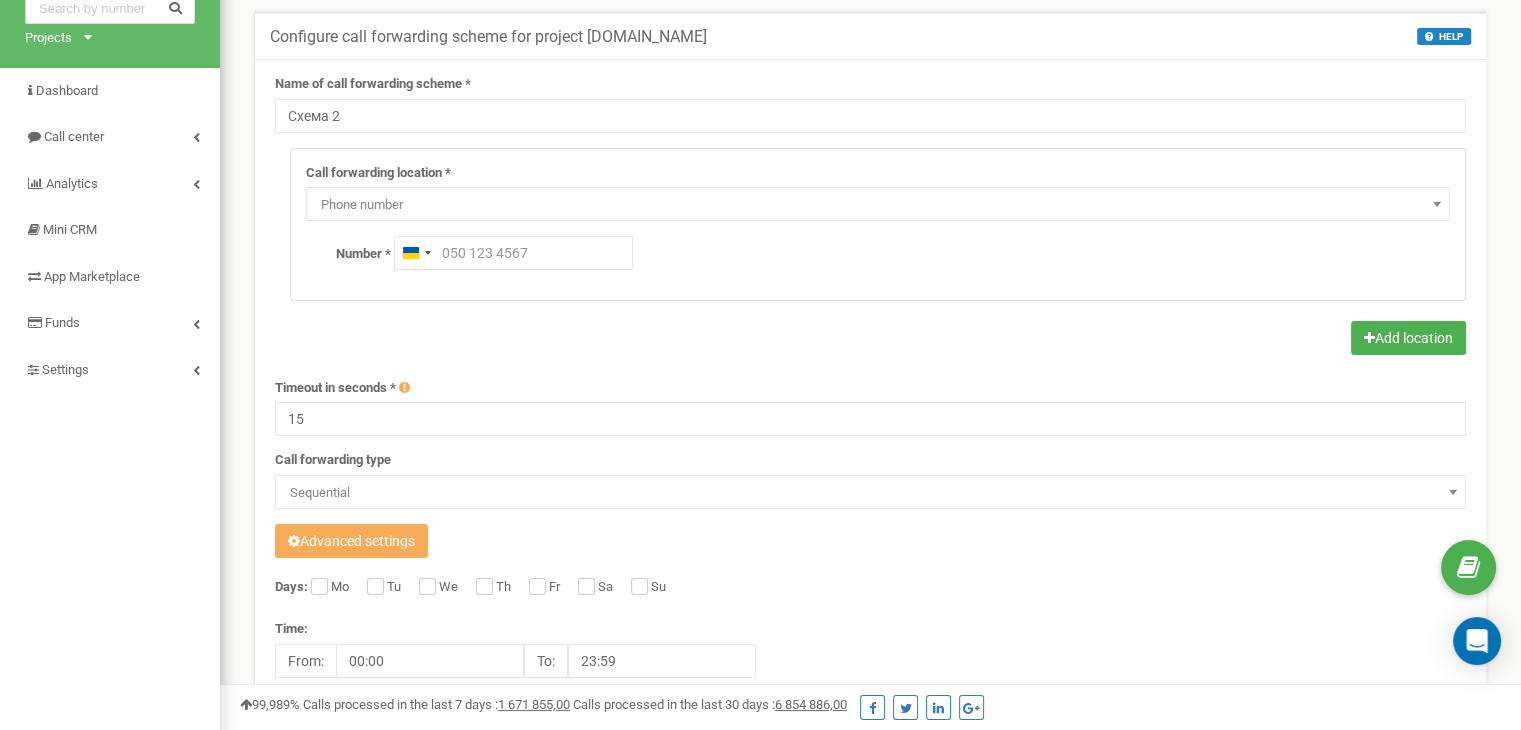 click on "Phone number" at bounding box center (878, 205) 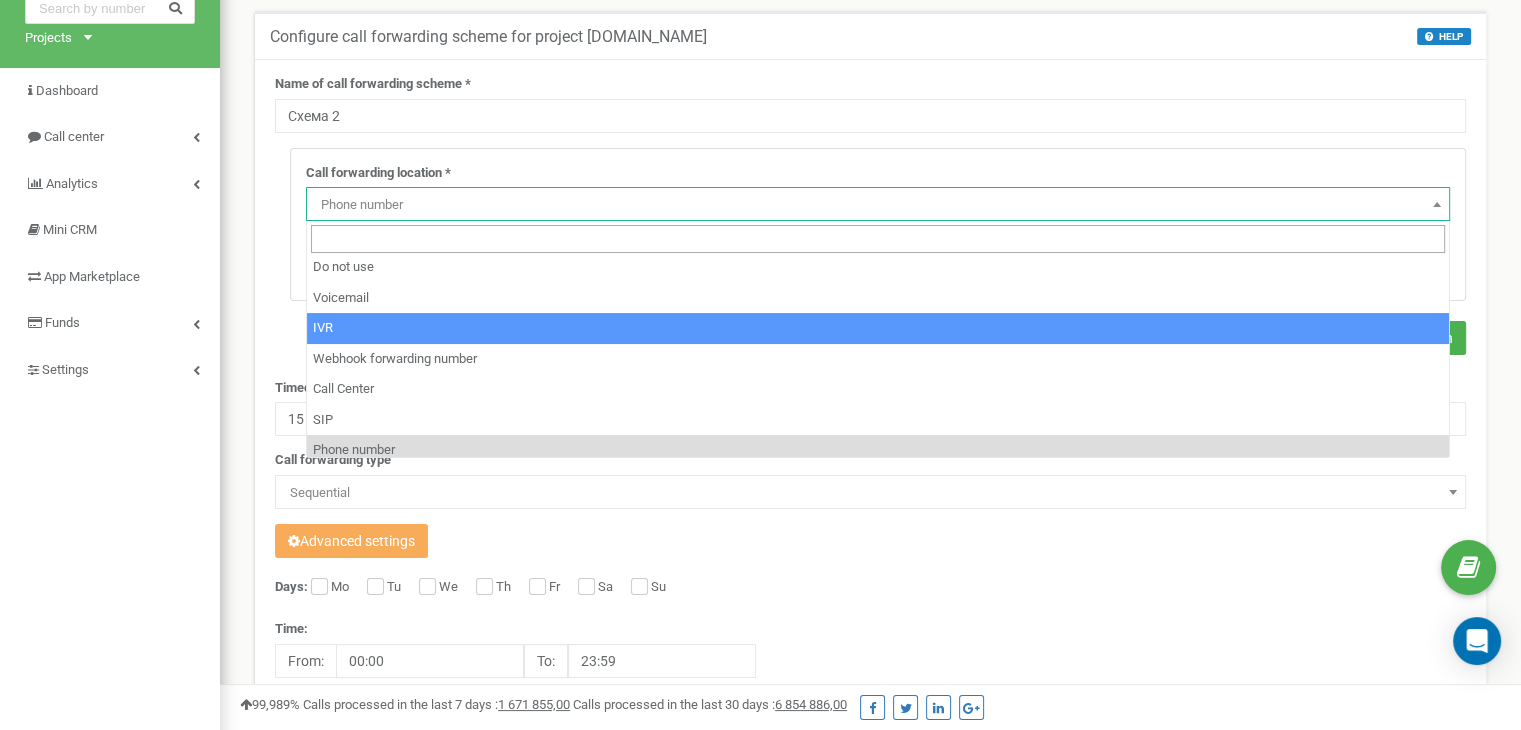 scroll, scrollTop: 0, scrollLeft: 0, axis: both 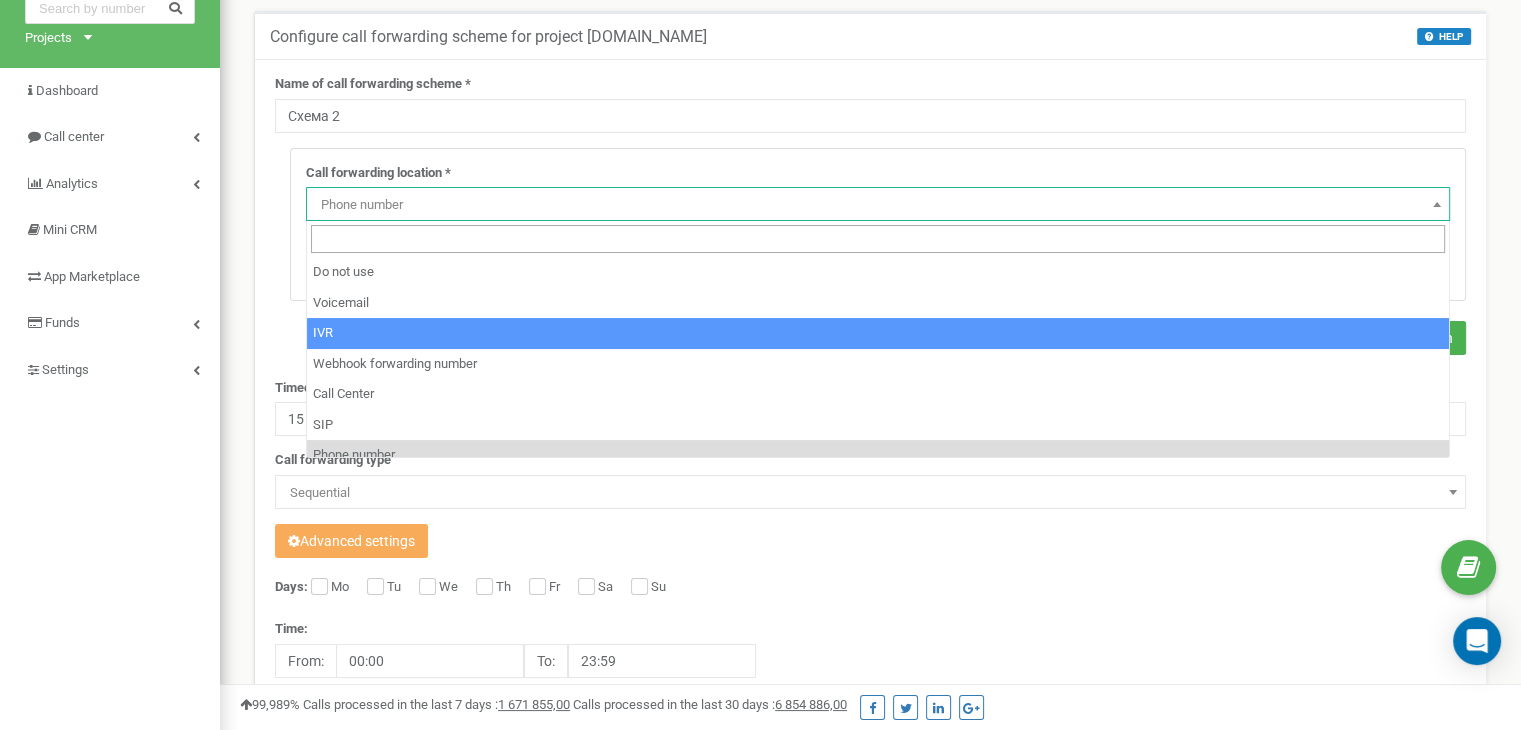 select on "addNumber" 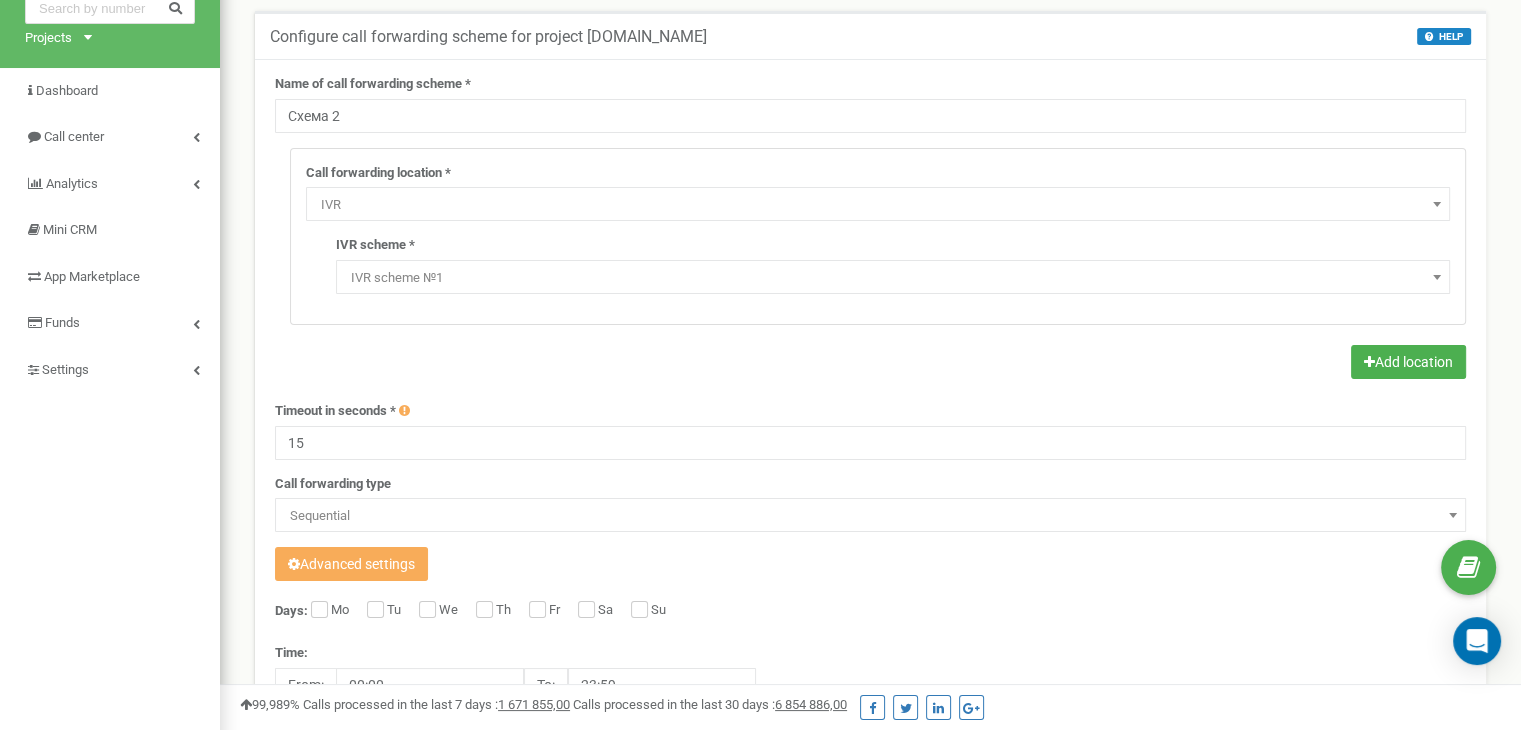 click on "IVR scheme *" at bounding box center [375, 245] 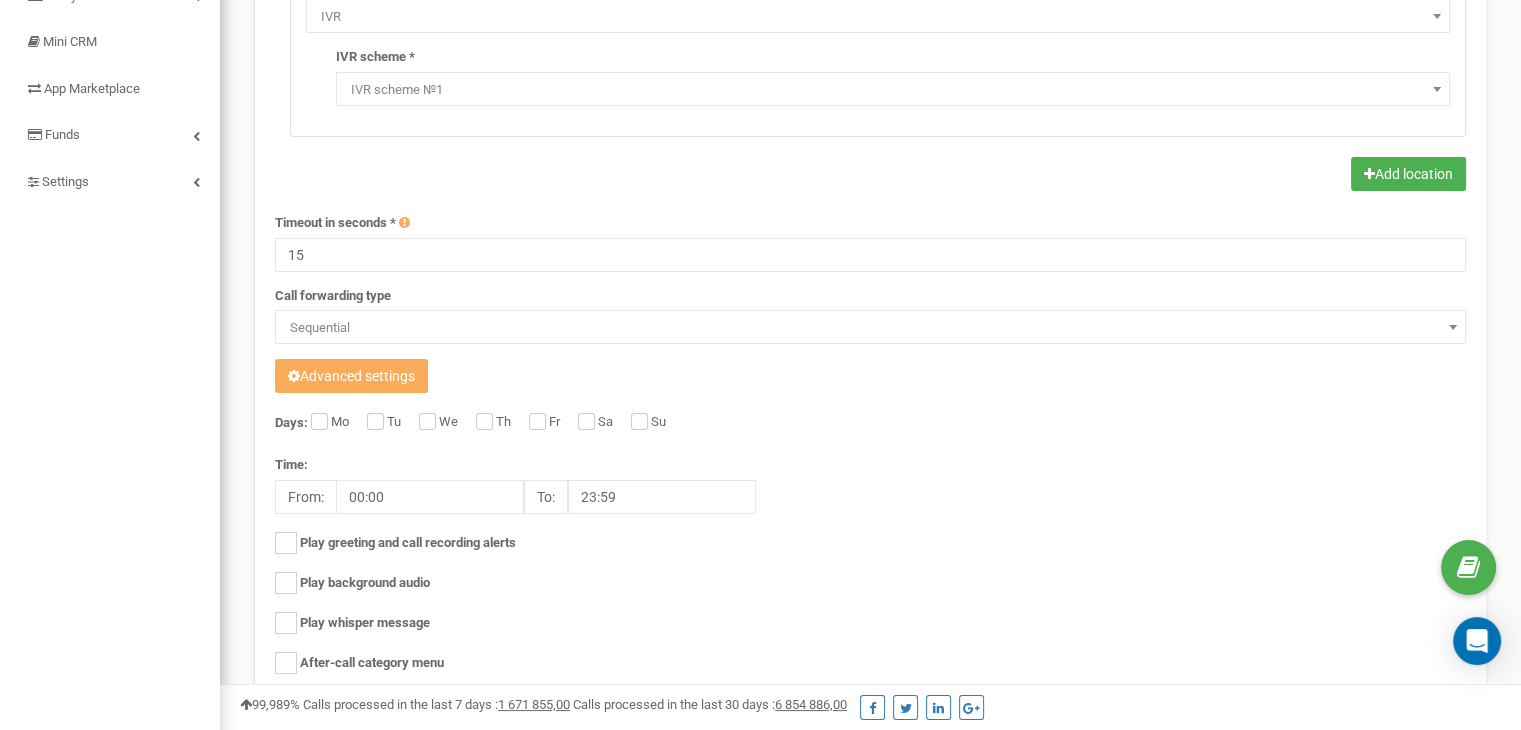 scroll, scrollTop: 300, scrollLeft: 0, axis: vertical 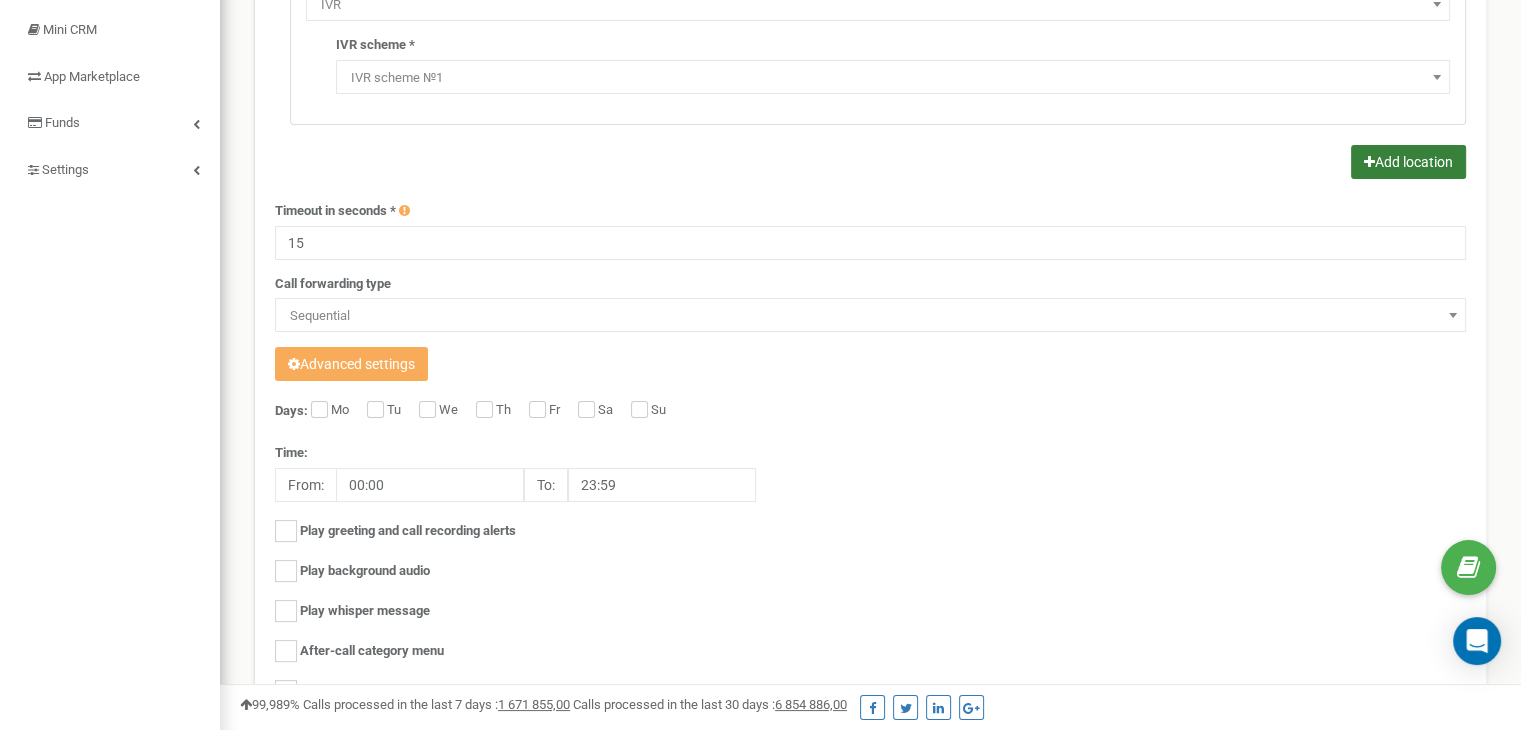 click on "Add location" at bounding box center (1408, 162) 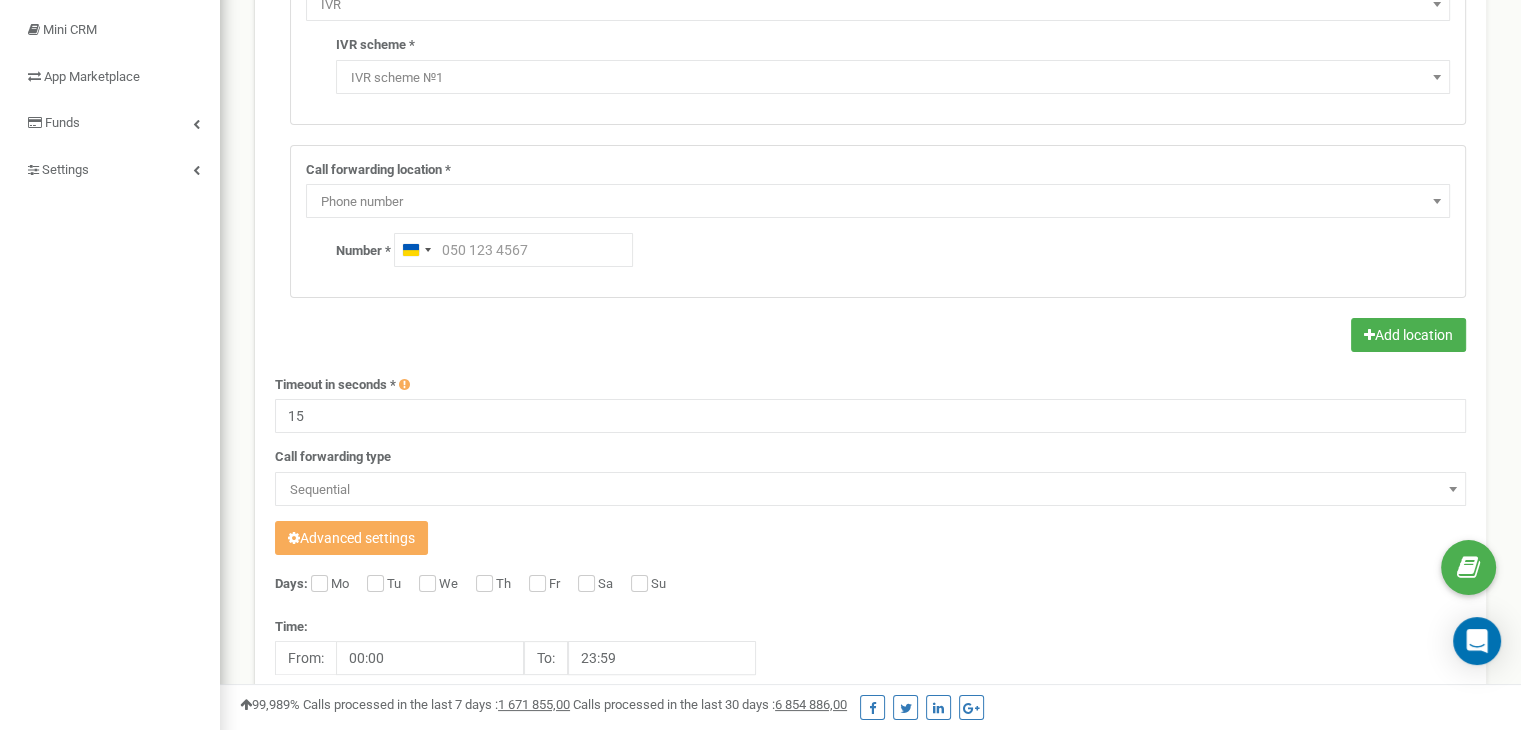 click on "Call forwarding location *" at bounding box center [378, 170] 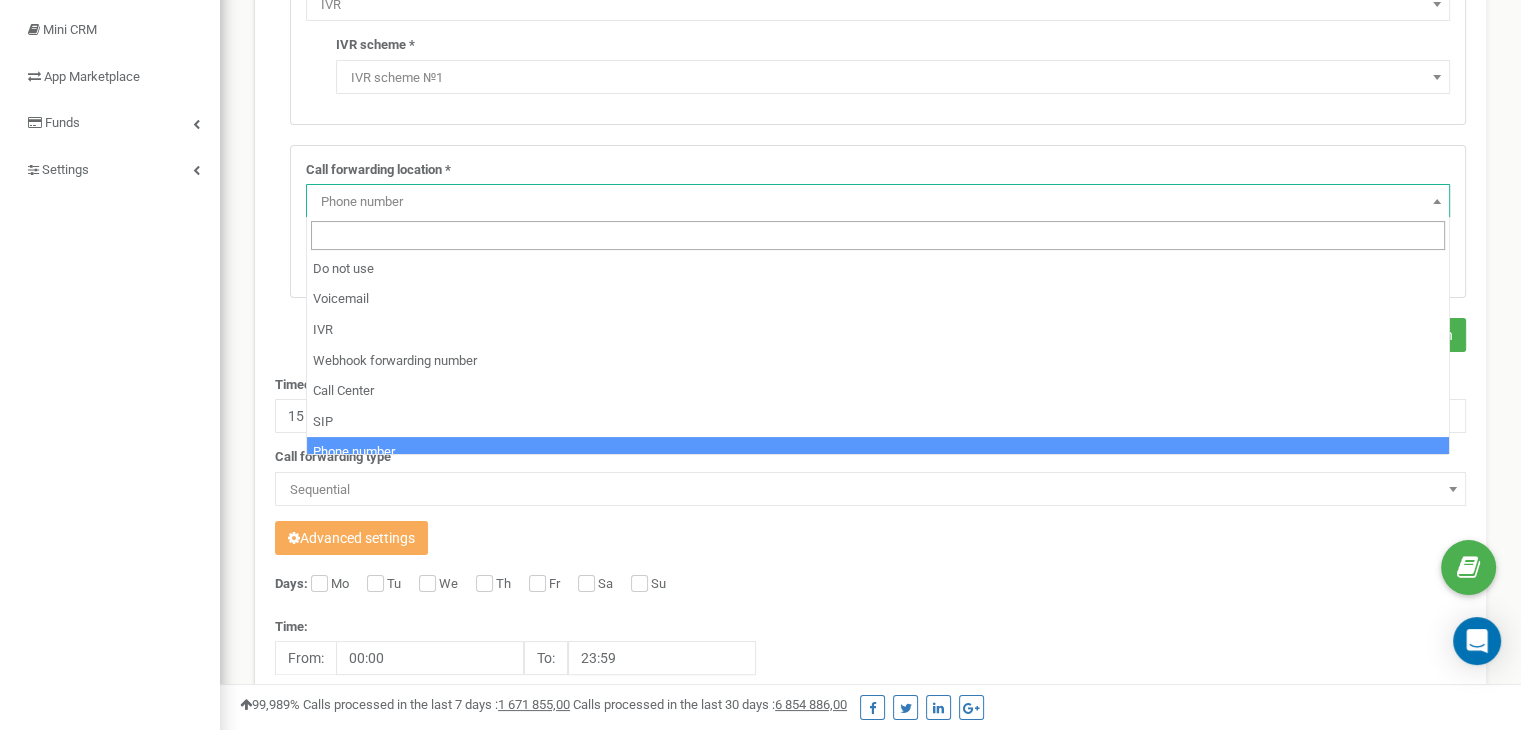 click on "Phone number" at bounding box center (878, 202) 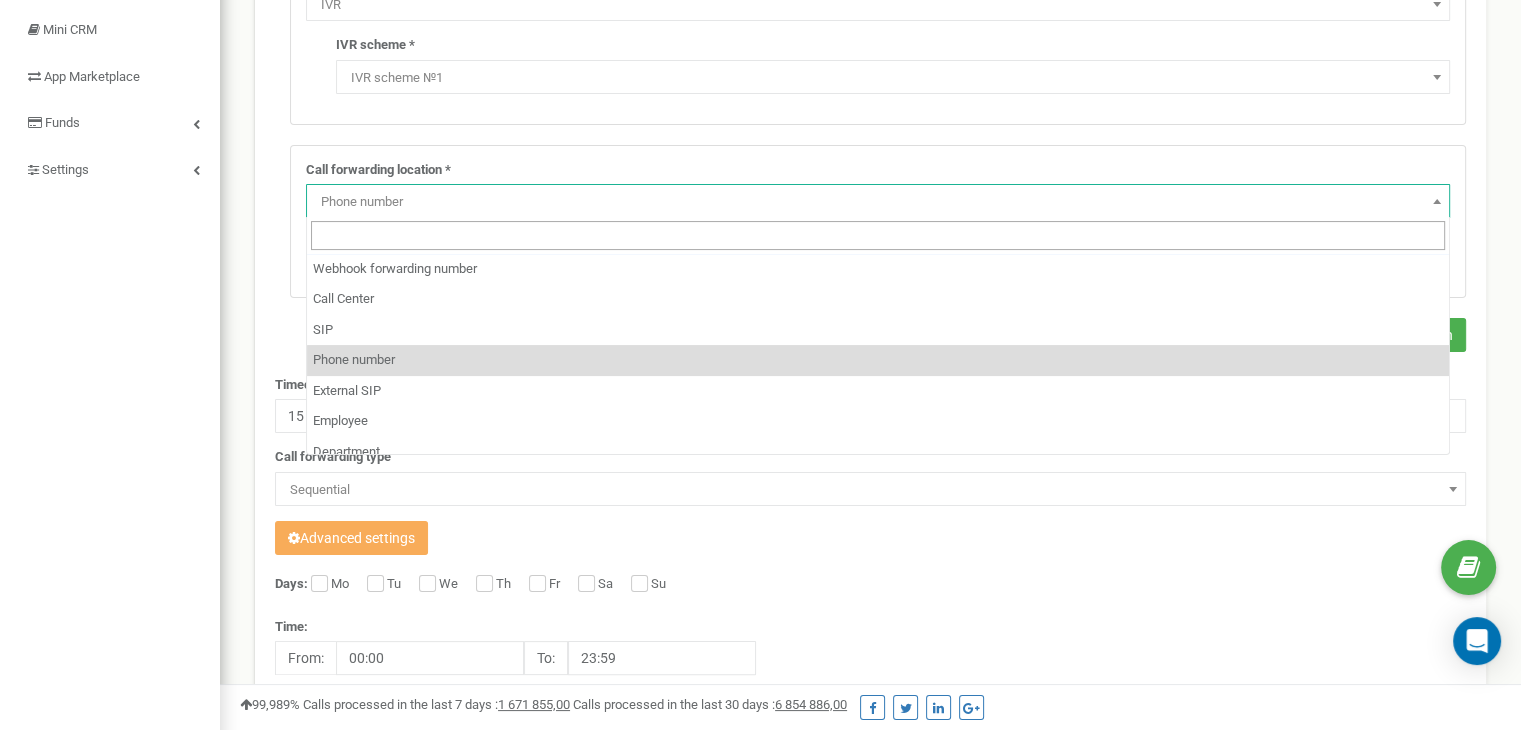 scroll, scrollTop: 100, scrollLeft: 0, axis: vertical 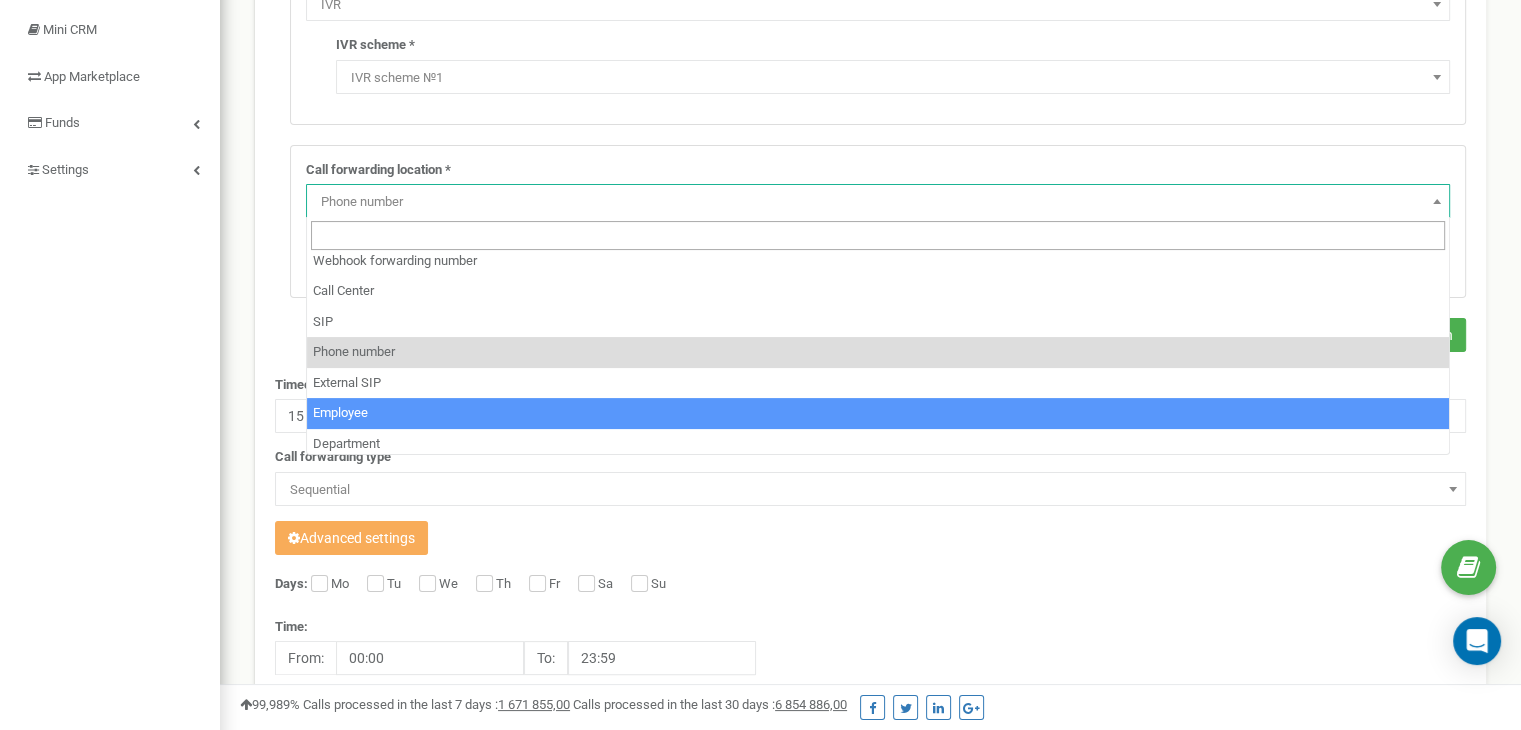 select on "Employee" 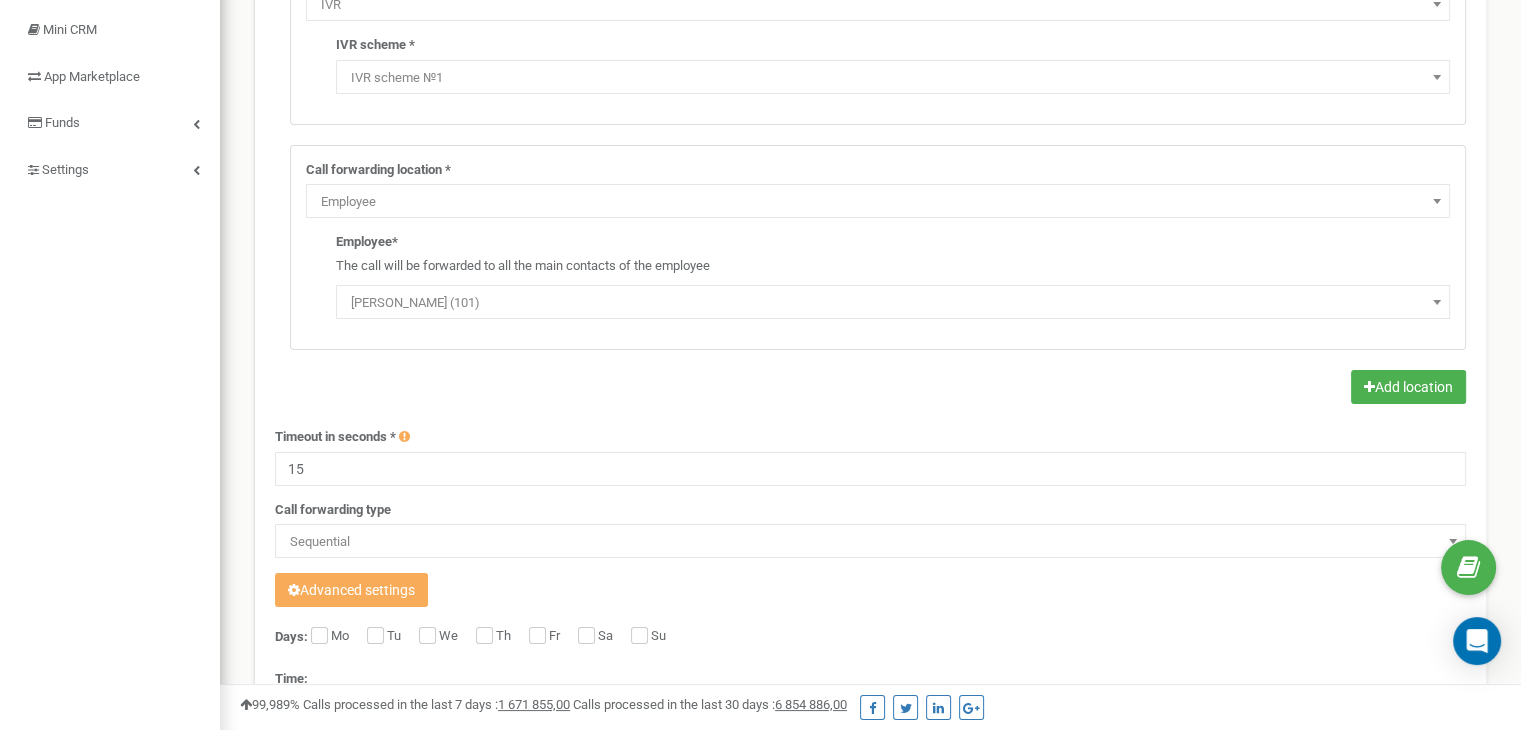 click on "Employee*" at bounding box center (367, 242) 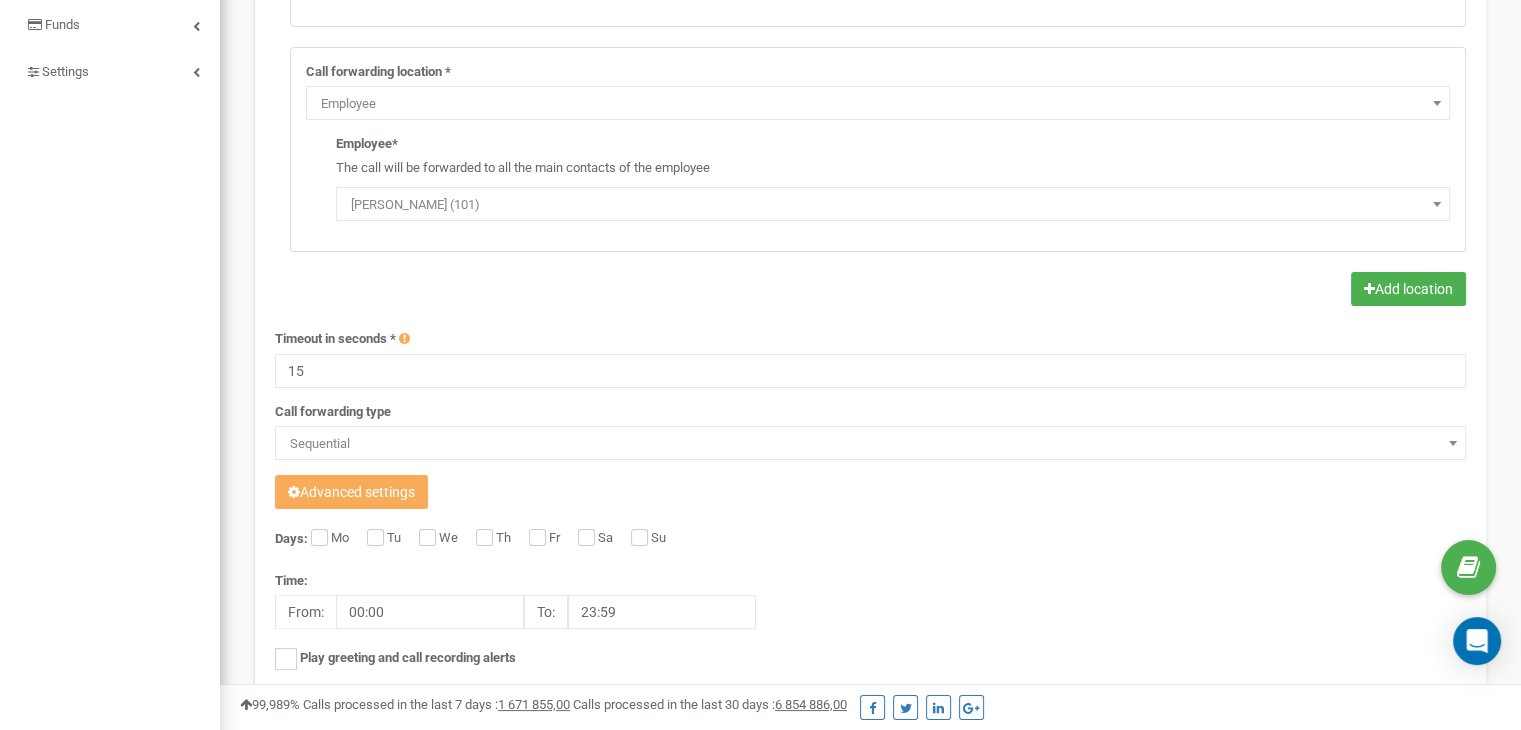scroll, scrollTop: 400, scrollLeft: 0, axis: vertical 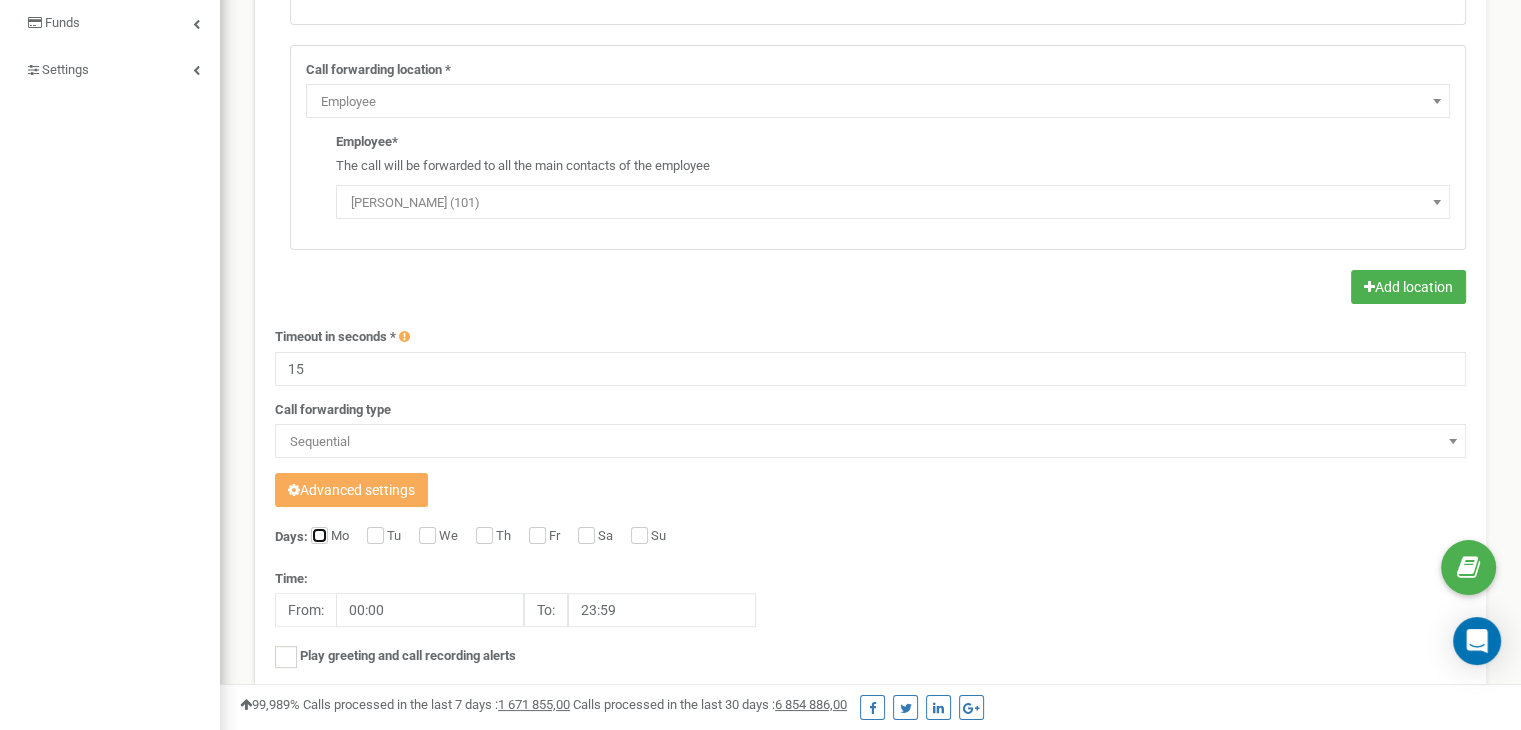 click on "Mo" at bounding box center [317, 537] 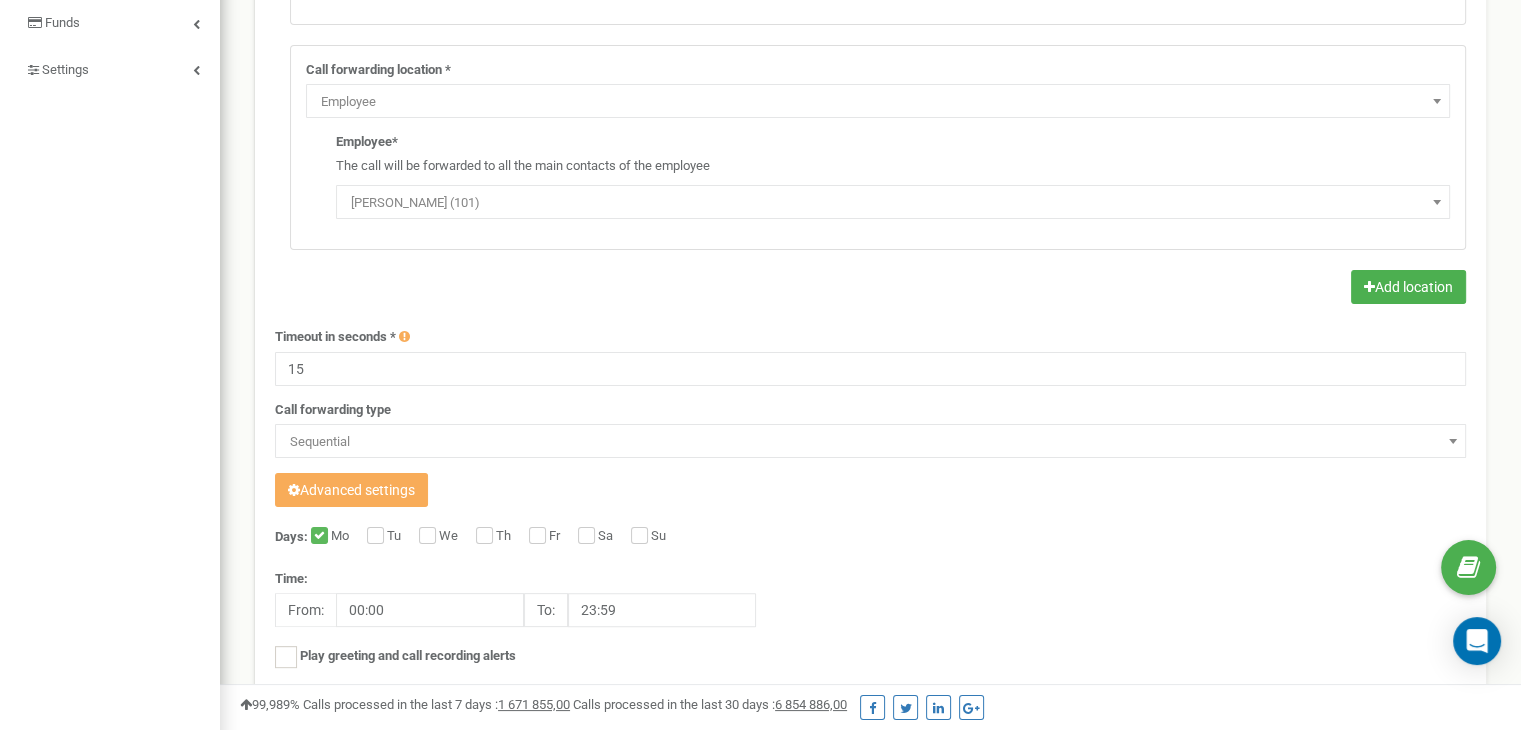 click on "Mo" at bounding box center (342, 537) 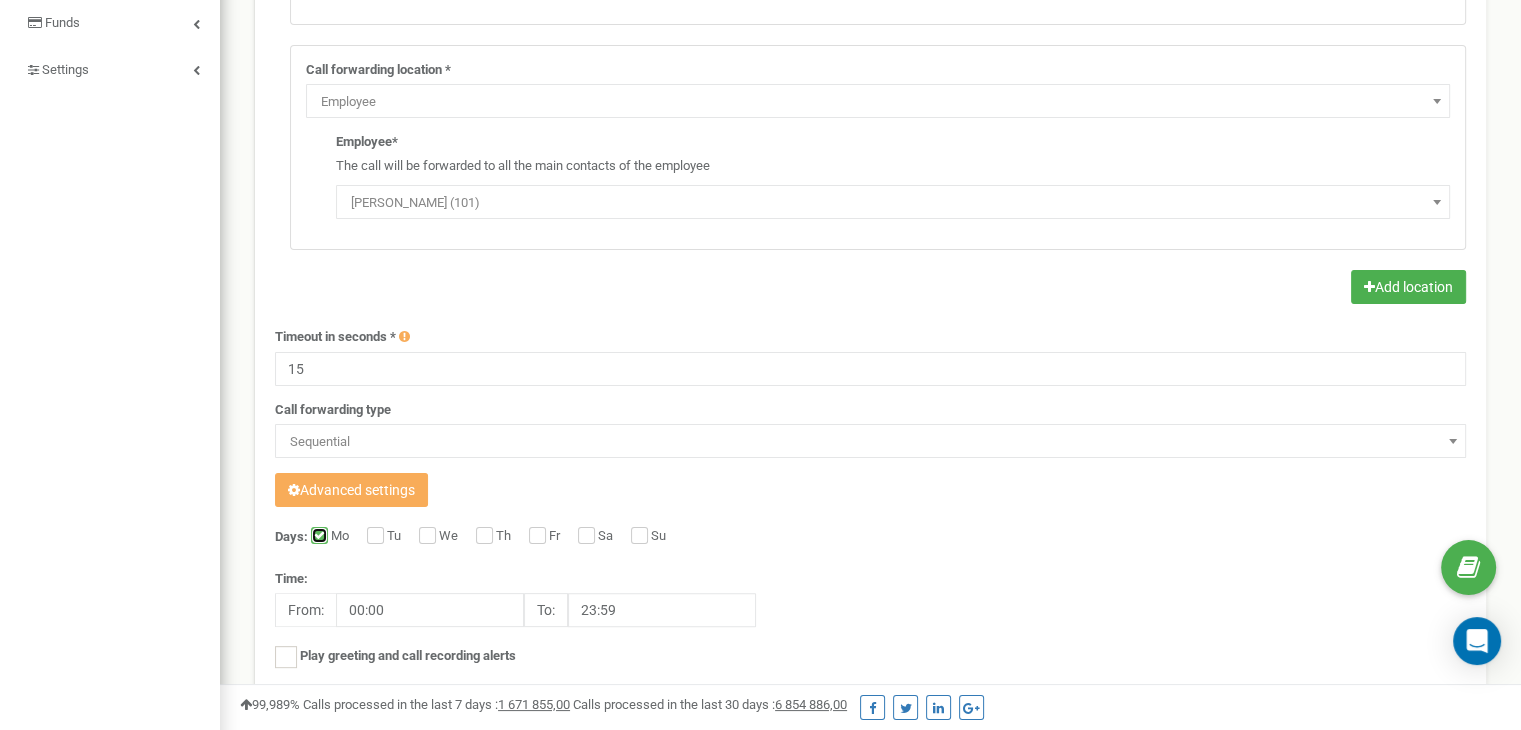 click on "Mo" at bounding box center (317, 537) 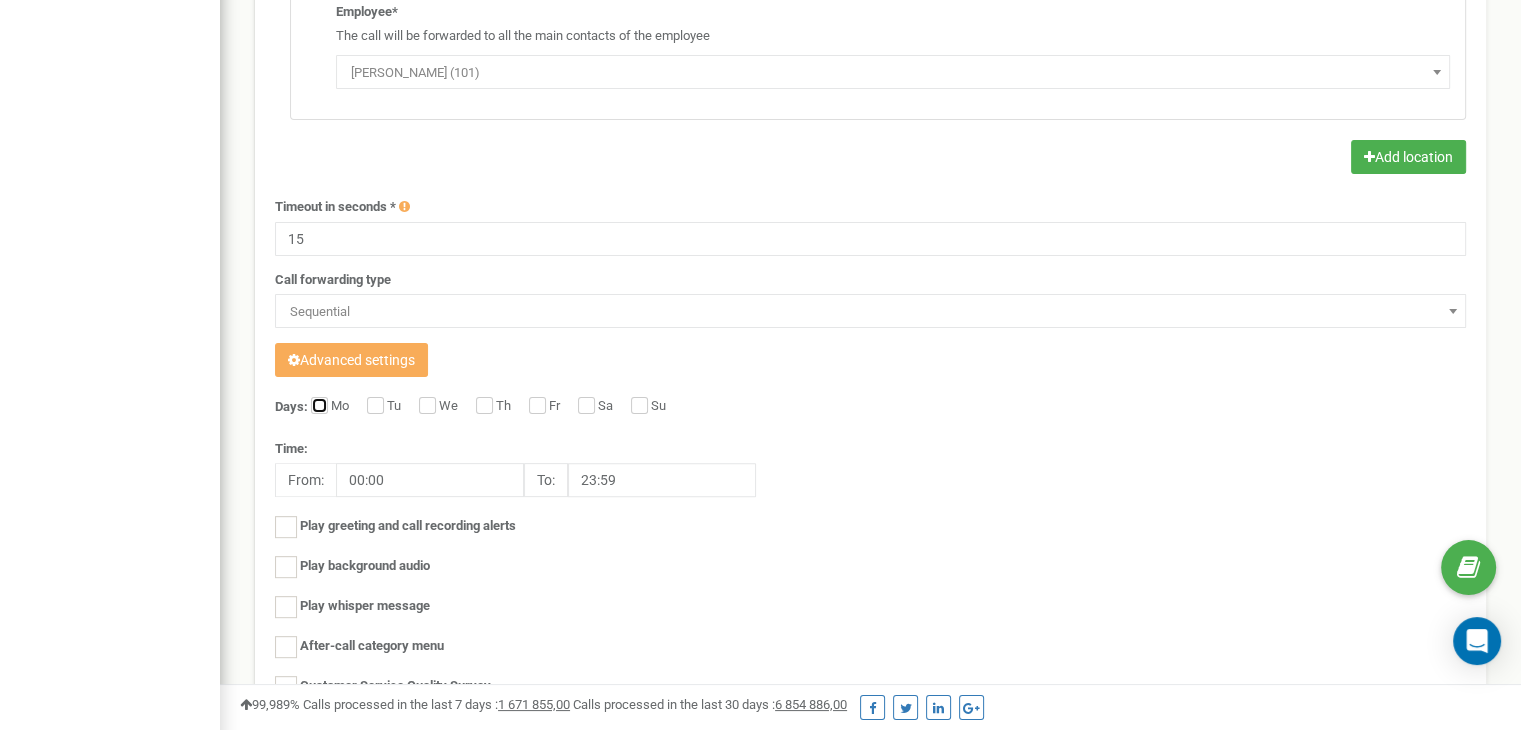 scroll, scrollTop: 600, scrollLeft: 0, axis: vertical 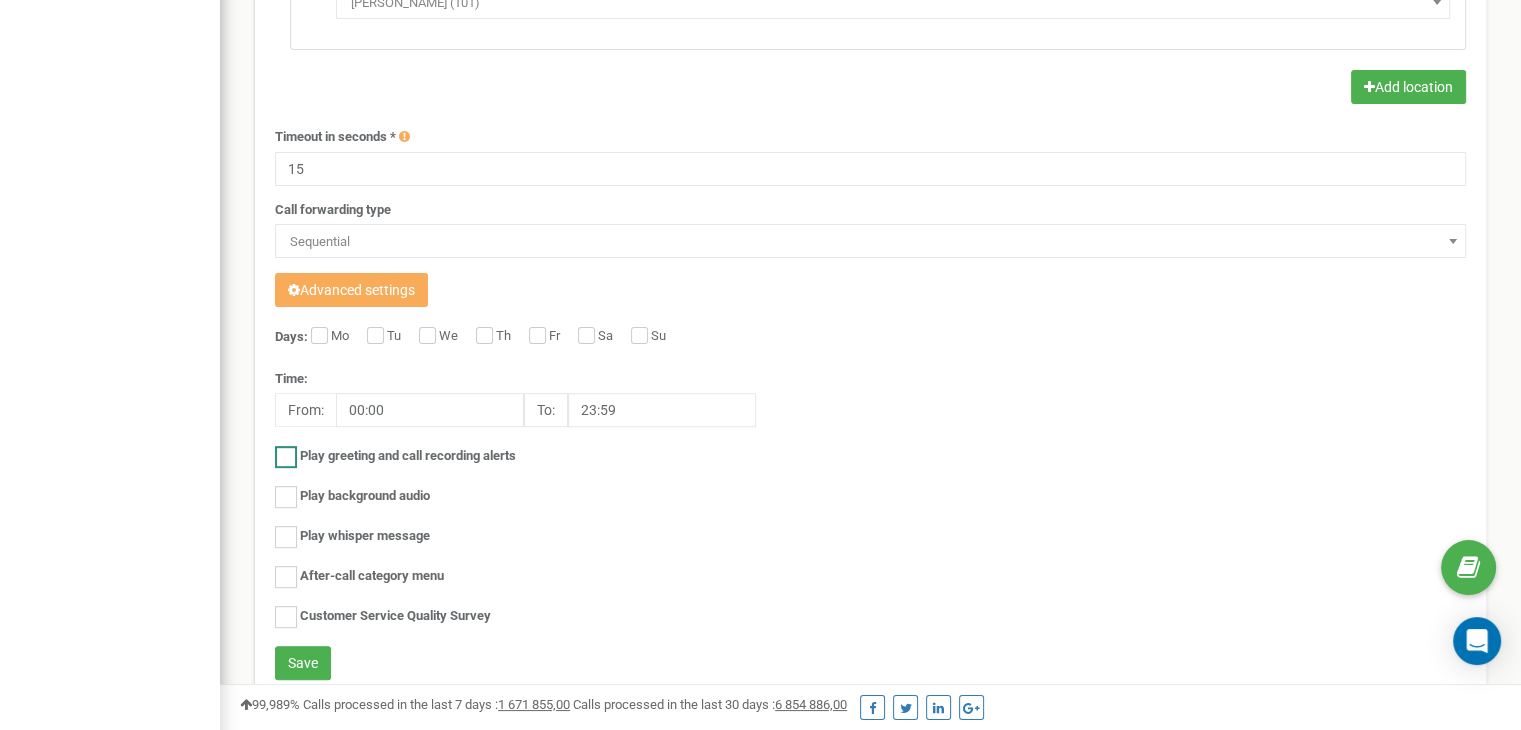 click on "Play greeting and call recording alerts" at bounding box center [408, 456] 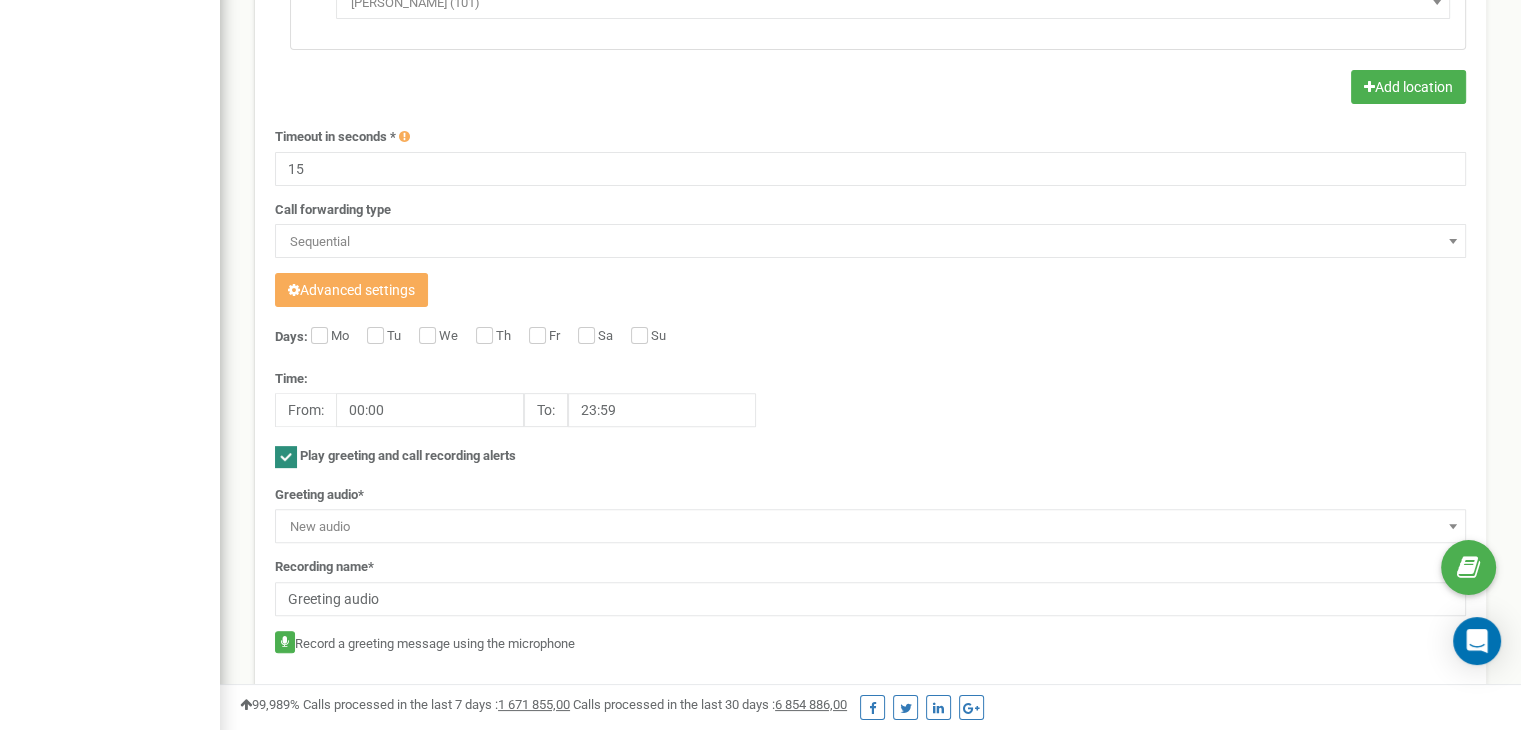 click on "Play greeting and call recording alerts" at bounding box center [408, 456] 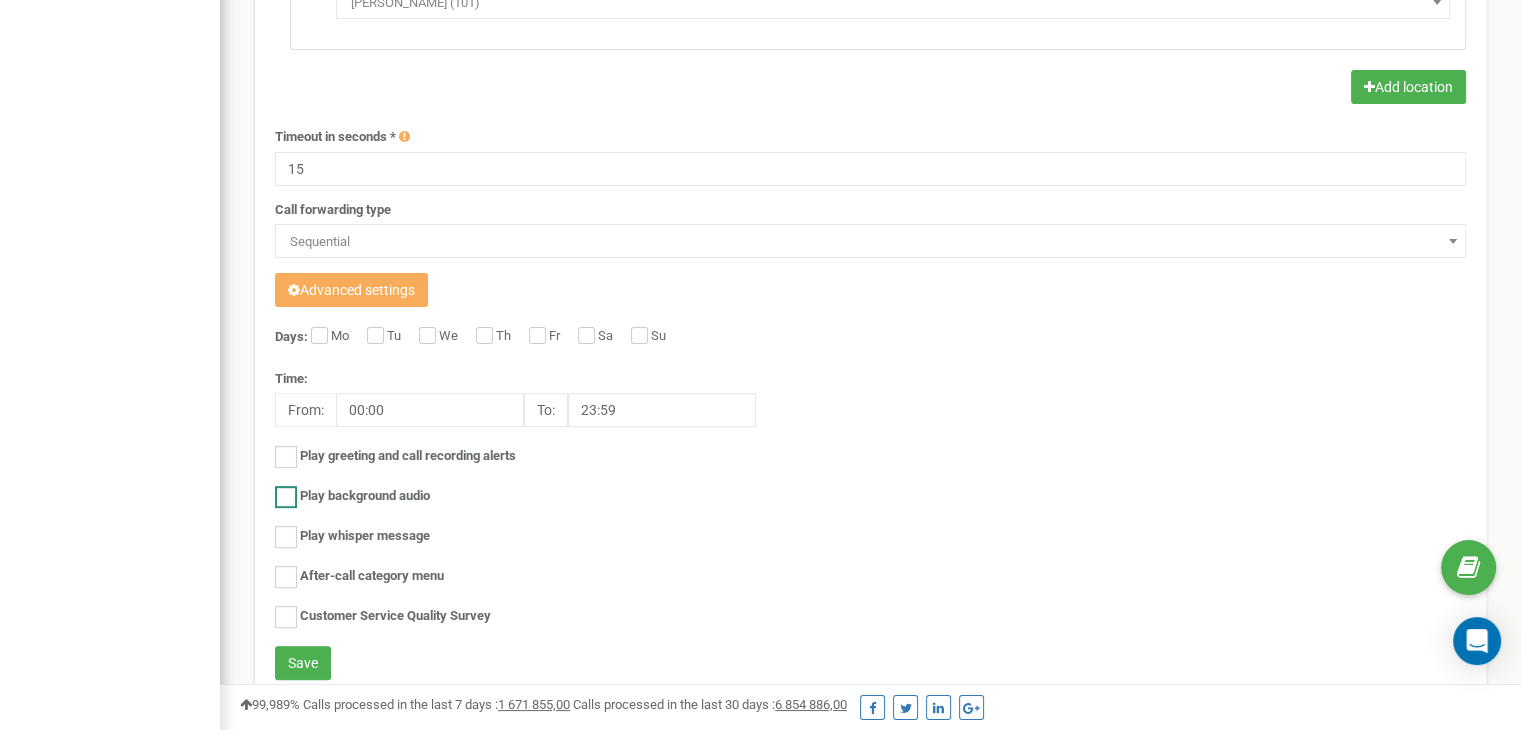 click on "Play background audio" at bounding box center (365, 496) 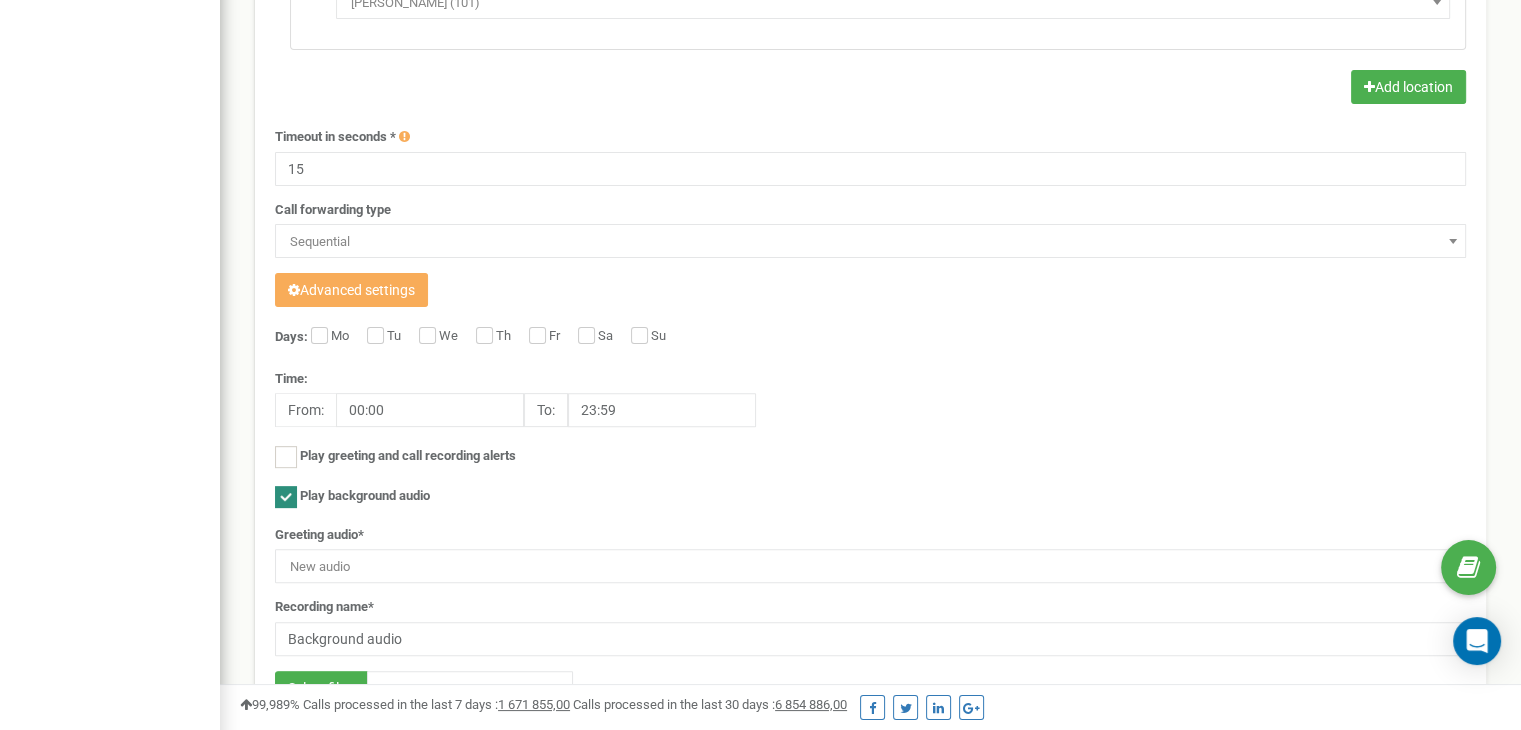click on "Play background audio" at bounding box center (365, 496) 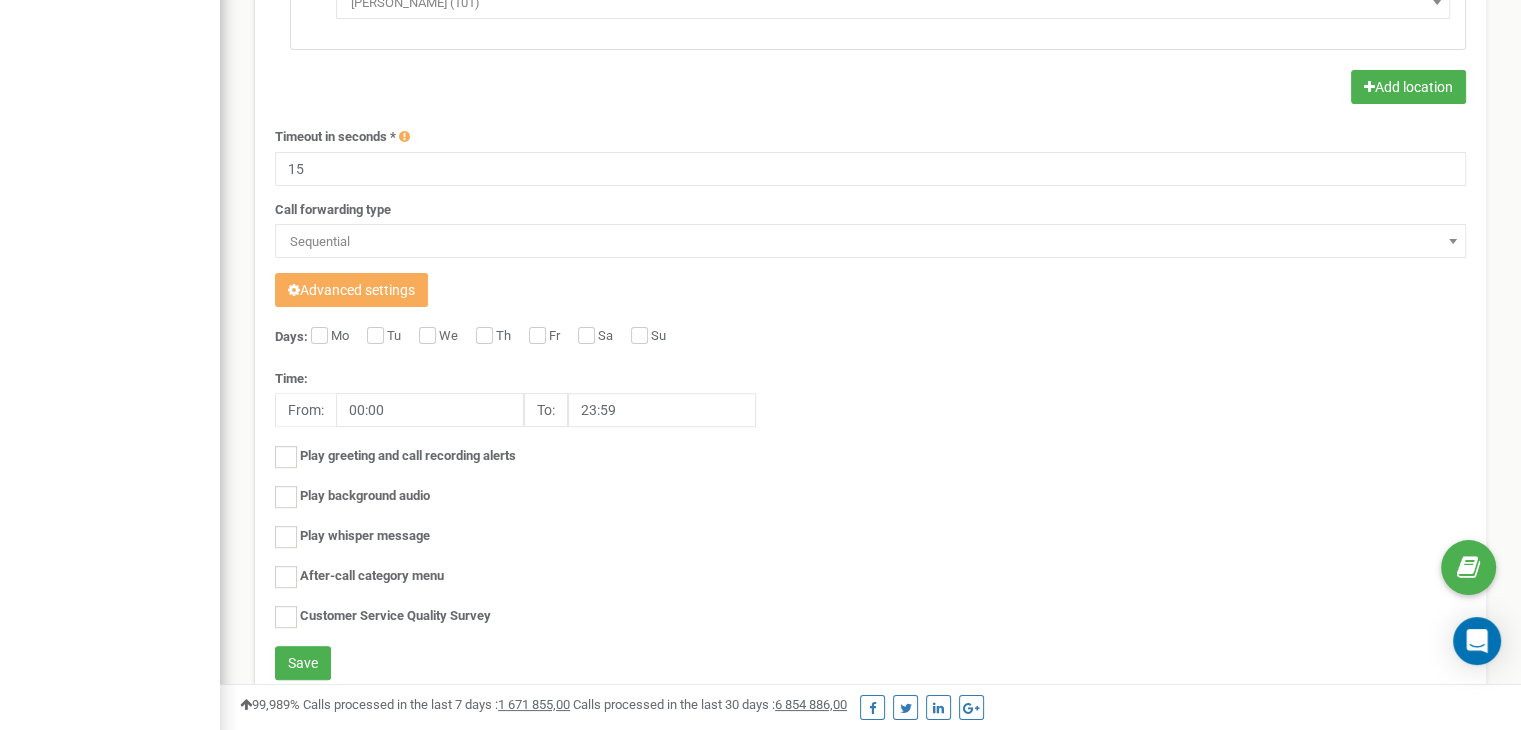 click on "Play whisper message" at bounding box center (365, 536) 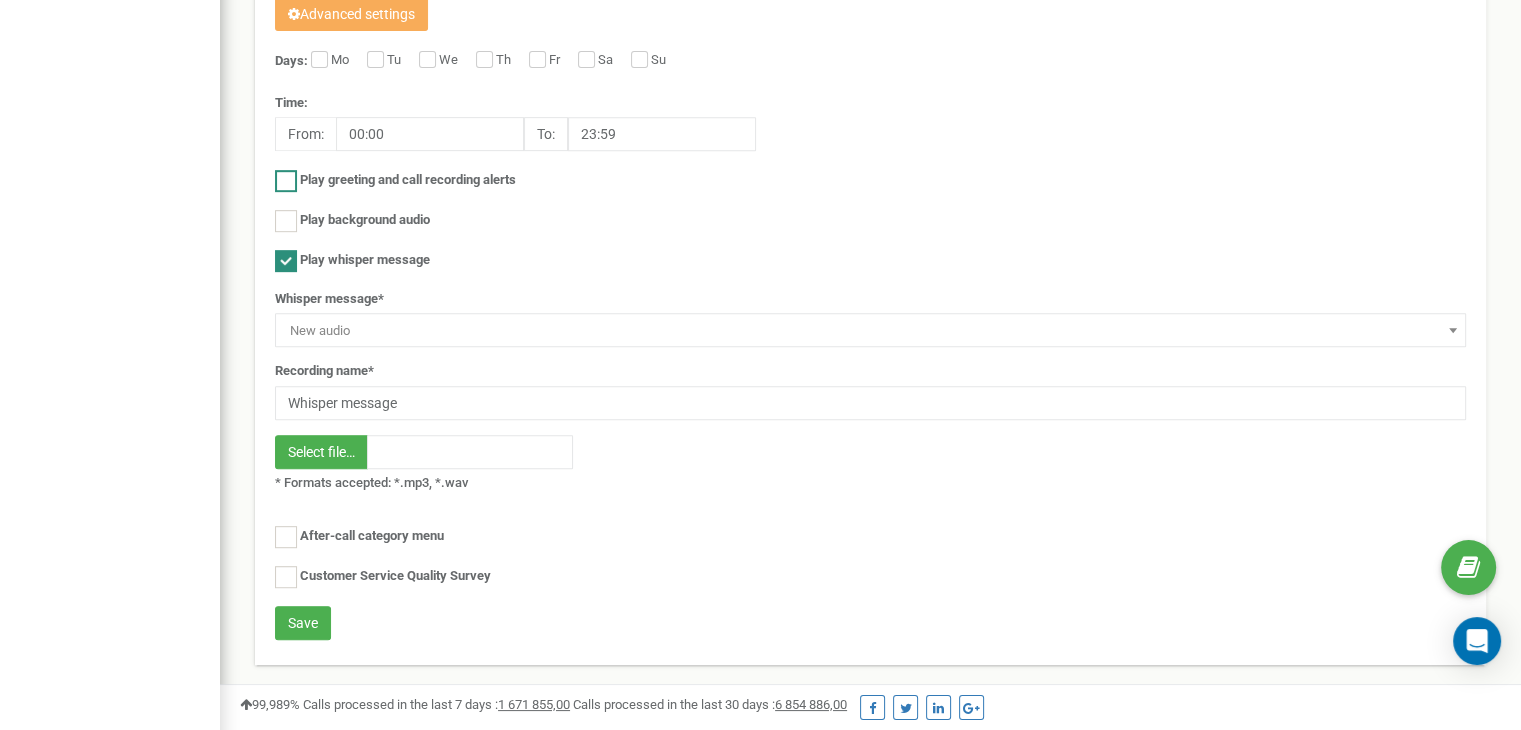 scroll, scrollTop: 900, scrollLeft: 0, axis: vertical 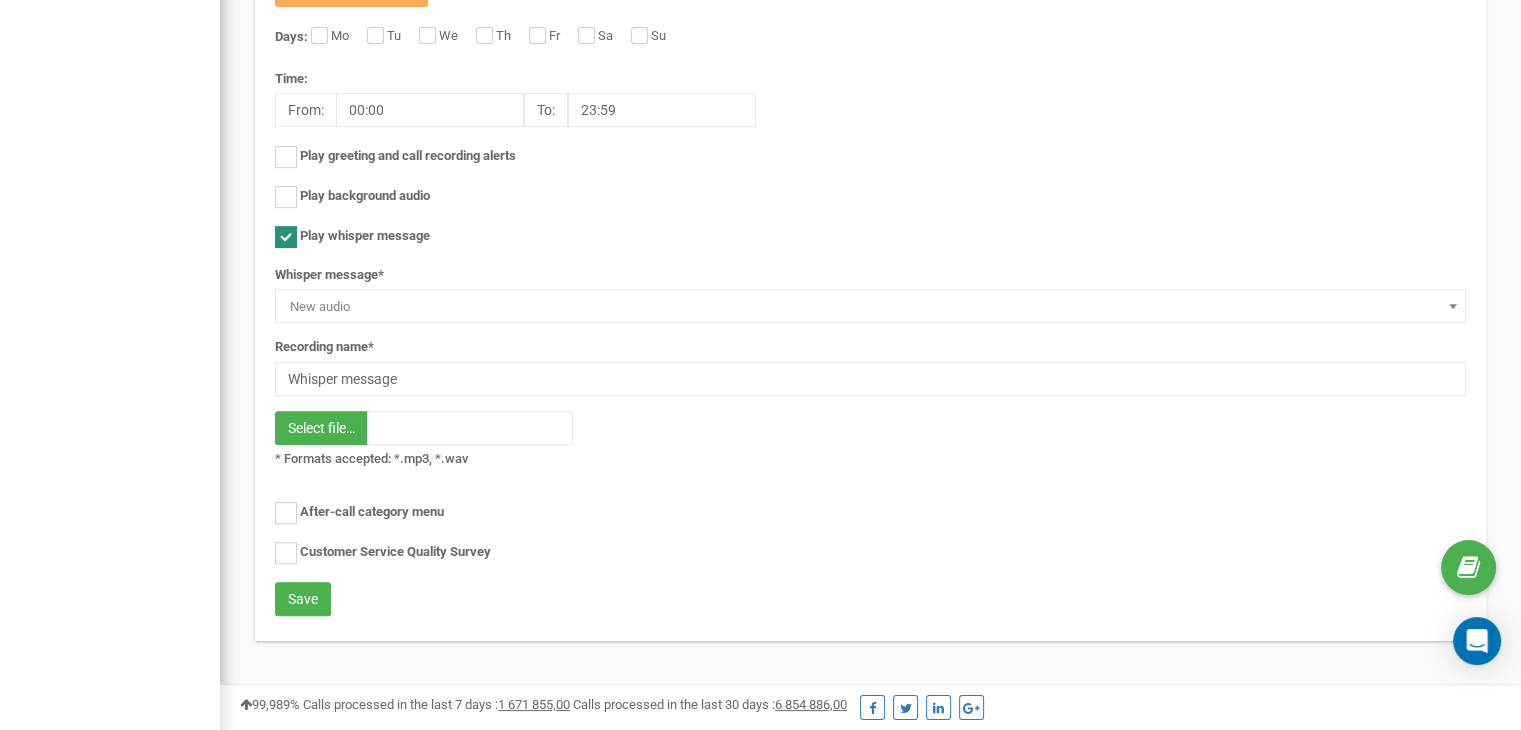 click on "Play whisper message" at bounding box center (365, 236) 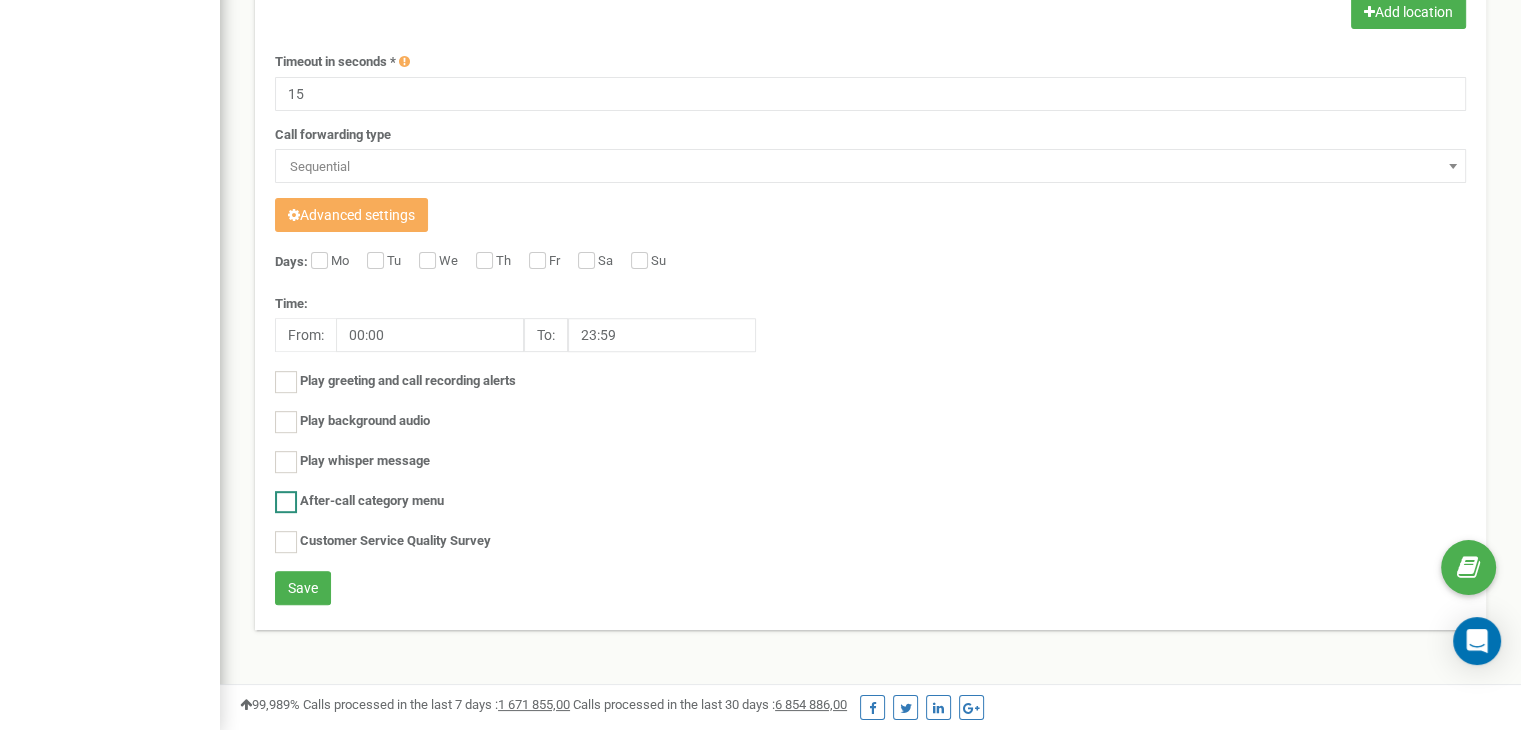 click on "After-call category menu" at bounding box center (372, 501) 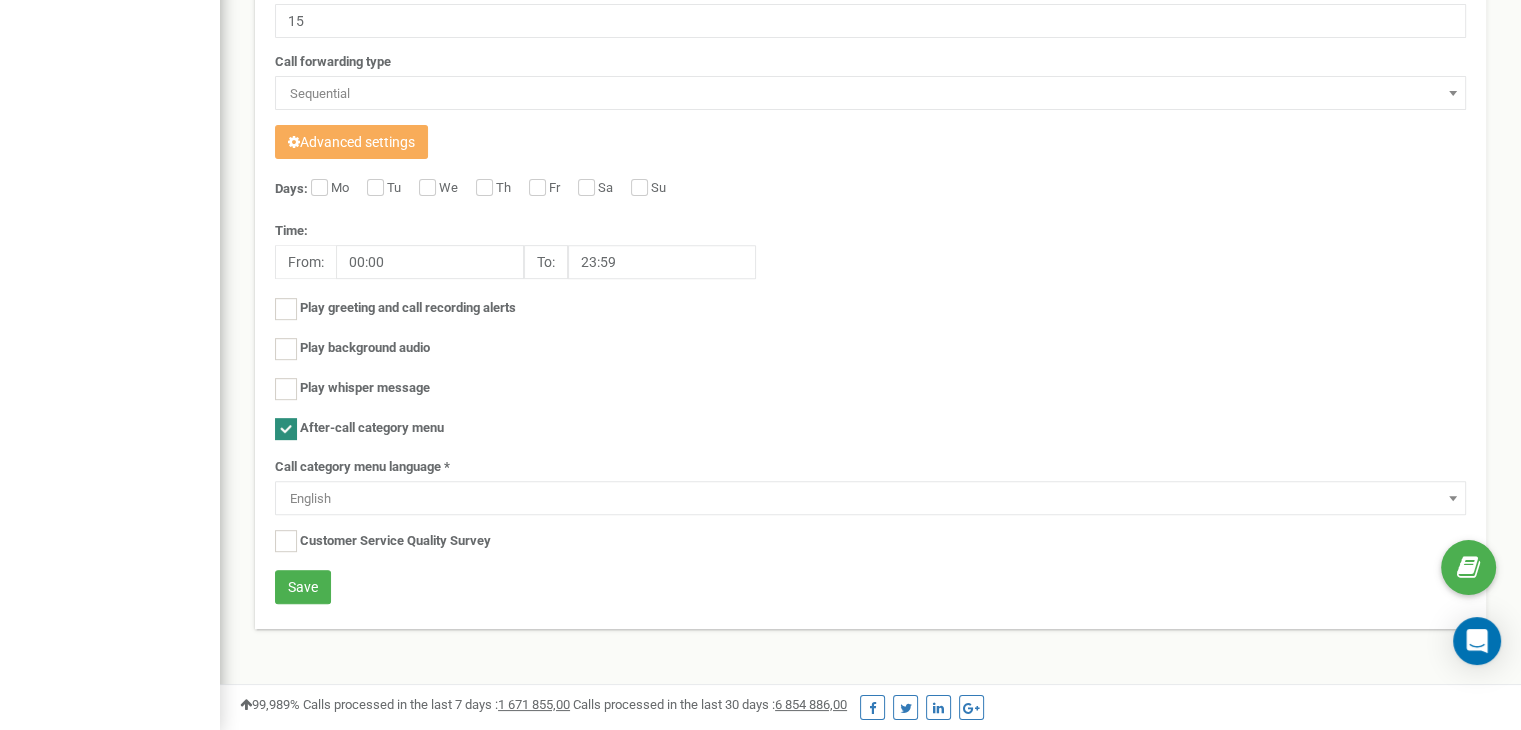 click on "After-call category menu" at bounding box center [372, 428] 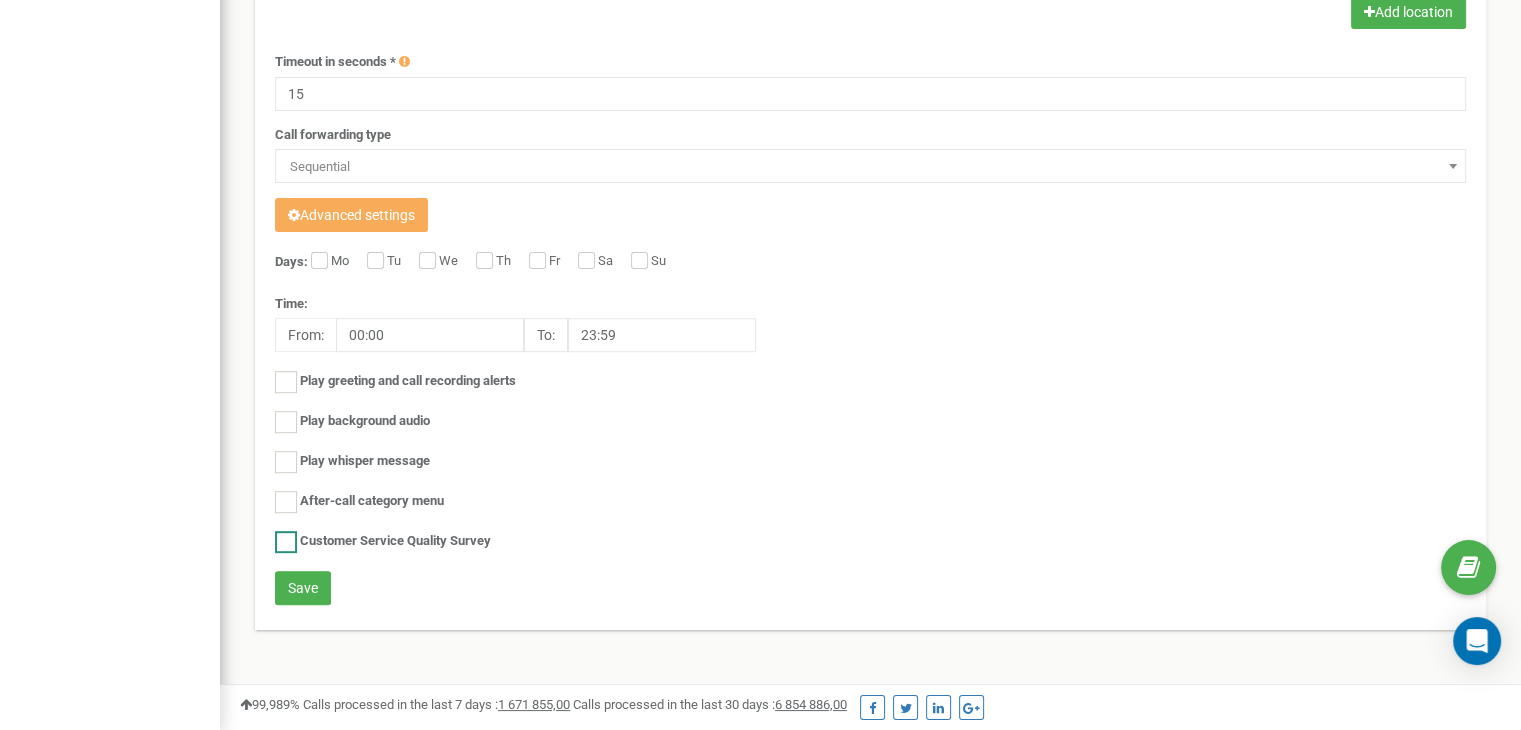 click on "Customer Service Quality Survey" at bounding box center (395, 541) 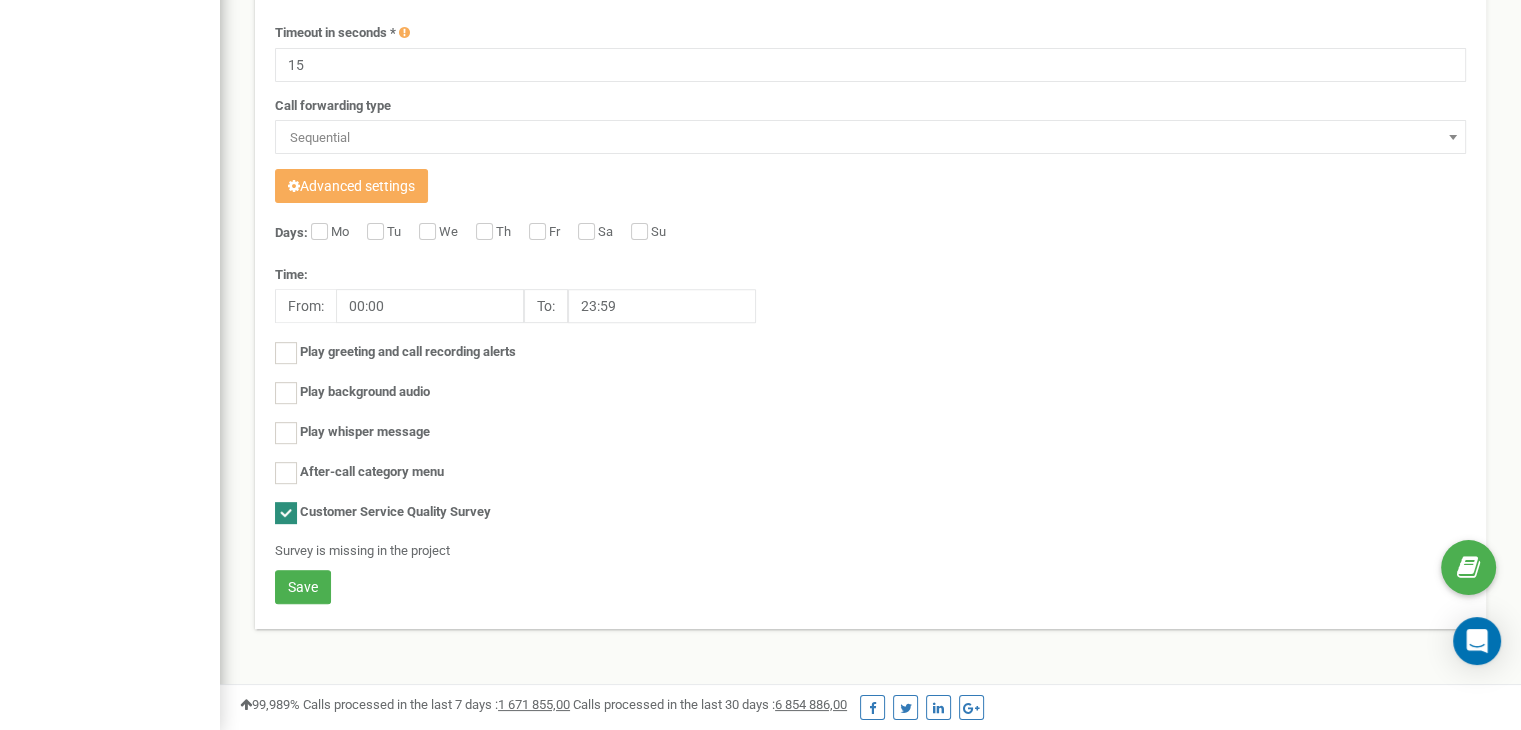click on "Customer Service Quality Survey" at bounding box center (395, 512) 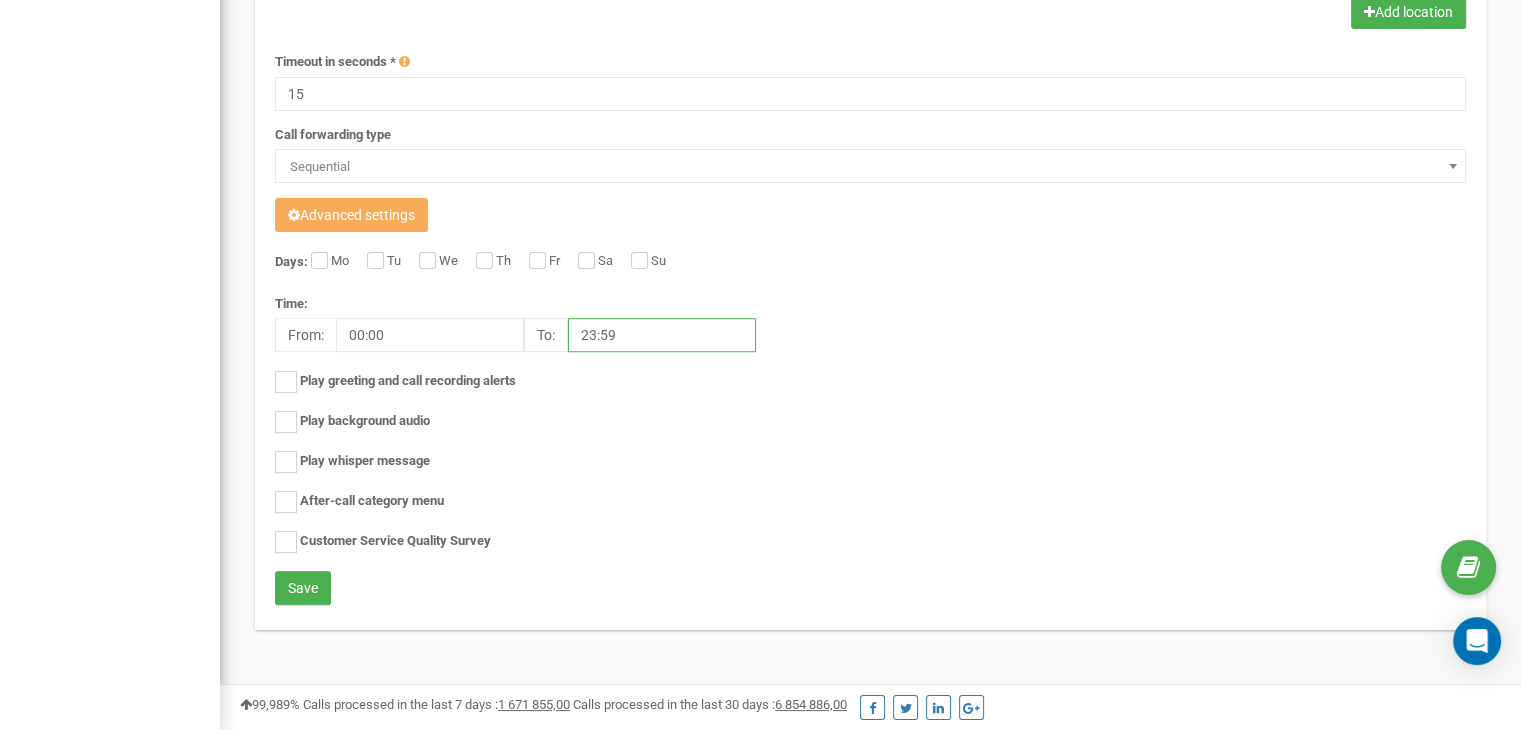 click on "23:59" at bounding box center (662, 335) 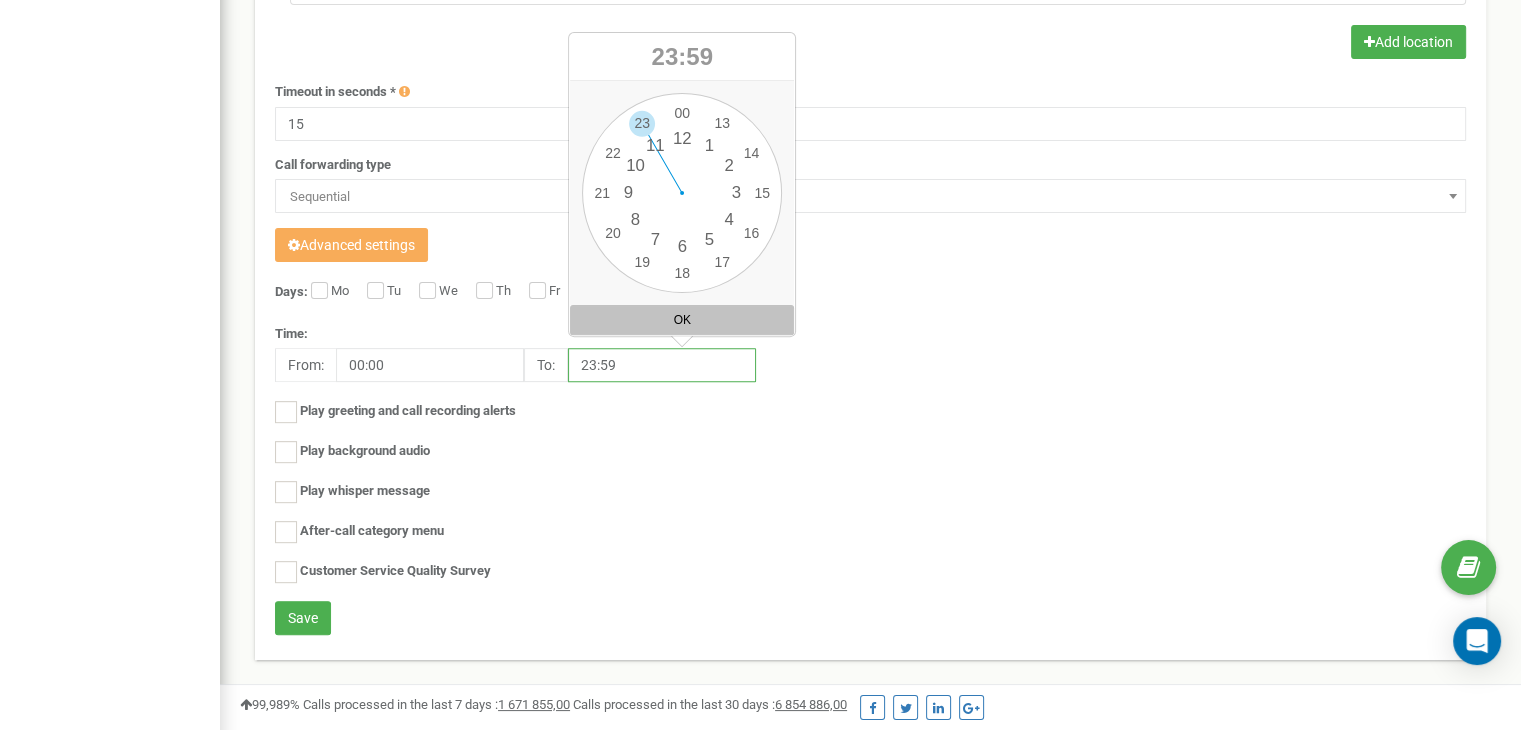 scroll, scrollTop: 640, scrollLeft: 0, axis: vertical 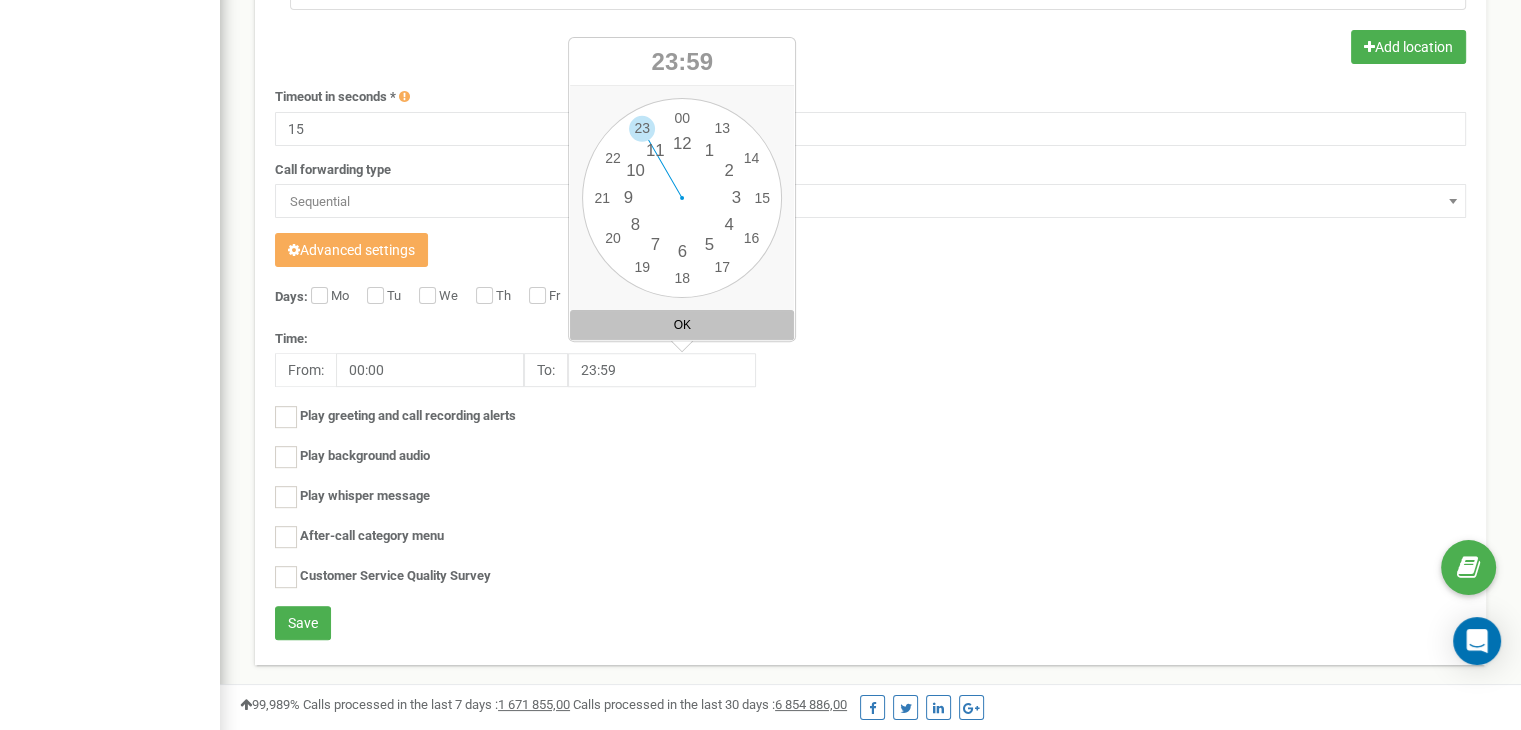 click on "Days:
Mo
Tu
We
Th
Fr
Sa
Su
Time:
From:
00:00
To:
23:59
Play greeting and call recording alerts" at bounding box center (870, 446) 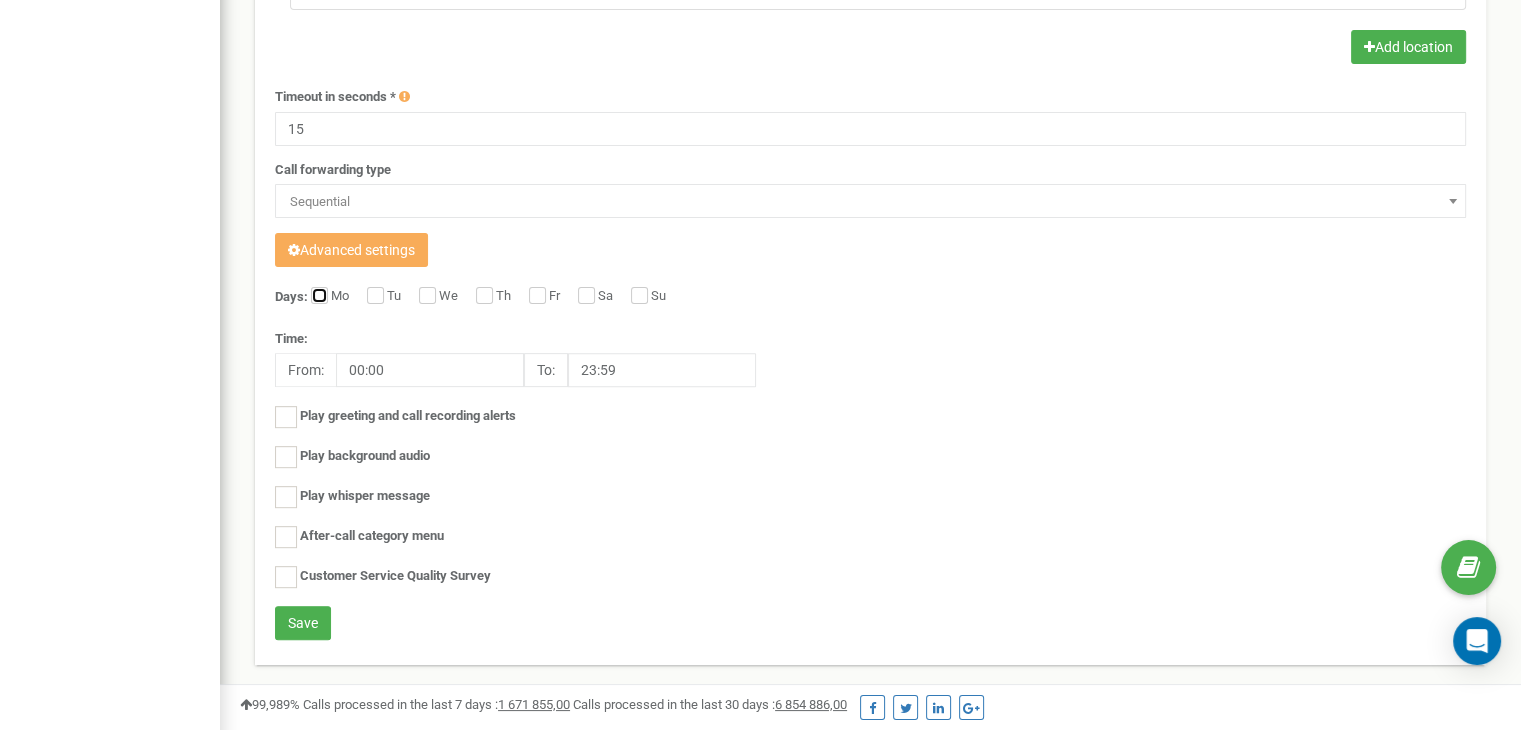 click on "Mo" at bounding box center [317, 297] 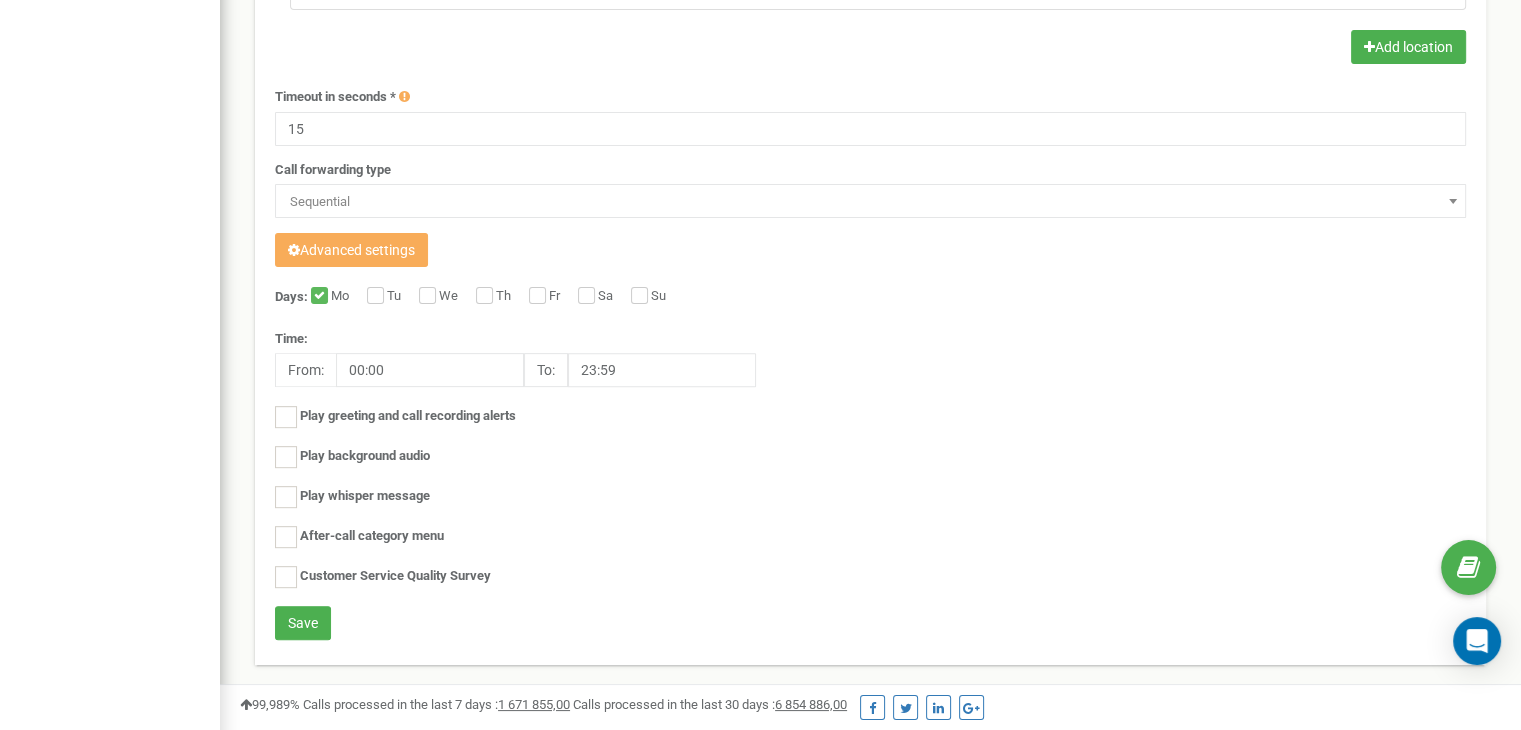 drag, startPoint x: 359, startPoint y: 294, endPoint x: 372, endPoint y: 295, distance: 13.038404 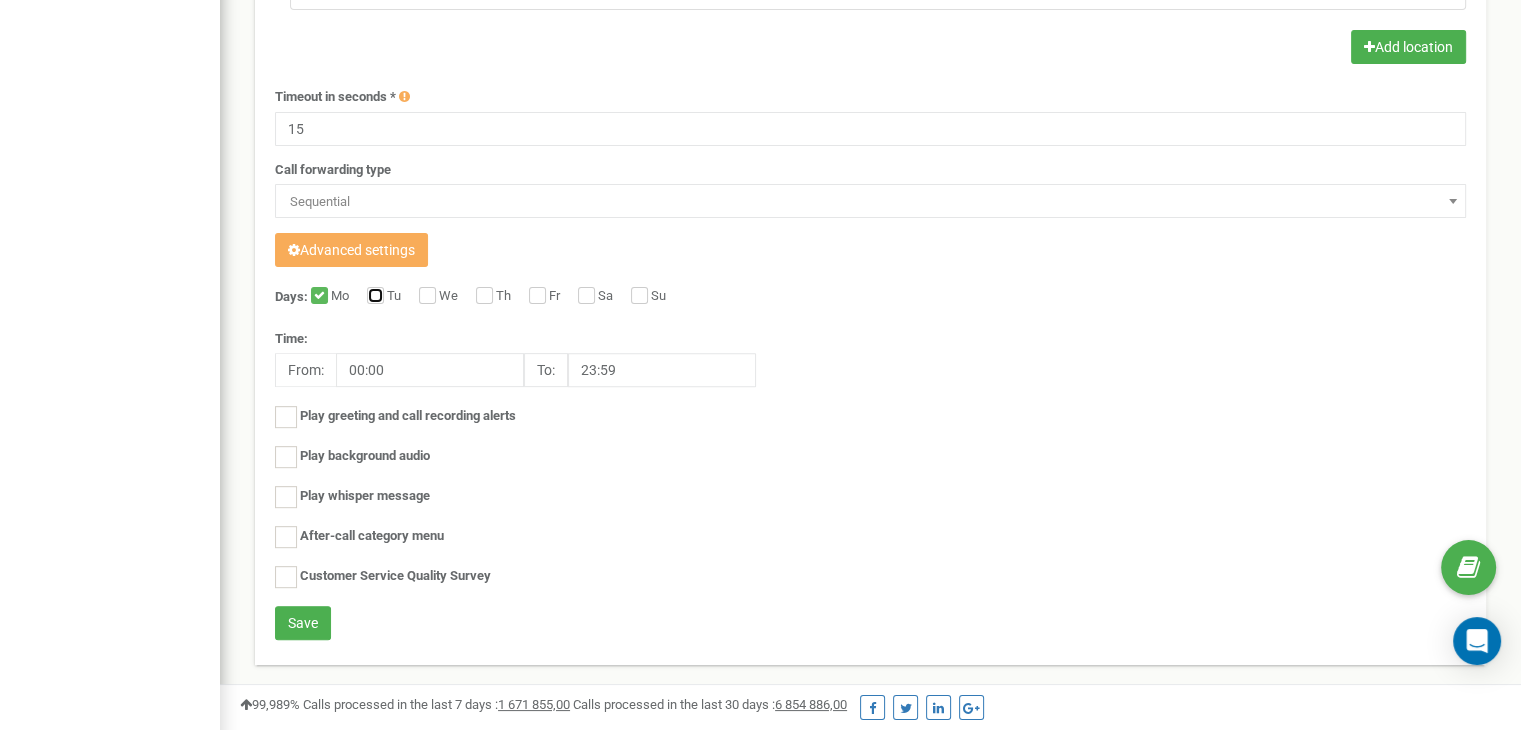 click on "Tu" at bounding box center (373, 297) 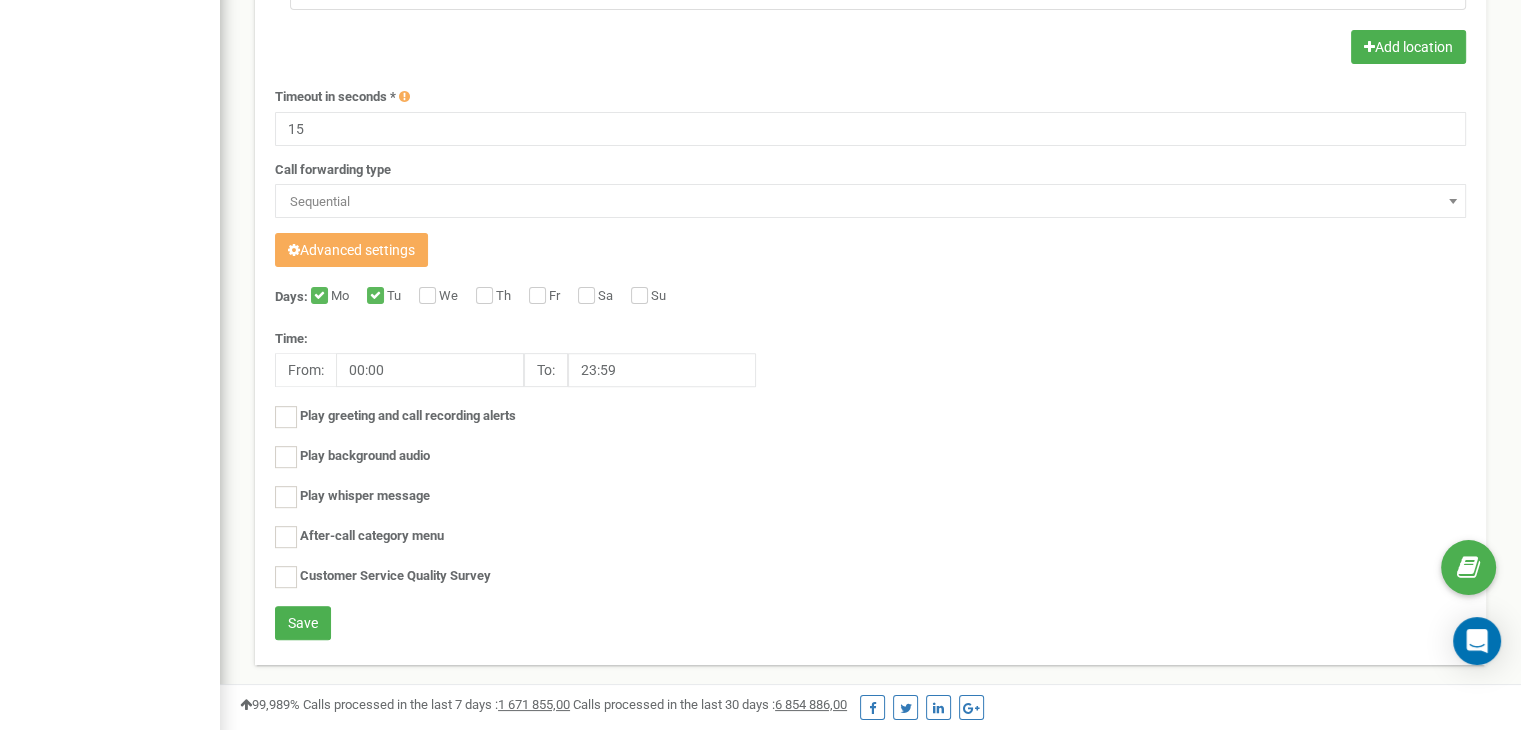 click on "We" at bounding box center (451, 297) 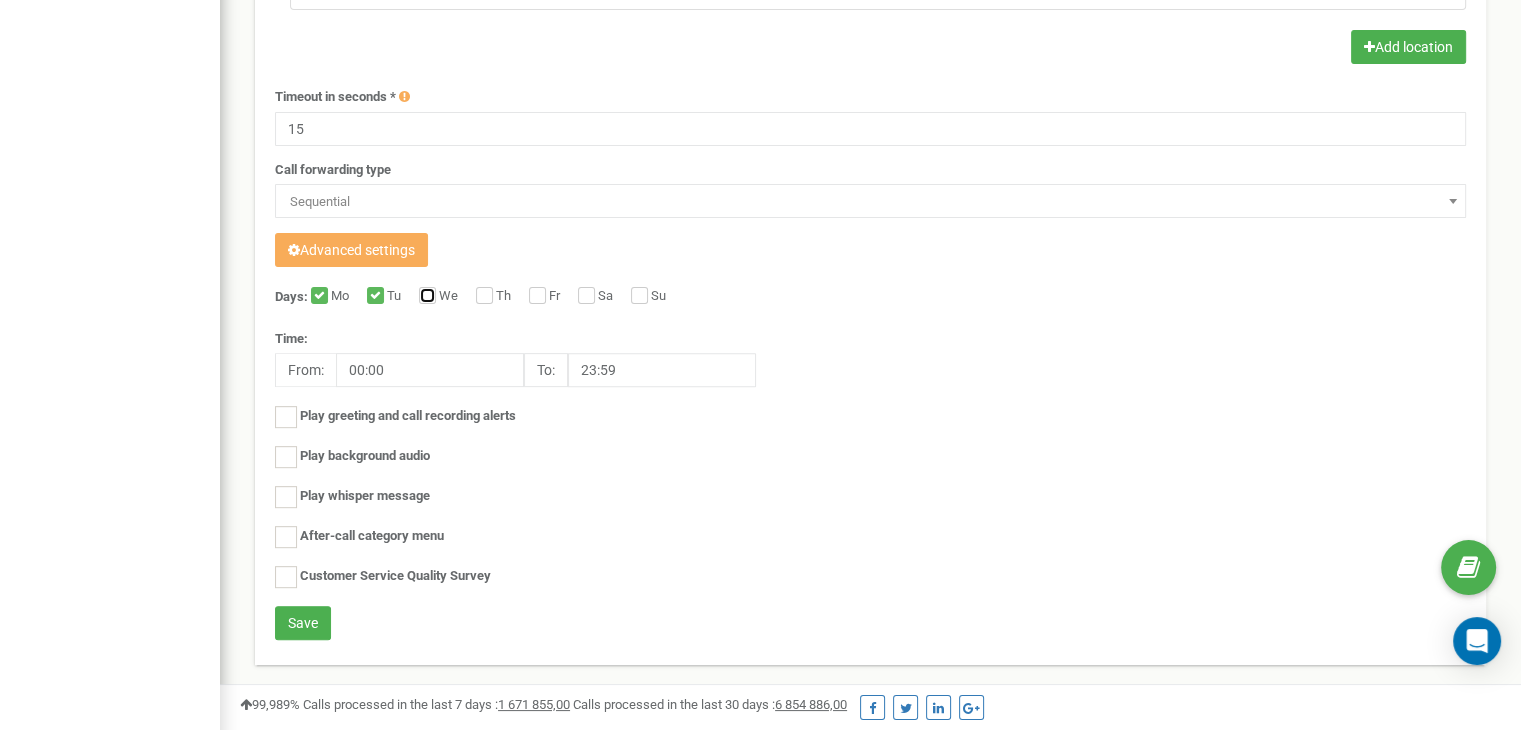 click on "We" at bounding box center [425, 297] 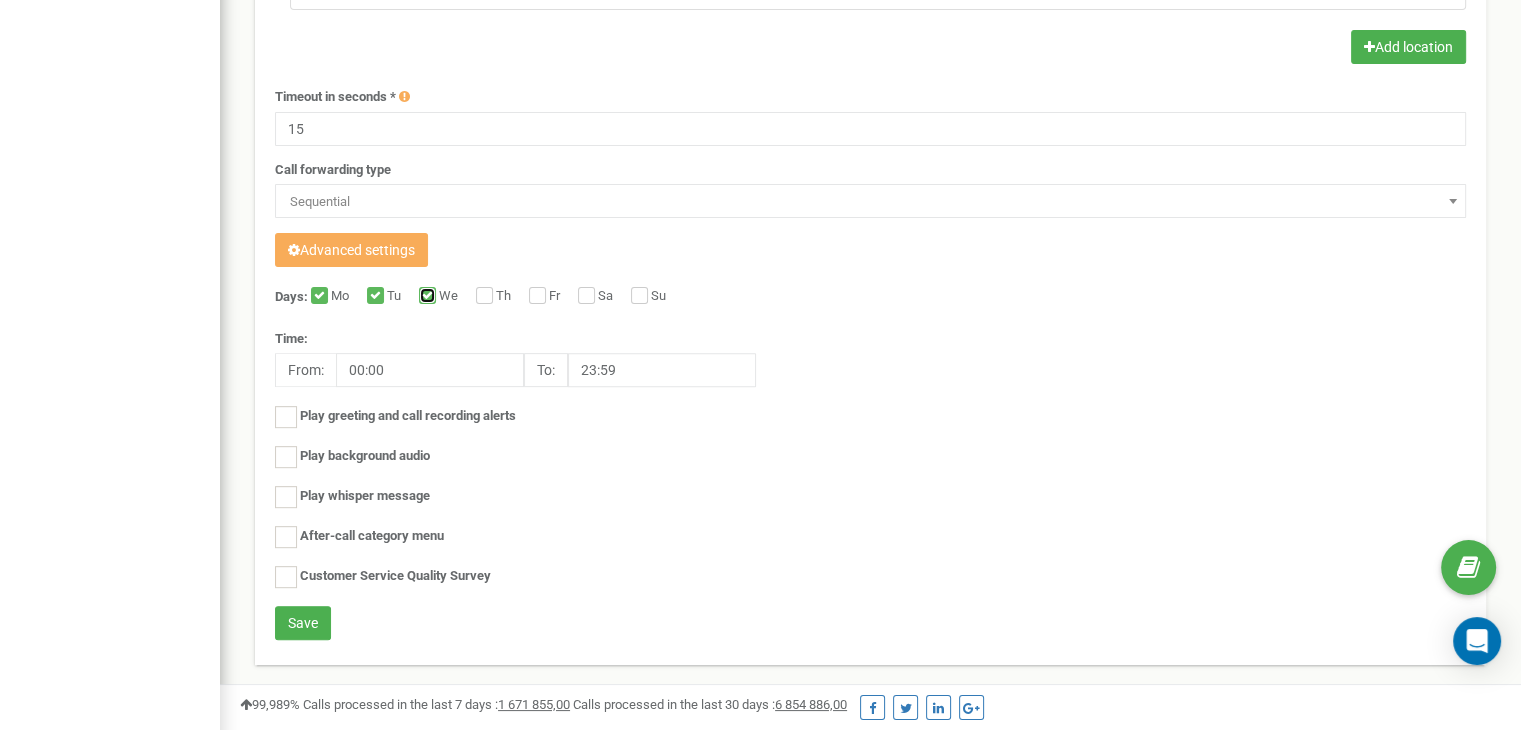 drag, startPoint x: 426, startPoint y: 297, endPoint x: 461, endPoint y: 291, distance: 35.510563 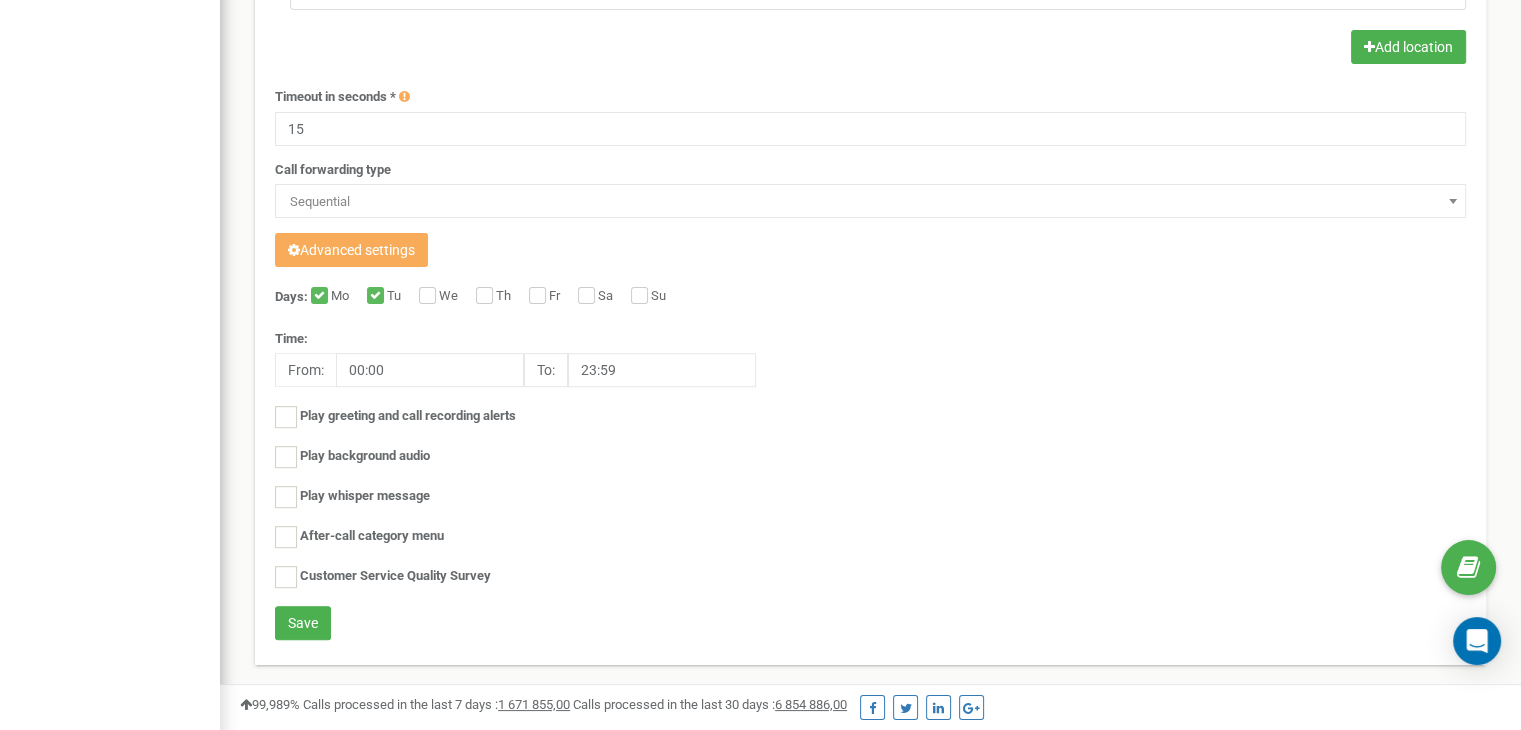 click on "Th" at bounding box center (506, 297) 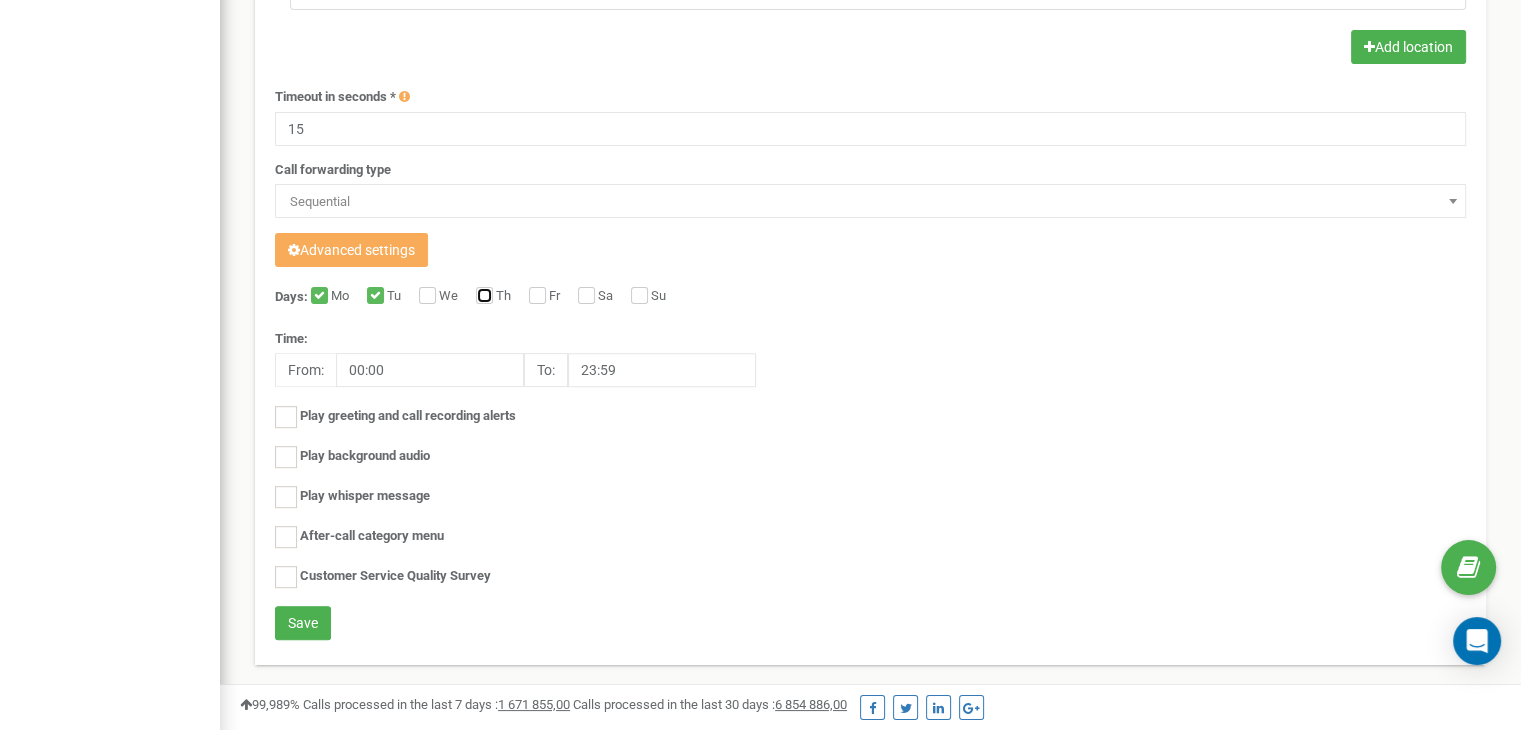 click on "Th" at bounding box center [482, 297] 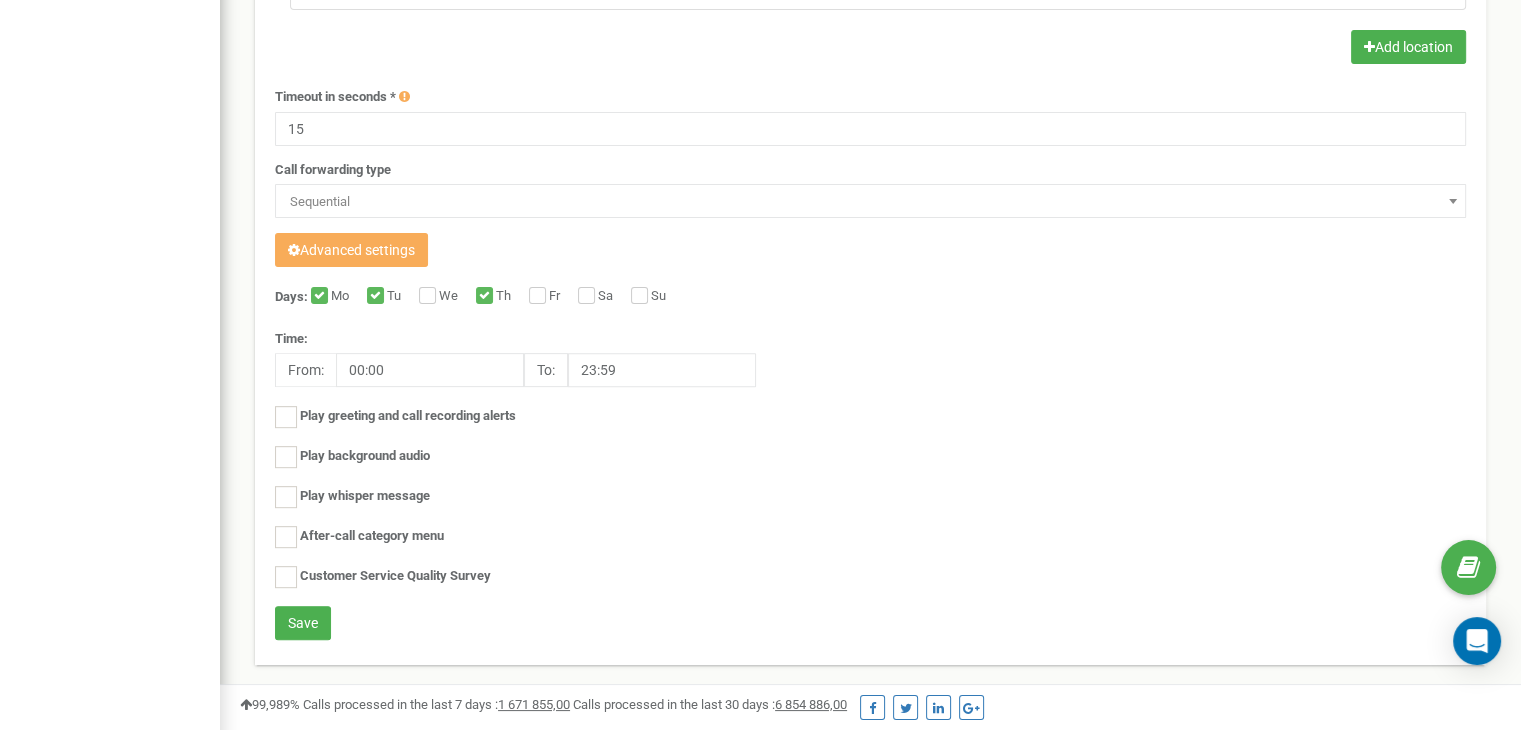 click on "Fr" at bounding box center (557, 297) 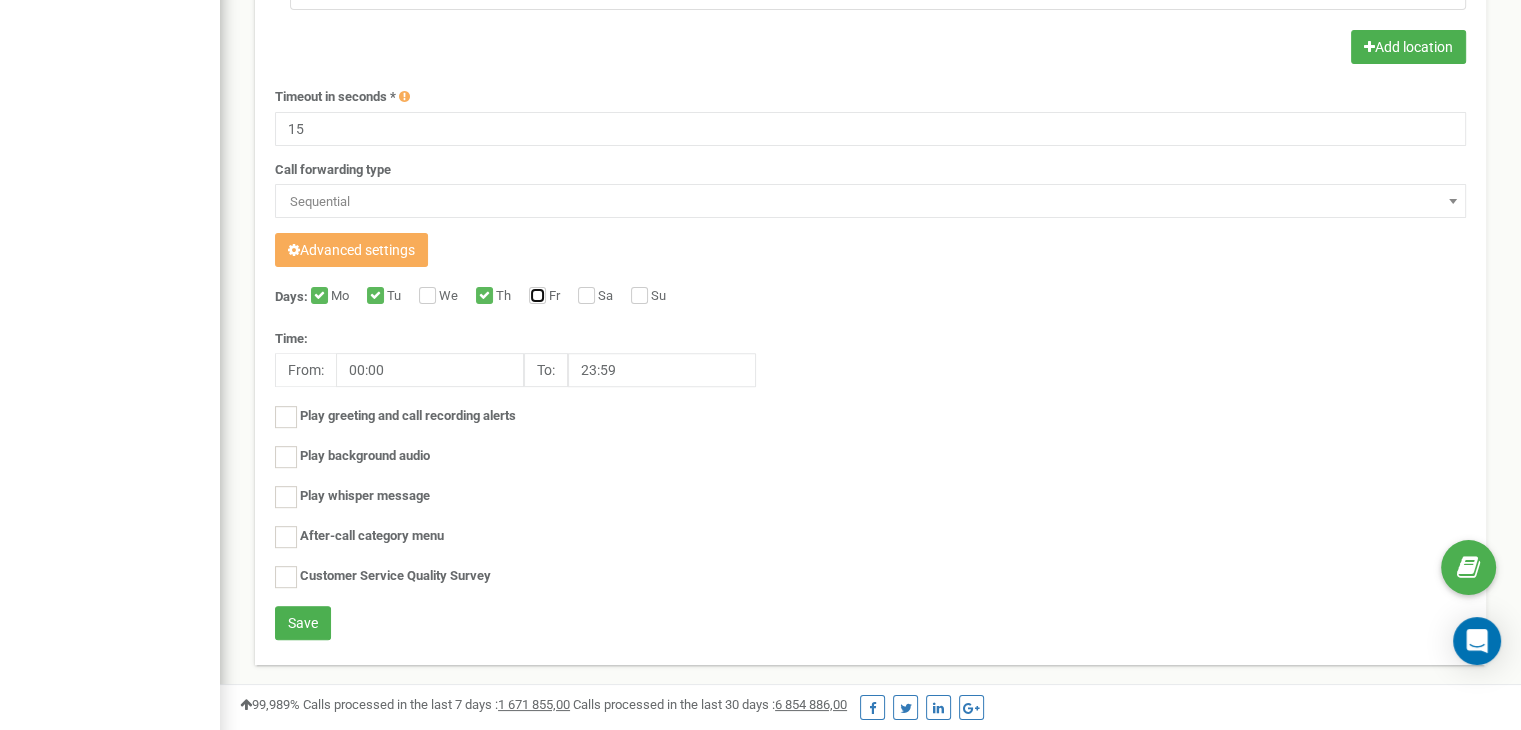 checkbox on "true" 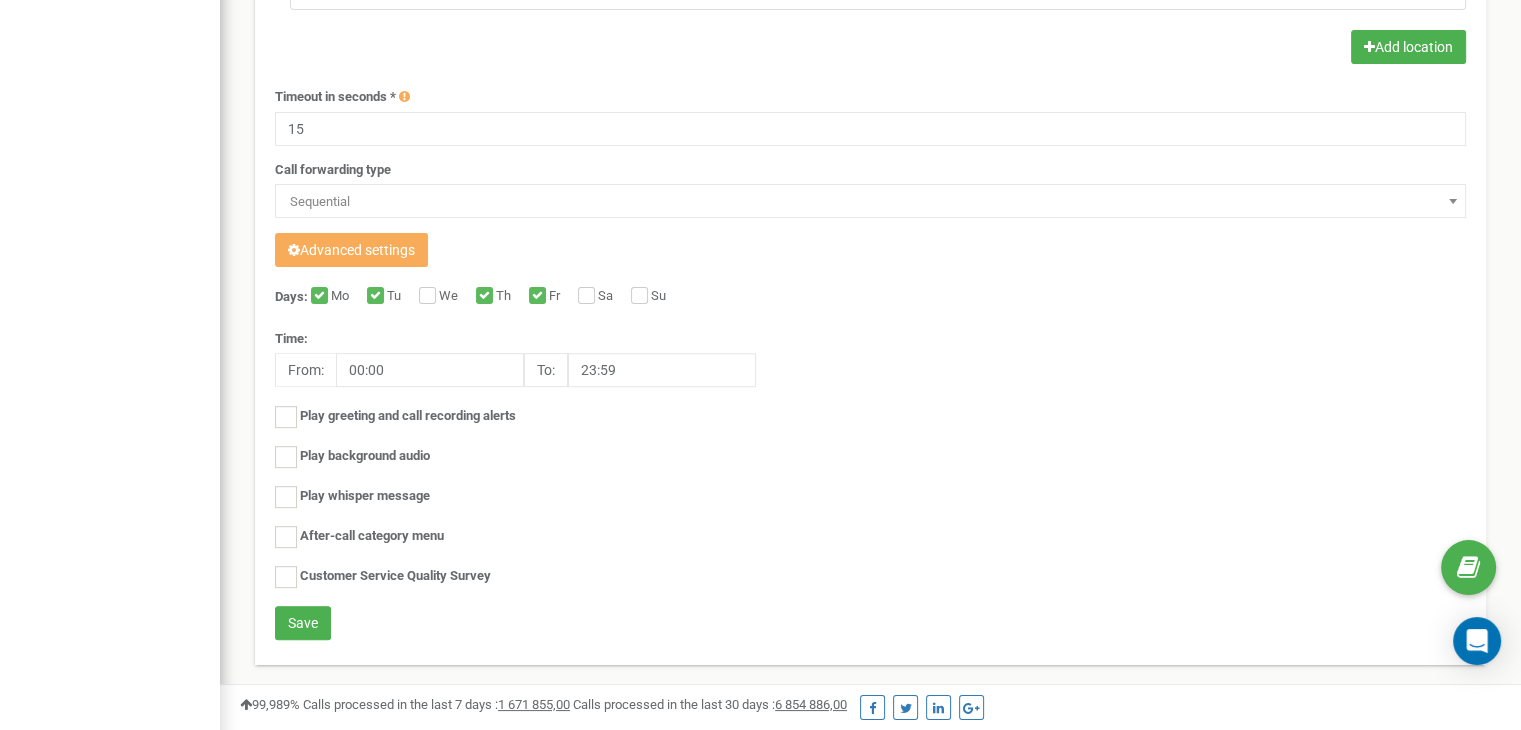 click on "Sa" at bounding box center (608, 297) 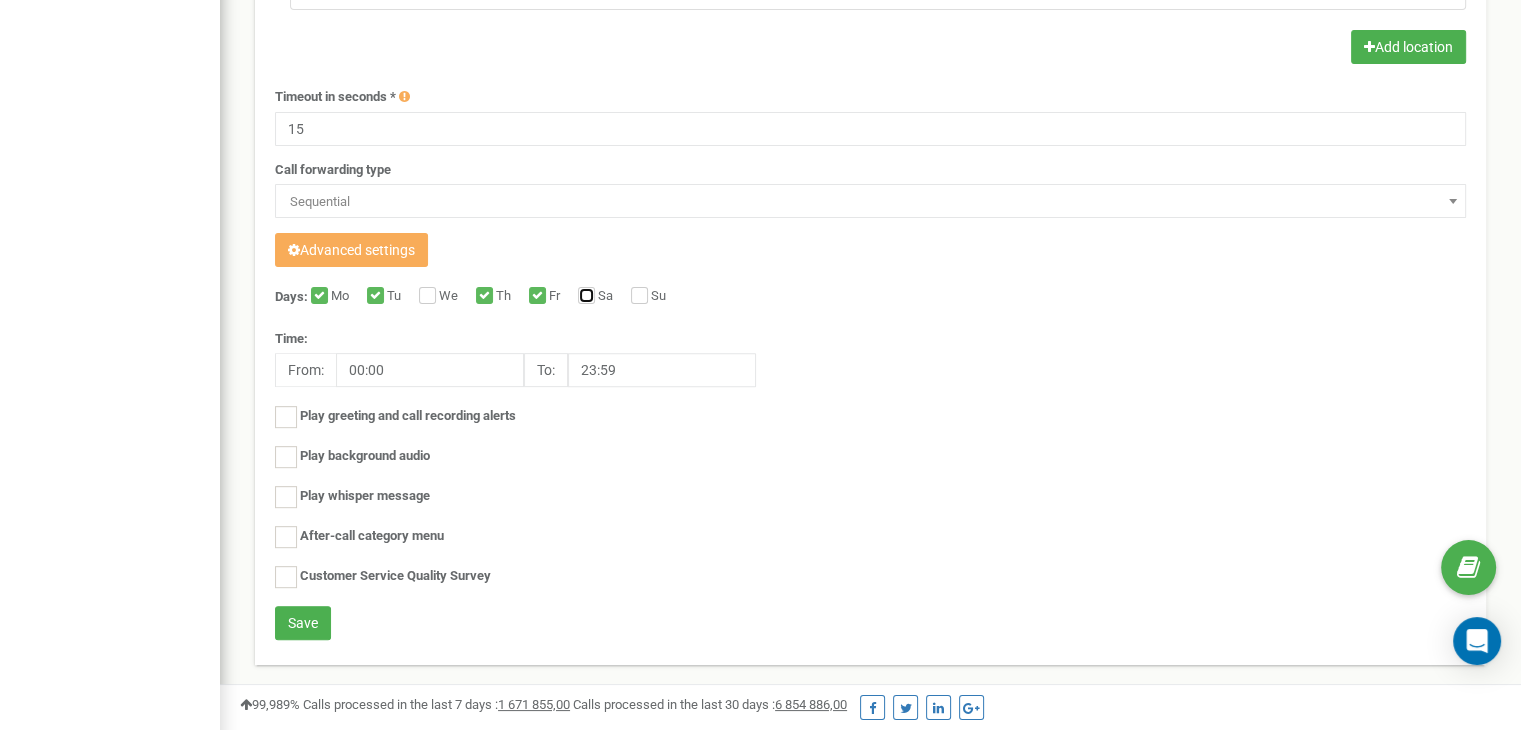 click on "Sa" at bounding box center (584, 297) 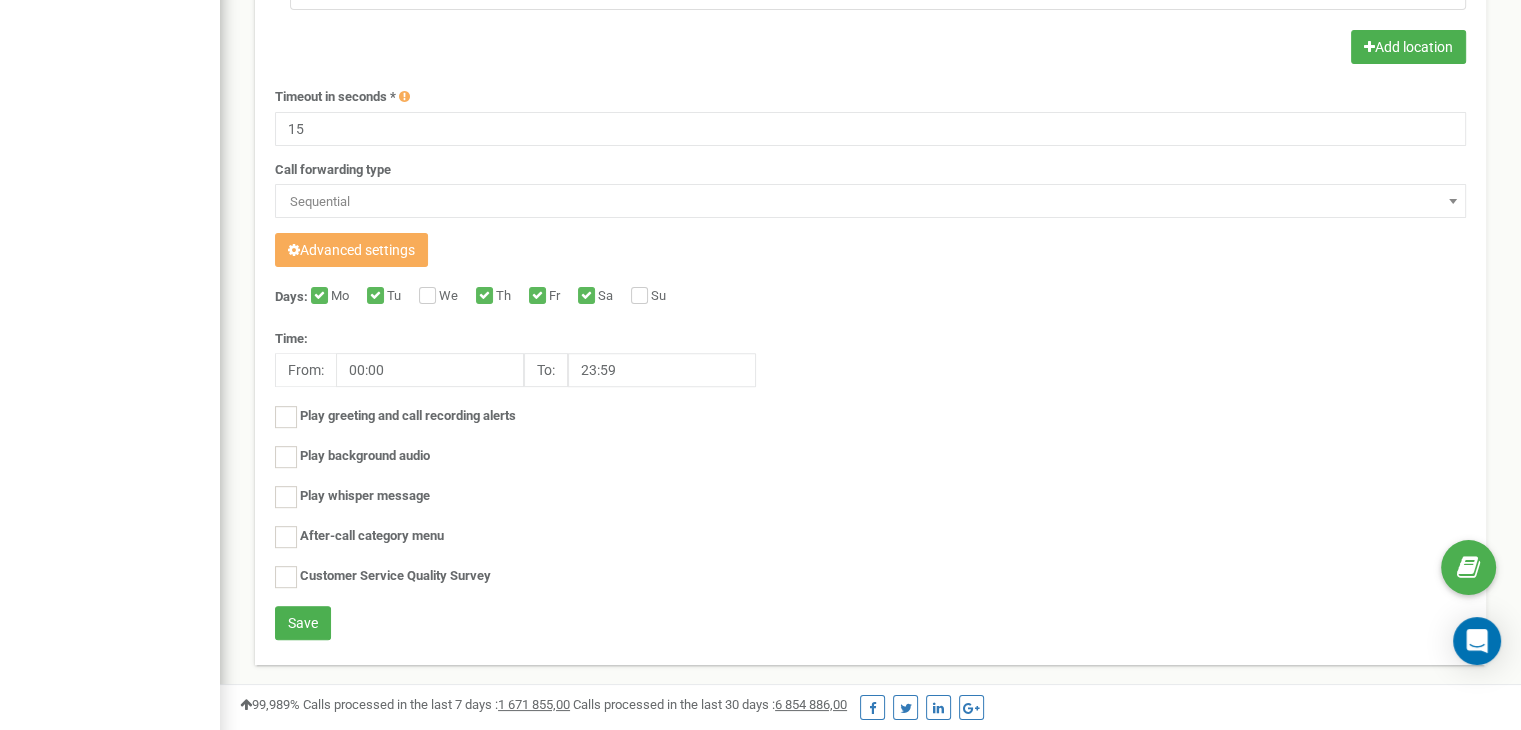 click on "Su" at bounding box center (651, 297) 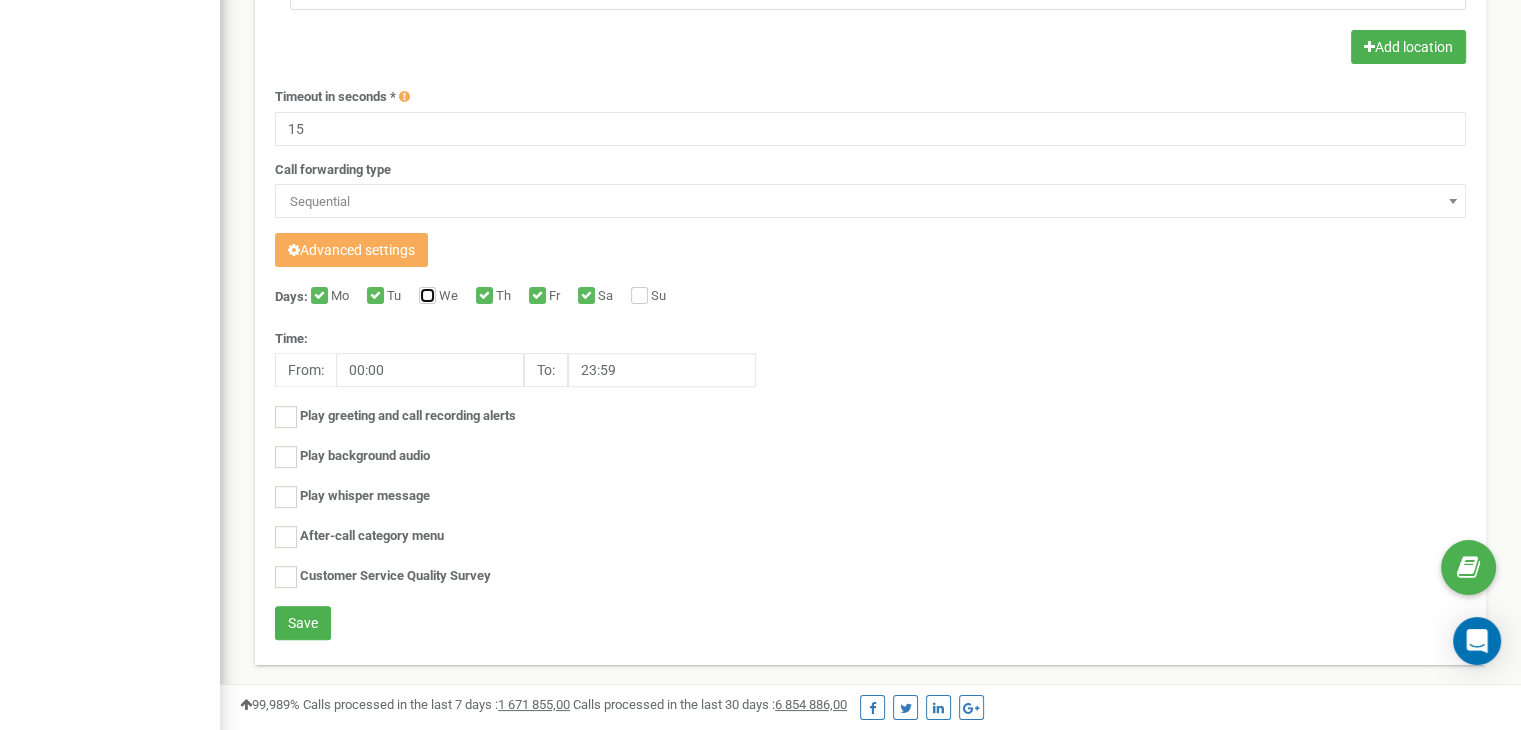 click on "We" at bounding box center (425, 297) 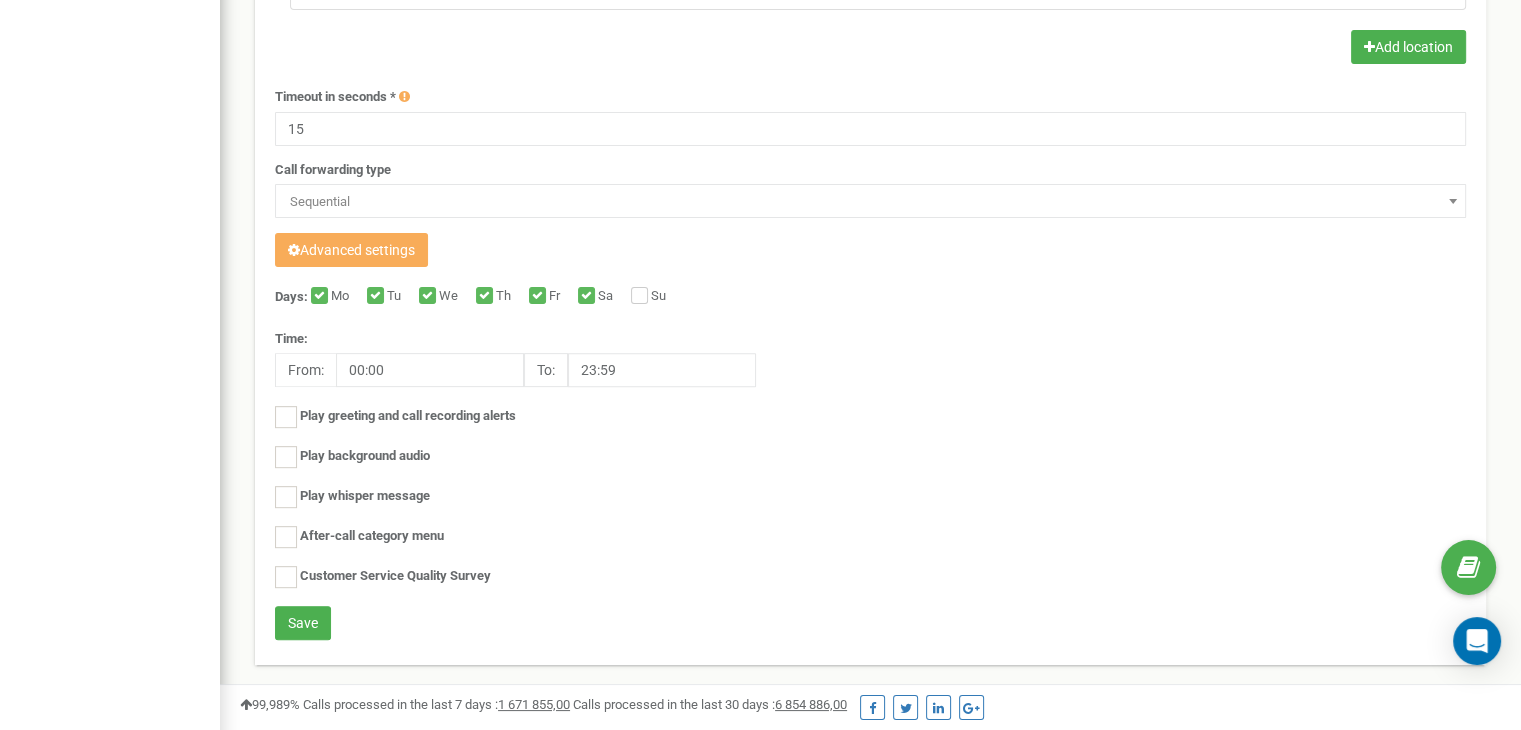 click on "Su" at bounding box center [651, 297] 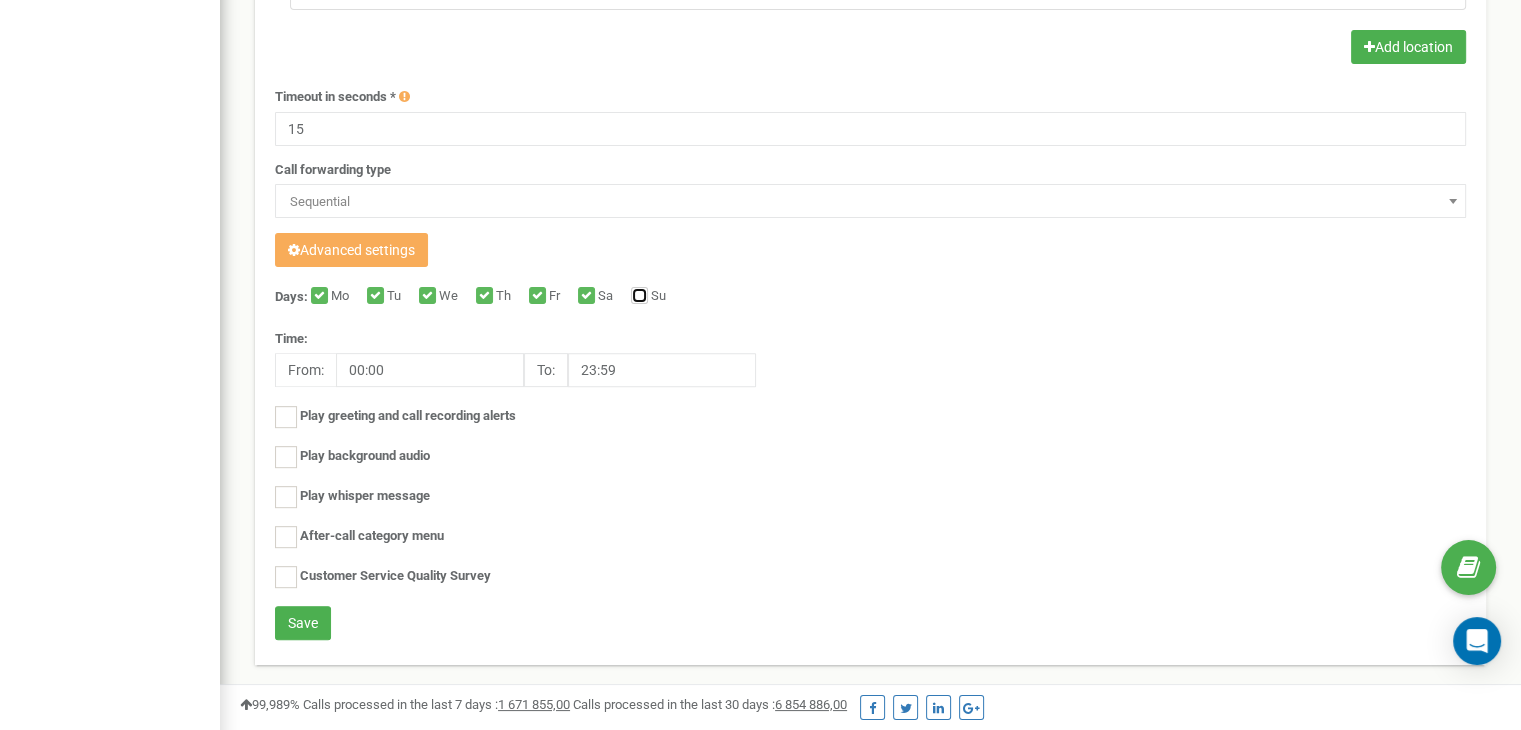 click on "Su" at bounding box center (637, 297) 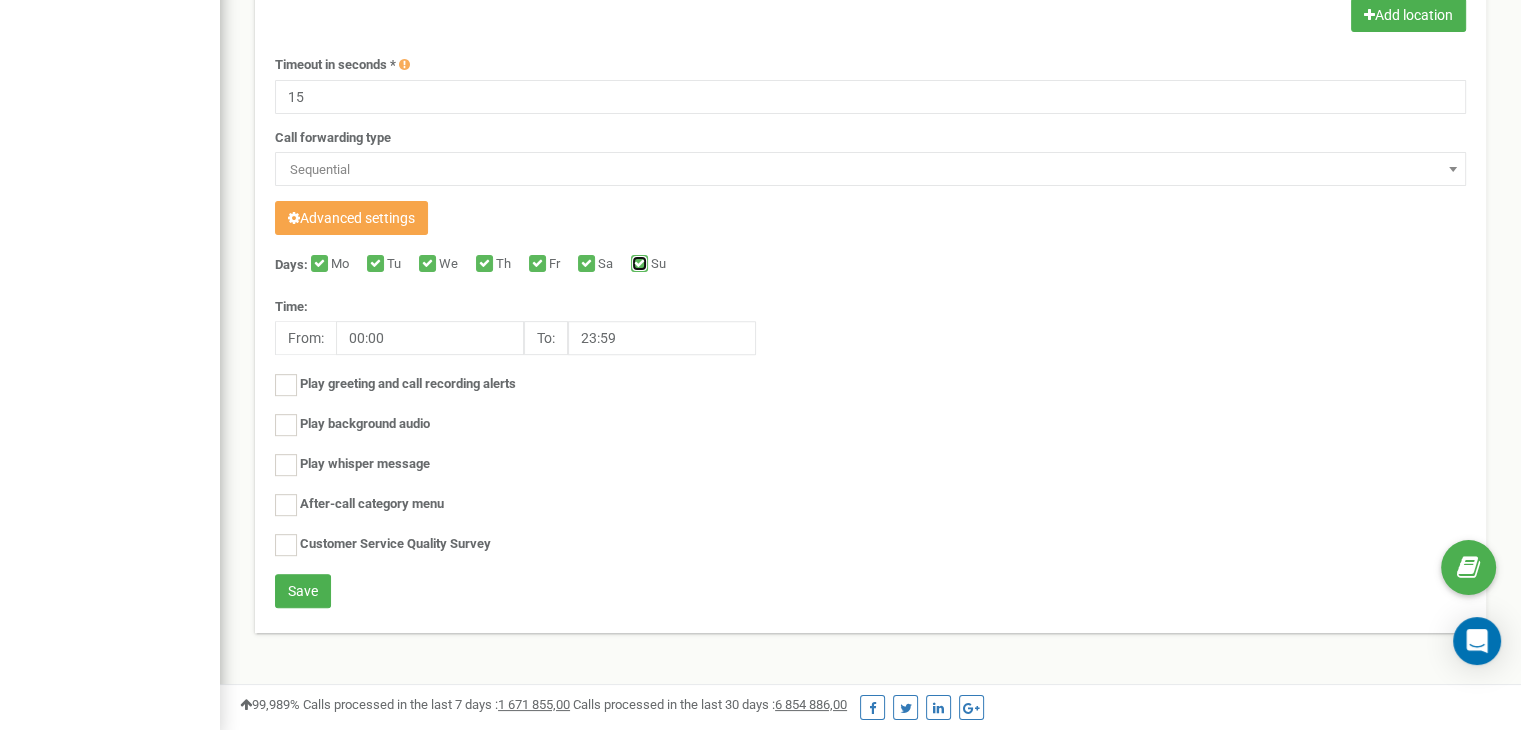 scroll, scrollTop: 675, scrollLeft: 0, axis: vertical 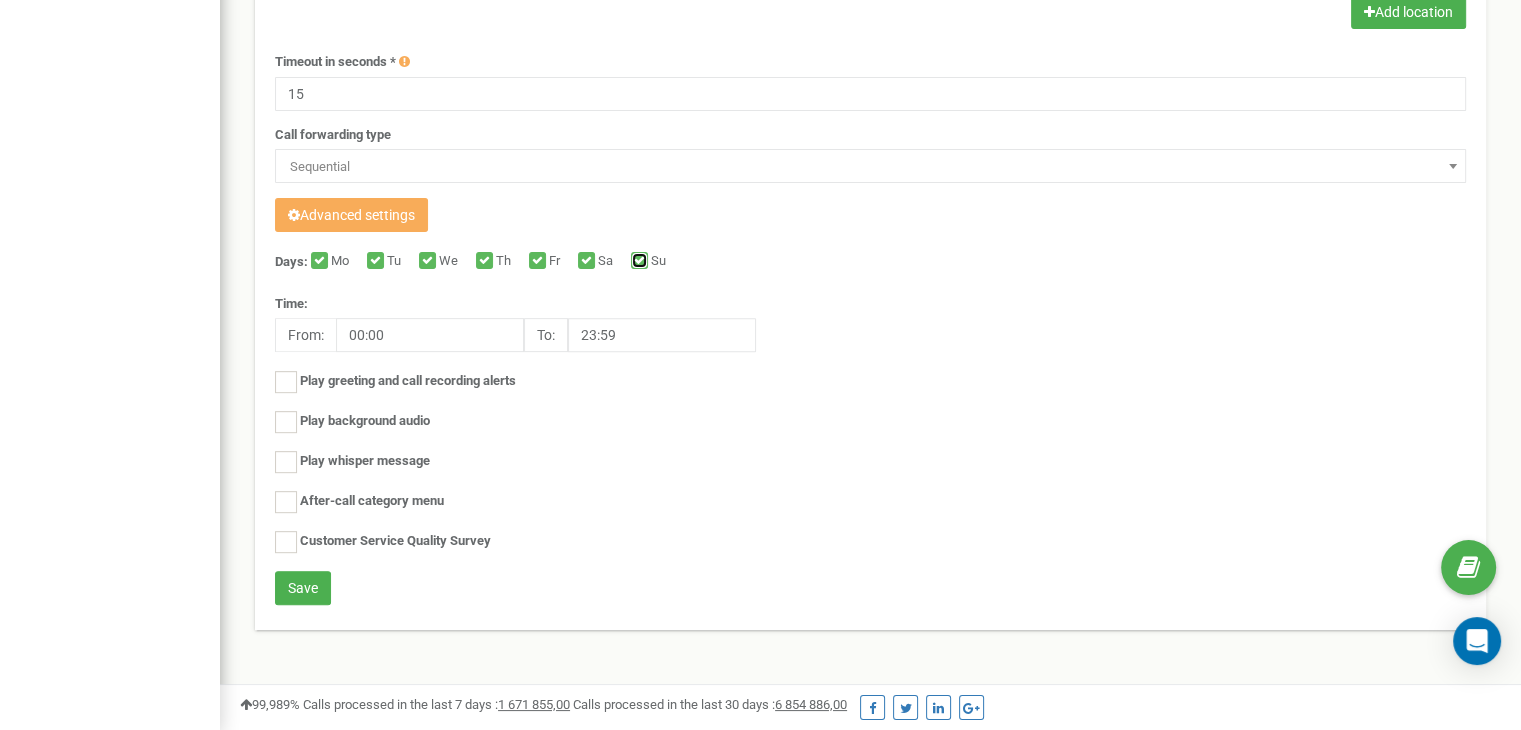 click on "Su" at bounding box center [637, 262] 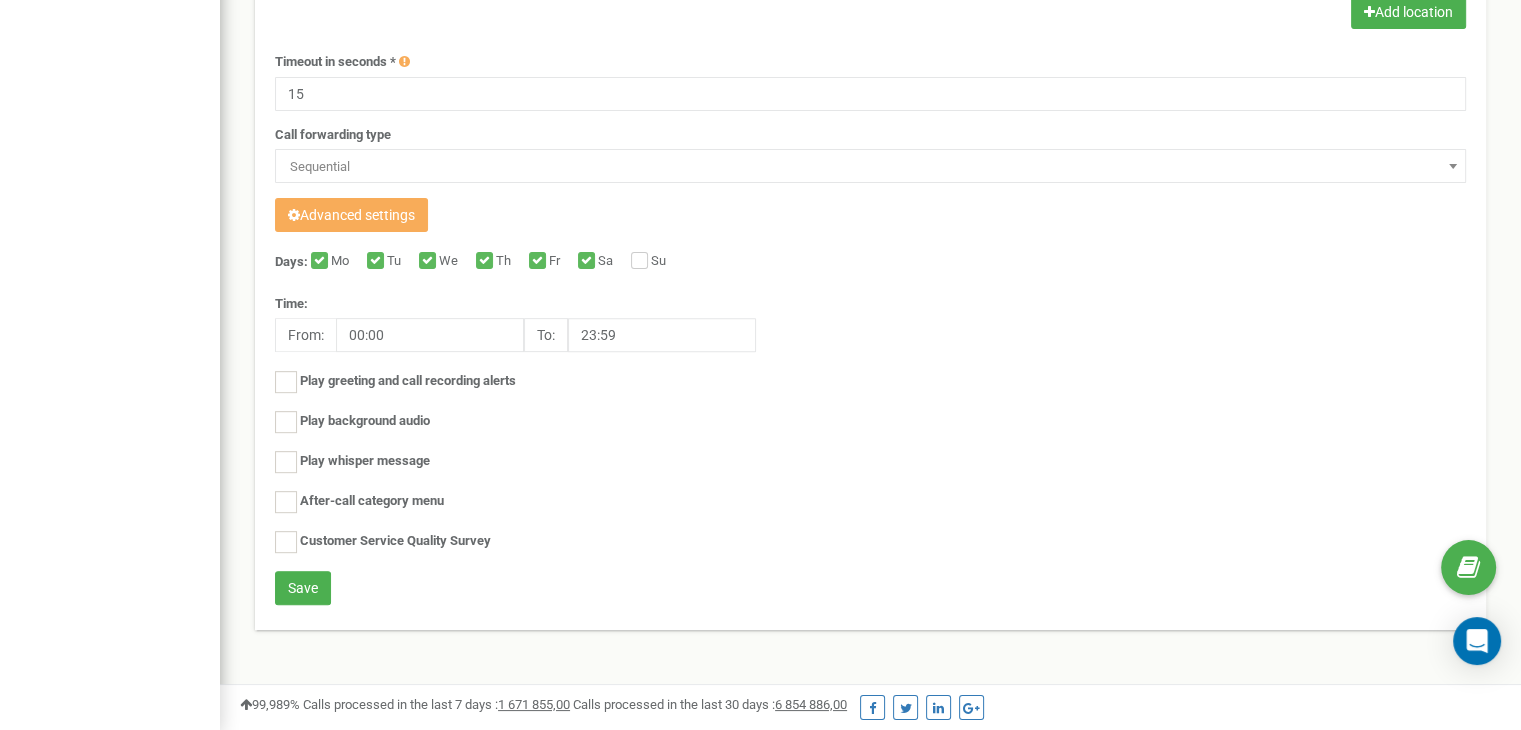 click on "Sa" at bounding box center (608, 262) 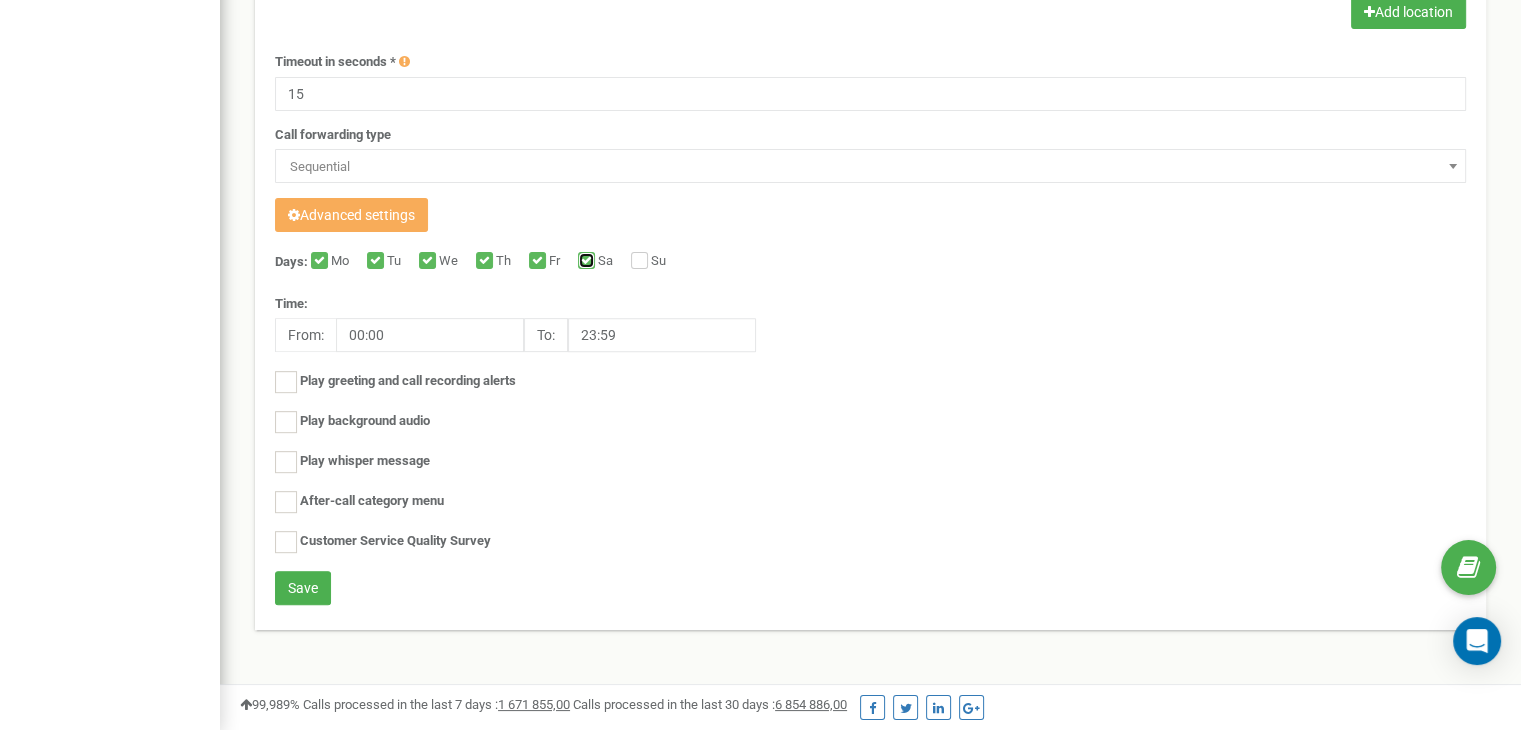 click on "Sa" at bounding box center (584, 262) 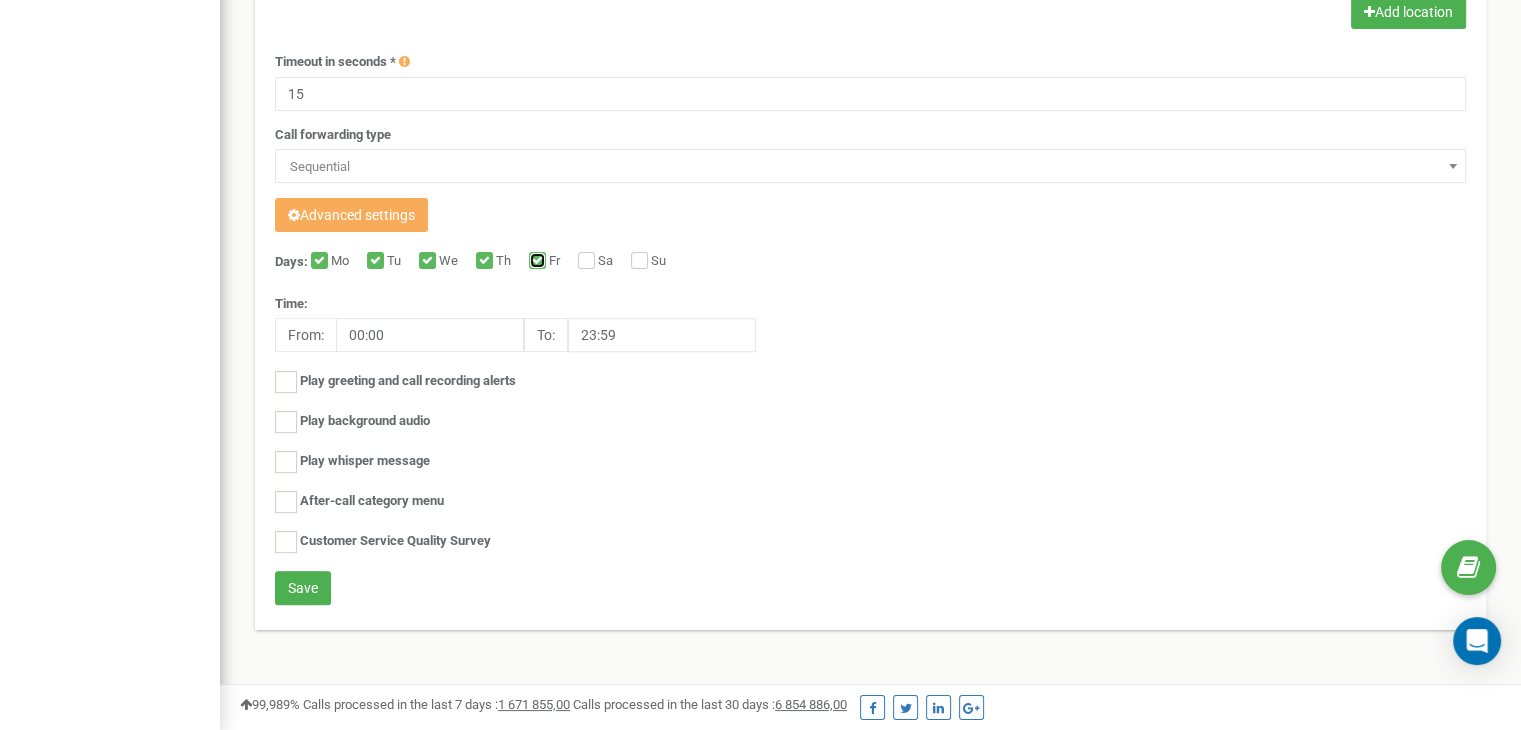 click on "Fr" at bounding box center [535, 262] 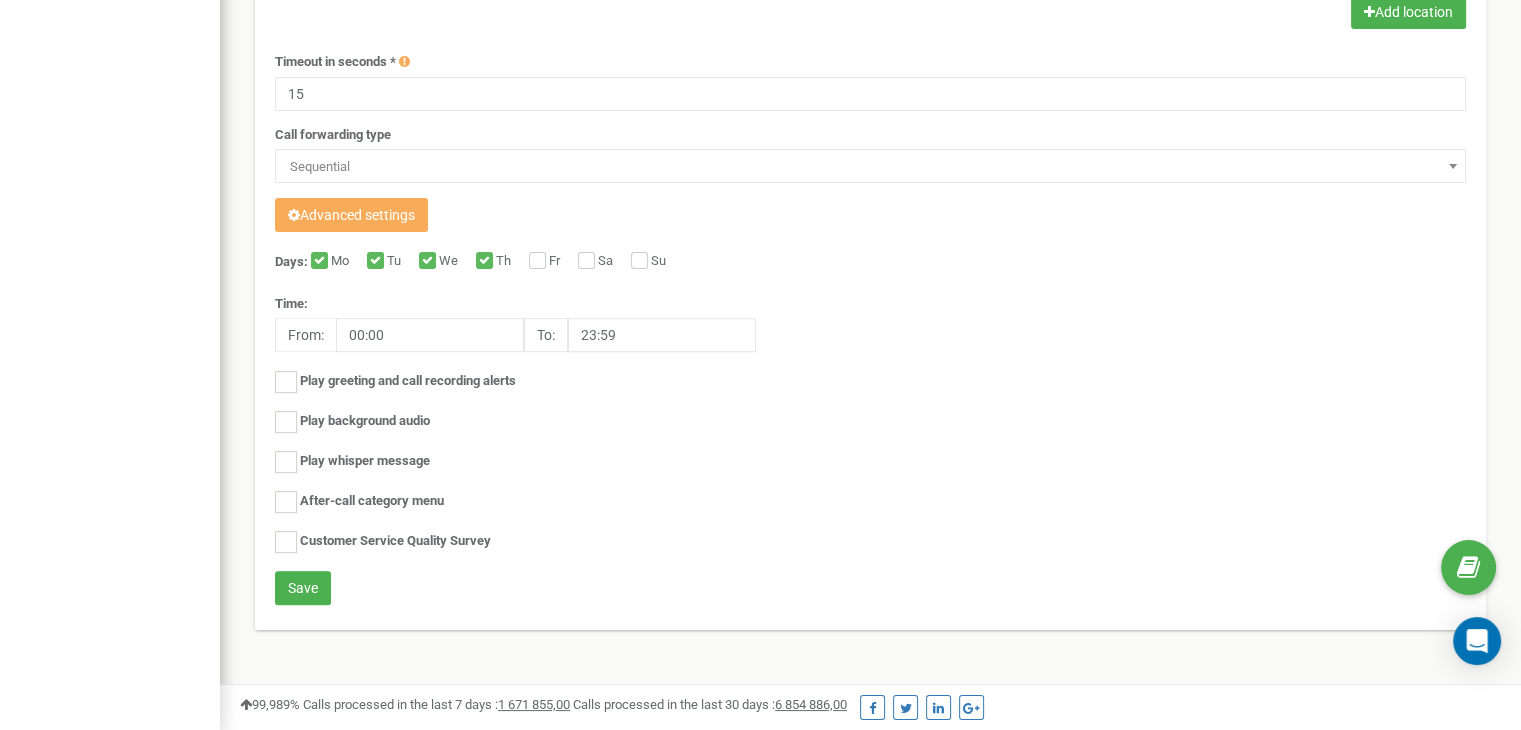 click on "Th" at bounding box center (506, 262) 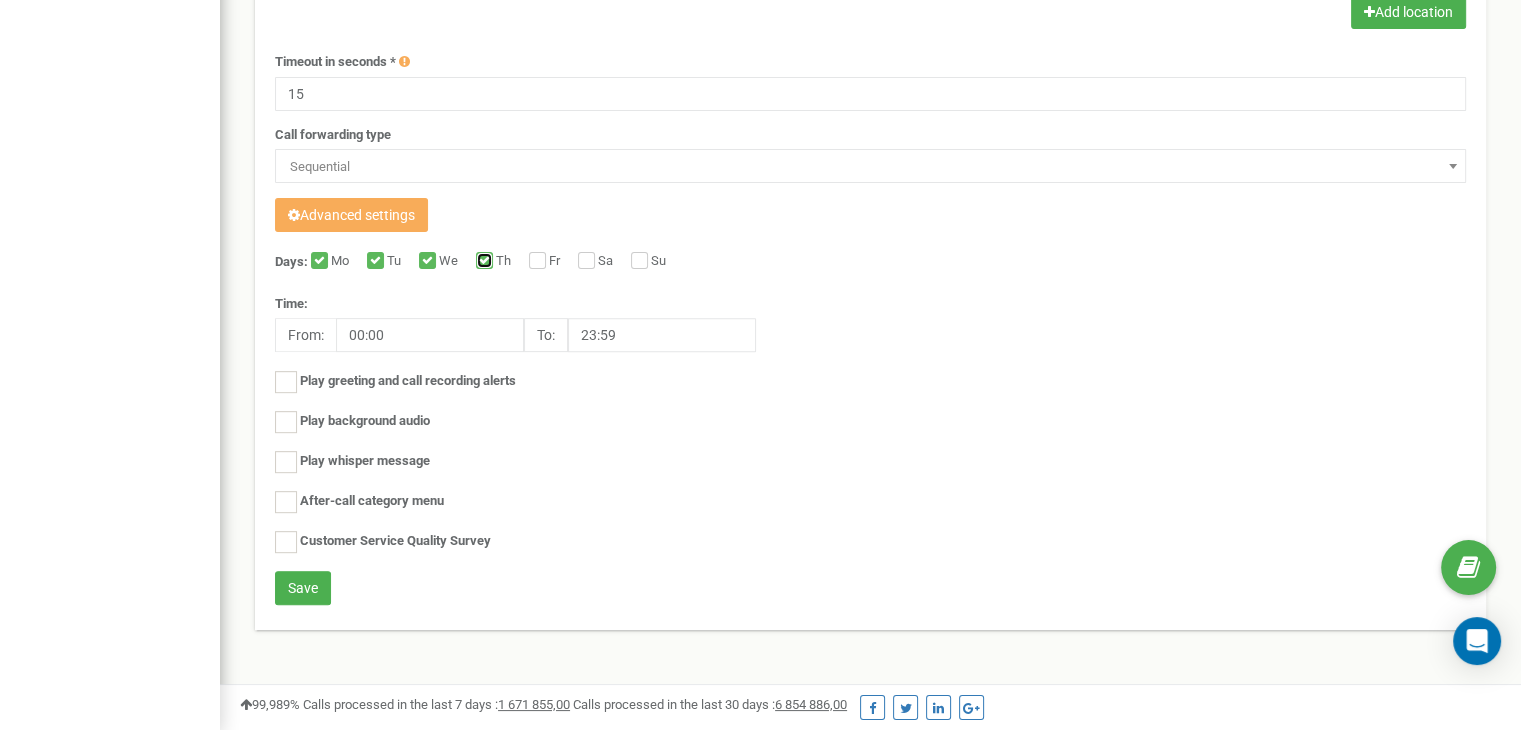 click on "Th" at bounding box center (482, 262) 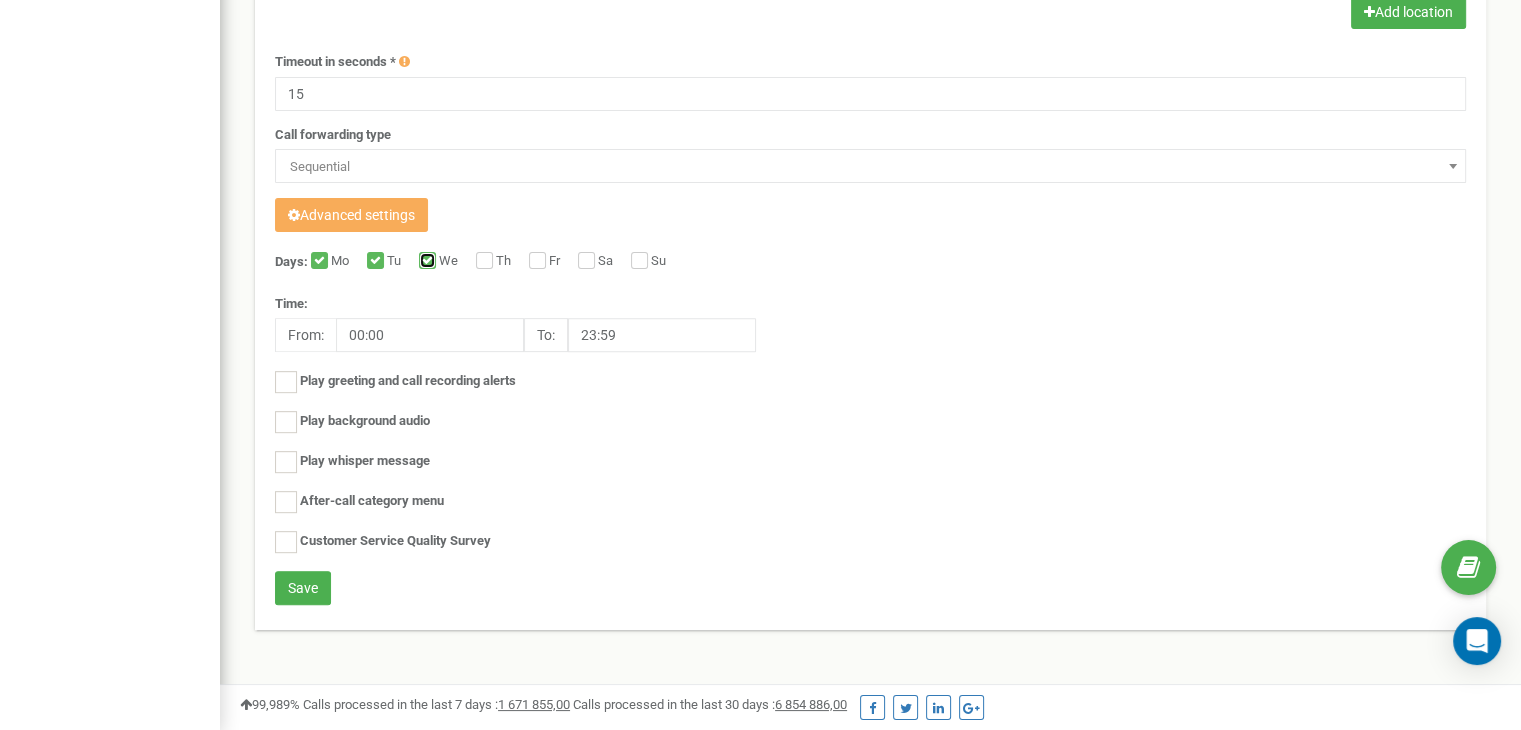 click on "We" at bounding box center [425, 262] 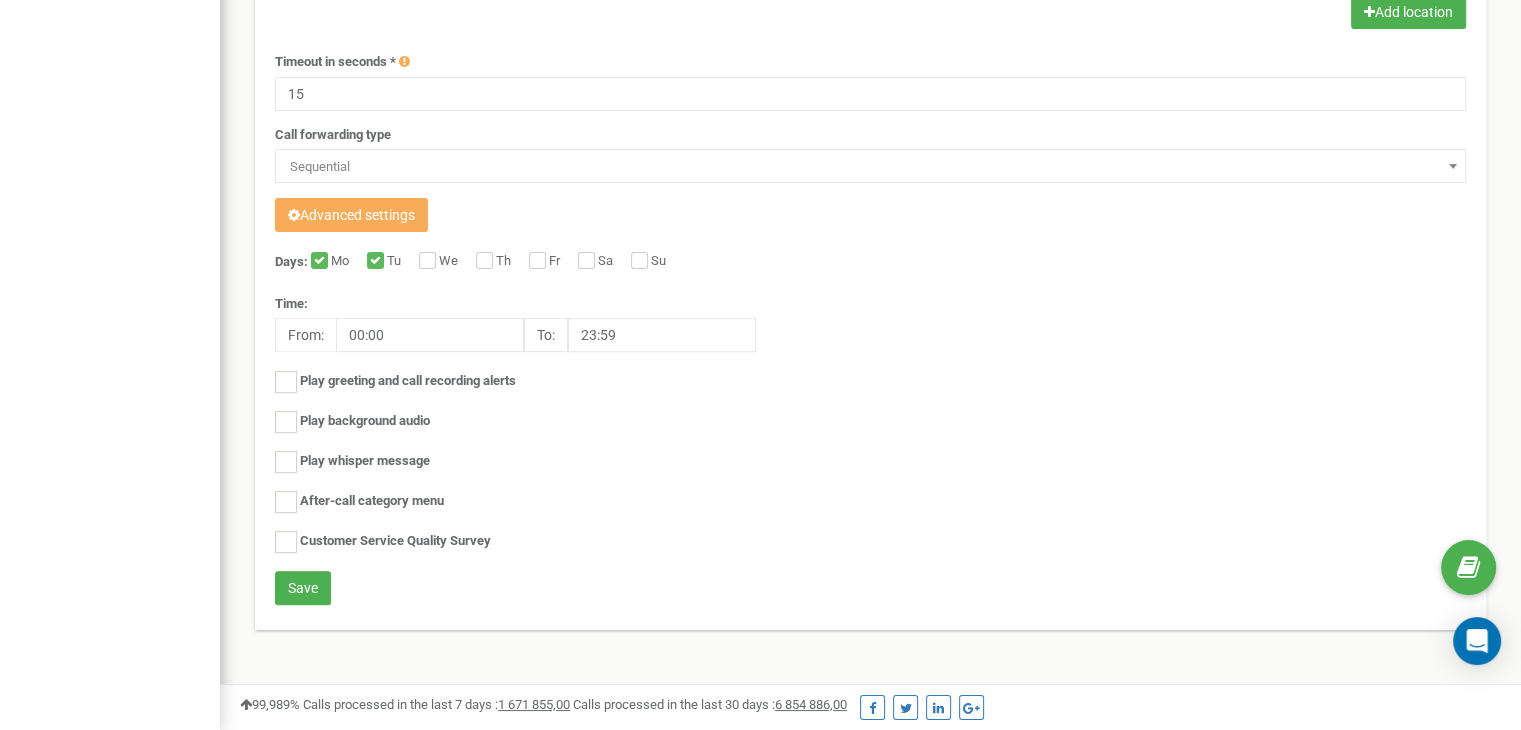 click on "Days:
Mo
Tu
We
Th
Fr
Sa
Su
Time:
From:
00:00
To:
23:59
Play greeting and call recording alerts" at bounding box center [870, 411] 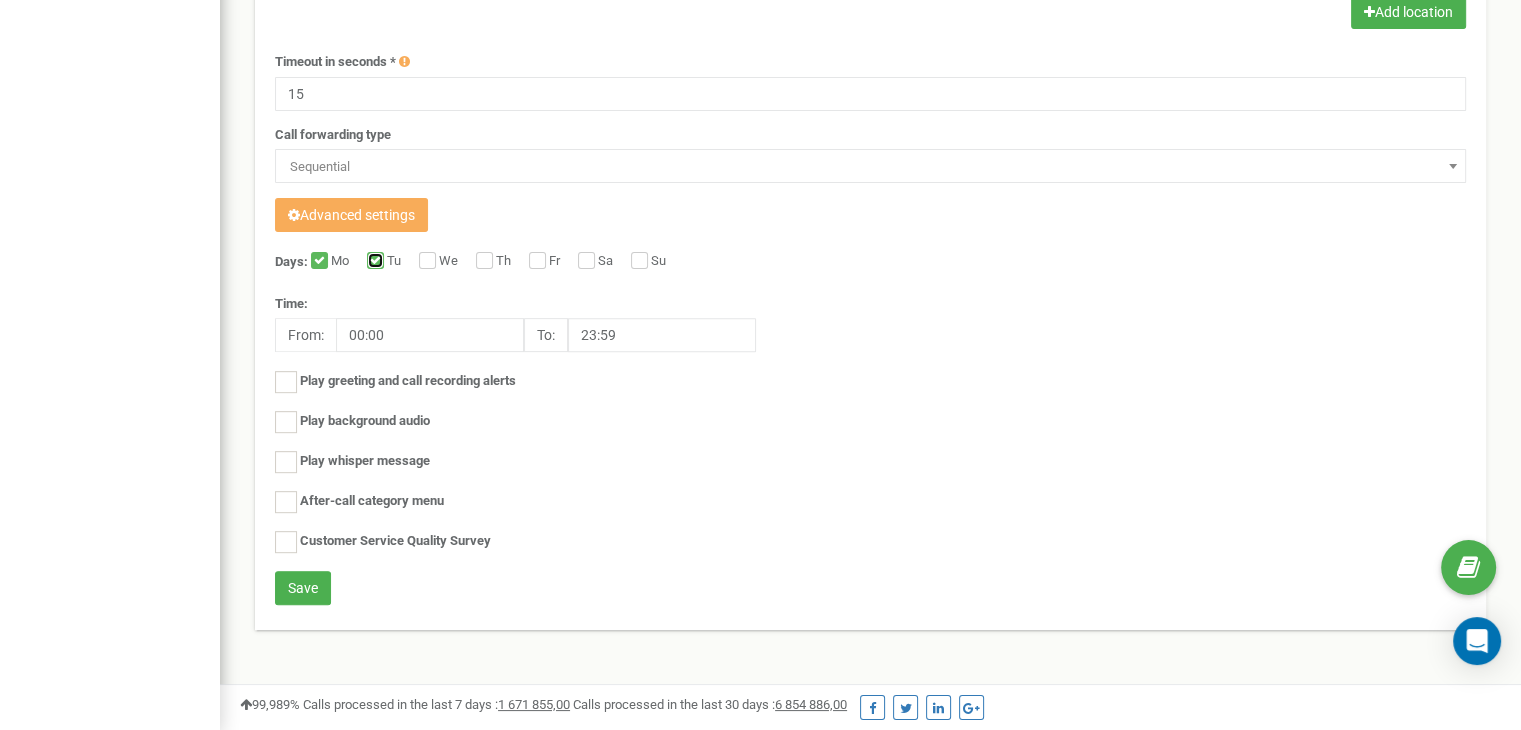 click on "Tu" at bounding box center [373, 262] 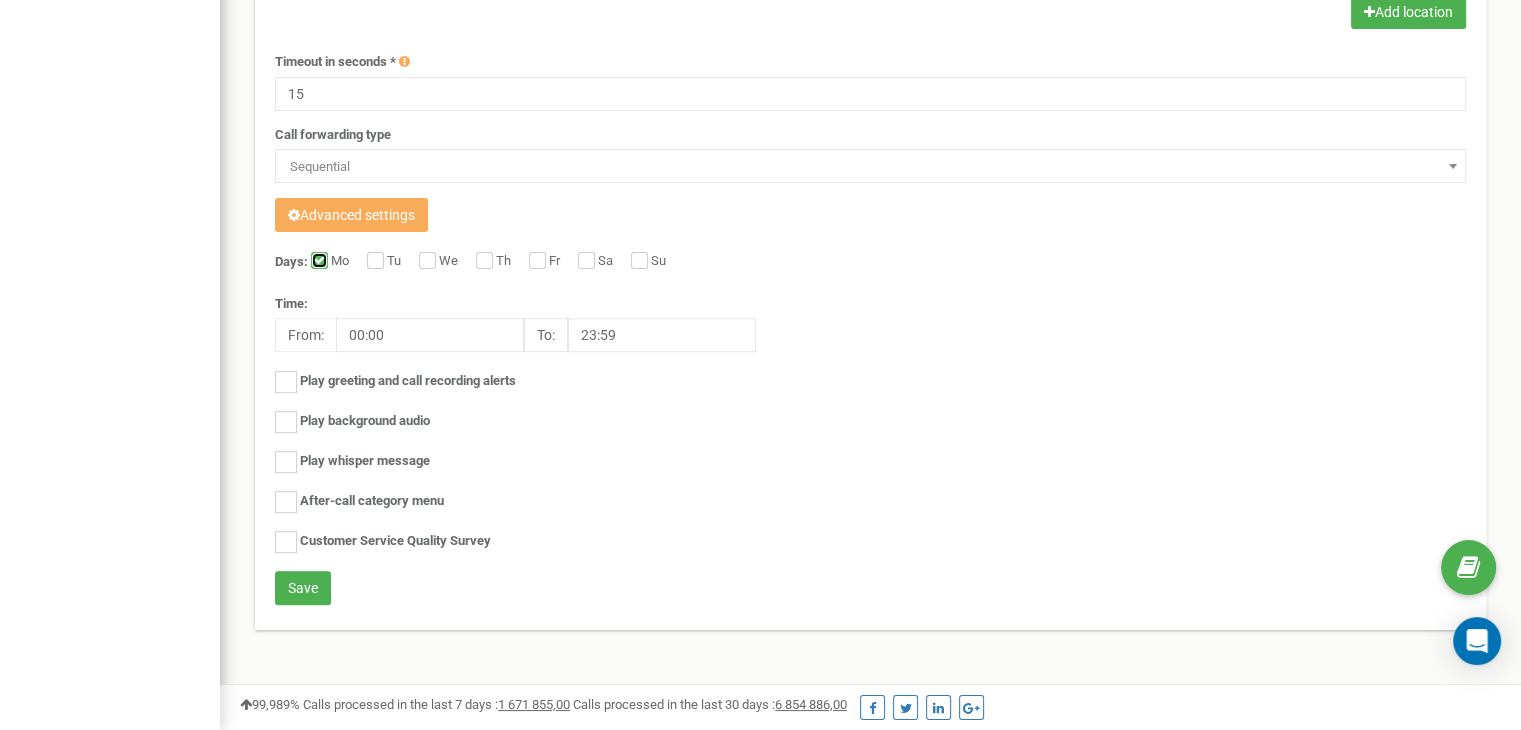 click on "Mo" at bounding box center (317, 262) 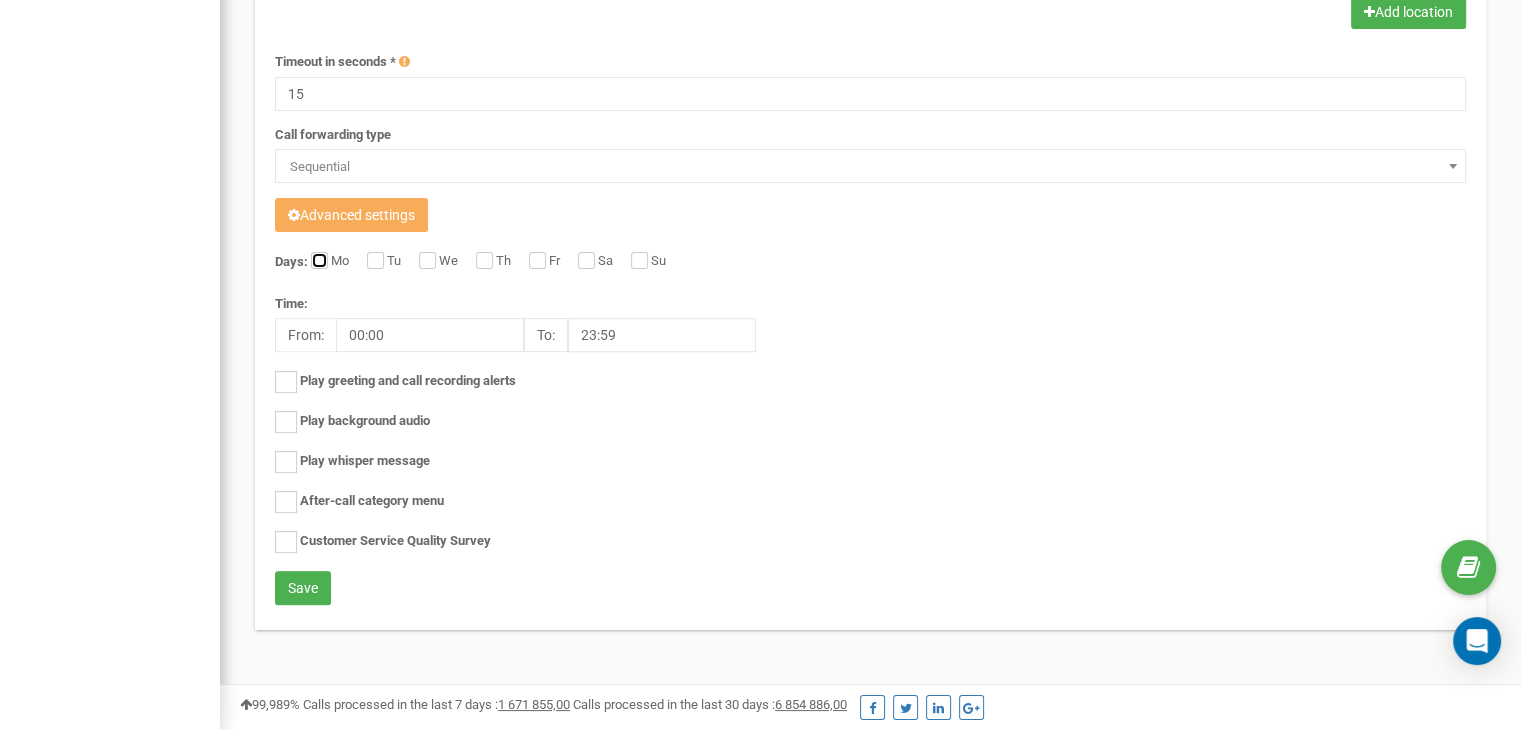 click on "Mo" at bounding box center [317, 262] 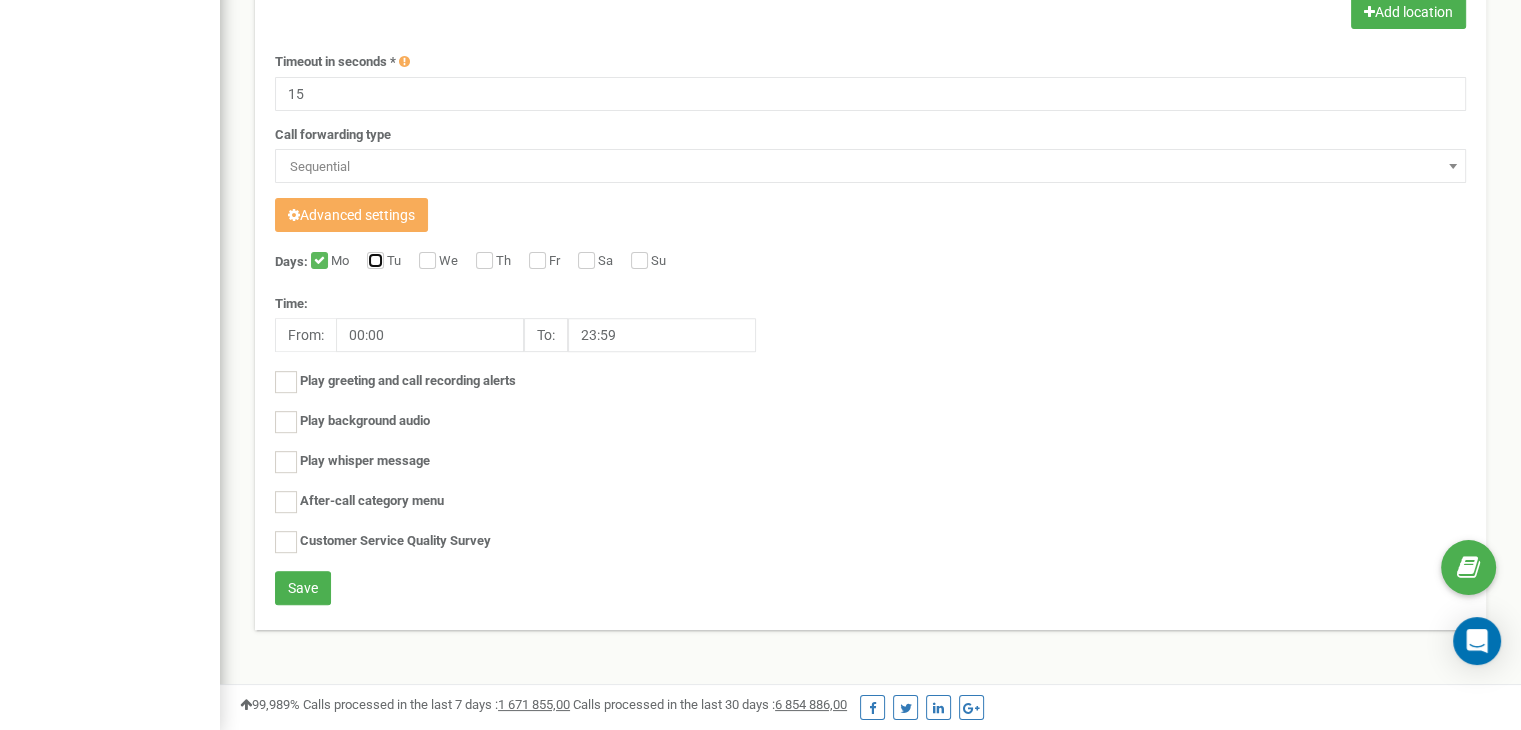 click on "Tu" at bounding box center (373, 262) 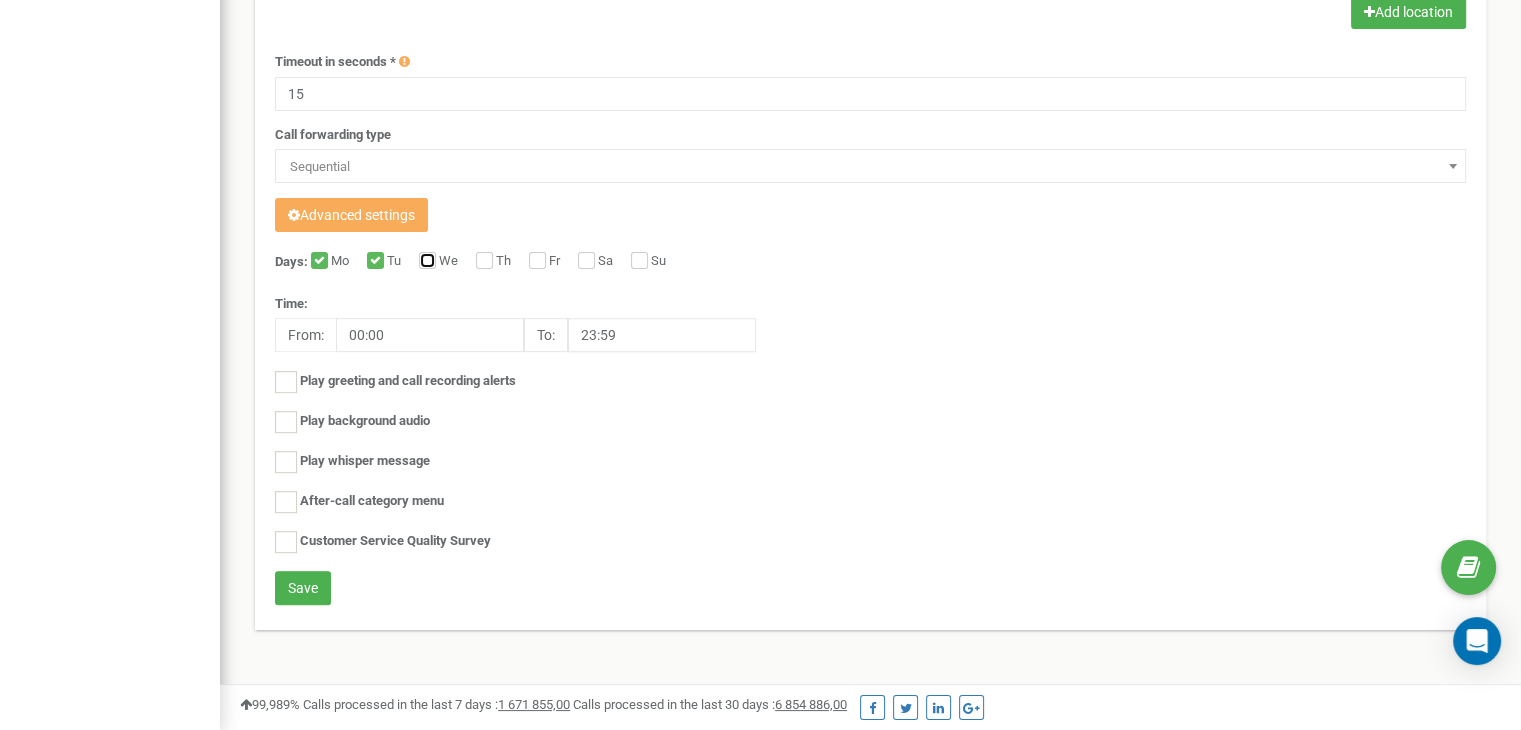 click on "We" at bounding box center (425, 262) 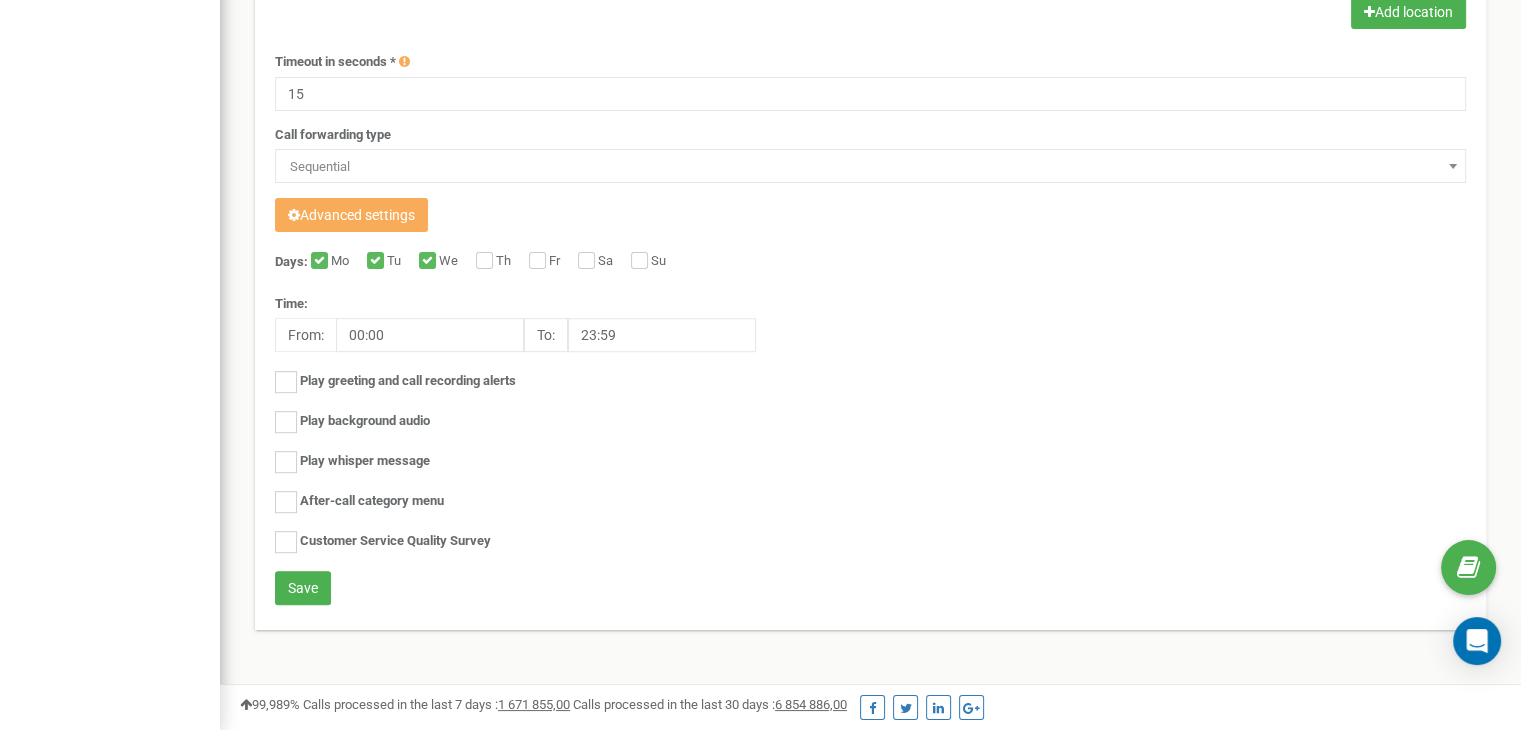 click on "Days:
Mo
Tu
We
Th
Fr
Sa
Su
Time:
From:
00:00
To:
23:59
Play greeting and call recording alerts" at bounding box center [870, 411] 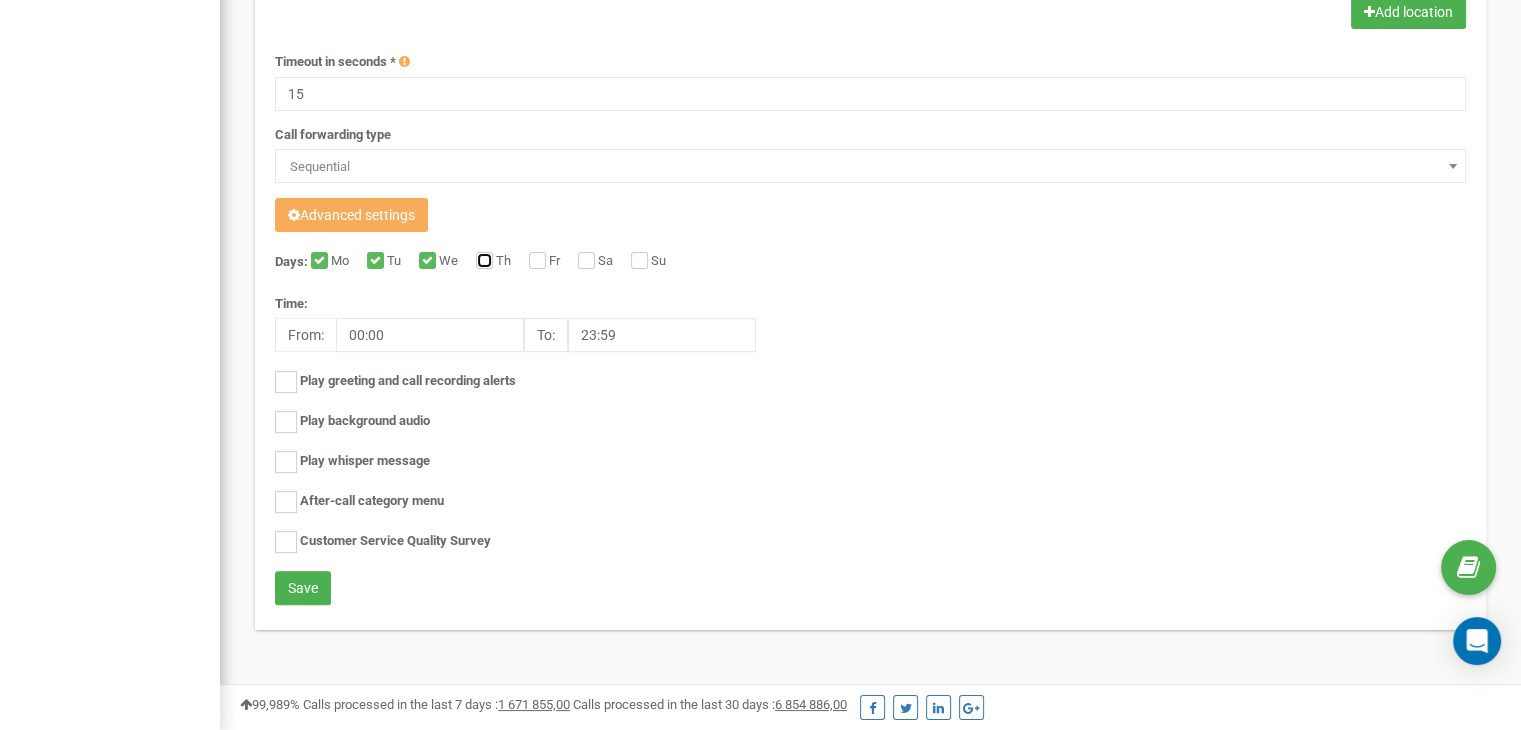 click on "Th" at bounding box center (482, 262) 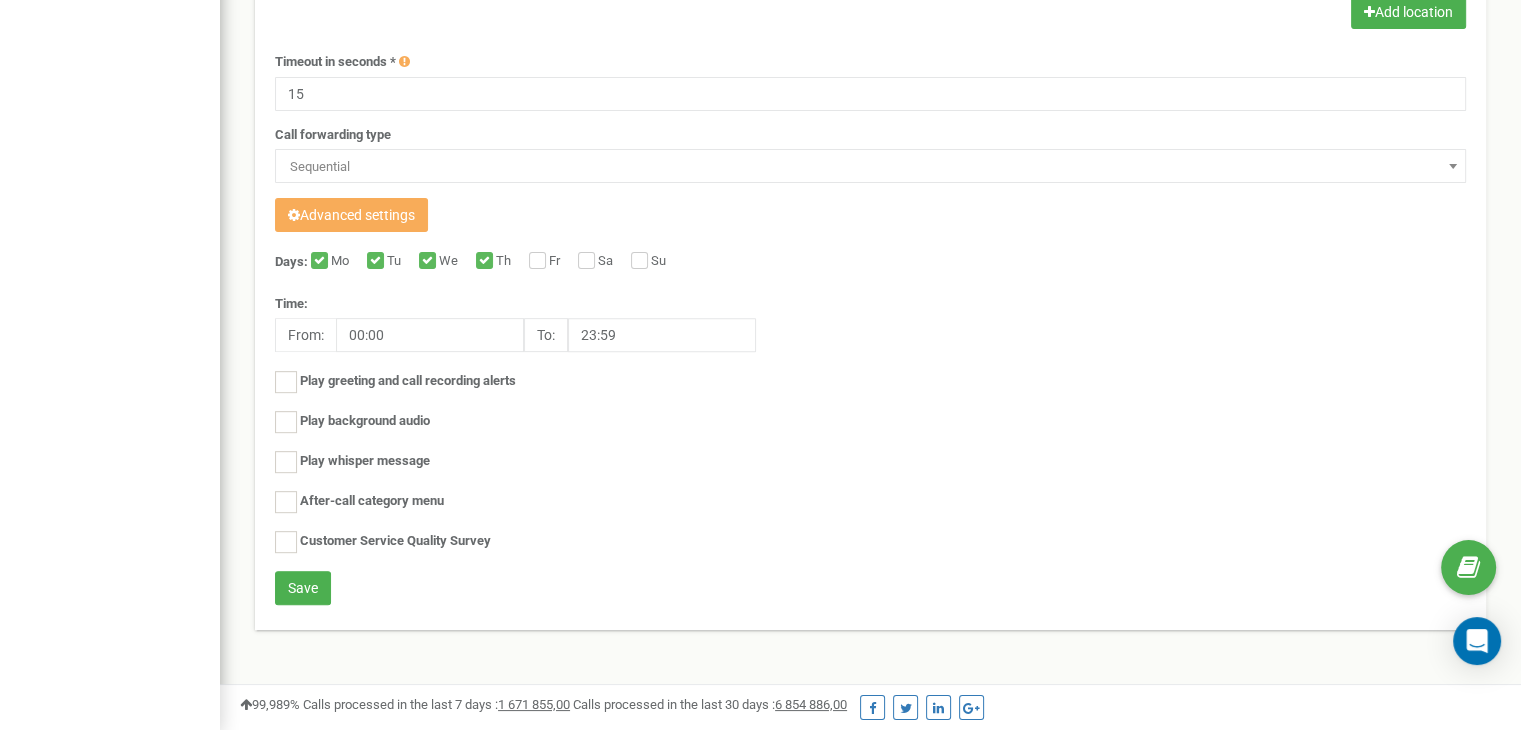 click on "Fr" at bounding box center [557, 262] 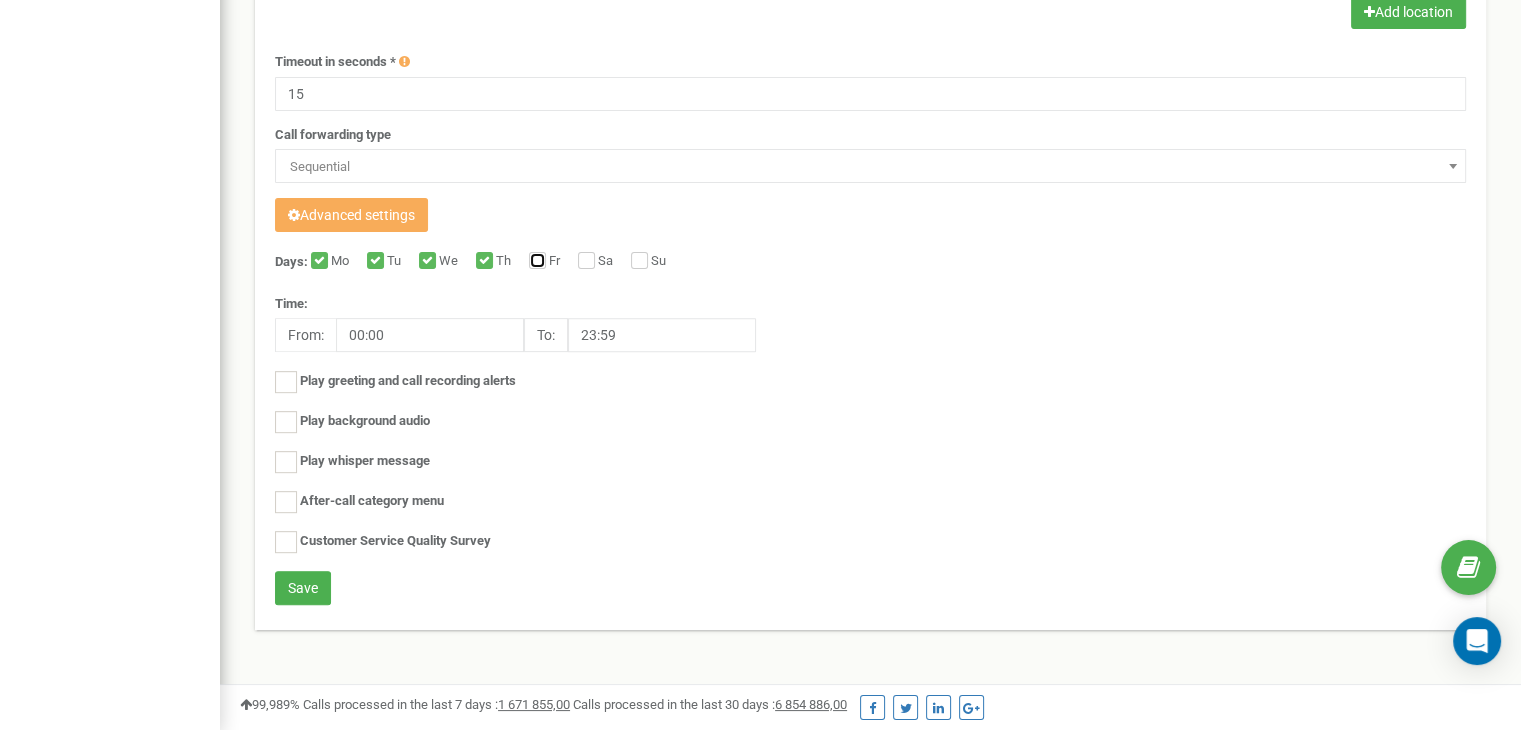 checkbox on "true" 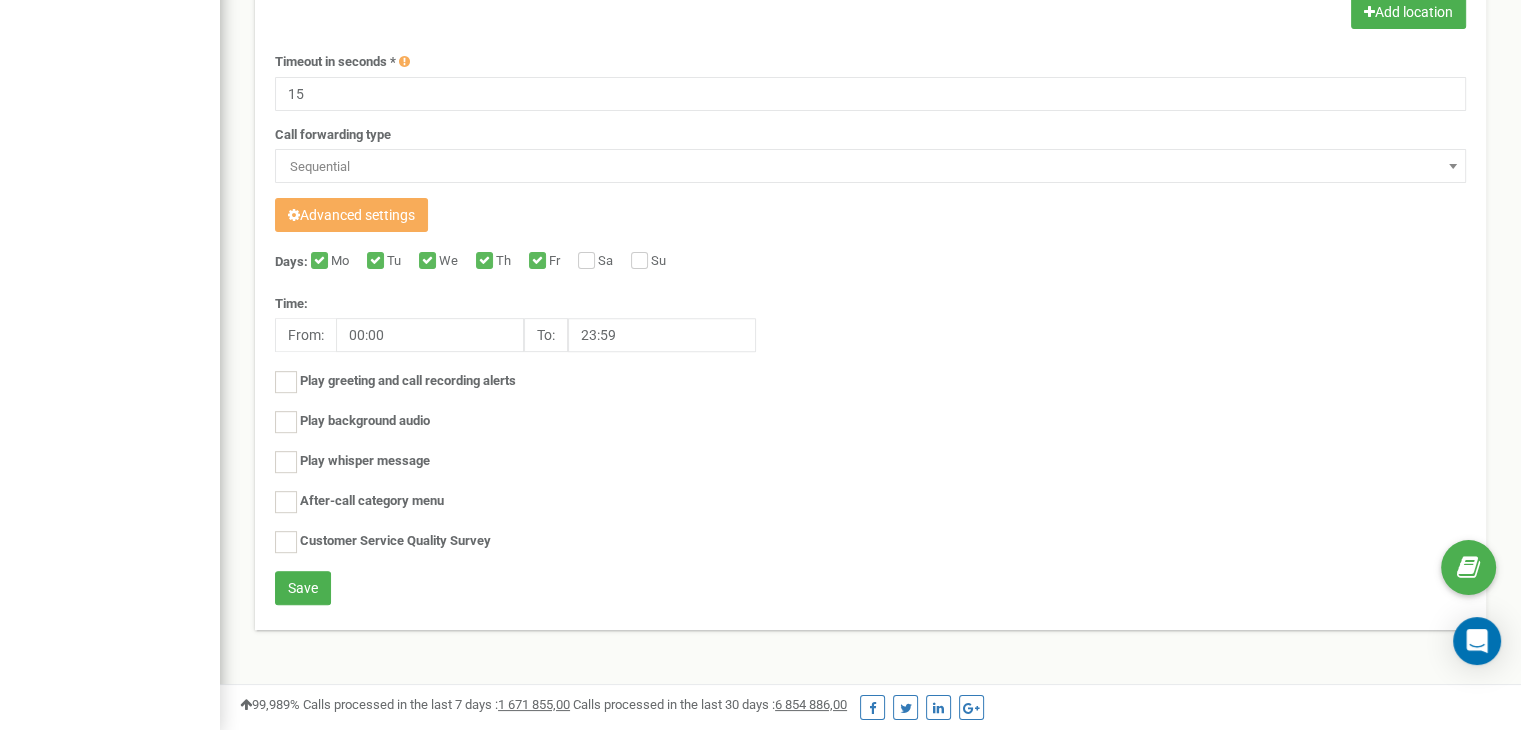 click on "Sa" at bounding box center (608, 262) 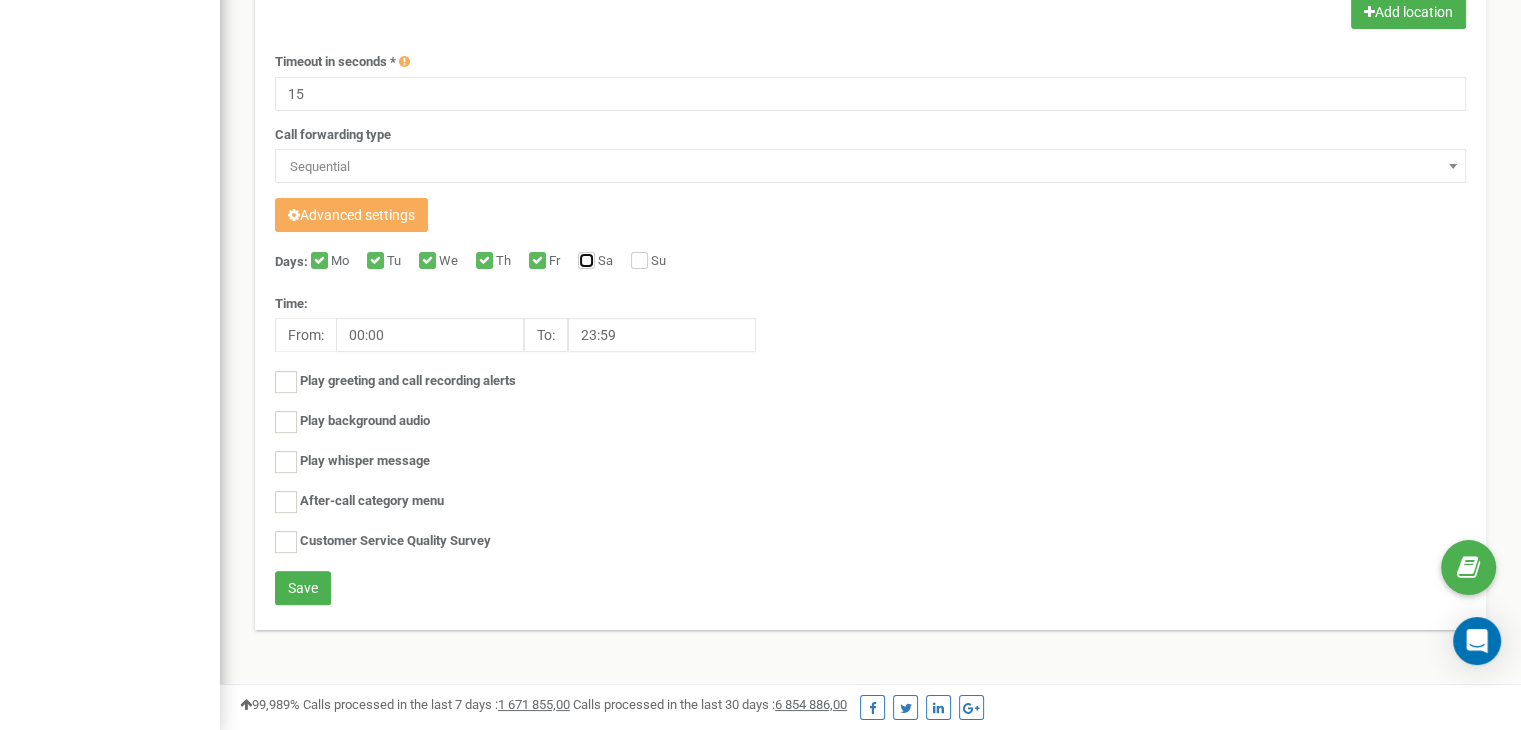 click on "Sa" at bounding box center [584, 262] 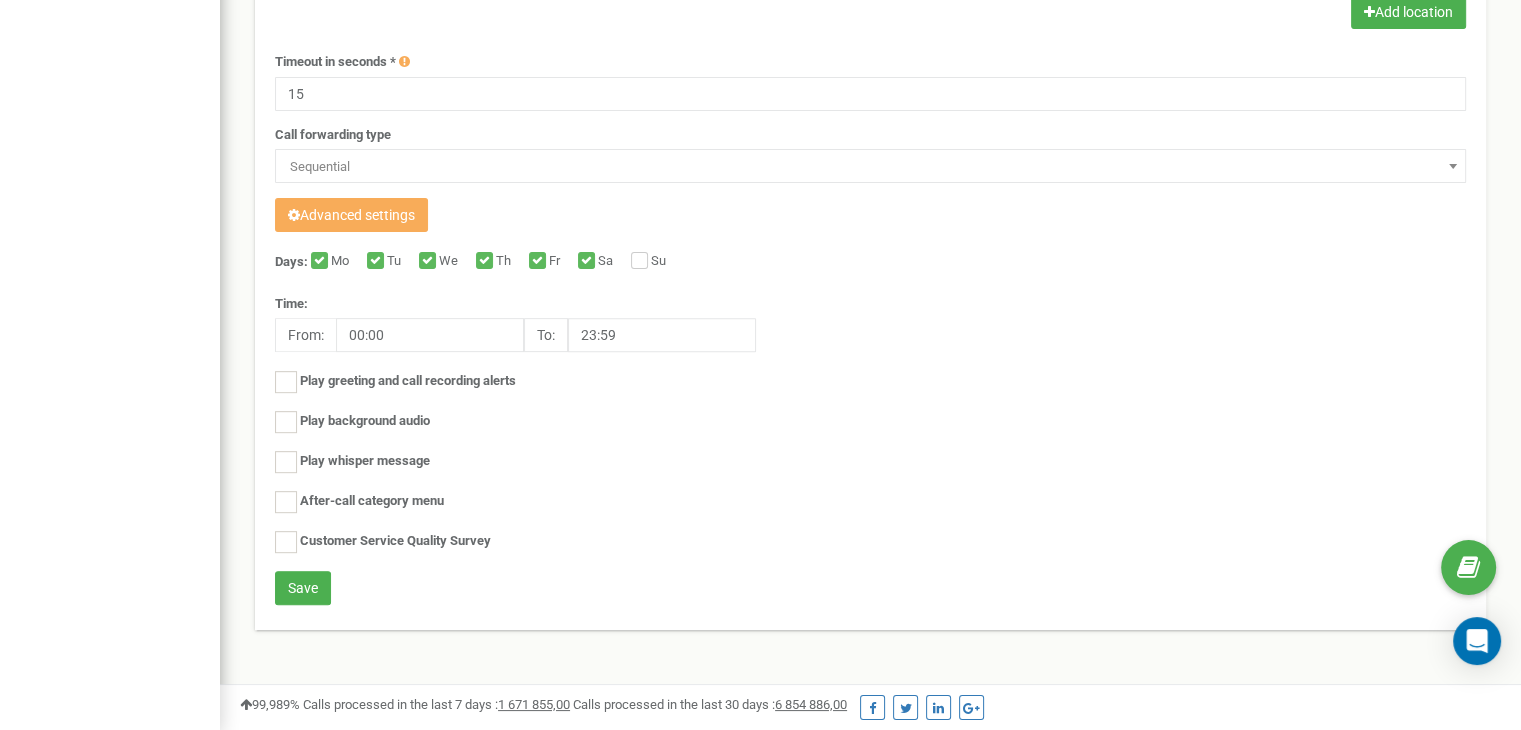 click on "Su" at bounding box center [661, 262] 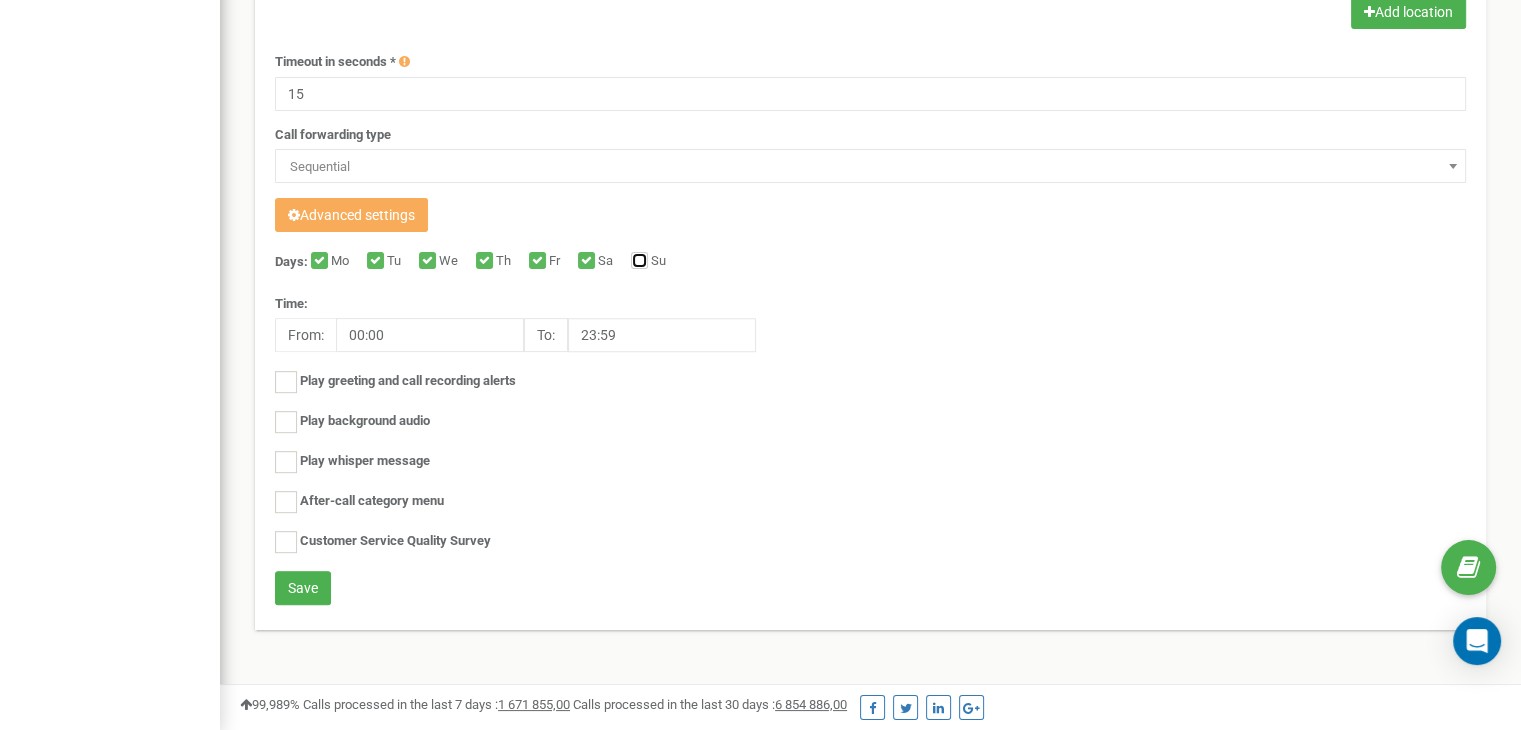 click on "Su" at bounding box center [637, 262] 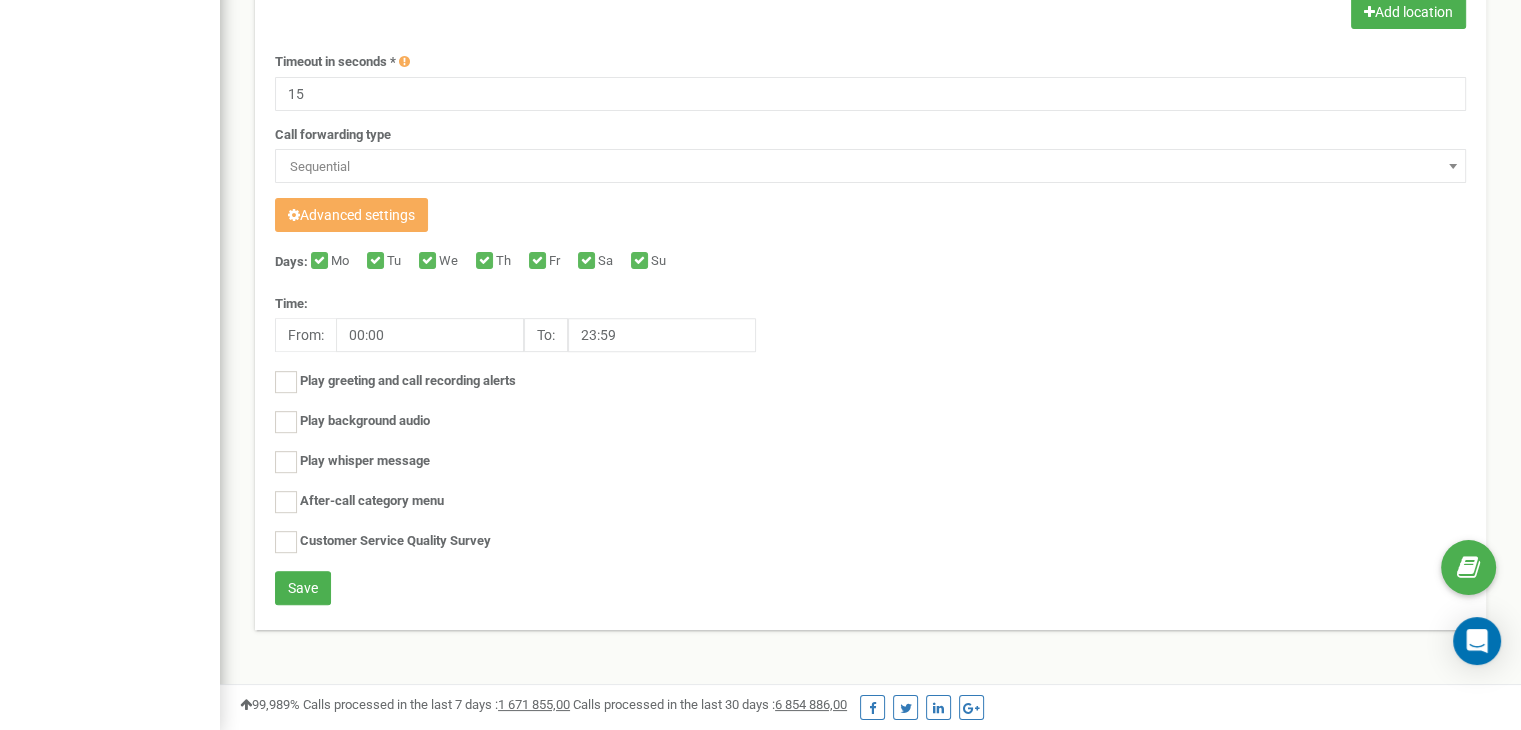 click on "From:" at bounding box center [305, 335] 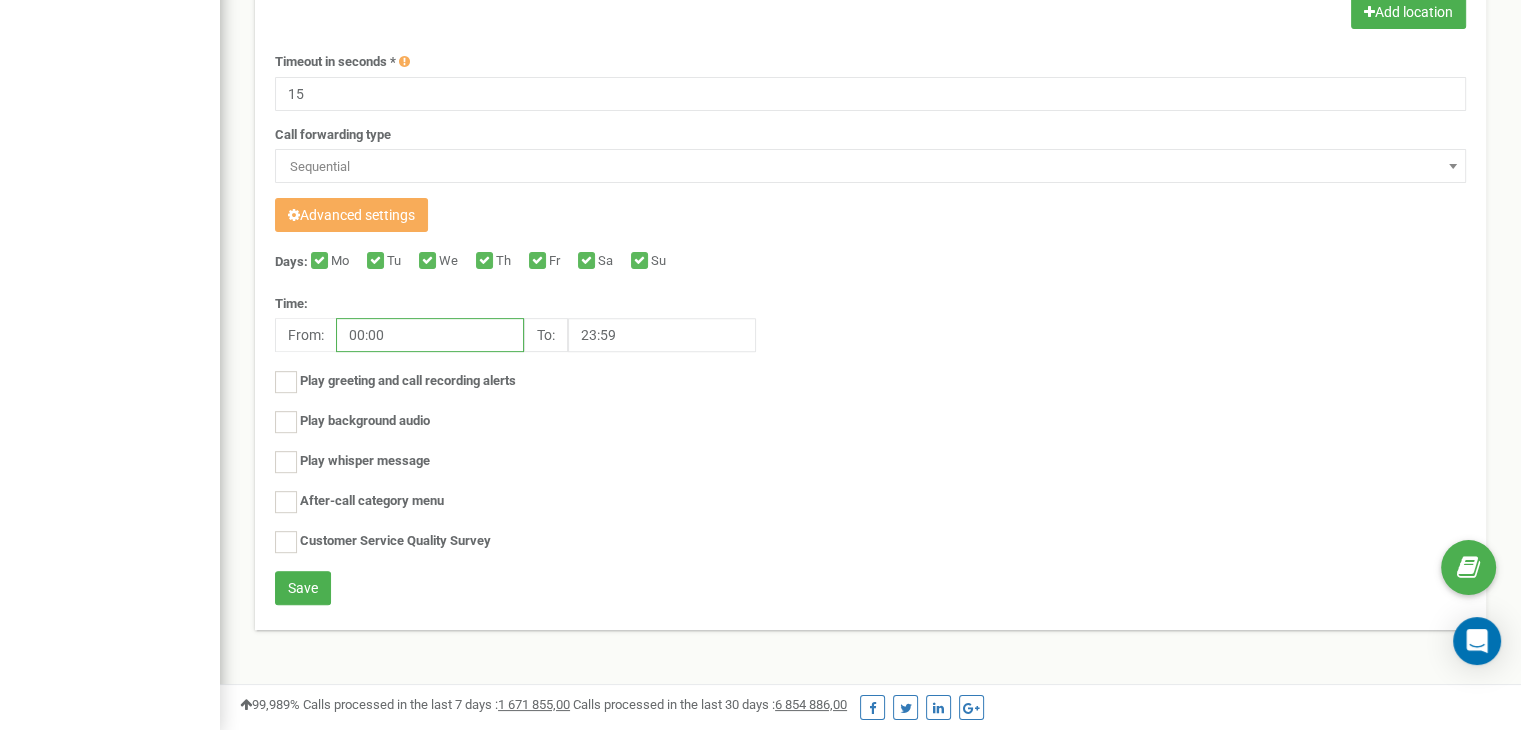 click on "00:00" at bounding box center (430, 335) 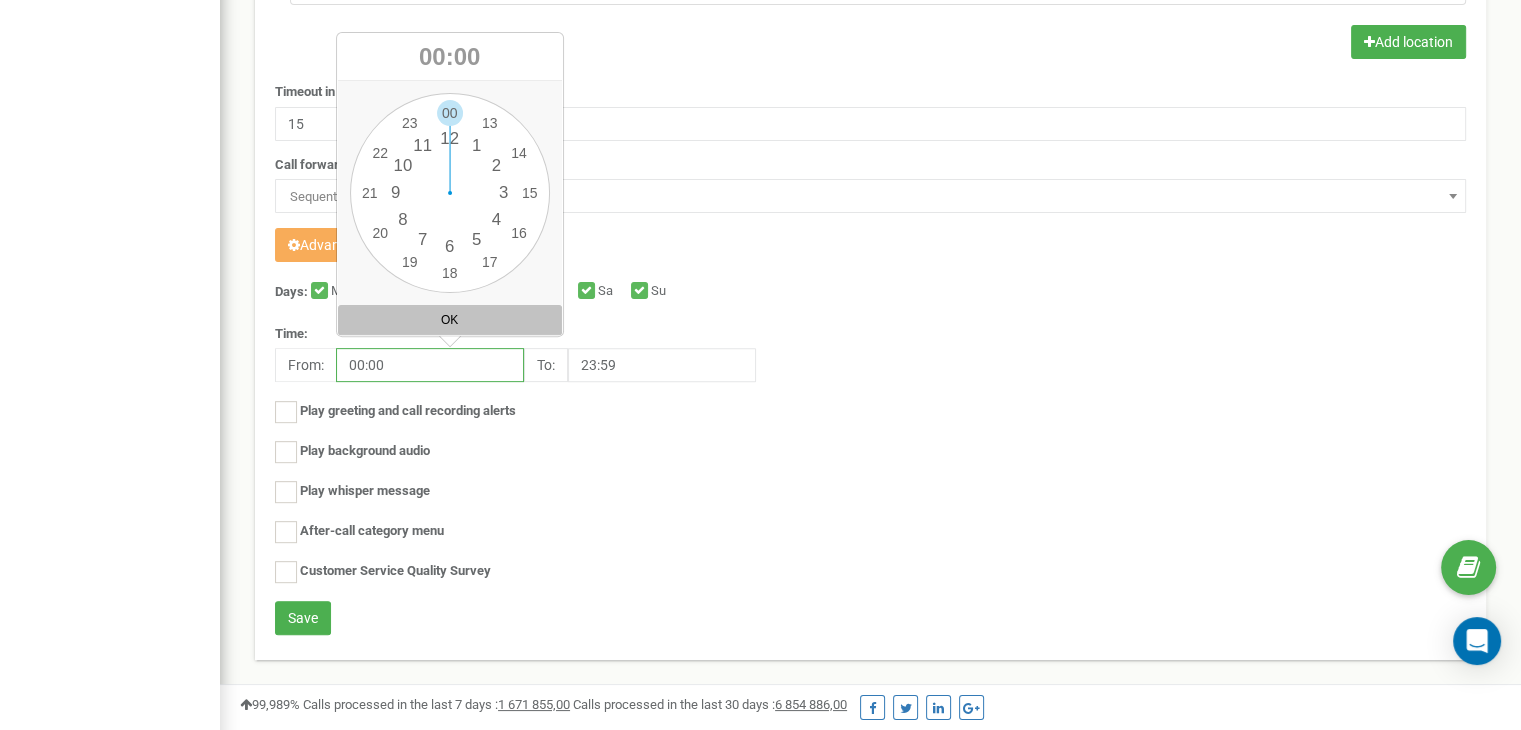 scroll, scrollTop: 640, scrollLeft: 0, axis: vertical 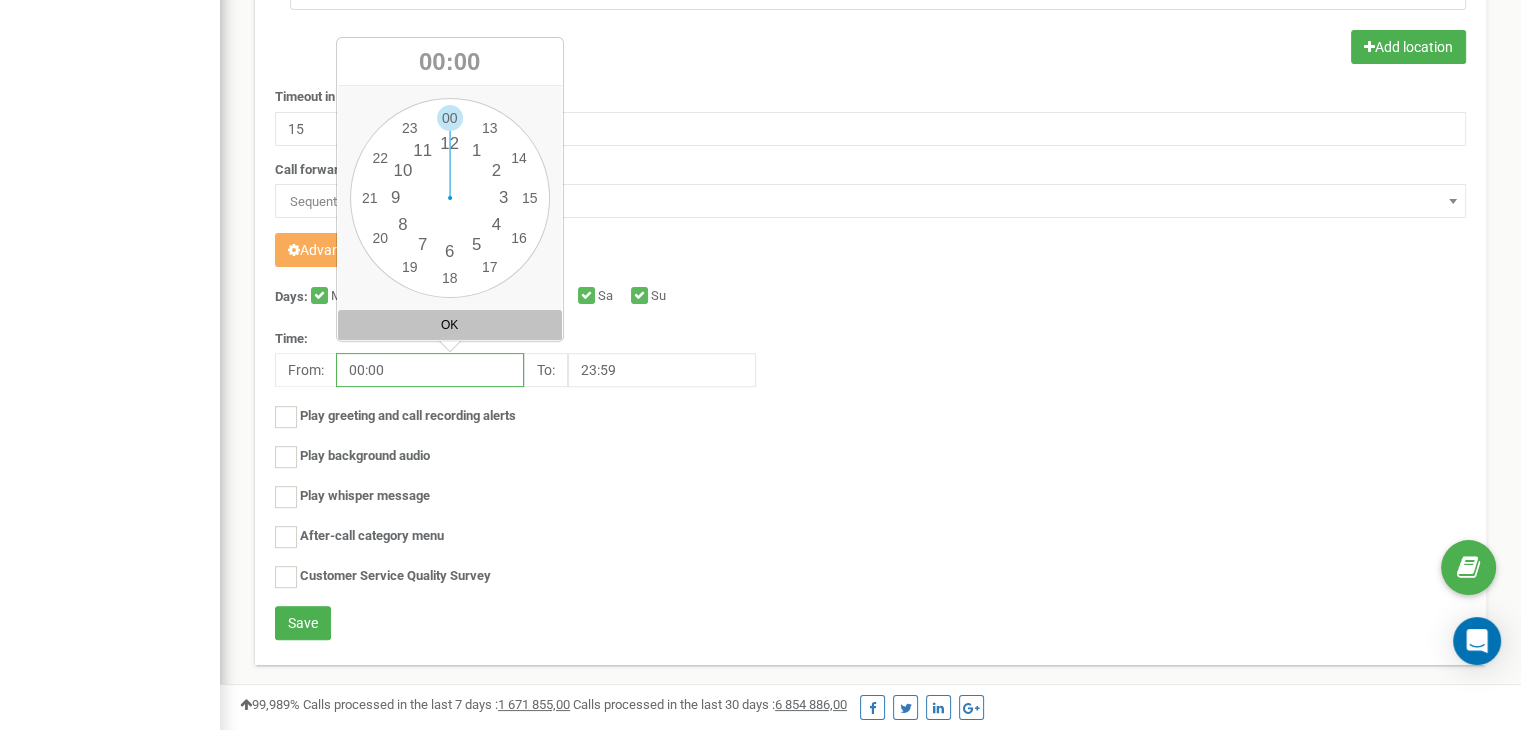 click on "00:00" at bounding box center [430, 370] 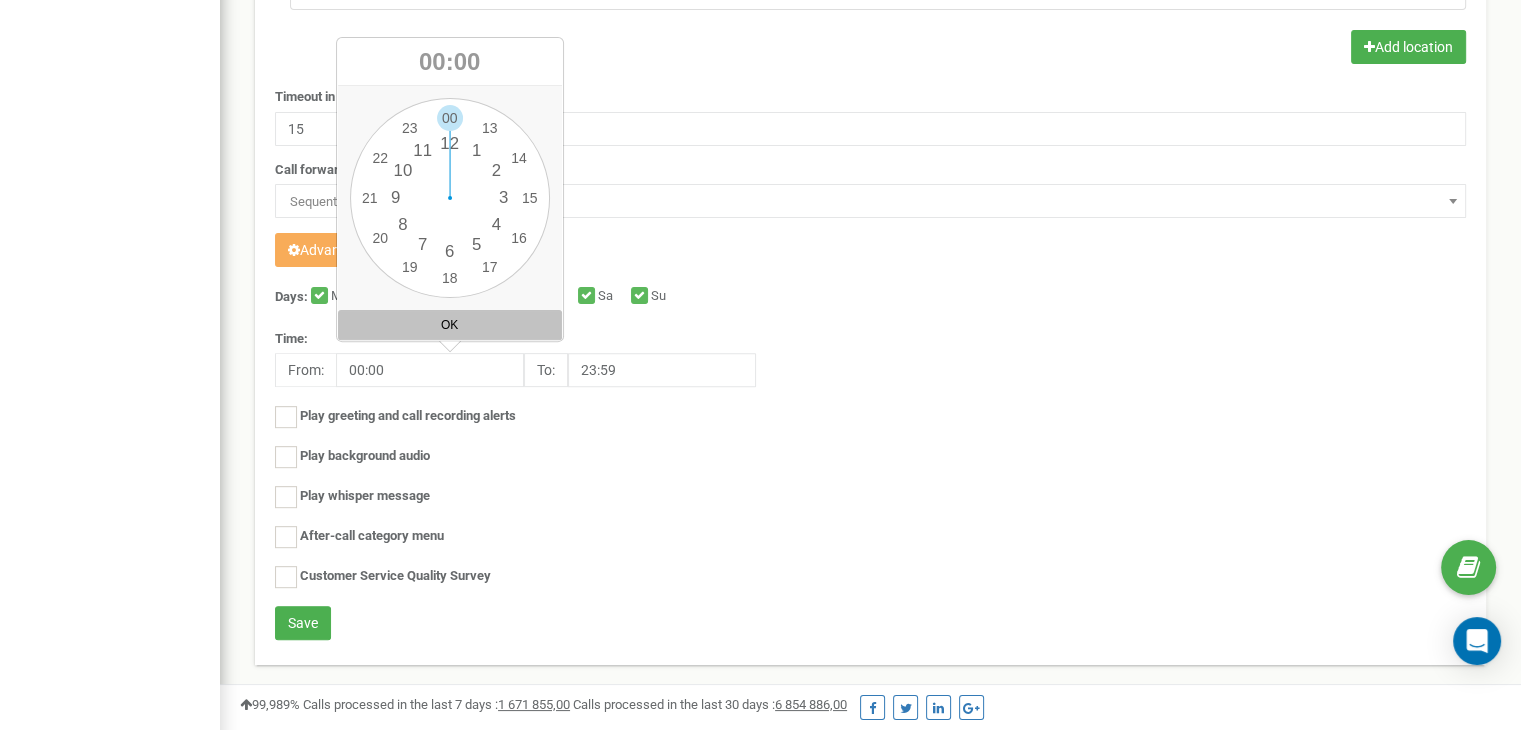 click on "Days:
Mo
Tu
We
Th
Fr
Sa
Su
Time:
From:
00:00
To:
23:59
Play greeting and call recording alerts" at bounding box center (870, 446) 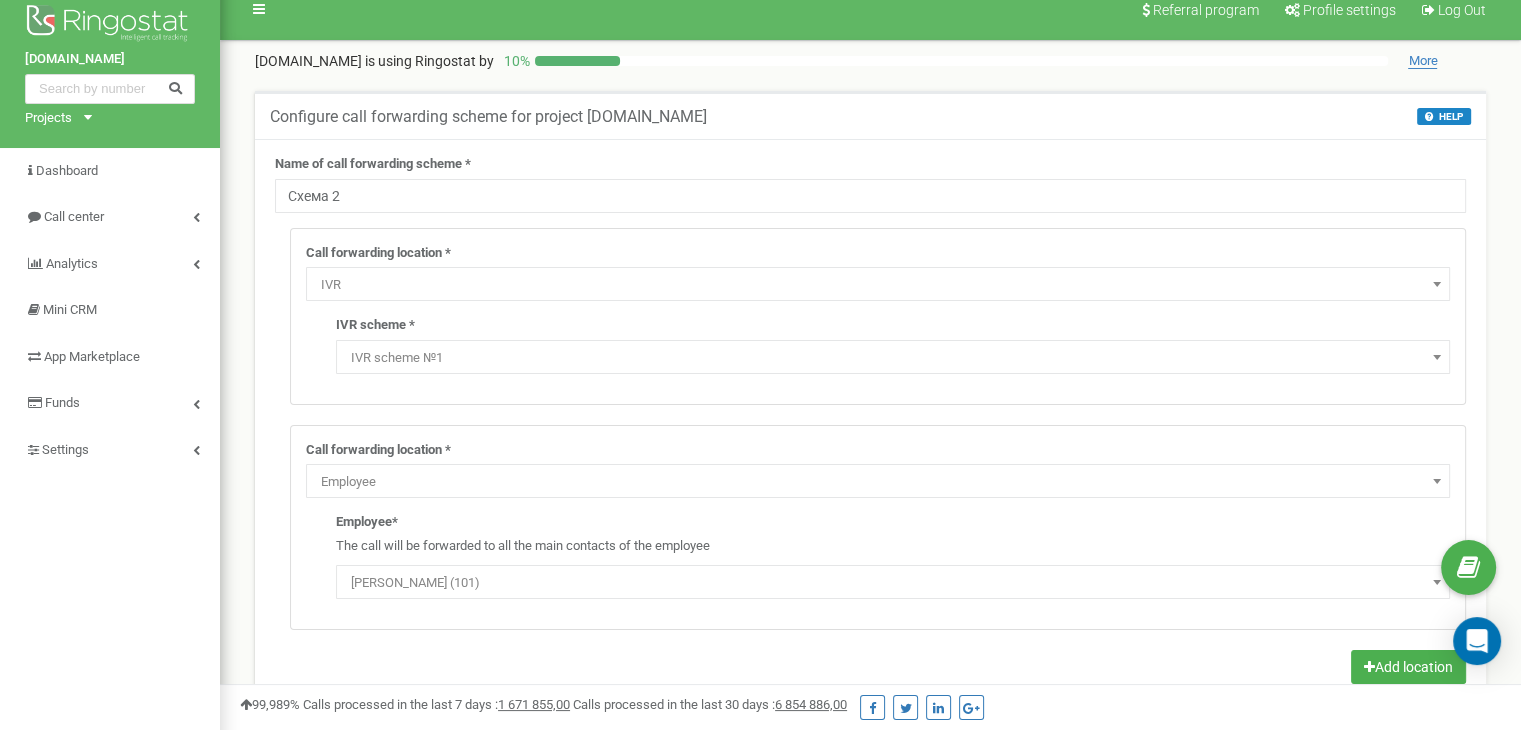 scroll, scrollTop: 0, scrollLeft: 0, axis: both 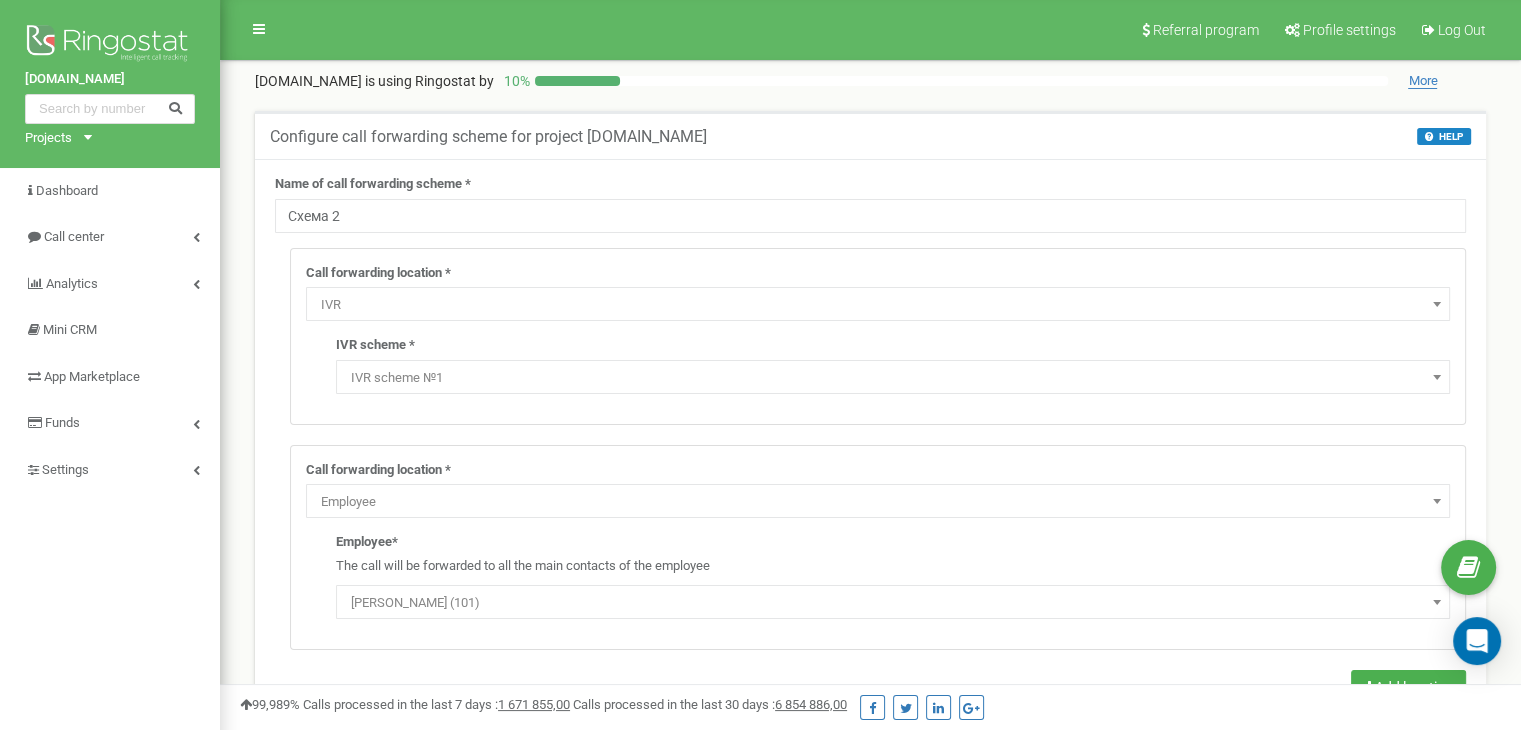 click on "IVR" at bounding box center [878, 305] 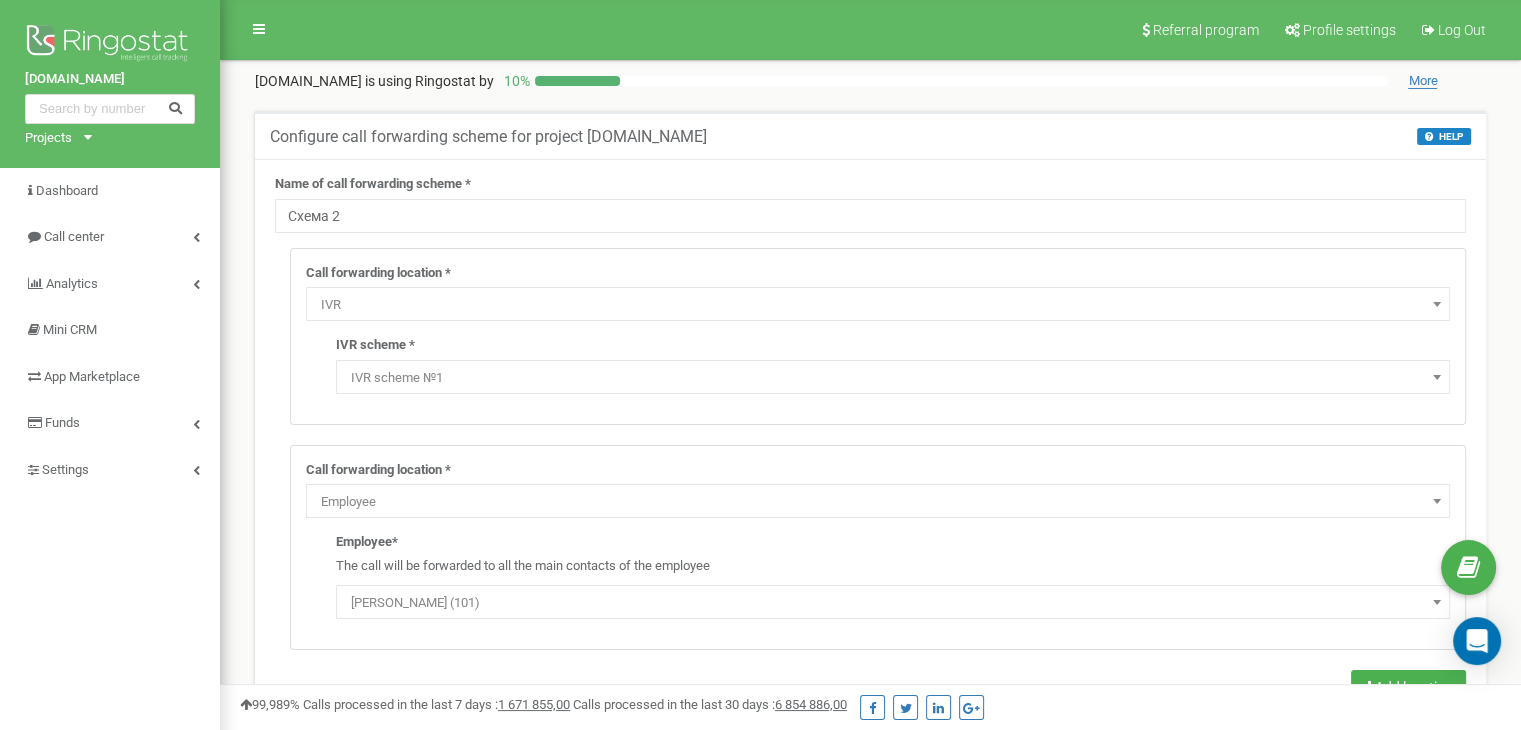 click on "IVR" at bounding box center (878, 305) 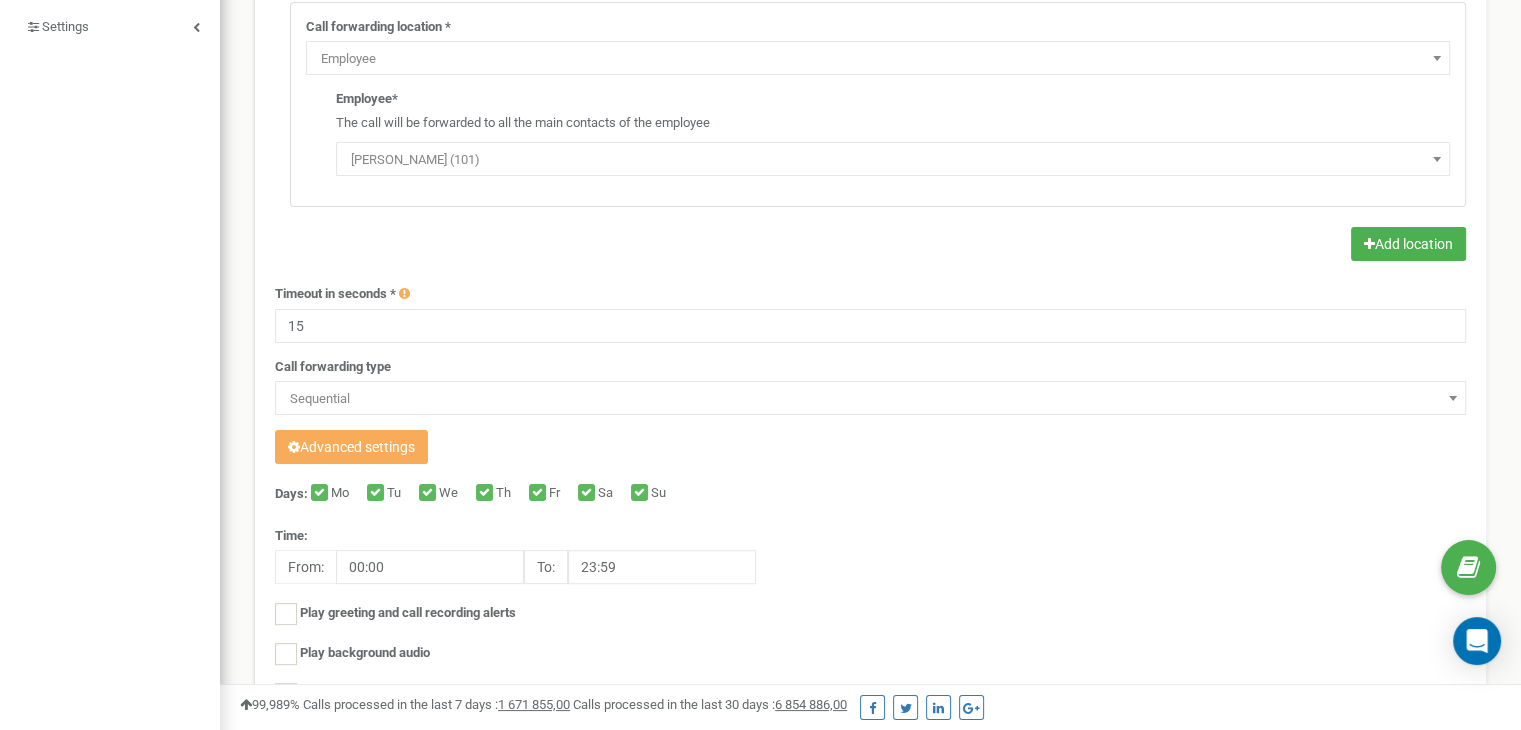 scroll, scrollTop: 500, scrollLeft: 0, axis: vertical 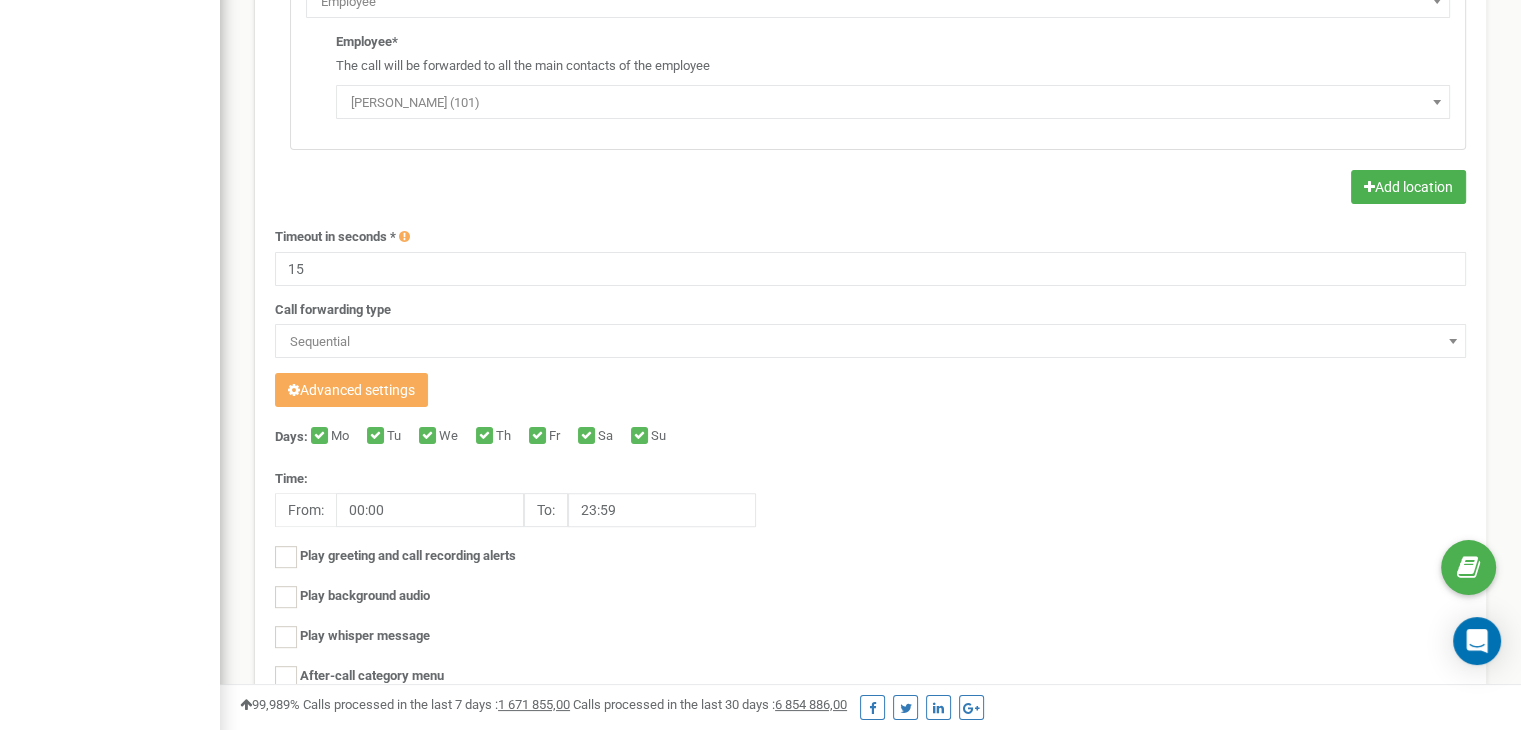 click on "Sequential" at bounding box center (870, 342) 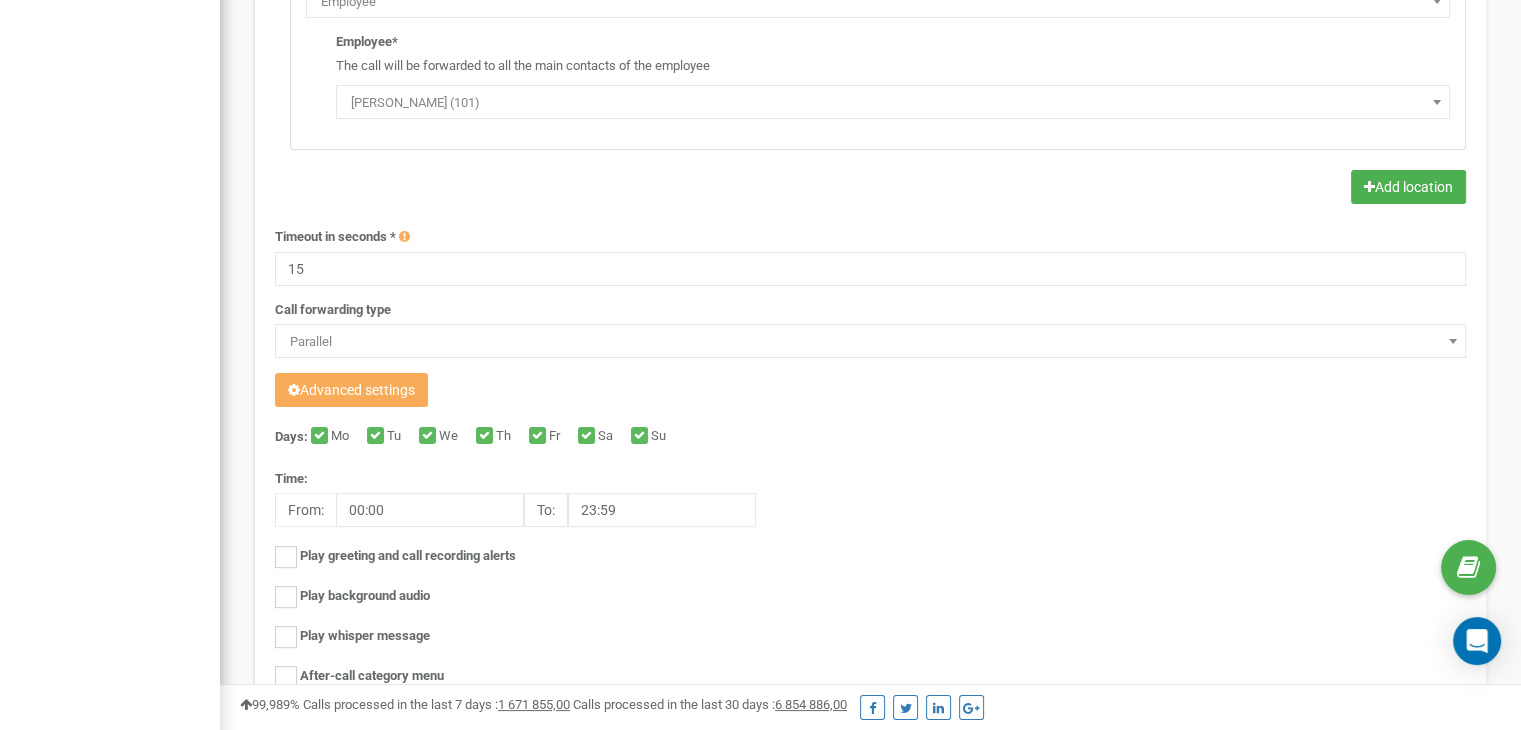 click on "Parallel" at bounding box center [870, 342] 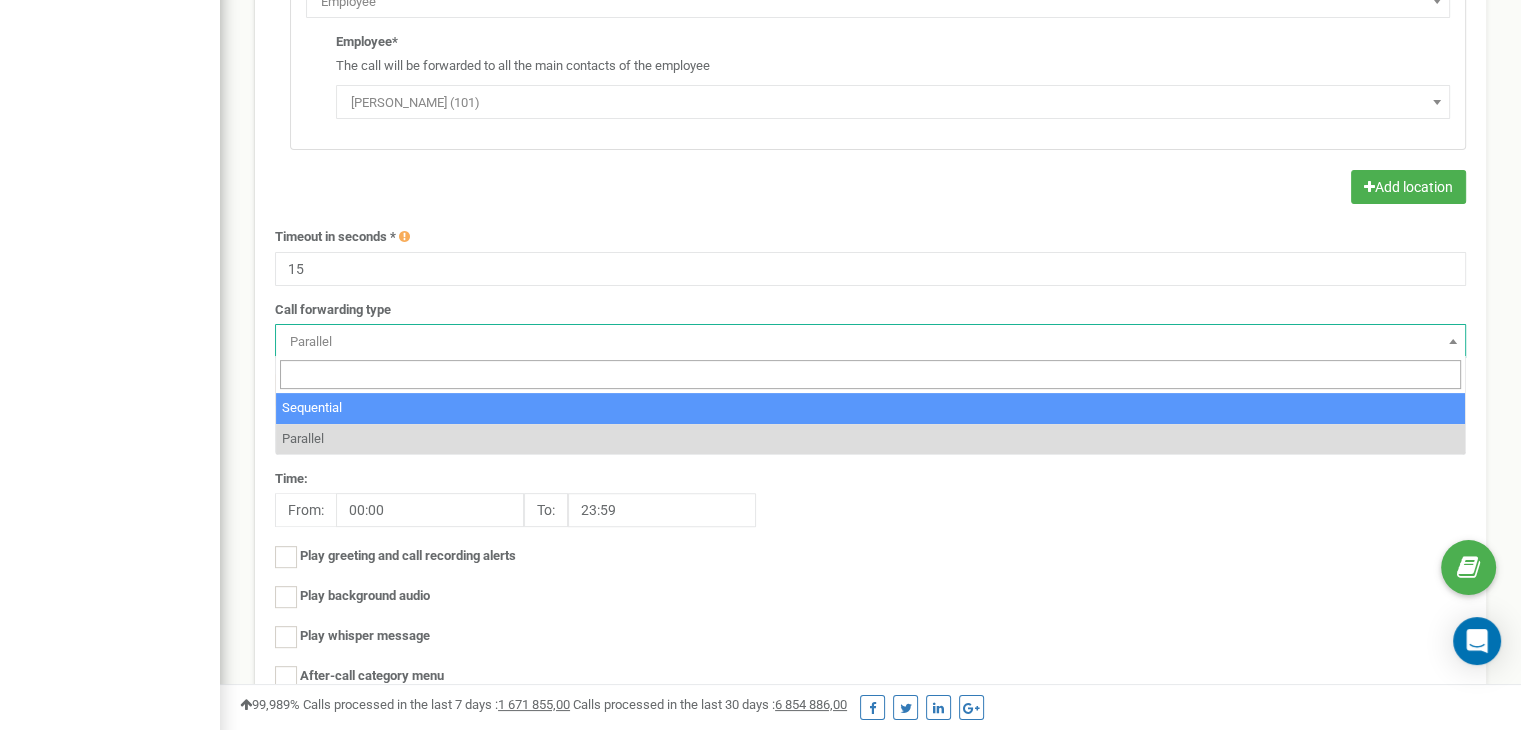 select on "serial" 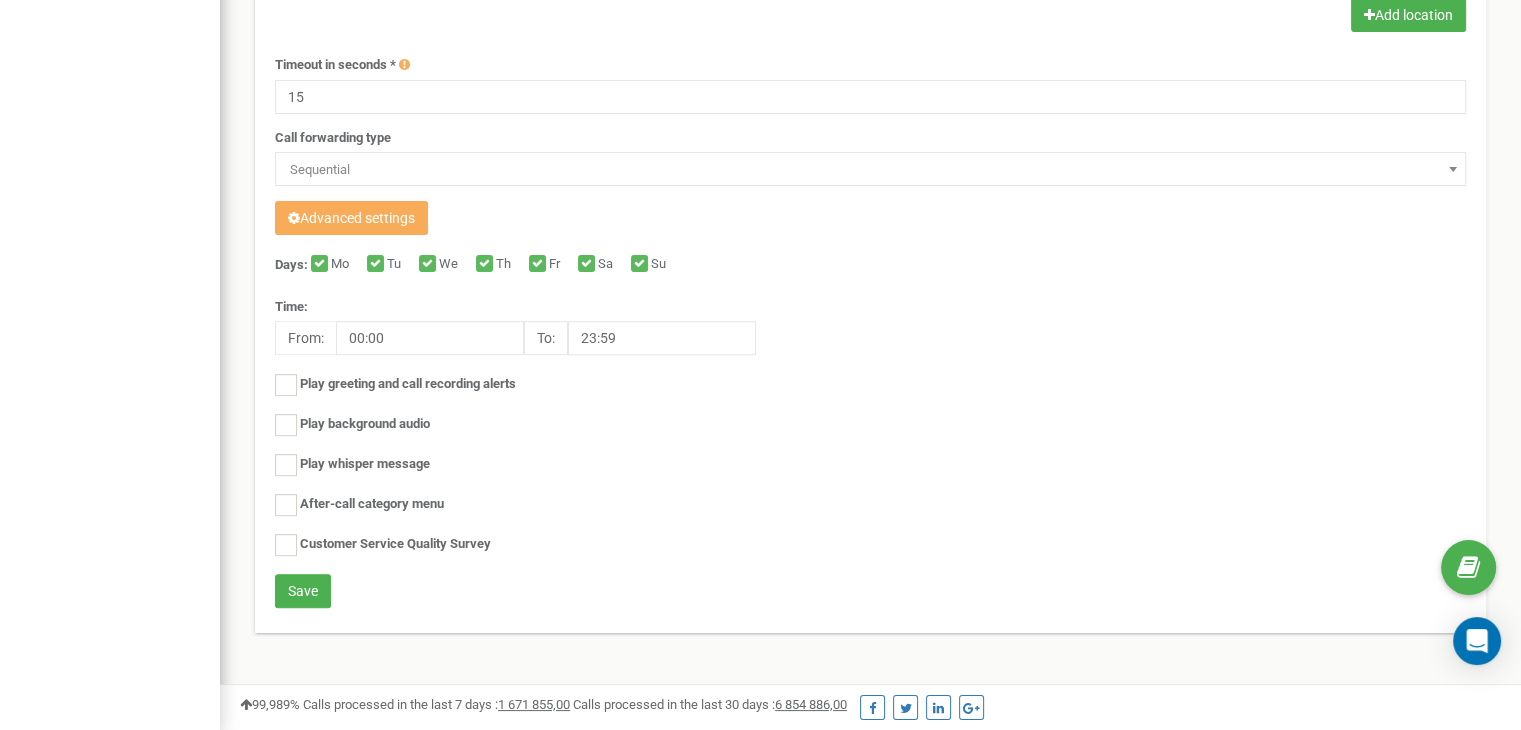 scroll, scrollTop: 675, scrollLeft: 0, axis: vertical 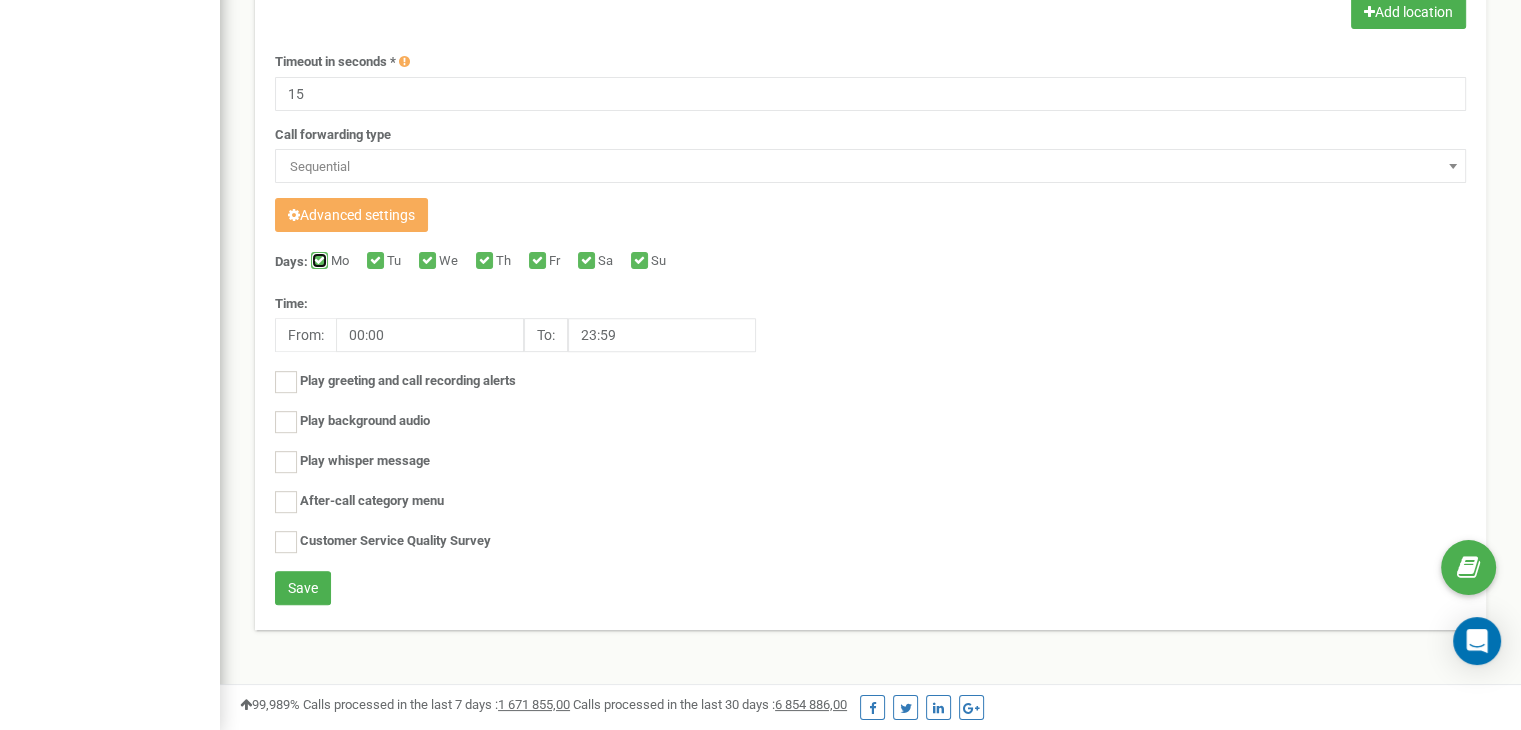 click on "Mo" at bounding box center [317, 262] 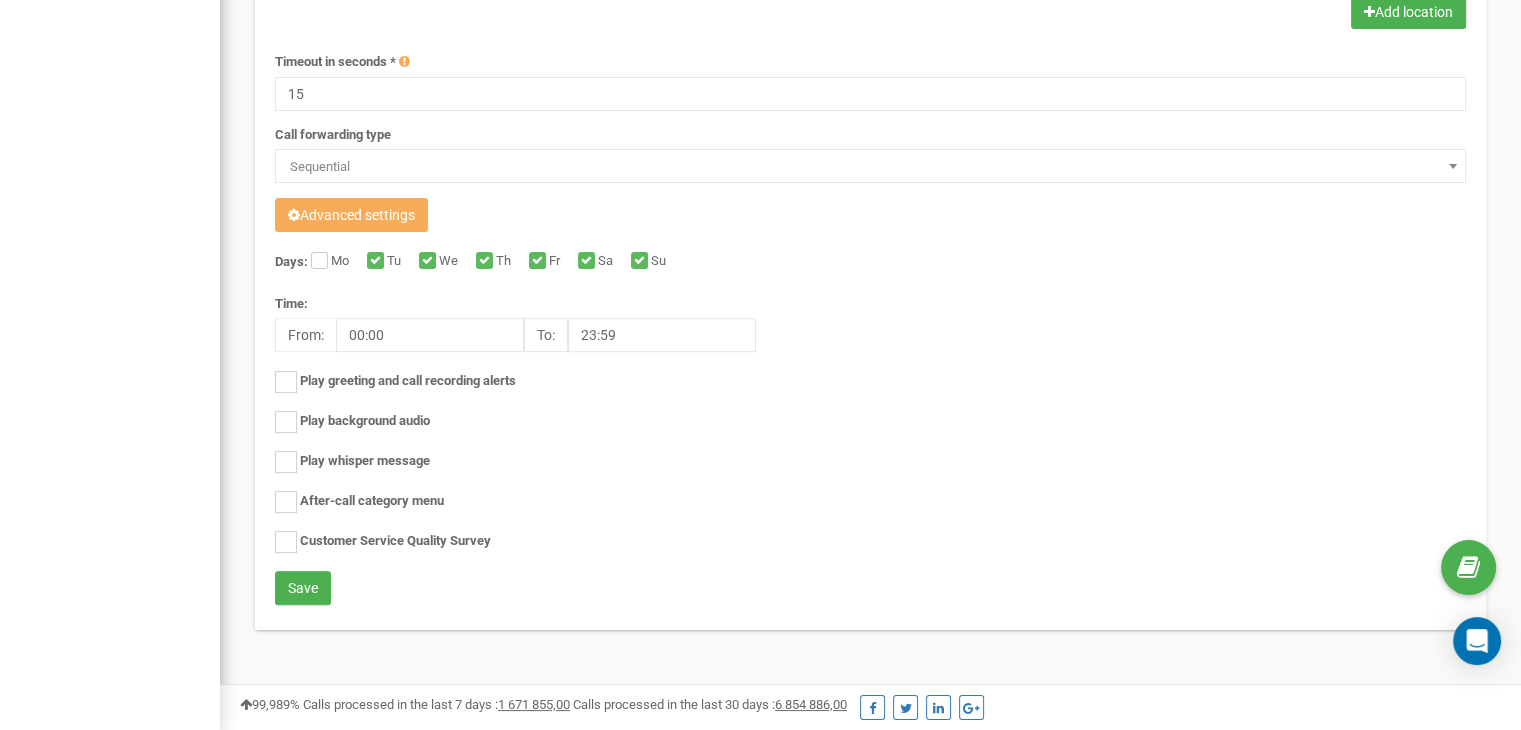 drag, startPoint x: 376, startPoint y: 259, endPoint x: 388, endPoint y: 258, distance: 12.0415945 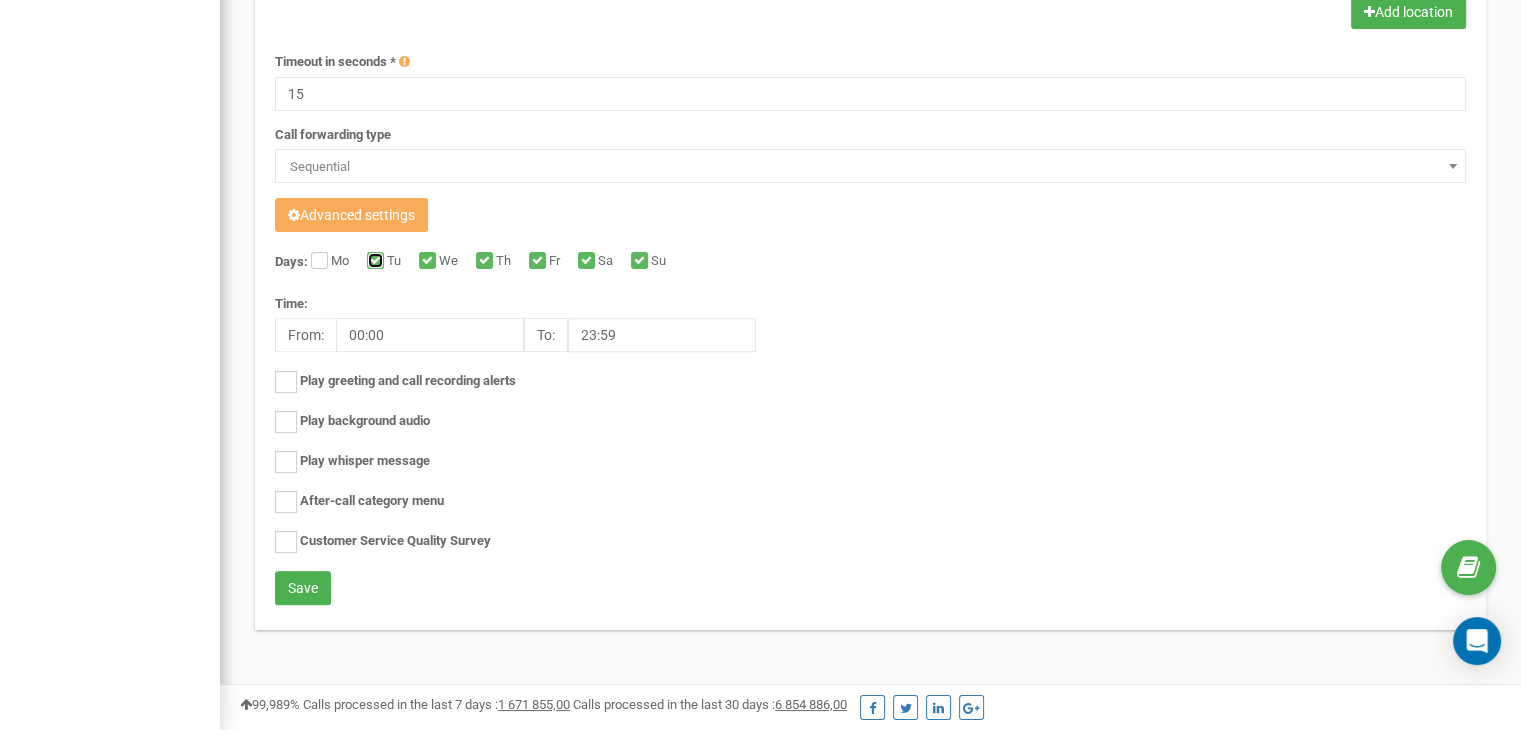 click on "Tu" at bounding box center [373, 262] 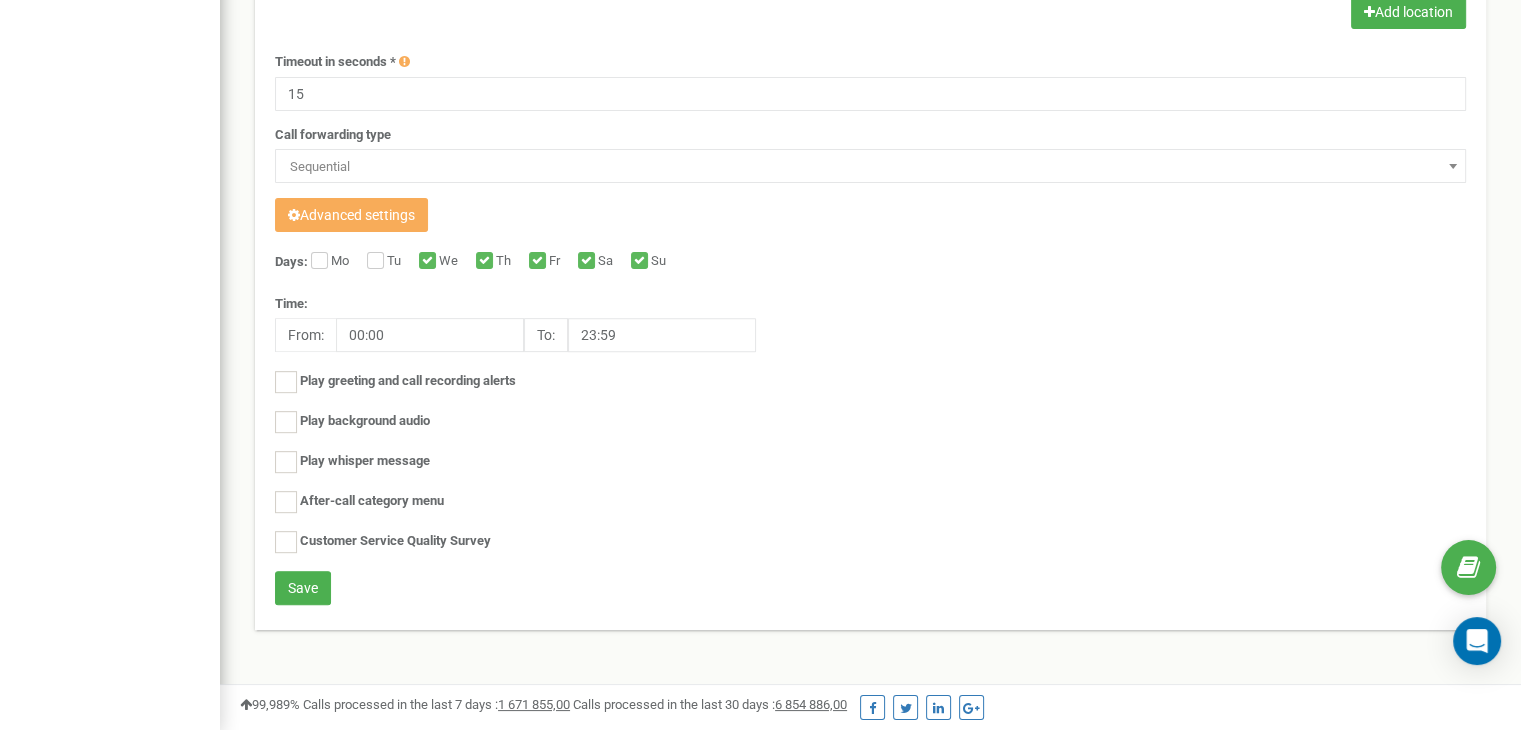 click on "We" at bounding box center [451, 262] 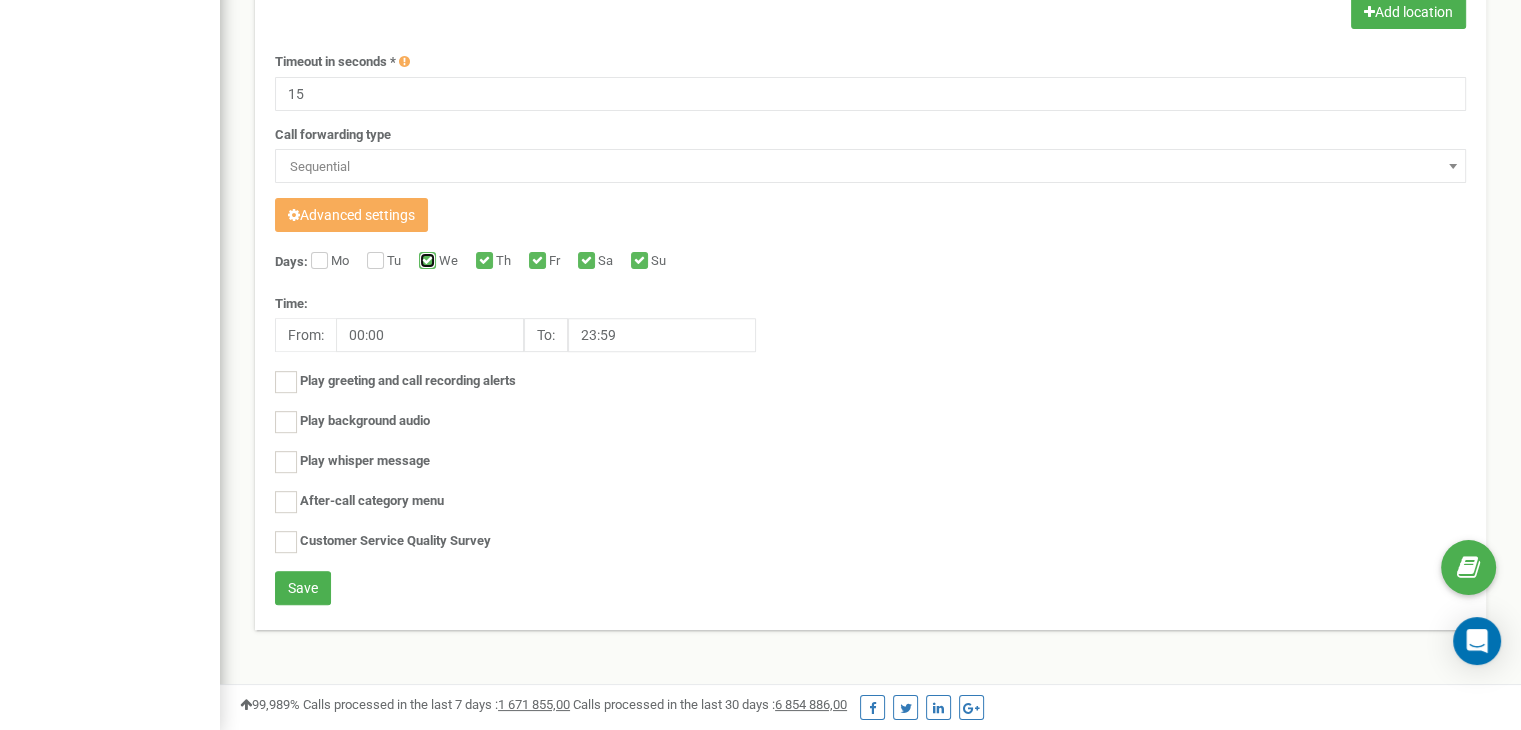 click on "We" at bounding box center [425, 262] 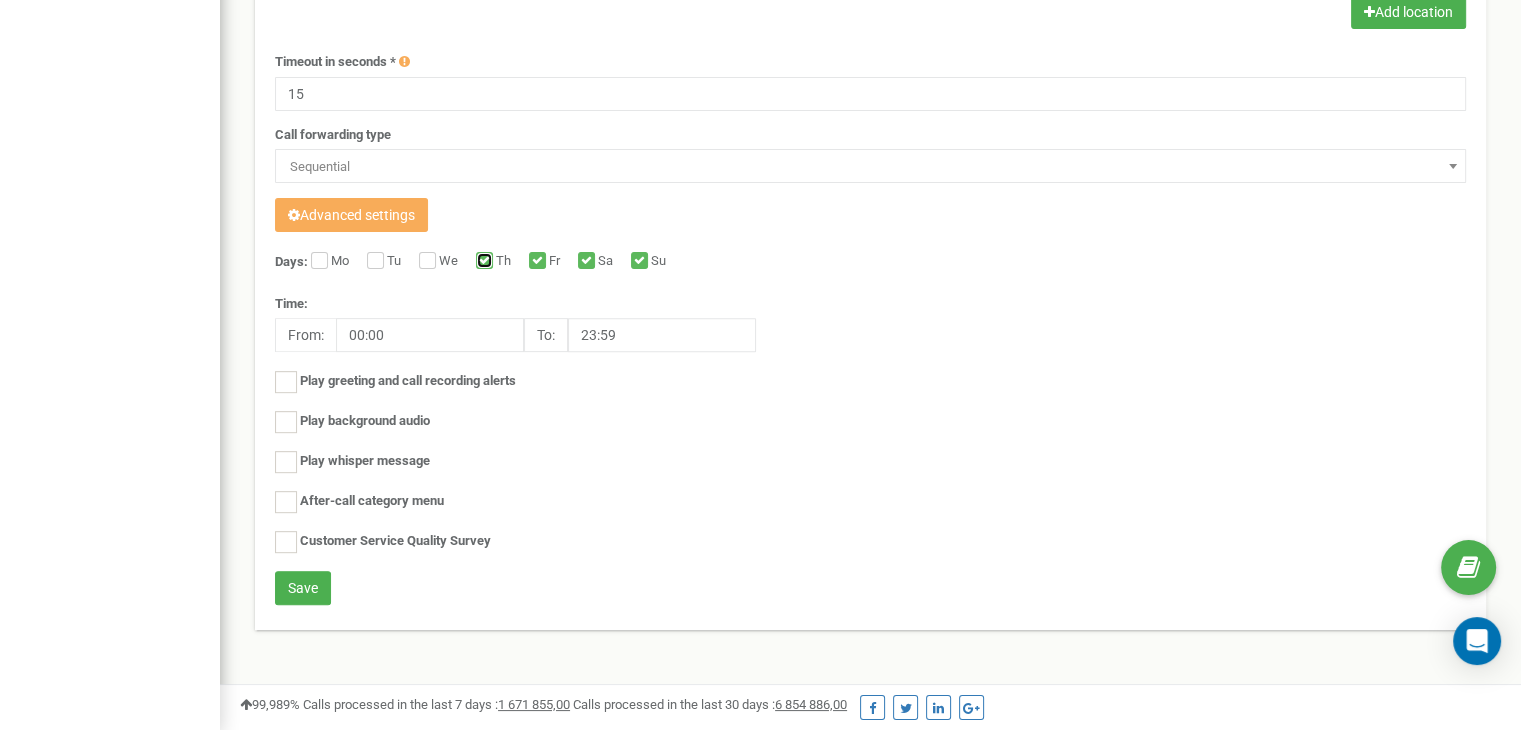 click on "Th" at bounding box center [482, 262] 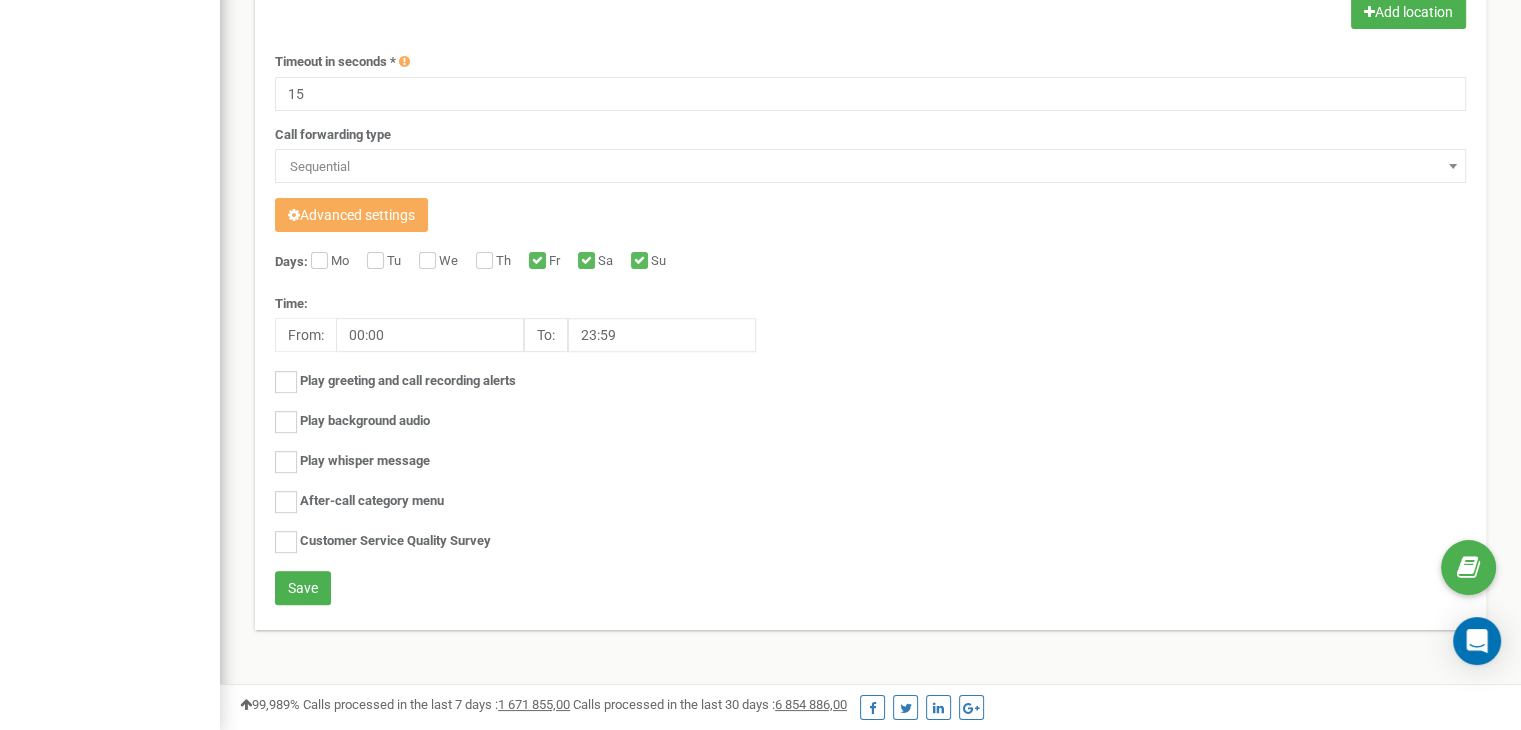 click on "Days:
Mo
Tu
We
Th
Fr
Sa
Su
Time:
From:
00:00
To:
23:59
Play greeting and call recording alerts" at bounding box center (870, 411) 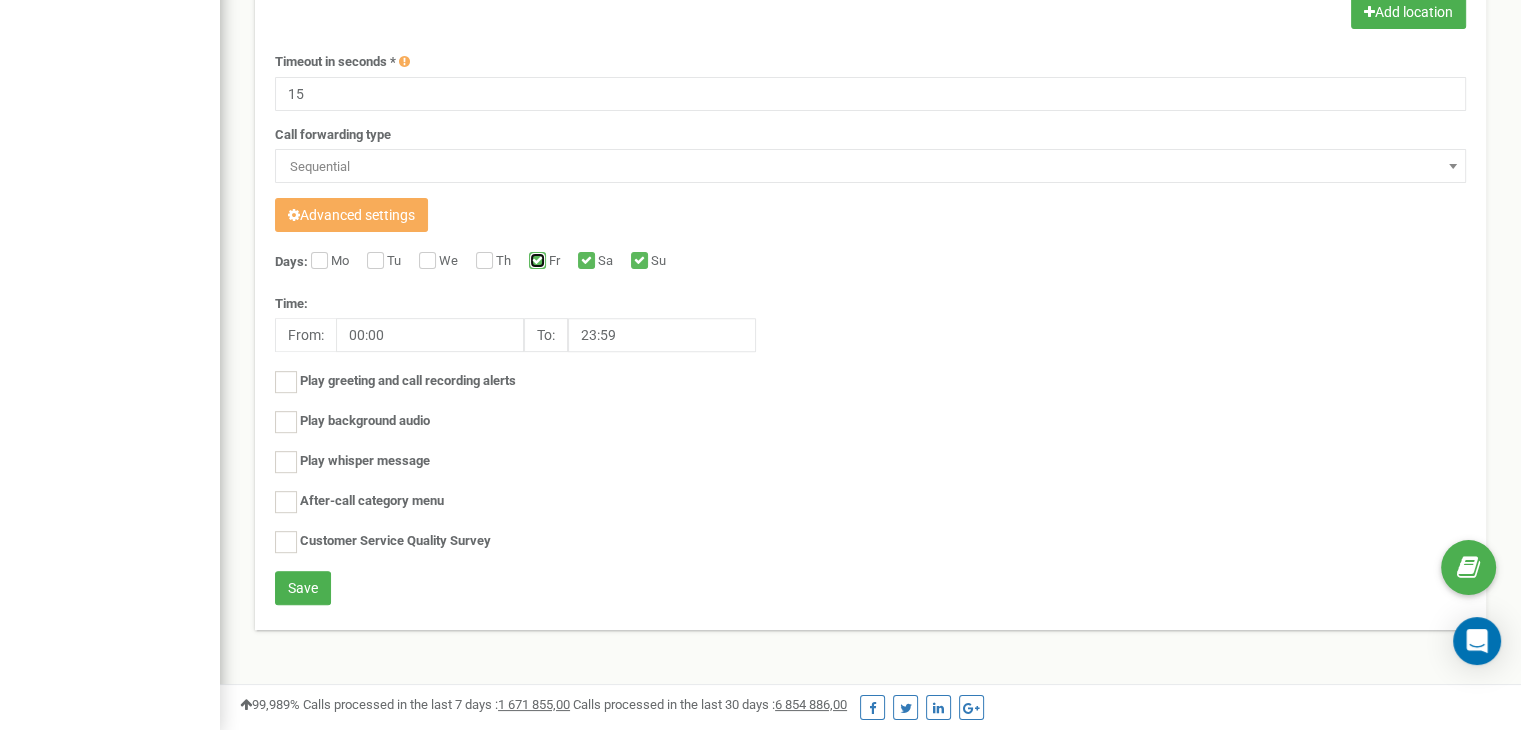 click on "Fr" at bounding box center [535, 262] 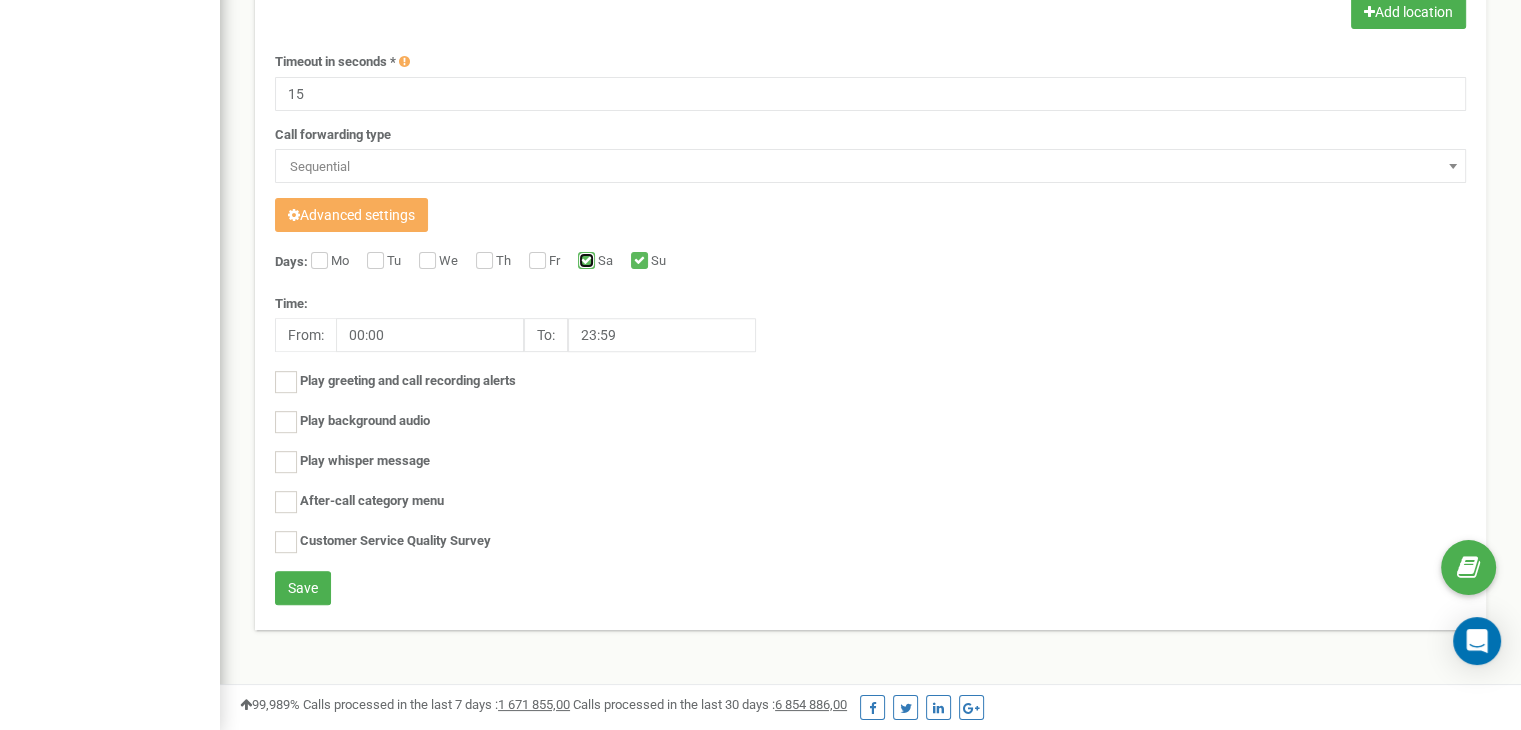 click on "Sa" at bounding box center (584, 262) 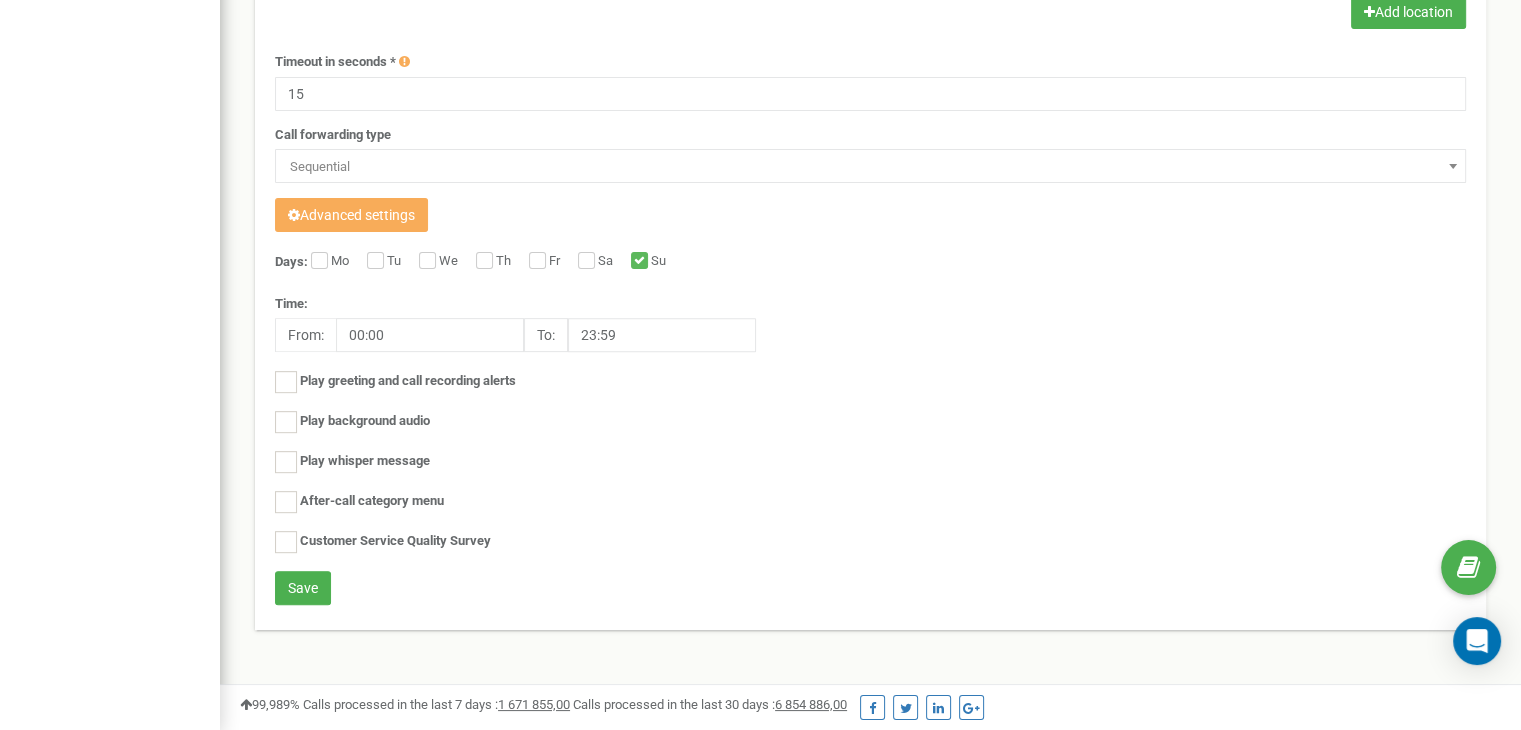 click on "Su" at bounding box center (661, 262) 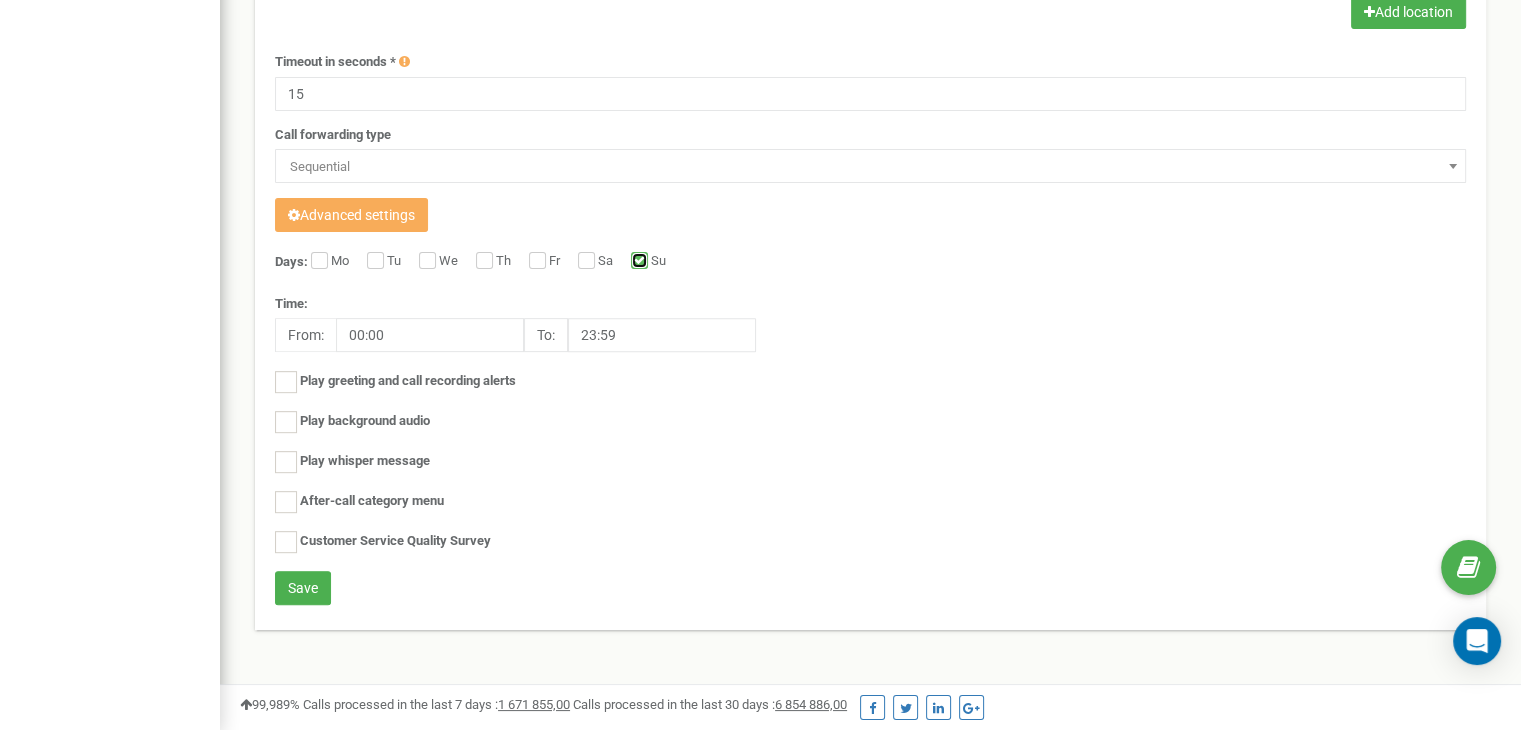 click on "Su" at bounding box center [637, 262] 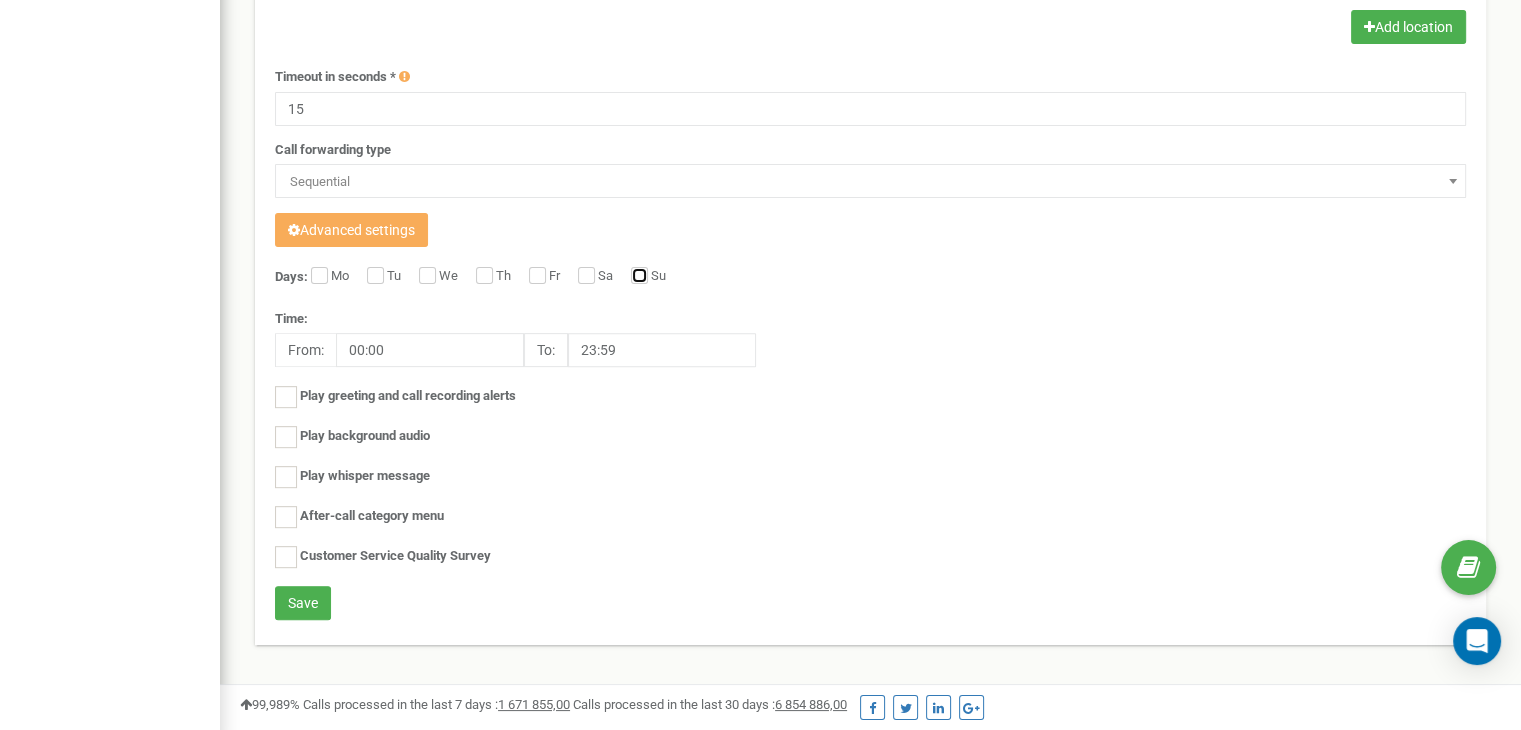scroll, scrollTop: 675, scrollLeft: 0, axis: vertical 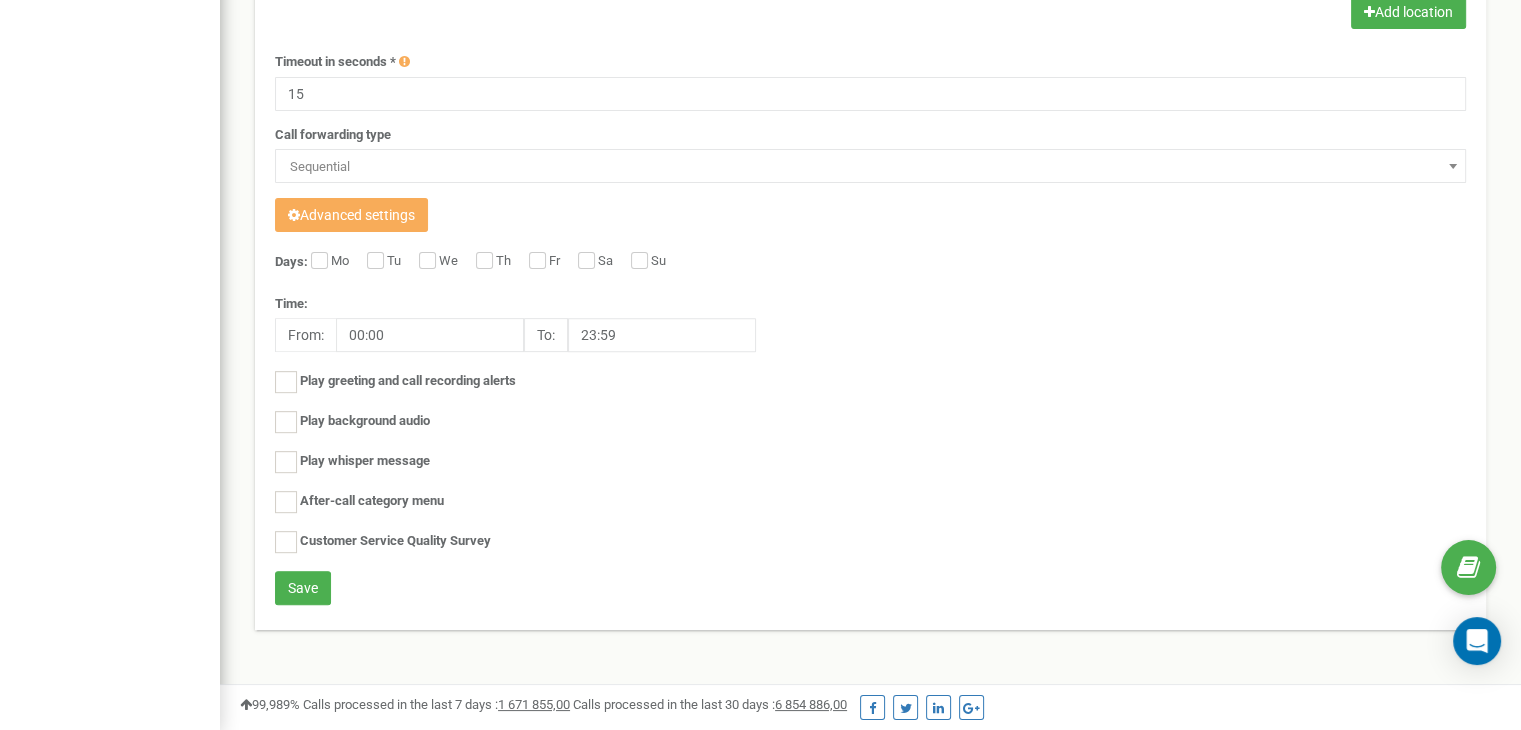 click on "Su" at bounding box center [661, 262] 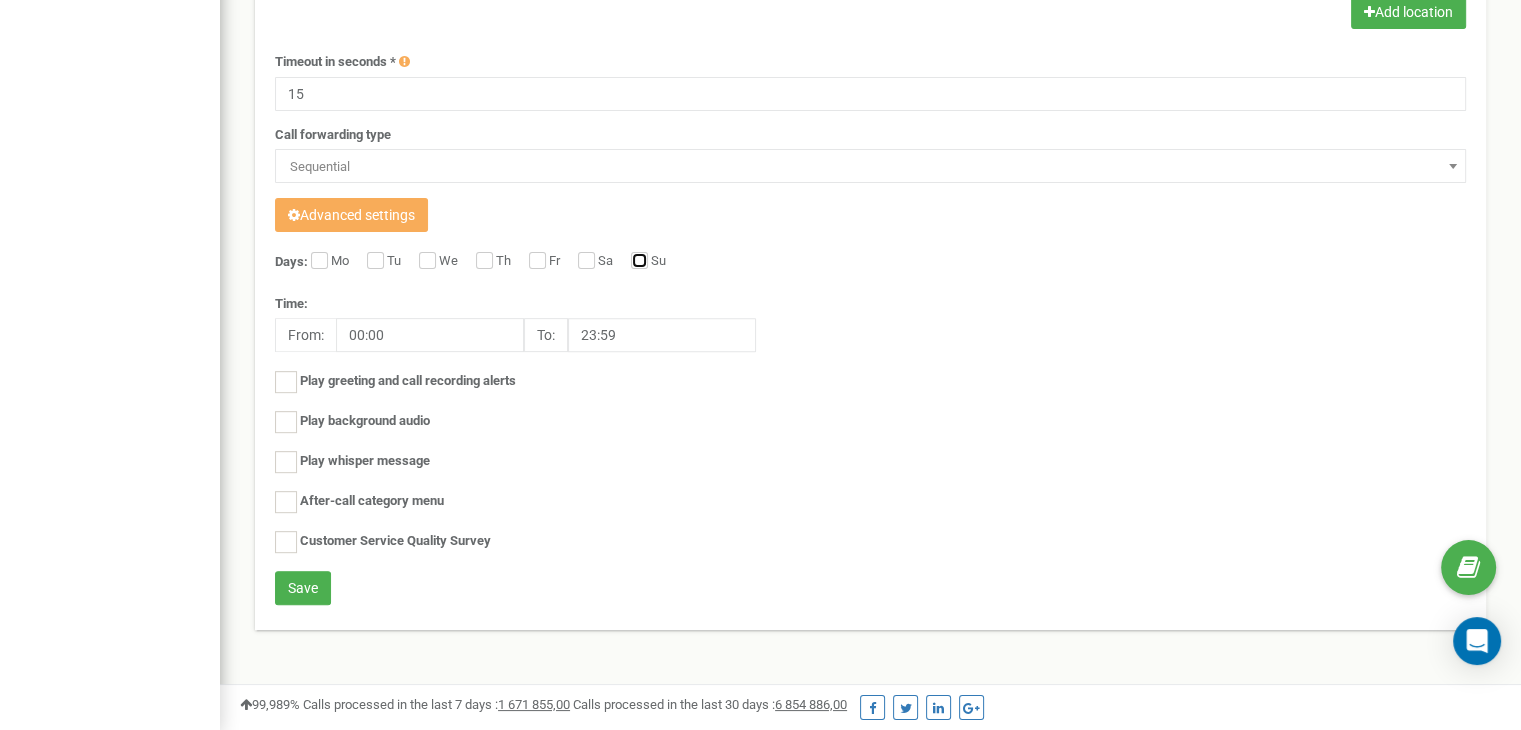 click on "Su" at bounding box center (637, 262) 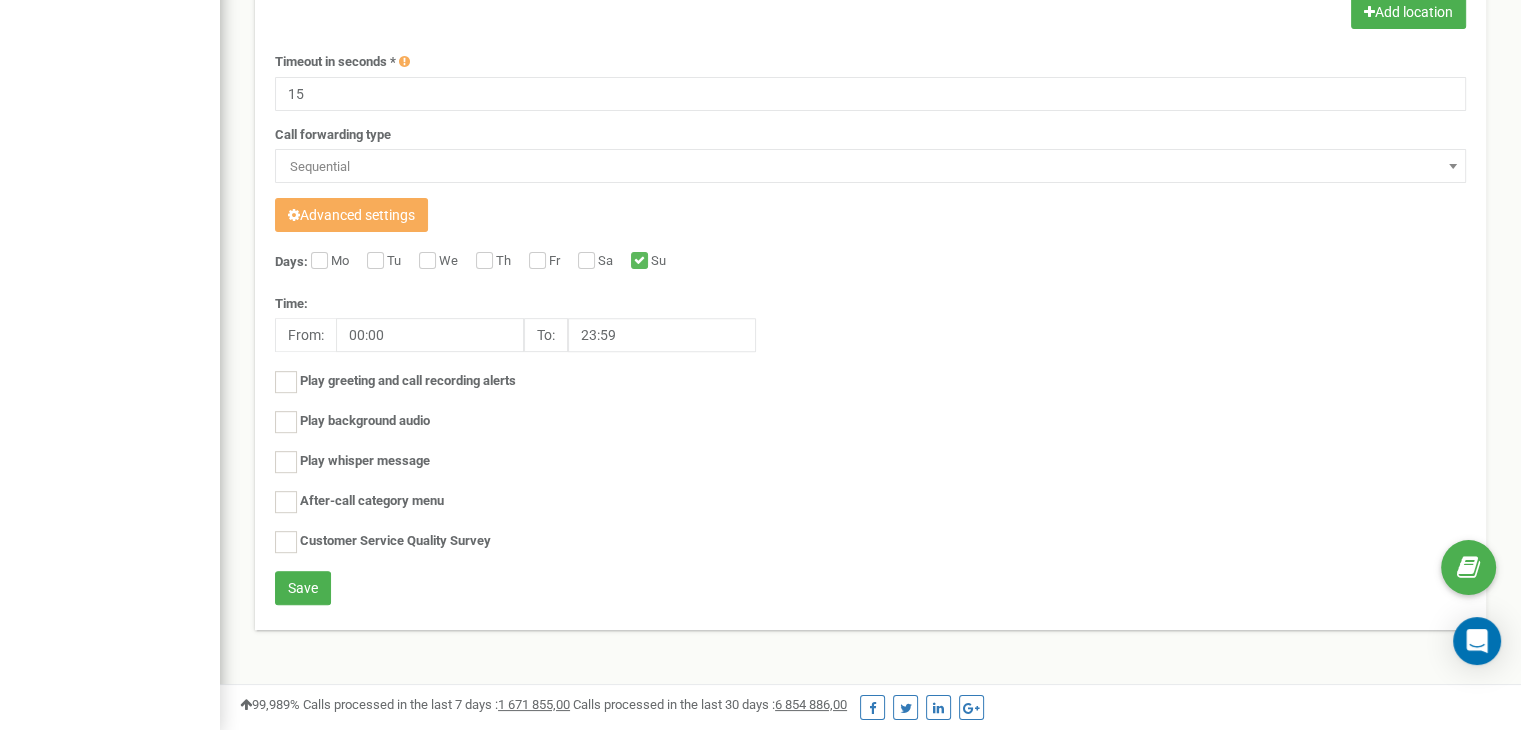 click on "Sa" at bounding box center (608, 262) 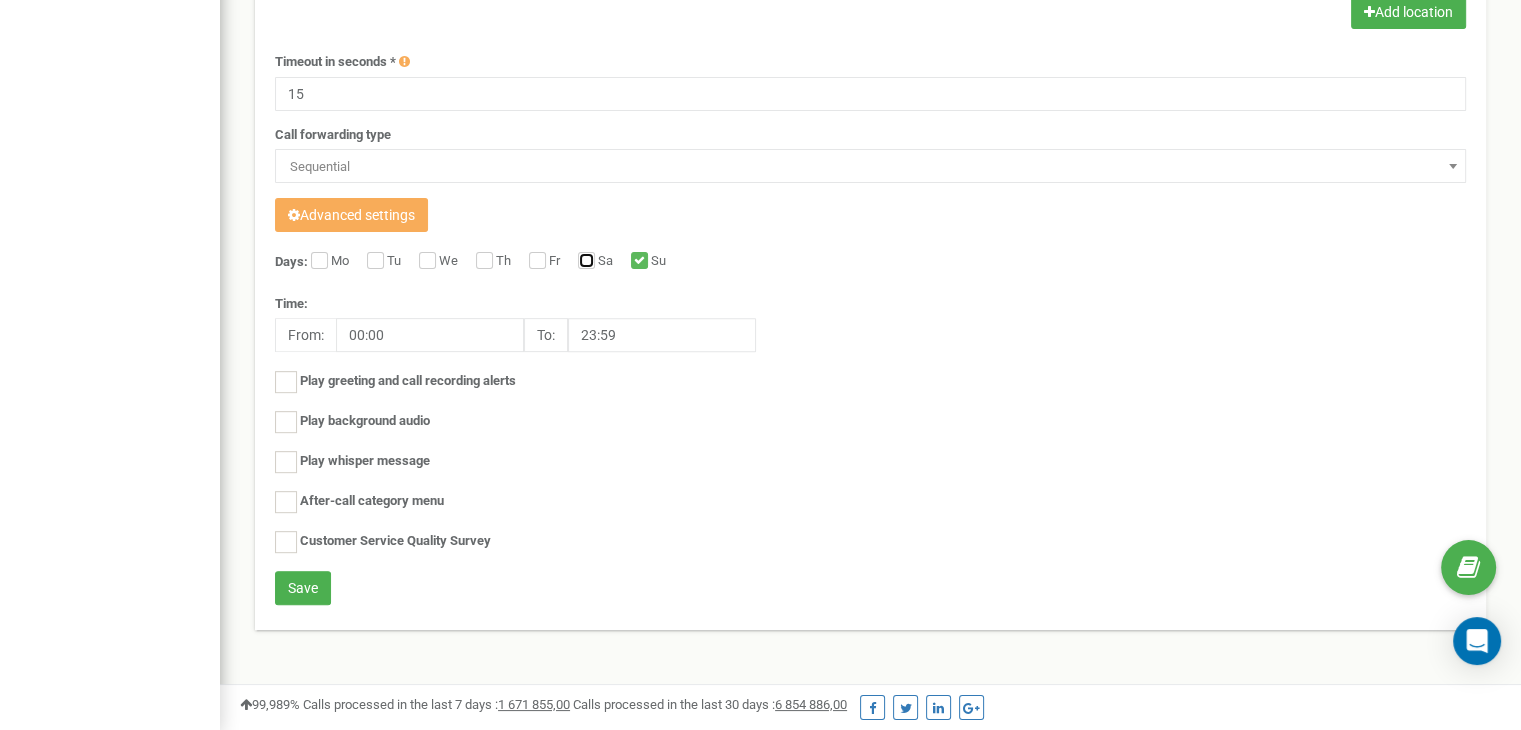 click on "Sa" at bounding box center [584, 262] 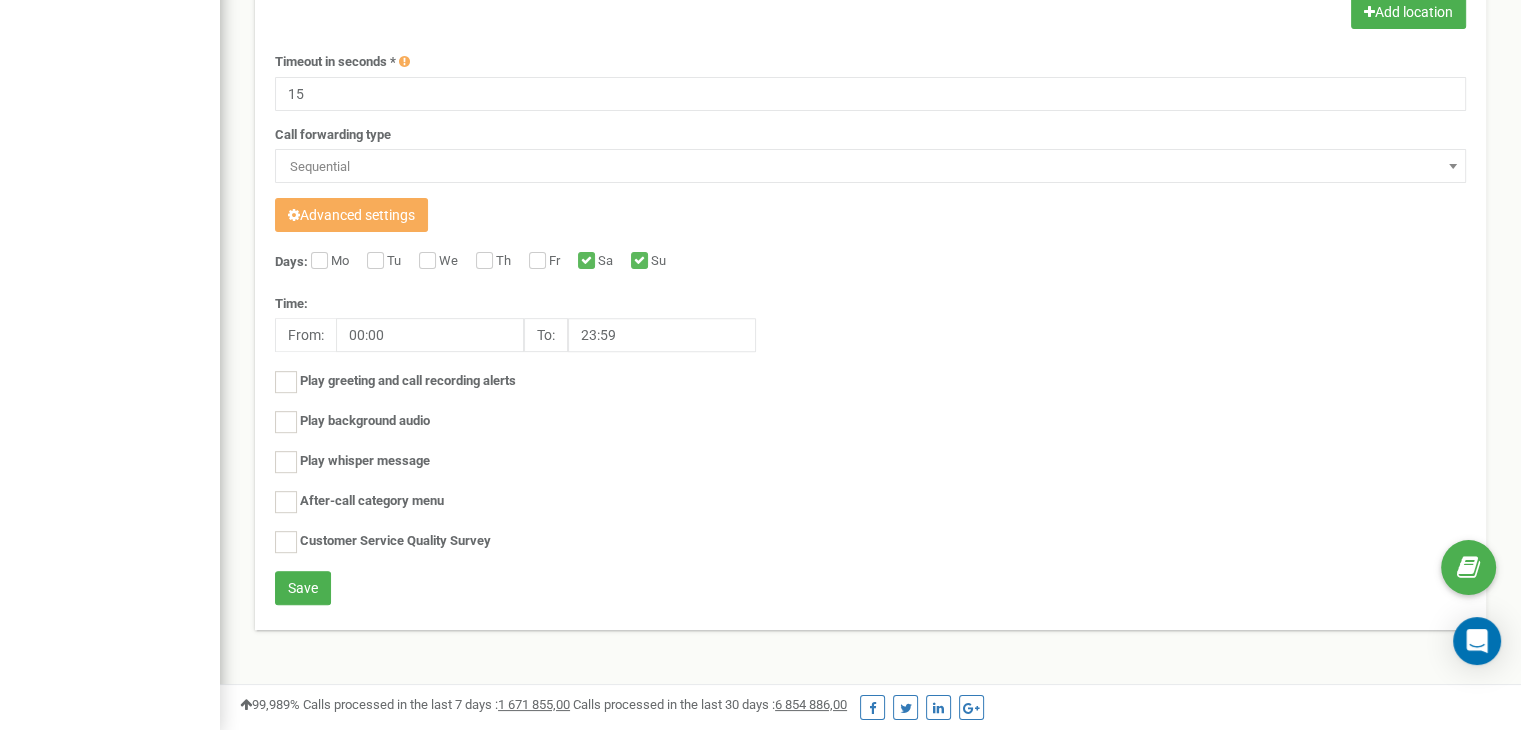 click on "Days:
Mo
Tu
We
Th
Fr
Sa
Su
Time:
From:
00:00
To:
23:59
Play greeting and call recording alerts" at bounding box center (870, 411) 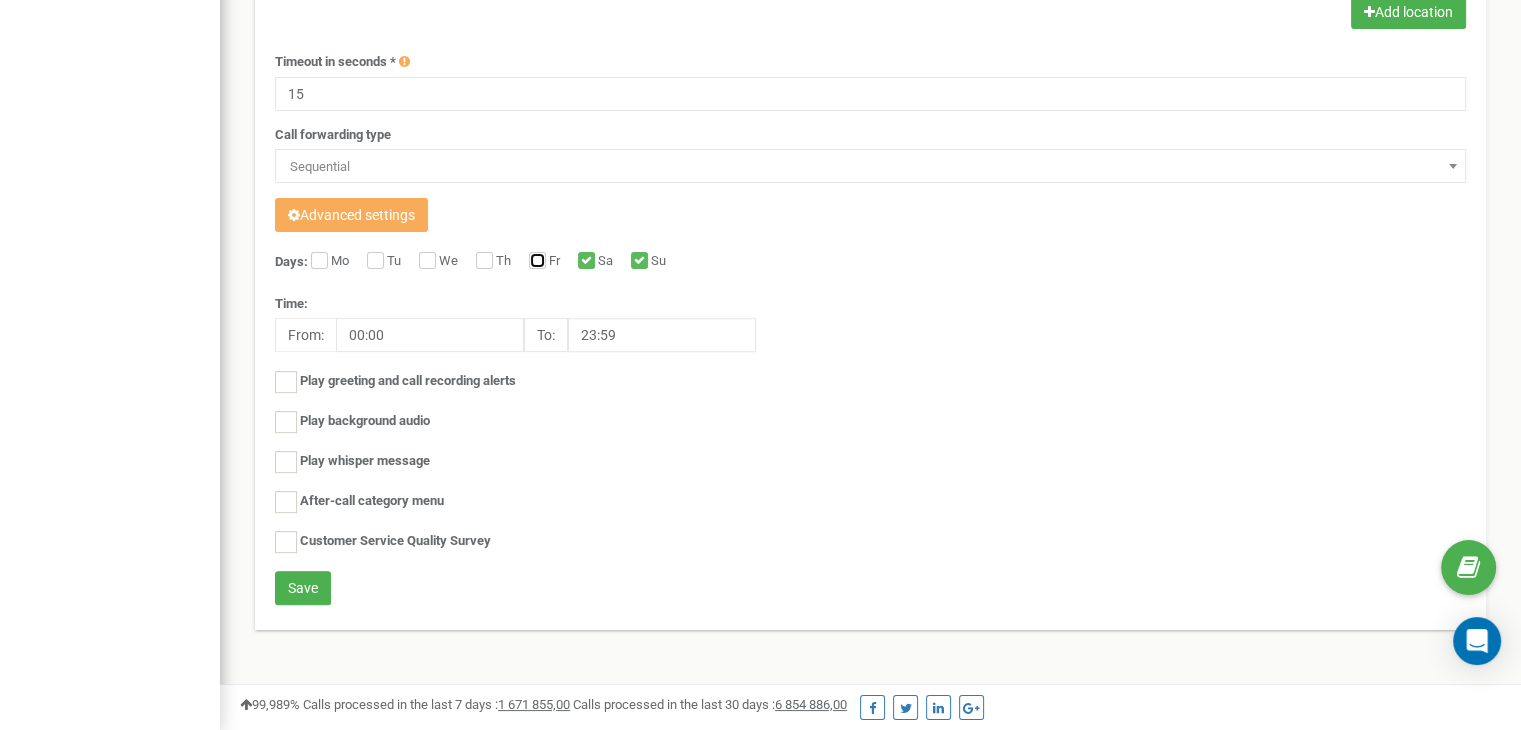 click on "Fr" at bounding box center [535, 262] 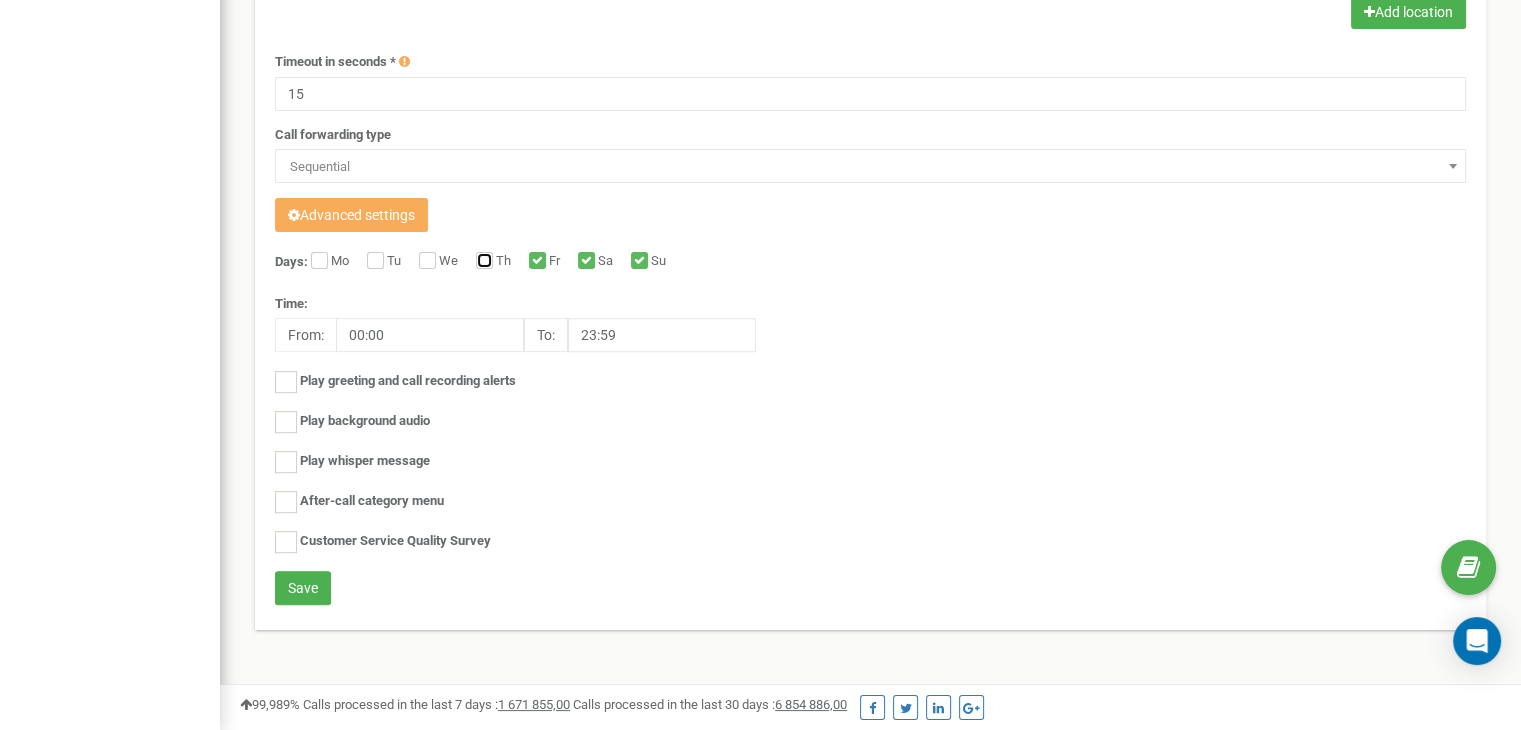 click on "Th" at bounding box center [482, 262] 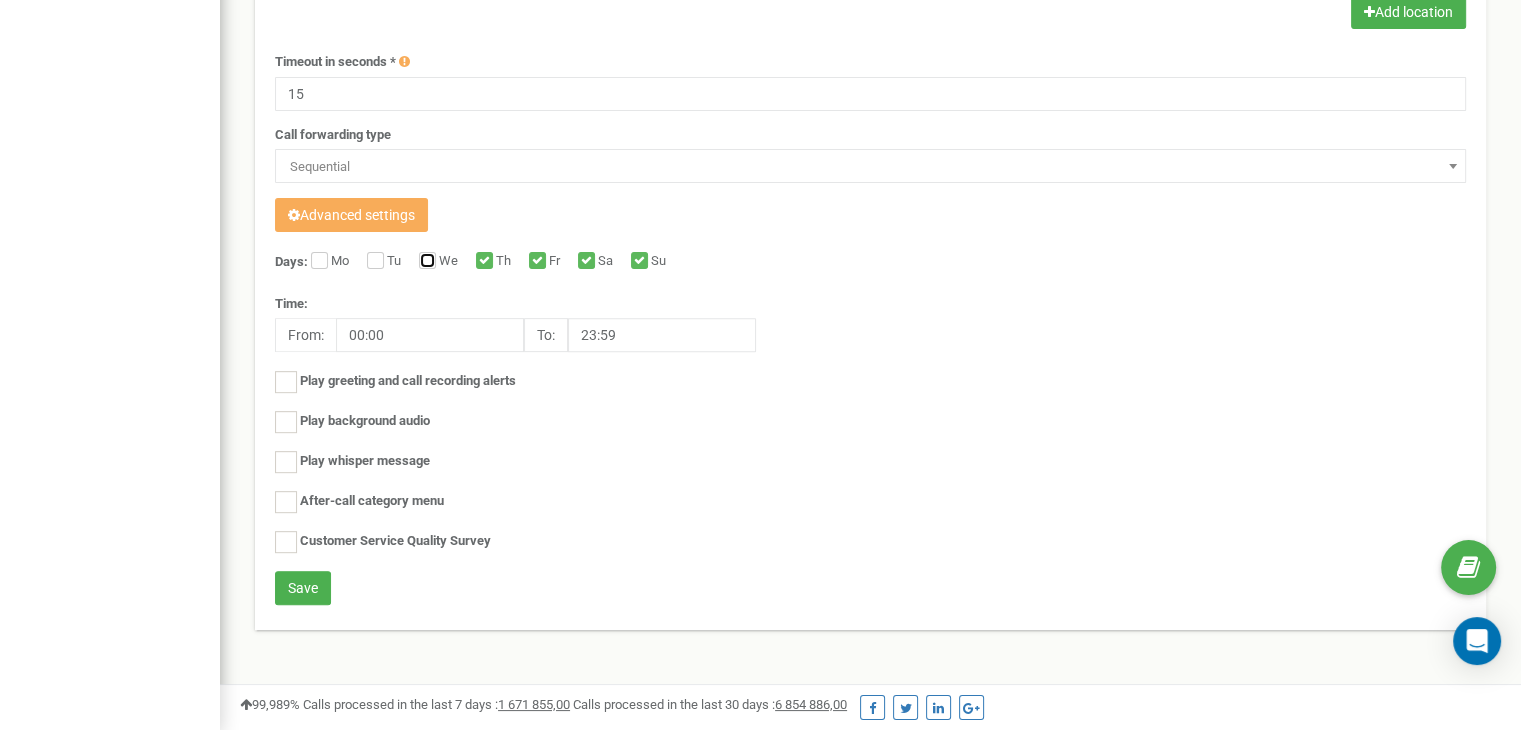 drag, startPoint x: 430, startPoint y: 264, endPoint x: 392, endPoint y: 260, distance: 38.209946 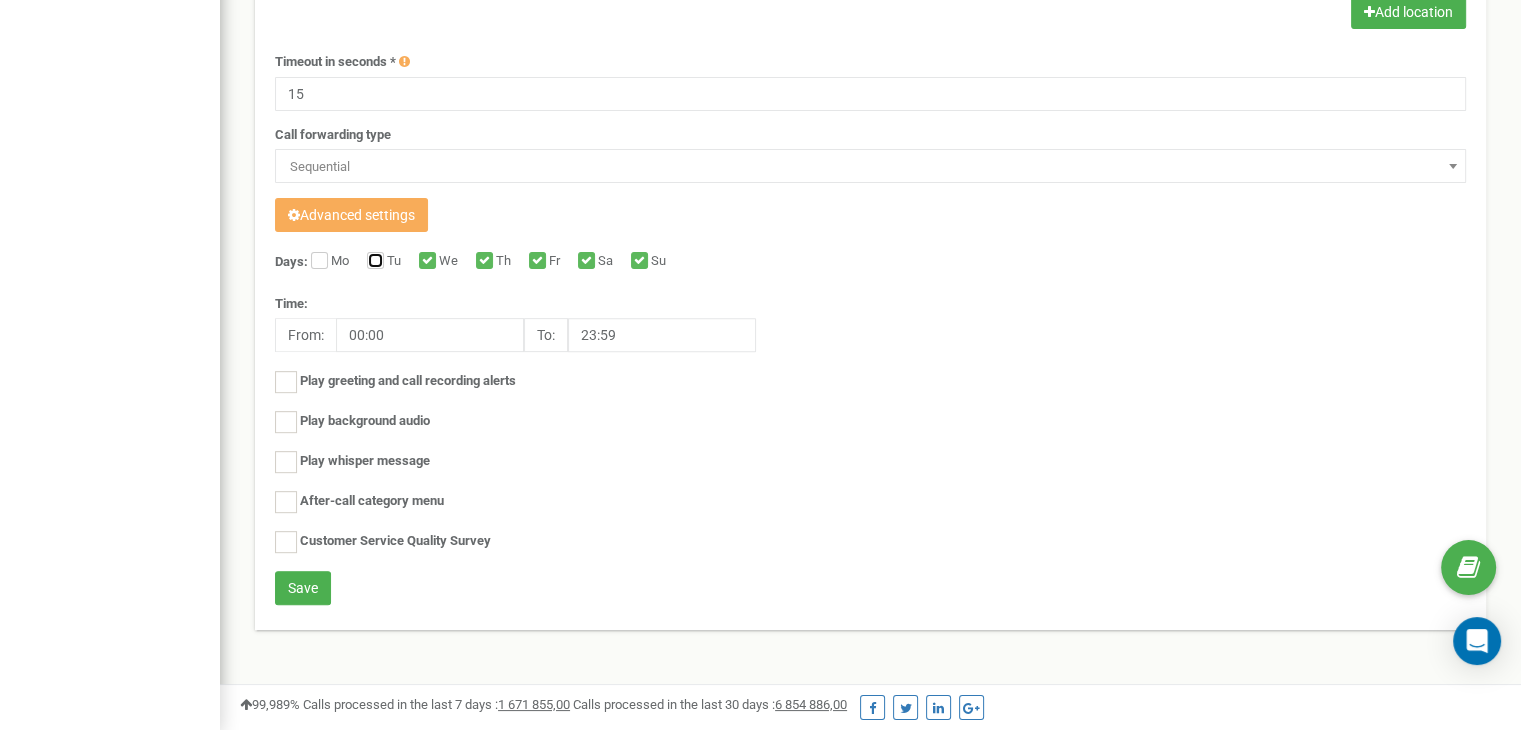 click on "Tu" at bounding box center [373, 262] 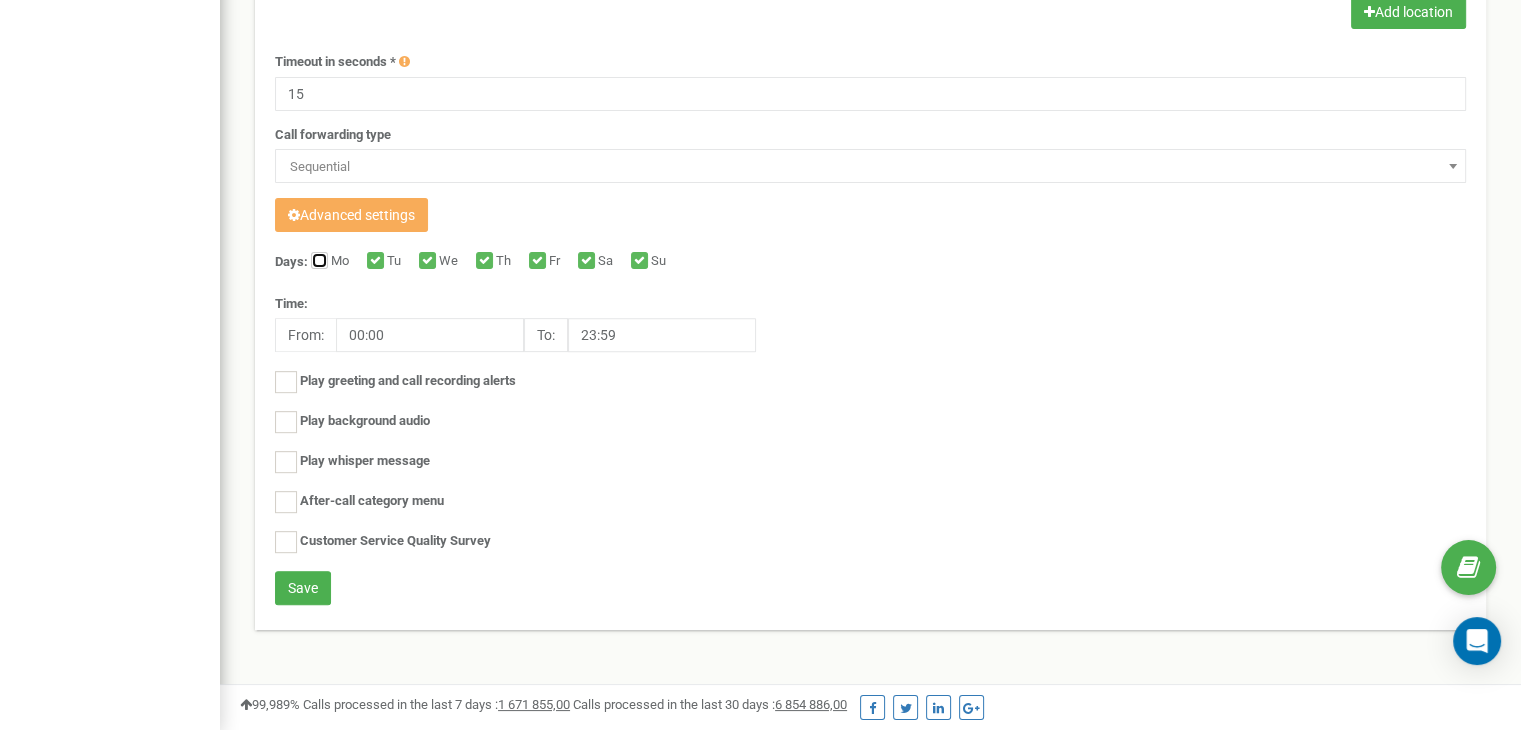 click on "Mo" at bounding box center (317, 262) 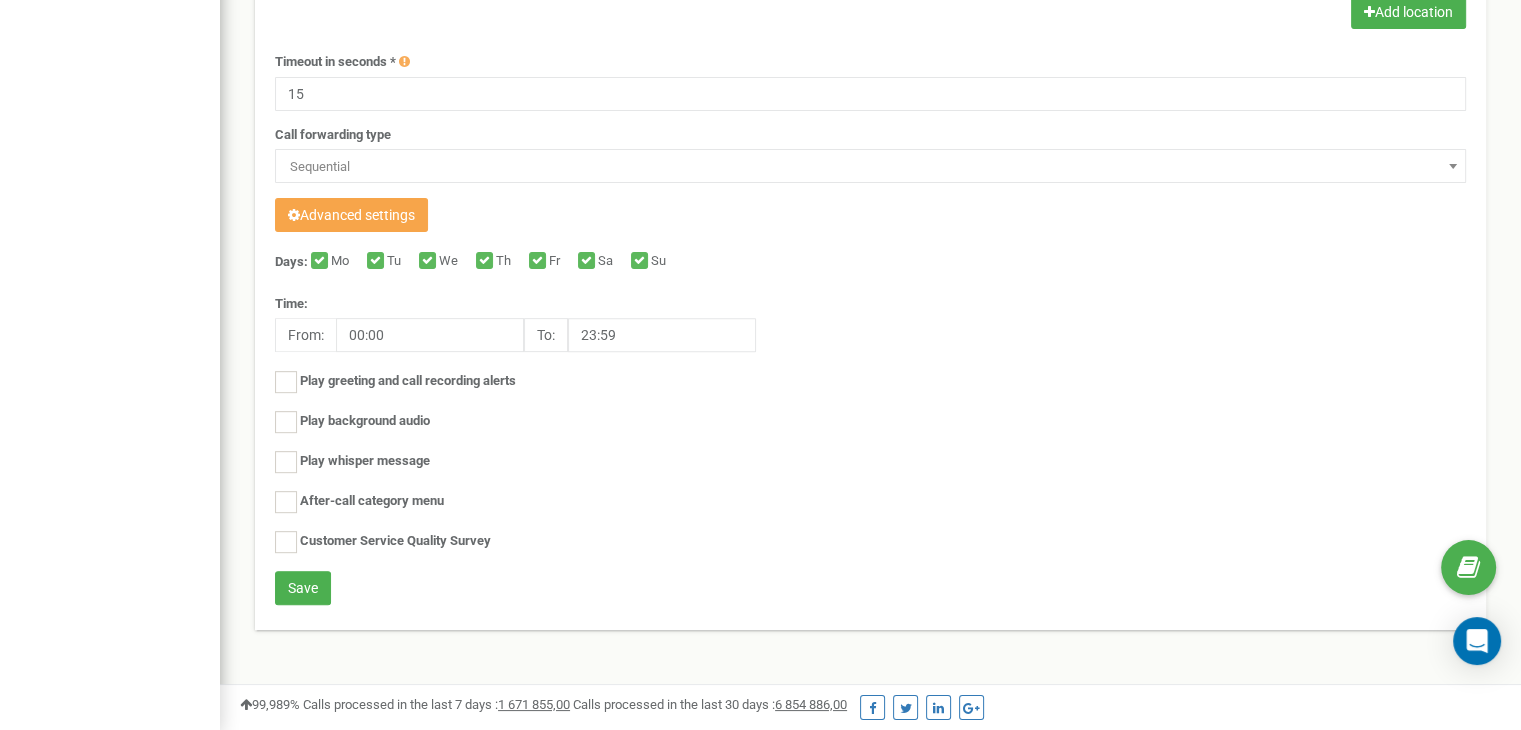 click on "Advanced settings" at bounding box center (351, 215) 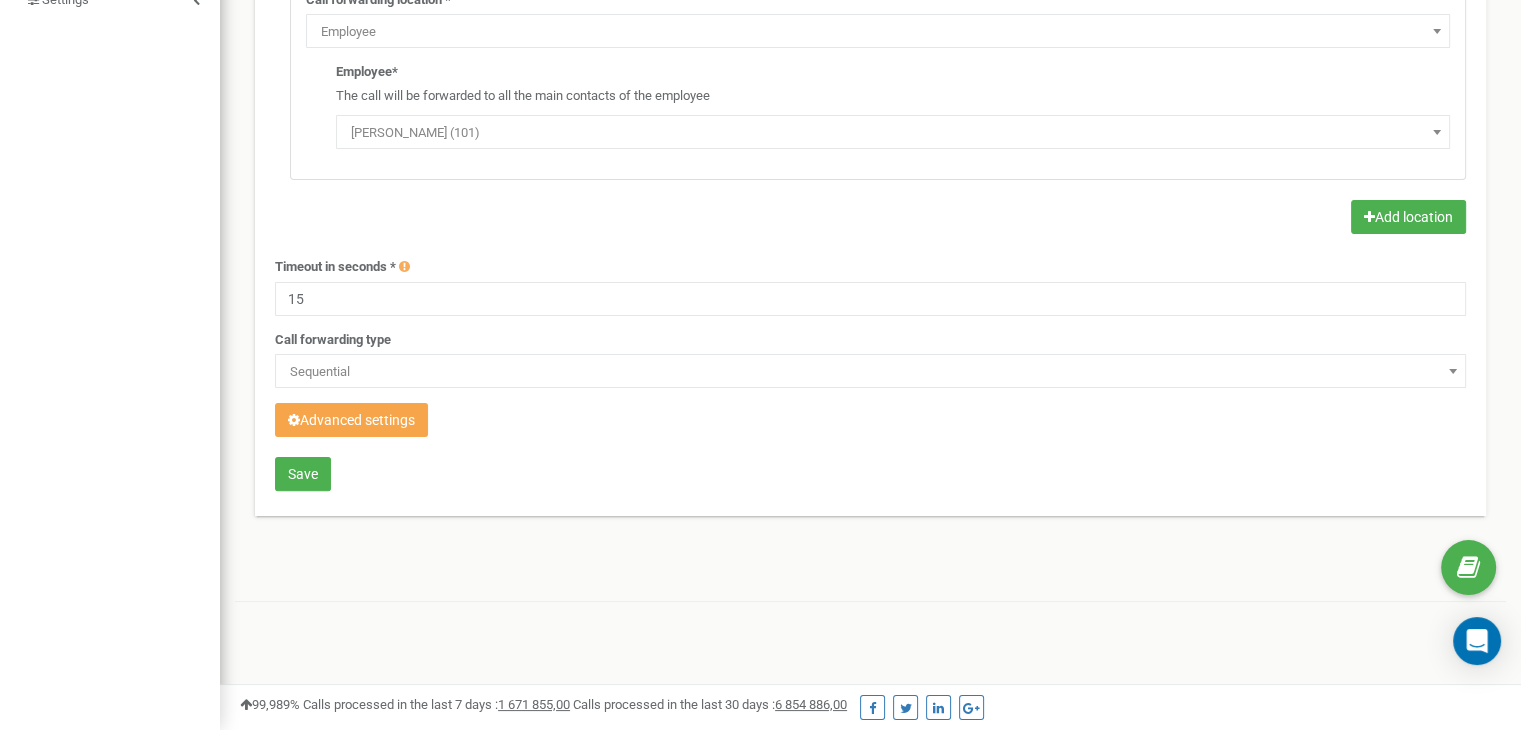 click on "Advanced settings" at bounding box center (351, 420) 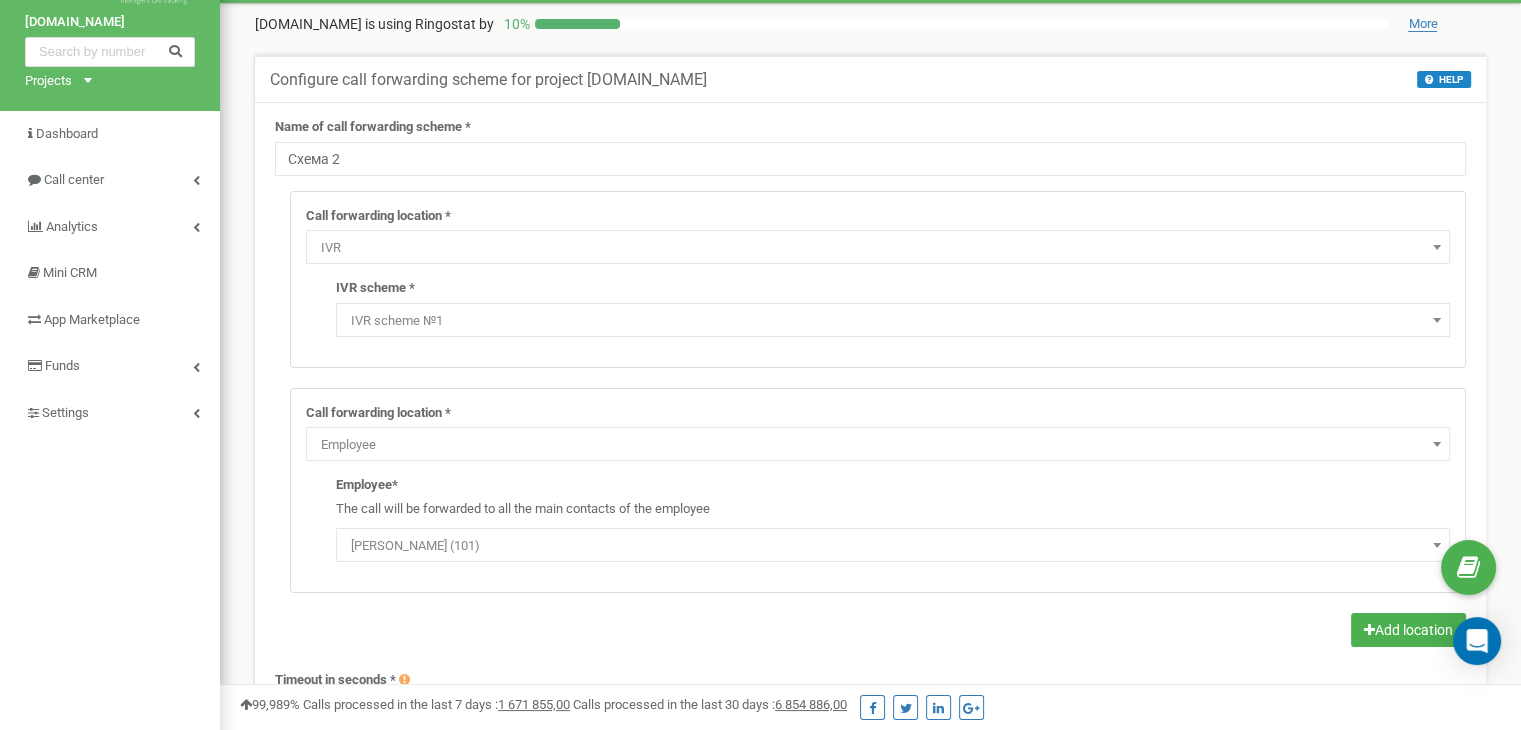 scroll, scrollTop: 0, scrollLeft: 0, axis: both 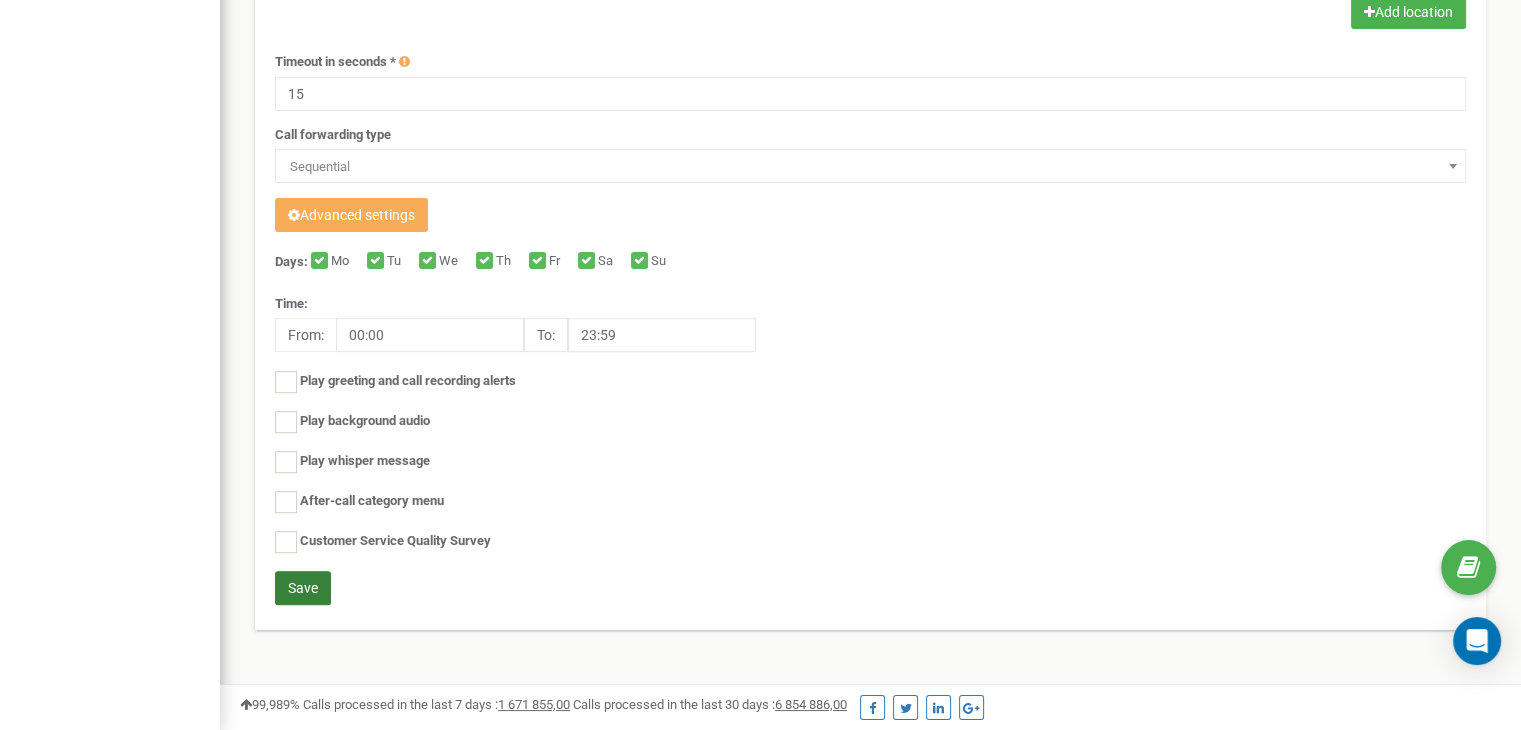 click on "Save" at bounding box center (303, 588) 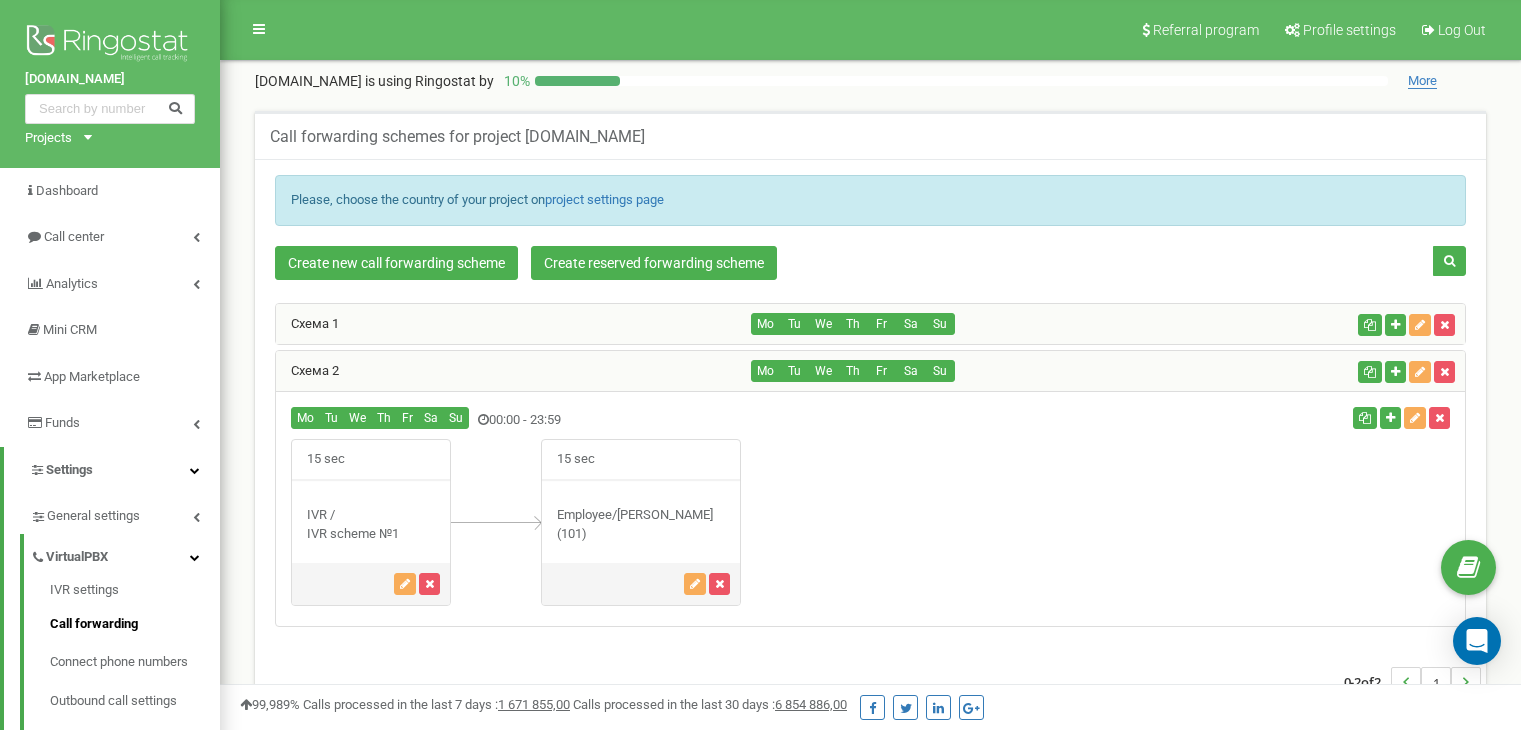 scroll, scrollTop: 89, scrollLeft: 0, axis: vertical 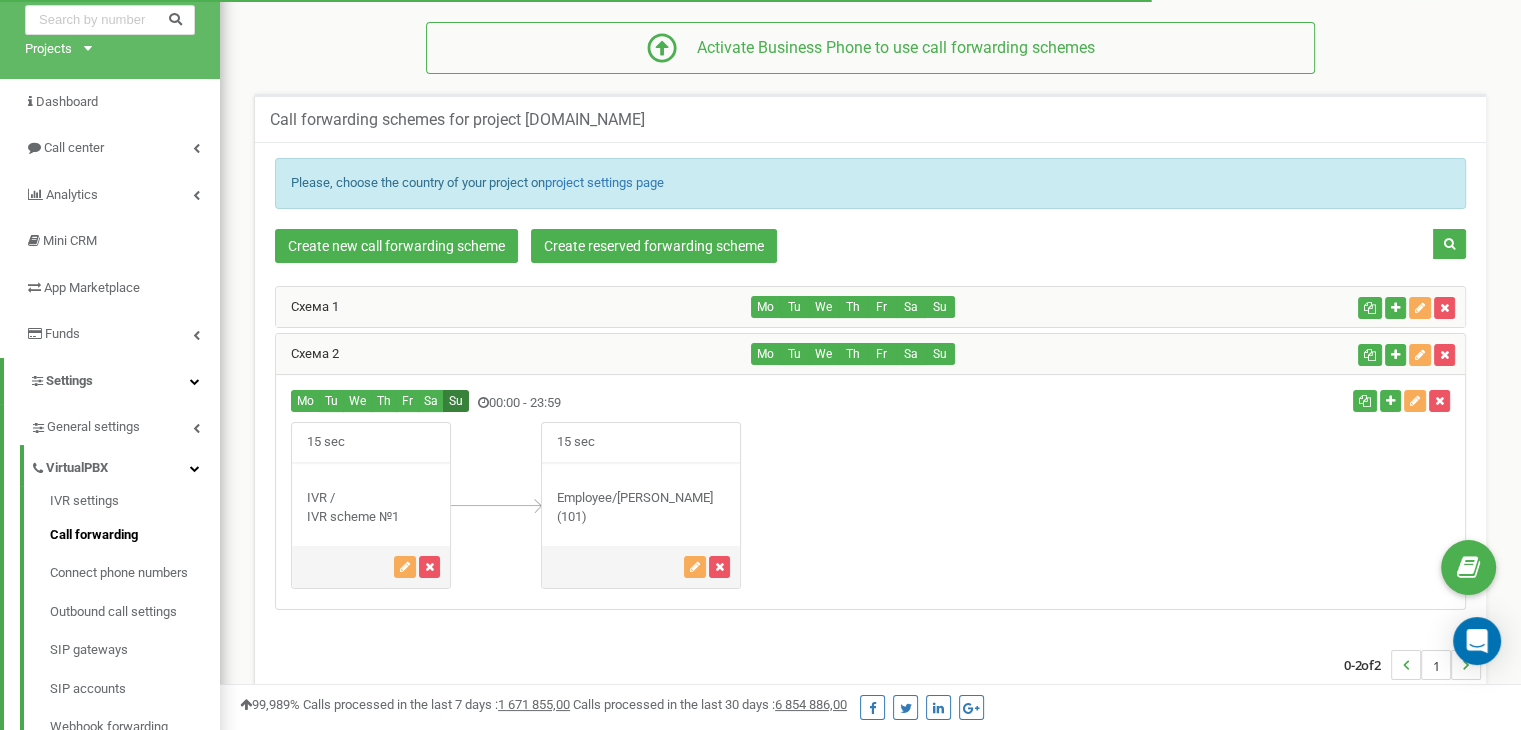 click on "Su" at bounding box center (456, 401) 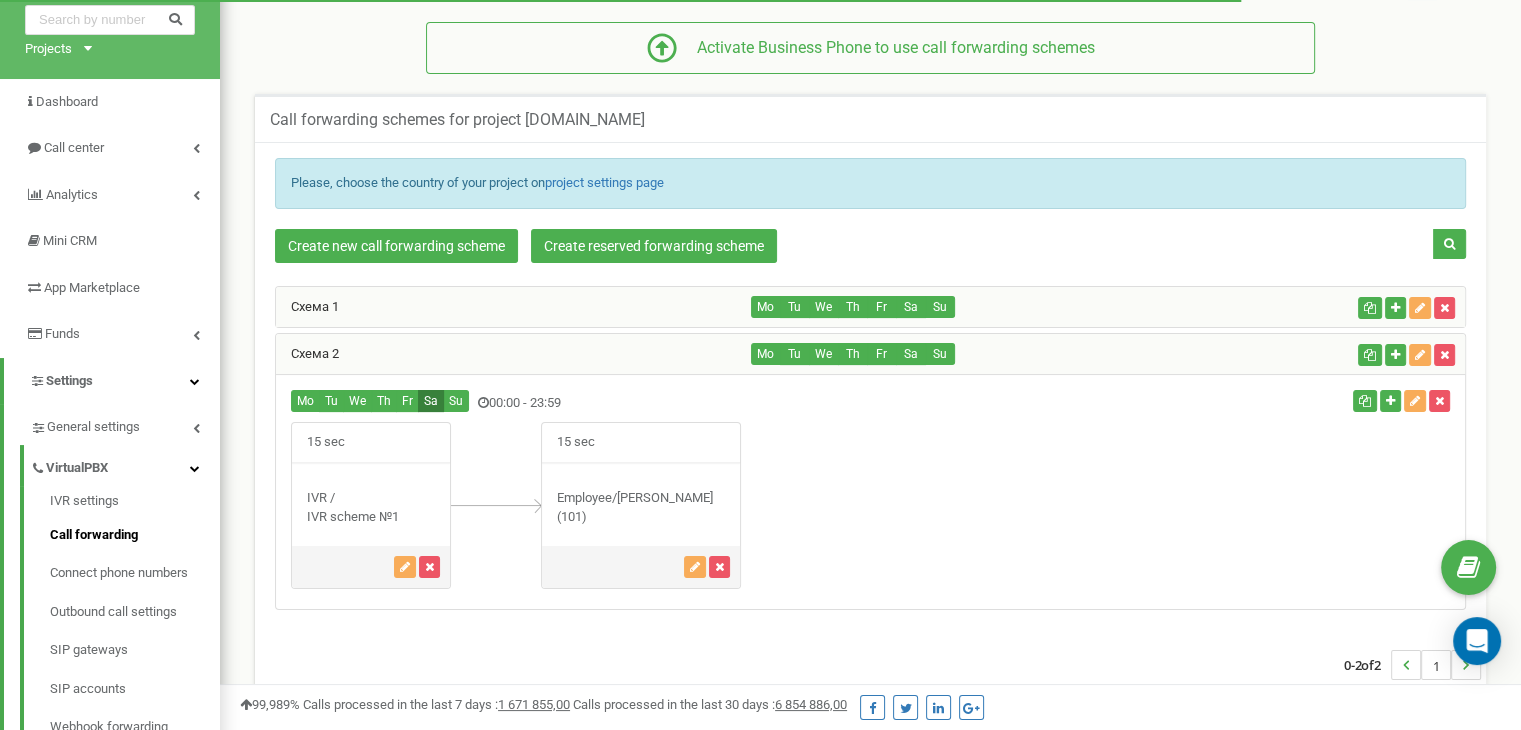 click on "Sa" at bounding box center [431, 401] 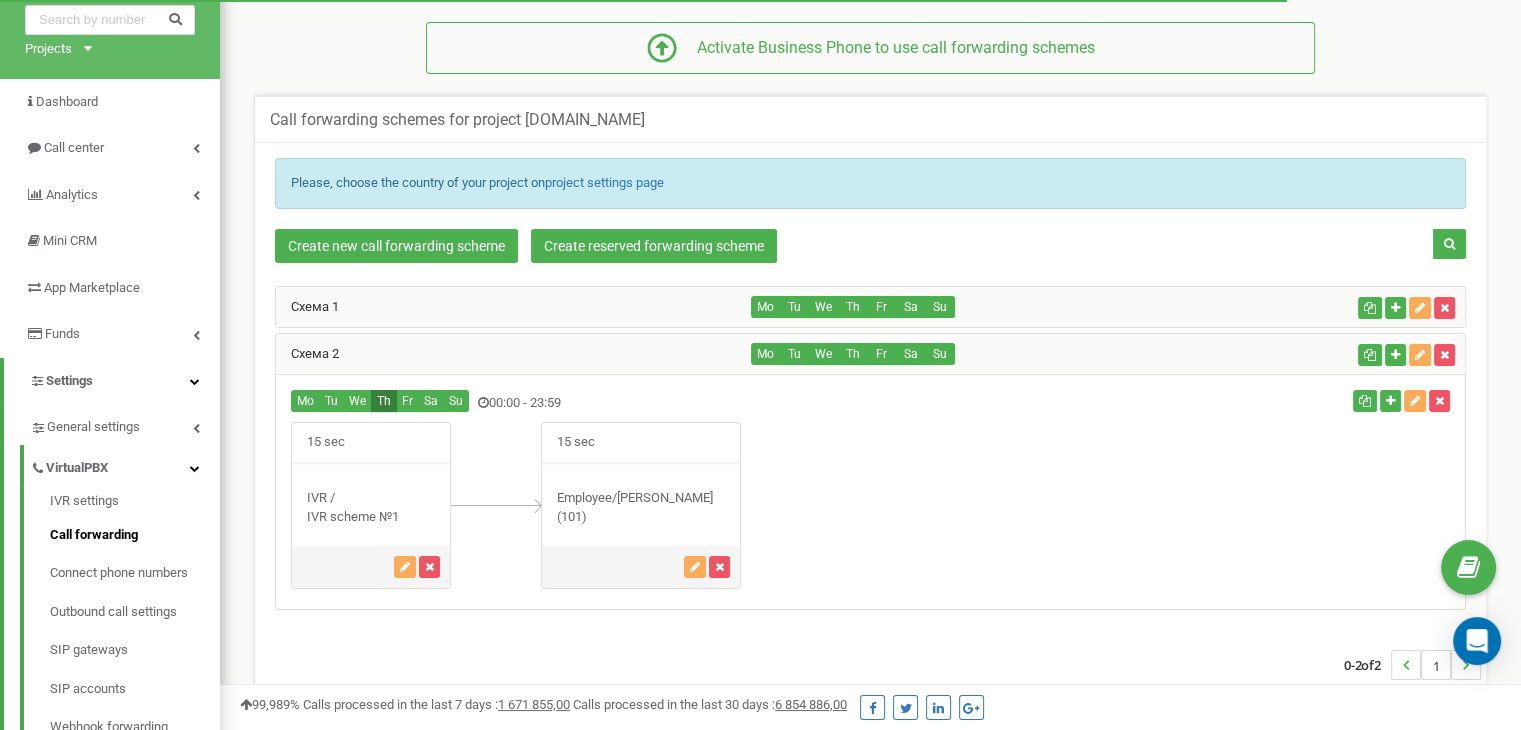 click on "Th" at bounding box center (384, 401) 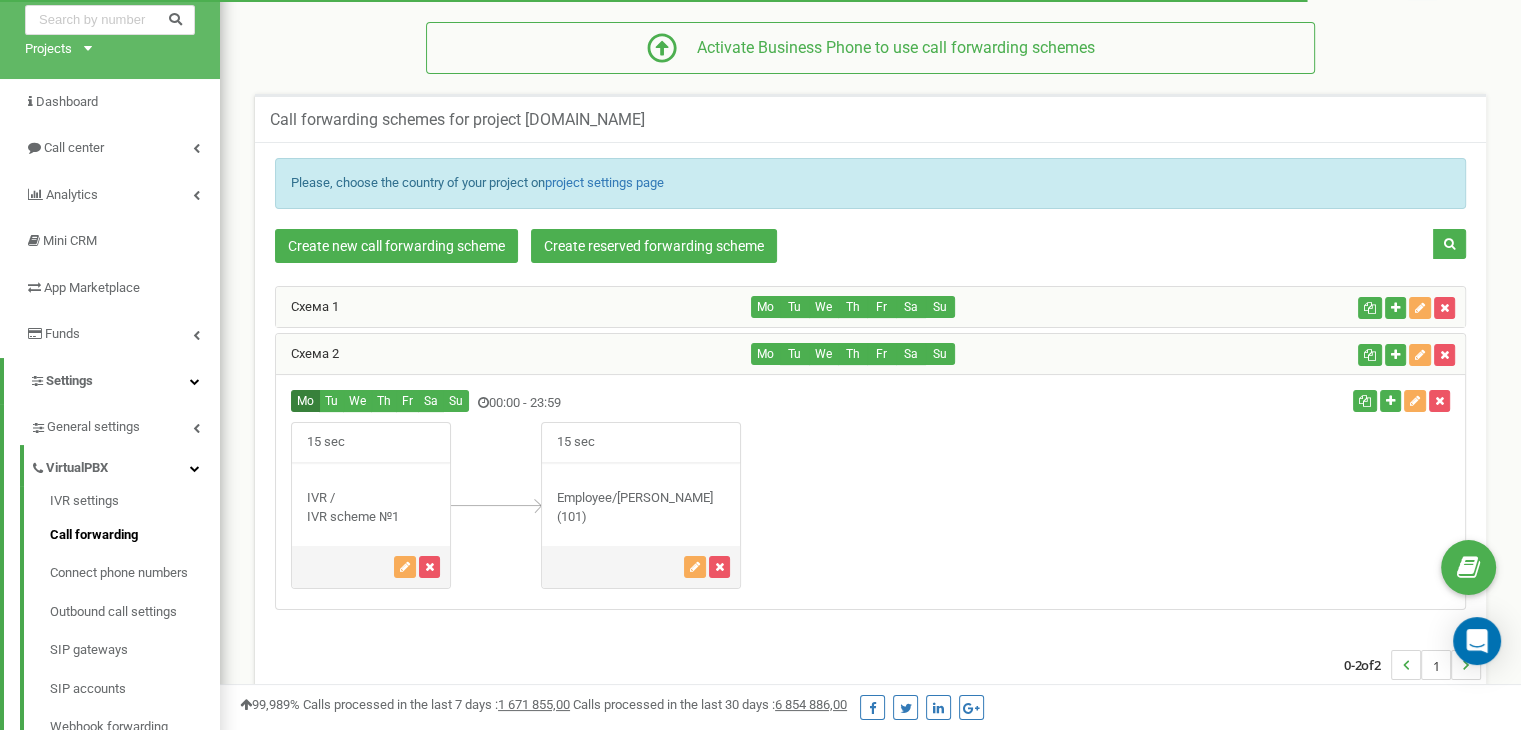 click on "Mo" at bounding box center (305, 401) 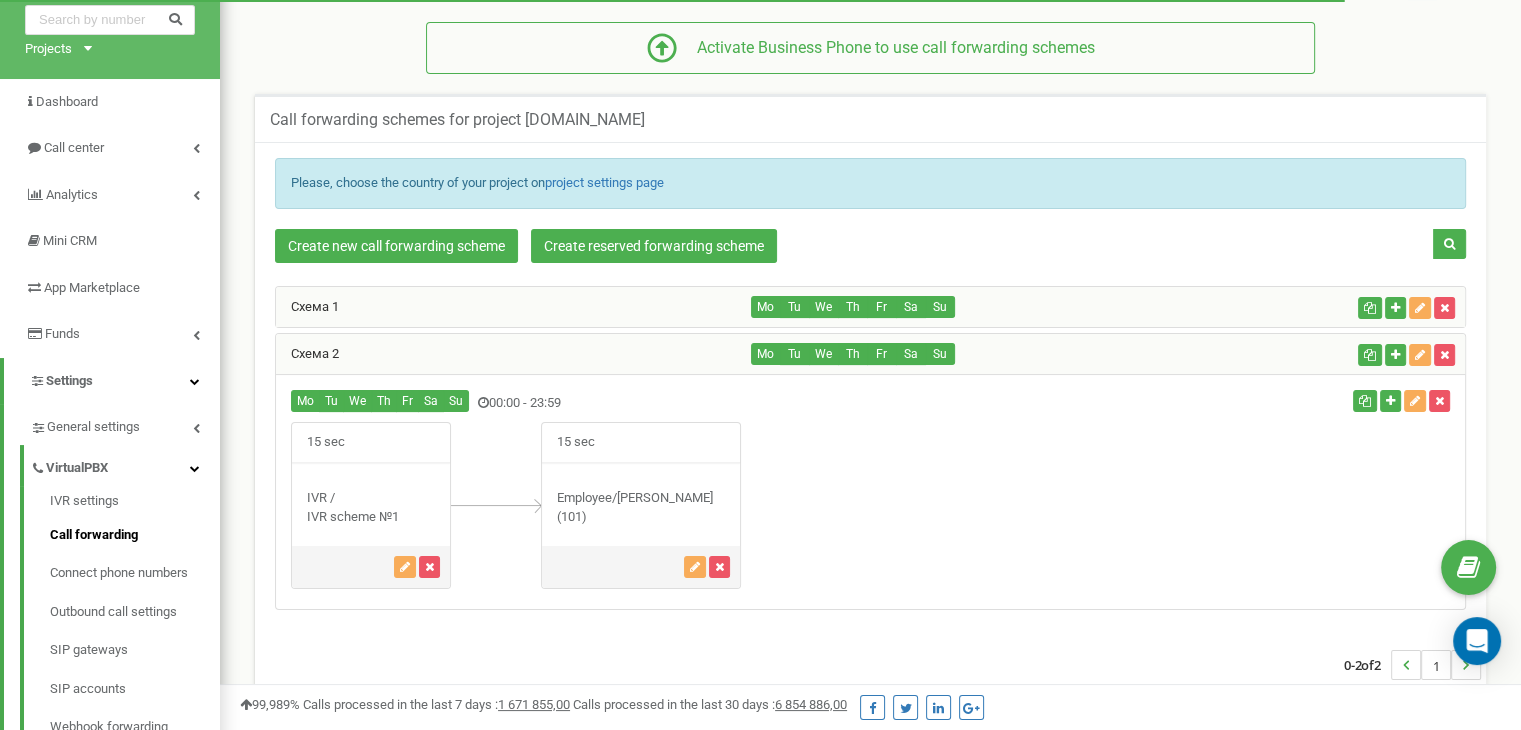 drag, startPoint x: 317, startPoint y: 443, endPoint x: 331, endPoint y: 444, distance: 14.035668 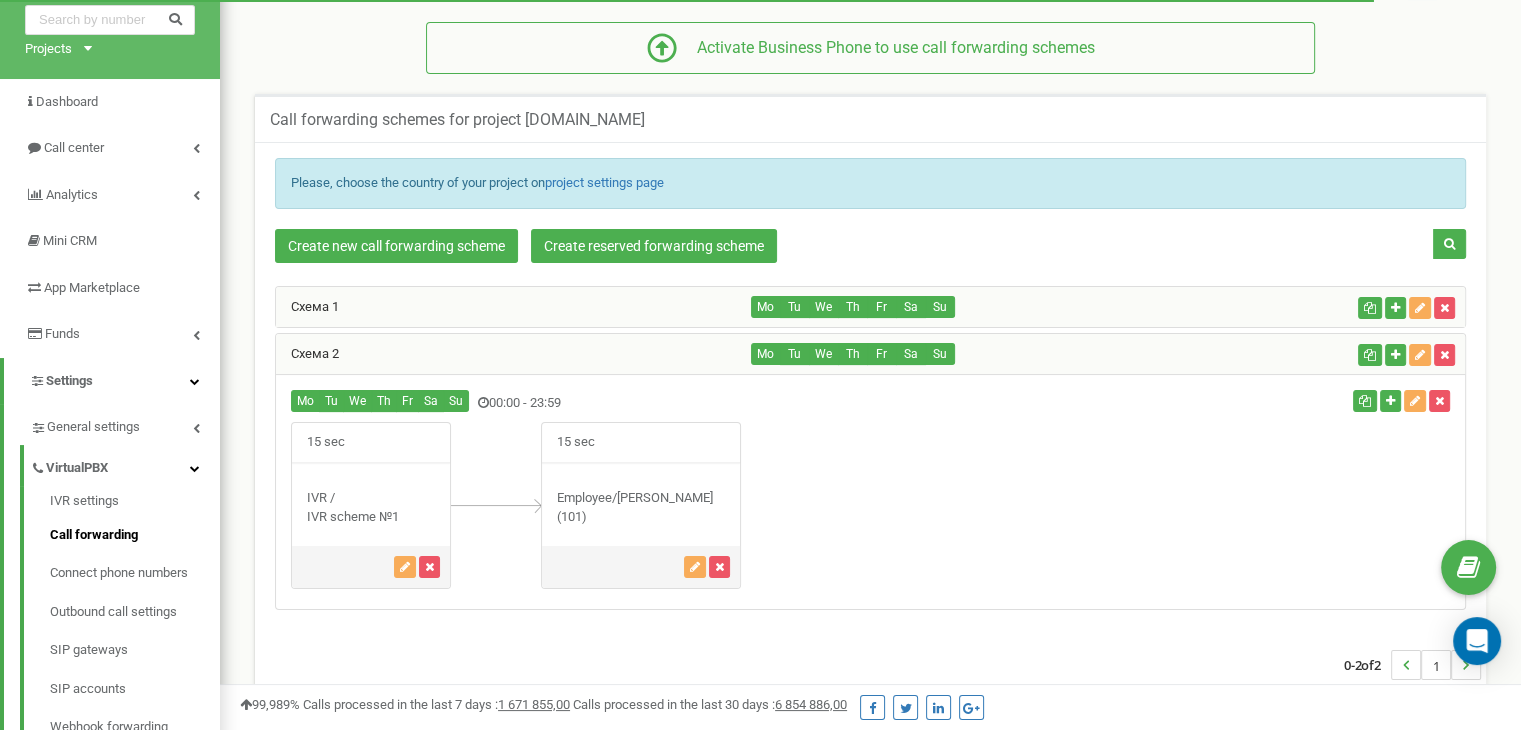 click on "15                                                                                    sec" at bounding box center [576, 442] 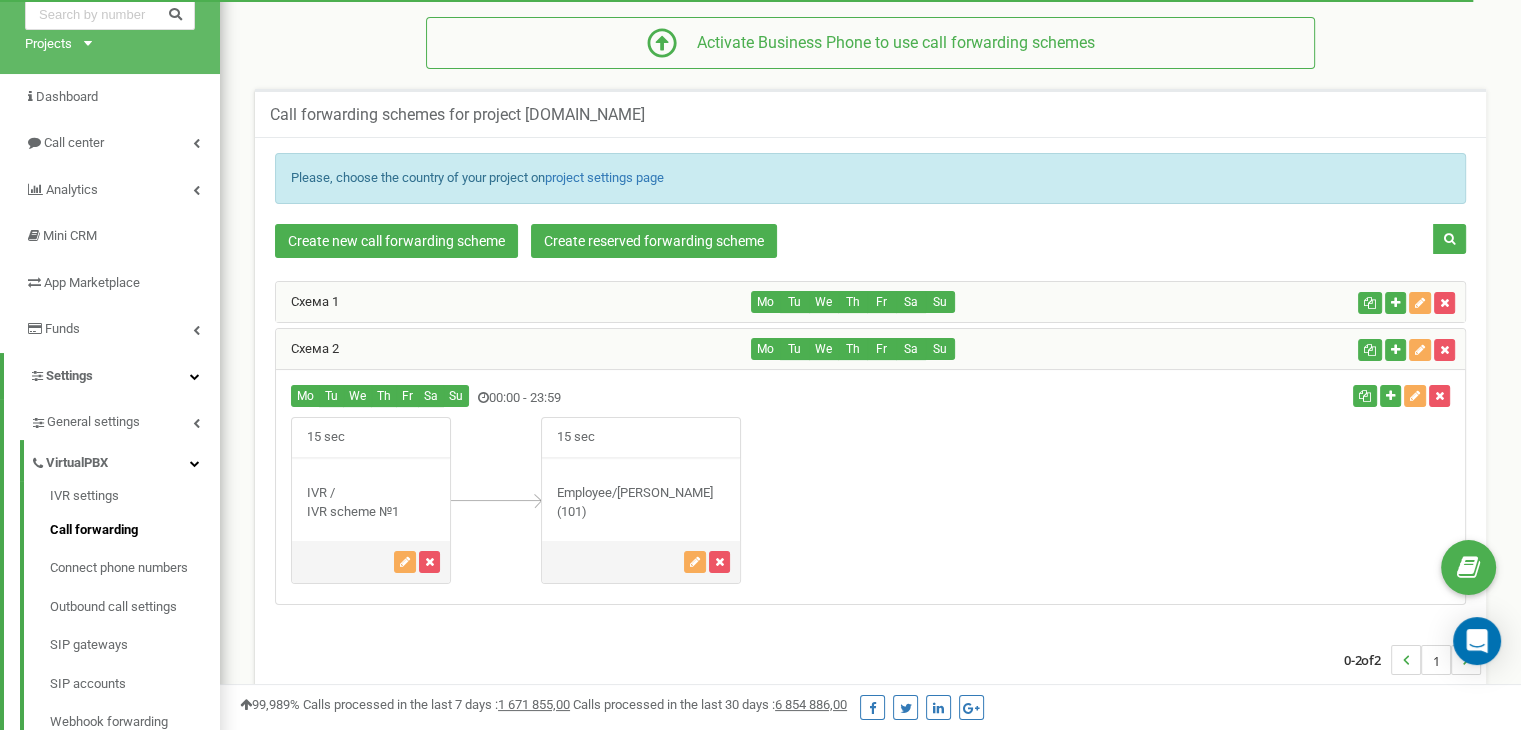 scroll, scrollTop: 89, scrollLeft: 0, axis: vertical 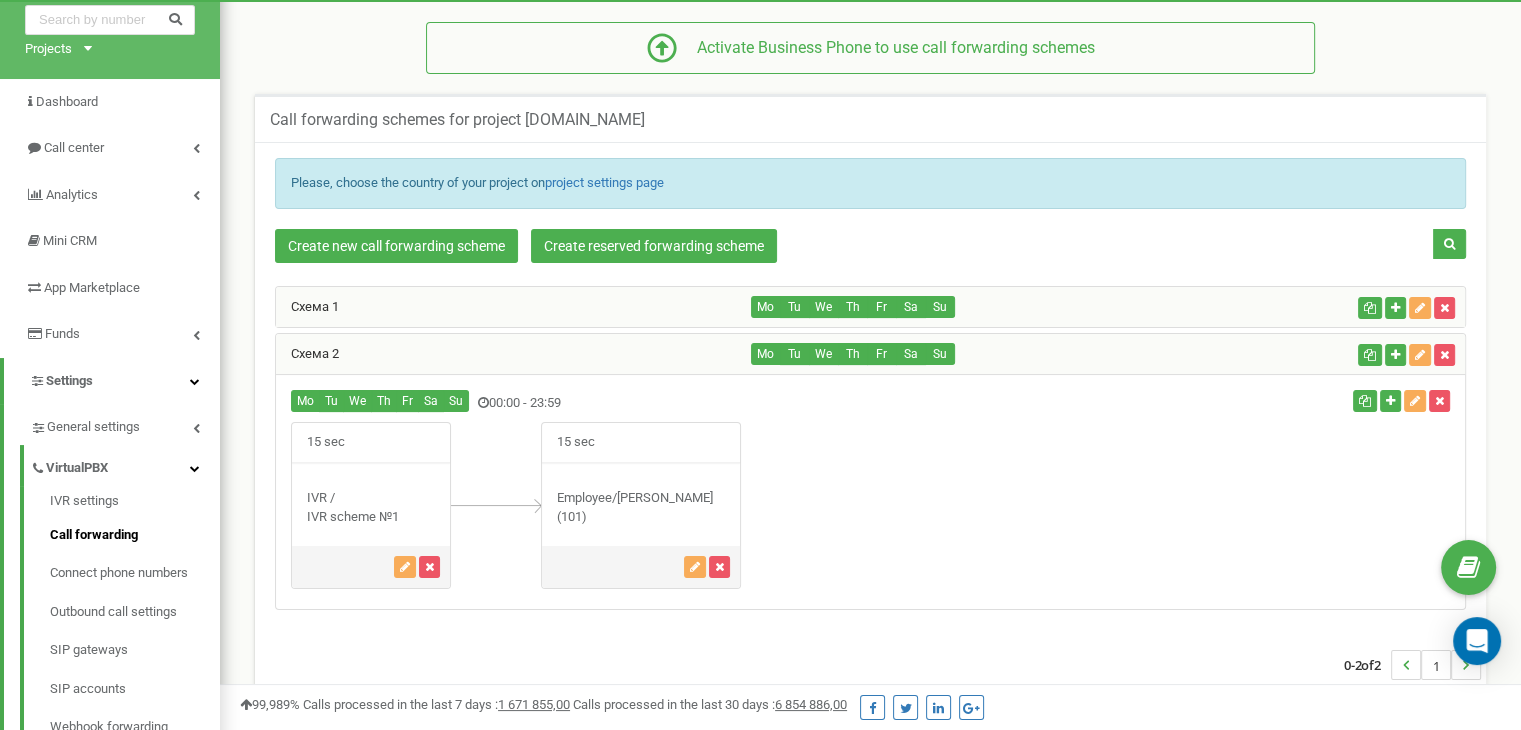 click on "Mo
Tu
We" at bounding box center [672, 403] 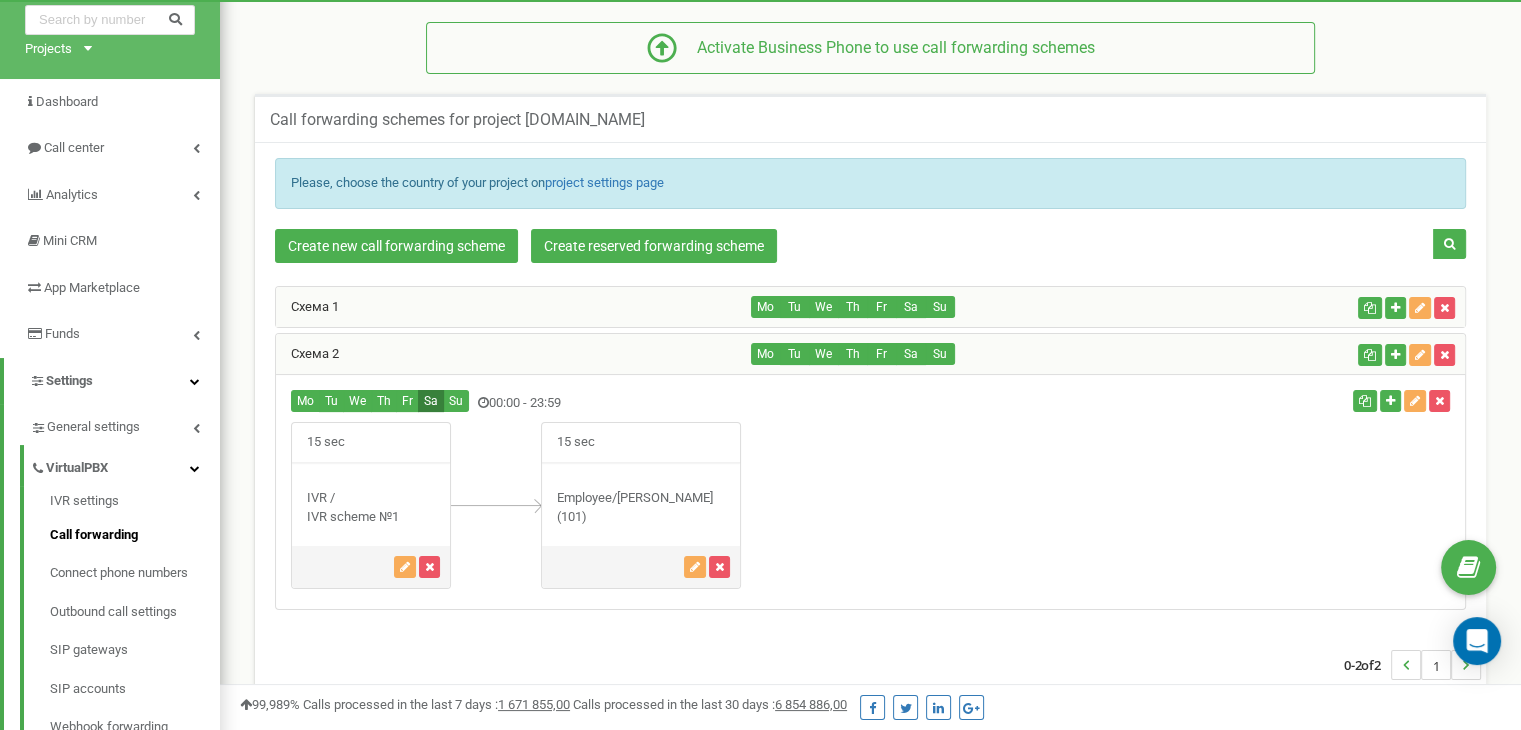 click on "Sa" at bounding box center (431, 401) 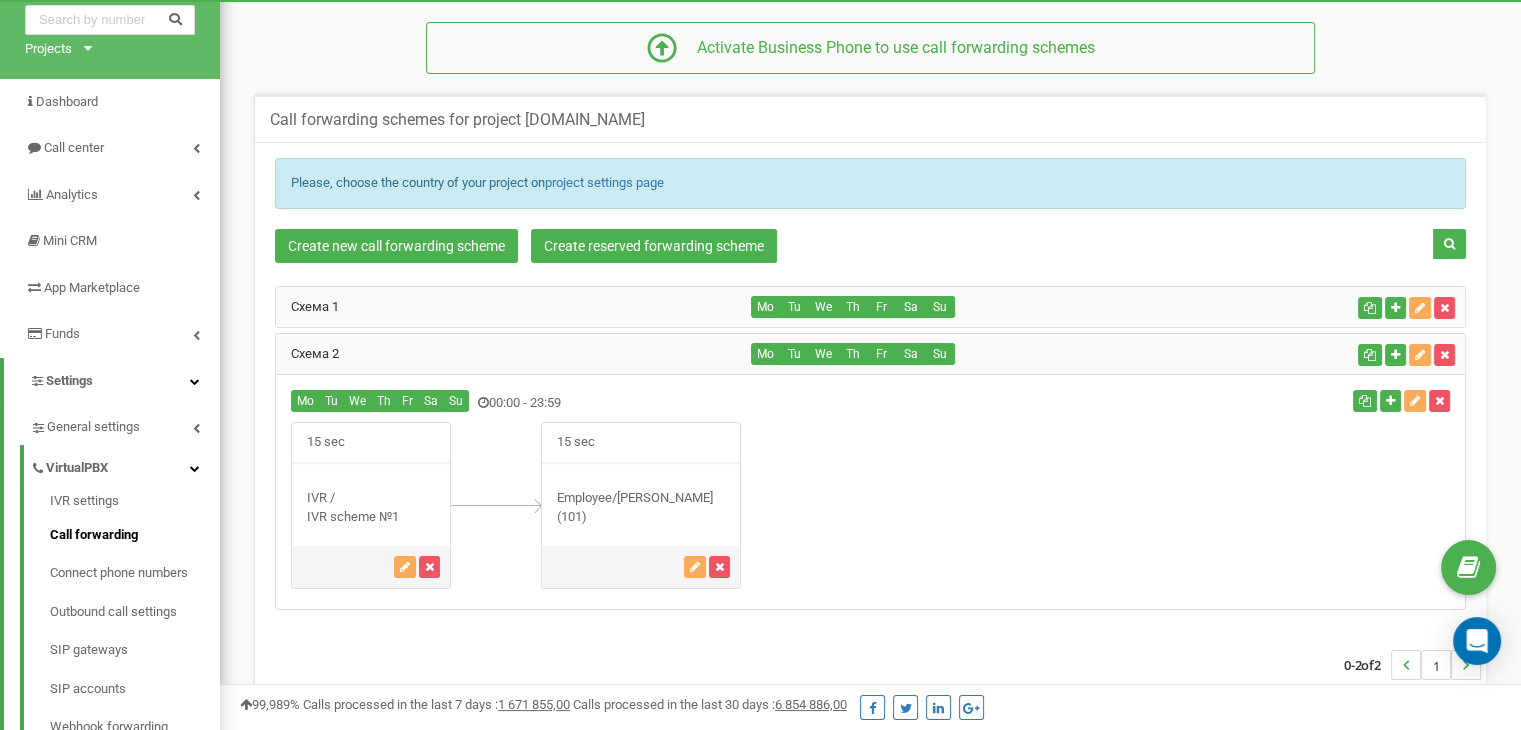 click on "Mo
Tu
We" at bounding box center (672, 403) 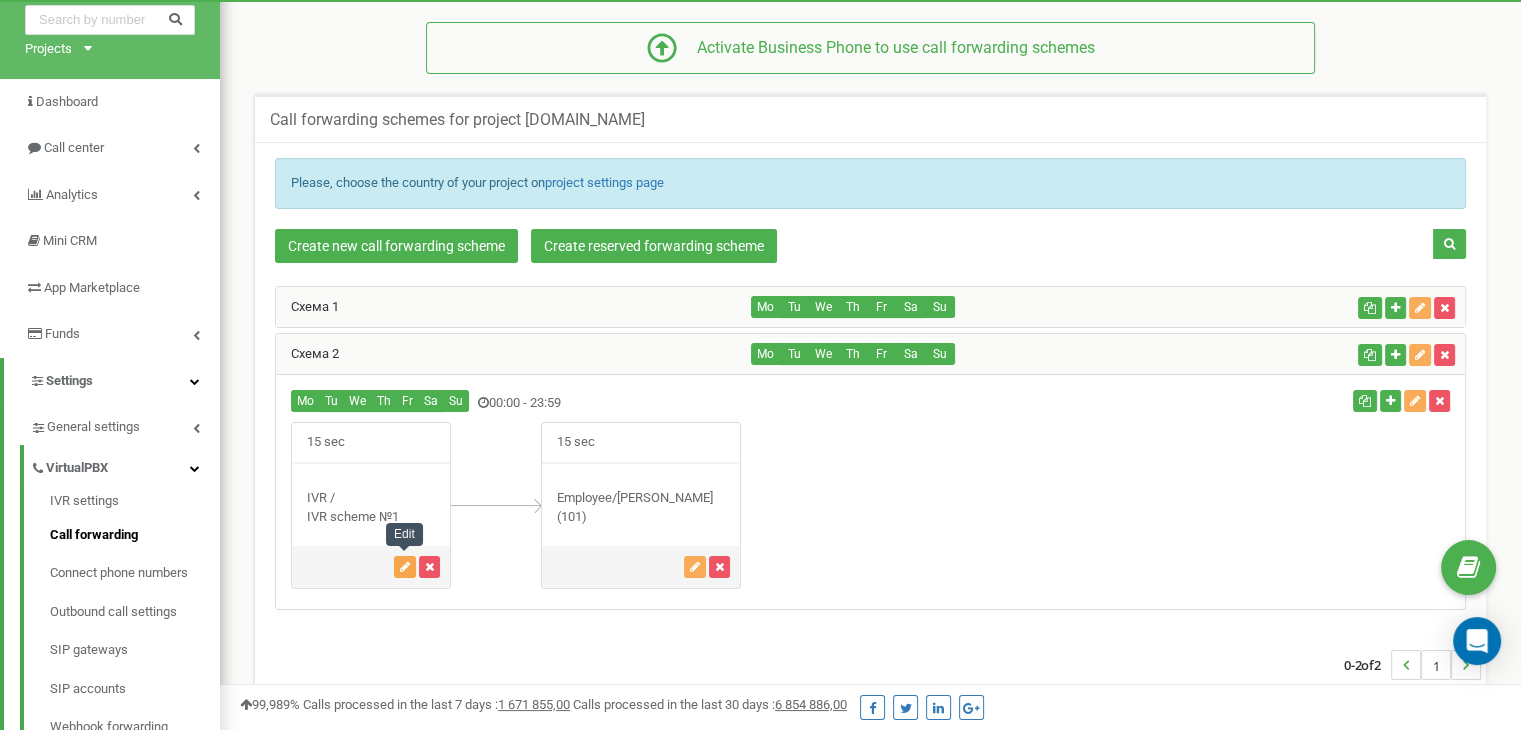 click at bounding box center (405, 567) 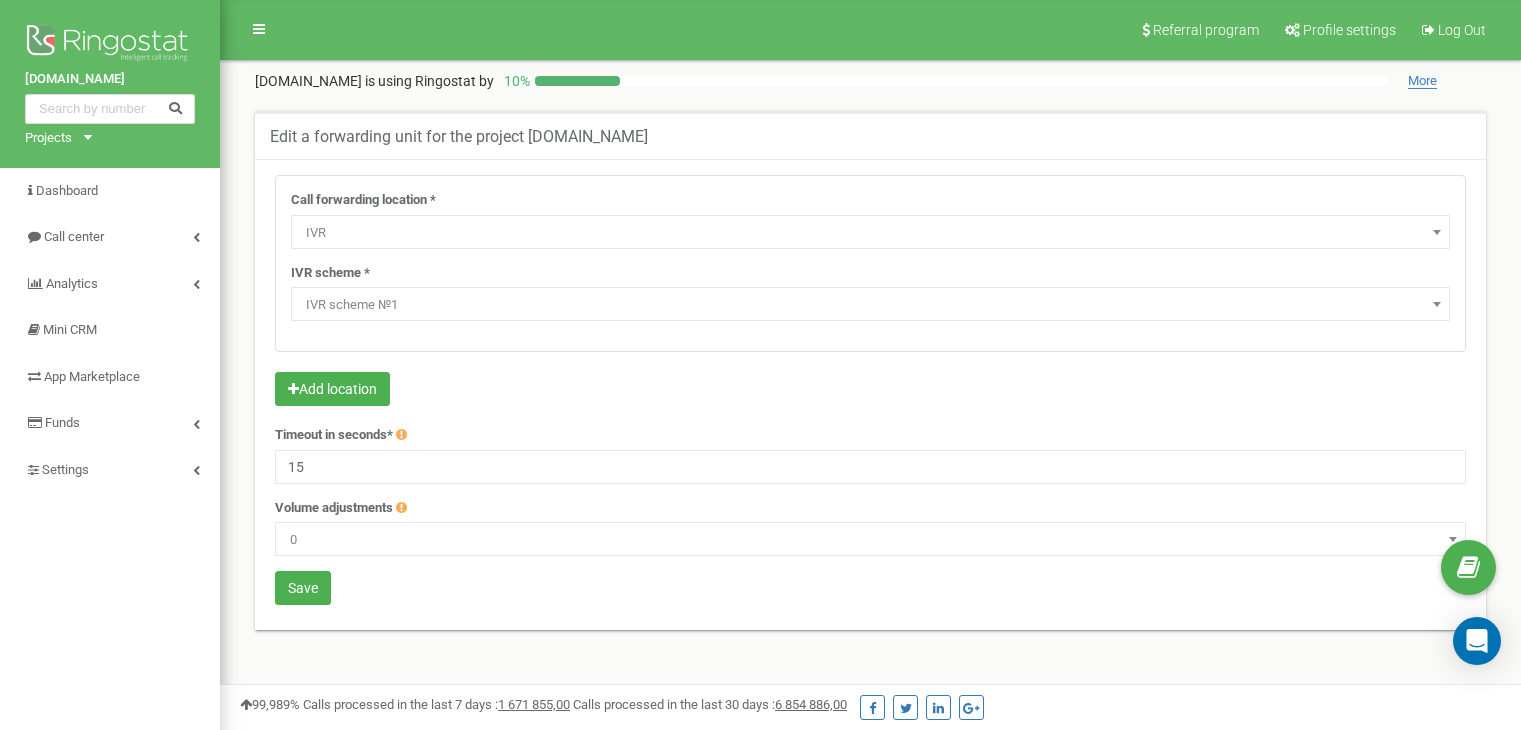 select on "addNumber" 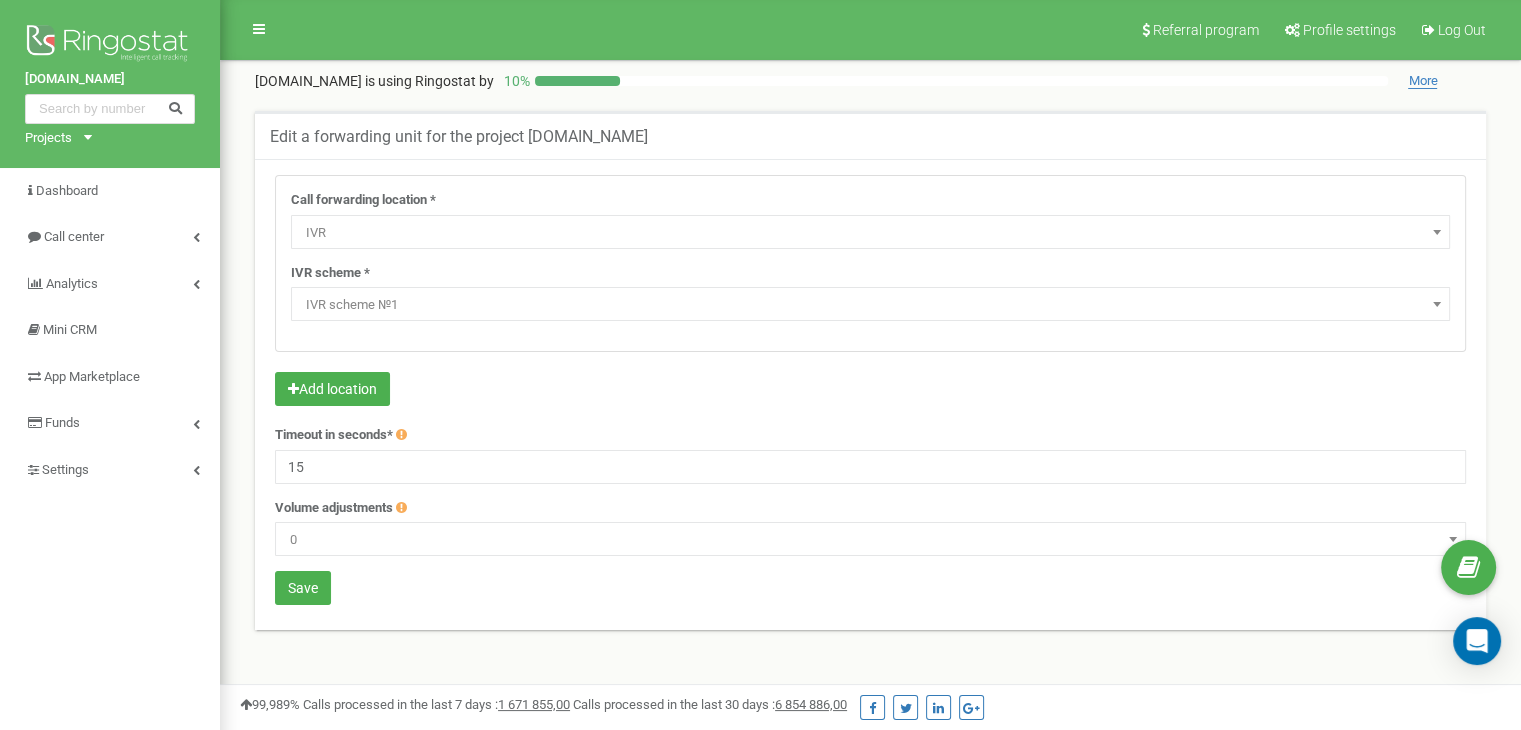 scroll, scrollTop: 0, scrollLeft: 0, axis: both 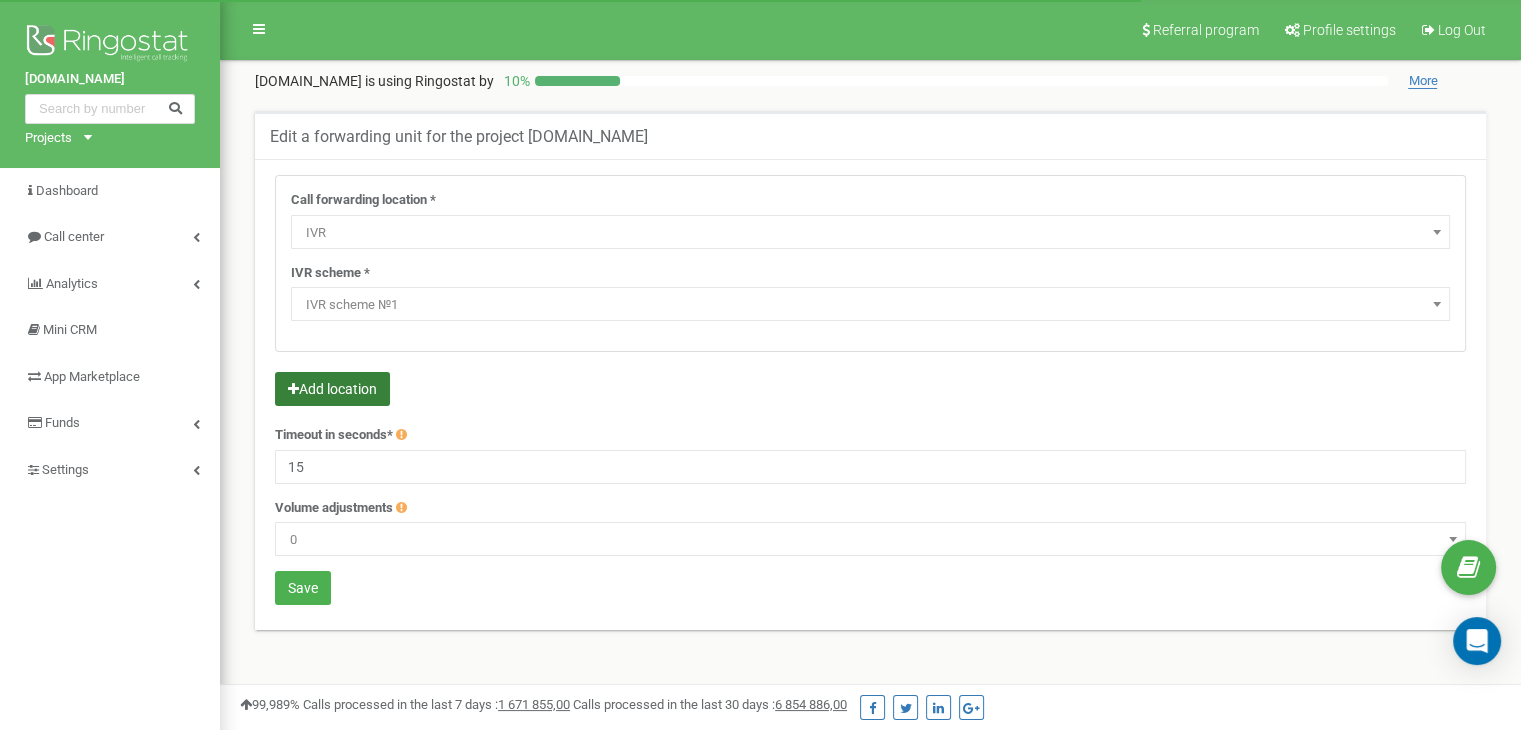 click on "Add location" at bounding box center (332, 389) 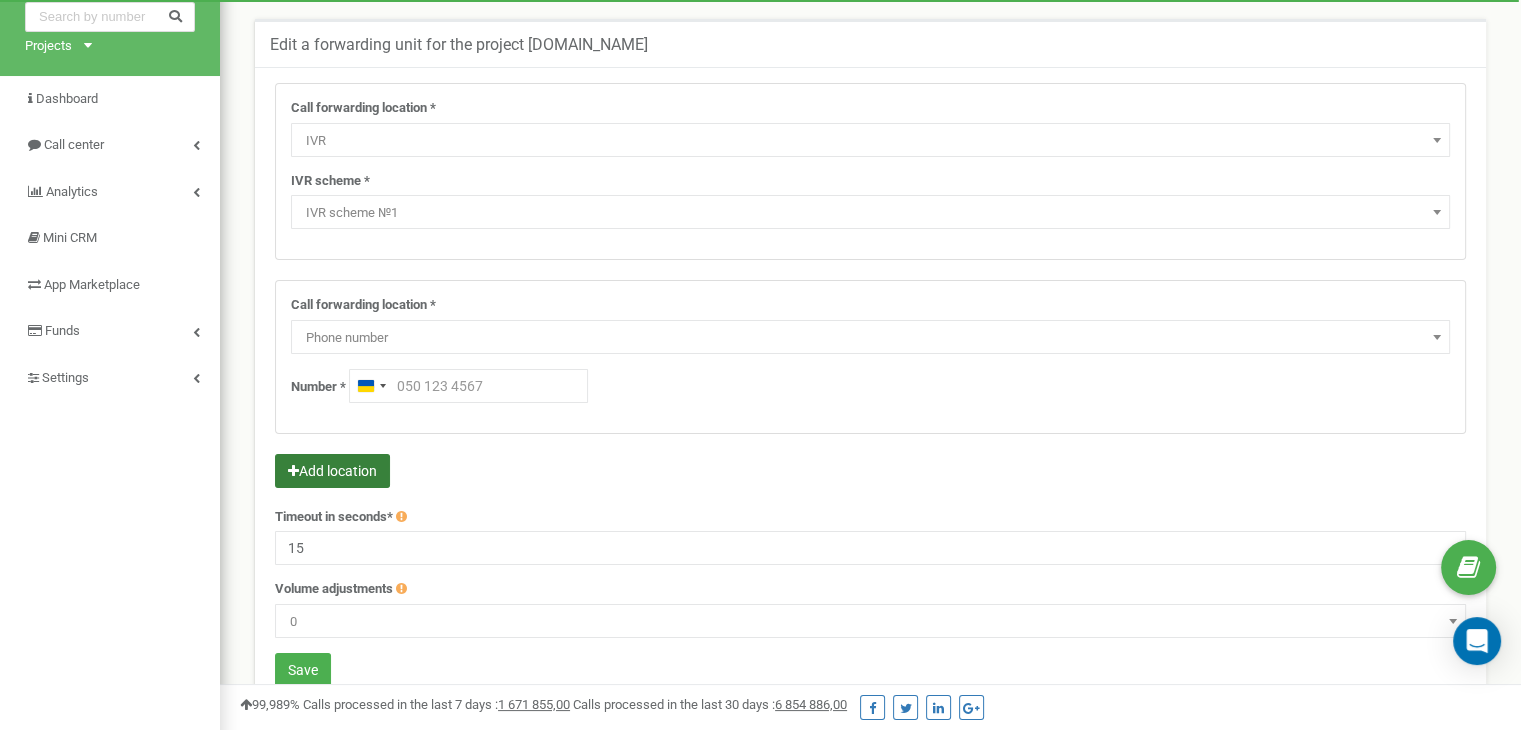 scroll, scrollTop: 100, scrollLeft: 0, axis: vertical 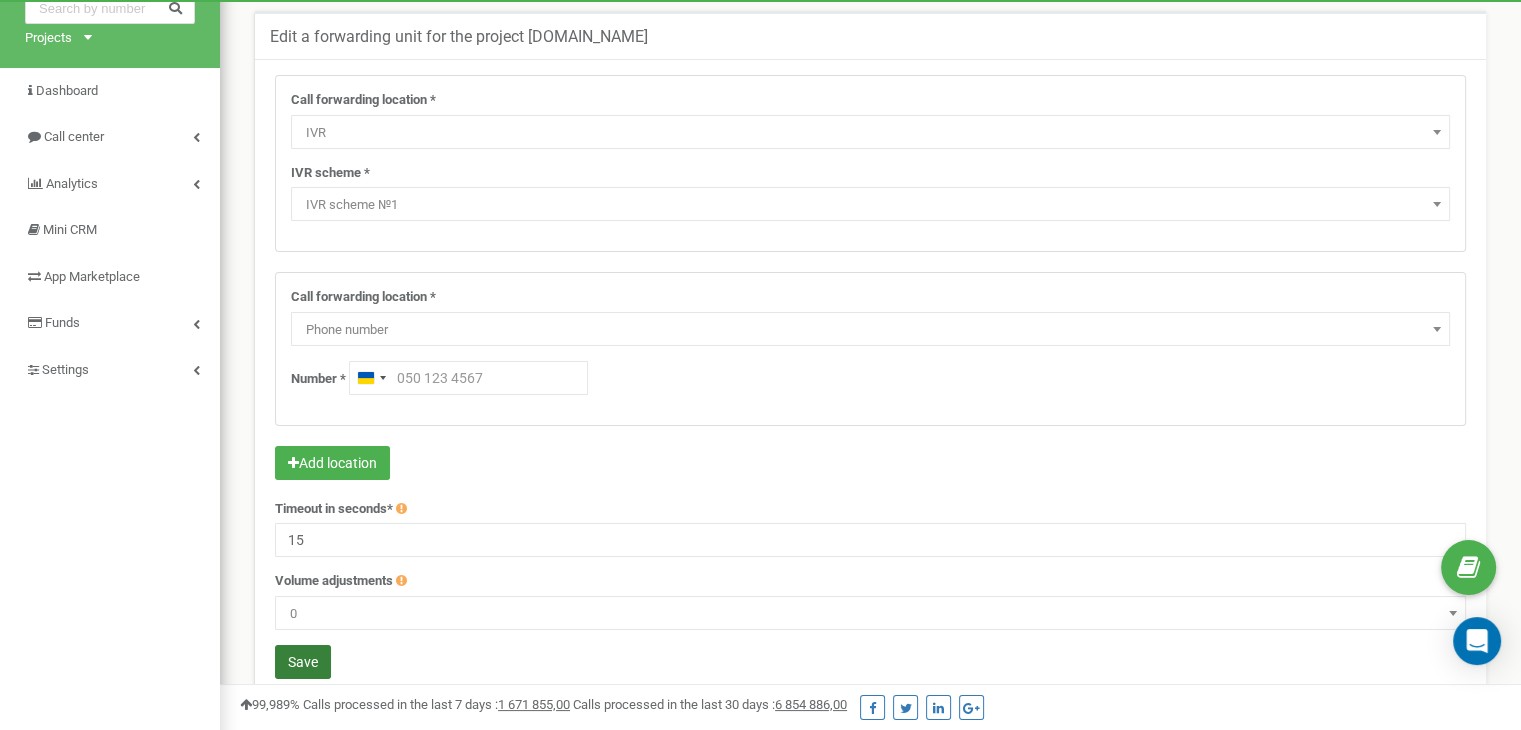 click on "Save" at bounding box center (303, 662) 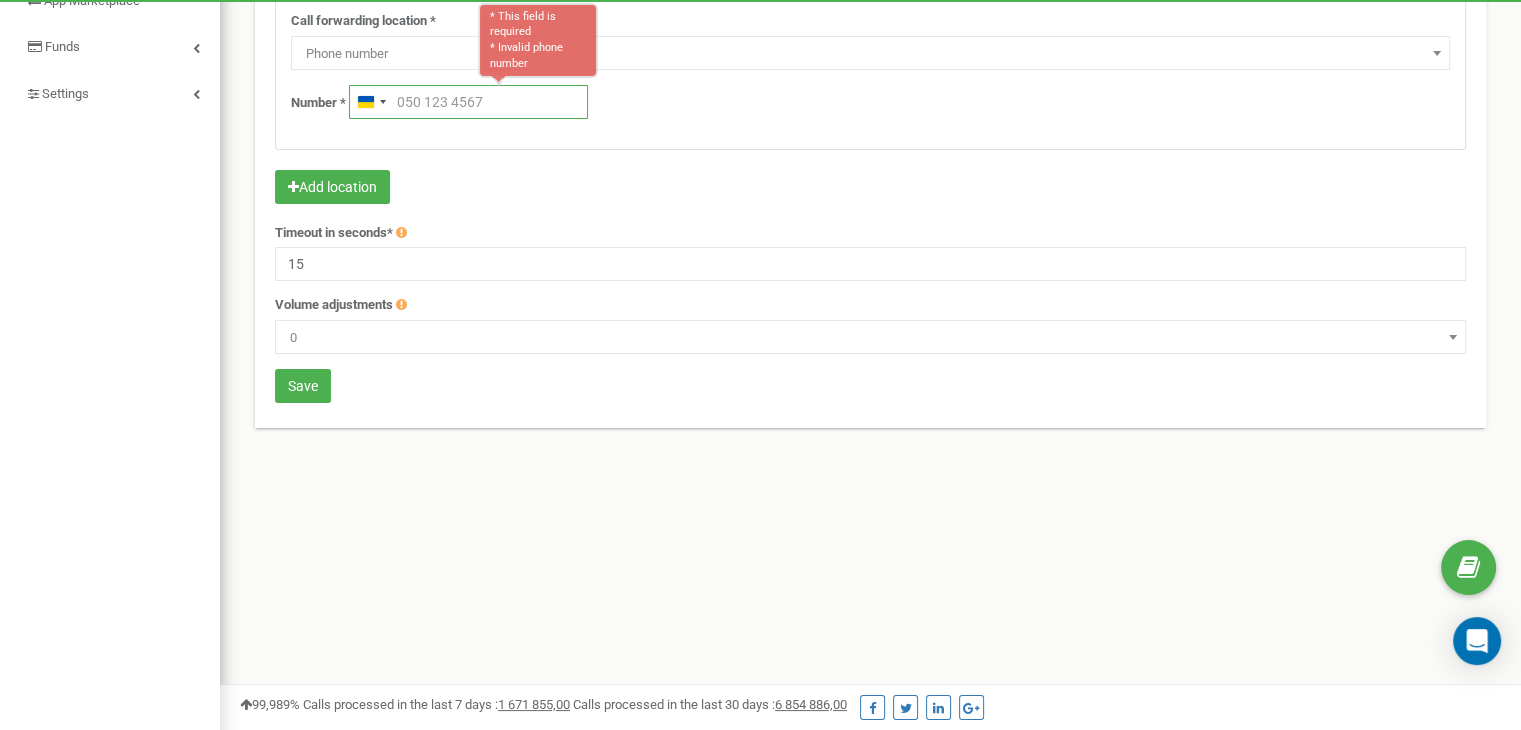 scroll, scrollTop: 377, scrollLeft: 0, axis: vertical 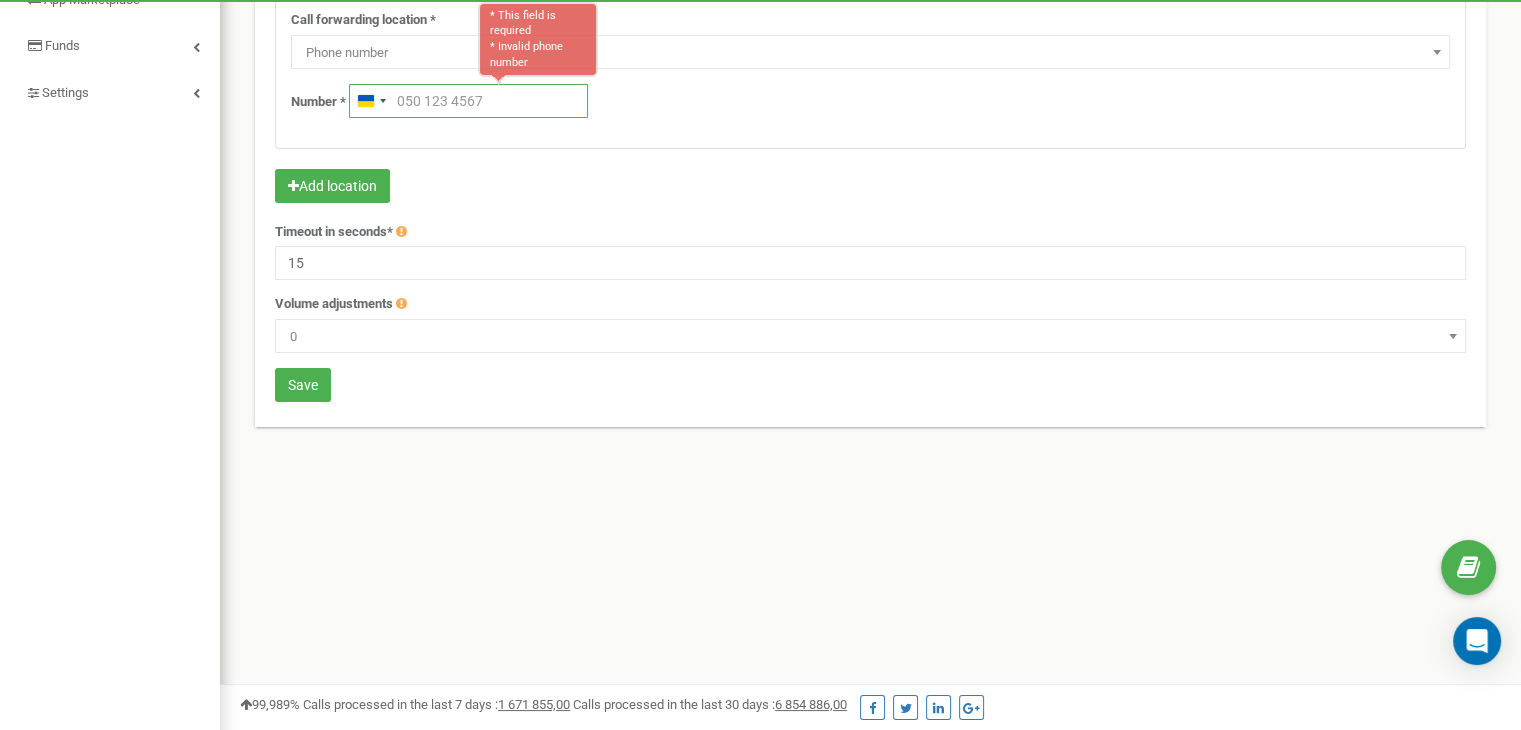 click at bounding box center [468, 101] 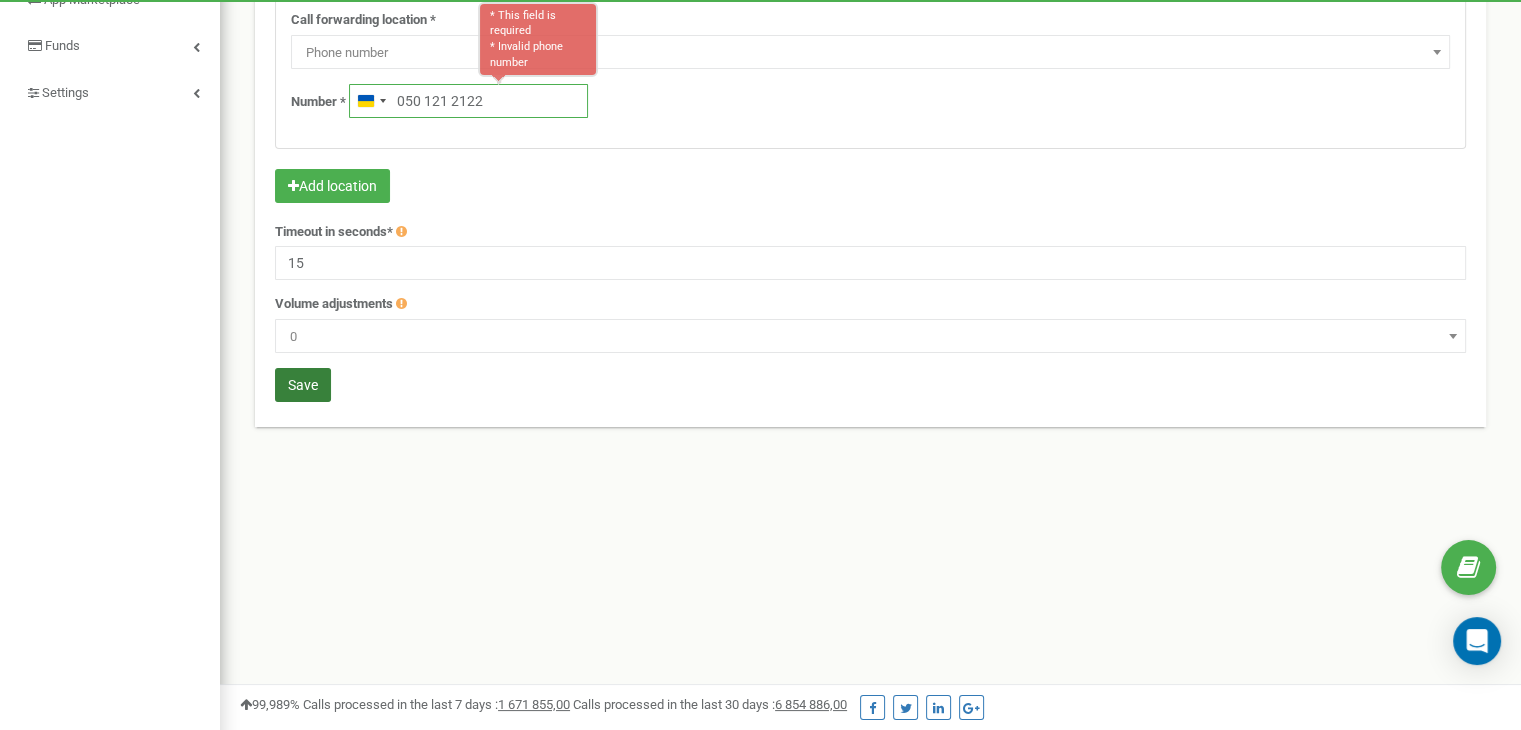 type on "050 121 2122" 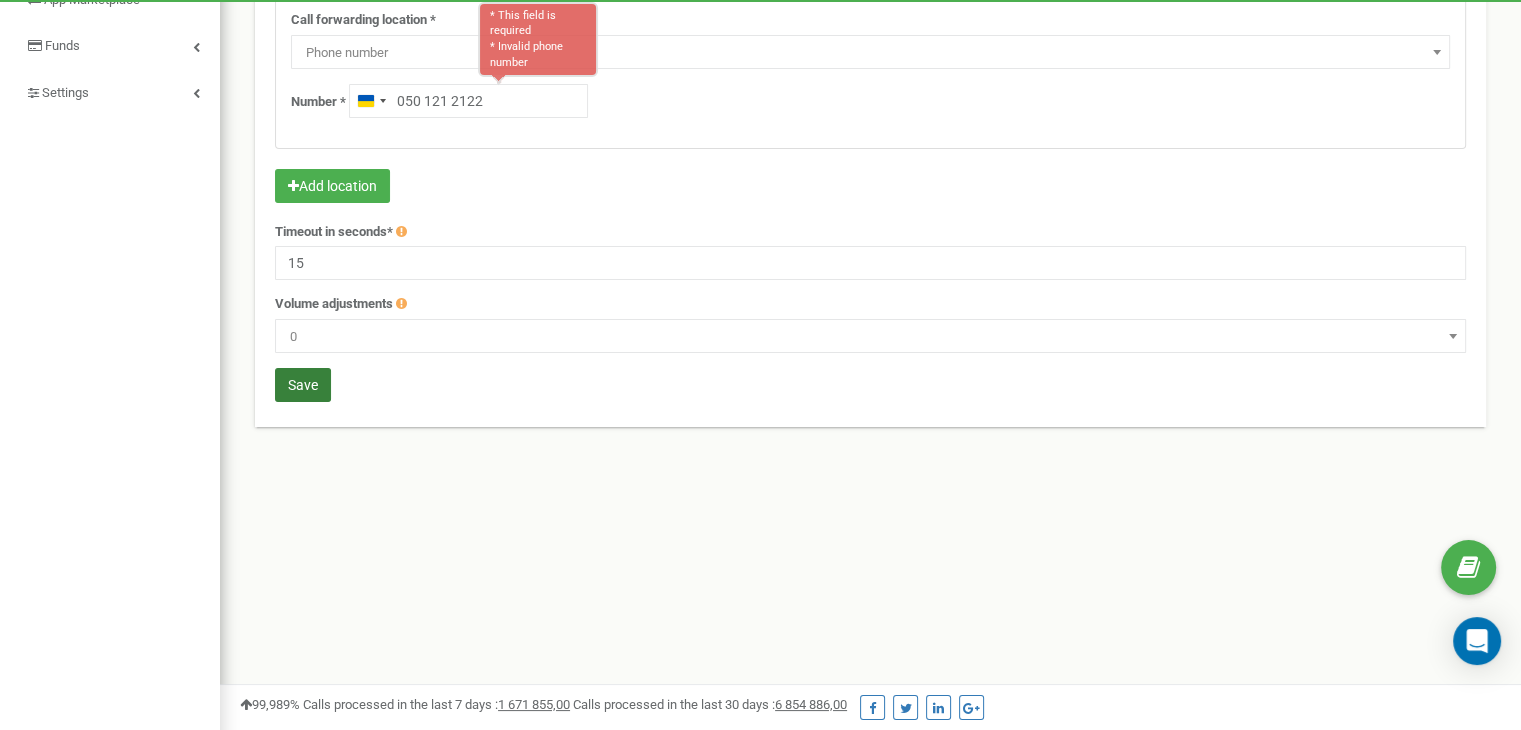 click on "Save" at bounding box center [303, 385] 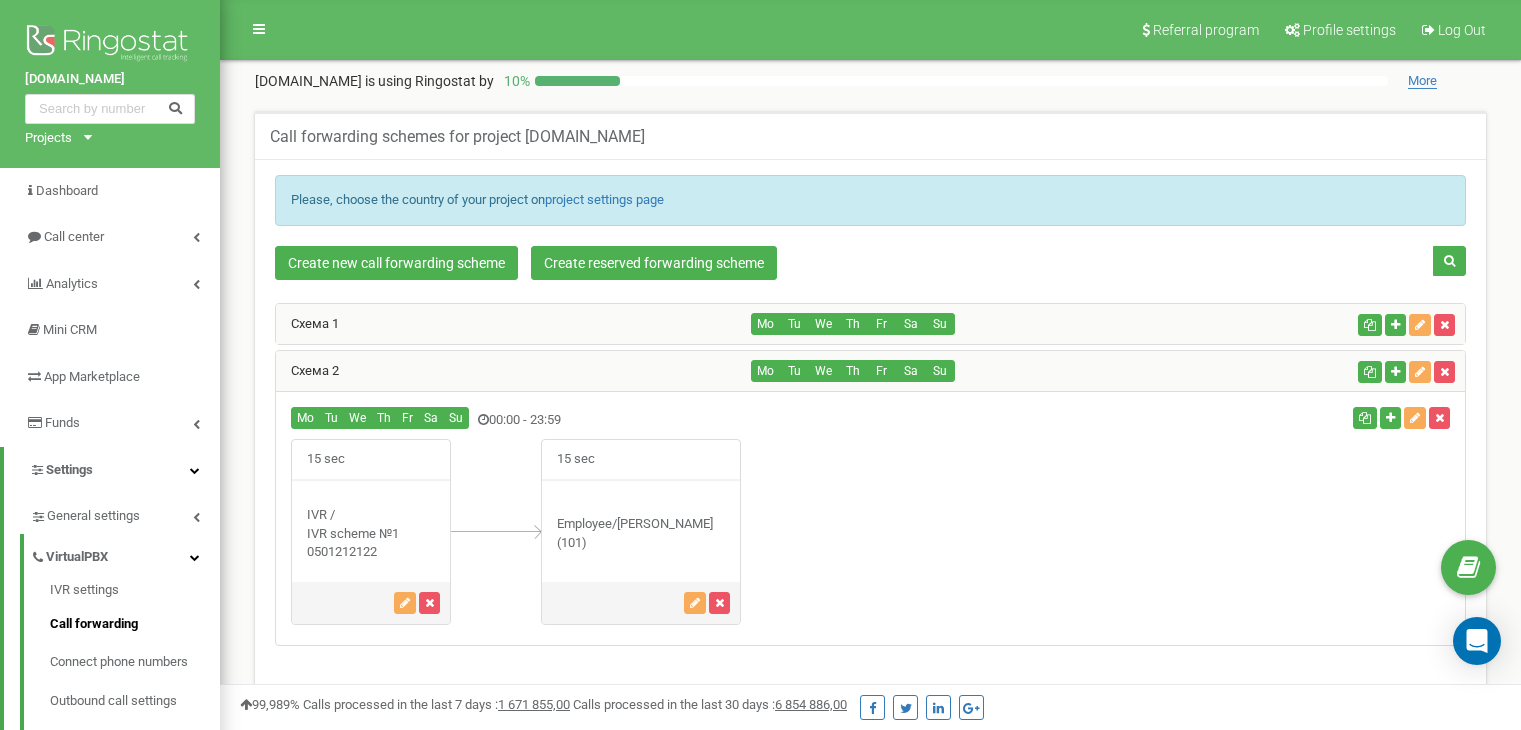 scroll, scrollTop: 357, scrollLeft: 0, axis: vertical 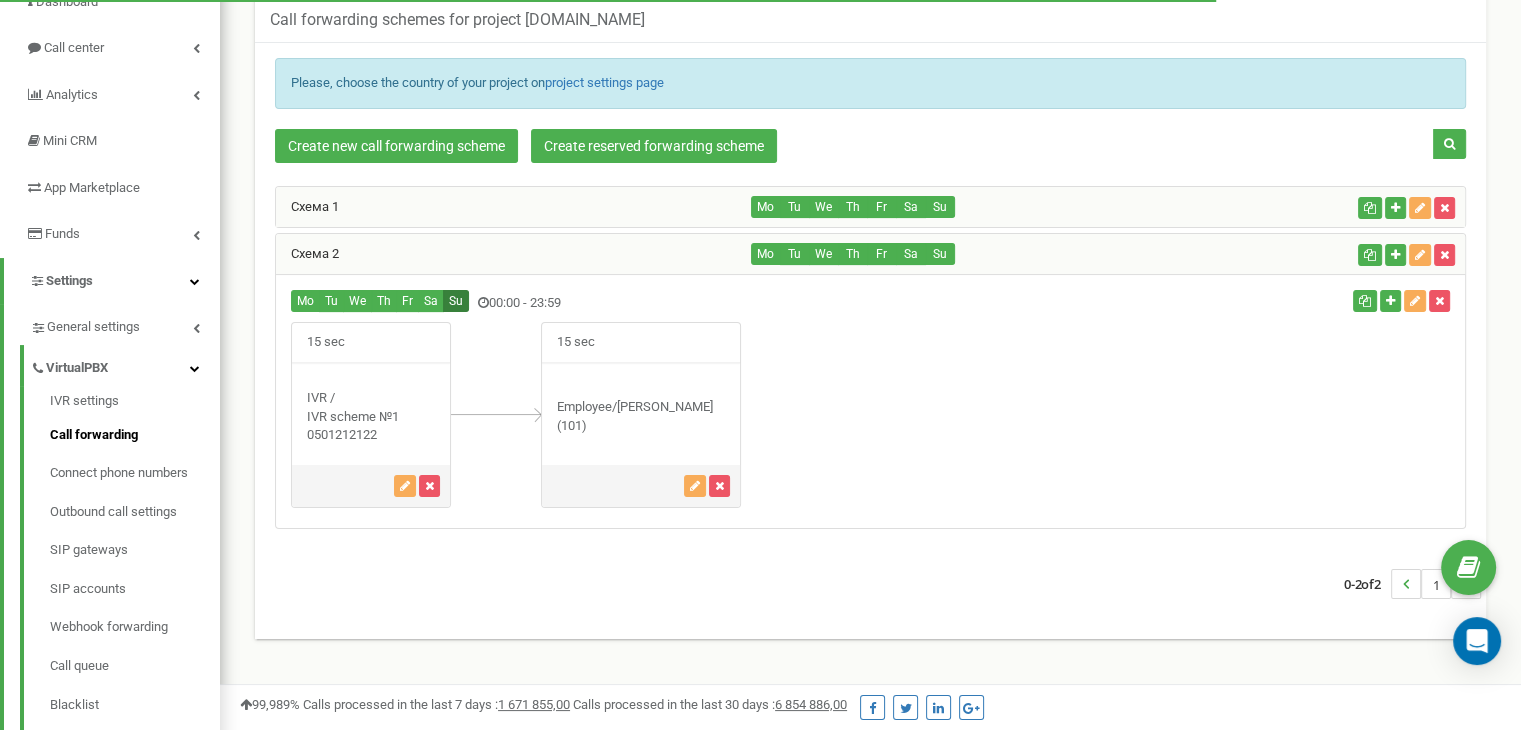 click on "Su" at bounding box center [456, 301] 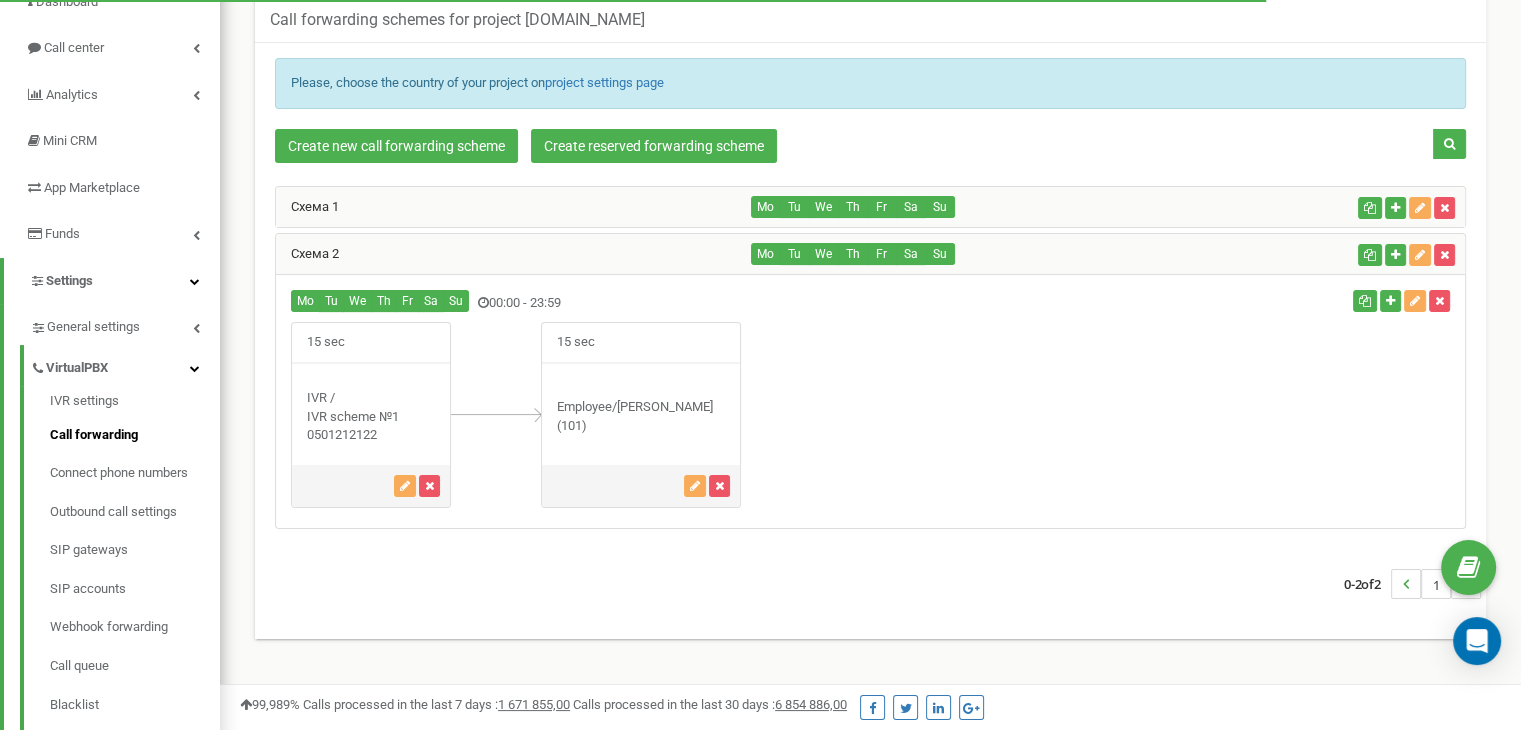 drag, startPoint x: 535, startPoint y: 298, endPoint x: 597, endPoint y: 319, distance: 65.459915 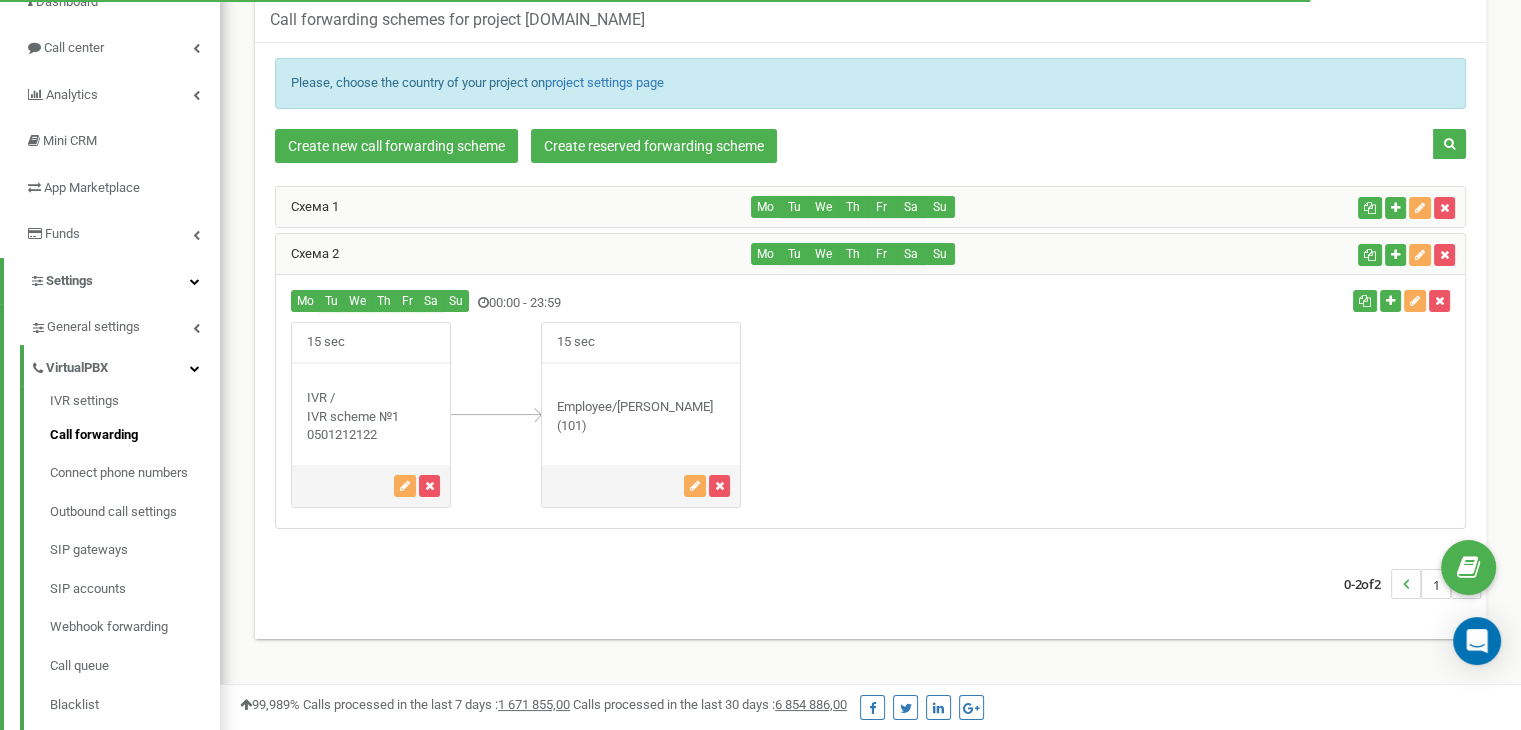 drag, startPoint x: 653, startPoint y: 387, endPoint x: 710, endPoint y: 421, distance: 66.37017 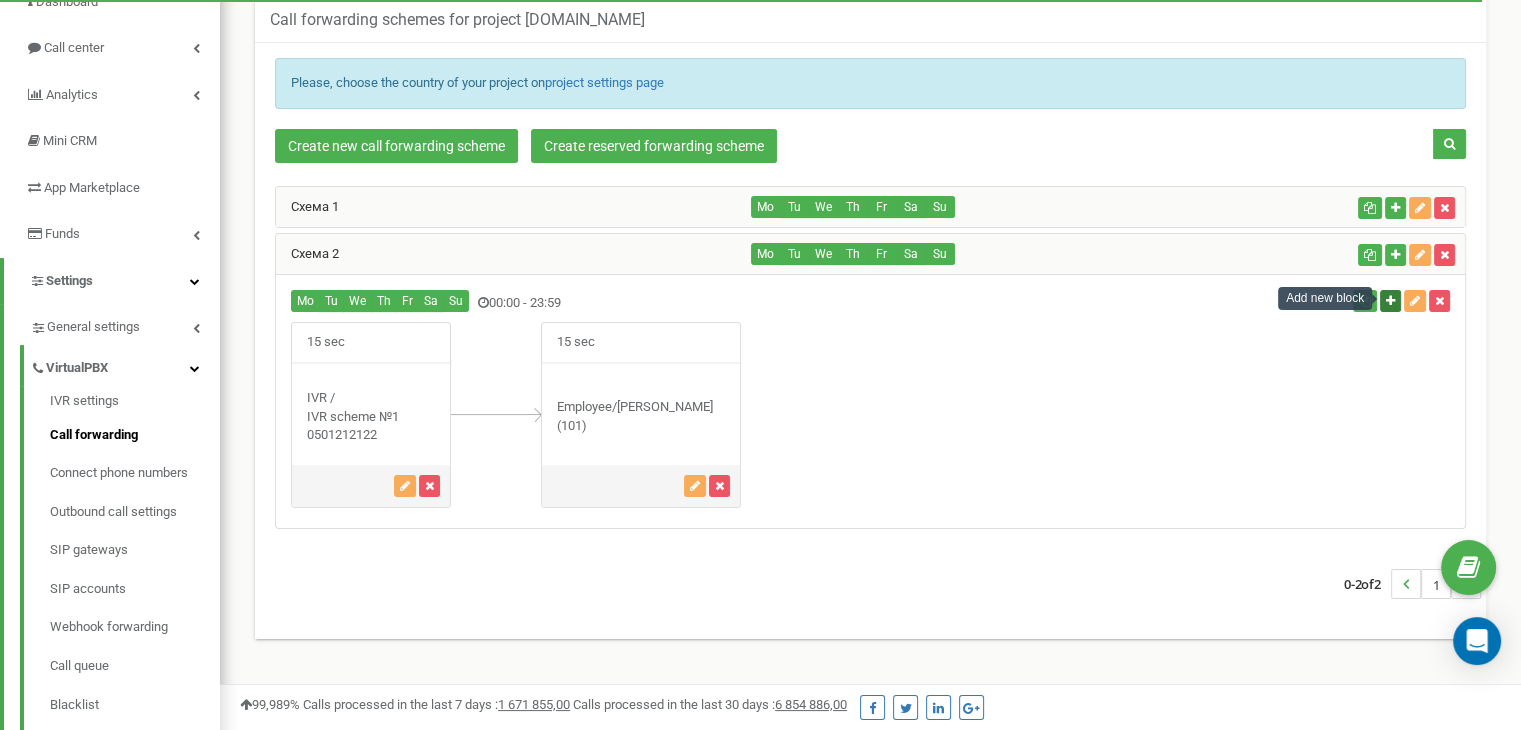 click at bounding box center [1390, 301] 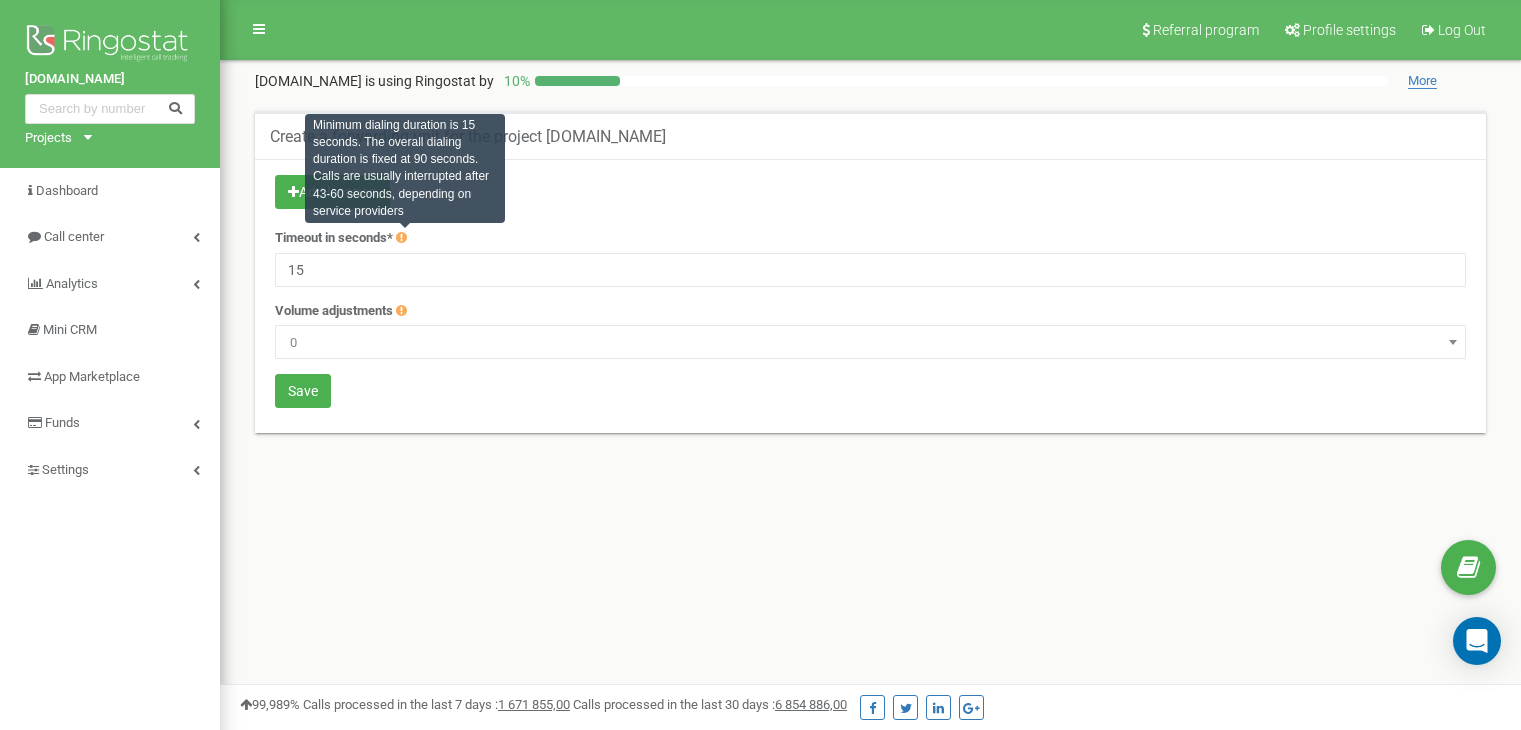 scroll, scrollTop: 0, scrollLeft: 0, axis: both 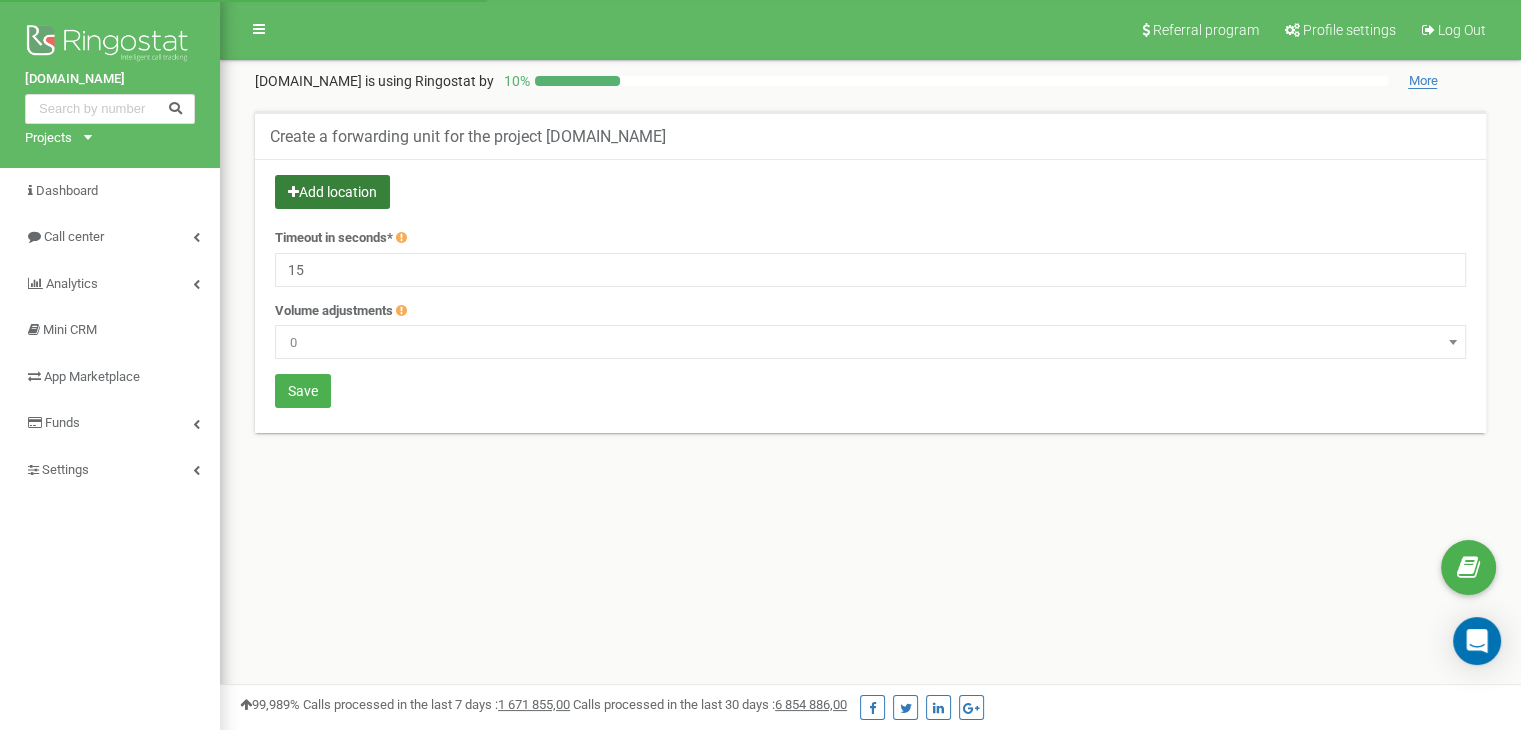 click on "Add location" at bounding box center [332, 192] 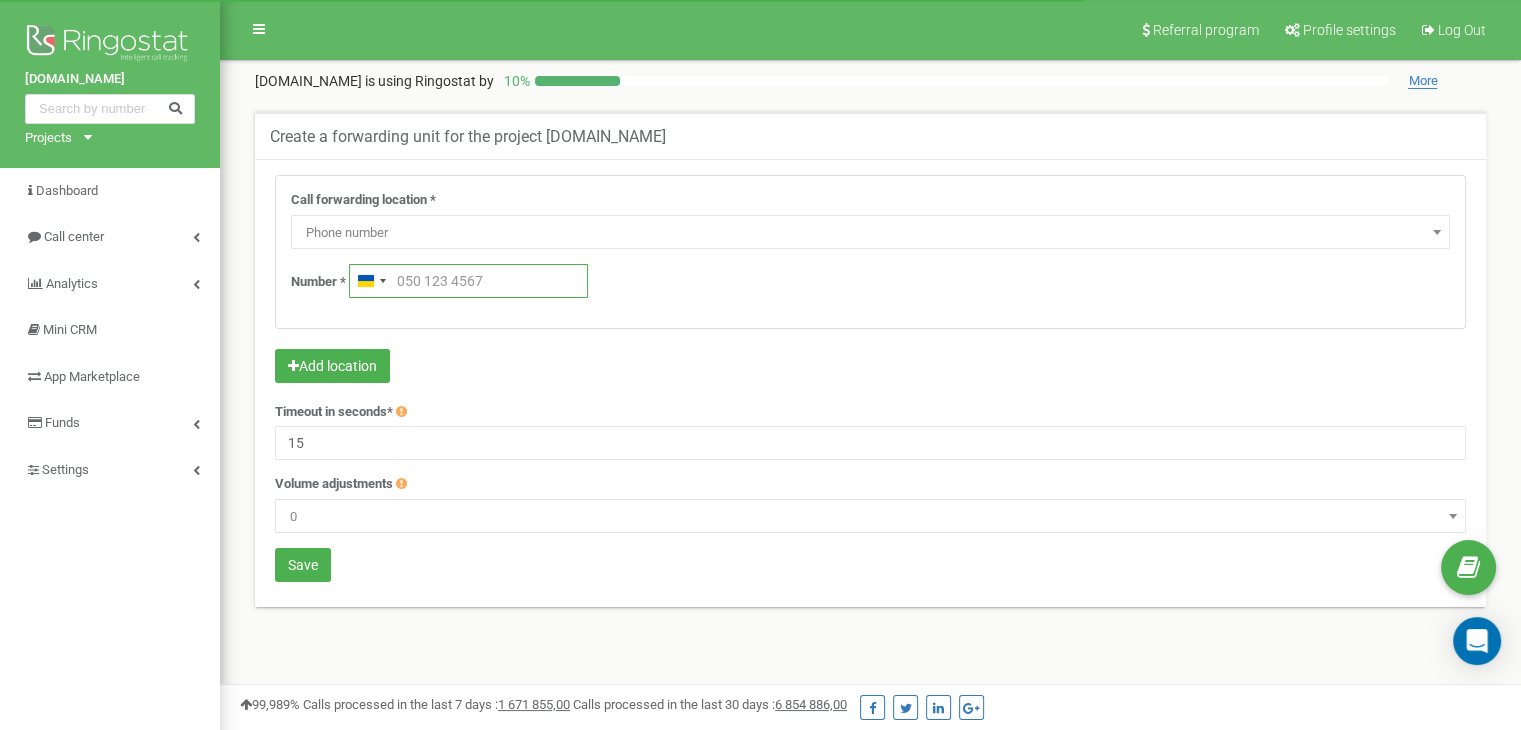 click at bounding box center (468, 281) 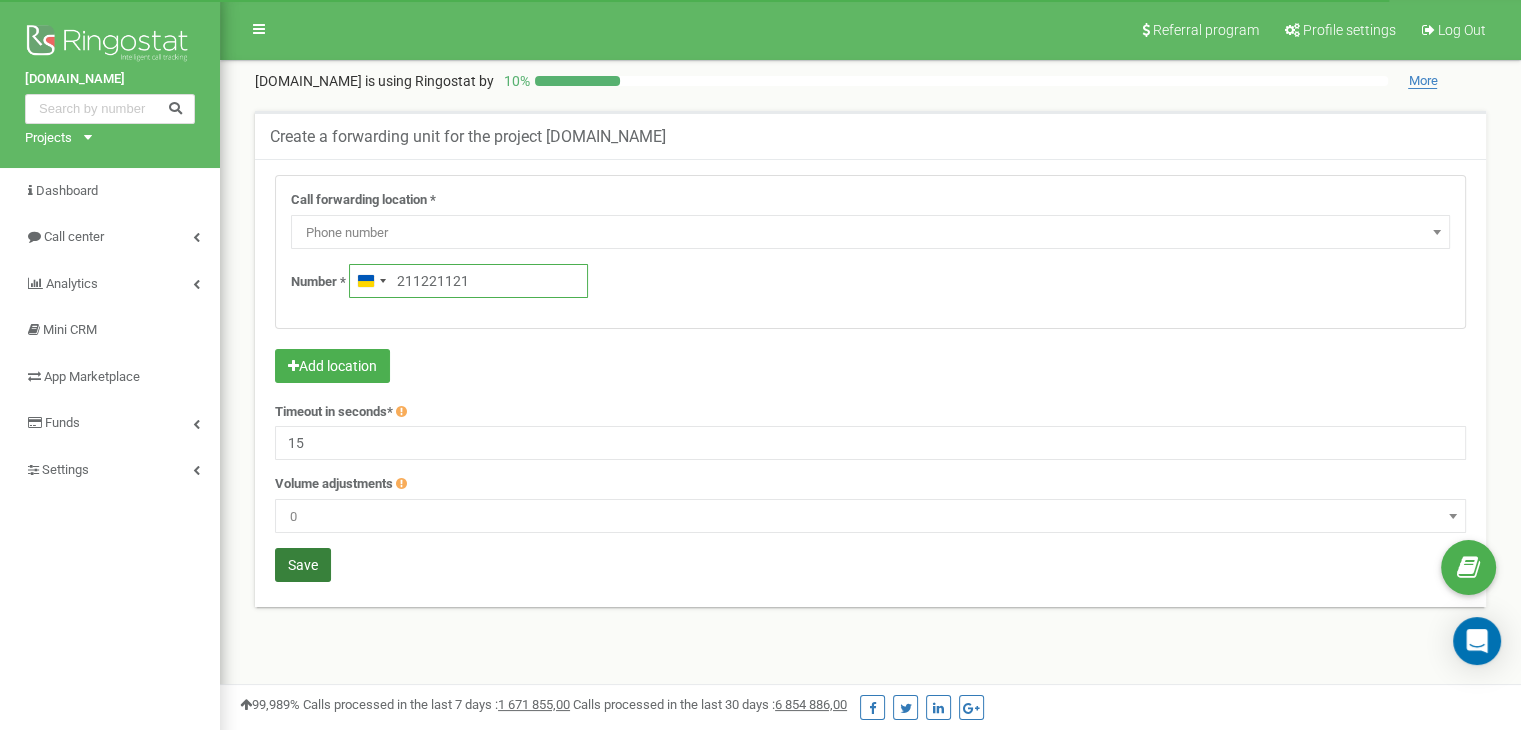 type on "211221121" 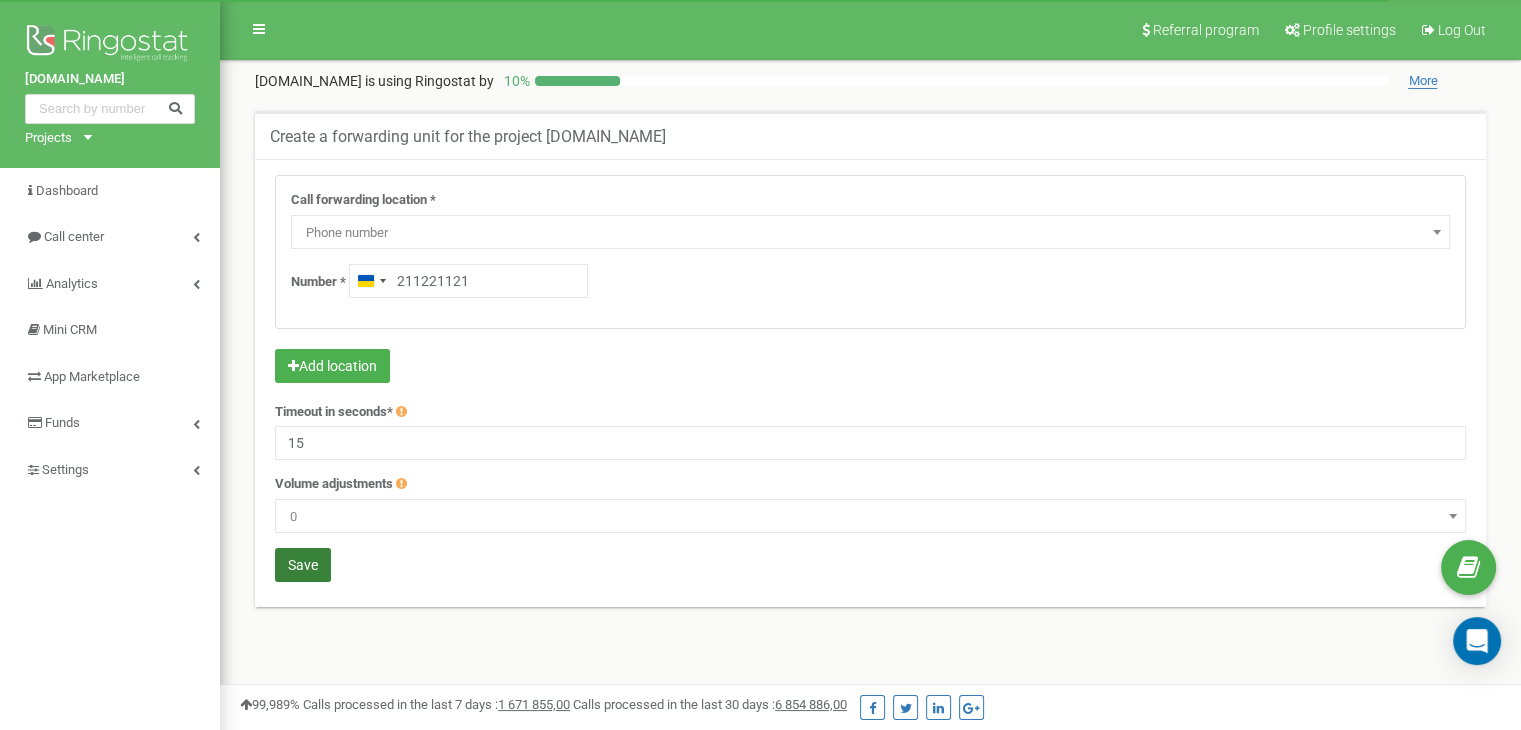 click on "Save" at bounding box center (303, 565) 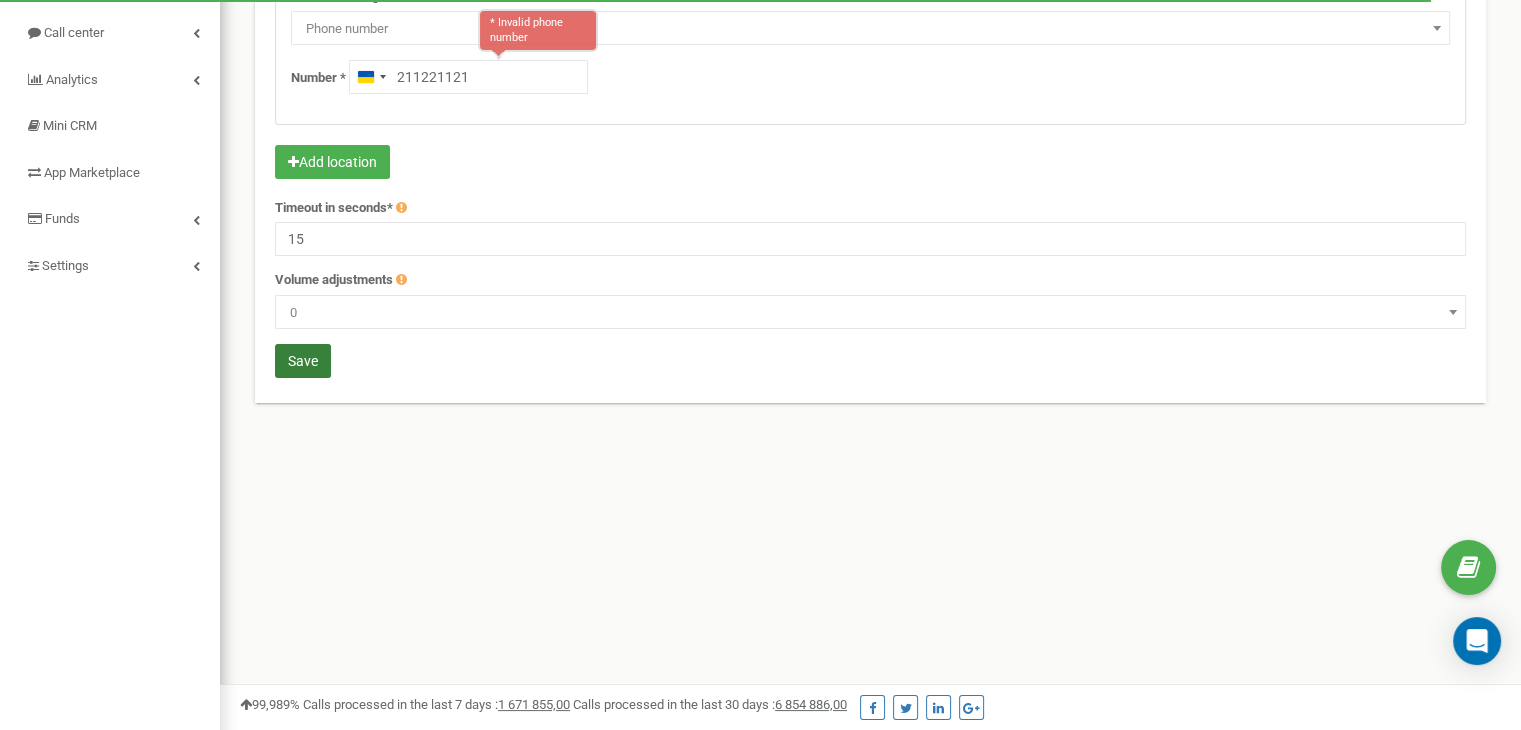 scroll, scrollTop: 212, scrollLeft: 0, axis: vertical 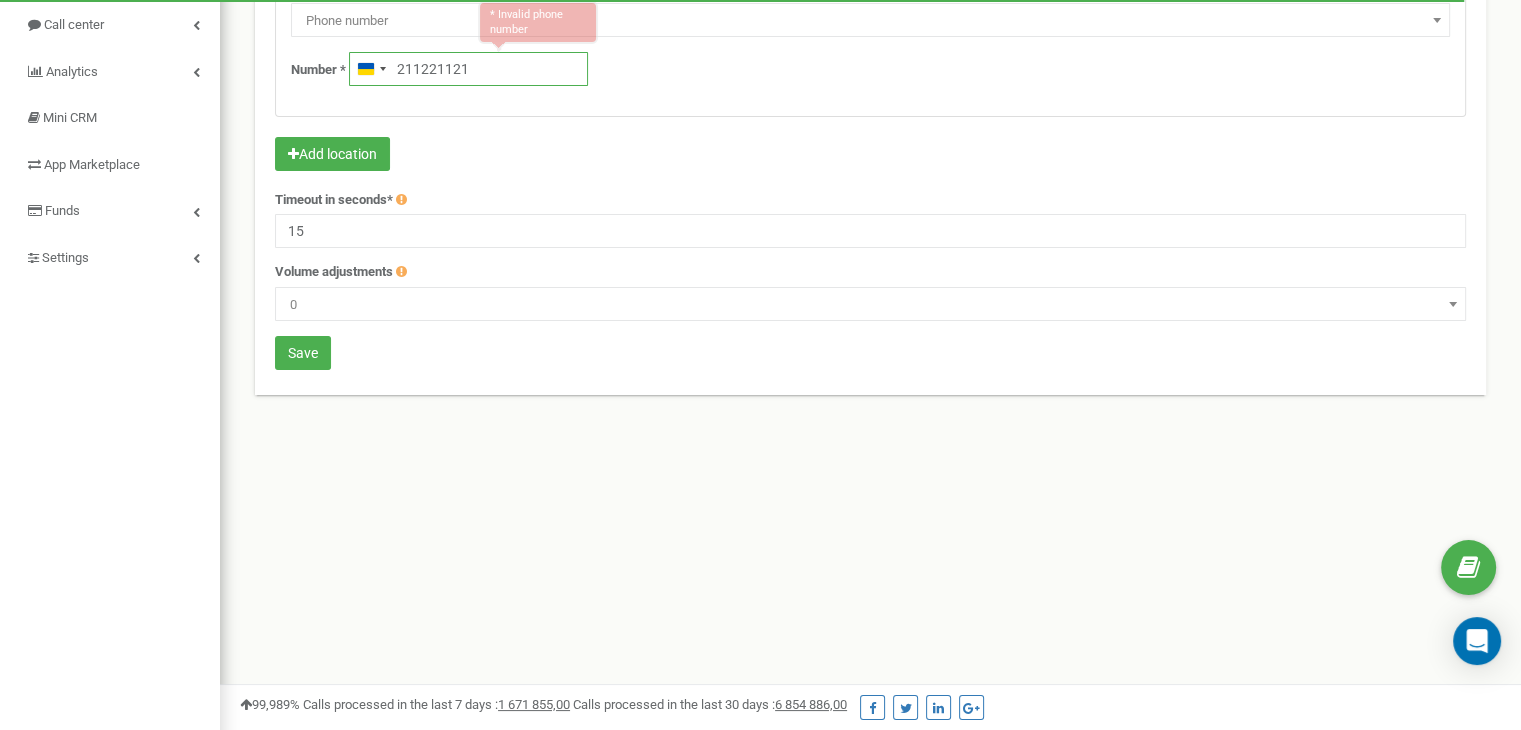 click on "211221121" at bounding box center [468, 69] 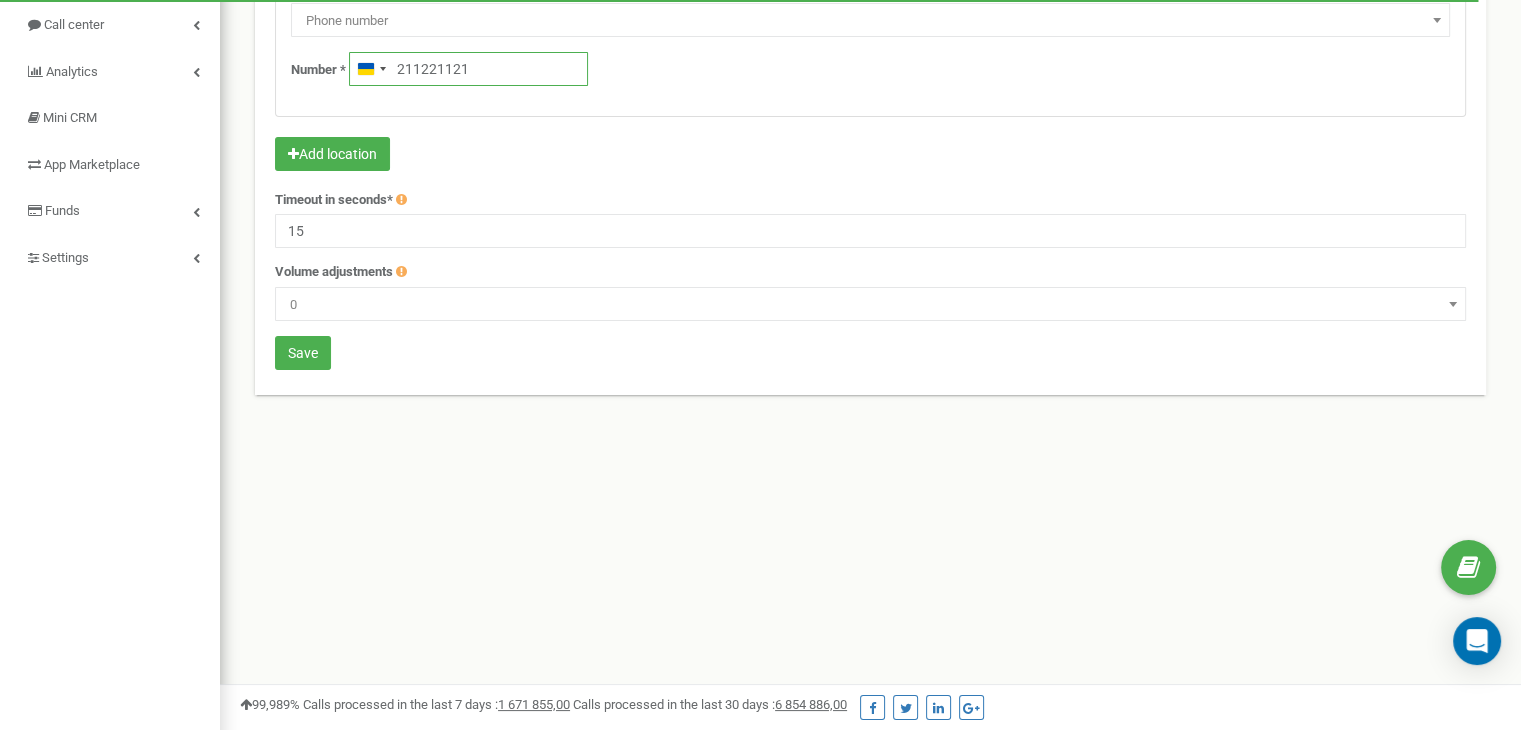 click on "211221121" at bounding box center [468, 69] 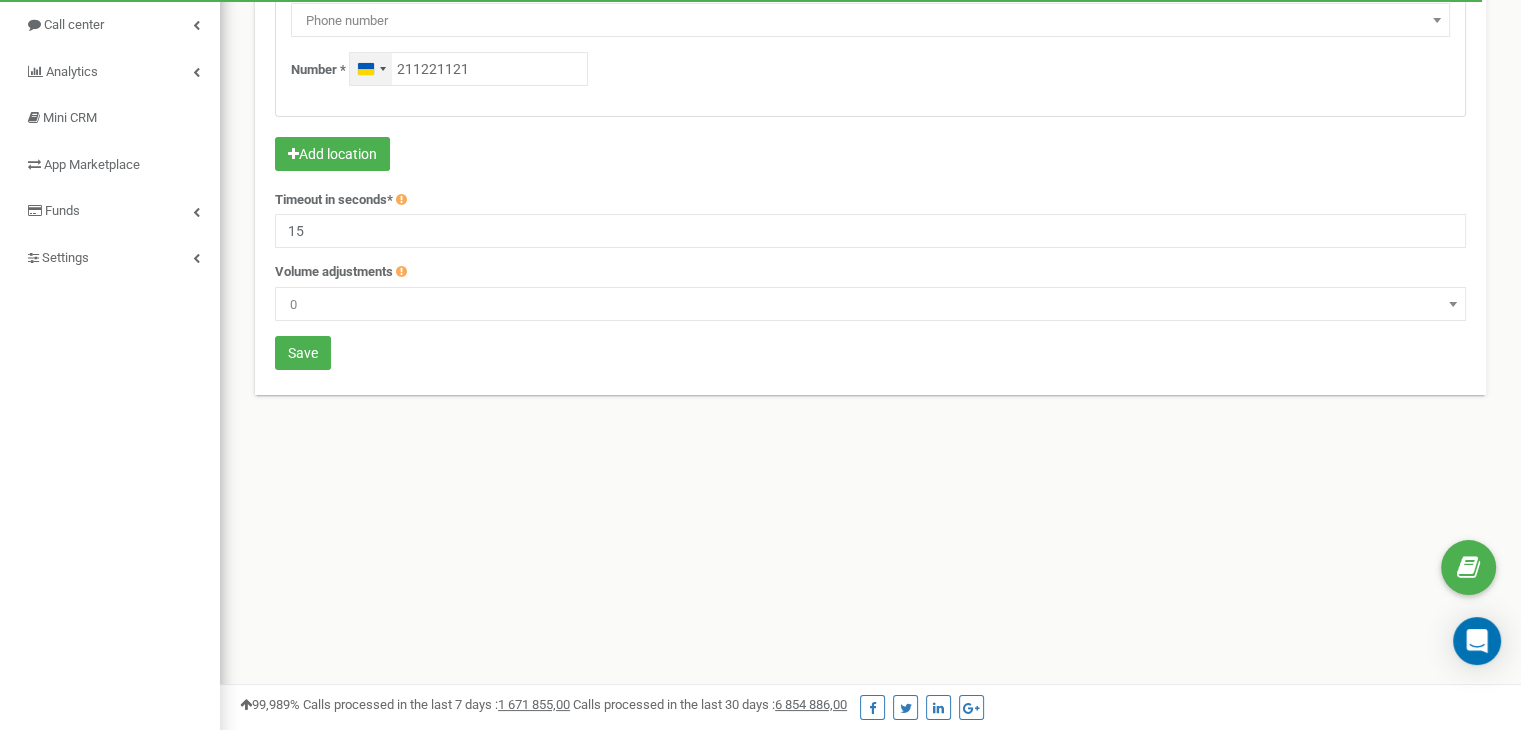click on "Ukraine +380" at bounding box center [366, 69] 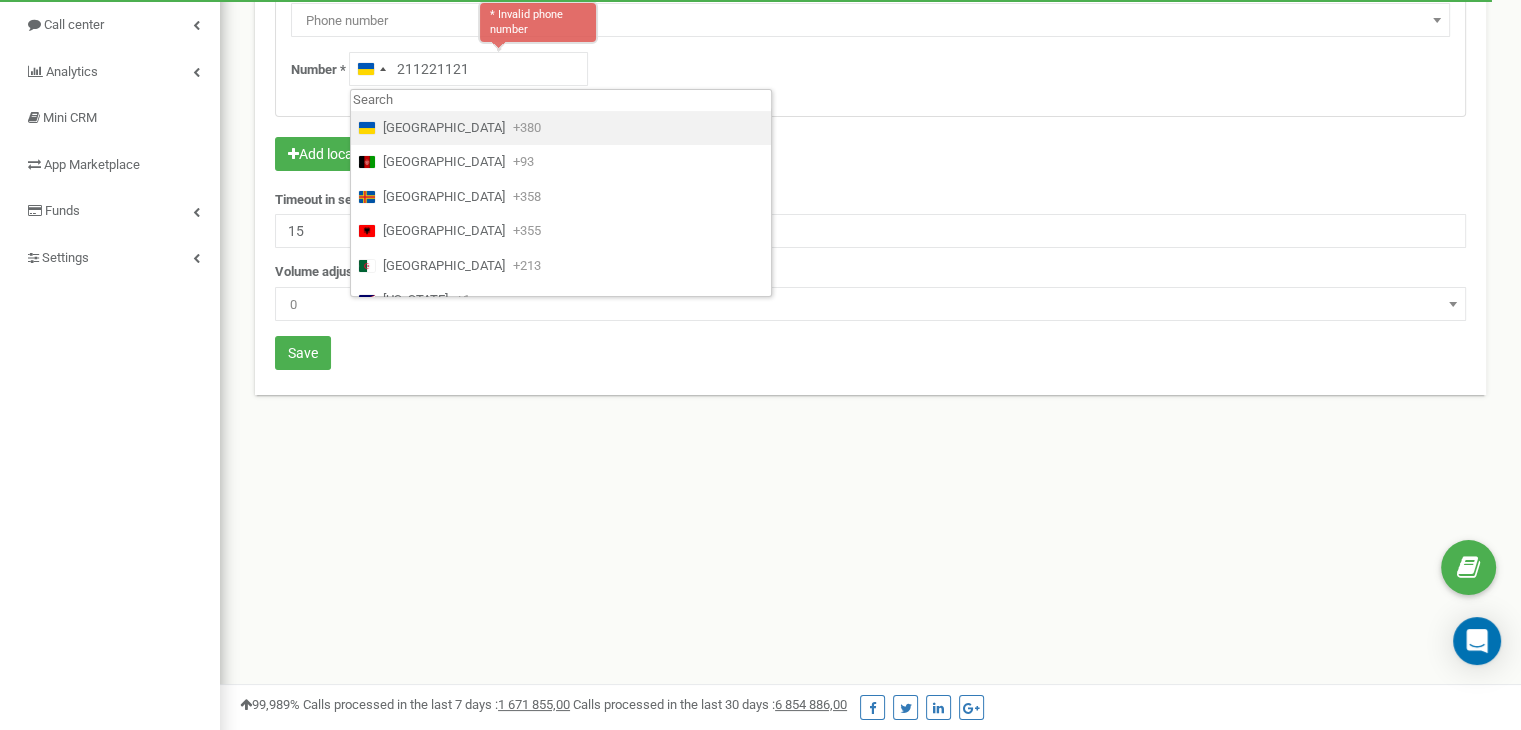 click on "Ukraine" at bounding box center [444, 128] 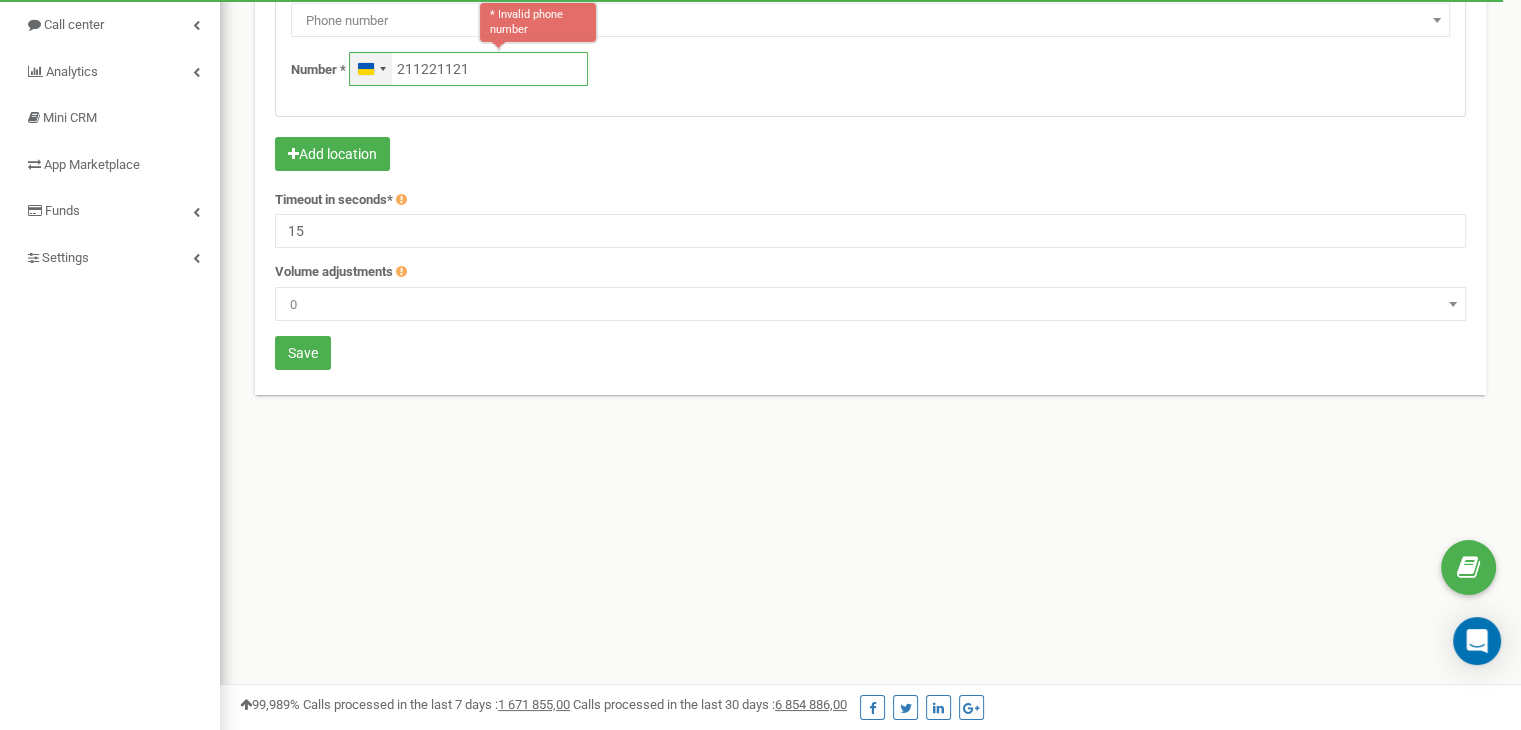 drag, startPoint x: 499, startPoint y: 71, endPoint x: 362, endPoint y: 81, distance: 137.36447 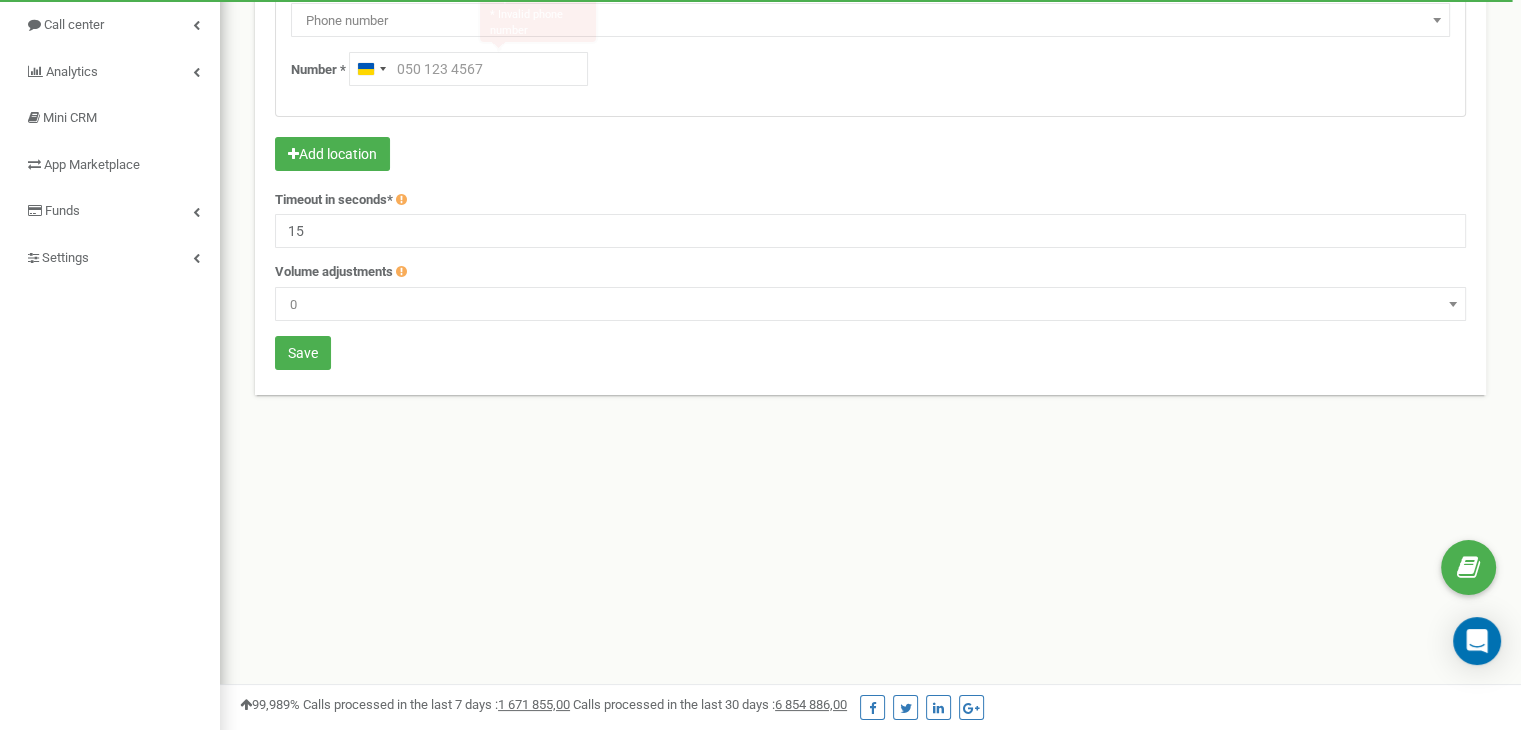 drag, startPoint x: 365, startPoint y: 73, endPoint x: 375, endPoint y: 85, distance: 15.6205 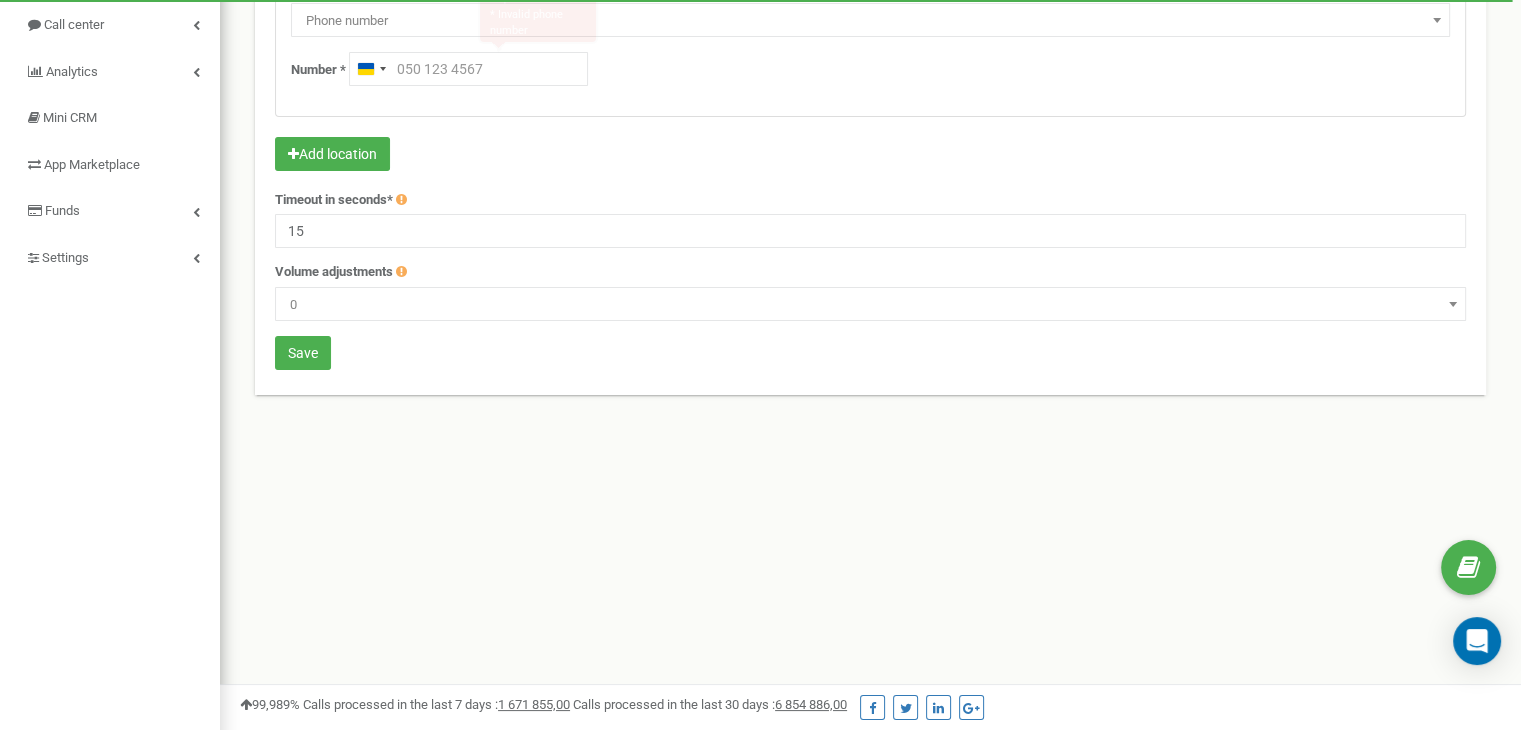 click on "Ukraine +380" at bounding box center [366, 69] 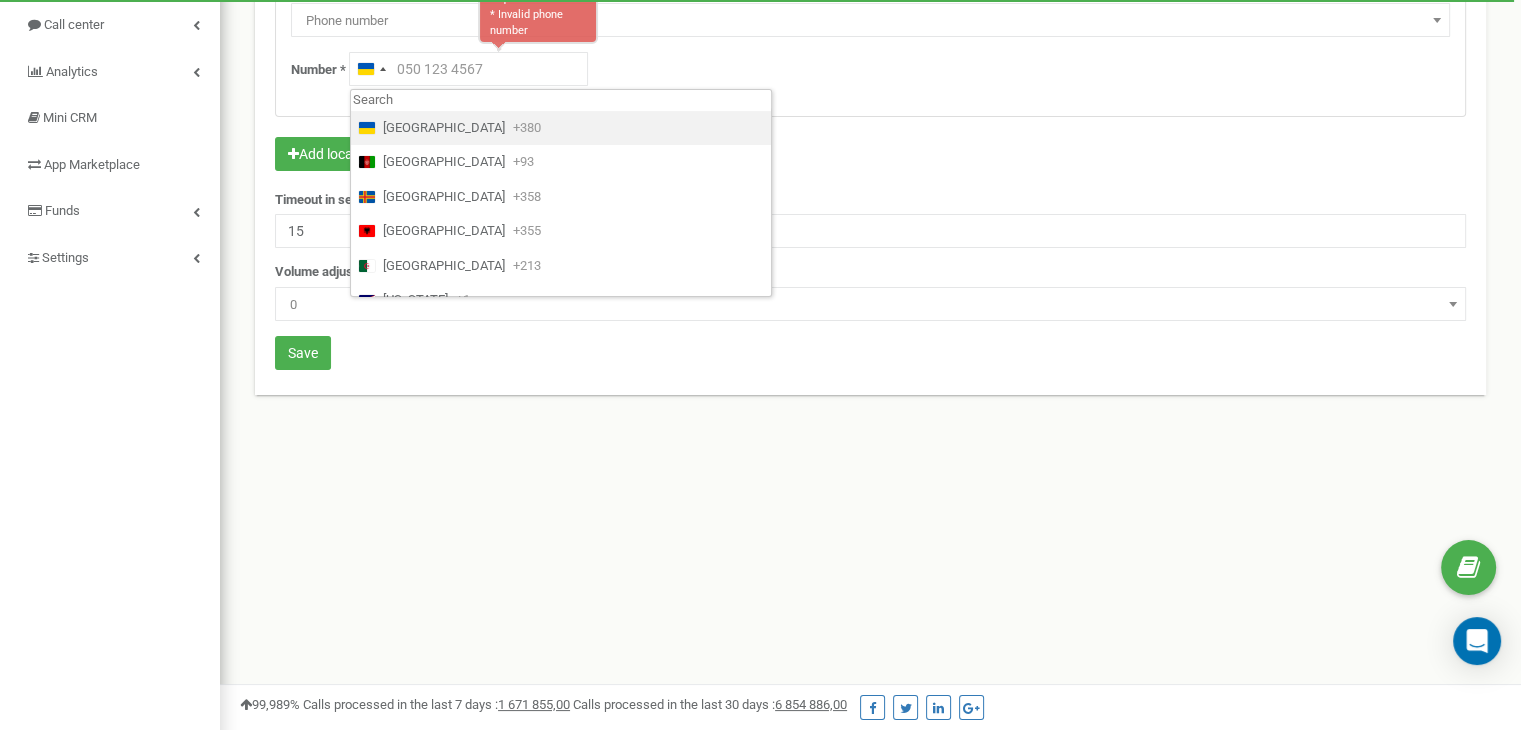 click on "Ukraine" at bounding box center [444, 128] 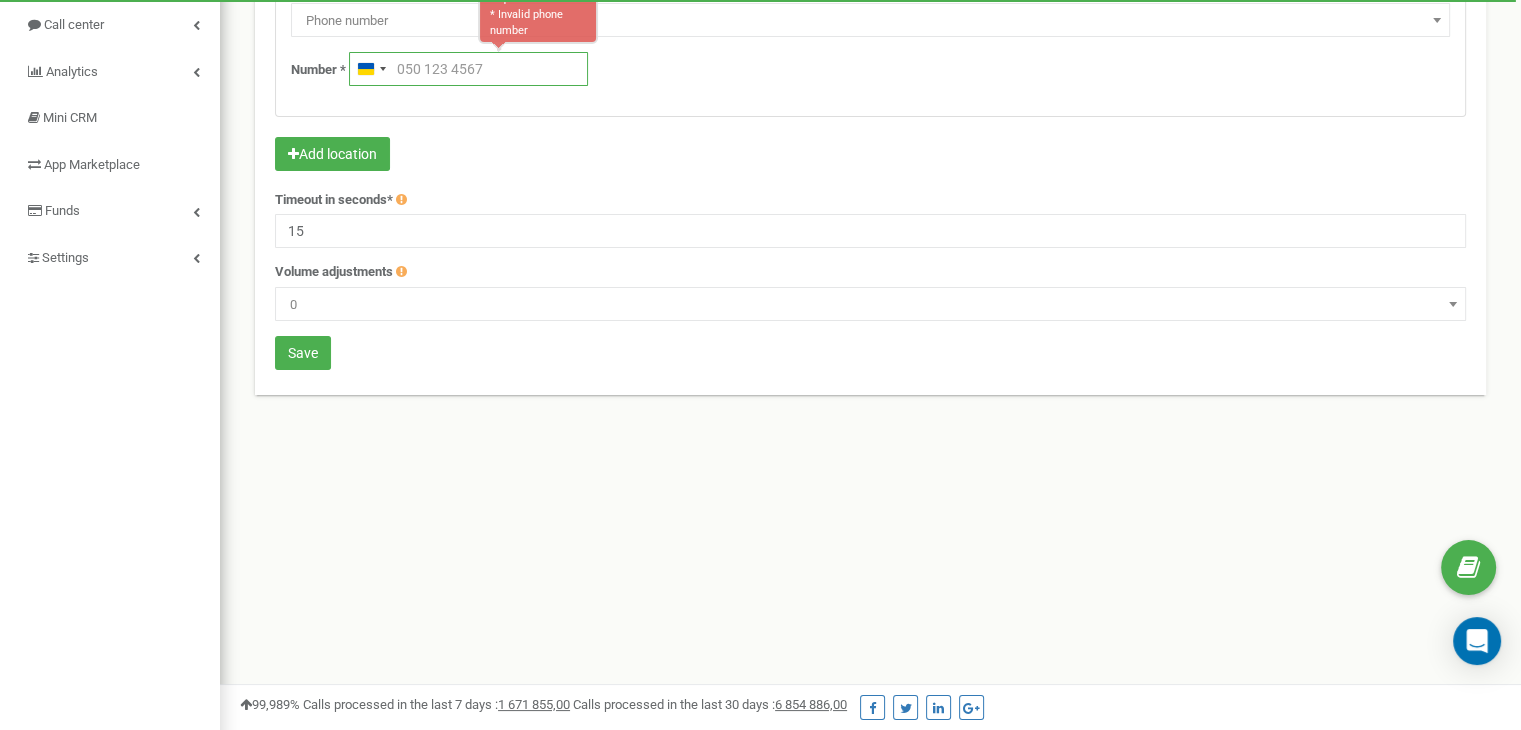 click at bounding box center (468, 69) 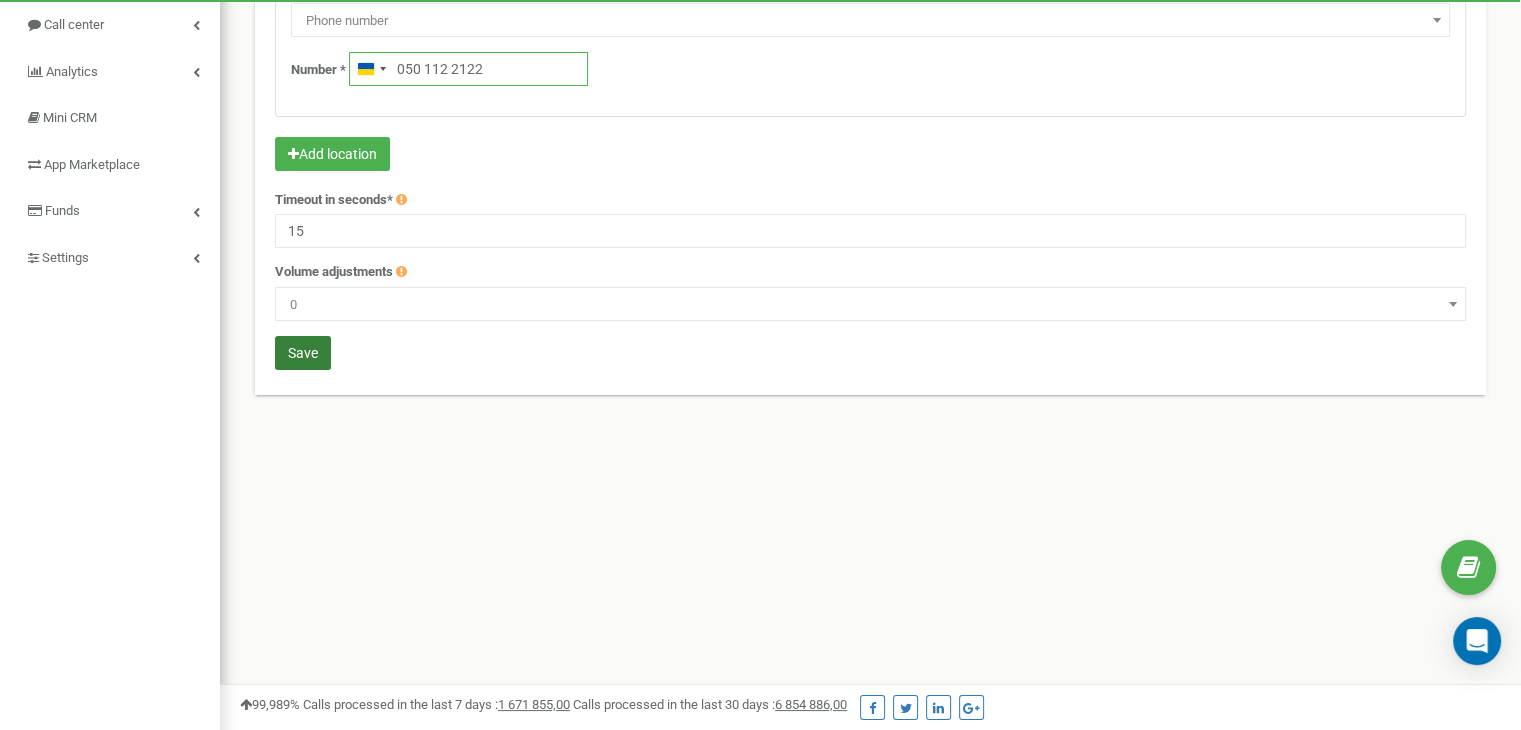 type on "050 112 2122" 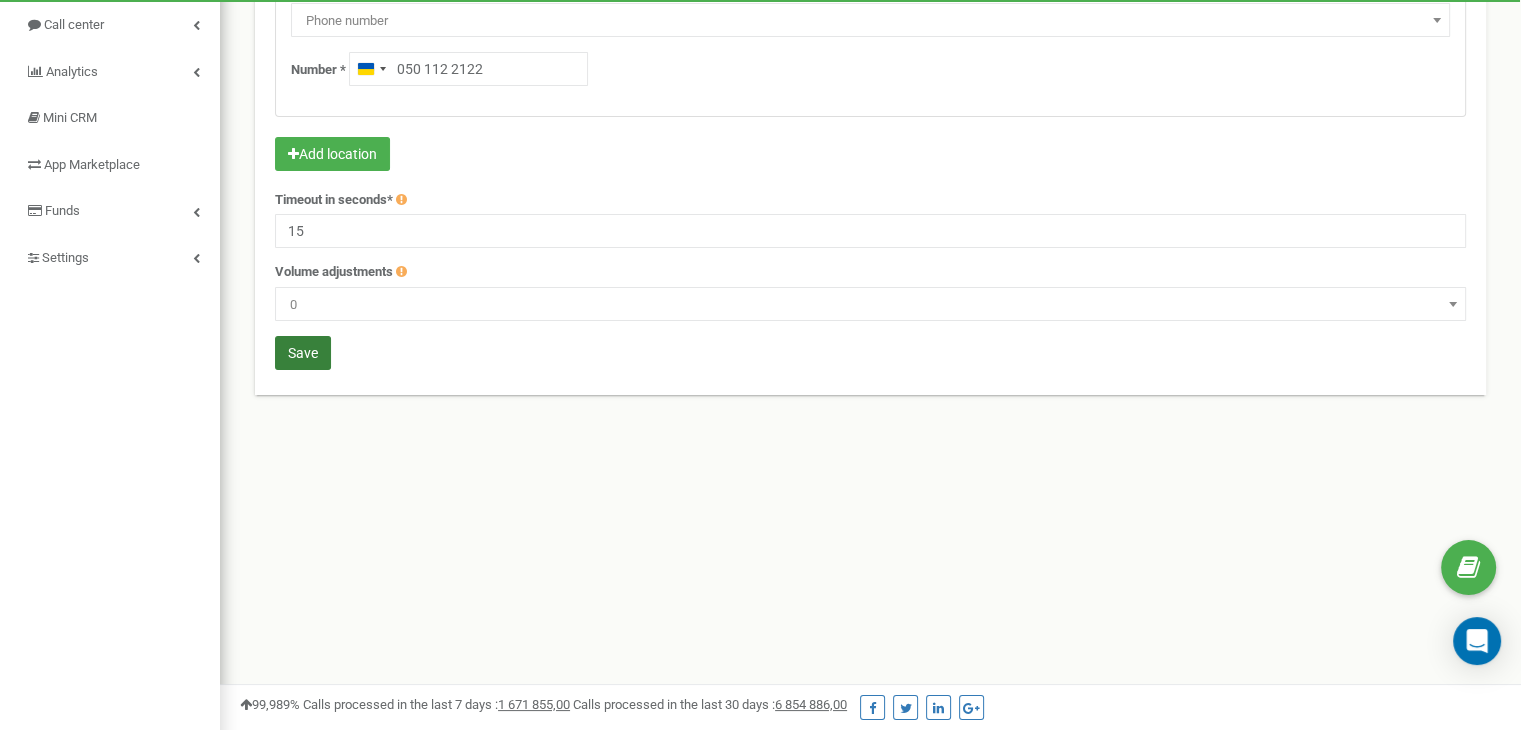 click on "Save" at bounding box center (303, 353) 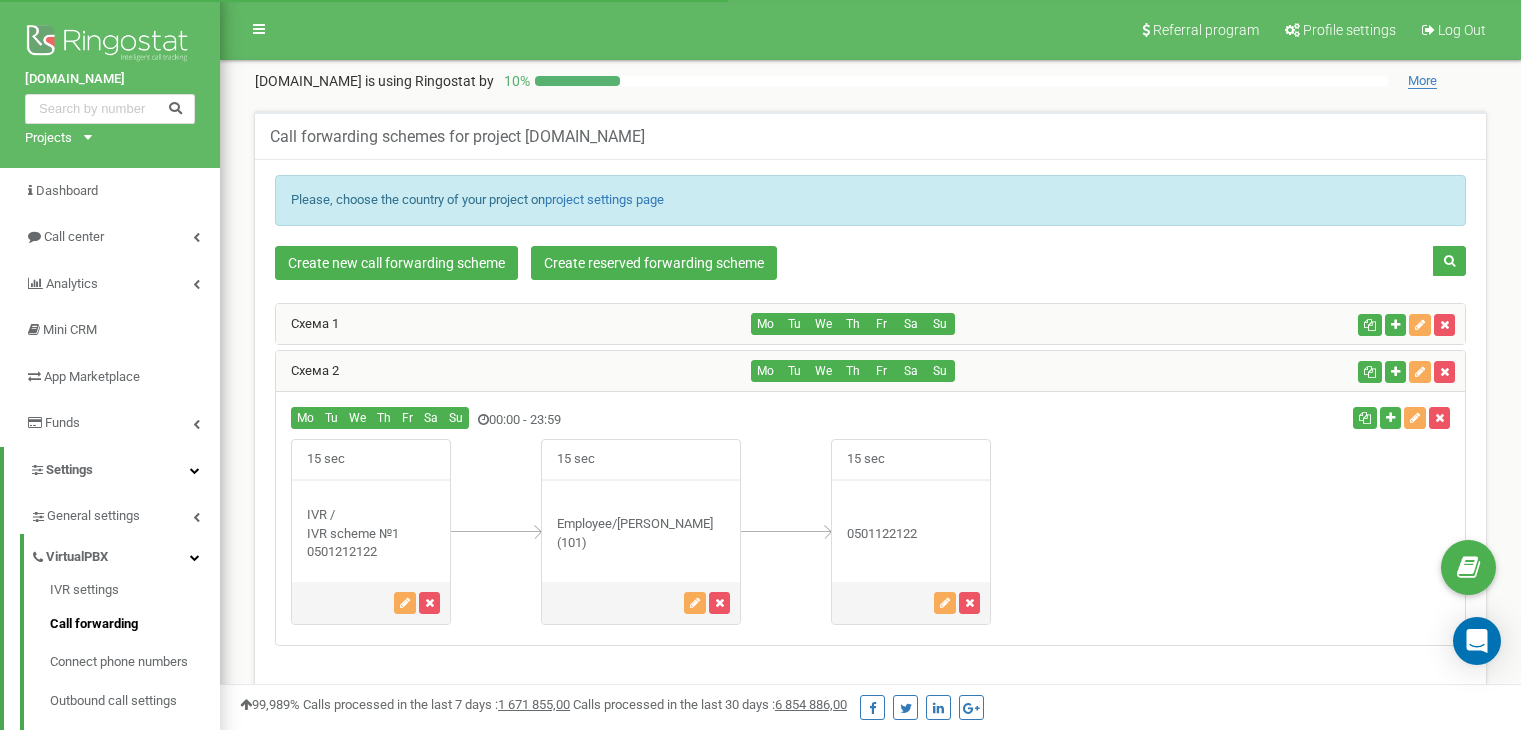 scroll, scrollTop: 389, scrollLeft: 0, axis: vertical 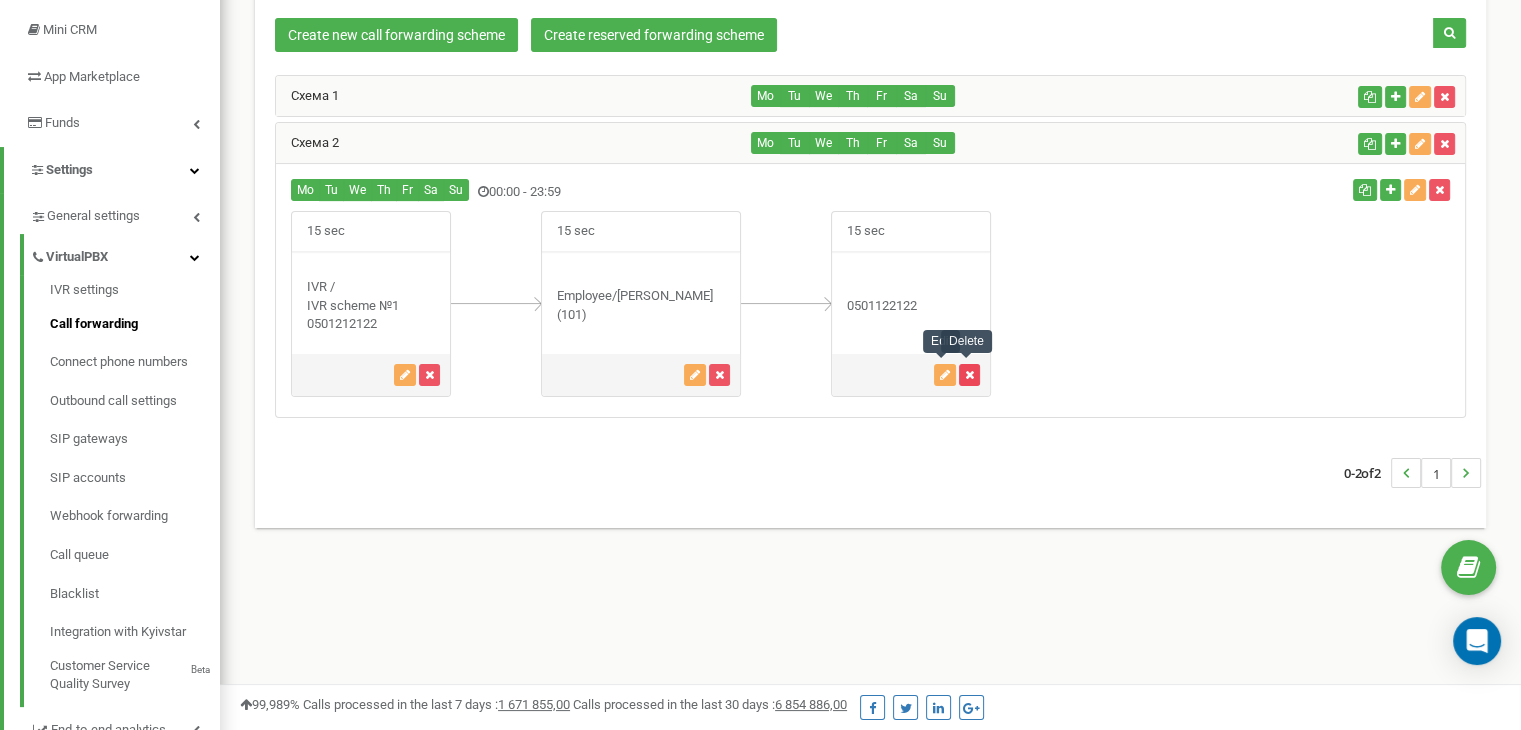 click at bounding box center [969, 375] 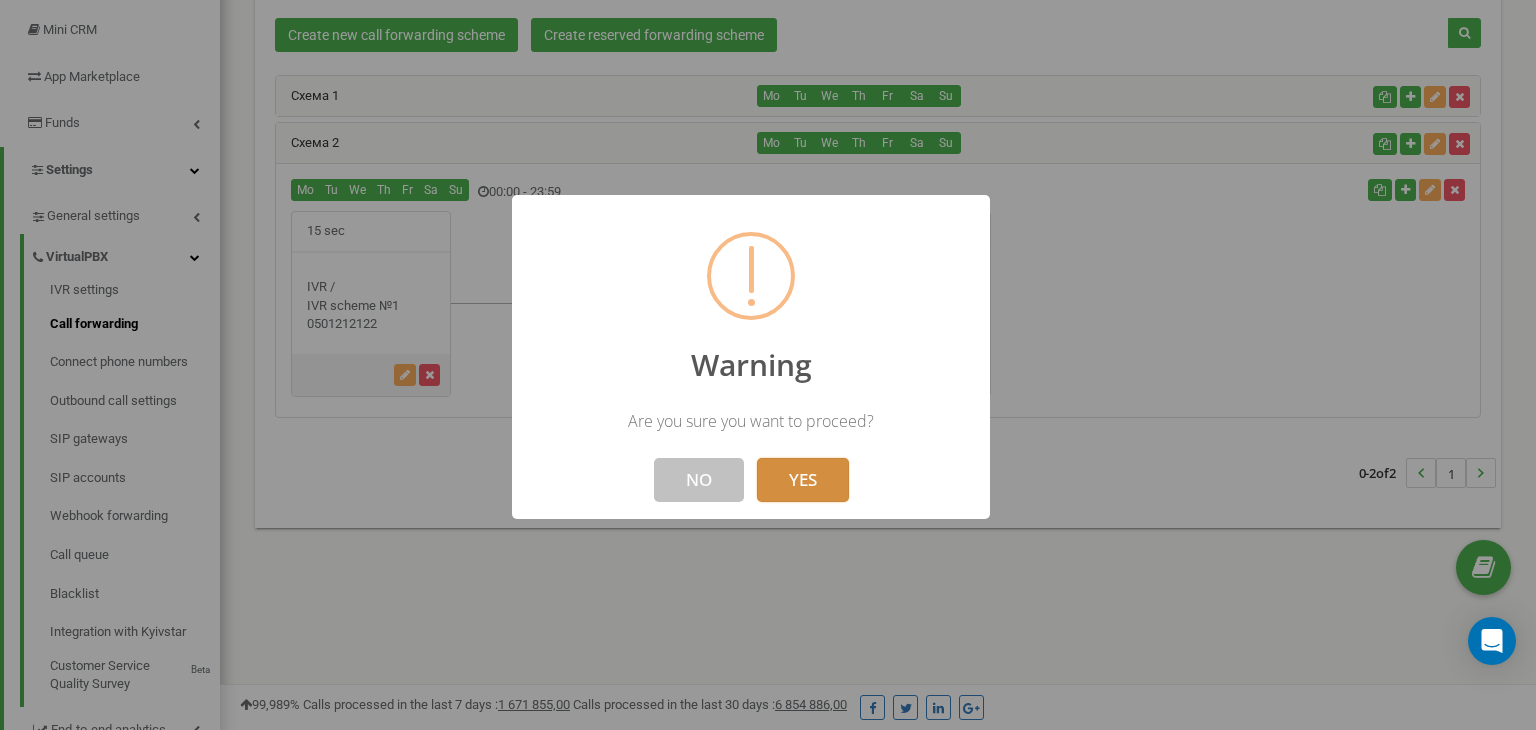 click on "YES" at bounding box center [803, 480] 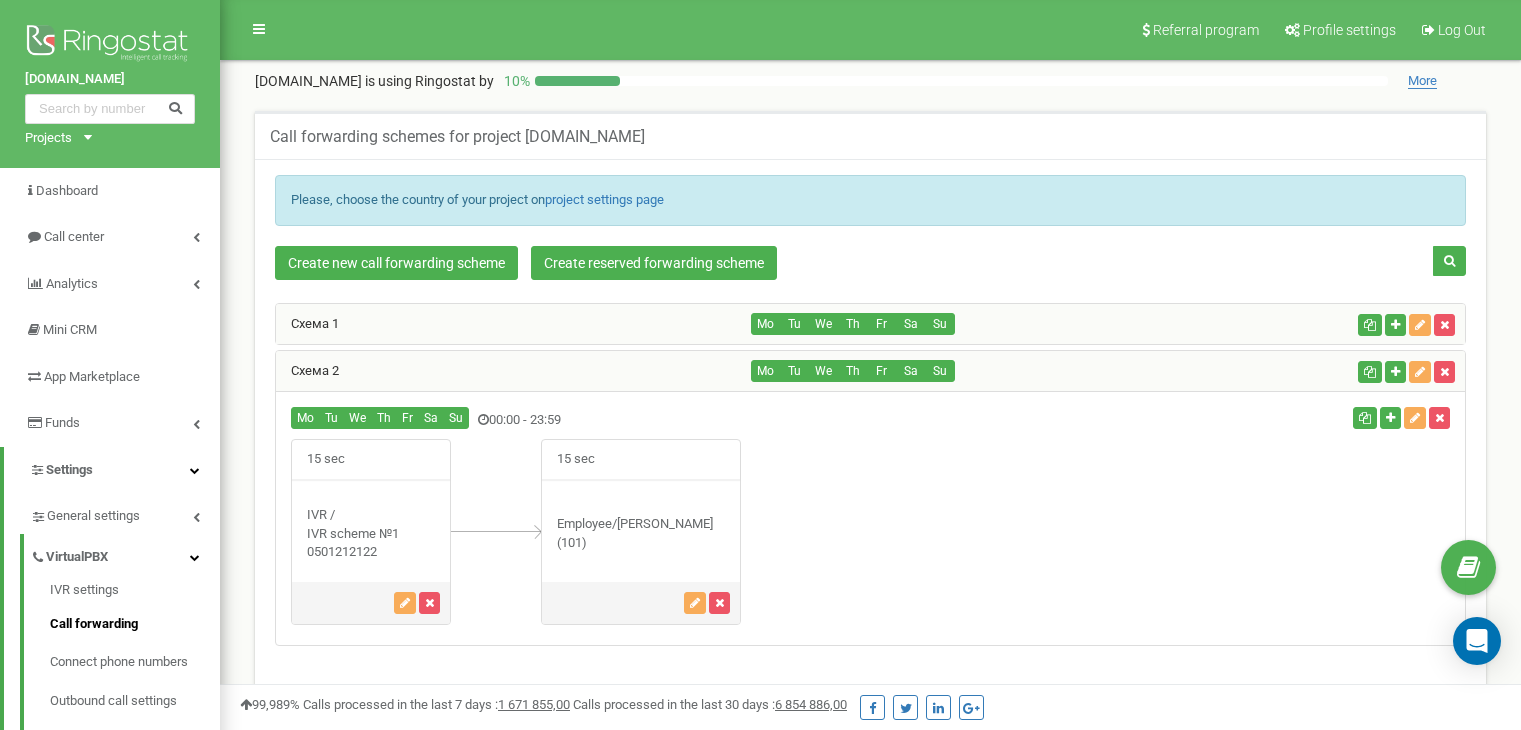scroll, scrollTop: 299, scrollLeft: 0, axis: vertical 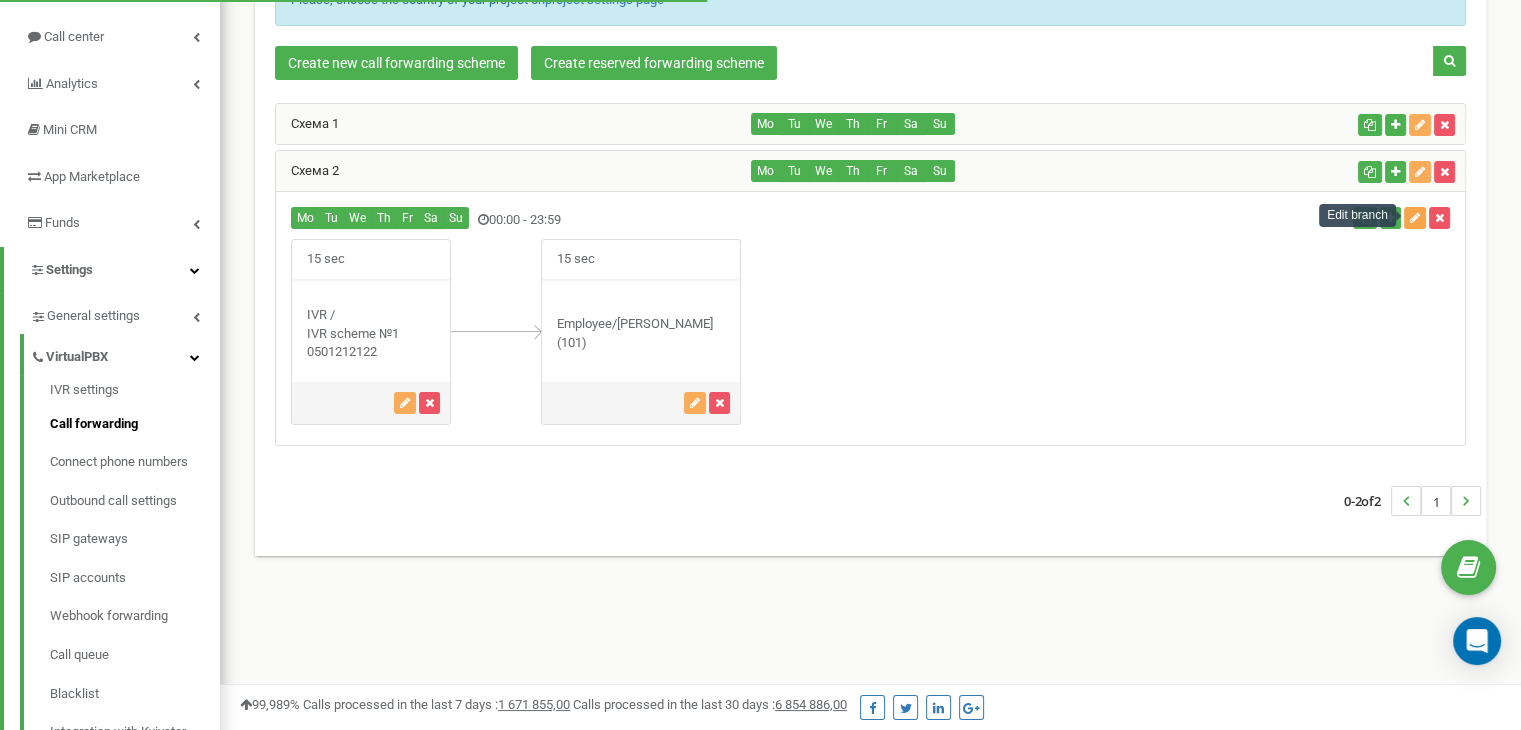 click at bounding box center (1415, 218) 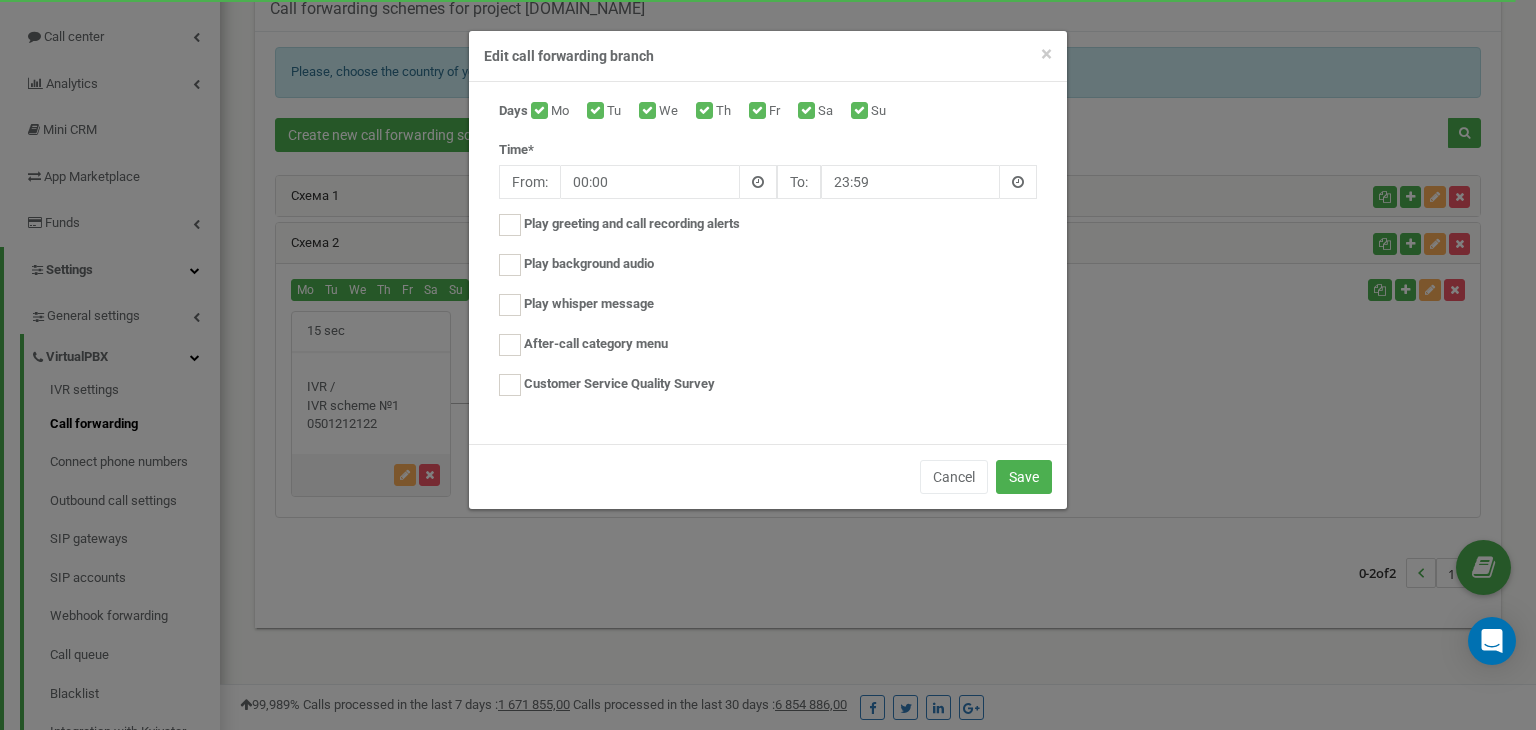 click on "Days
Mo
Tu
We
Th
Fr
Sa
Su" at bounding box center (768, 114) 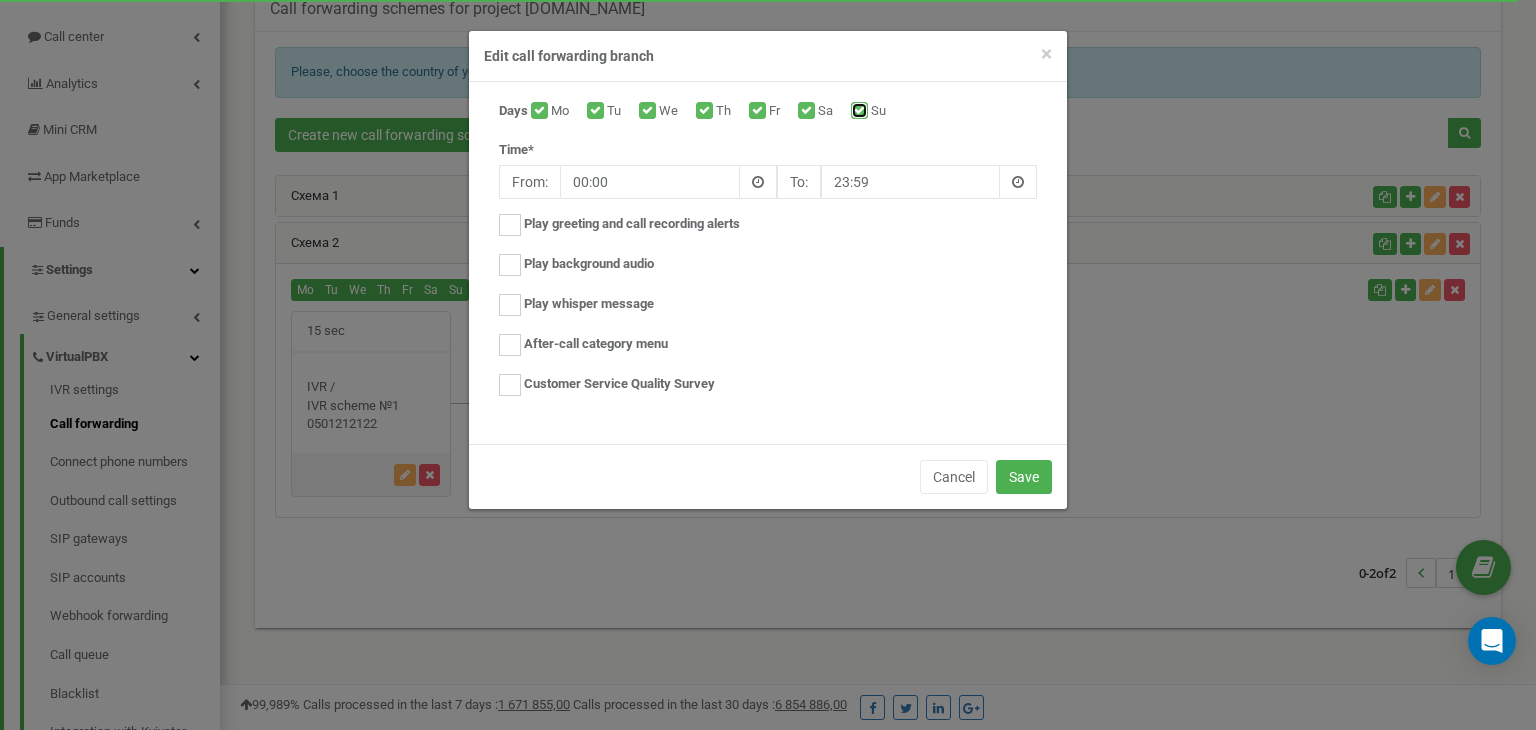 click on "Su" at bounding box center [857, 112] 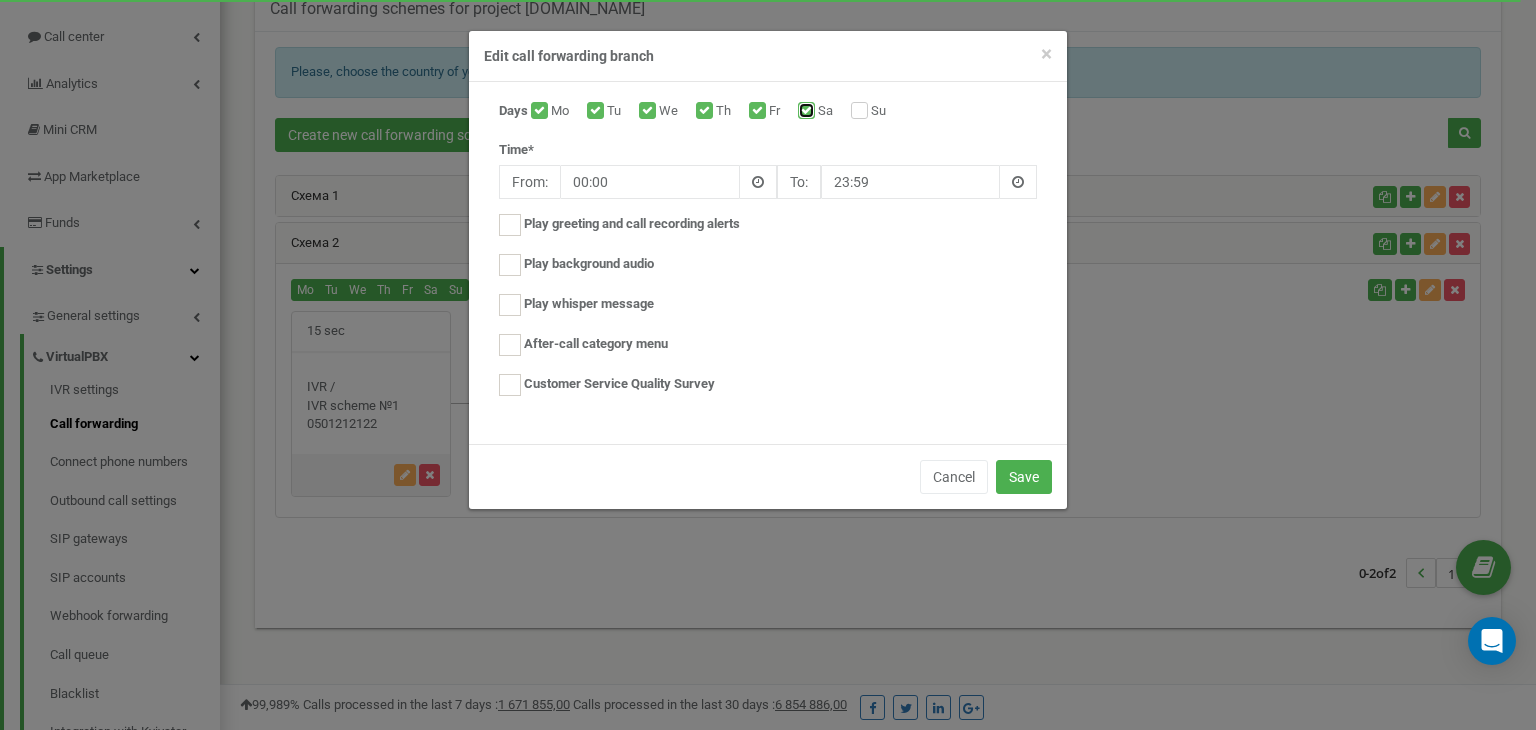 click on "Sa" at bounding box center [804, 112] 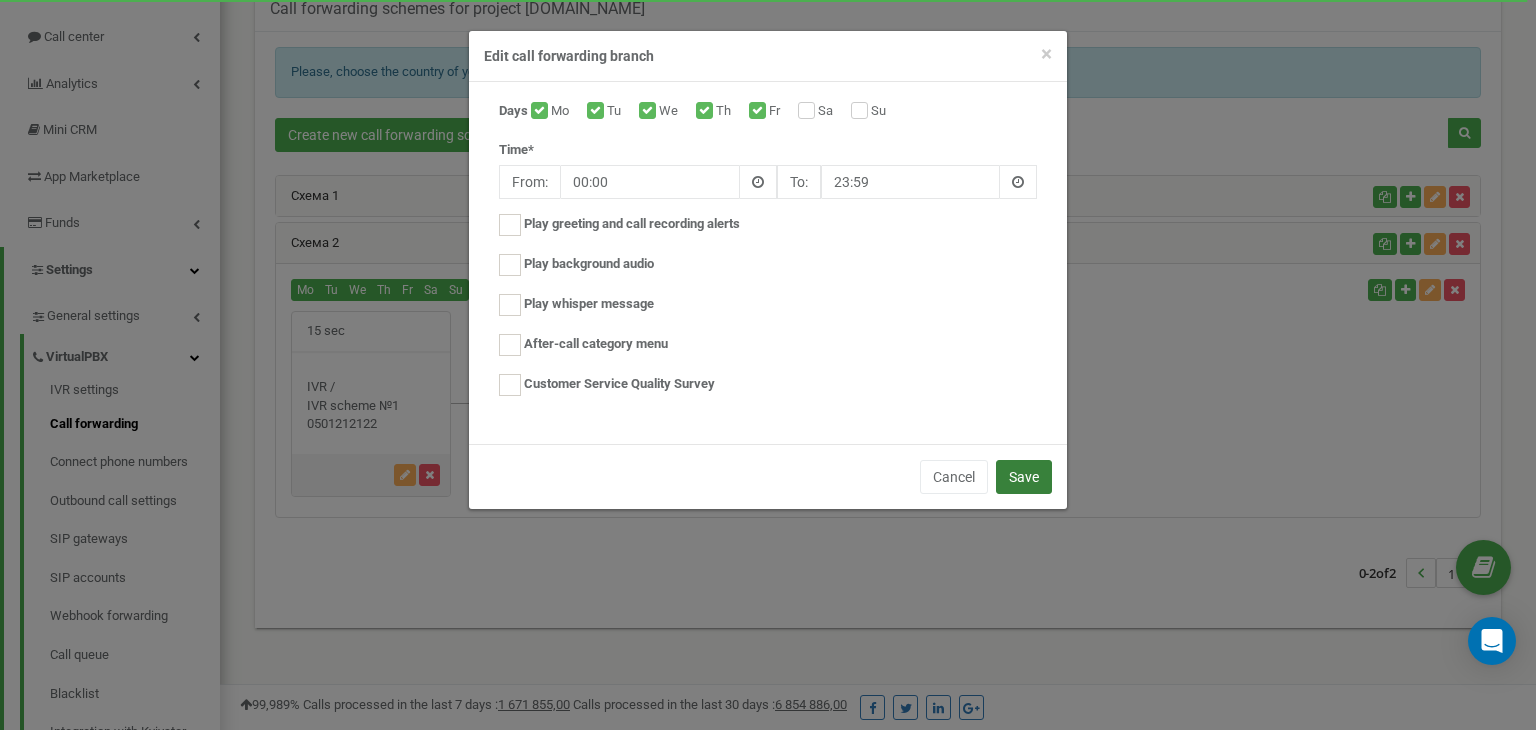 click on "Save" at bounding box center (1024, 477) 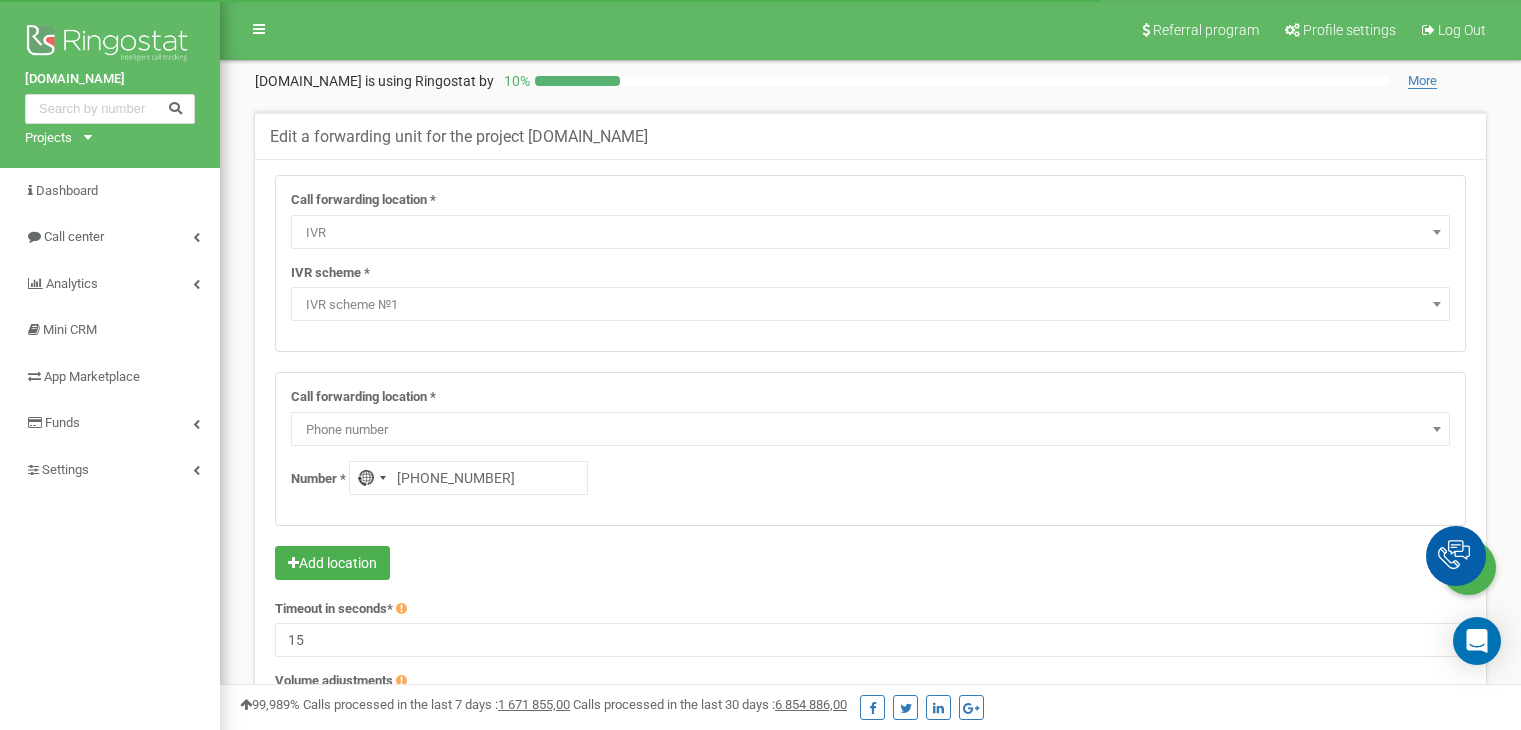 select on "addNumber" 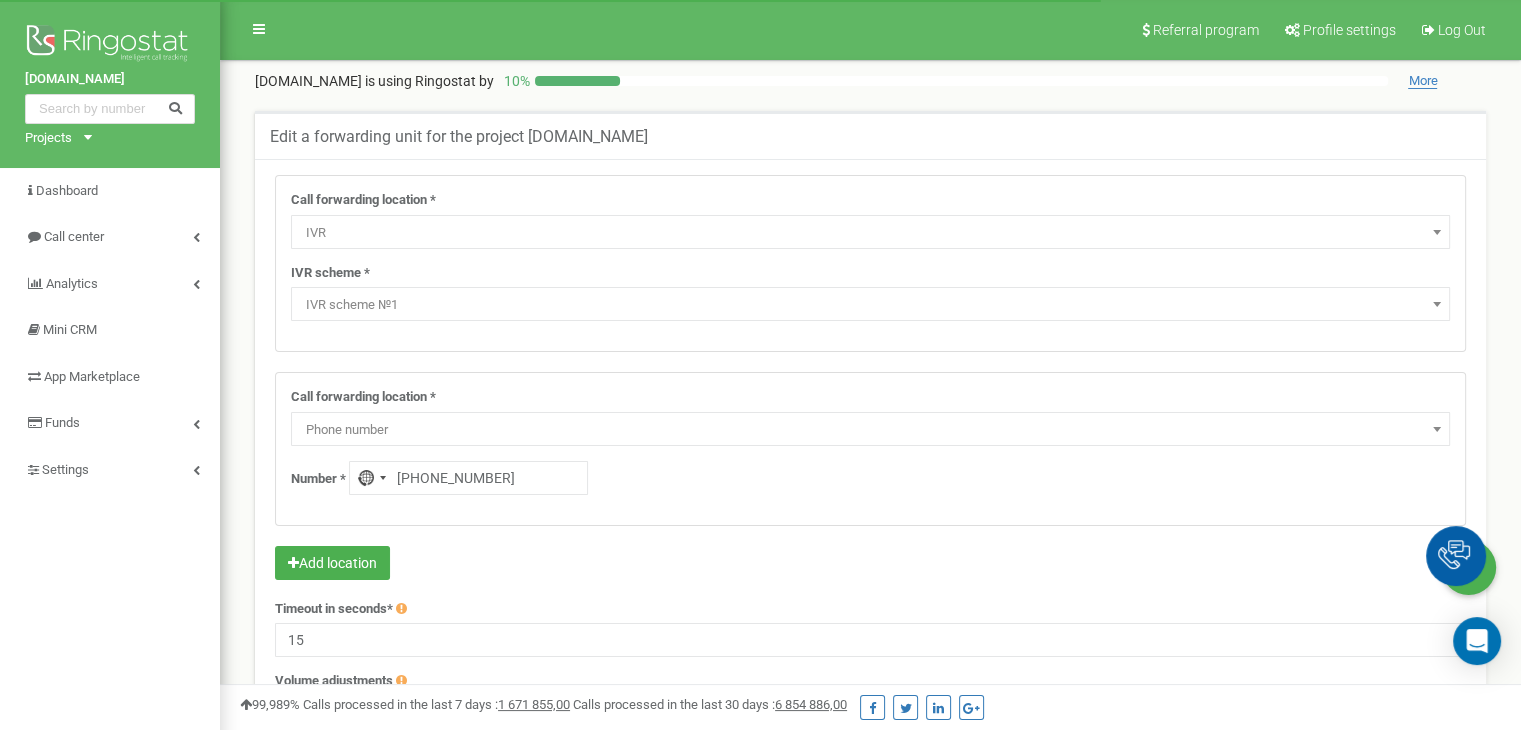 scroll, scrollTop: 0, scrollLeft: 0, axis: both 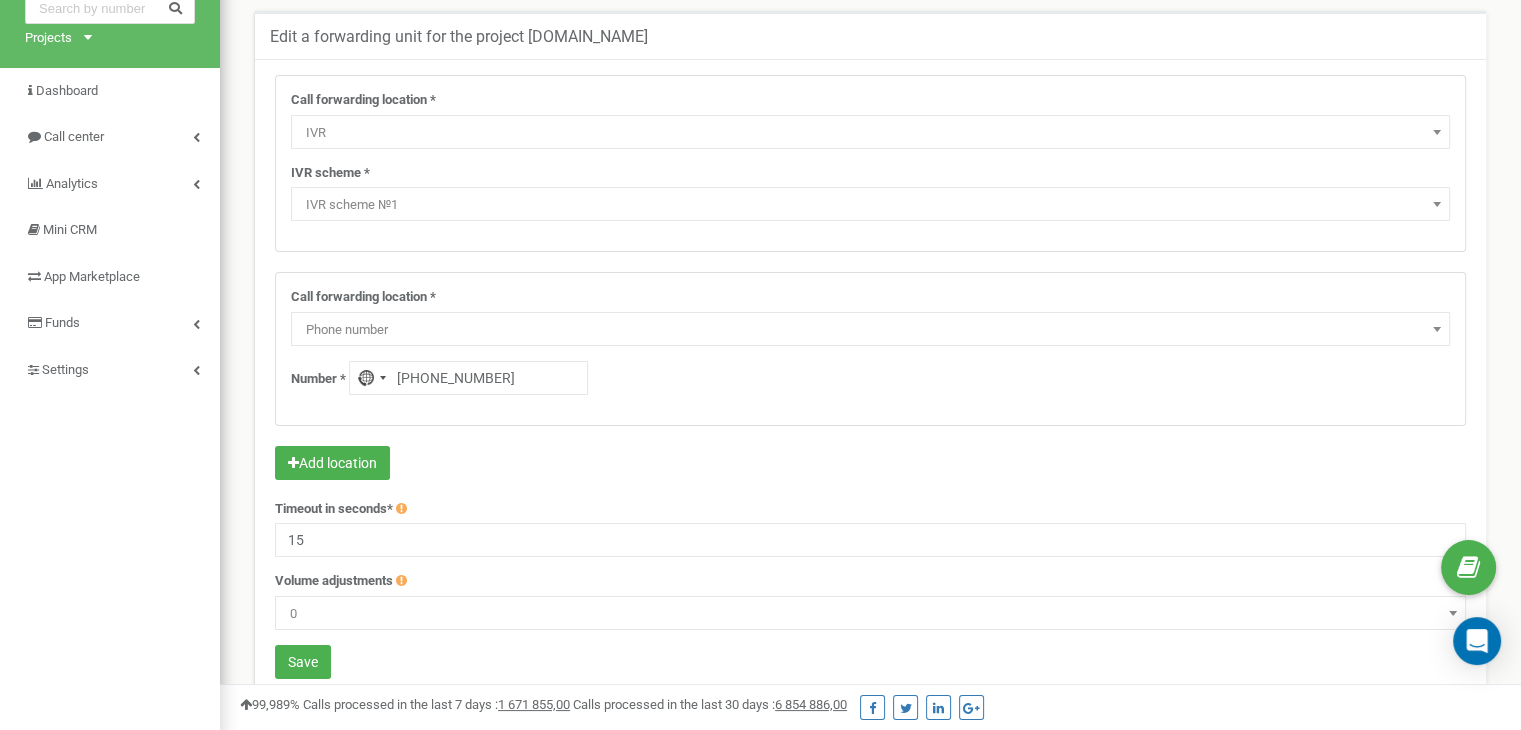 click on "Phone number" at bounding box center (870, 330) 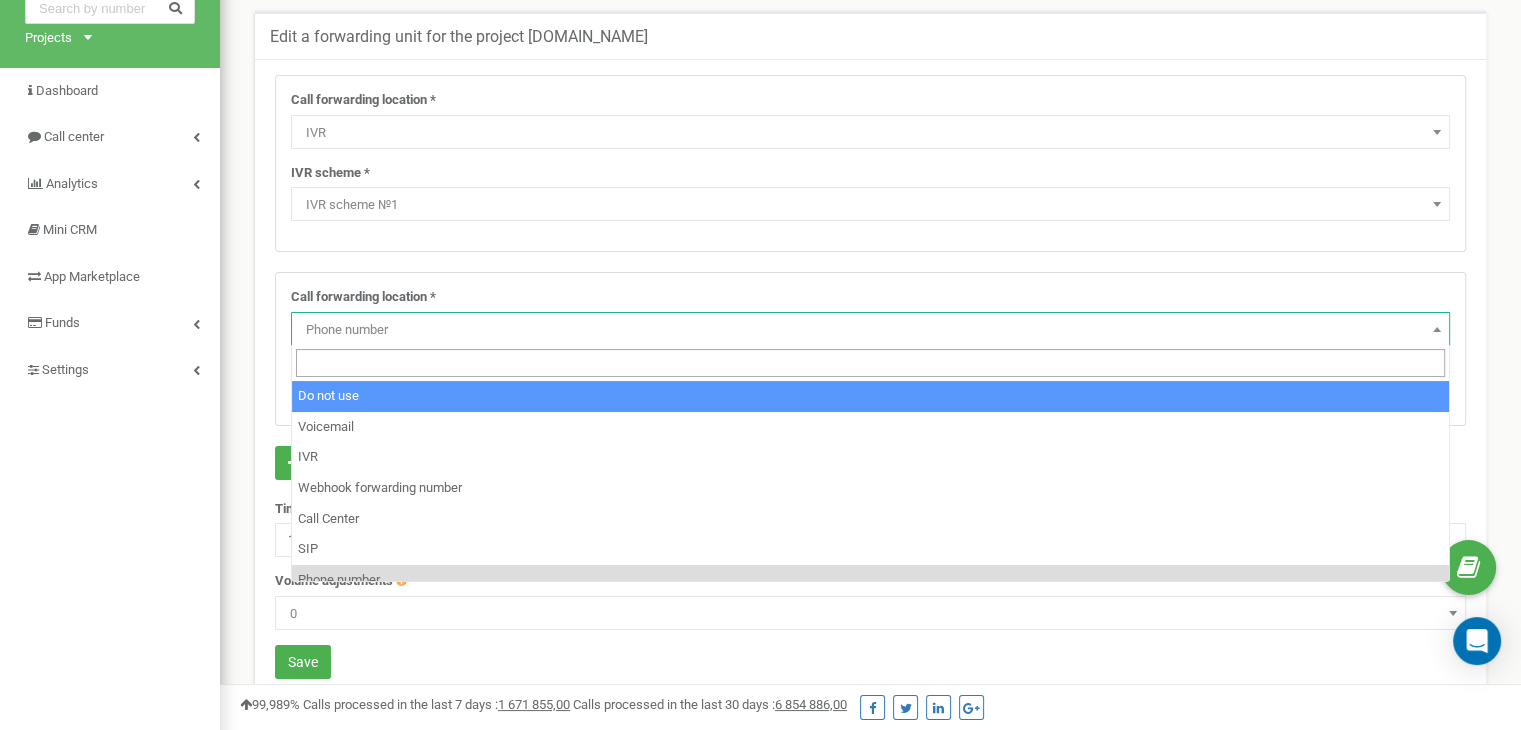 select on "pro" 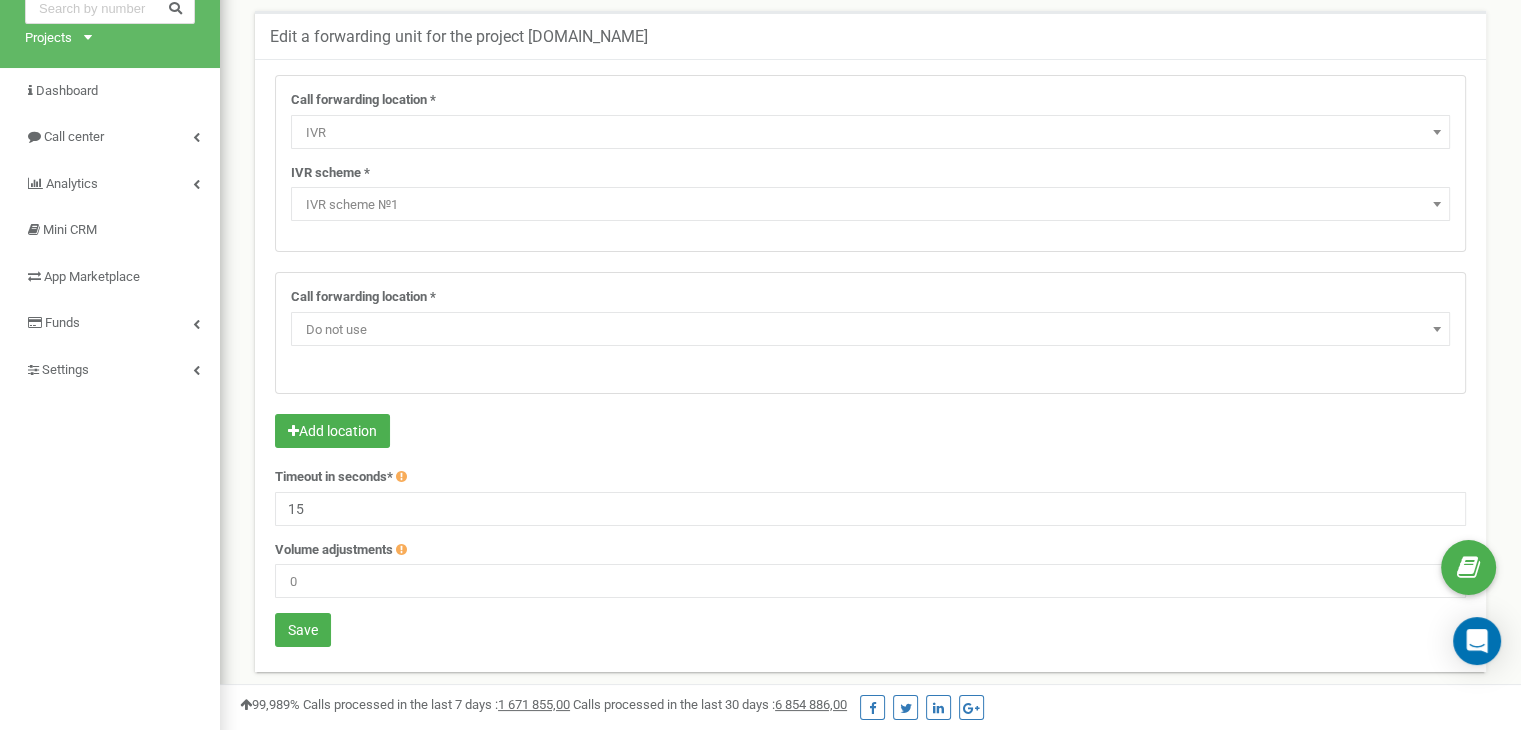 click on "Call forwarding location *" at bounding box center (363, 297) 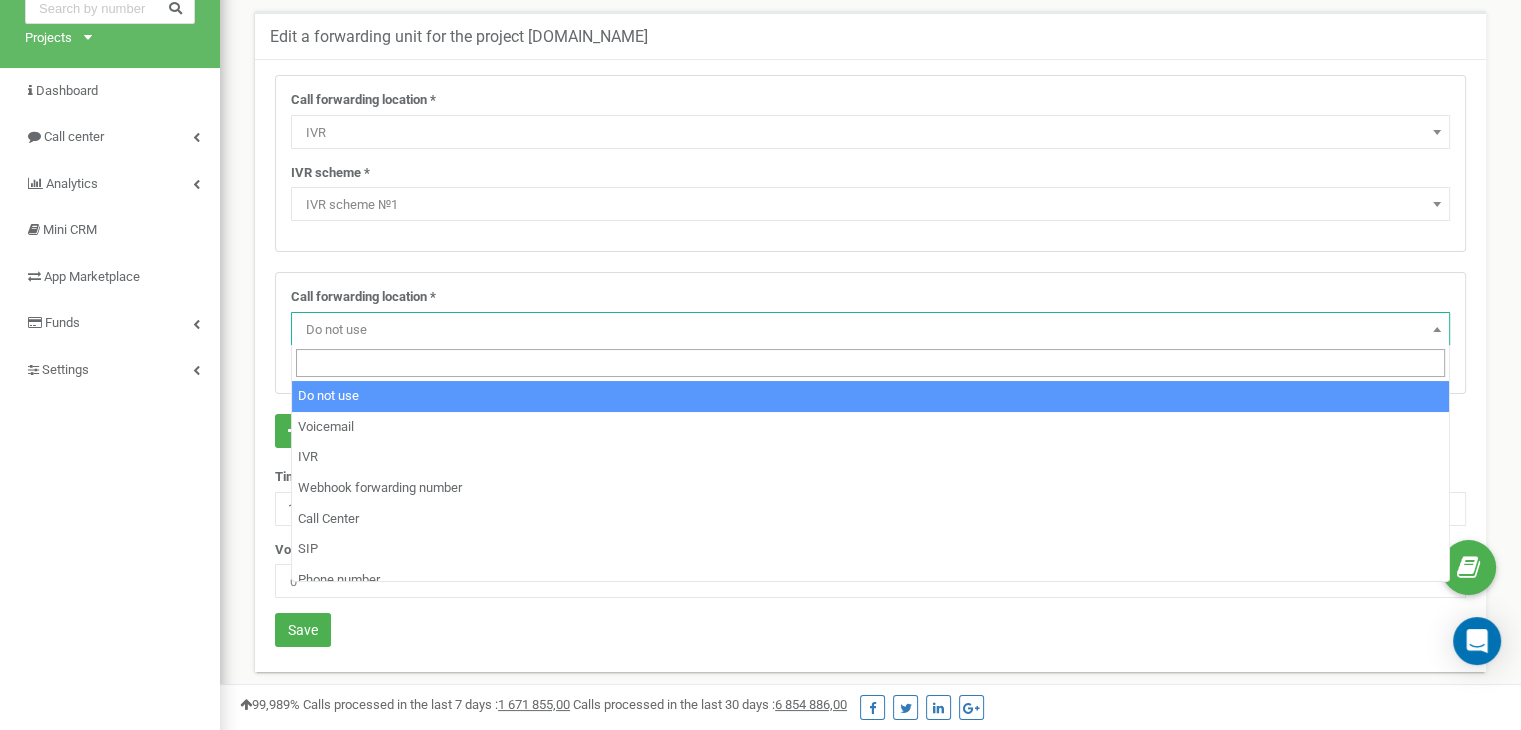 click on "Do not use" at bounding box center [870, 330] 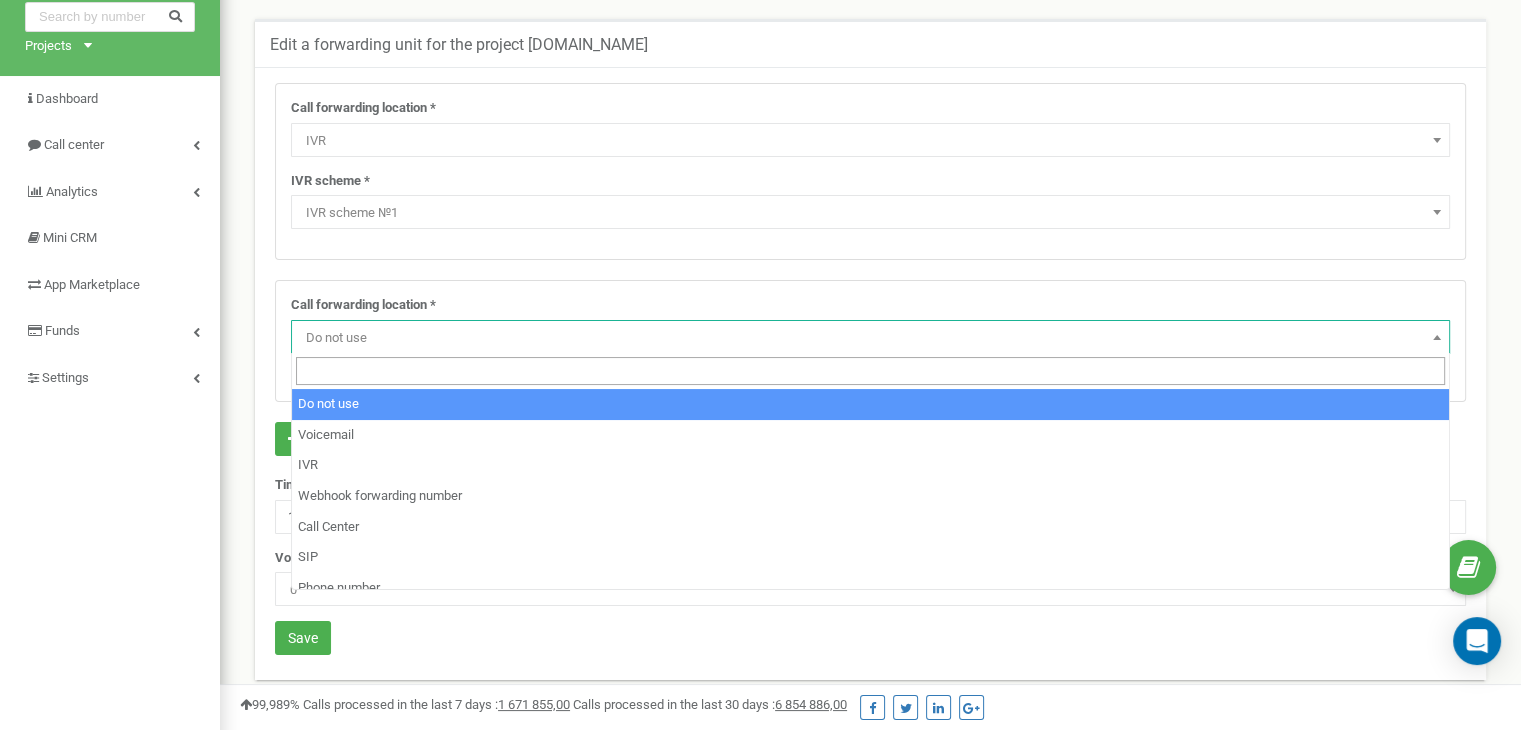 scroll, scrollTop: 100, scrollLeft: 0, axis: vertical 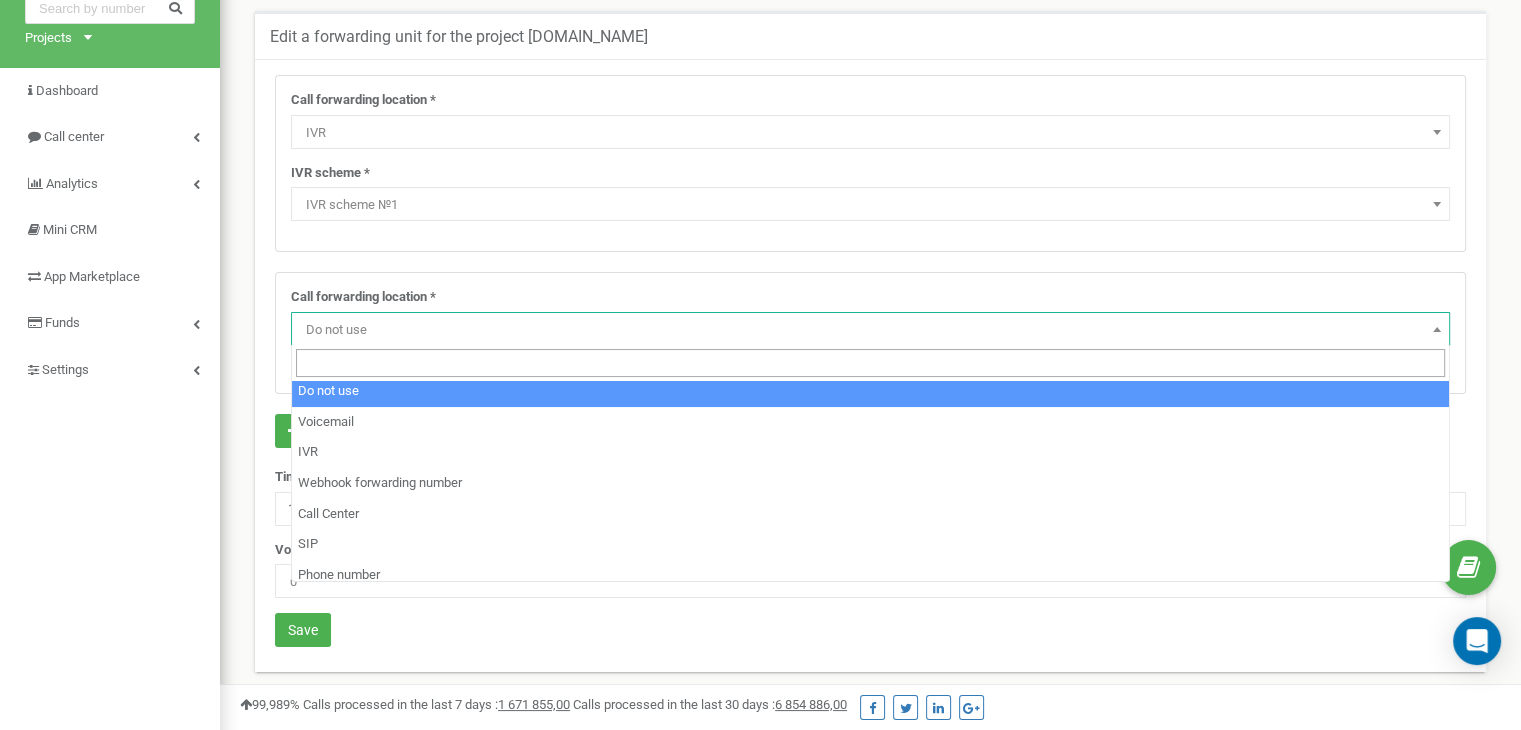 click on "Call forwarding location *" at bounding box center (363, 297) 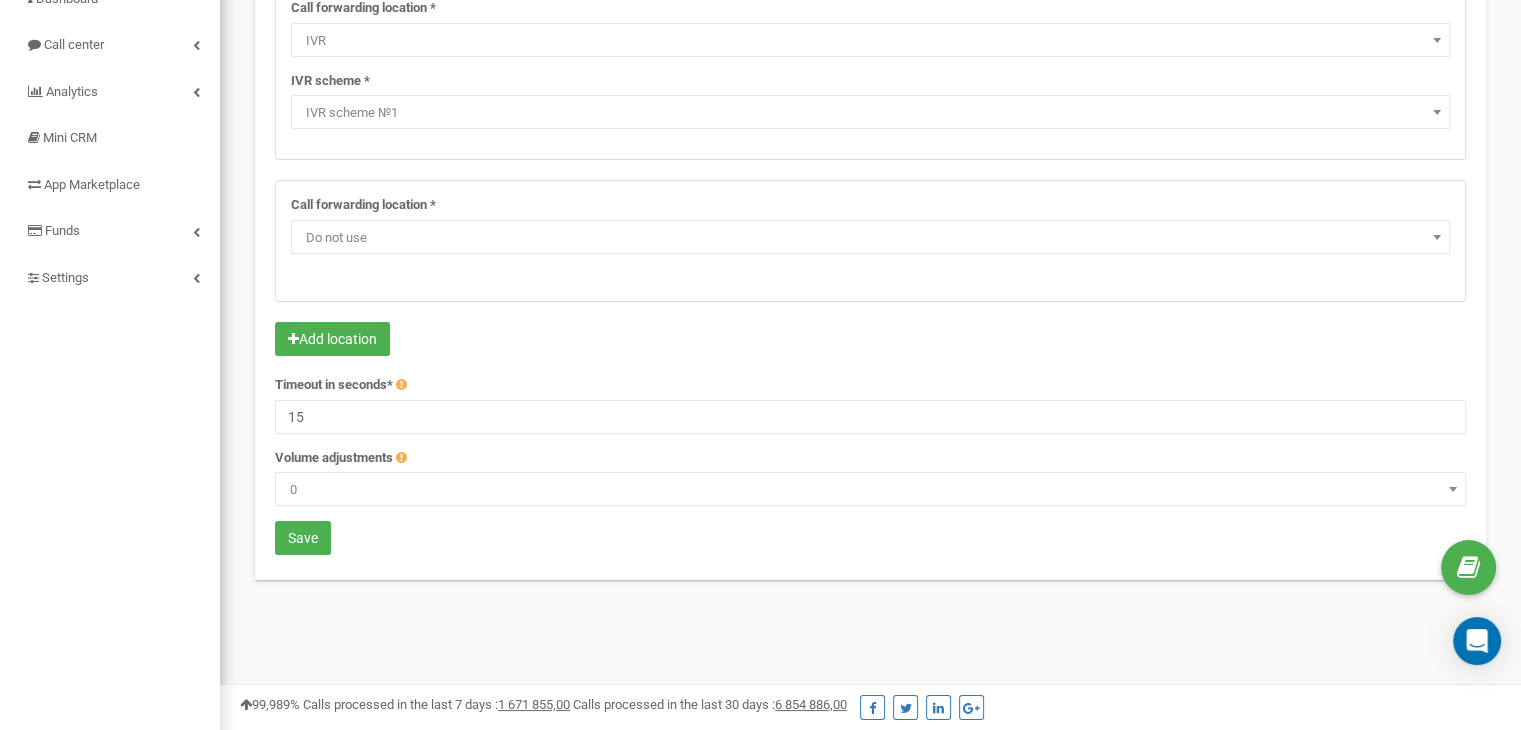 scroll, scrollTop: 200, scrollLeft: 0, axis: vertical 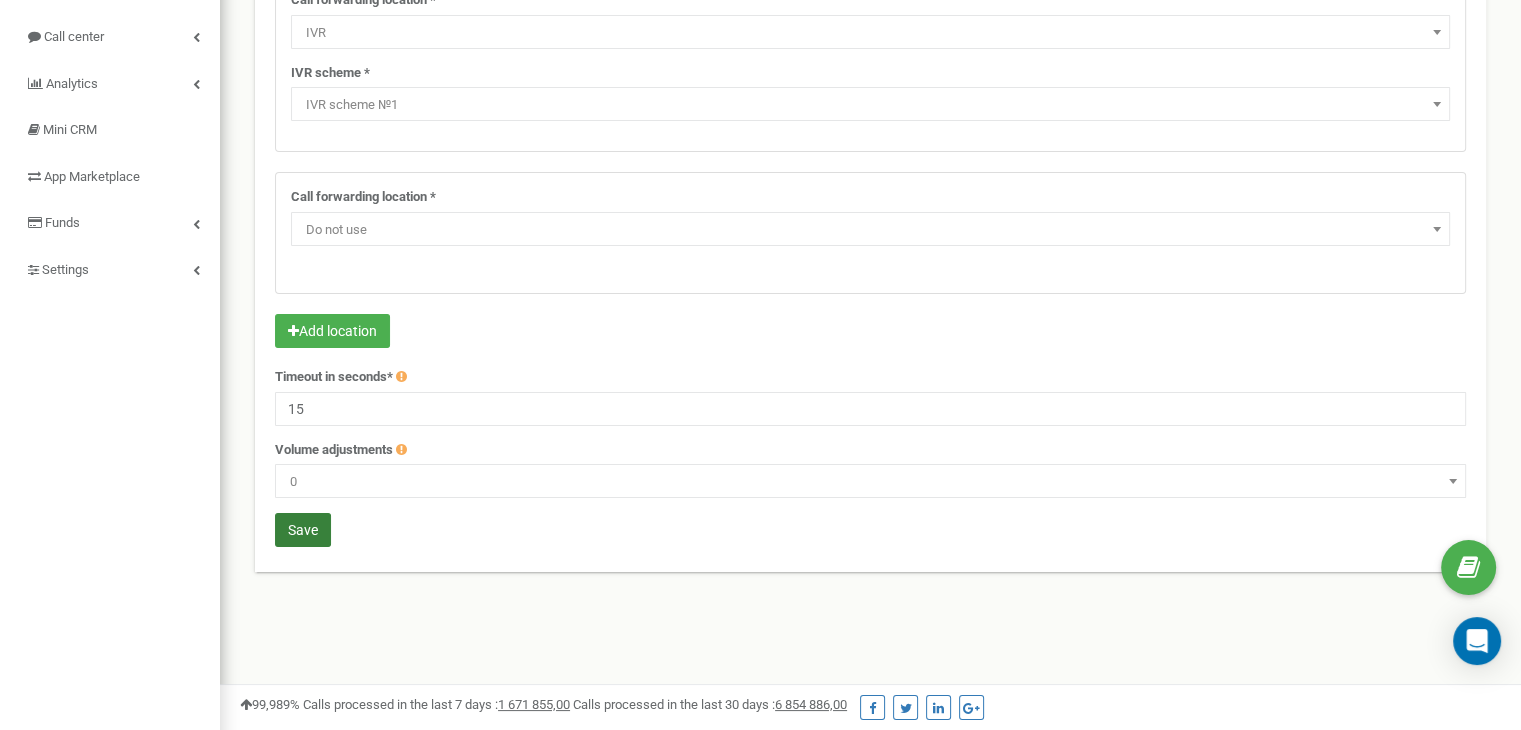 click on "Save" at bounding box center [303, 530] 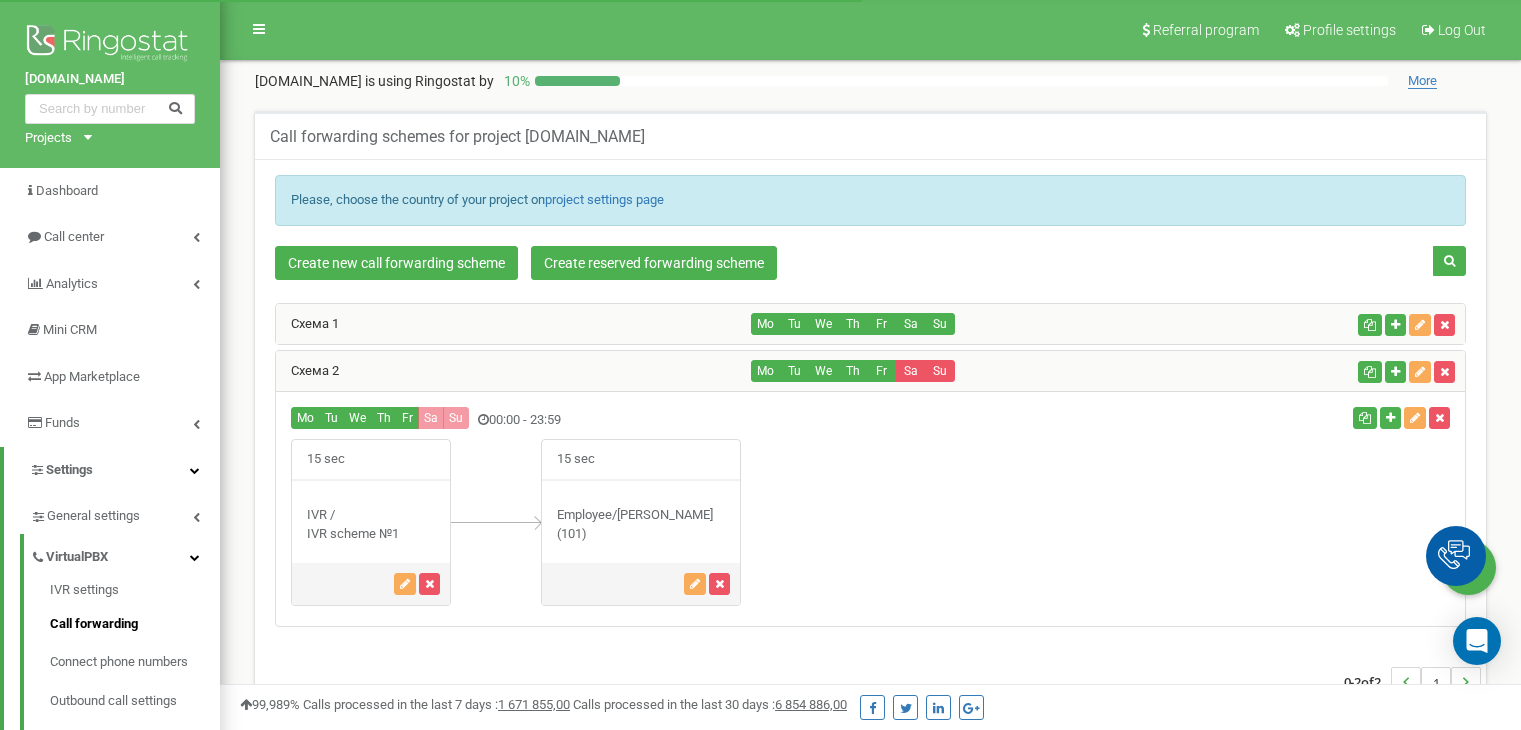 scroll, scrollTop: 389, scrollLeft: 0, axis: vertical 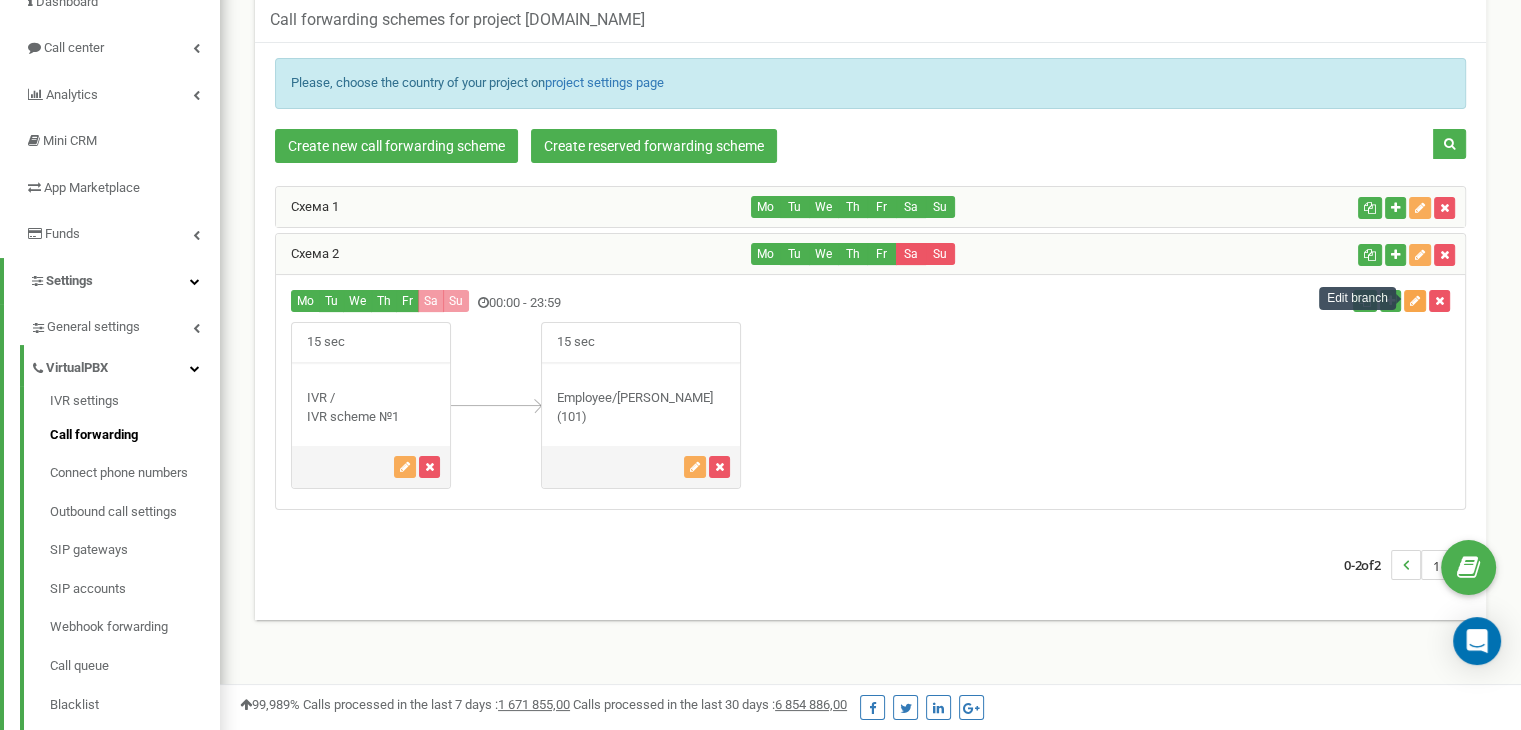 click at bounding box center (1415, 301) 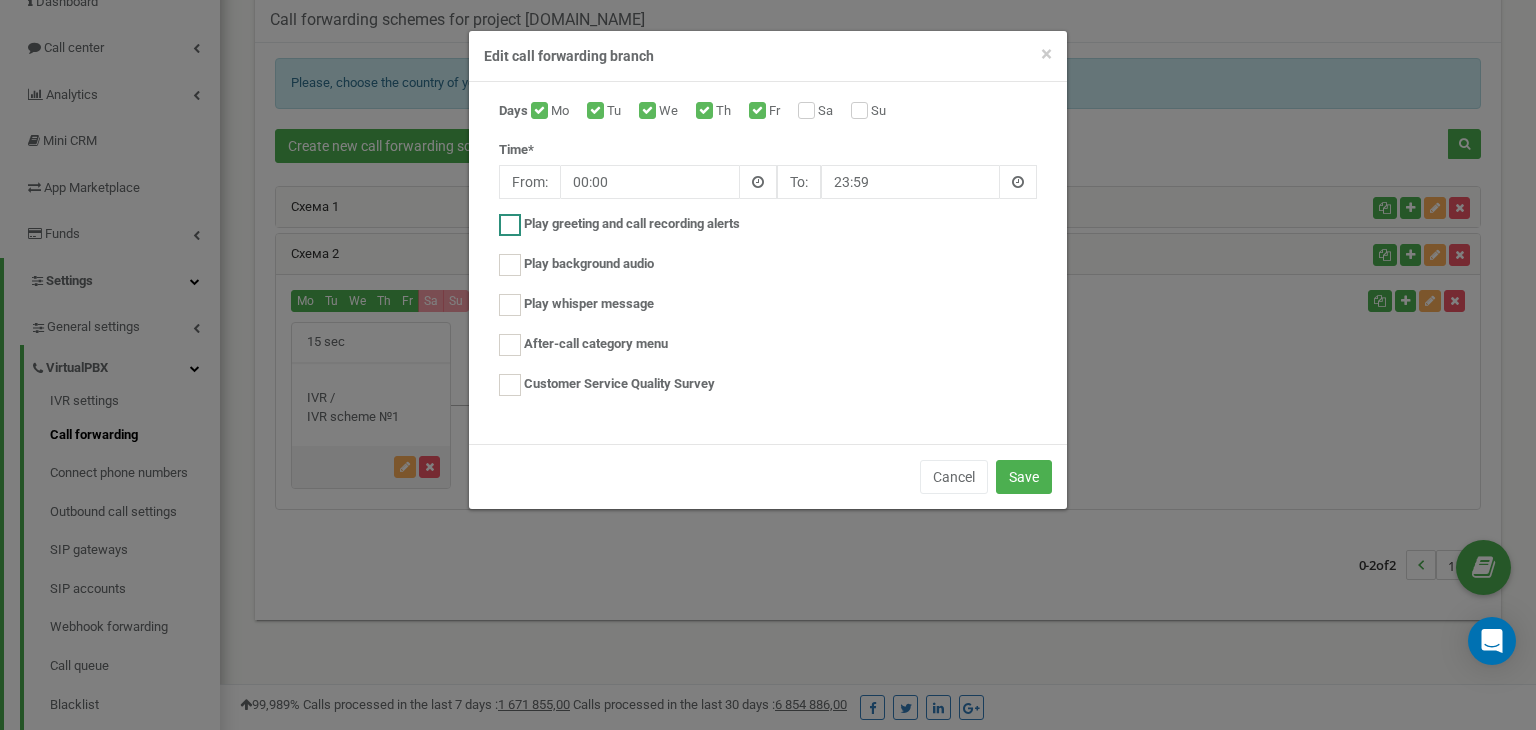 click on "Play greeting and call recording alerts" at bounding box center [632, 224] 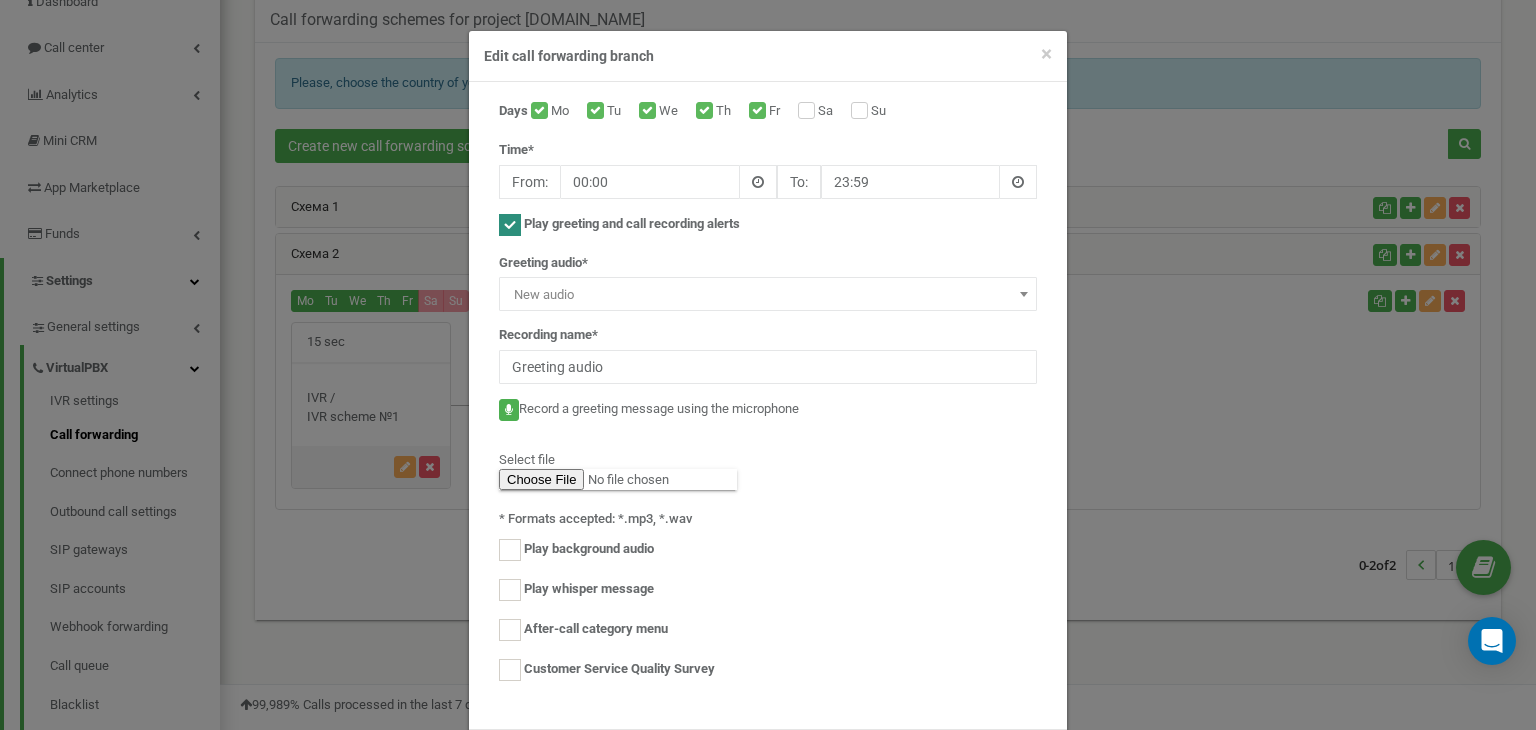click on "Play greeting and call recording alerts" at bounding box center [632, 224] 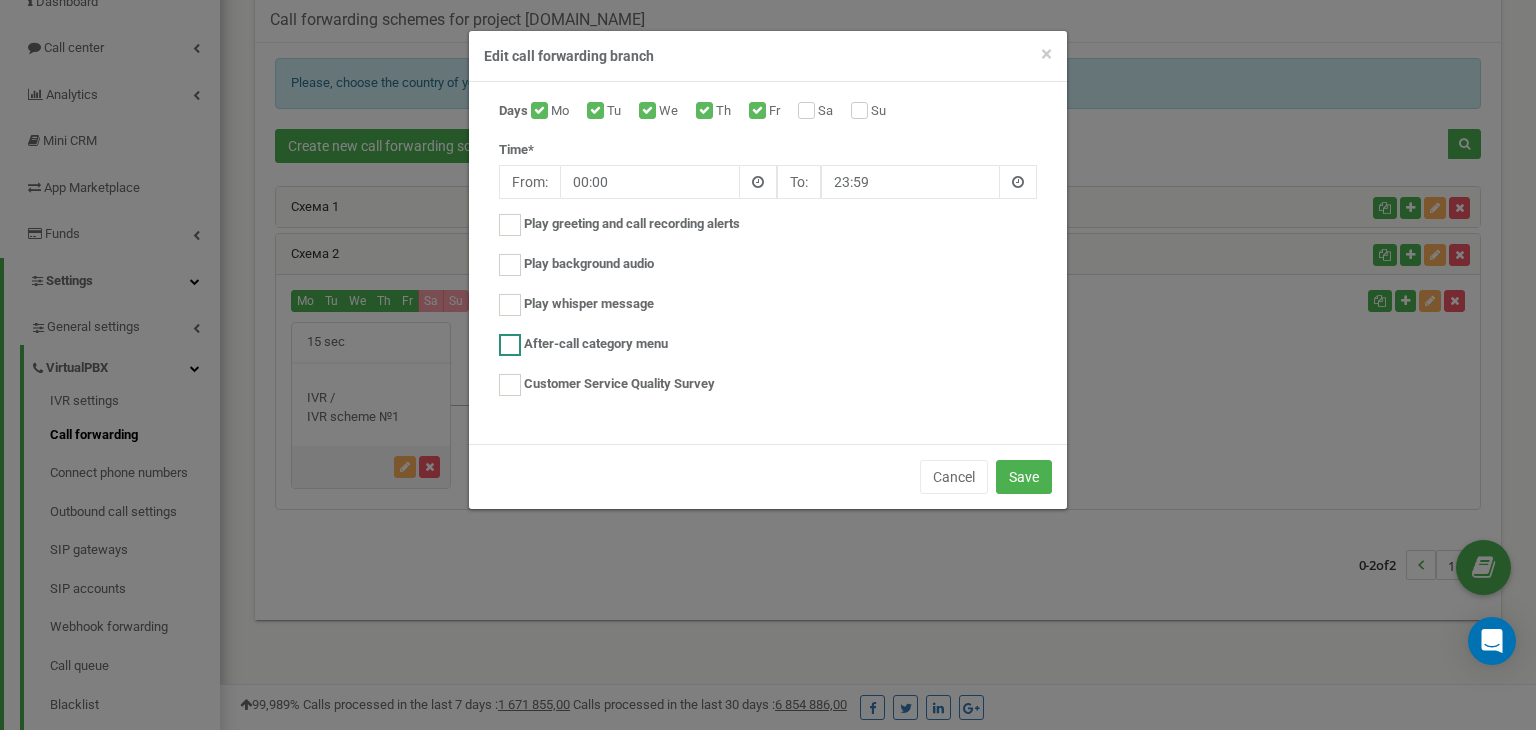 click on "After-call category menu" at bounding box center (596, 344) 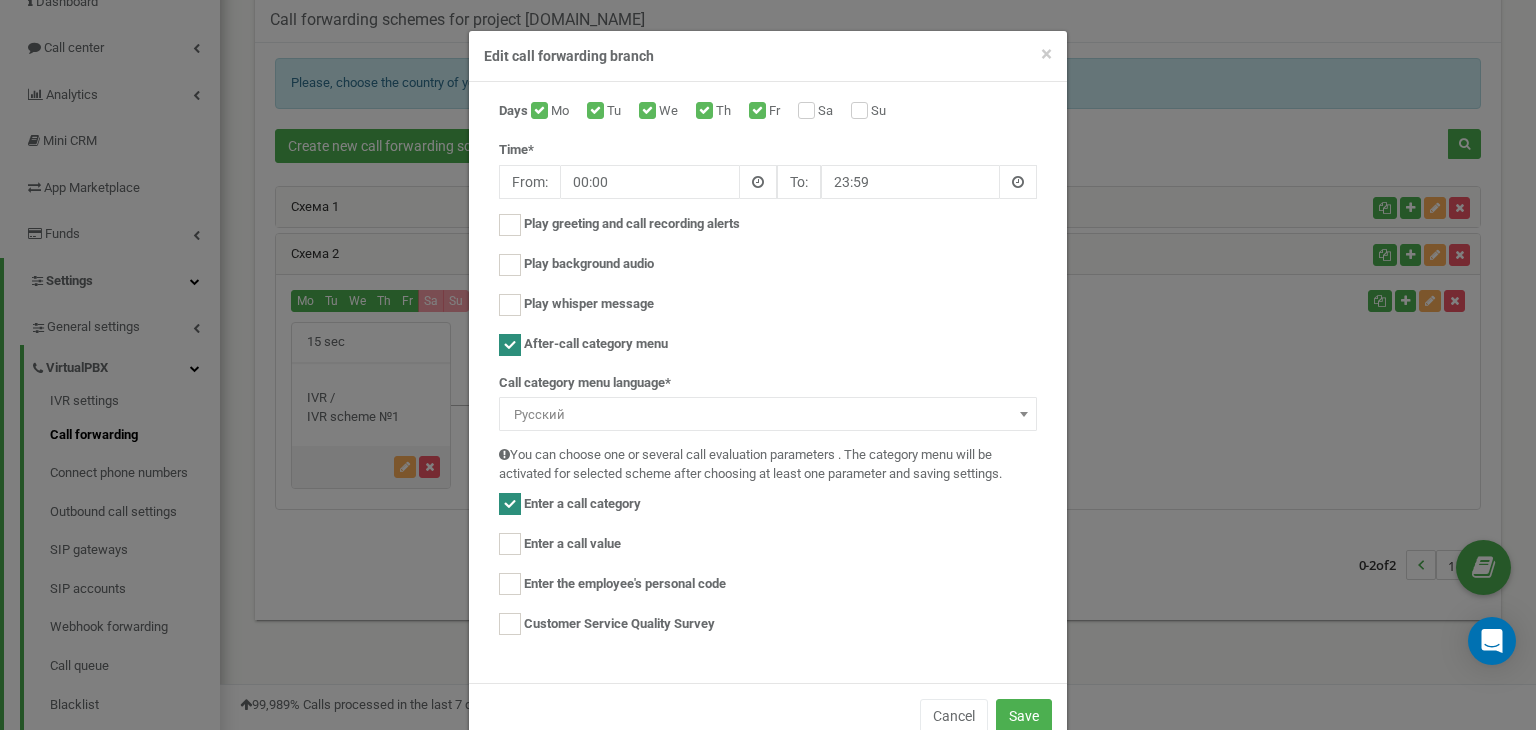 click on "After-call category menu" at bounding box center (596, 344) 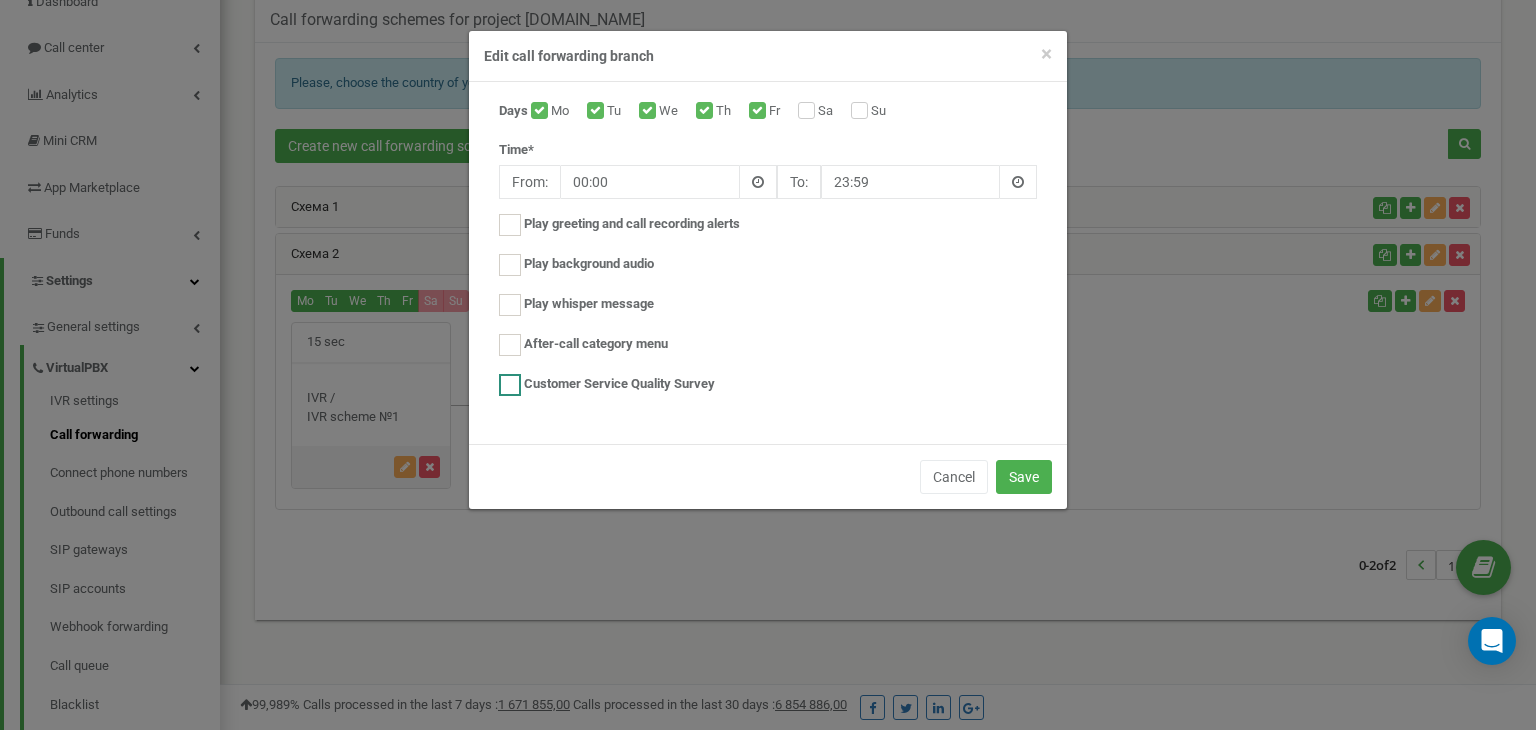 click on "Customer Service Quality Survey" at bounding box center (619, 384) 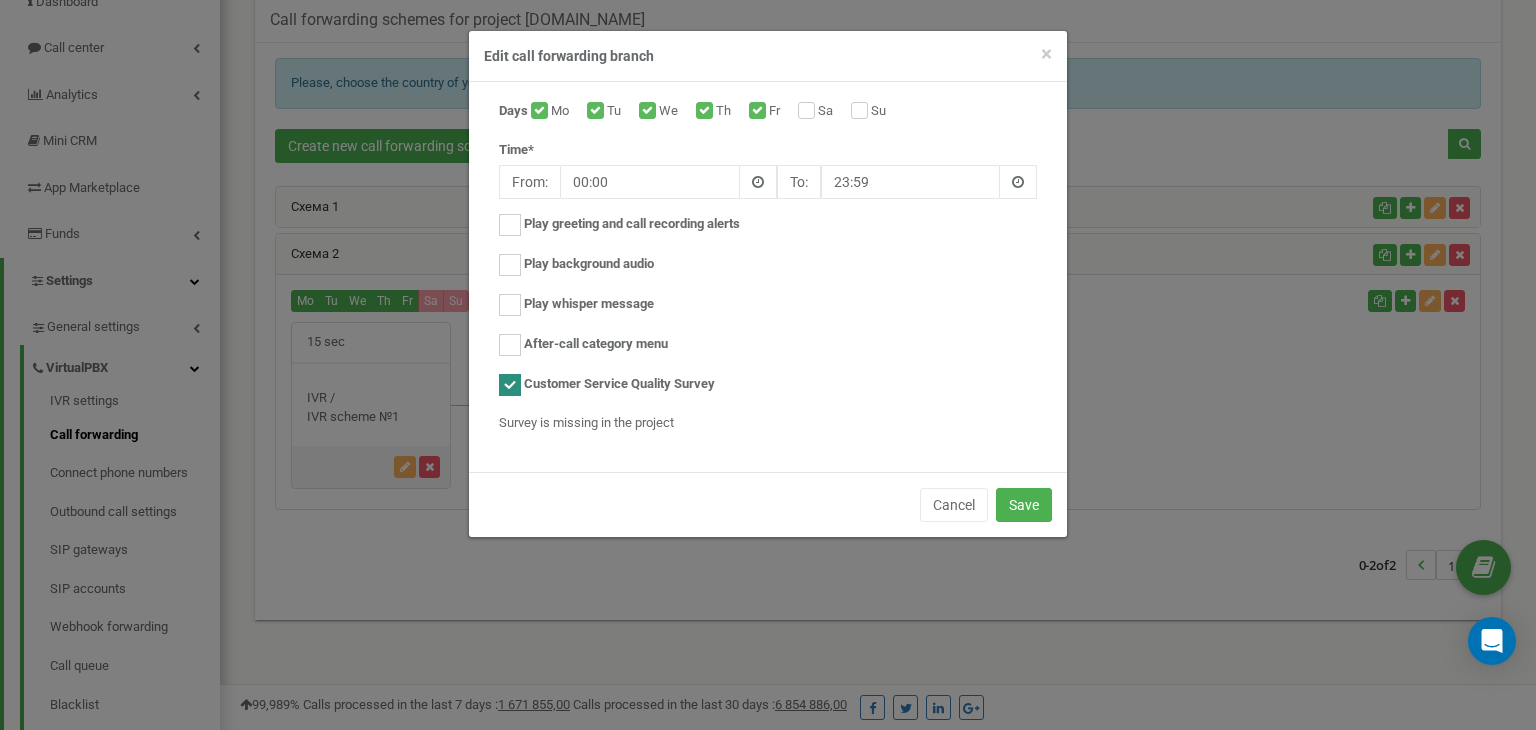 click on "Customer Service Quality Survey" at bounding box center [619, 384] 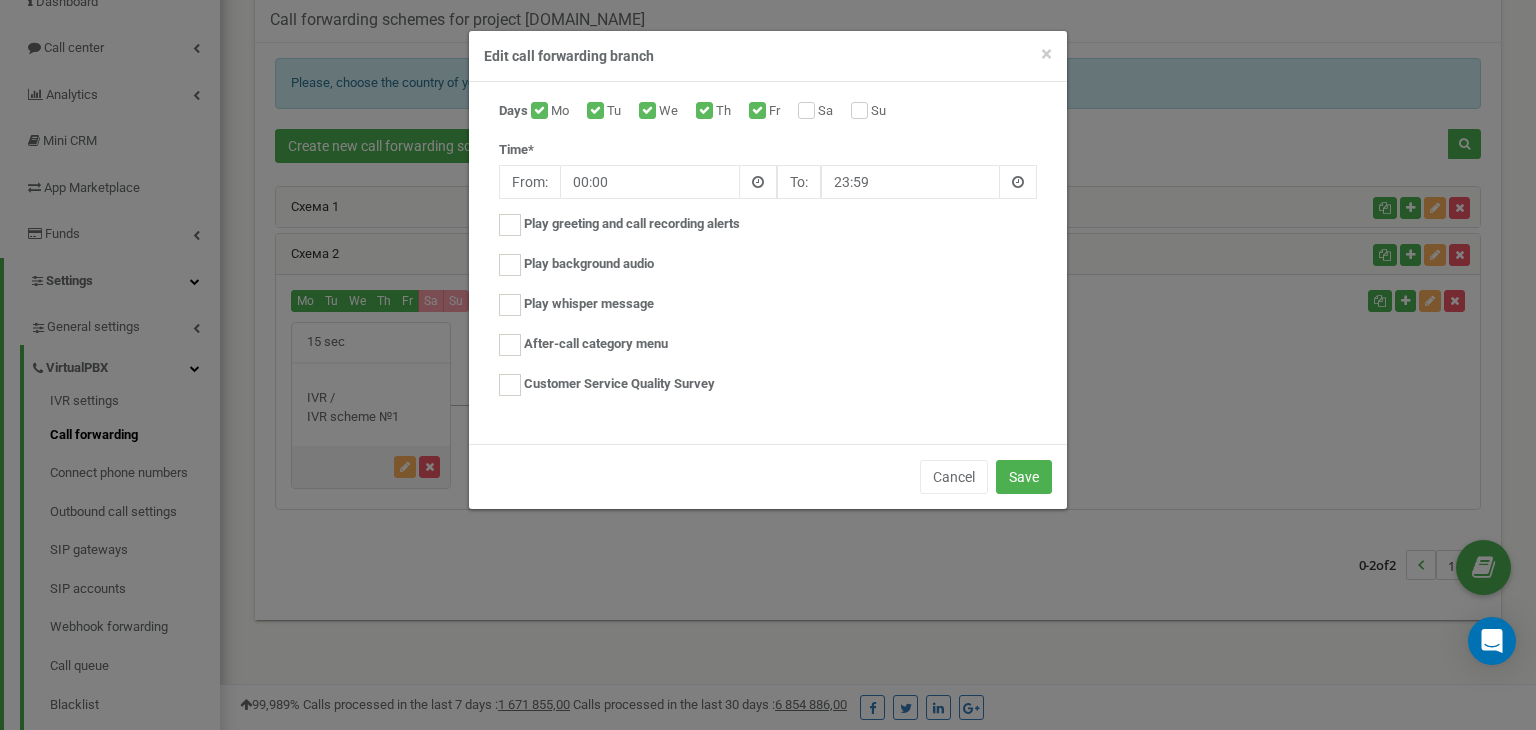 click on "Edit call forwarding branch" at bounding box center (768, 56) 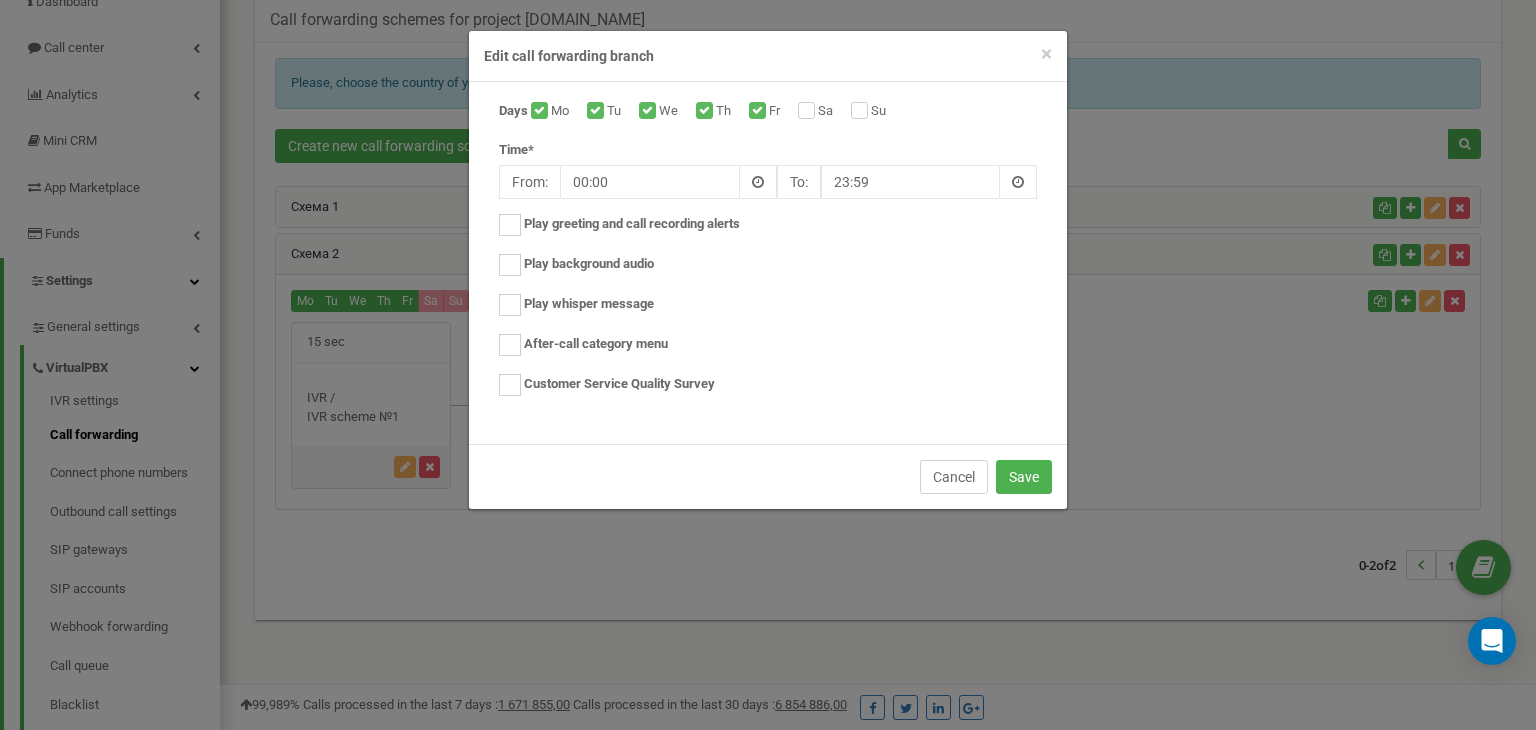 click on "Cancel" at bounding box center [954, 477] 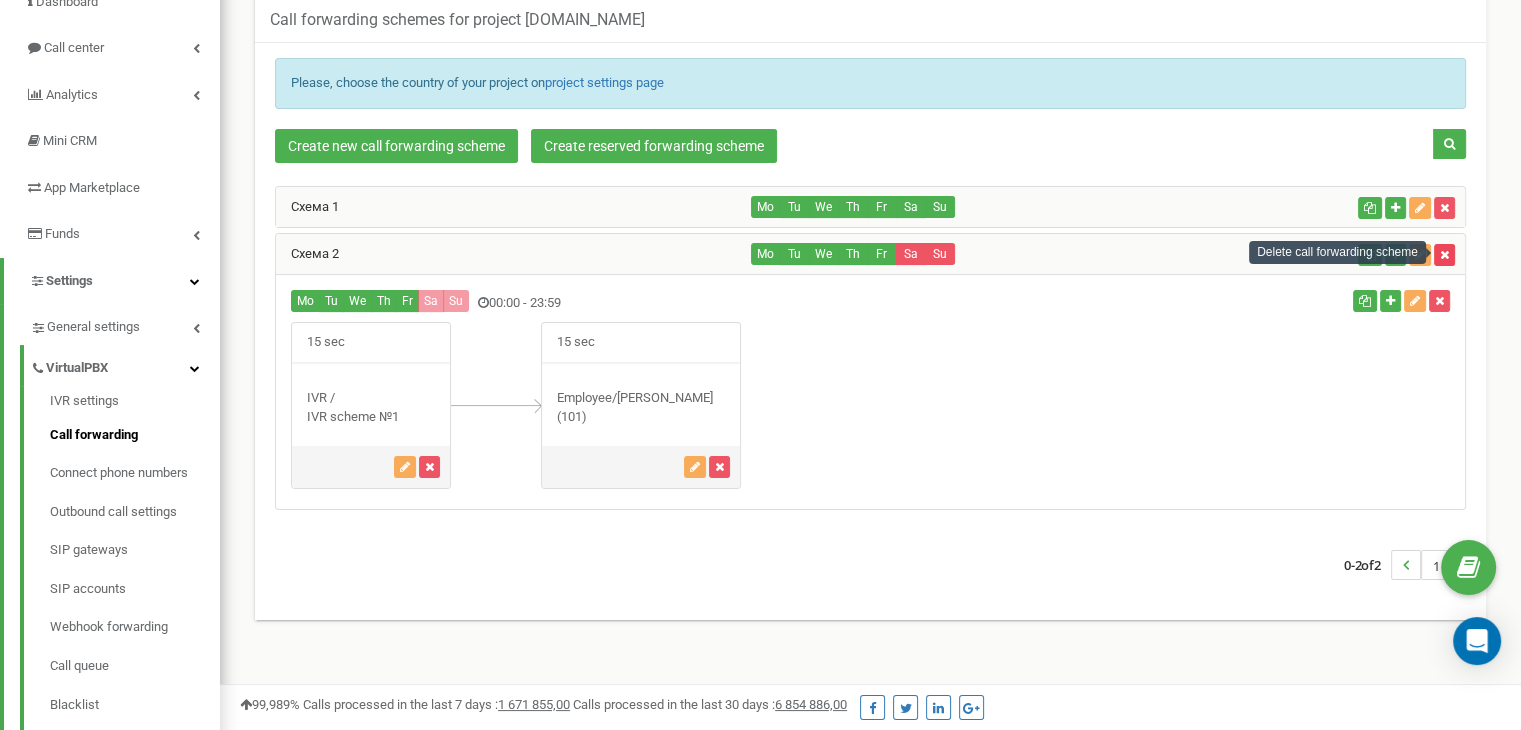 click at bounding box center (1444, 255) 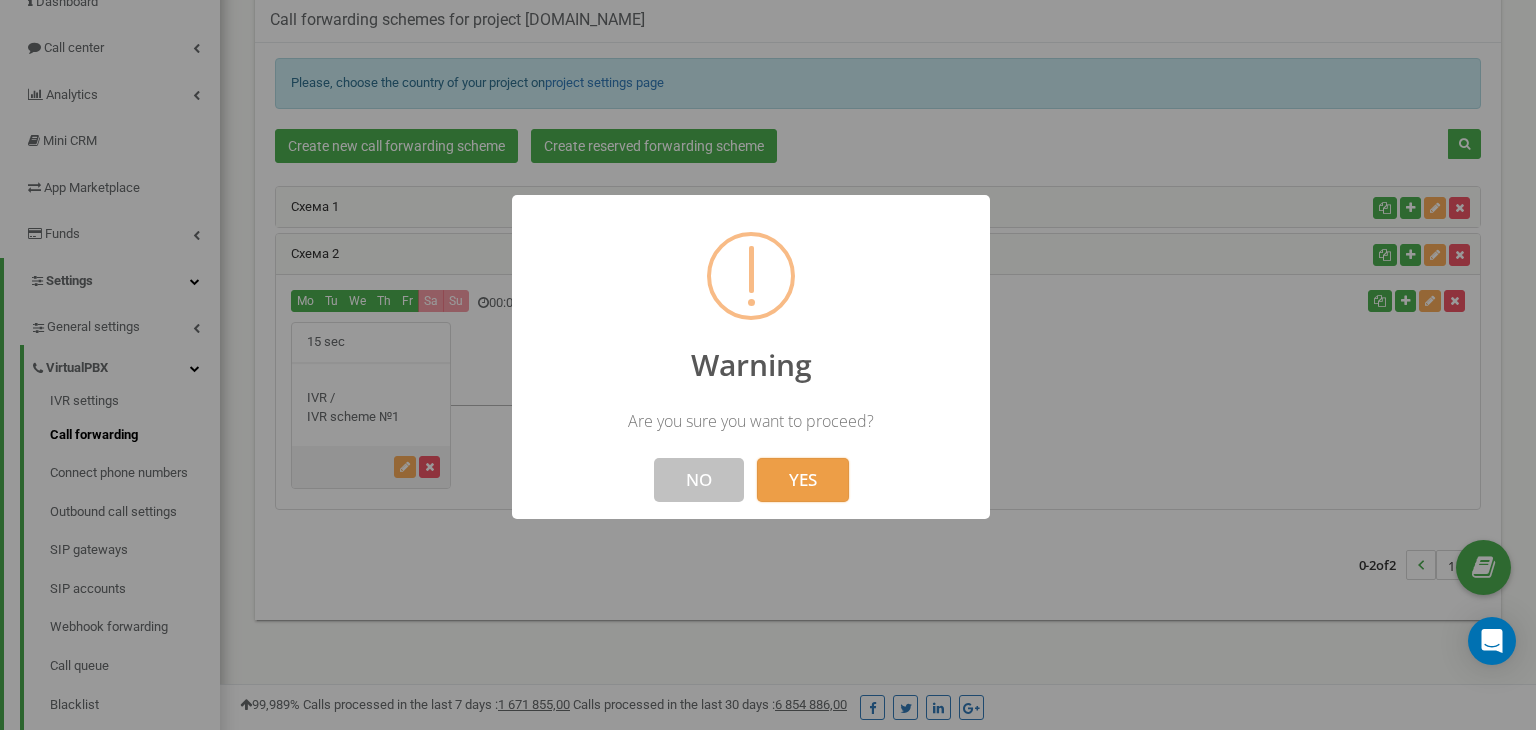 click on "YES" at bounding box center [803, 480] 